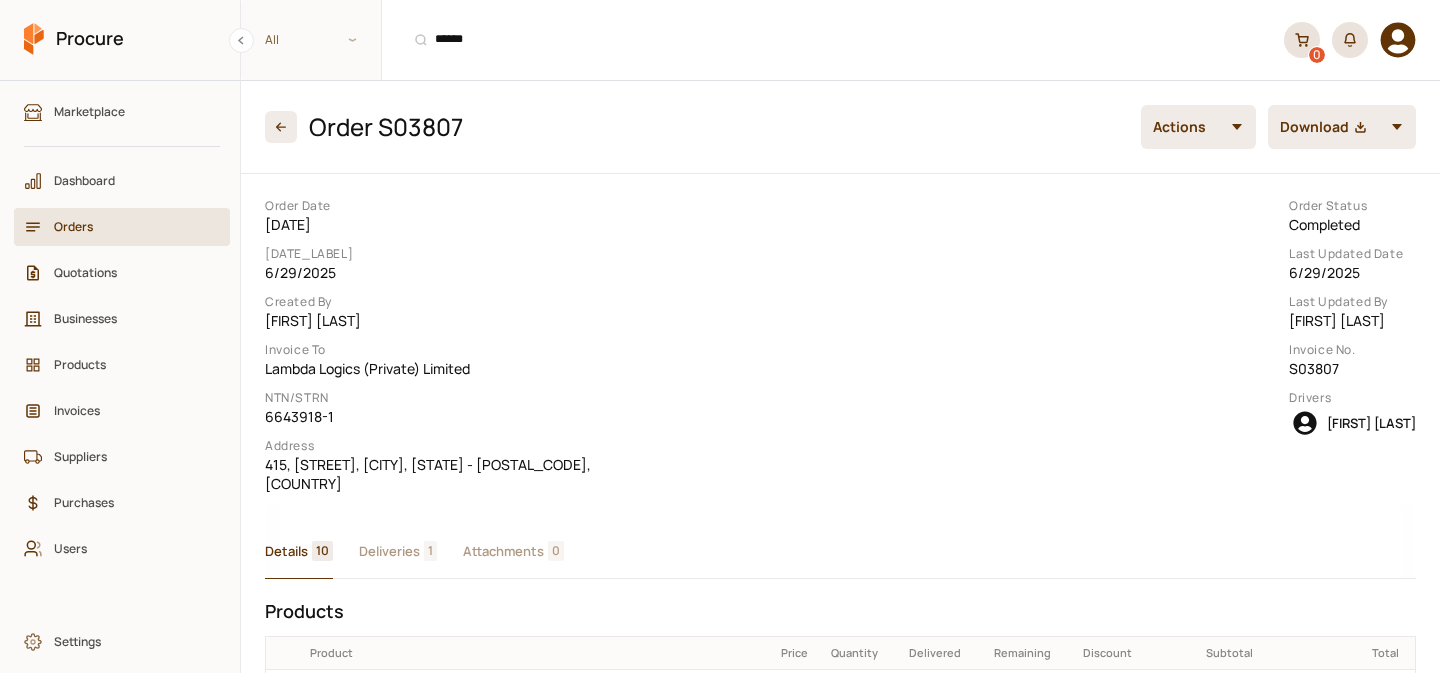 scroll, scrollTop: 0, scrollLeft: 0, axis: both 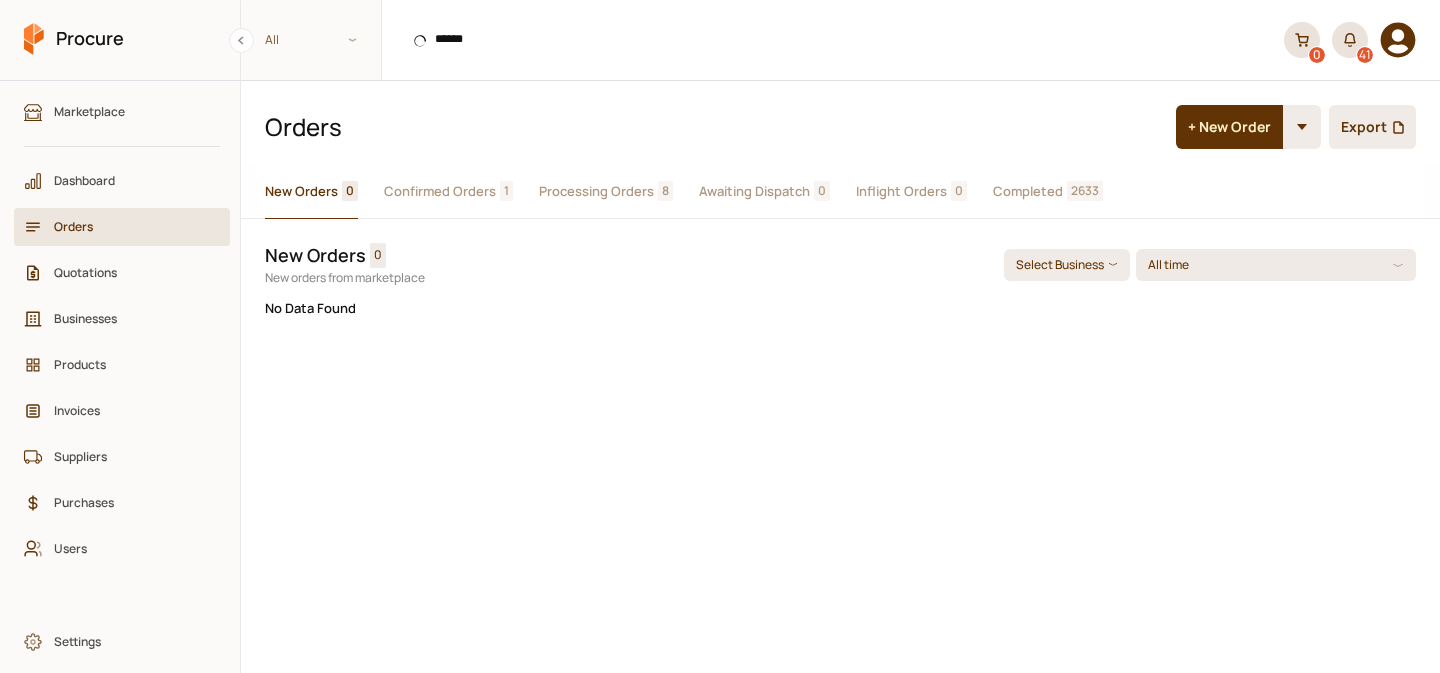 click on "8" at bounding box center [665, 191] 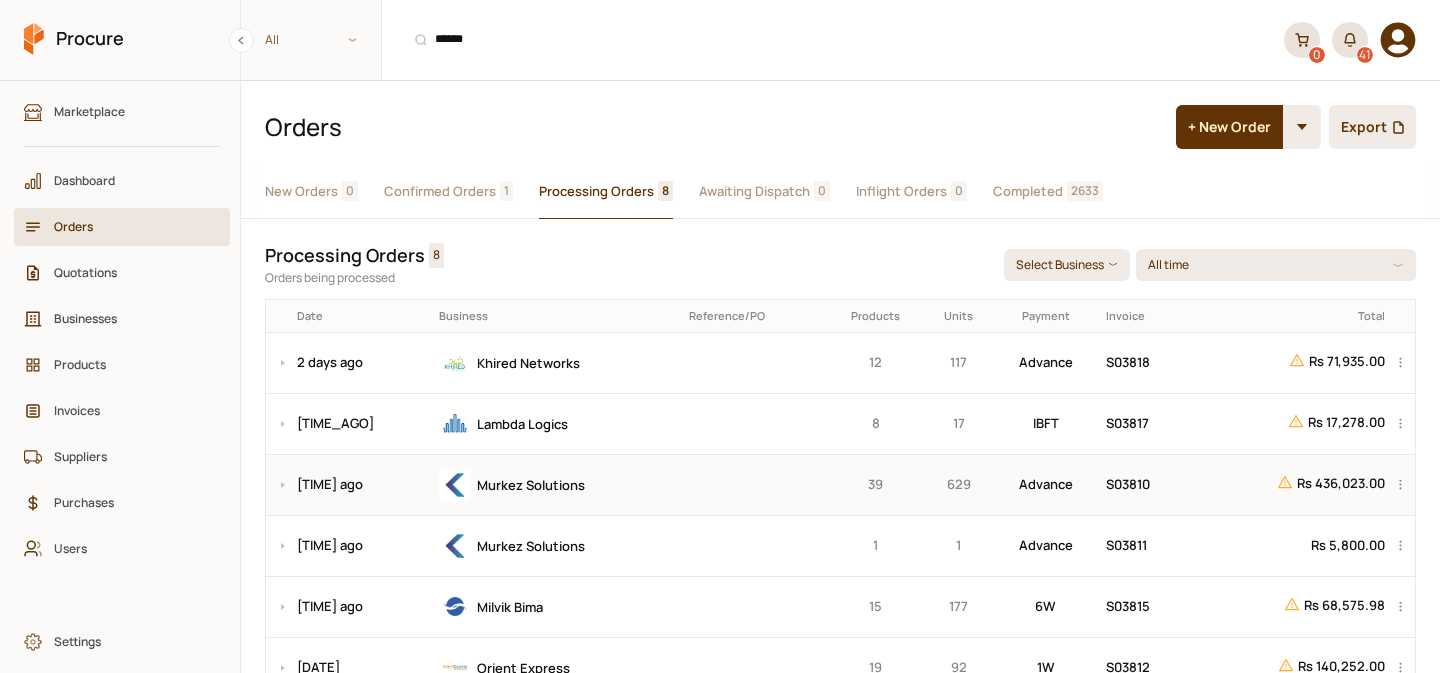scroll, scrollTop: 195, scrollLeft: 0, axis: vertical 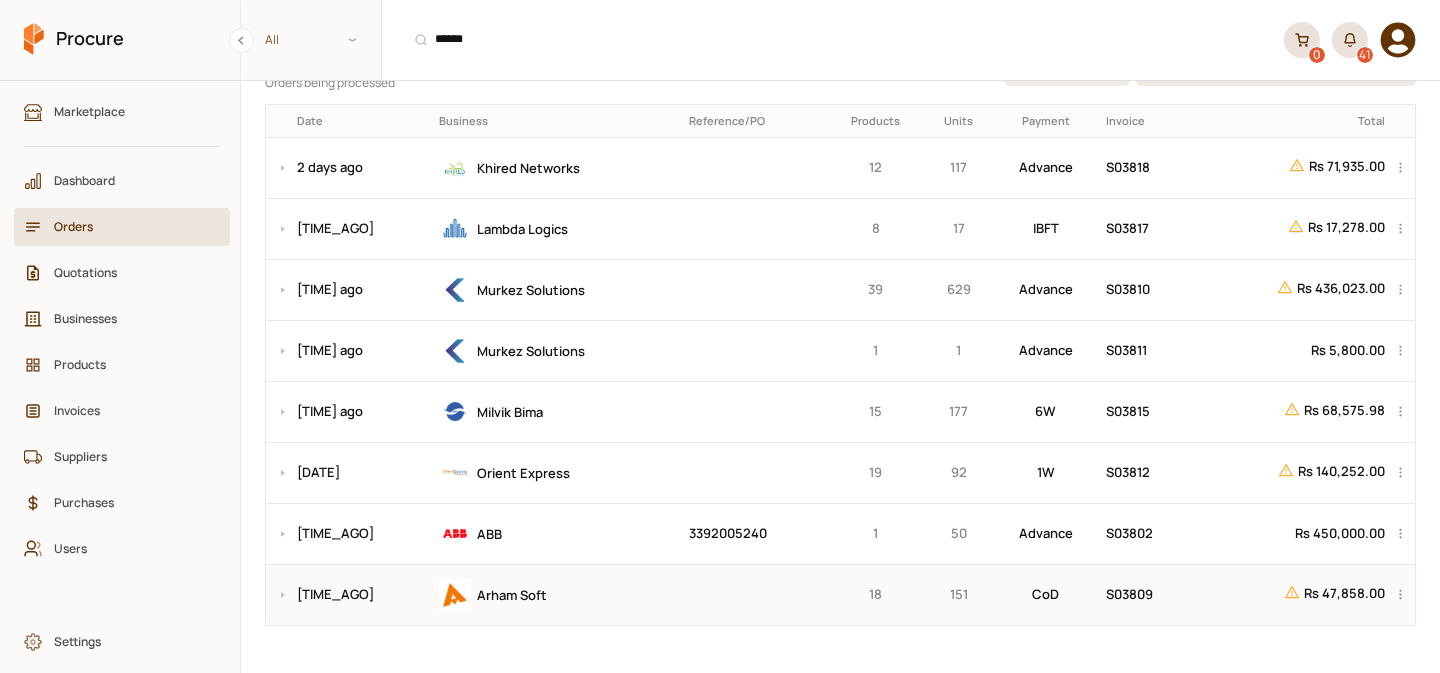 click on "Arham Soft" at bounding box center [557, 595] 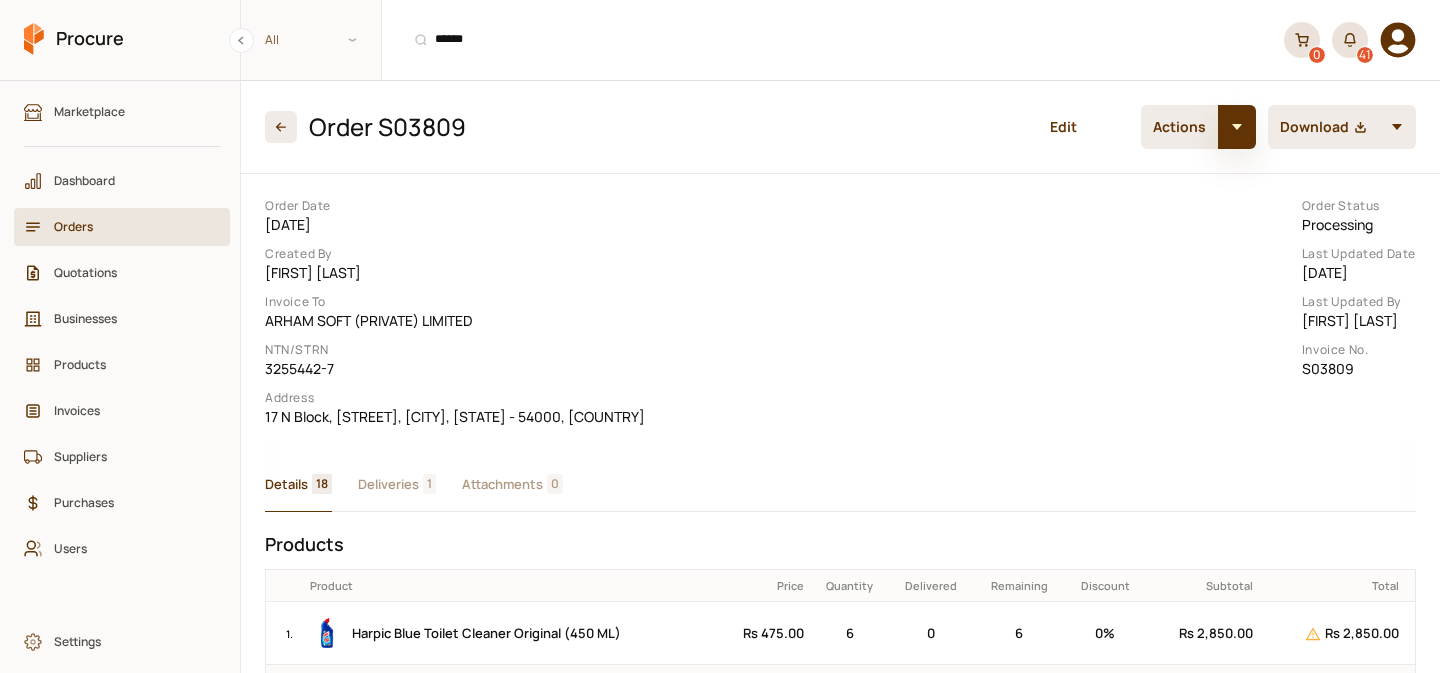 click at bounding box center [1237, 127] 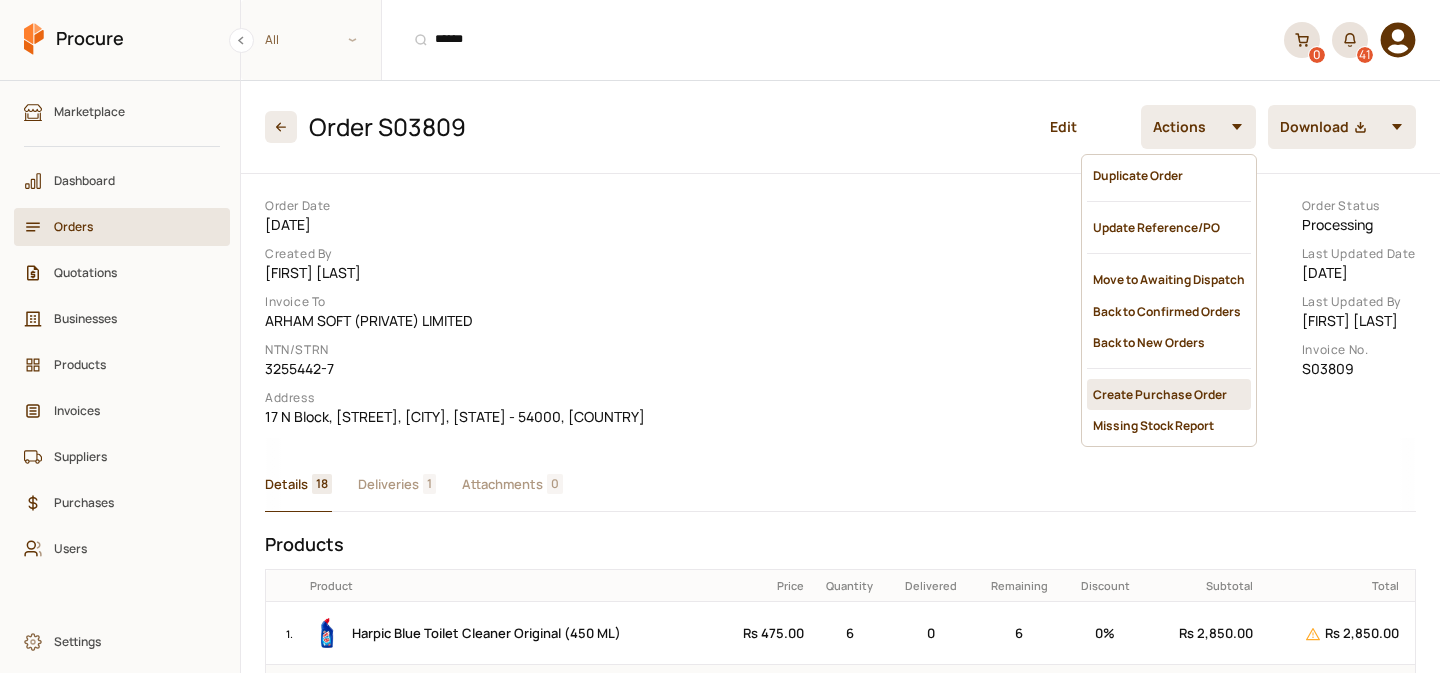 click on "Create Purchase Order" at bounding box center (1169, 394) 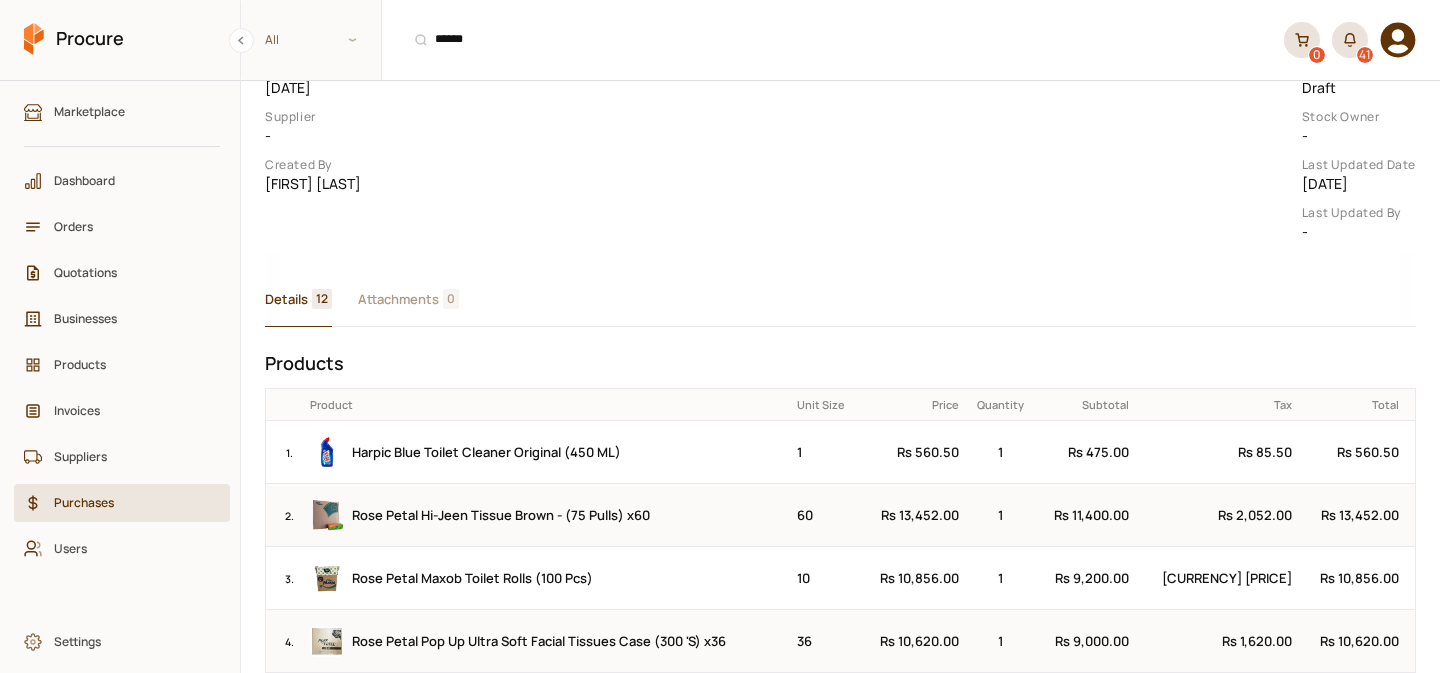 scroll, scrollTop: 0, scrollLeft: 0, axis: both 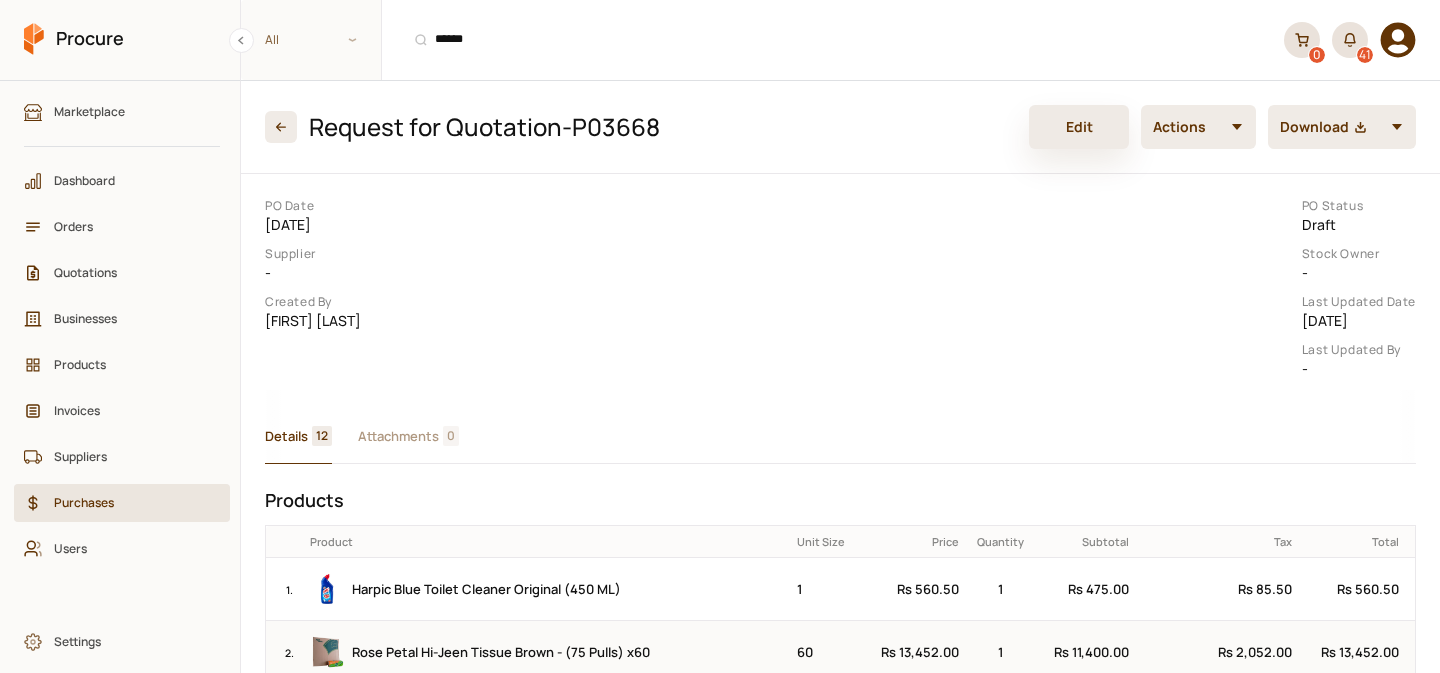 click on "Edit" at bounding box center (1079, 127) 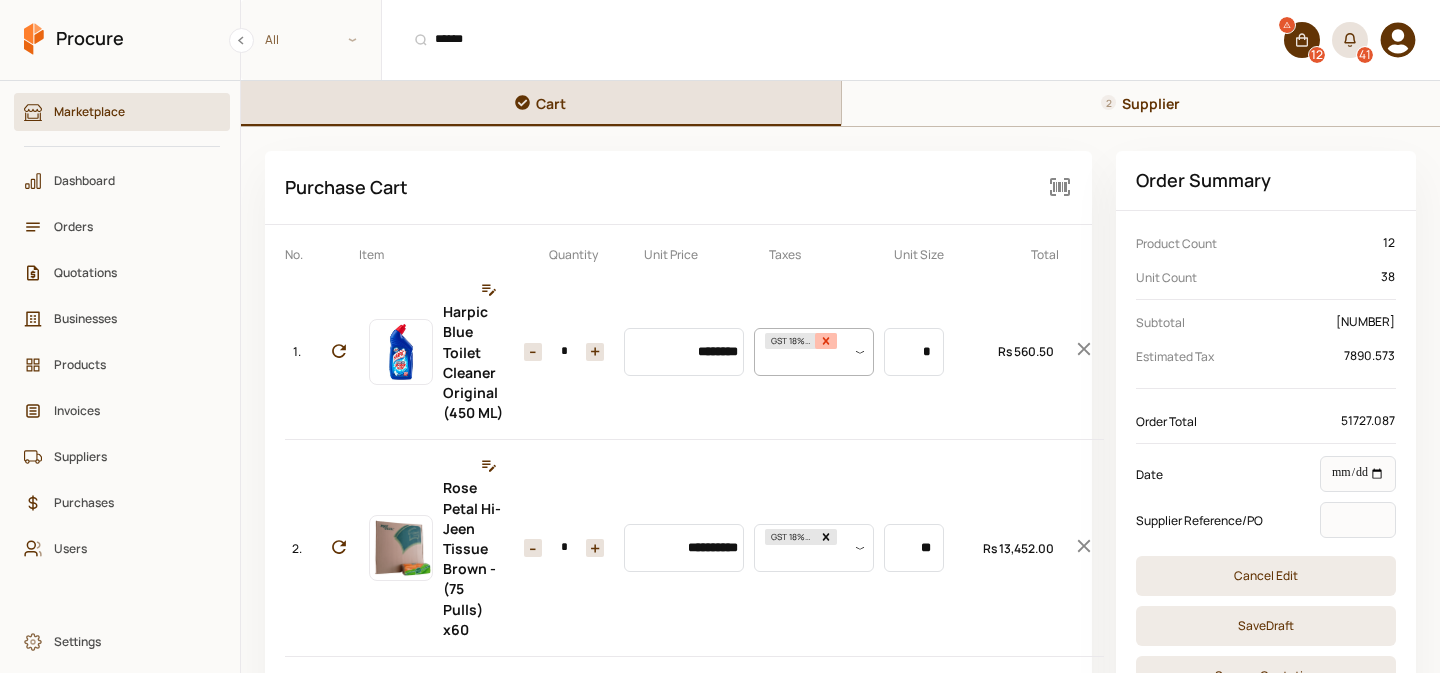 click 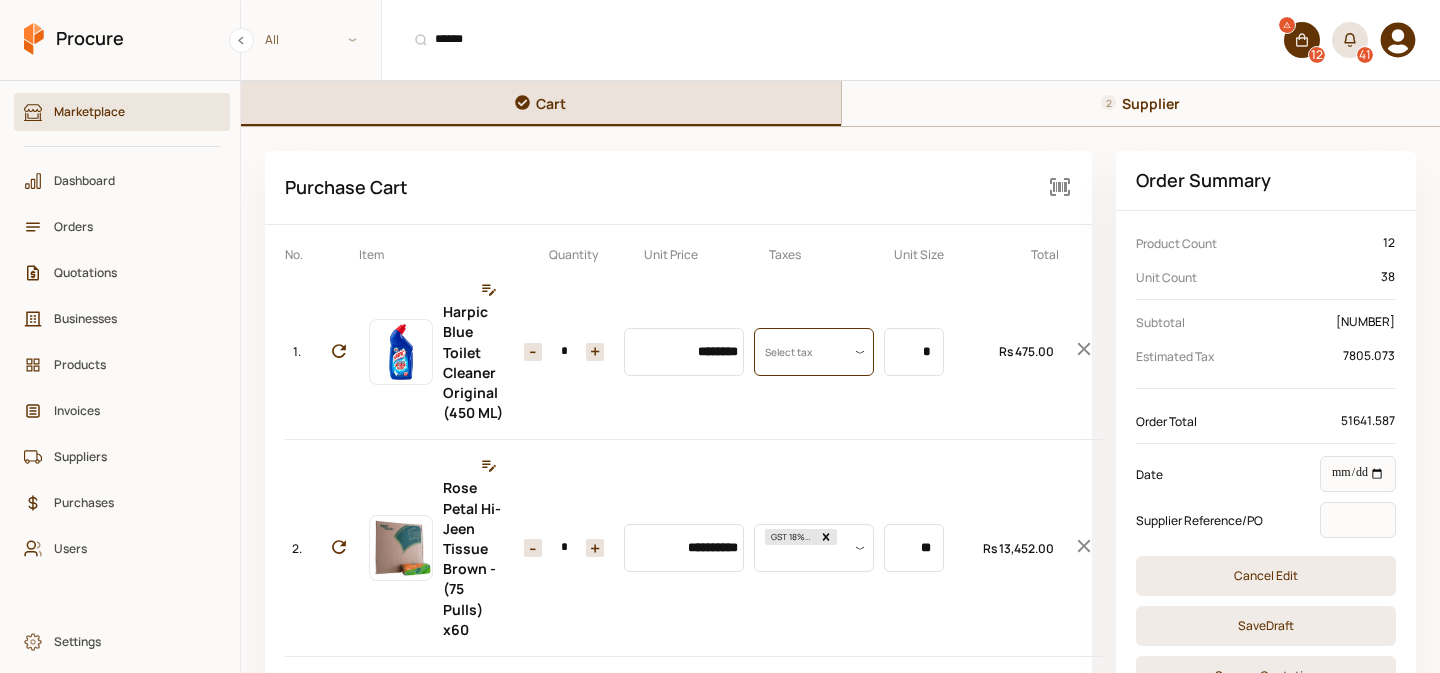 scroll, scrollTop: 0, scrollLeft: 0, axis: both 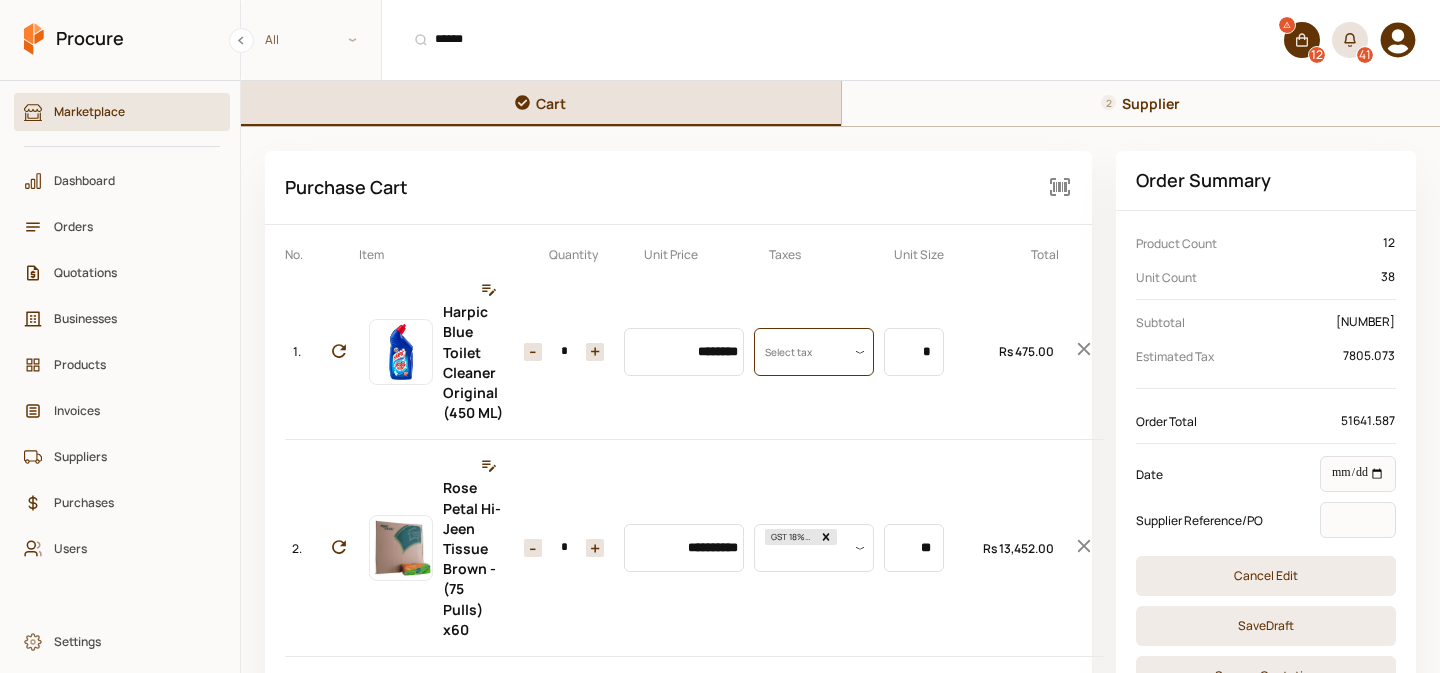 click on "+" at bounding box center [595, 352] 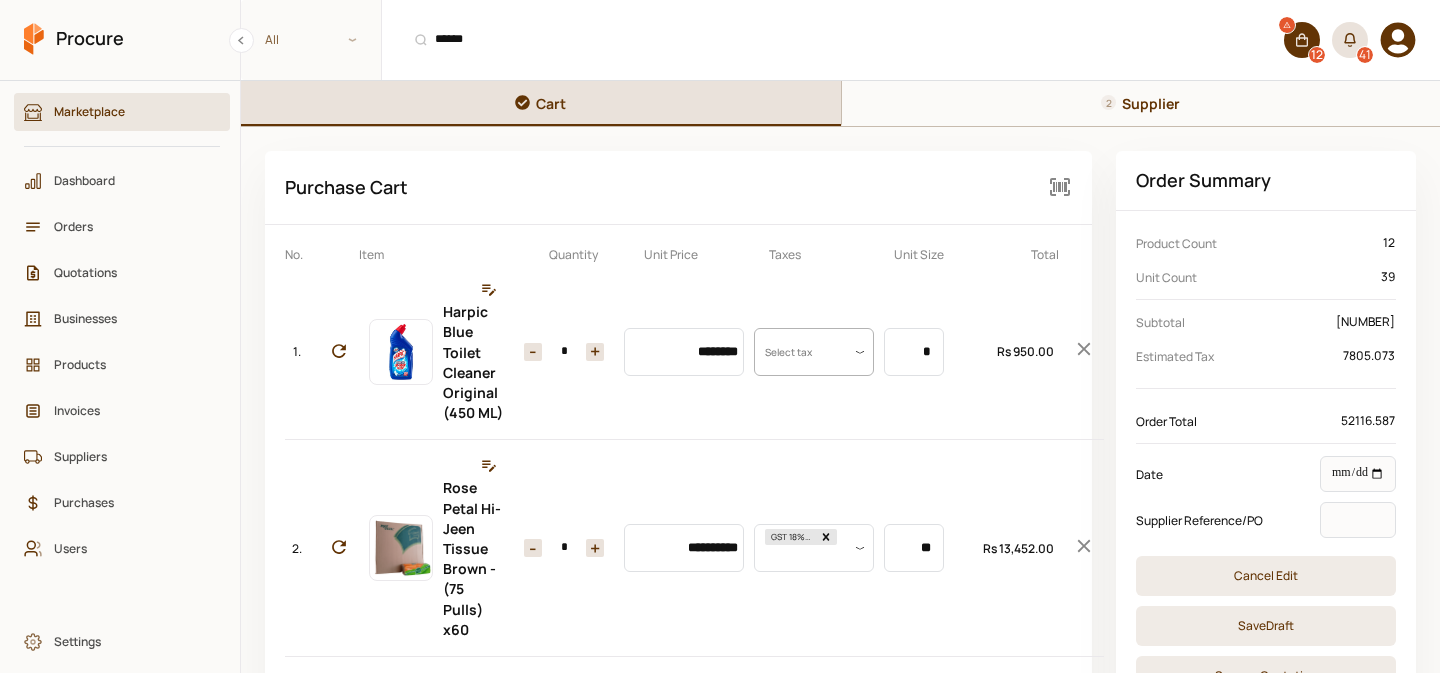 click on "+" at bounding box center [595, 352] 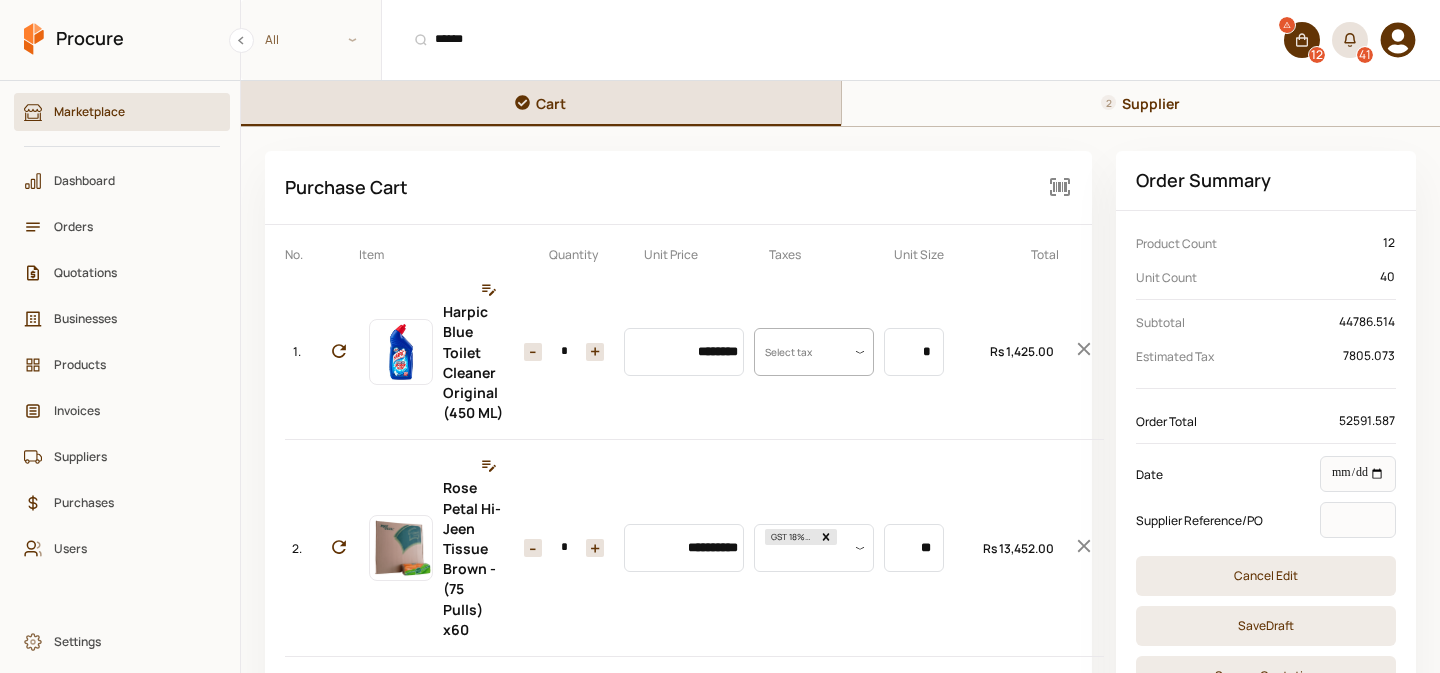 click on "+" at bounding box center (595, 352) 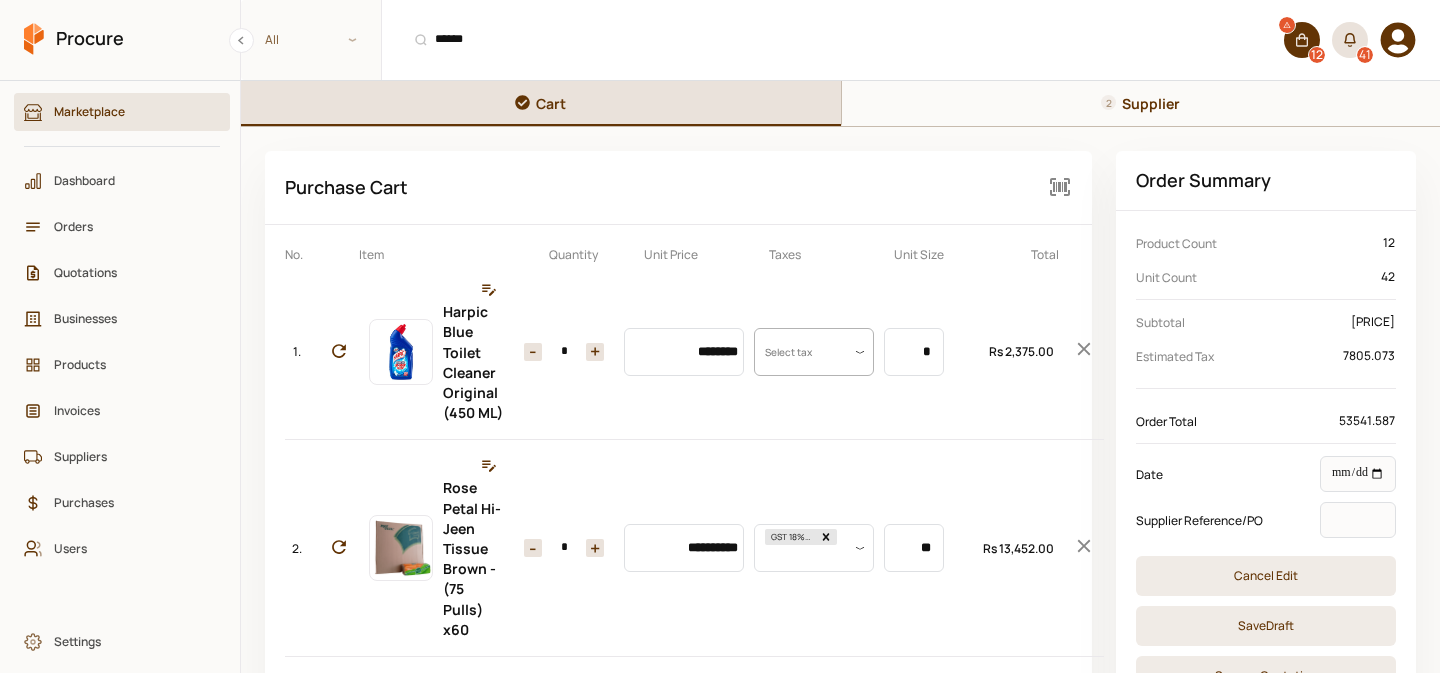 click on "+" at bounding box center (595, 352) 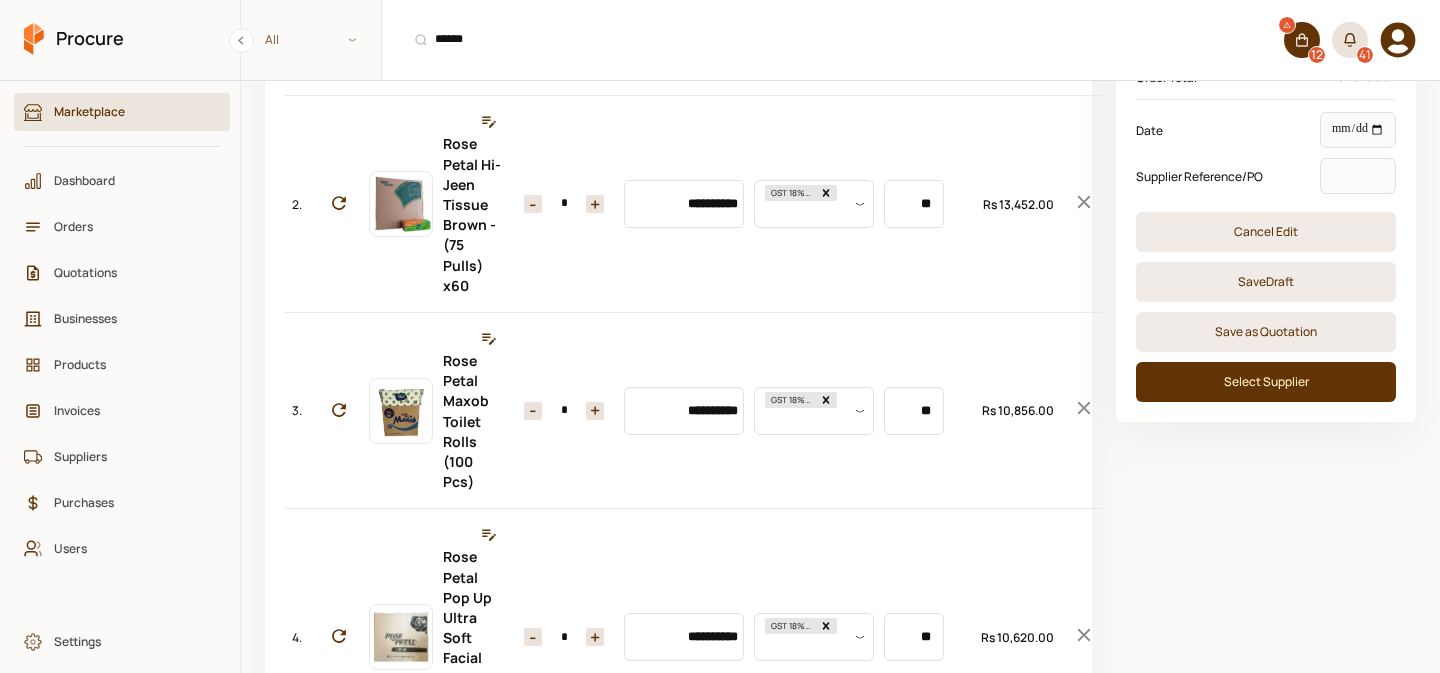 scroll, scrollTop: 345, scrollLeft: 0, axis: vertical 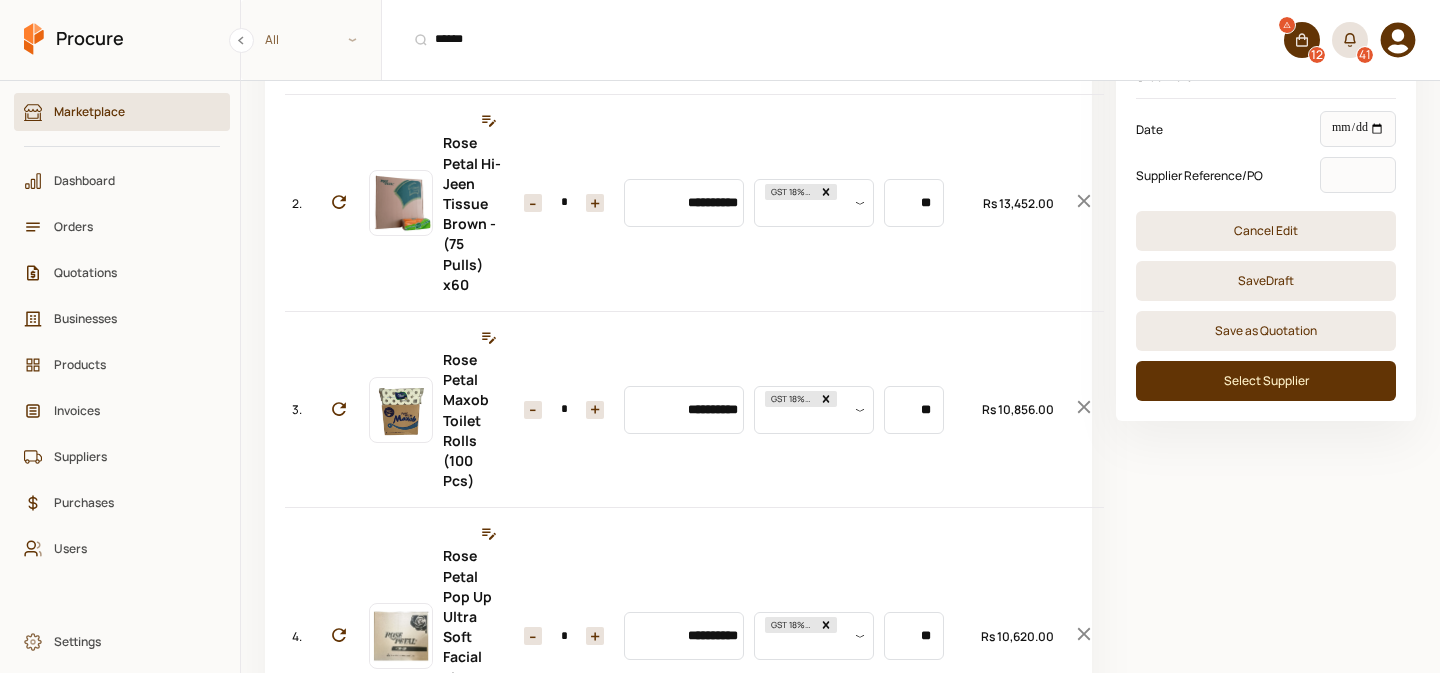 click 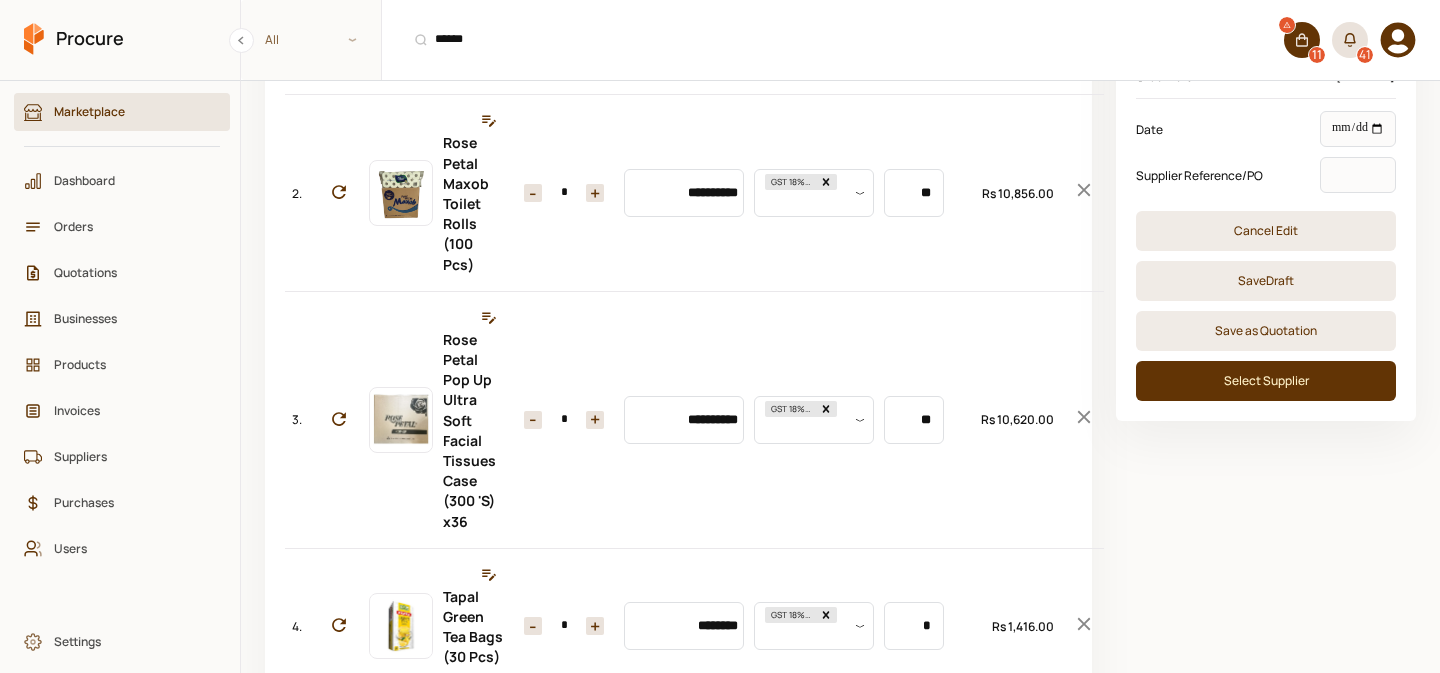 click 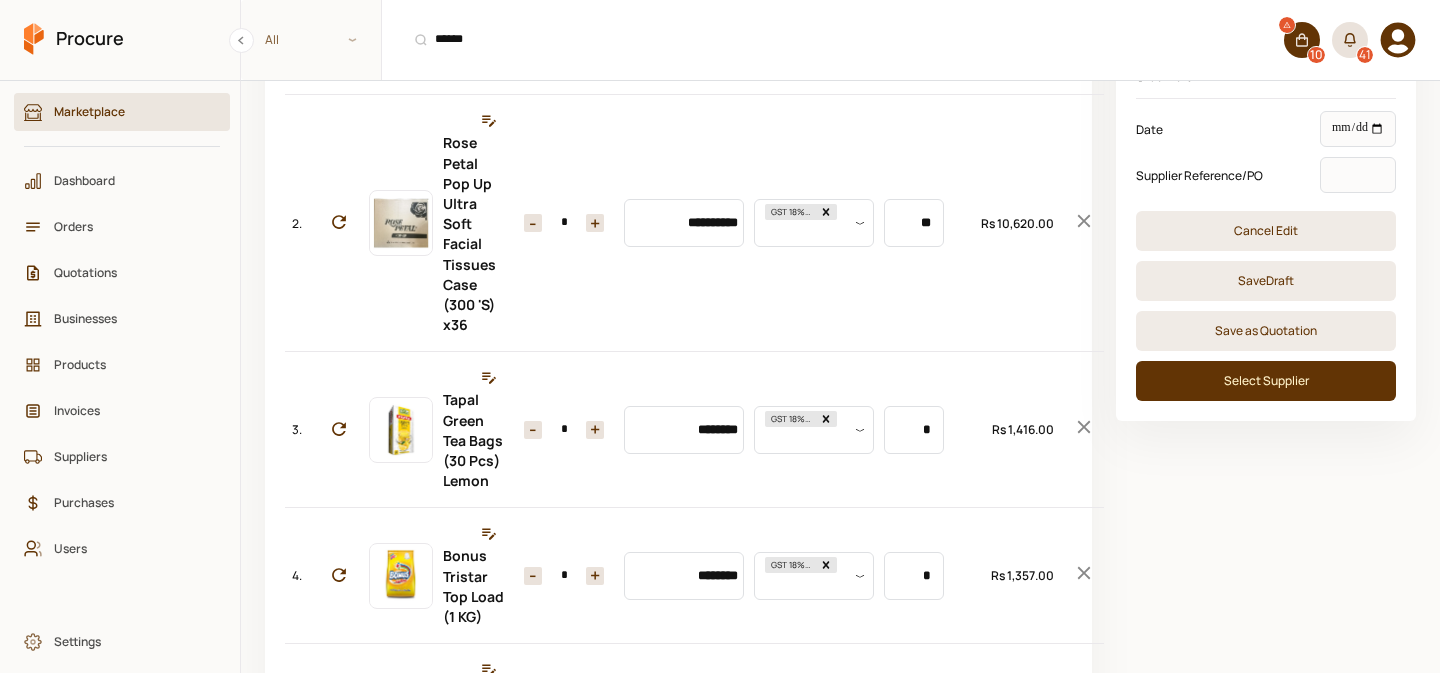 click 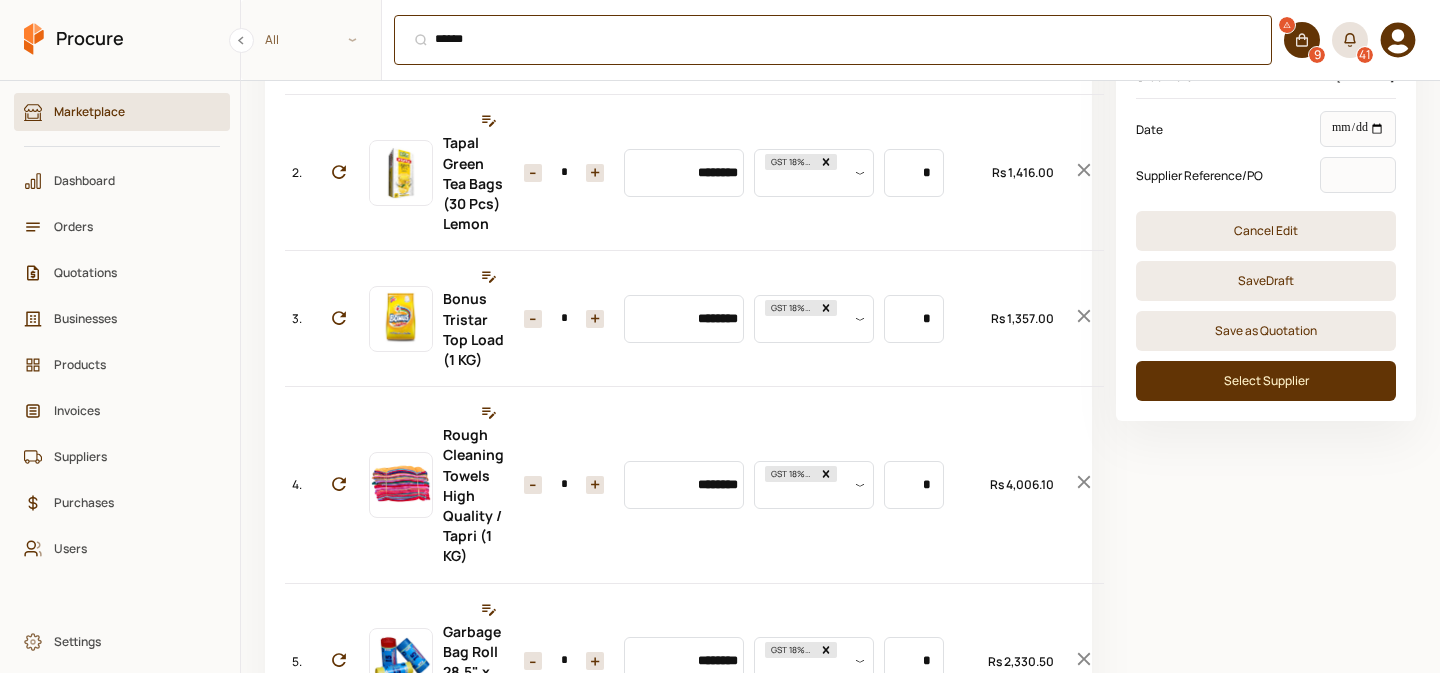 click on "****** ⌘  + K" at bounding box center (833, 40) 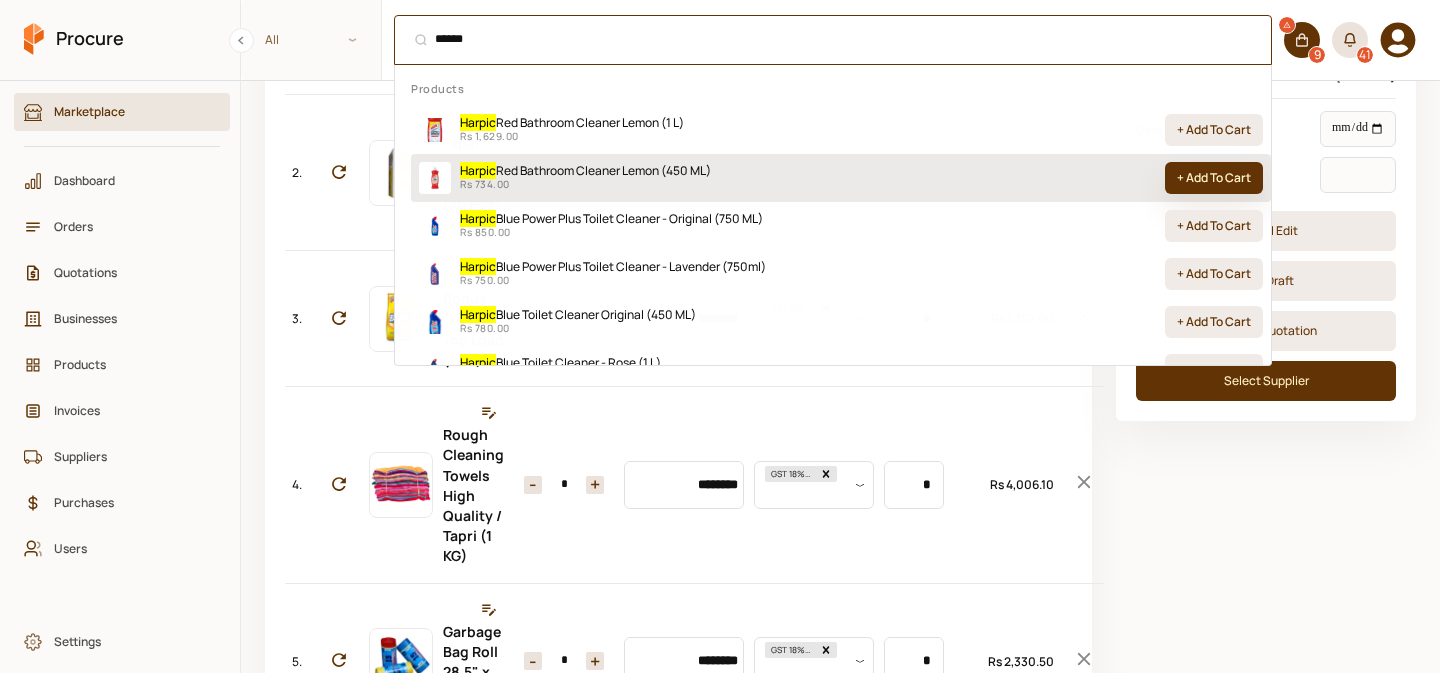 type on "******" 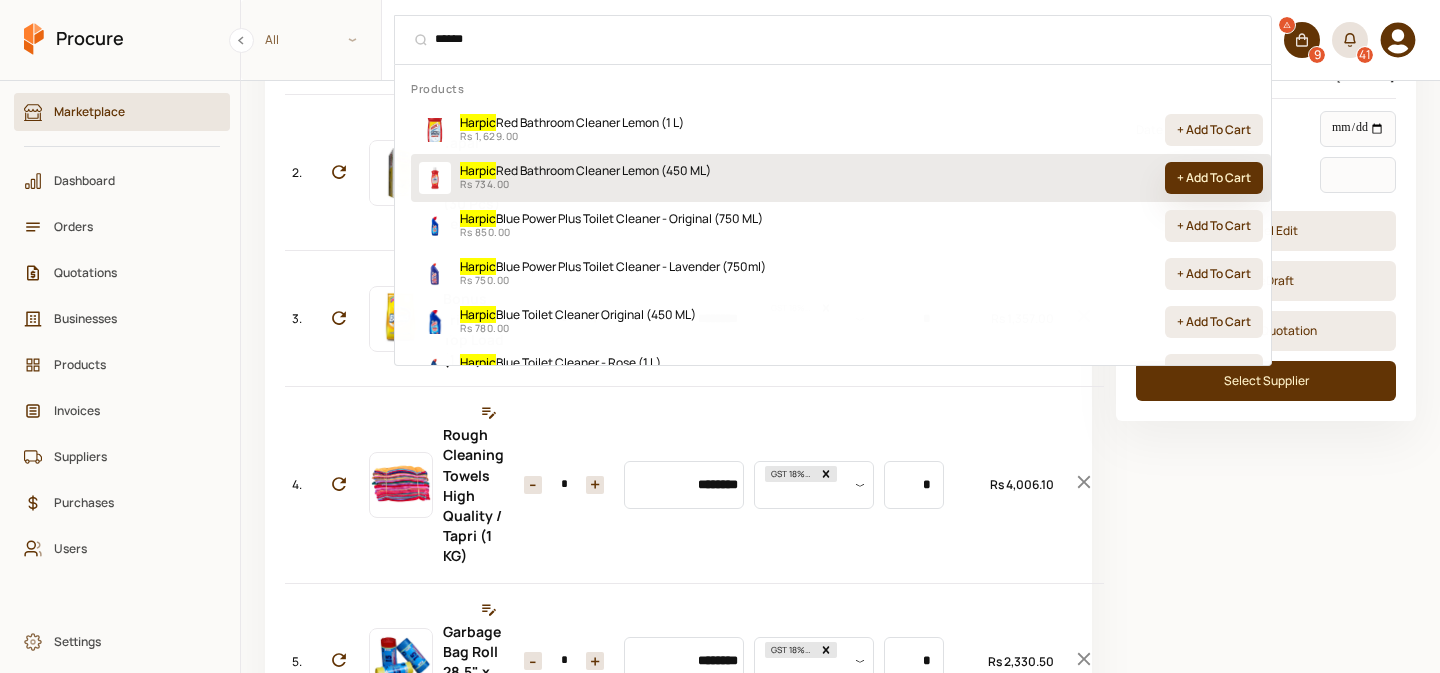 click on "+ Add To Cart" at bounding box center (1214, 178) 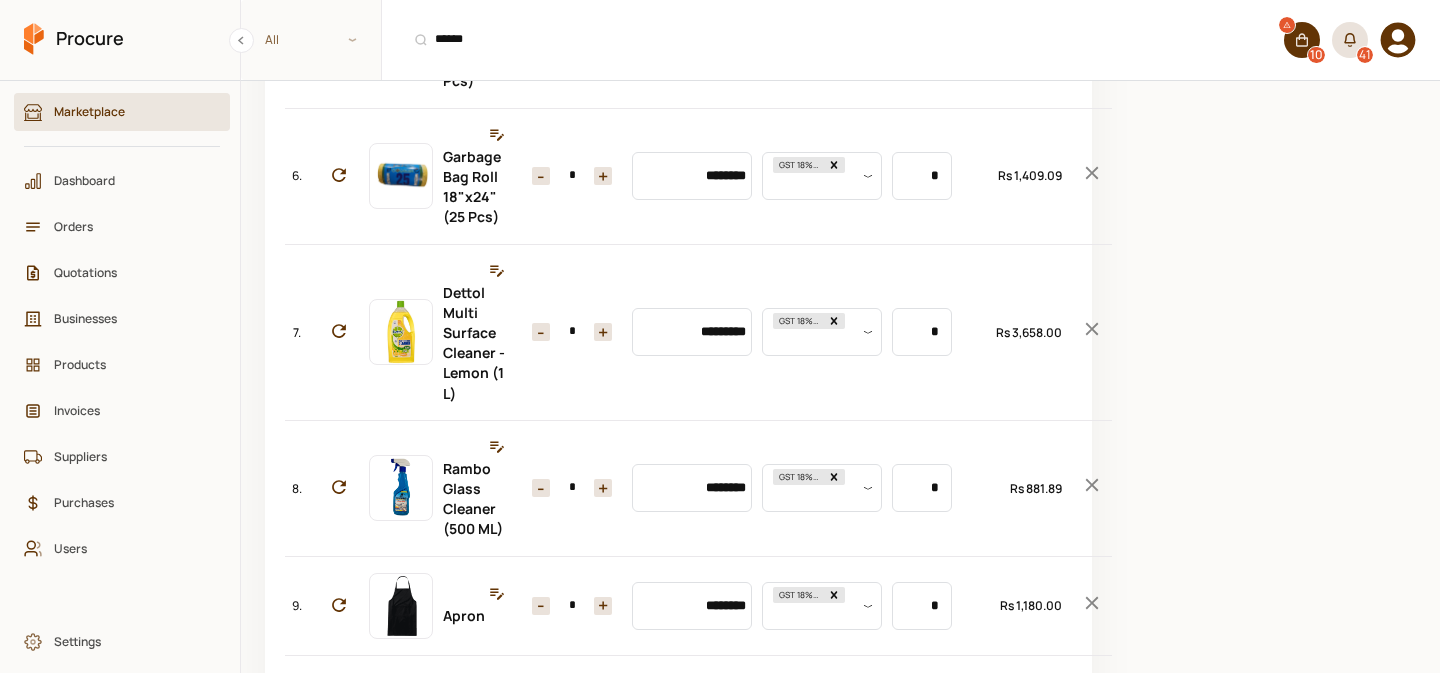 scroll, scrollTop: 1182, scrollLeft: 0, axis: vertical 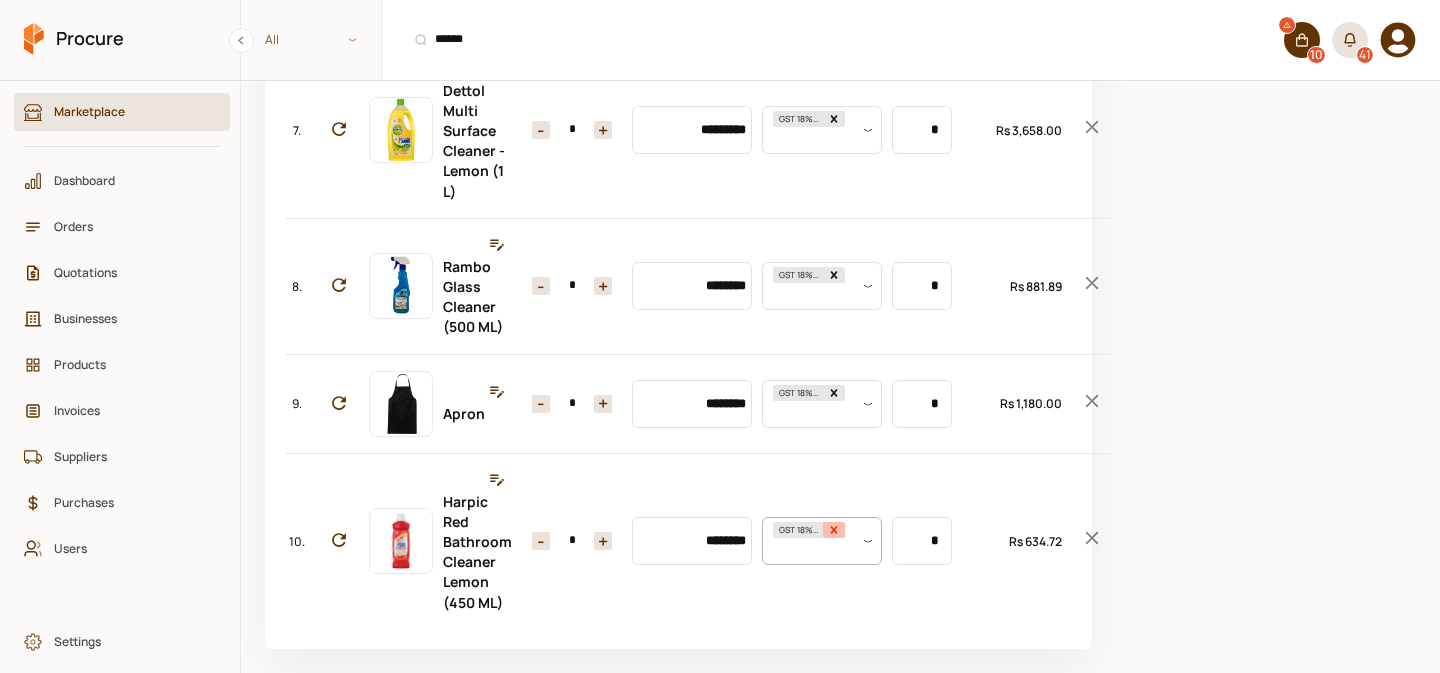 click 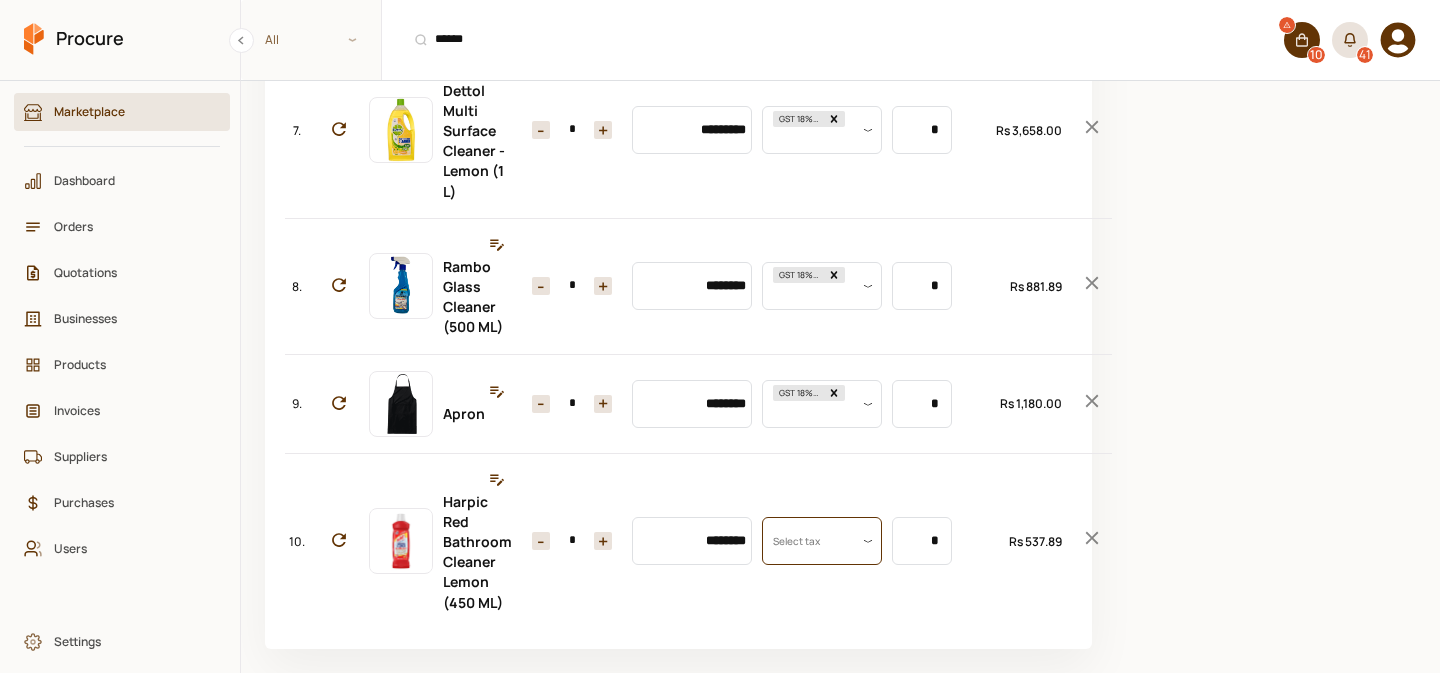 scroll, scrollTop: 0, scrollLeft: 0, axis: both 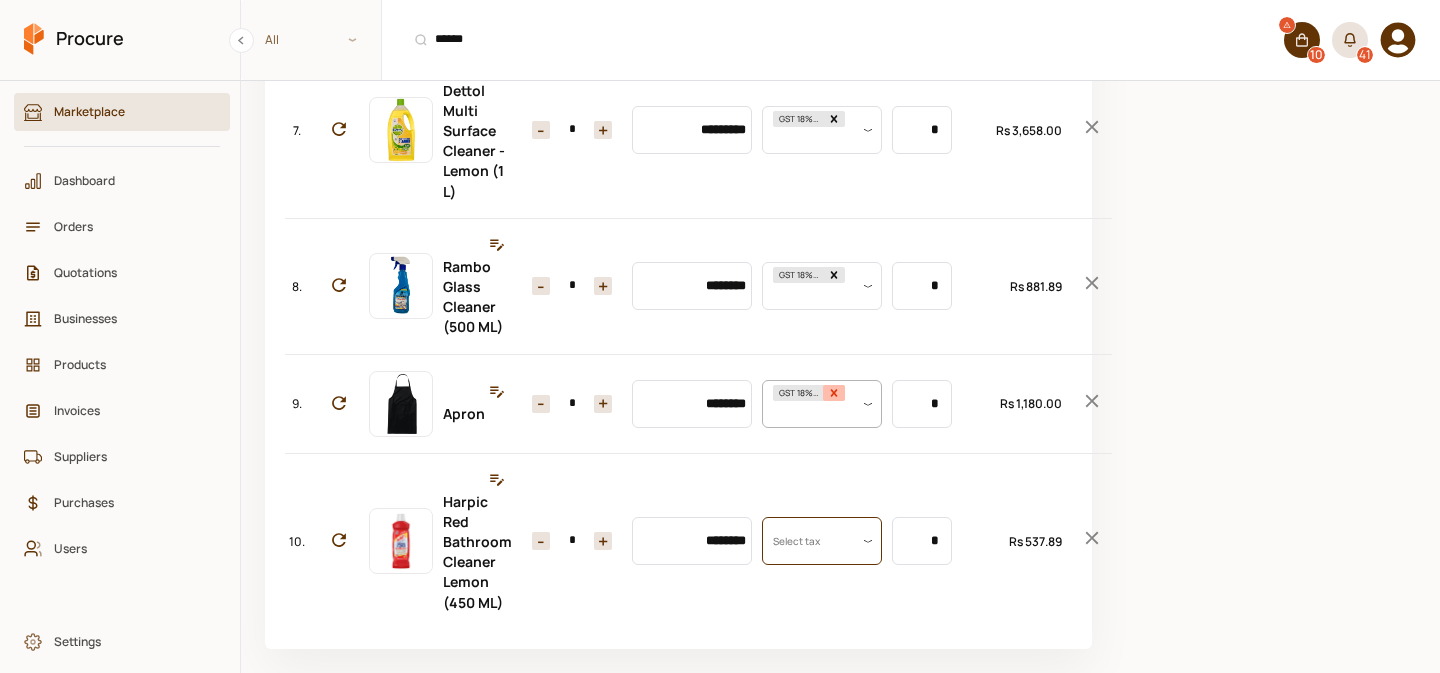 click 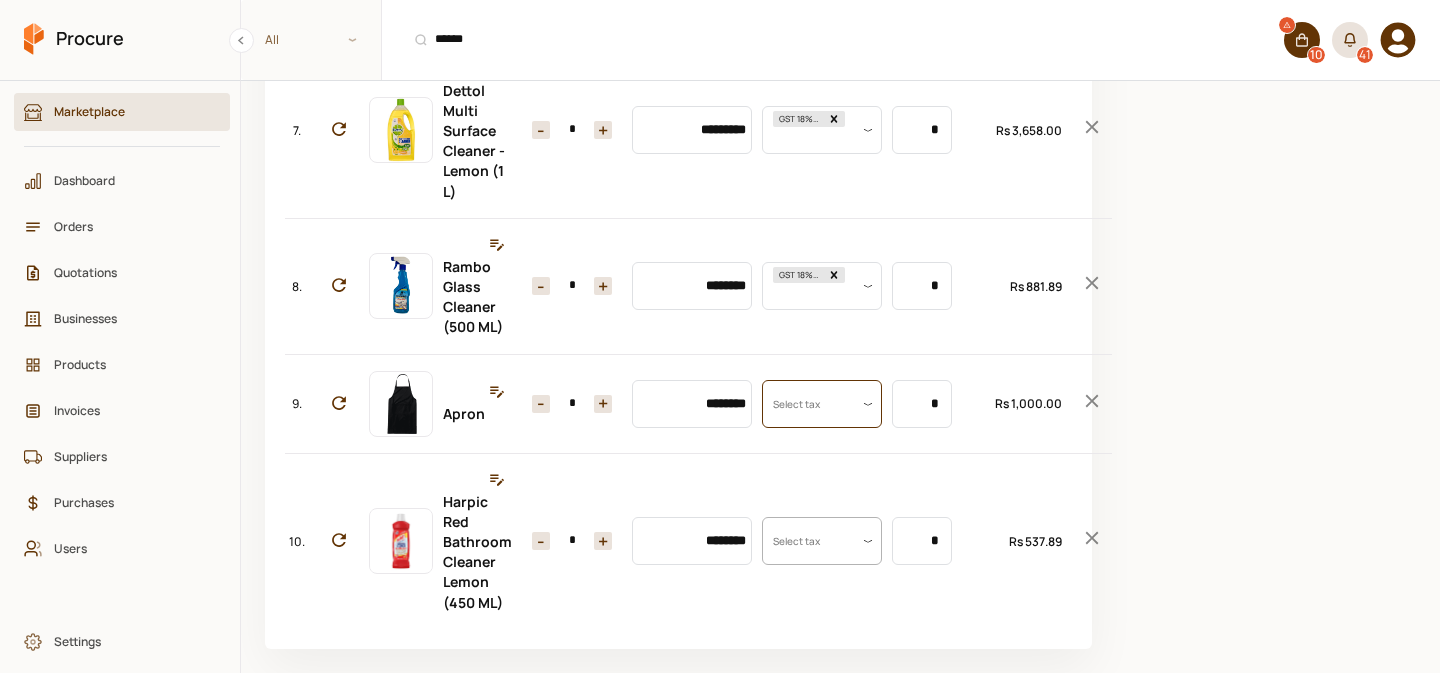 scroll, scrollTop: 0, scrollLeft: 0, axis: both 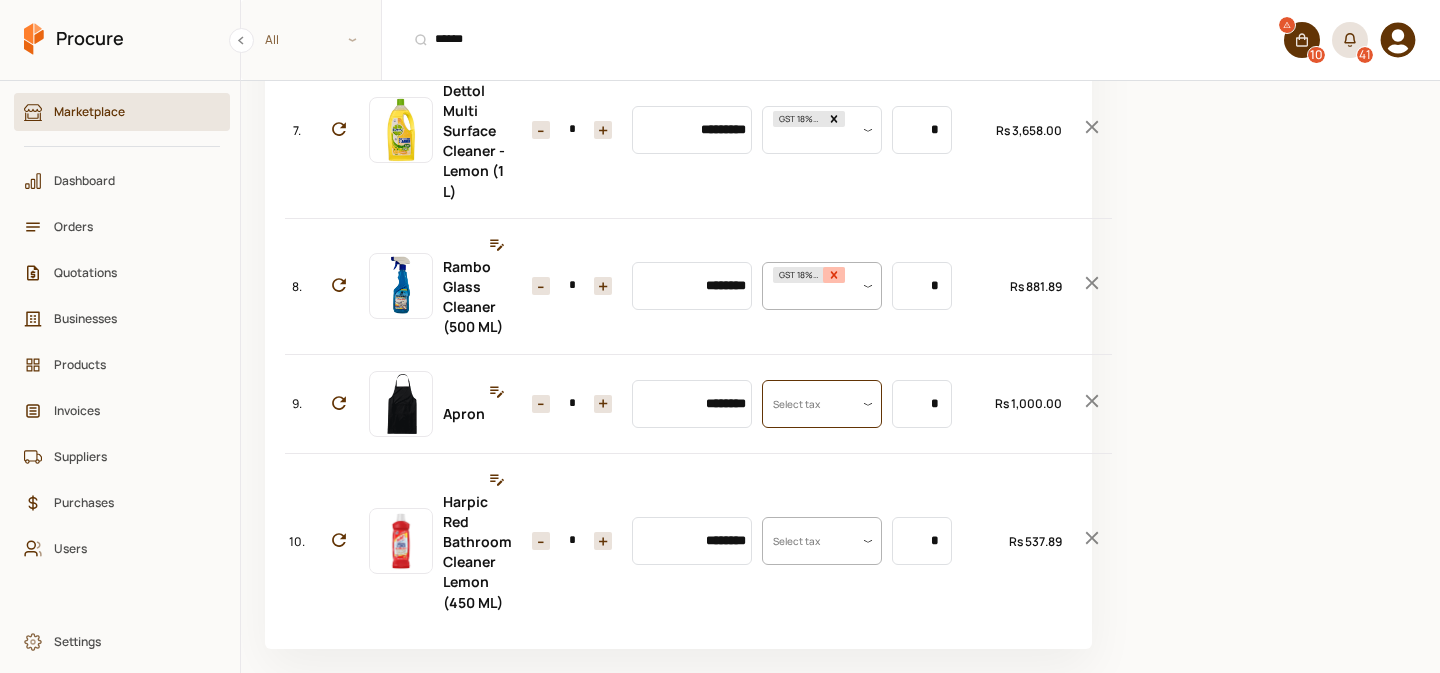 click 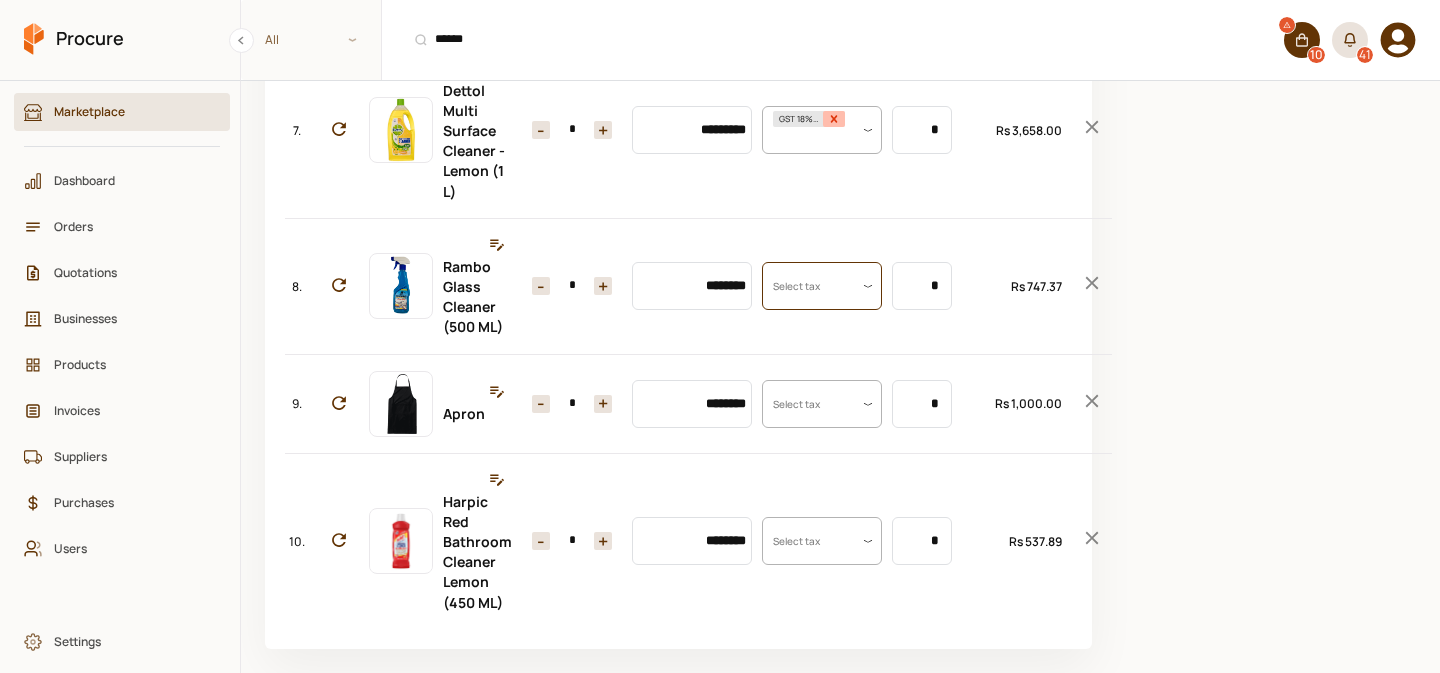 click 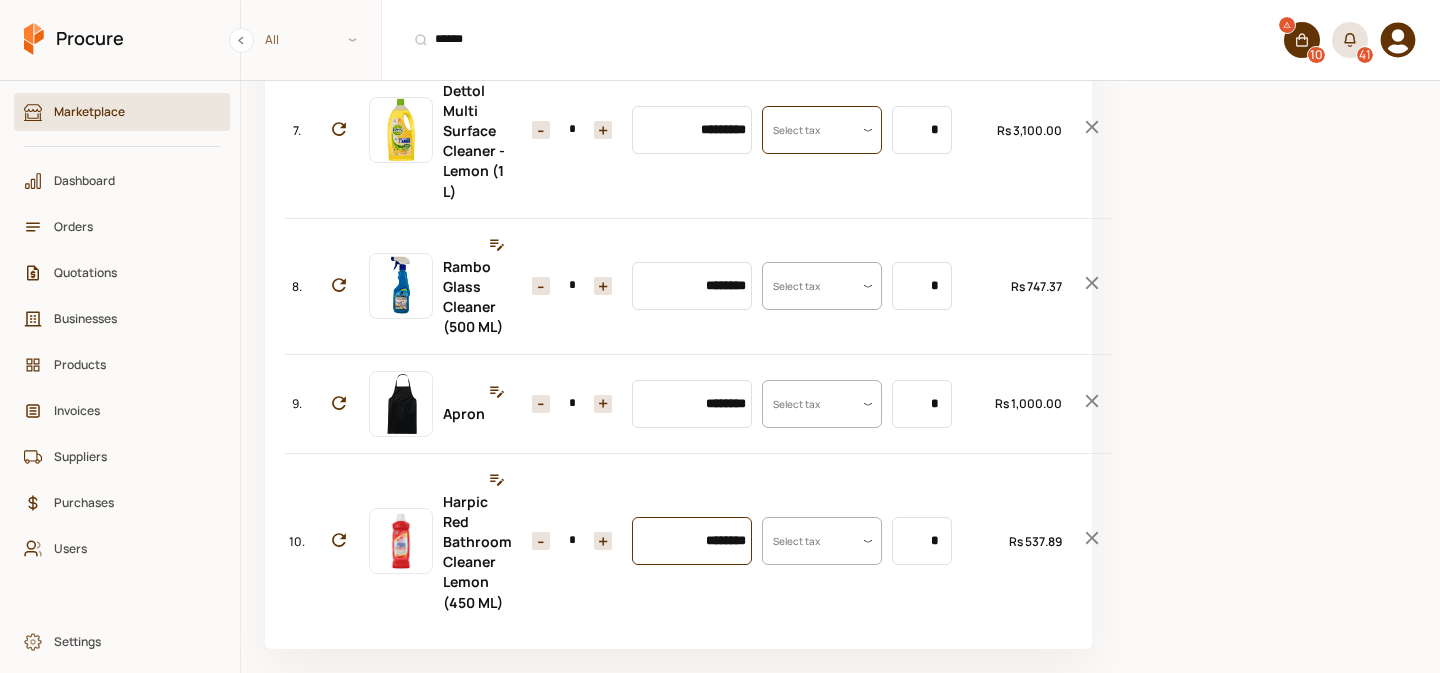 click on "********" at bounding box center (692, 541) 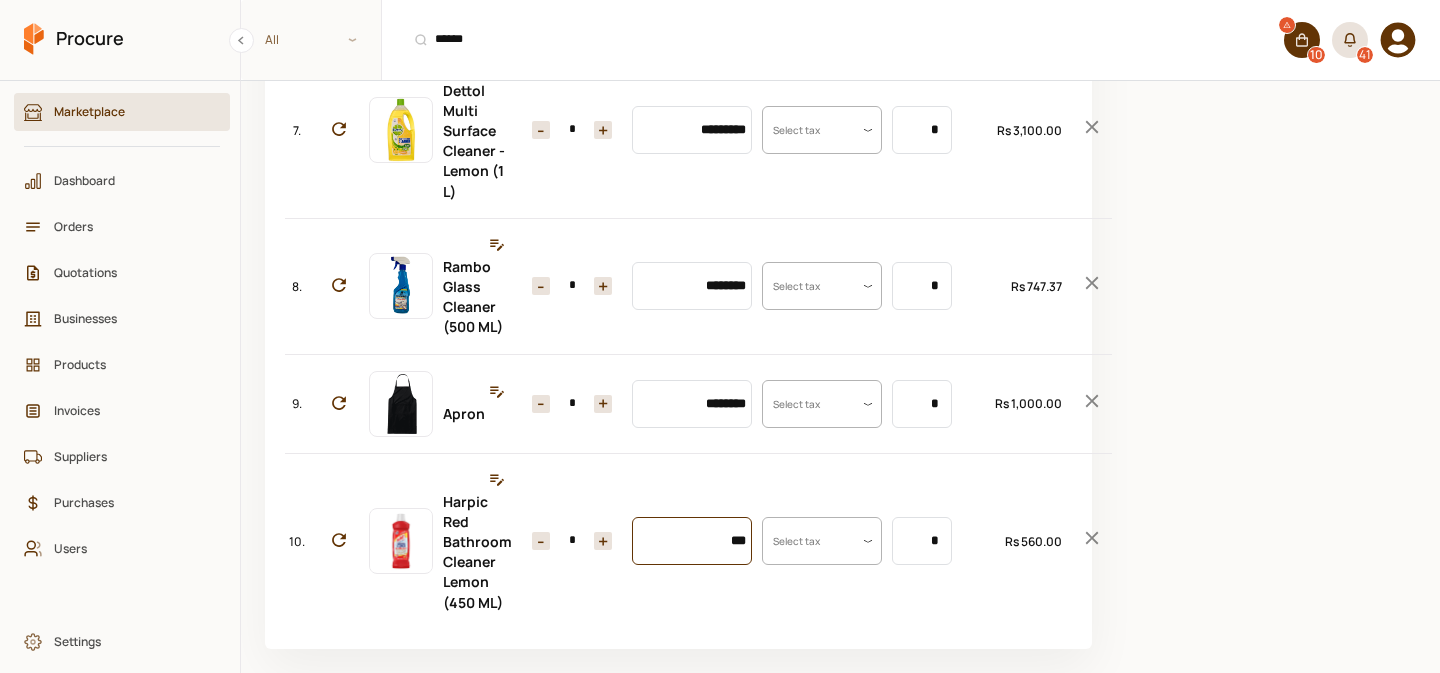 type on "***" 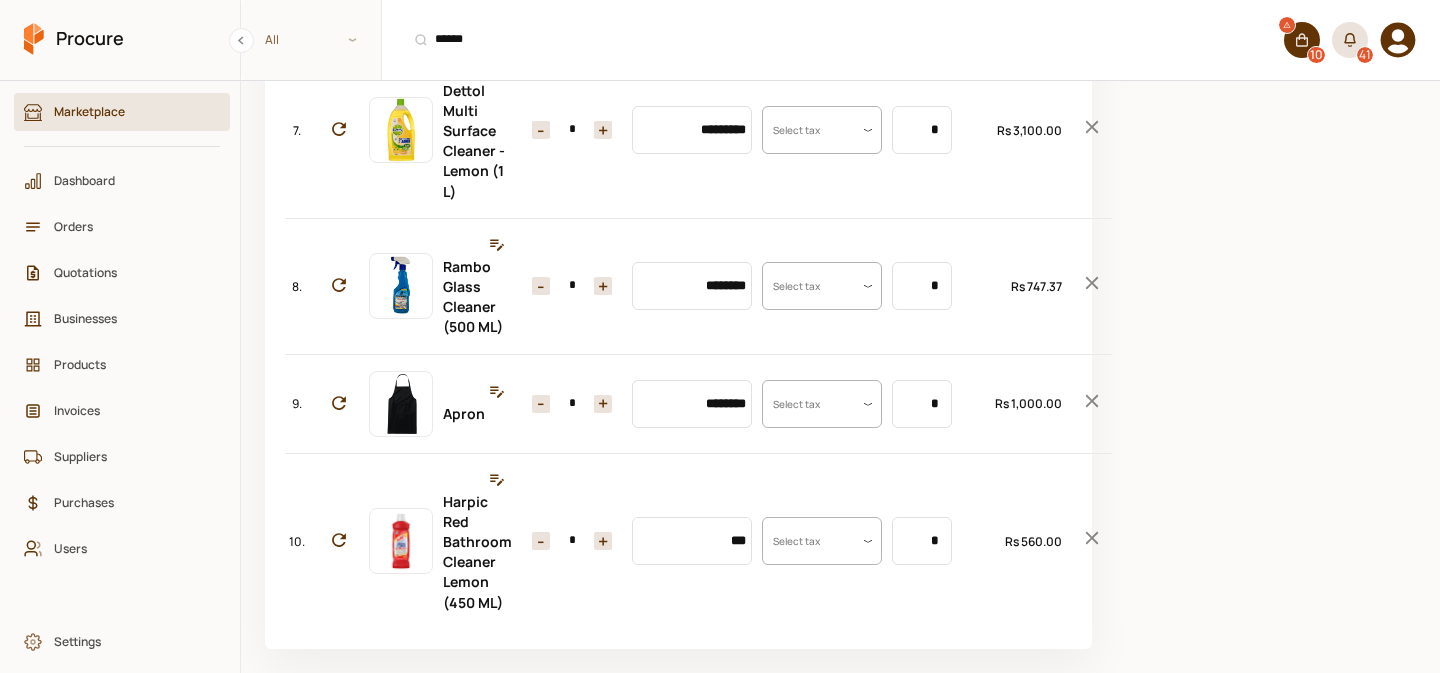 click on "+" at bounding box center [603, 541] 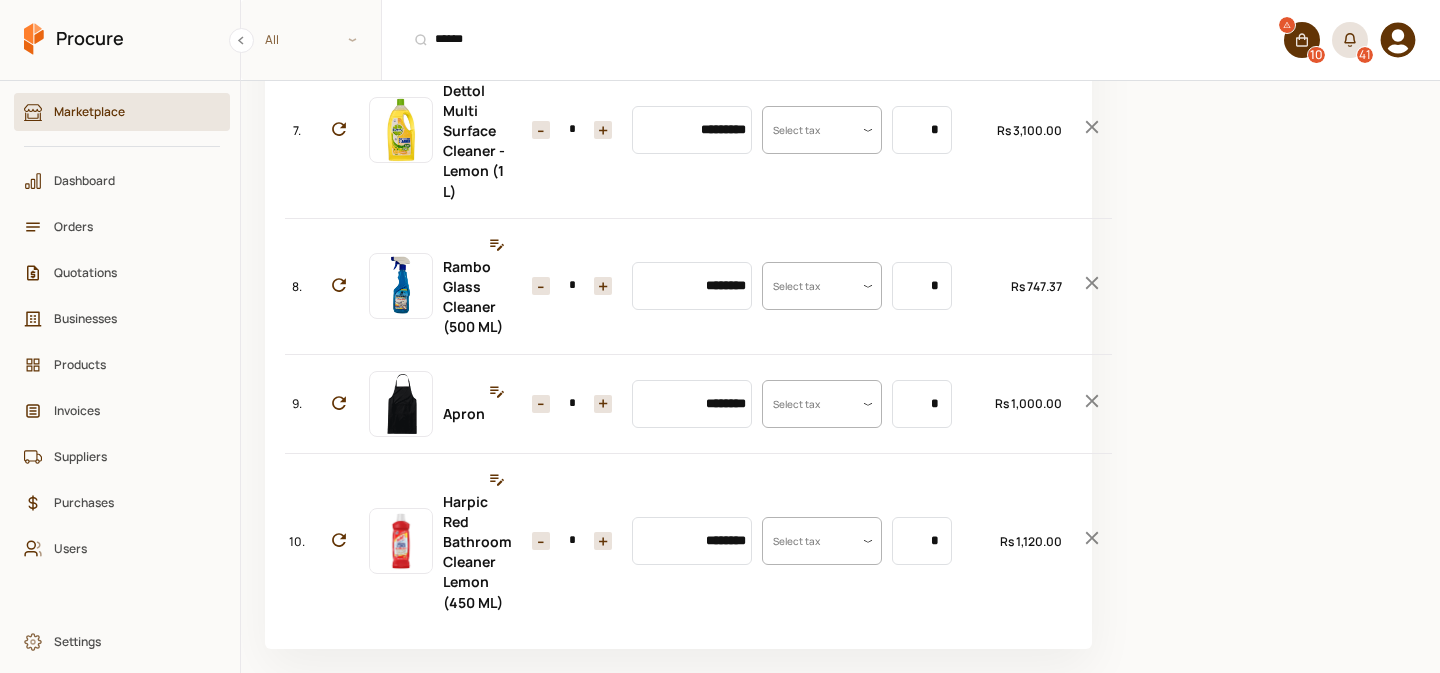 click on "+" at bounding box center [603, 541] 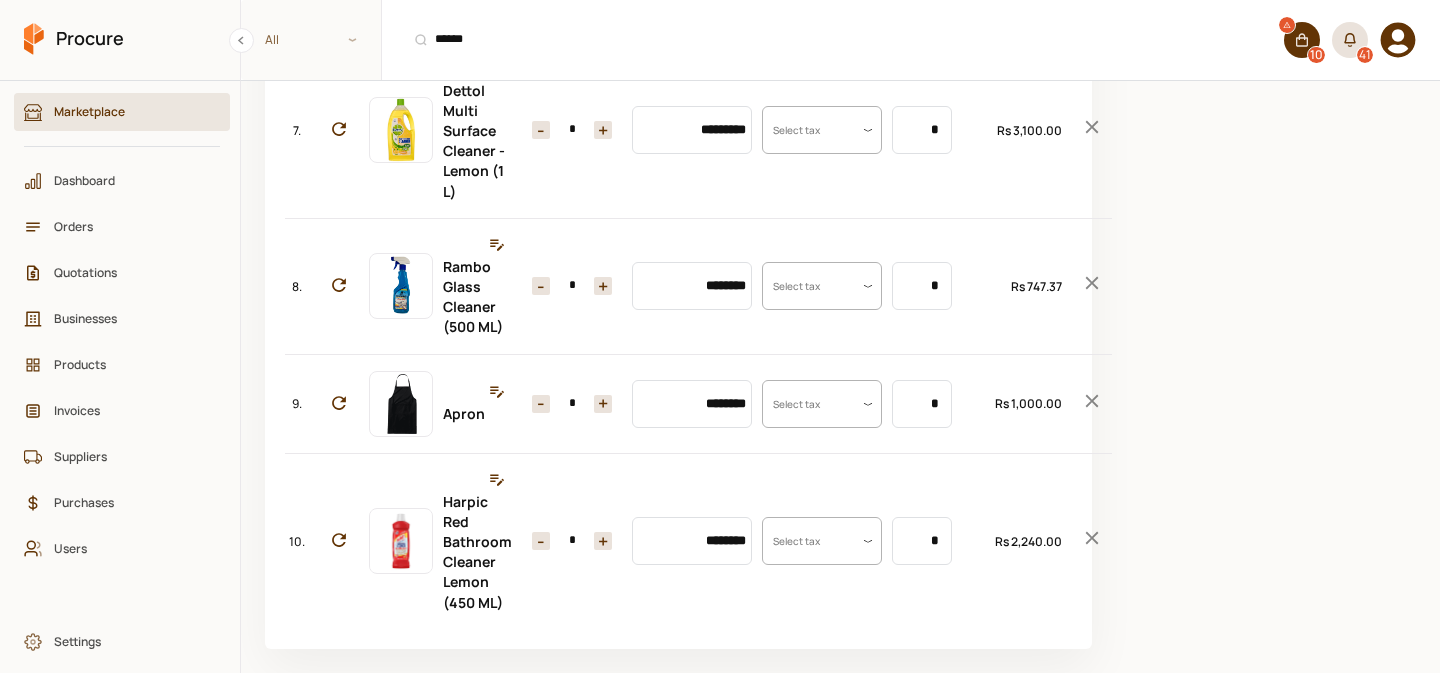 click on "+" at bounding box center (603, 541) 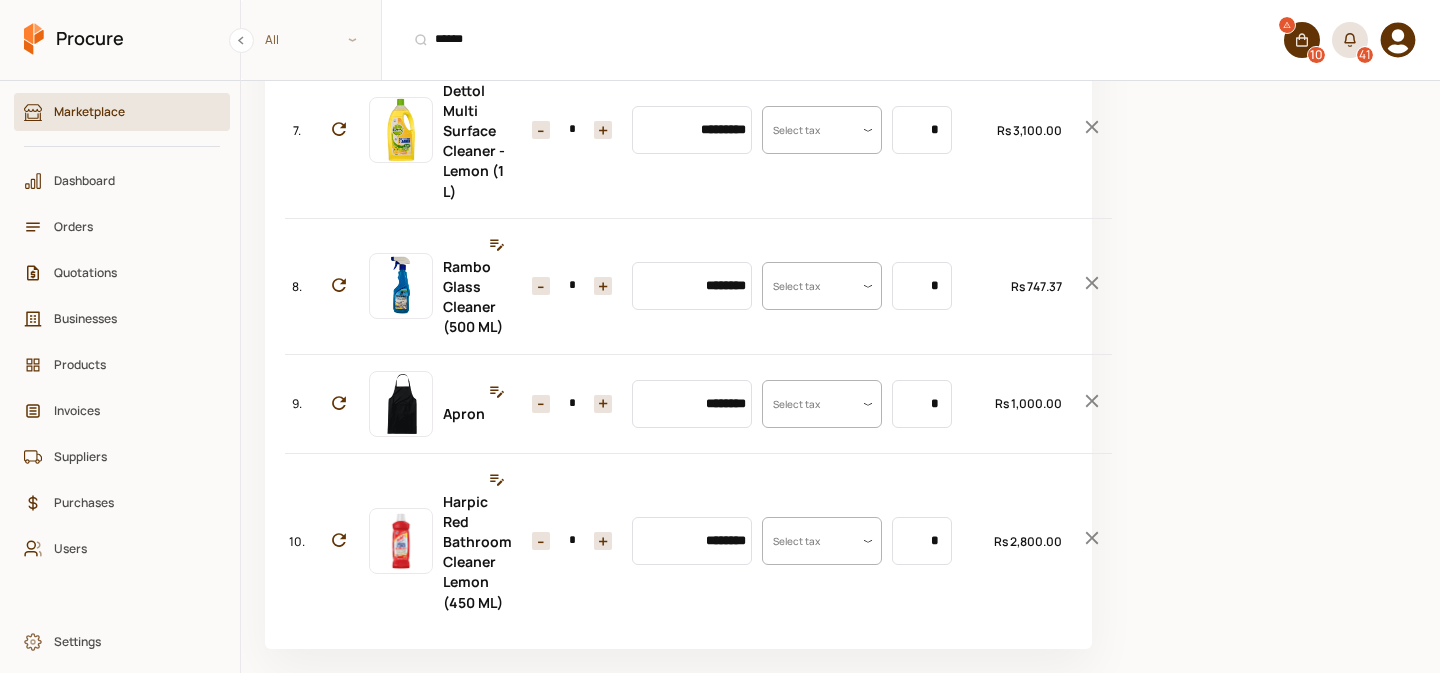 click on "+" at bounding box center (603, 541) 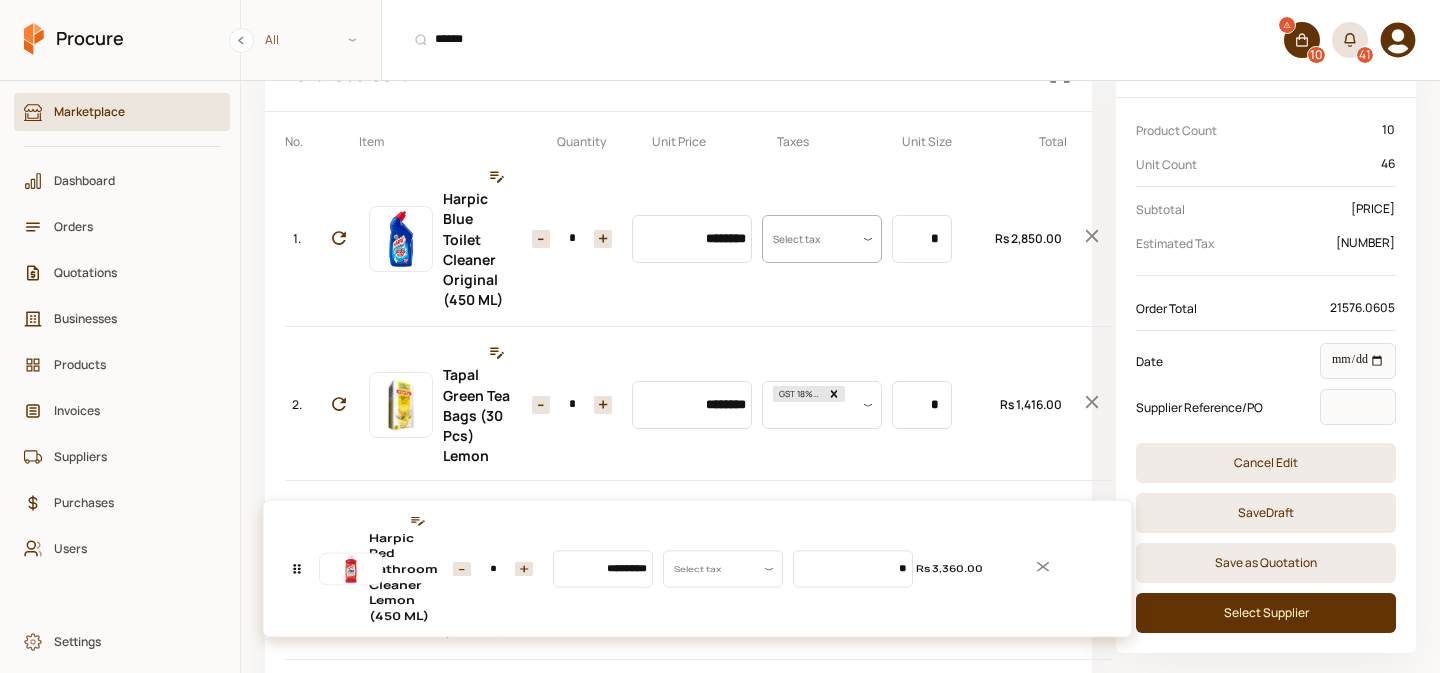 scroll, scrollTop: 137, scrollLeft: 0, axis: vertical 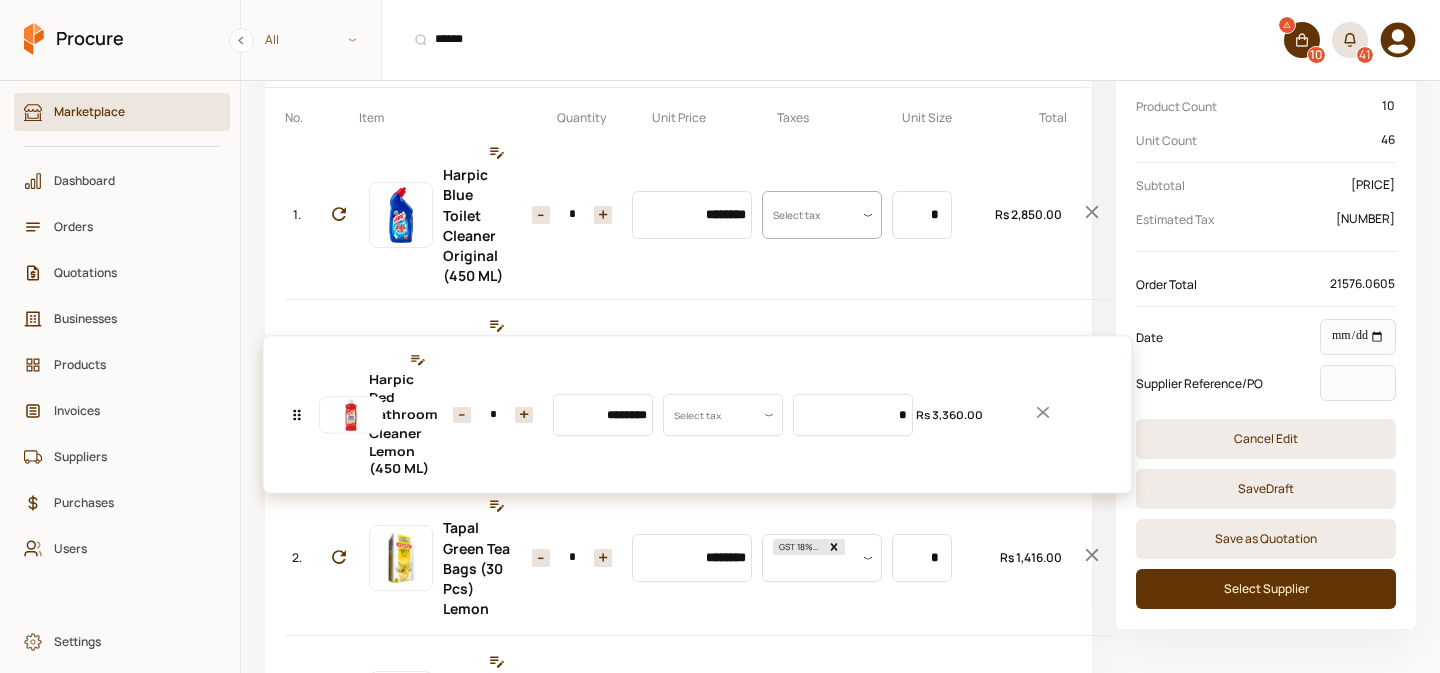 drag, startPoint x: 300, startPoint y: 540, endPoint x: 364, endPoint y: 415, distance: 140.43147 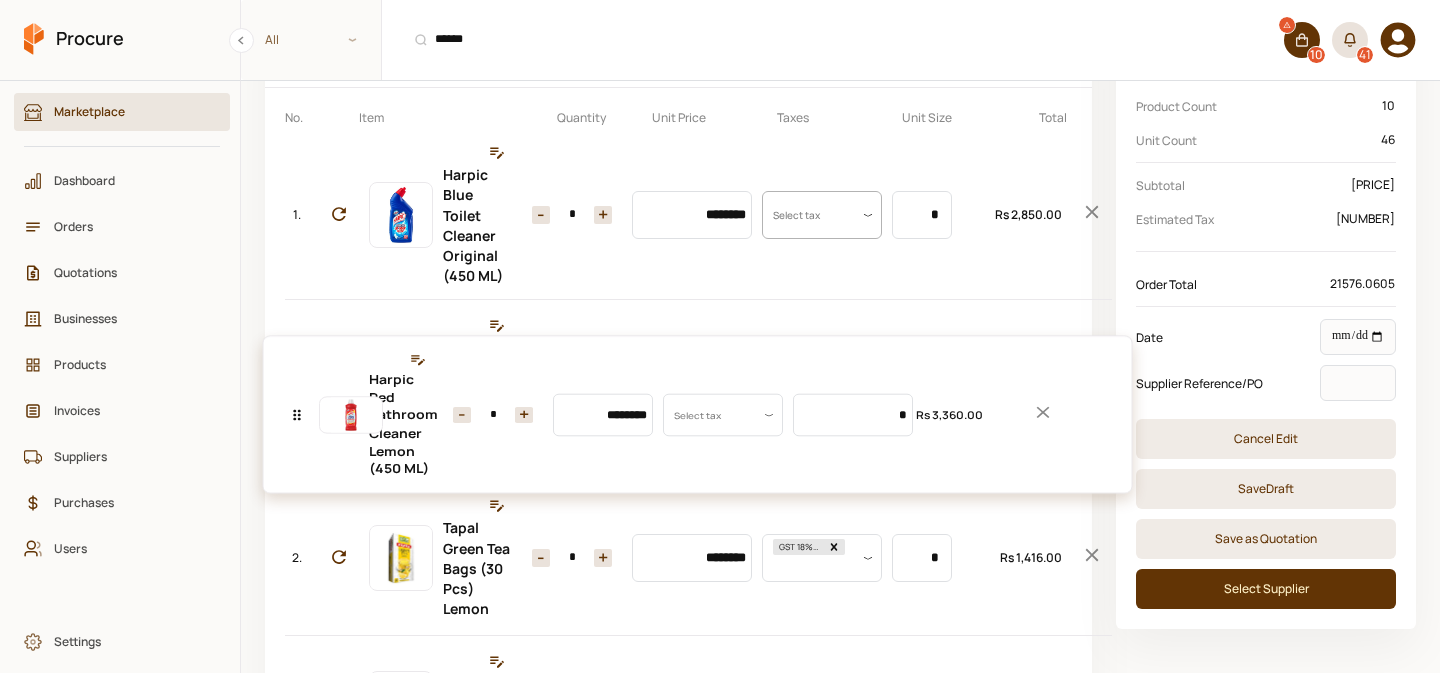 click on "No. Item Quantity Unit Price Taxes Unit Size Total 1. Harpic Blue Toilet Cleaner Original (450 ML) Quantity - * + Price ******** Tax Select tax Uom Value * Total Rs 2,850.00 2. Tapal Green Tea Bags (30 Pcs) Lemon Quantity - * + Price ******** Tax GST 18% (INC) Uom Value * Total Rs 1,416.00 3. Bonus Tristar Top Load (1 KG)  Quantity - * + Price ******** Tax GST 18% (INC) Uom Value * Total Rs 1,357.00 4. Rough Cleaning Towels High Quality / Tapri (1 KG) Quantity - * + Price ******** Tax GST 18% (INC) Uom Value * Total Rs 4,006.10 5. Garbage Bag Roll 28.5" x 37"(15 Pcs) Quantity - * + Price ******** Tax GST 18% (INC) Uom Value * Total Rs 2,330.50 6. Garbage Bag Roll 18"x24" (25 Pcs) Quantity - * + Price ******** Tax GST 18% (INC) Uom Value * Total Rs 1,409.09 7. Dettol Multi Surface Cleaner - Lemon (1 L) Quantity - * + Price ********* Tax Select tax Uom Value * Total Rs 3,100.00 8. Rambo Glass Cleaner (500 ML) Quantity - * + Price ******** Tax Select tax Uom Value * Total Rs 747.37 9. Apron Quantity - *" at bounding box center [678, 889] 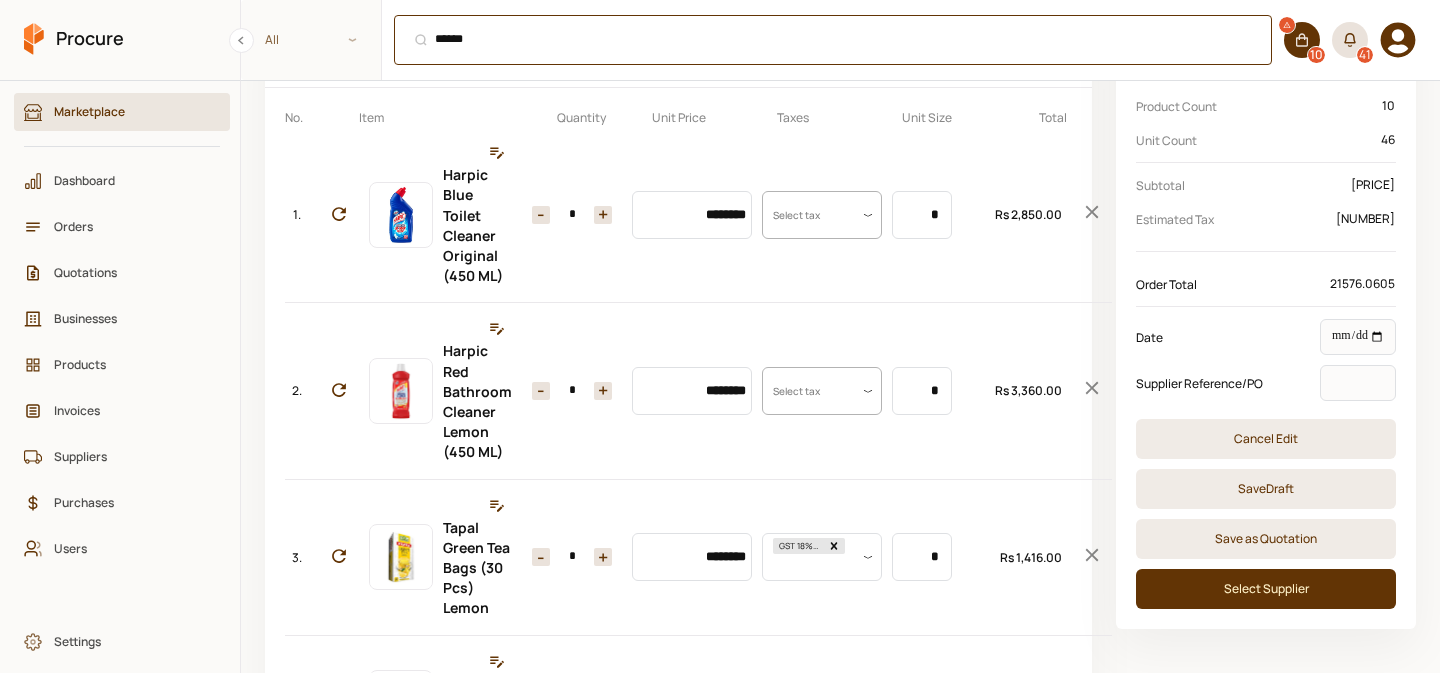 click on "****** ⌘  + K" at bounding box center (833, 40) 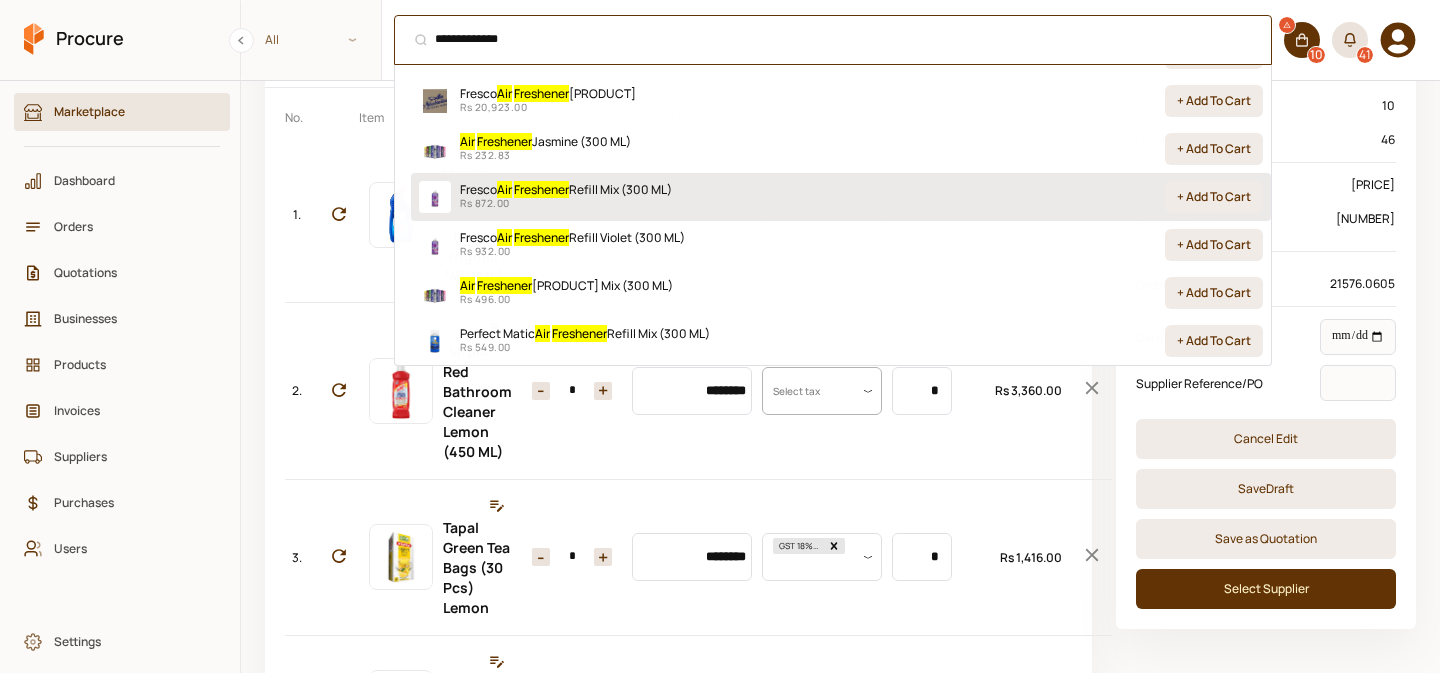scroll, scrollTop: 273, scrollLeft: 0, axis: vertical 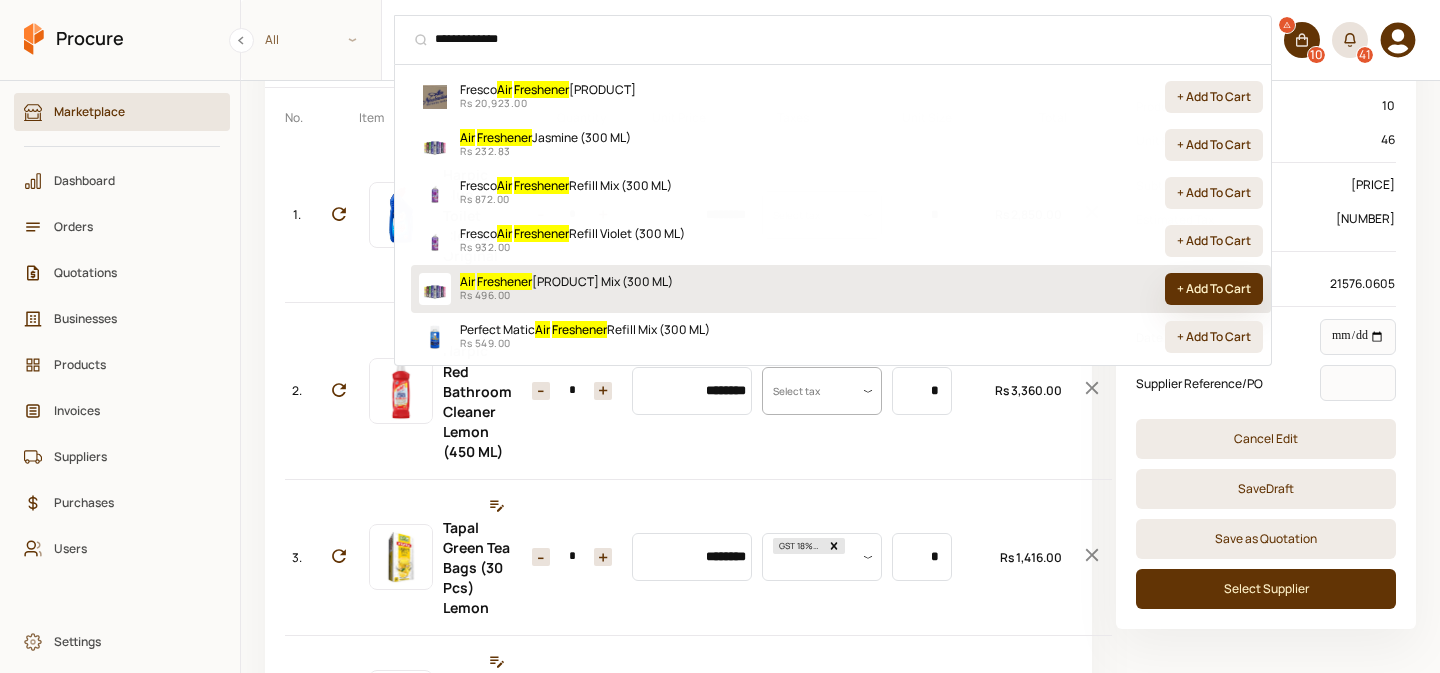 click on "+ Add To Cart" at bounding box center (1214, 289) 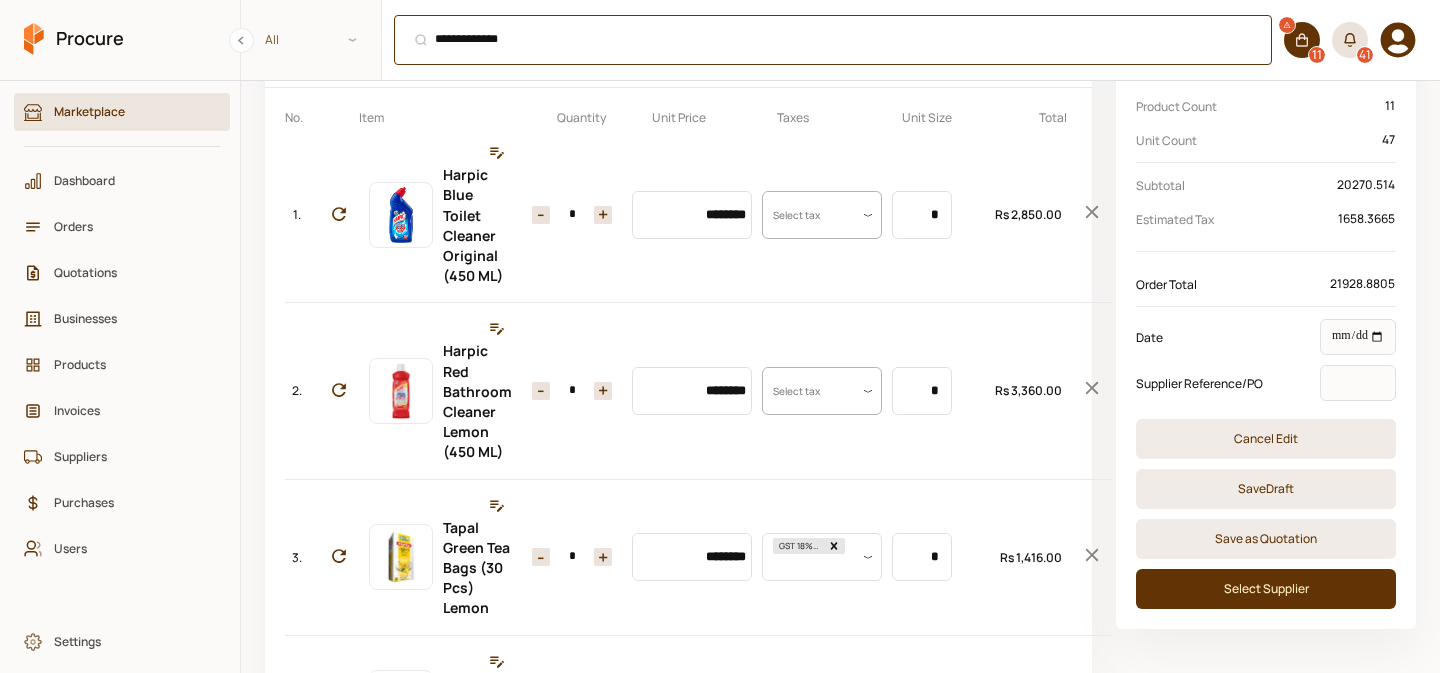 click on "**********" at bounding box center (833, 40) 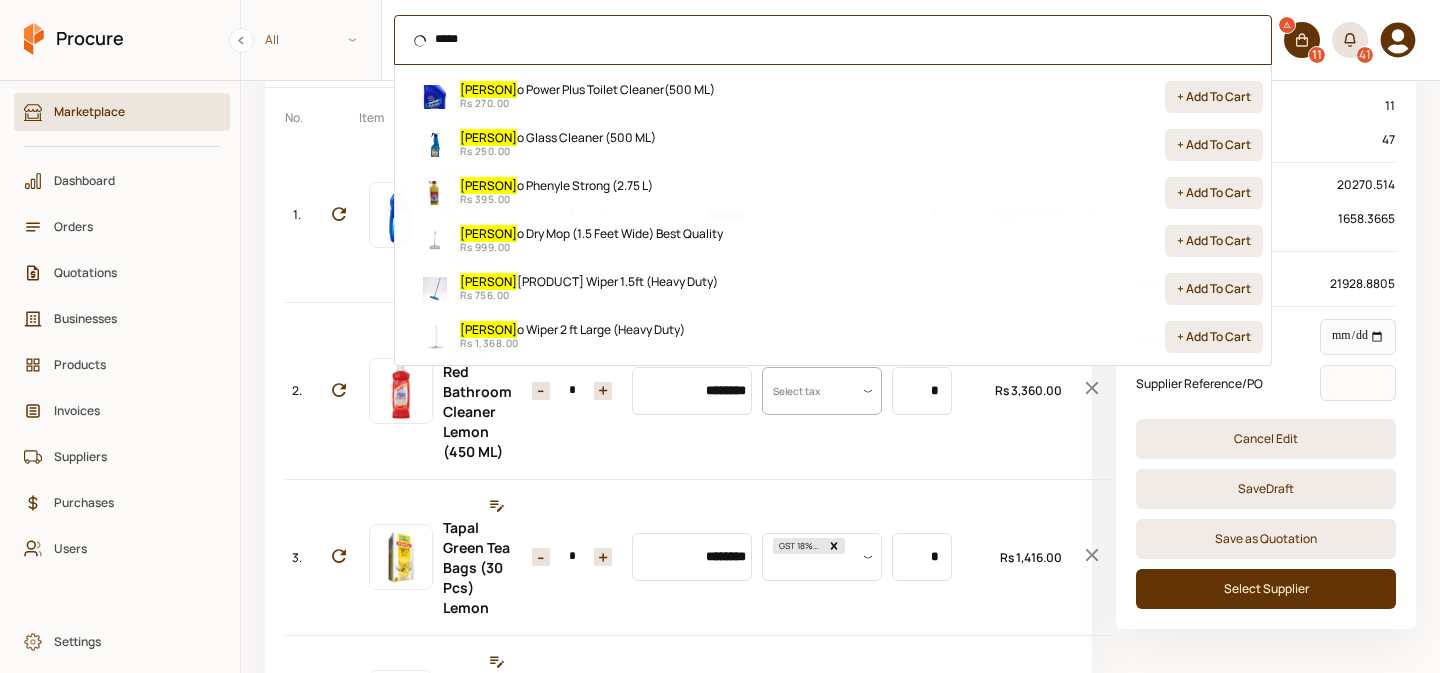 scroll, scrollTop: 0, scrollLeft: 0, axis: both 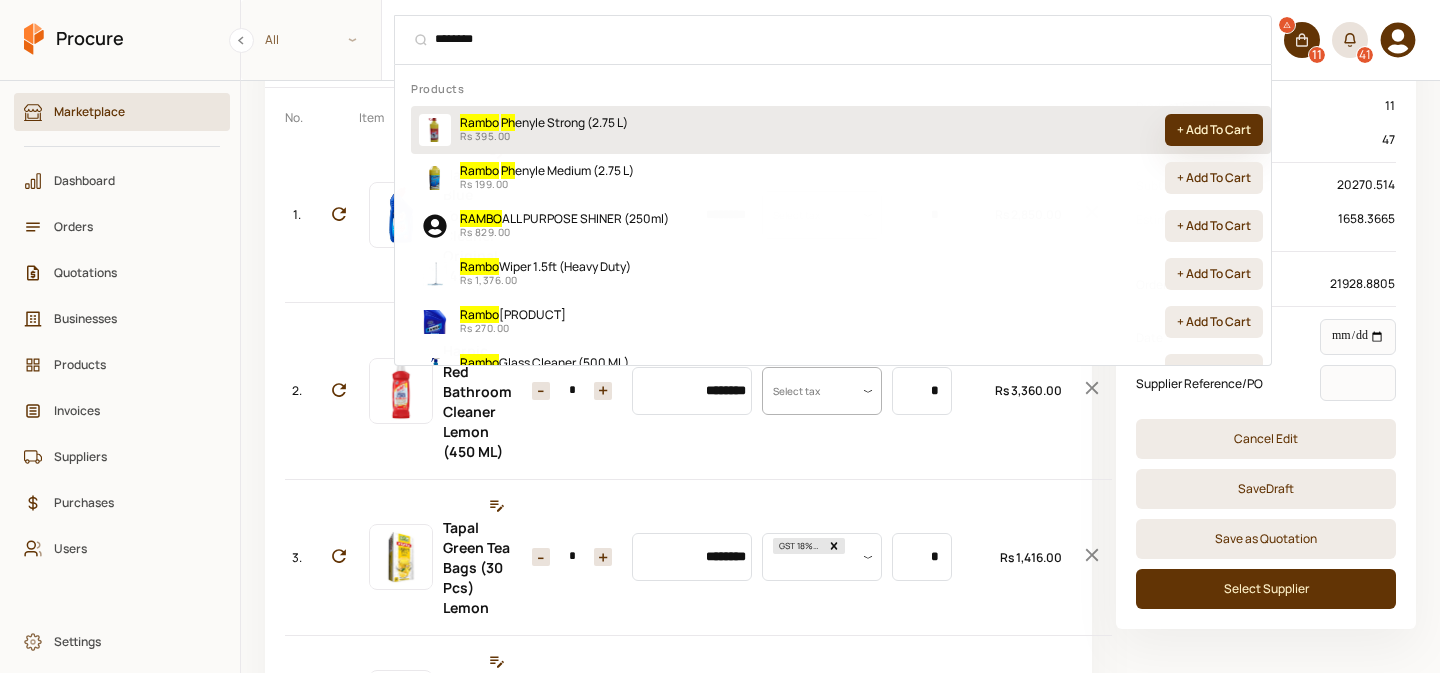click on "+ Add To Cart" at bounding box center (1214, 130) 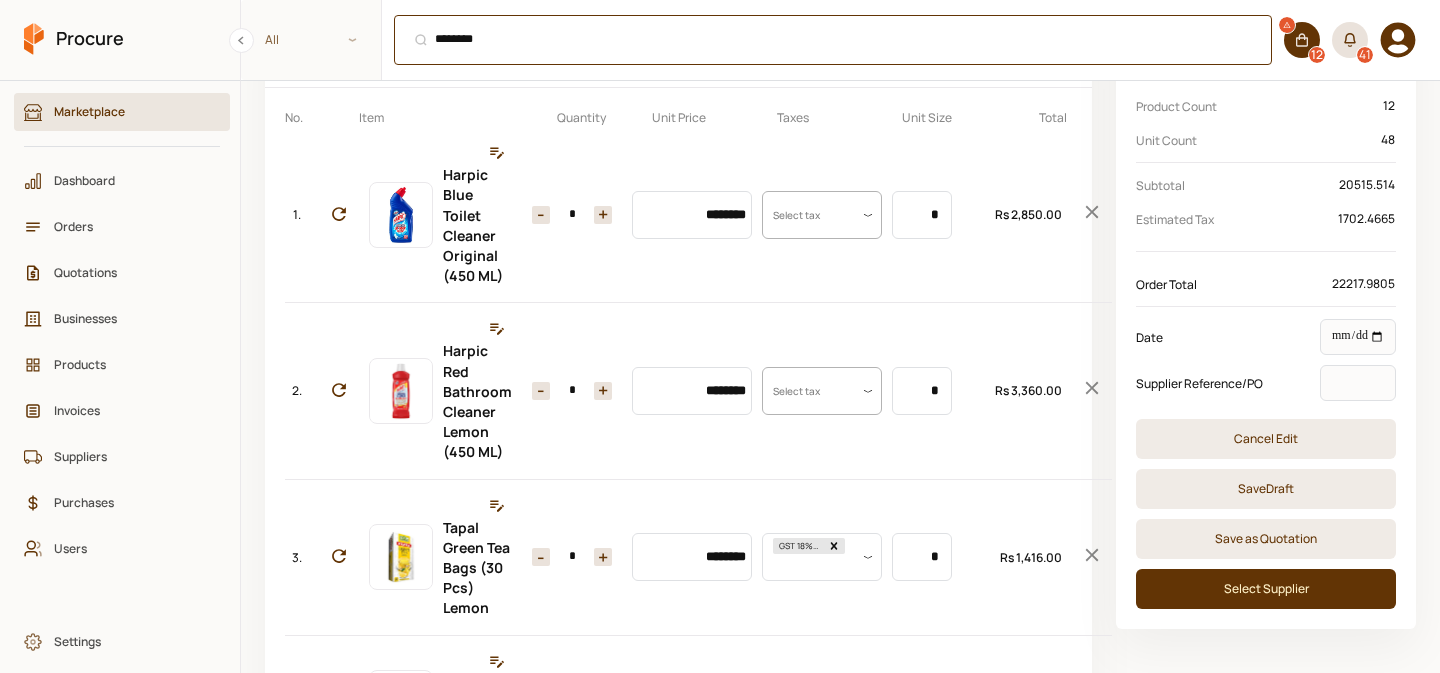 click on "******** ⌘  + K" at bounding box center (833, 40) 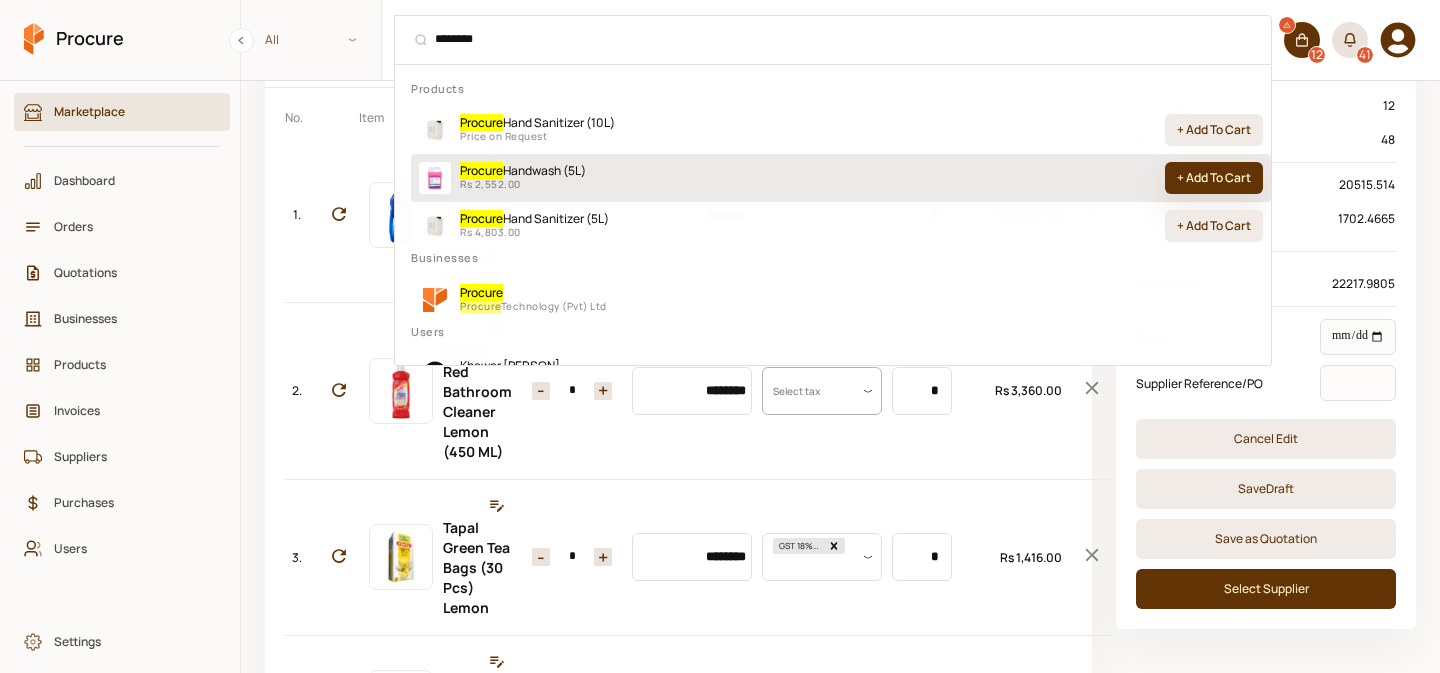 click on "+ Add To Cart" at bounding box center [1214, 178] 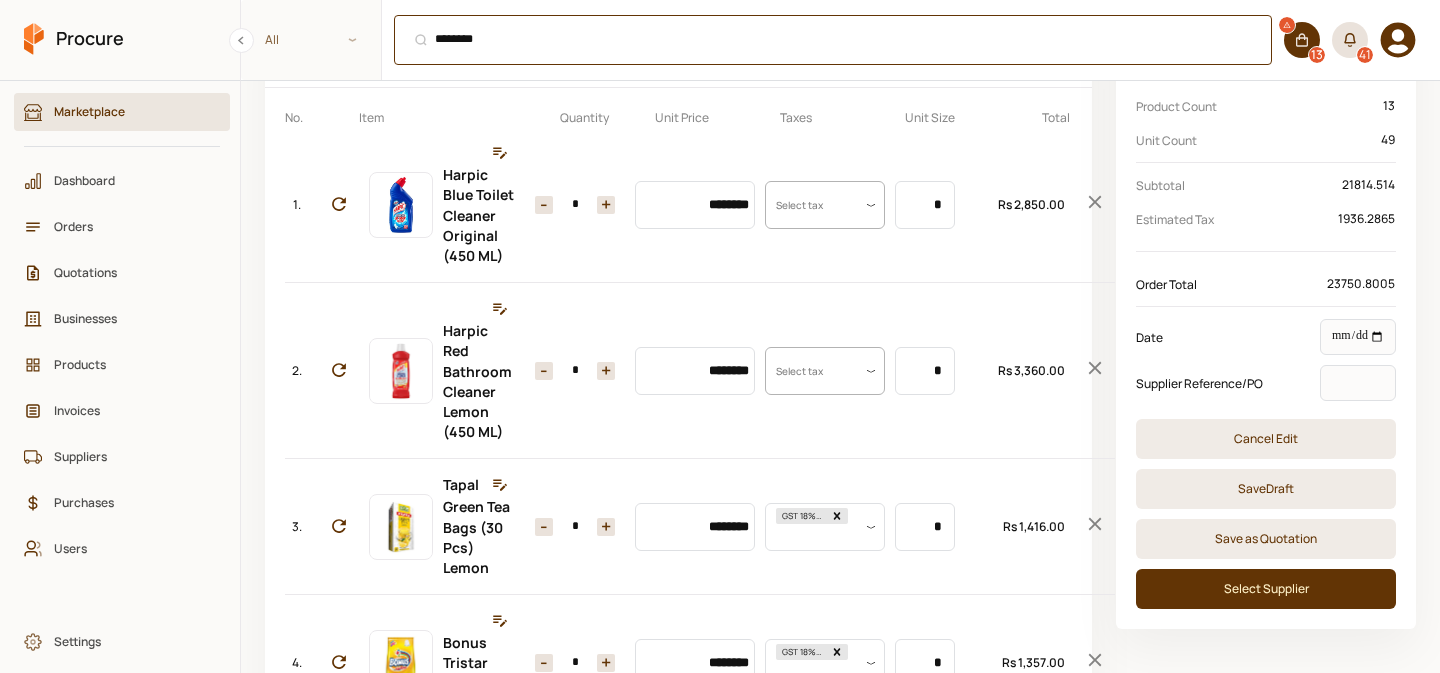 click on "******* ⌘  + K" at bounding box center (833, 40) 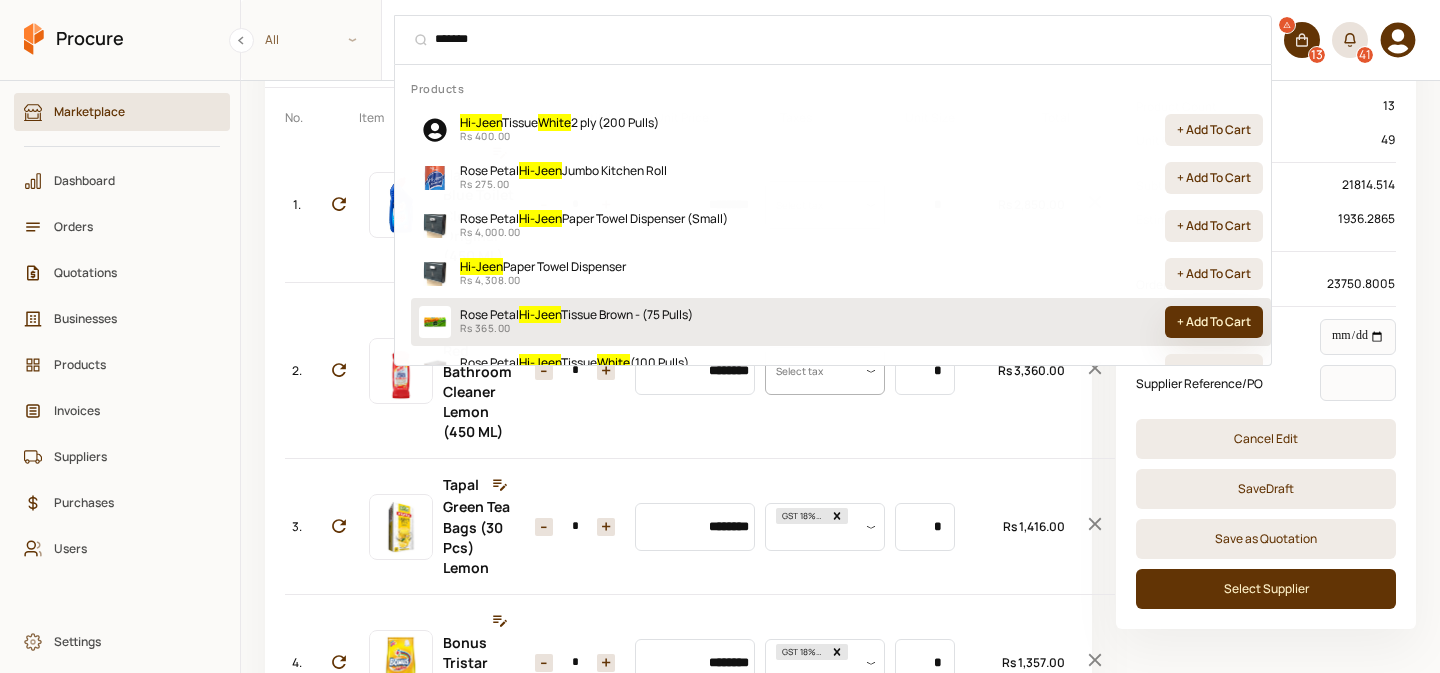 click on "+ Add To Cart" at bounding box center [1214, 322] 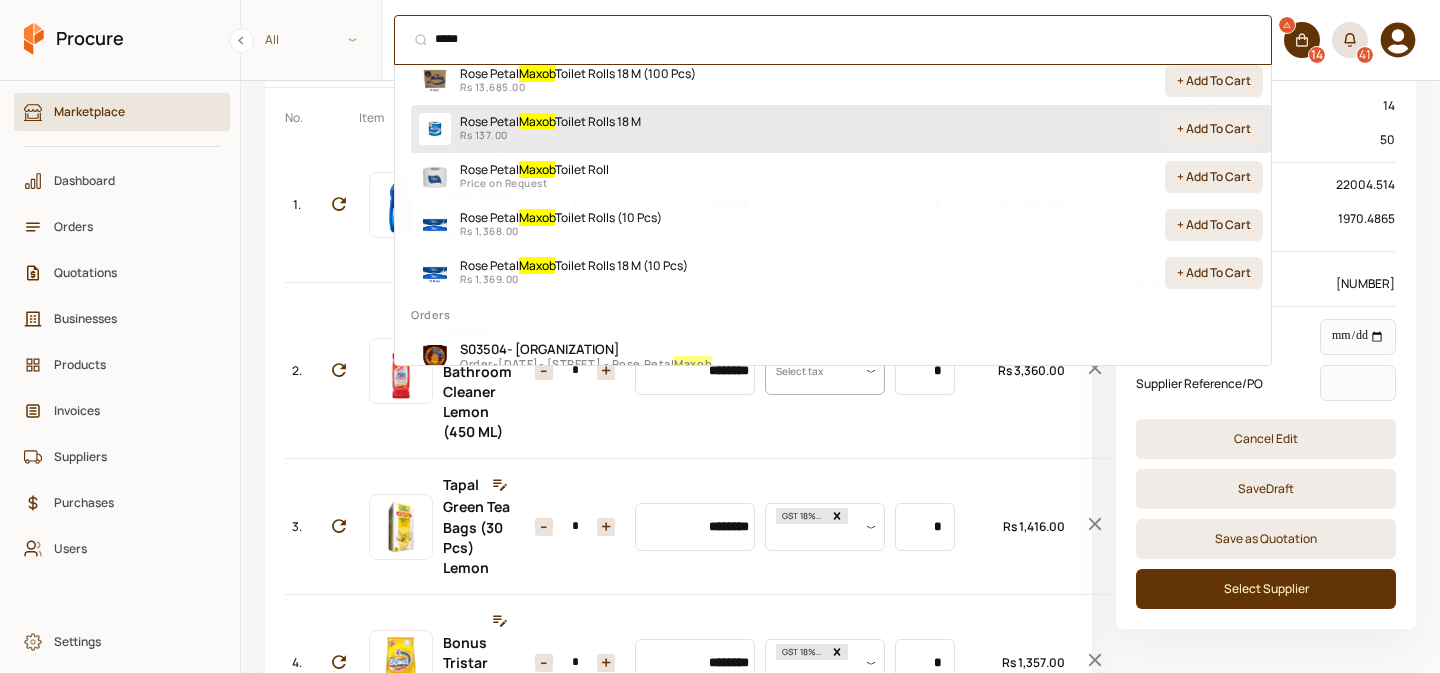 scroll, scrollTop: 107, scrollLeft: 0, axis: vertical 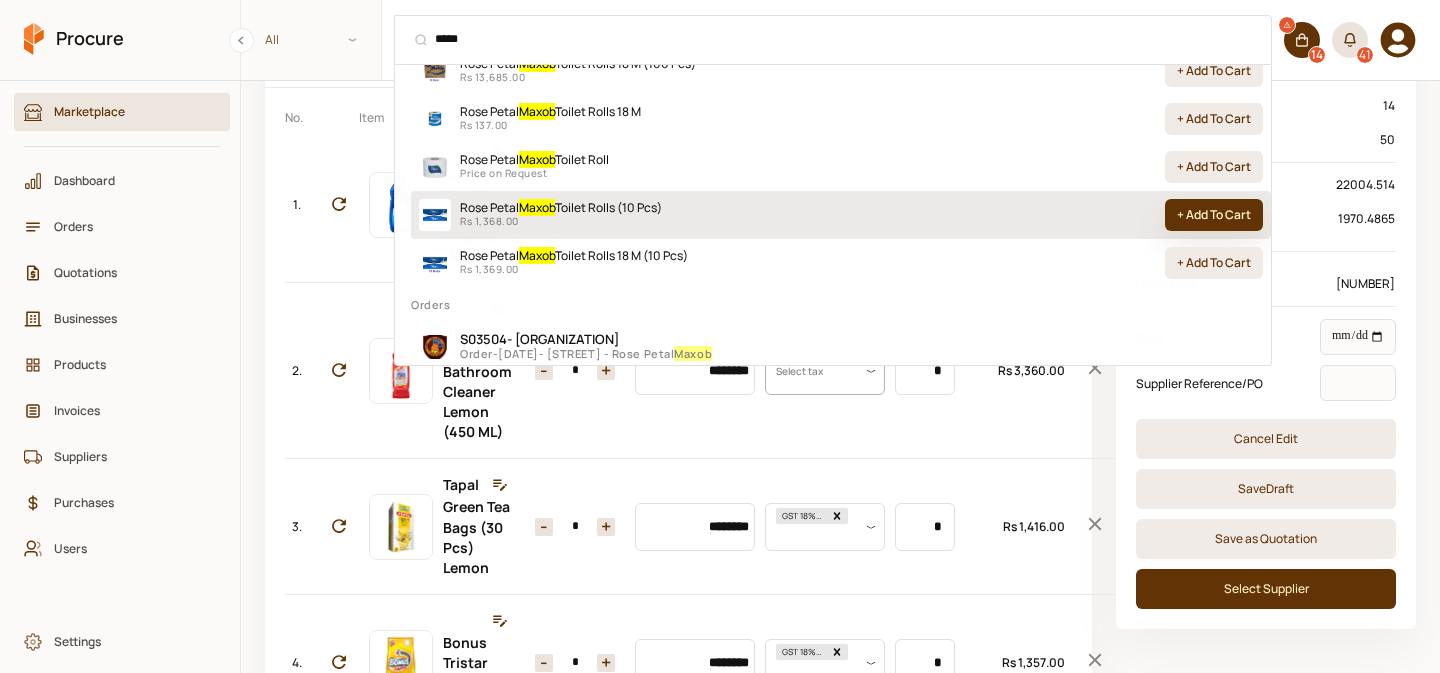 click on "+ Add To Cart" at bounding box center [1214, 215] 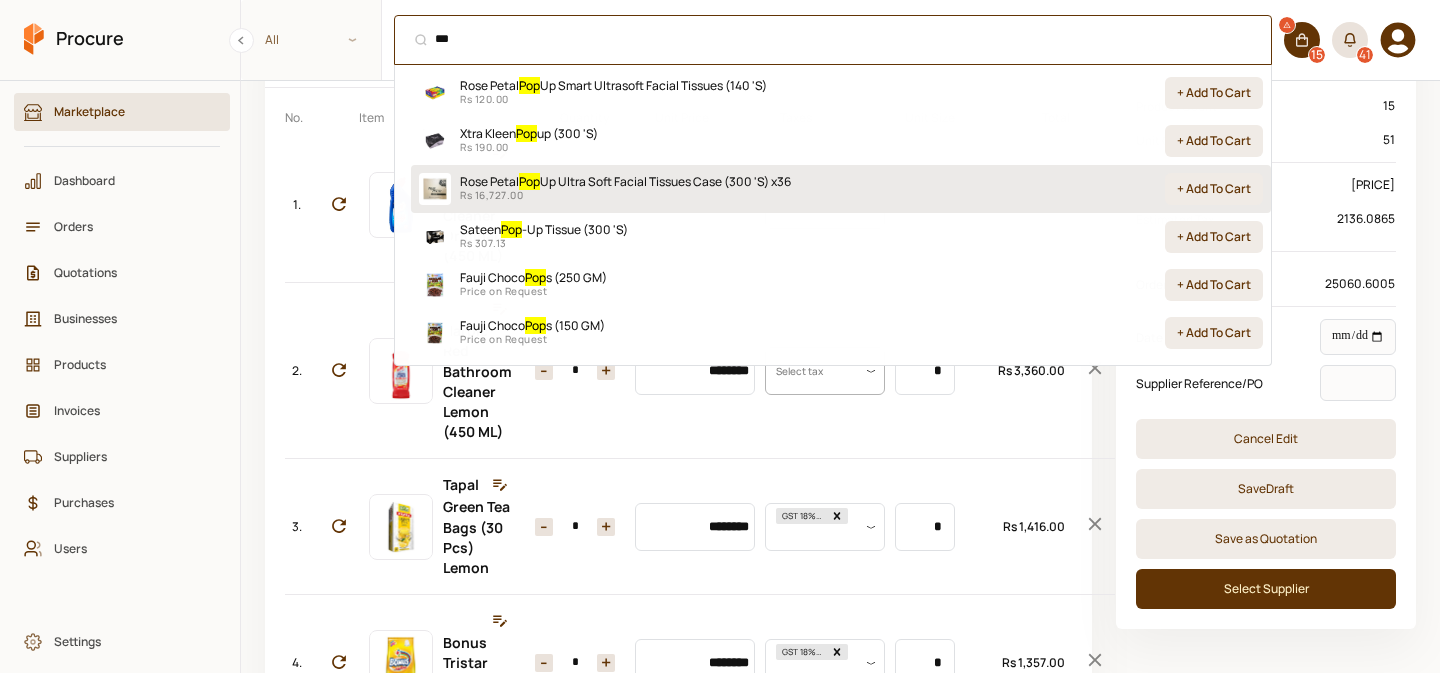 scroll, scrollTop: 0, scrollLeft: 0, axis: both 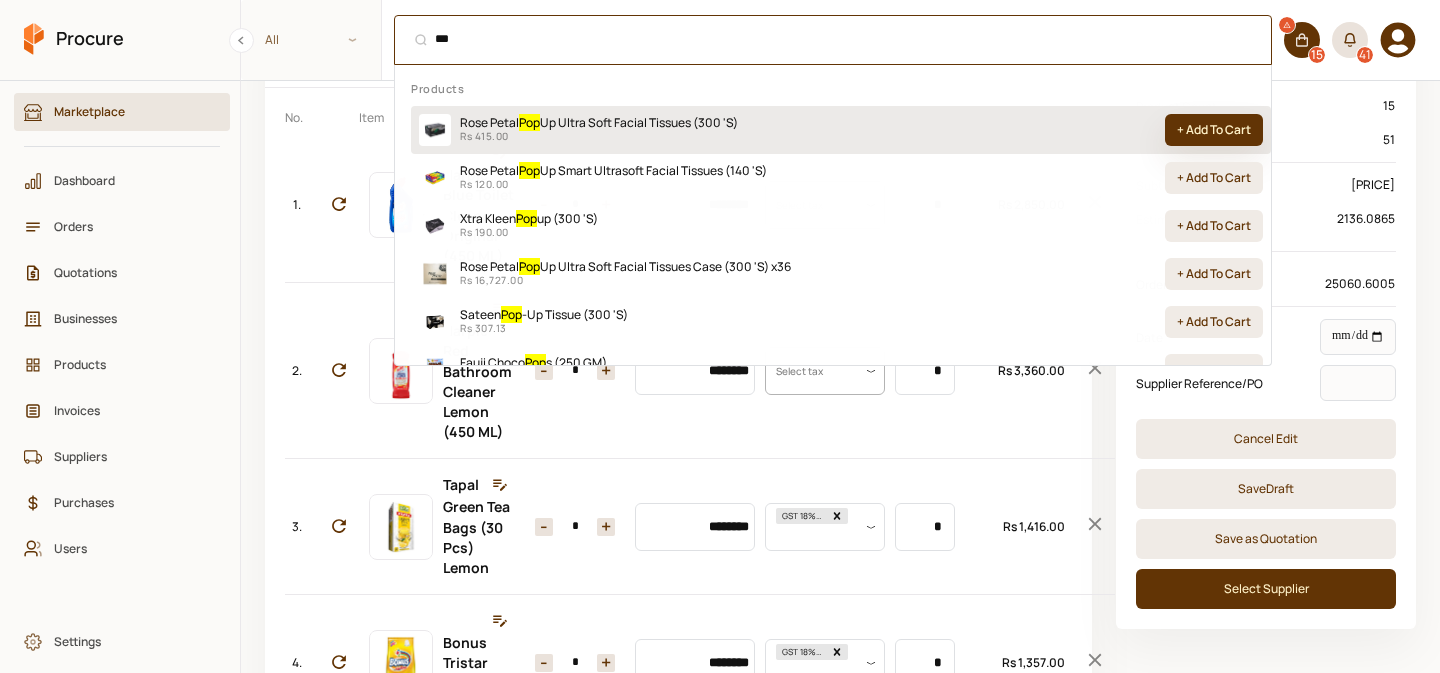 type on "***" 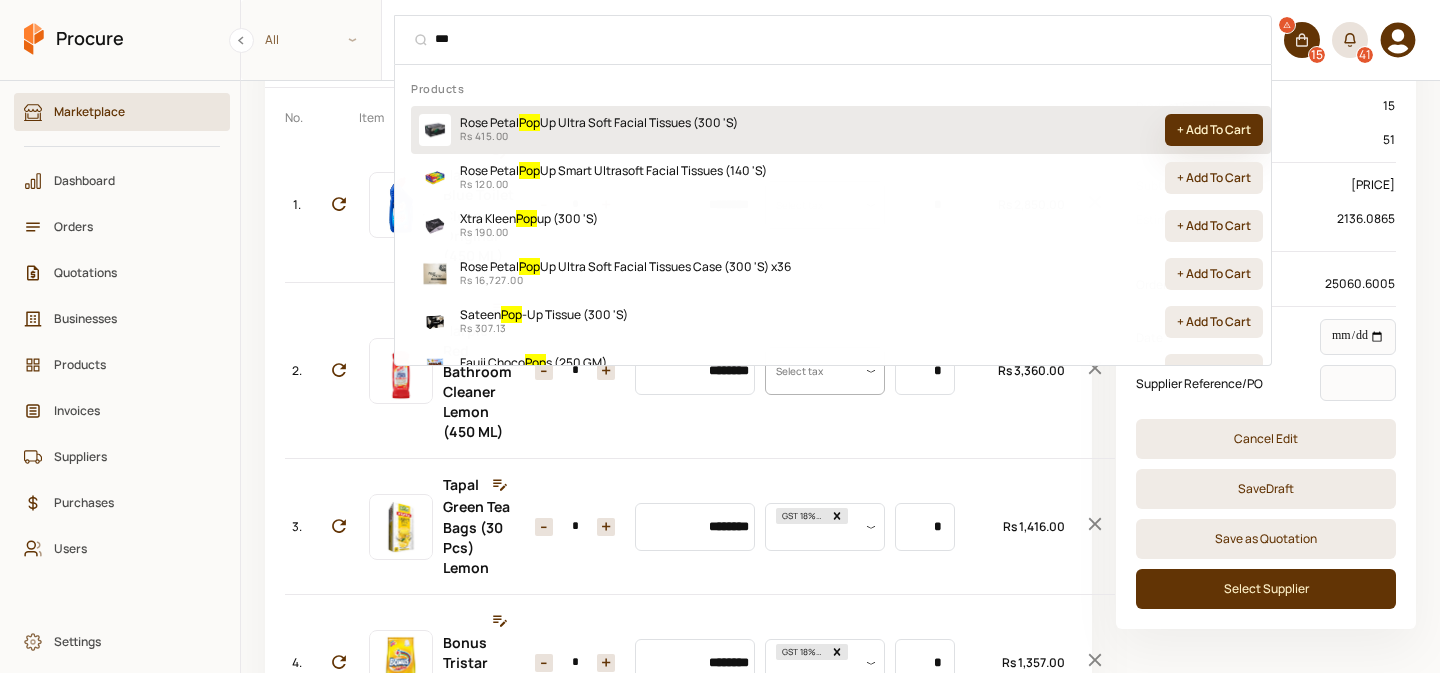 click on "+ Add To Cart" at bounding box center [1214, 130] 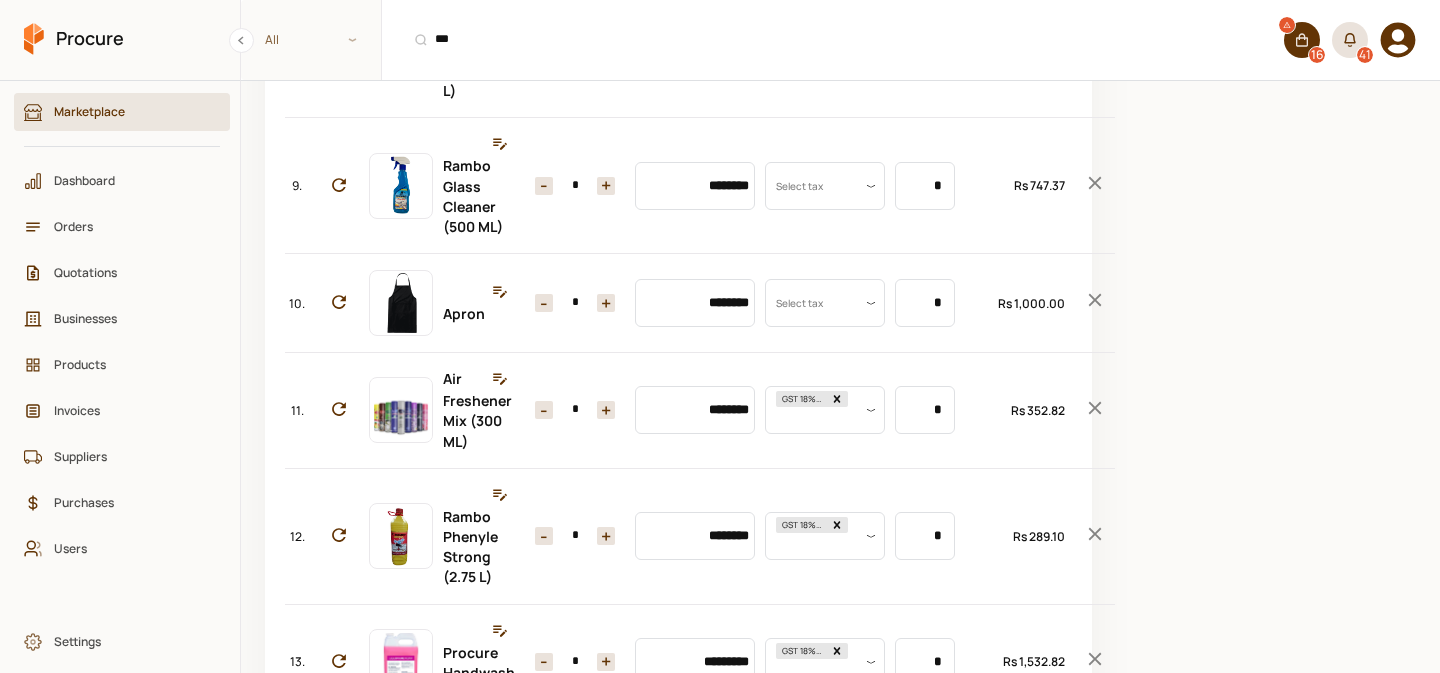 scroll, scrollTop: 1386, scrollLeft: 0, axis: vertical 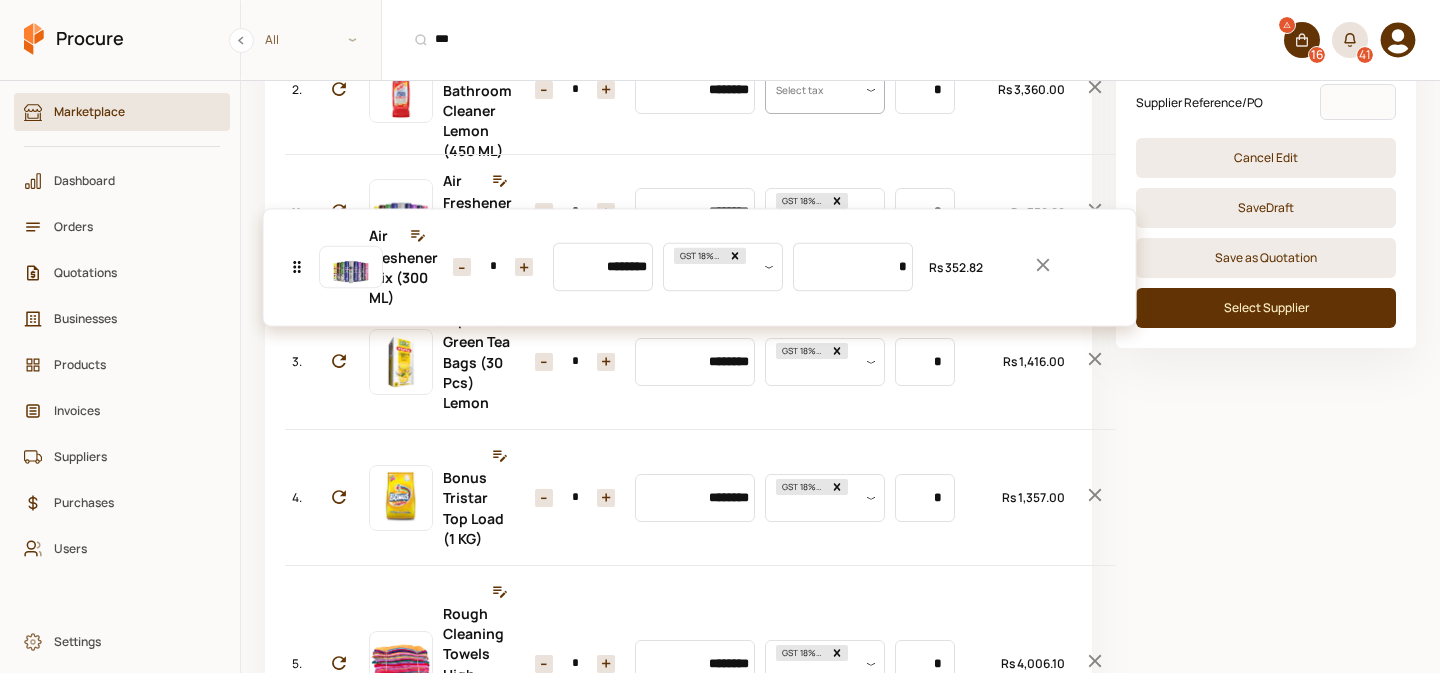 drag, startPoint x: 291, startPoint y: 465, endPoint x: 418, endPoint y: 244, distance: 254.89214 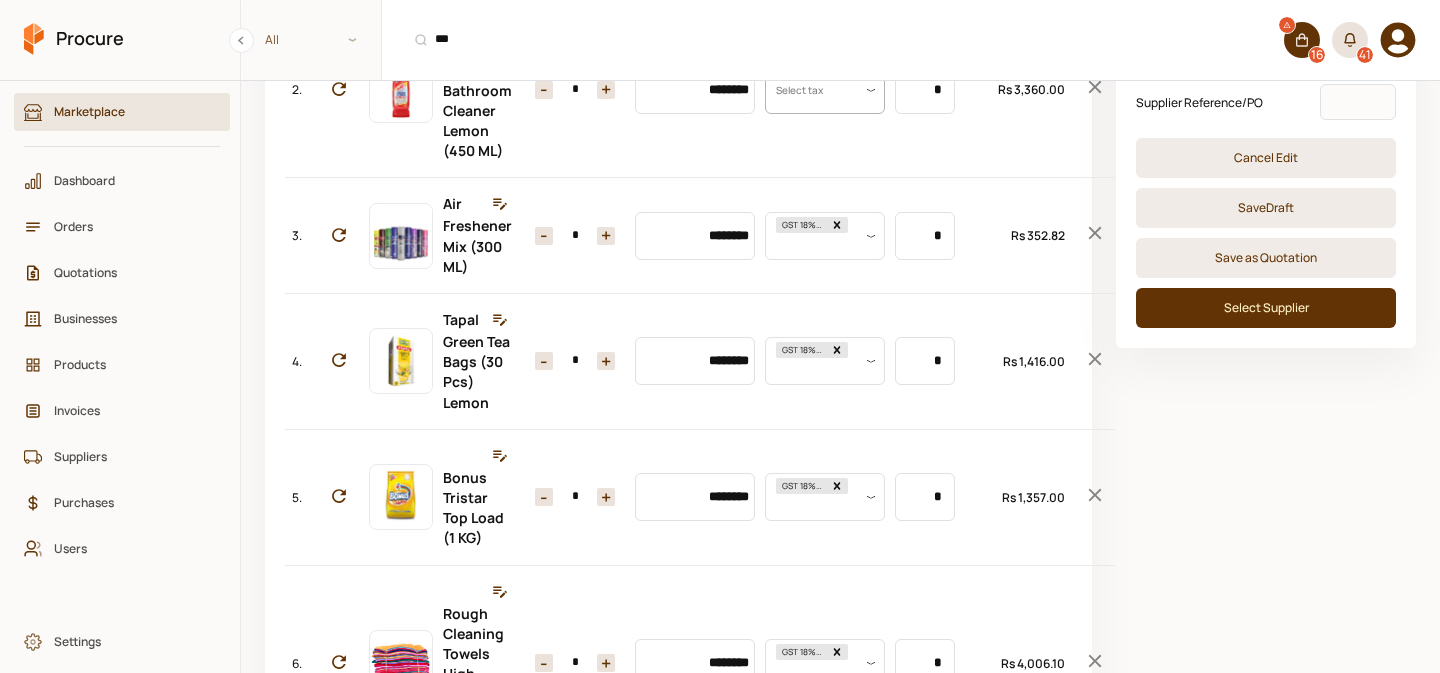 scroll, scrollTop: 2013, scrollLeft: 0, axis: vertical 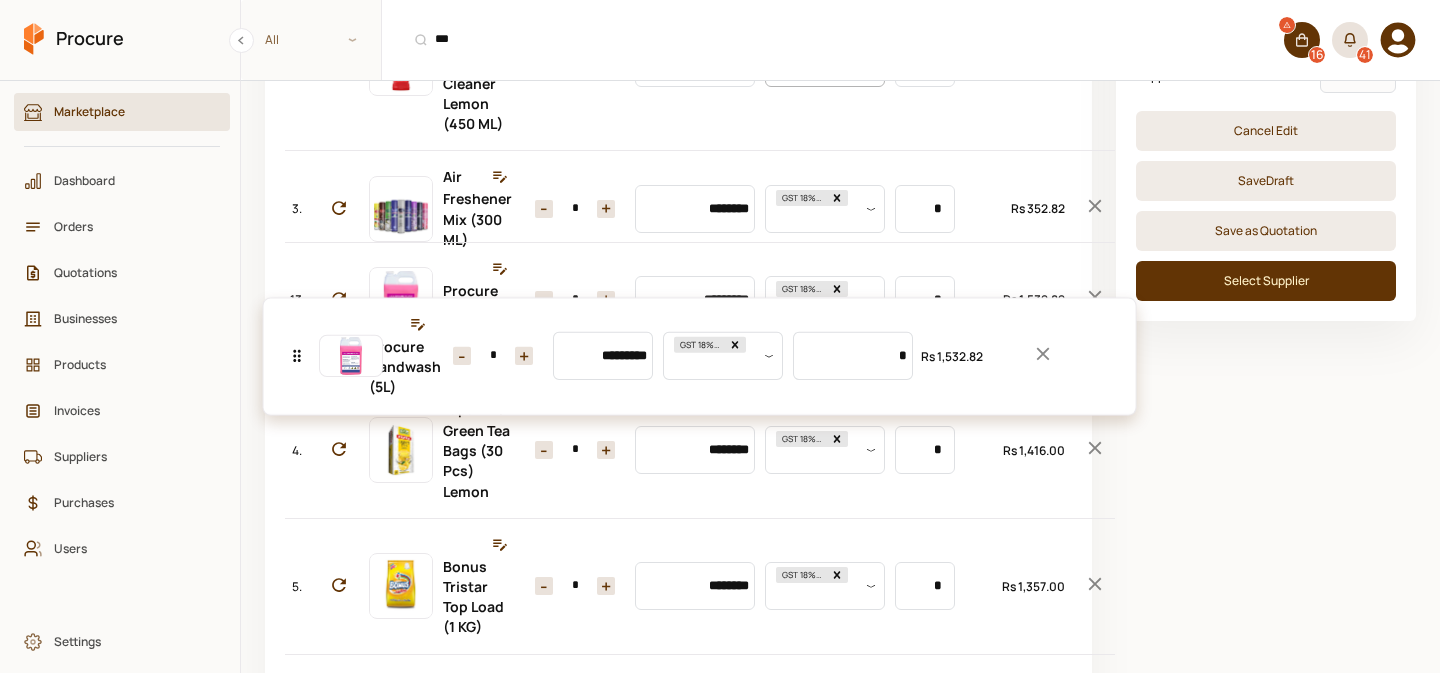 drag, startPoint x: 301, startPoint y: 98, endPoint x: 357, endPoint y: 386, distance: 293.39392 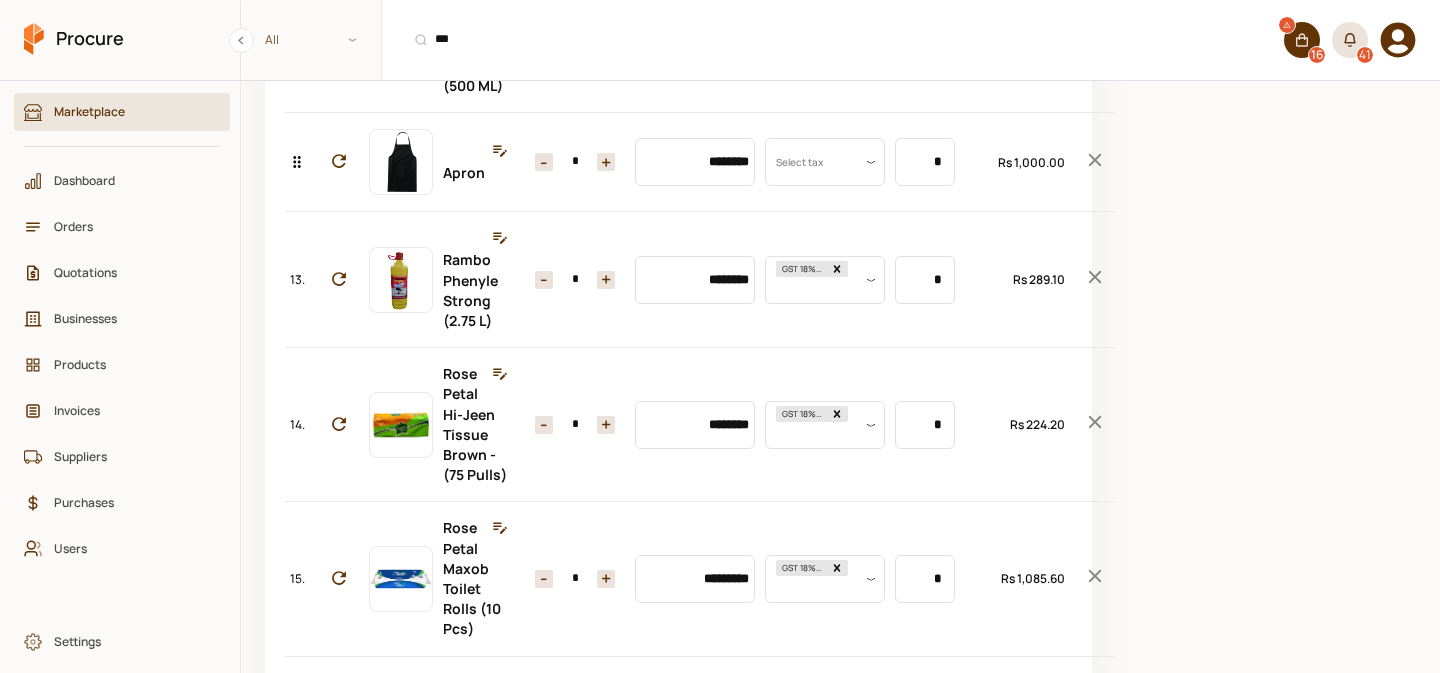 scroll, scrollTop: 1760, scrollLeft: 0, axis: vertical 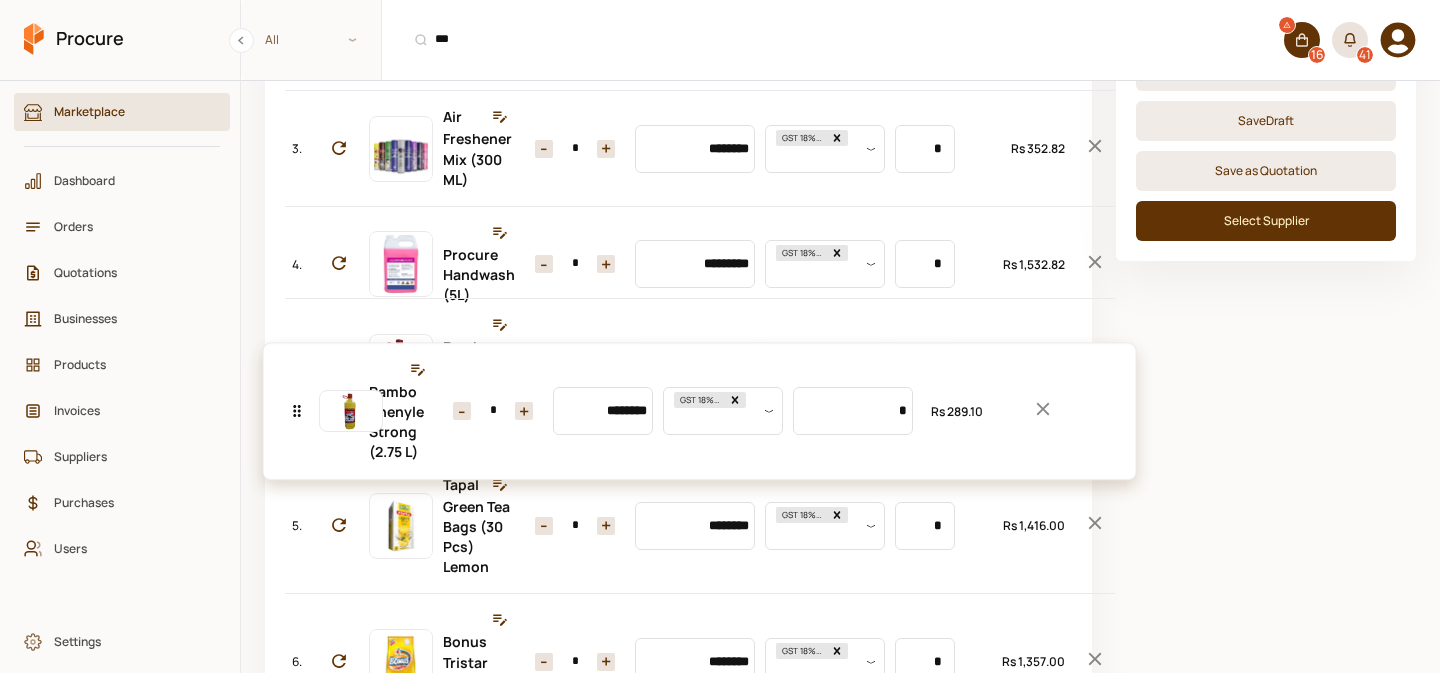 drag, startPoint x: 295, startPoint y: 336, endPoint x: 327, endPoint y: 444, distance: 112.64102 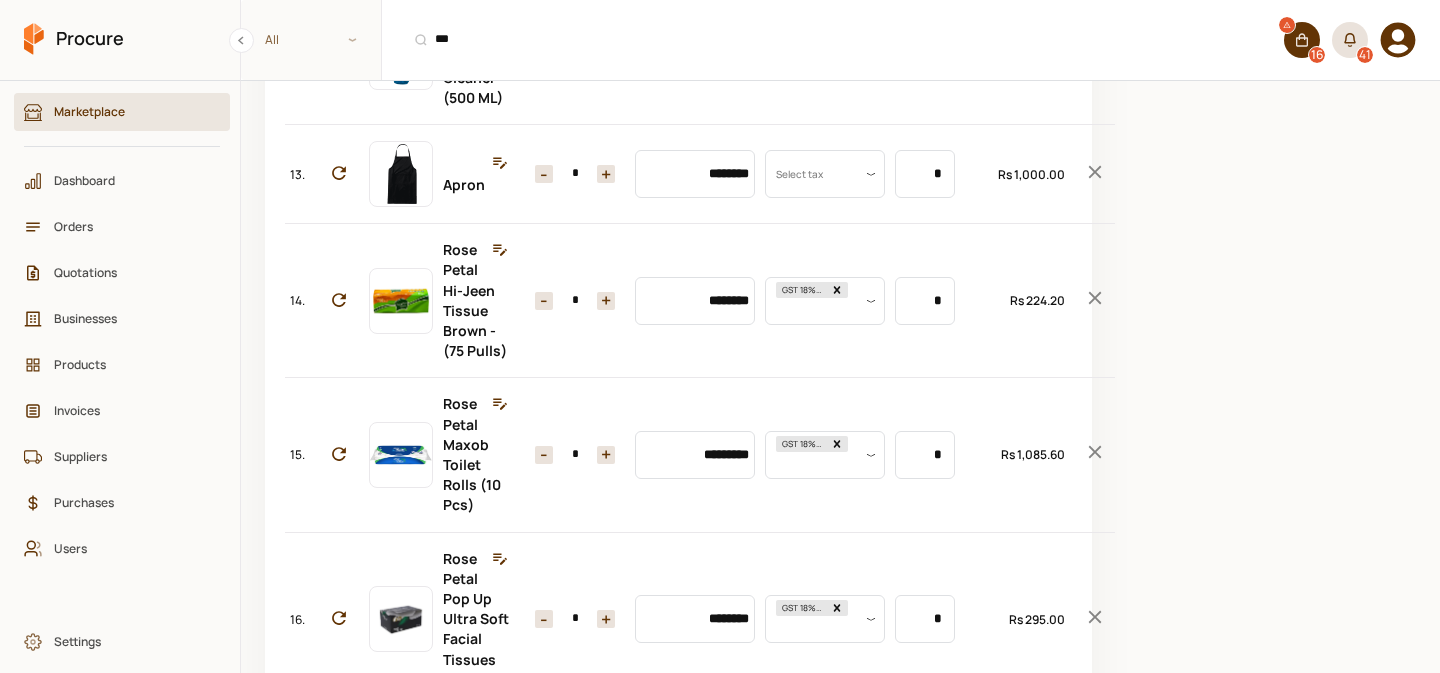 scroll, scrollTop: 2013, scrollLeft: 0, axis: vertical 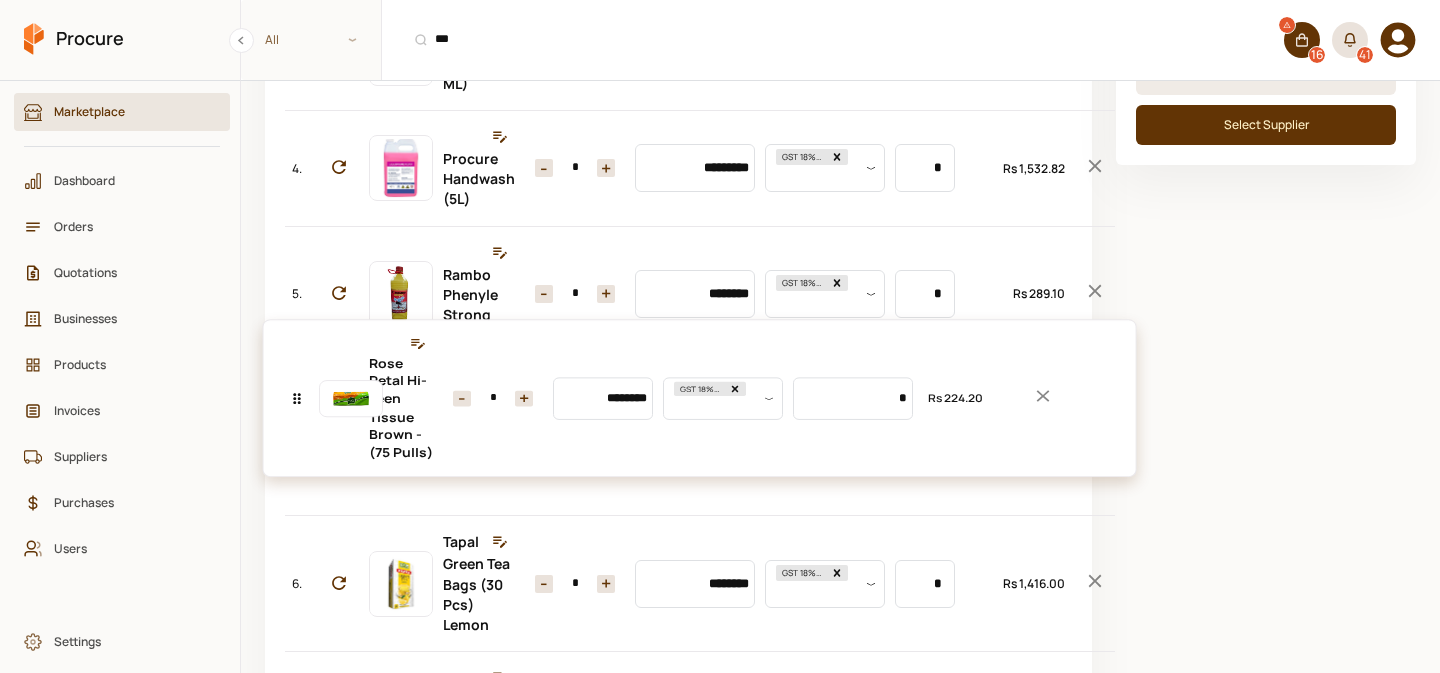 drag, startPoint x: 297, startPoint y: 231, endPoint x: 322, endPoint y: 395, distance: 165.89455 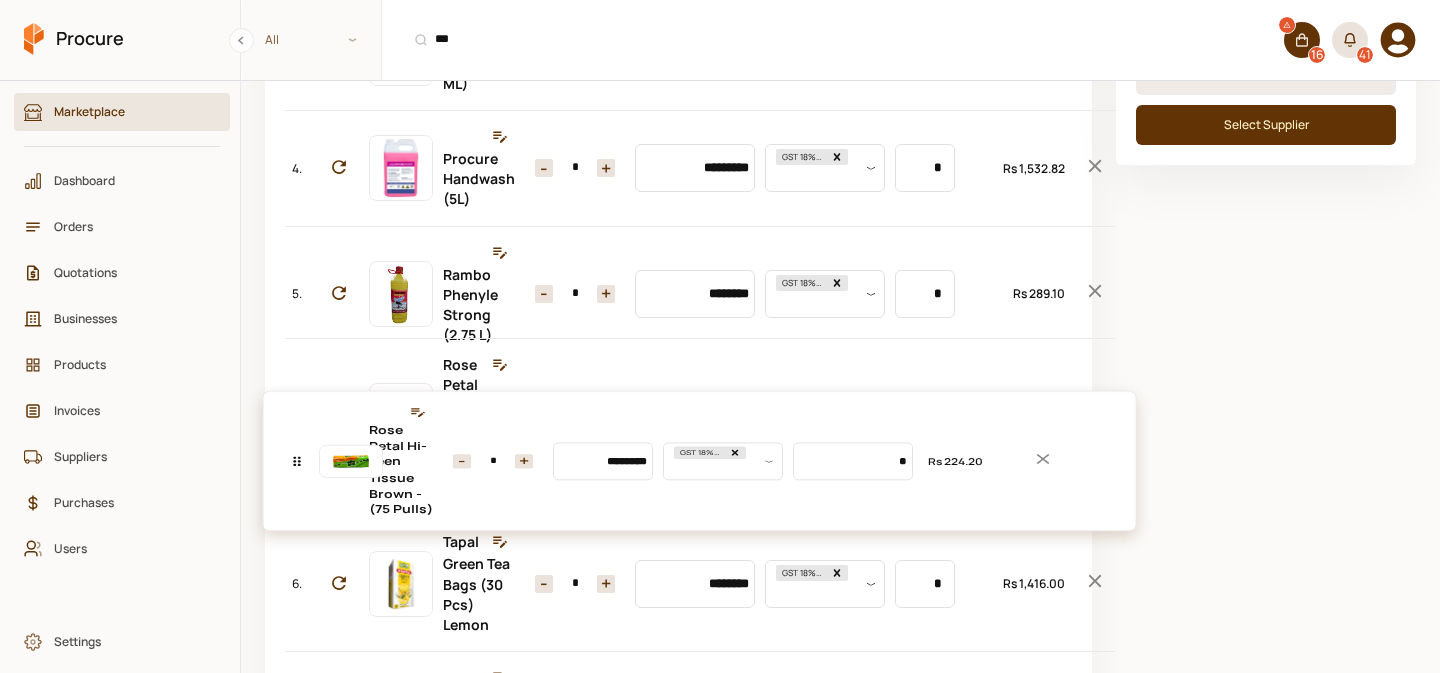 click on "No. Item Quantity Unit Price Taxes Unit Size Total 1. [BRAND] [PRODUCT_TYPE] [VARIANT] ([SIZE]) Quantity - * + Price ******** Tax Select tax Uom Value * Total Rs 2,850.00 2. [BRAND] [PRODUCT_TYPE] [VARIANT] ([SIZE]) Quantity - * + Price ******** Tax Select tax Uom Value * Total Rs 3,360.00 3. [BRAND] [PRODUCT_TYPE] ([SIZE]) Quantity - * + Price ******** Tax GST 18% (INC) Uom Value * Total Rs 352.82 4. [BRAND] [PRODUCT_TYPE] ([SIZE]) Quantity - * + Price ********* Tax GST 18% (INC) Uom Value * Total Rs 1,532.82 5. [BRAND] [PRODUCT_TYPE] ([SIZE]) Quantity - * + Price ******** Tax GST 18% (INC) Uom Value * Total Rs 289.10 6. [BRAND] [PRODUCT_TYPE] [VARIANT] ([QUANTITY]) Quantity - * + Price ******** Tax GST 18% (INC) Uom Value * Total Rs 1,416.00 7. [BRAND] [PRODUCT_TYPE] ([CAPACITY])  Quantity - * + Price ******** Tax GST 18% (INC) Uom Value * Total Rs 1,357.00 8. [BRAND] [PRODUCT_TYPE] [QUALITY] ([CAPACITY]) Quantity - * + Price ******** Tax GST 18% (INC) Uom Value * Total Rs 4,006.10 9. [PRODUCT_TYPE] [CAPACITY] ([QUANTITY]) -" at bounding box center [678, 819] 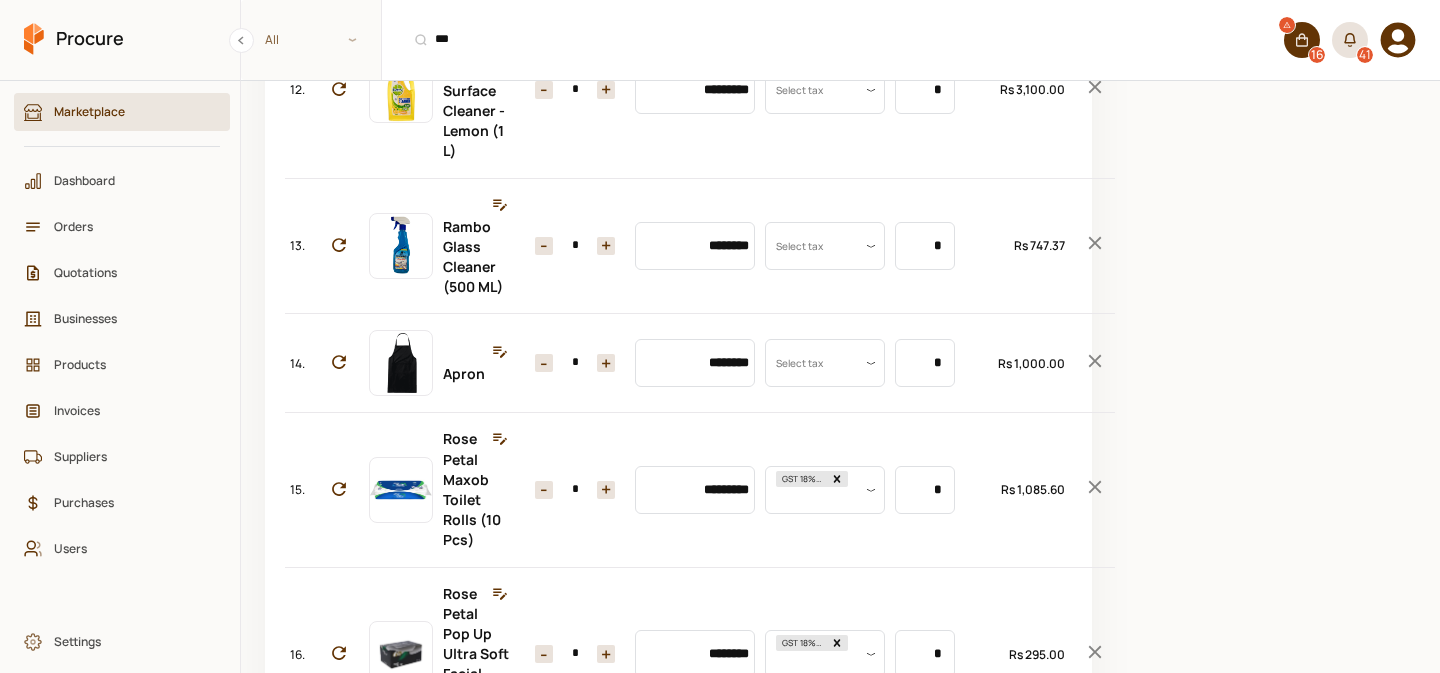 scroll, scrollTop: 1860, scrollLeft: 0, axis: vertical 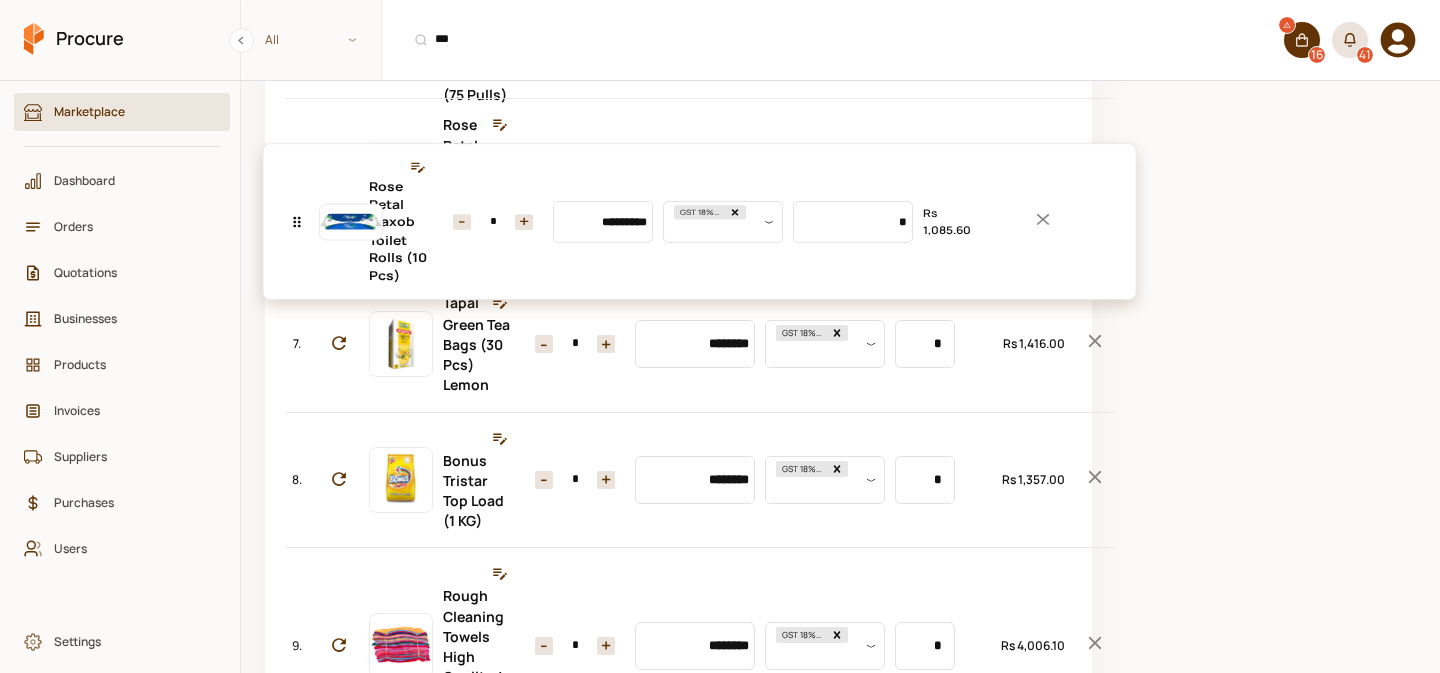 drag, startPoint x: 295, startPoint y: 533, endPoint x: 335, endPoint y: 203, distance: 332.4154 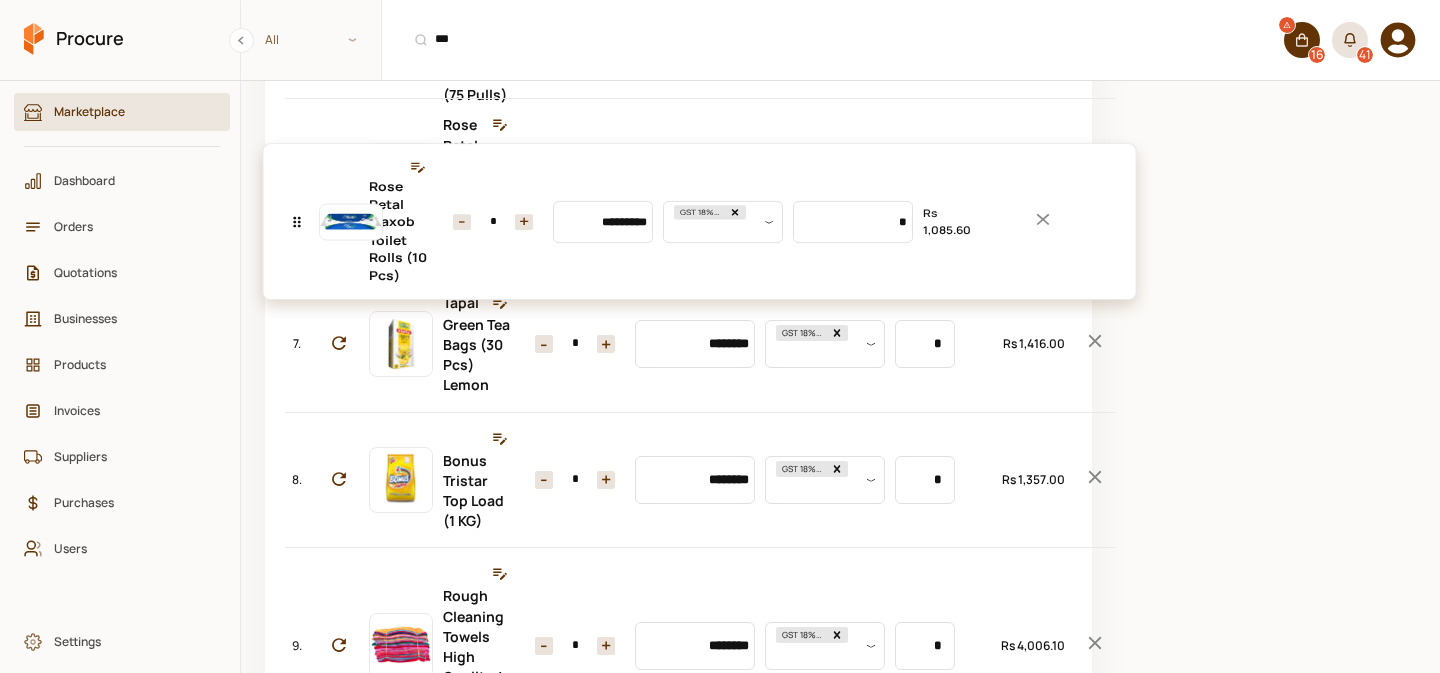 click on "No. Item Quantity Unit Price Taxes Unit Size Total 1. Harpic Blue Toilet Cleaner Original (450 ML) Quantity - * + Price ******** Tax Select tax Uom Value * Total Rs 2,850.00 2. Harpic Red Bathroom Cleaner Lemon (450 ML) Quantity - * + Price ******** Tax Select tax Uom Value * Total Rs 3,360.00 3. Air Freshener Mix (300 ML) Quantity - * + Price ******** Tax GST 18% (INC) Uom Value * Total Rs 352.82 4. Procure Handwash (5L) Quantity - * + Price ********* Tax GST 18% (INC) Uom Value * Total Rs 1,532.82 5. Rambo Phenyle Strong (2.75 L) Quantity - * + Price ******** Tax GST 18% (INC) Uom Value * Total Rs 289.10 6. Rose Petal Hi-Jeen Tissue Brown - (75 Pulls) Quantity - * + Price ******** Tax GST 18% (INC) Uom Value * Total Rs 224.20 7. Tapal Green Tea Bags (30 Pcs) Lemon Quantity - * + Price ******** Tax GST 18% (INC) Uom Value * Total Rs 1,416.00 8. Bonus Tristar Top Load (1 KG)  Quantity - * + Price ******** Tax GST 18% (INC) Uom Value * Total Rs 1,357.00 9. Quantity - * + Price ******** Tax Uom Value *" at bounding box center (678, 425) 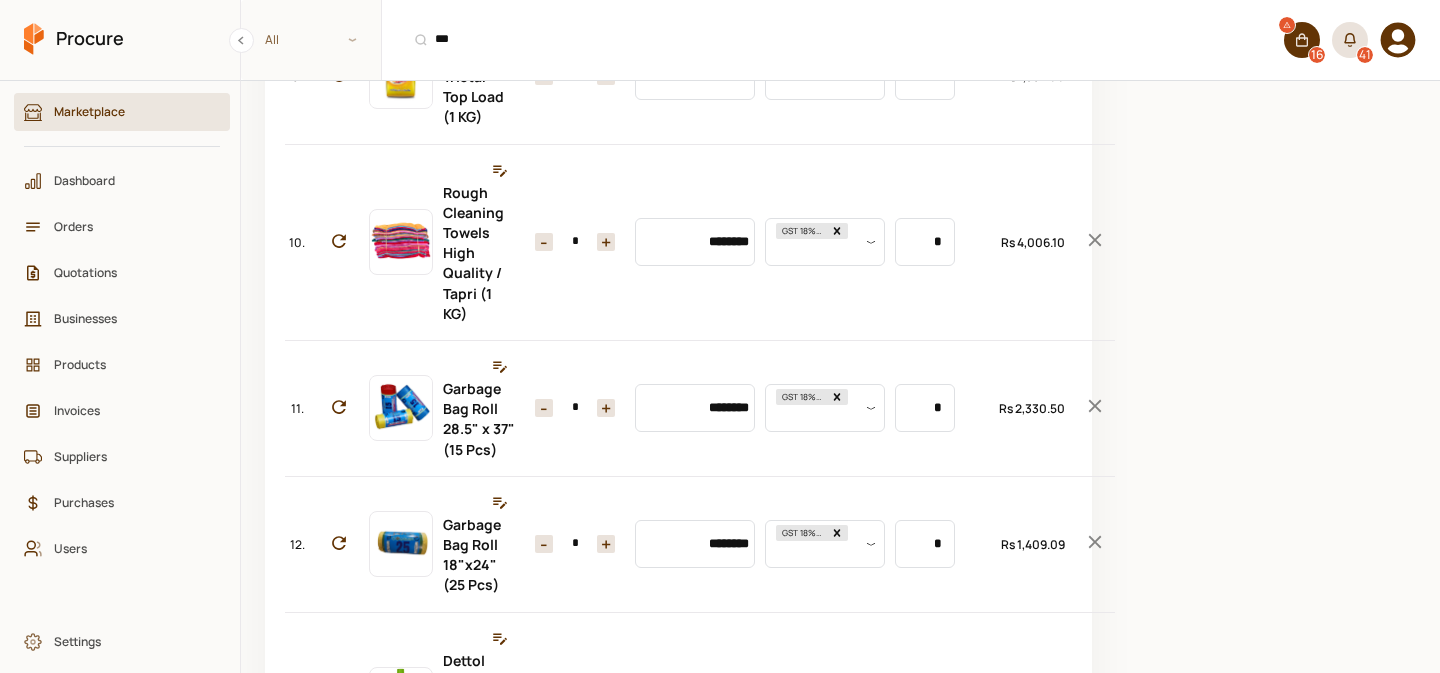 scroll, scrollTop: 2013, scrollLeft: 0, axis: vertical 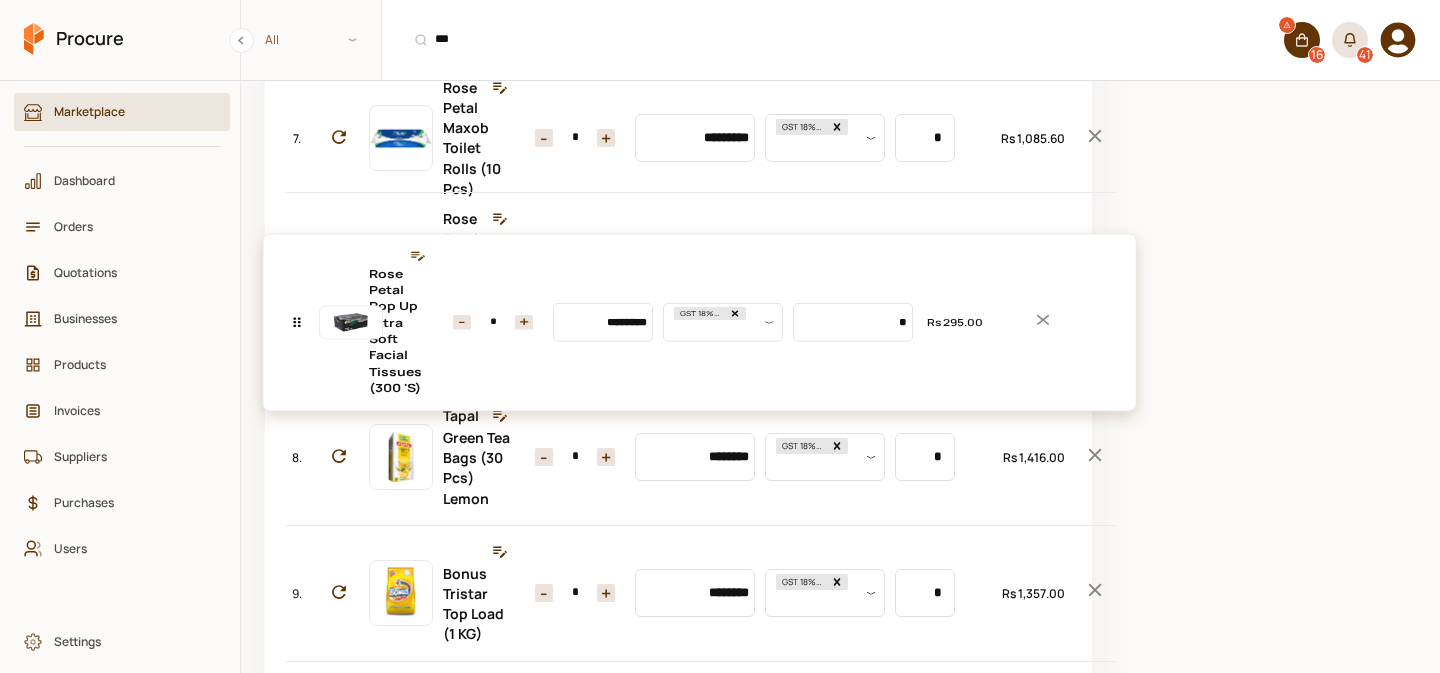 drag, startPoint x: 302, startPoint y: 559, endPoint x: 326, endPoint y: 293, distance: 267.0805 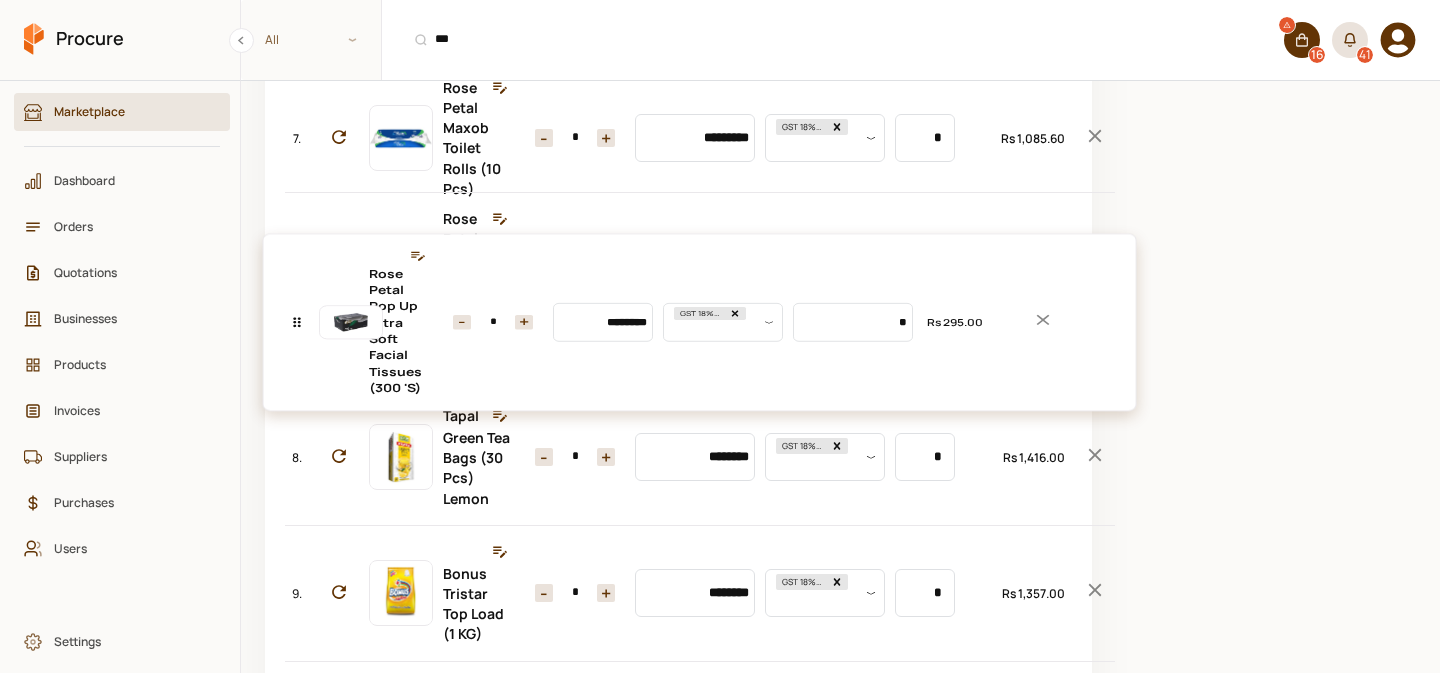 click on "No. Item Quantity Unit Price Taxes Unit Size Total 1. Harpic Blue Toilet Cleaner Original (450 ML) Quantity - * + Price ******** Tax Select tax Uom Value * Total Rs 2,850.00 2. Harpic Red Bathroom Cleaner Lemon (450 ML) Quantity - * + Price ******** Tax Select tax Uom Value * Total Rs 3,360.00 3. Air Freshener Mix (300 ML) Quantity - * + Price ******** Tax GST 18% (INC) Uom Value * Total Rs 352.82 4. Procure Handwash (5L) Quantity - * + Price ********* Tax GST 18% (INC) Uom Value * Total Rs 1,532.82 5. Rambo Phenyle Strong (2.75 L) Quantity - * + Price ******** Tax GST 18% (INC) Uom Value * Total Rs 289.10 6. Rose Petal Hi-Jeen Tissue Brown - (75 Pulls) Quantity - * + Price ******** Tax GST 18% (INC) Uom Value * Total Rs 224.20 7. Rose Petal Maxob Toilet Rolls (10 Pcs) Quantity - * + Price ********* Tax GST 18% (INC) Uom Value * Total Rs 1,085.60 8. Tapal Green Tea Bags (30 Pcs) Lemon Quantity - * + Price ******** Tax GST 18% (INC) Uom Value * Total Rs 1,416.00 9. Bonus Tristar Top Load (1 KG) - *" at bounding box center [678, 364] 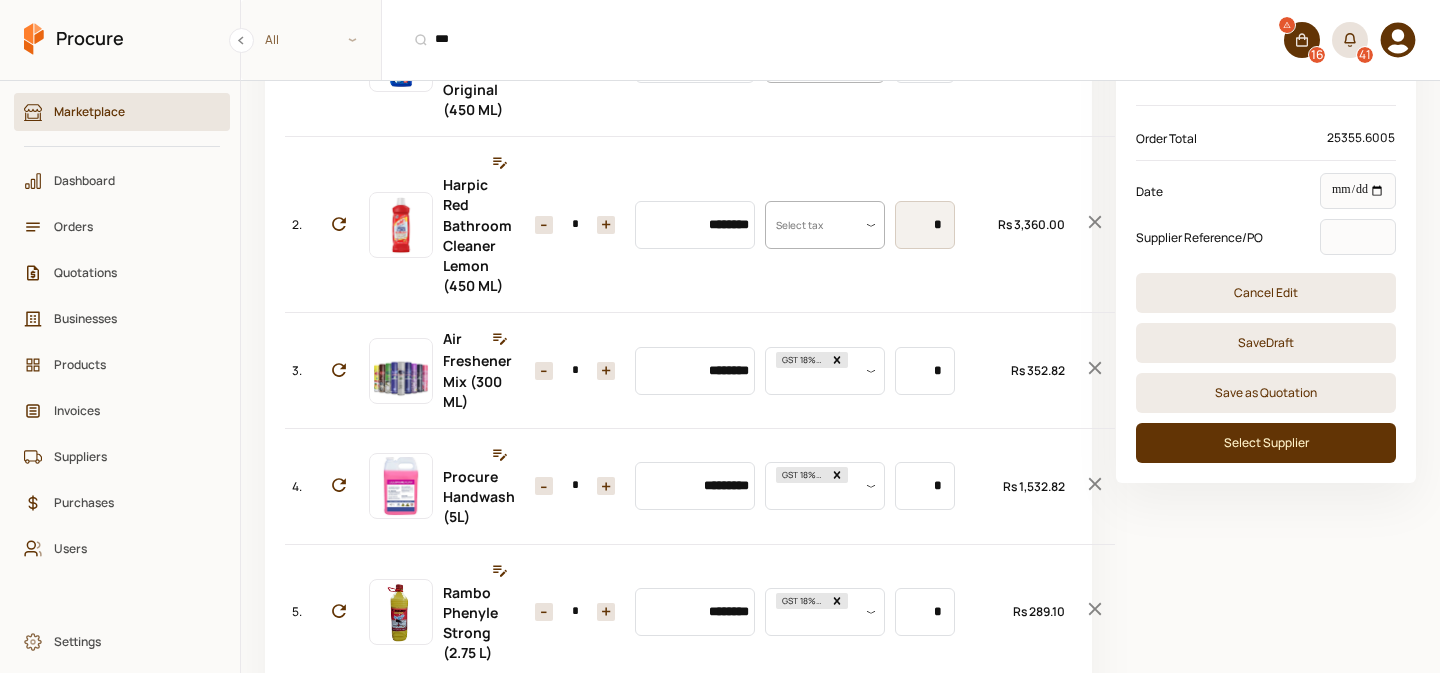 scroll, scrollTop: 280, scrollLeft: 0, axis: vertical 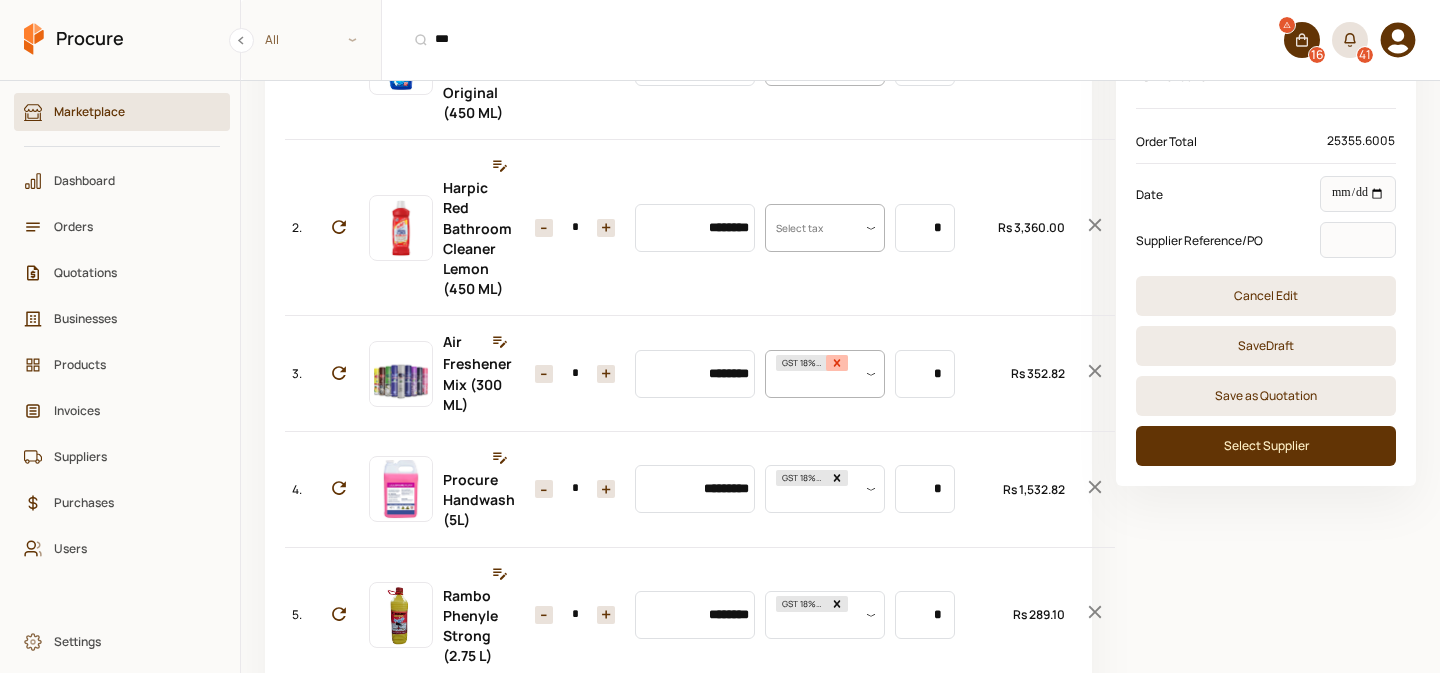 click 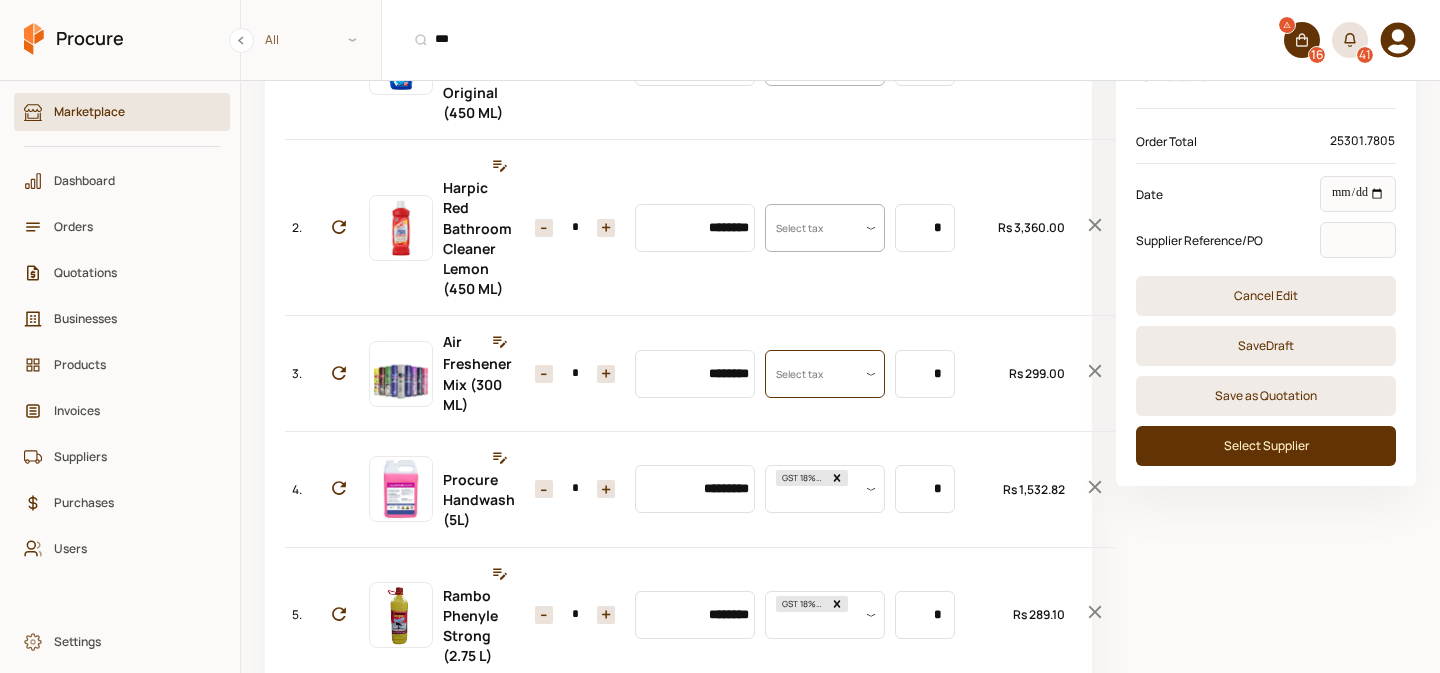 scroll, scrollTop: 0, scrollLeft: 0, axis: both 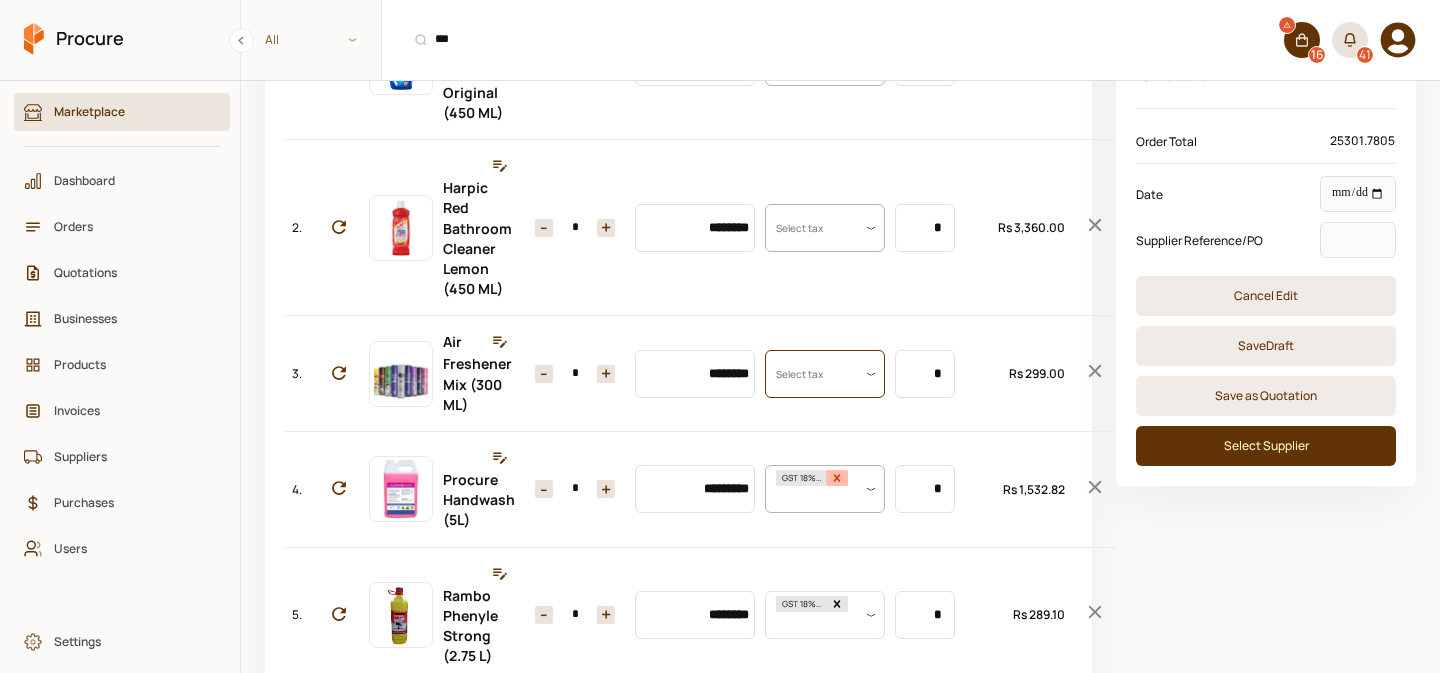 click 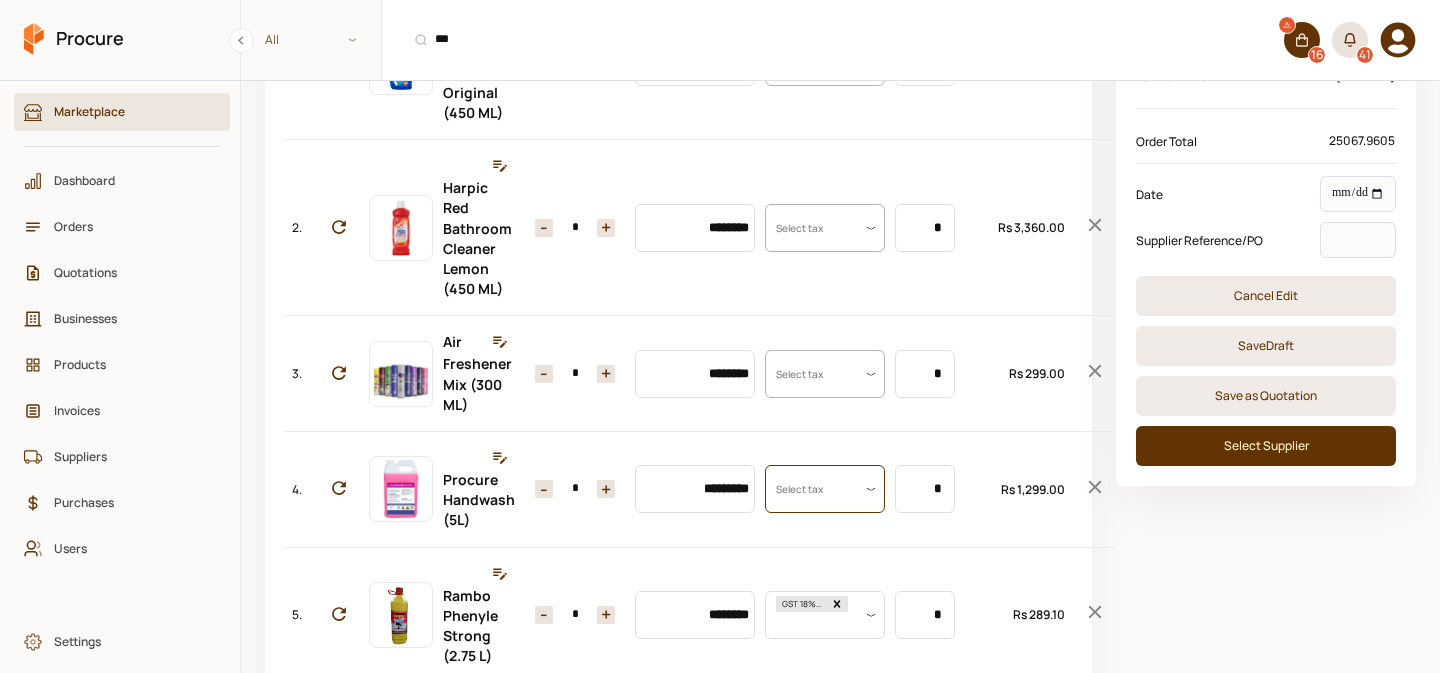 scroll, scrollTop: 0, scrollLeft: 0, axis: both 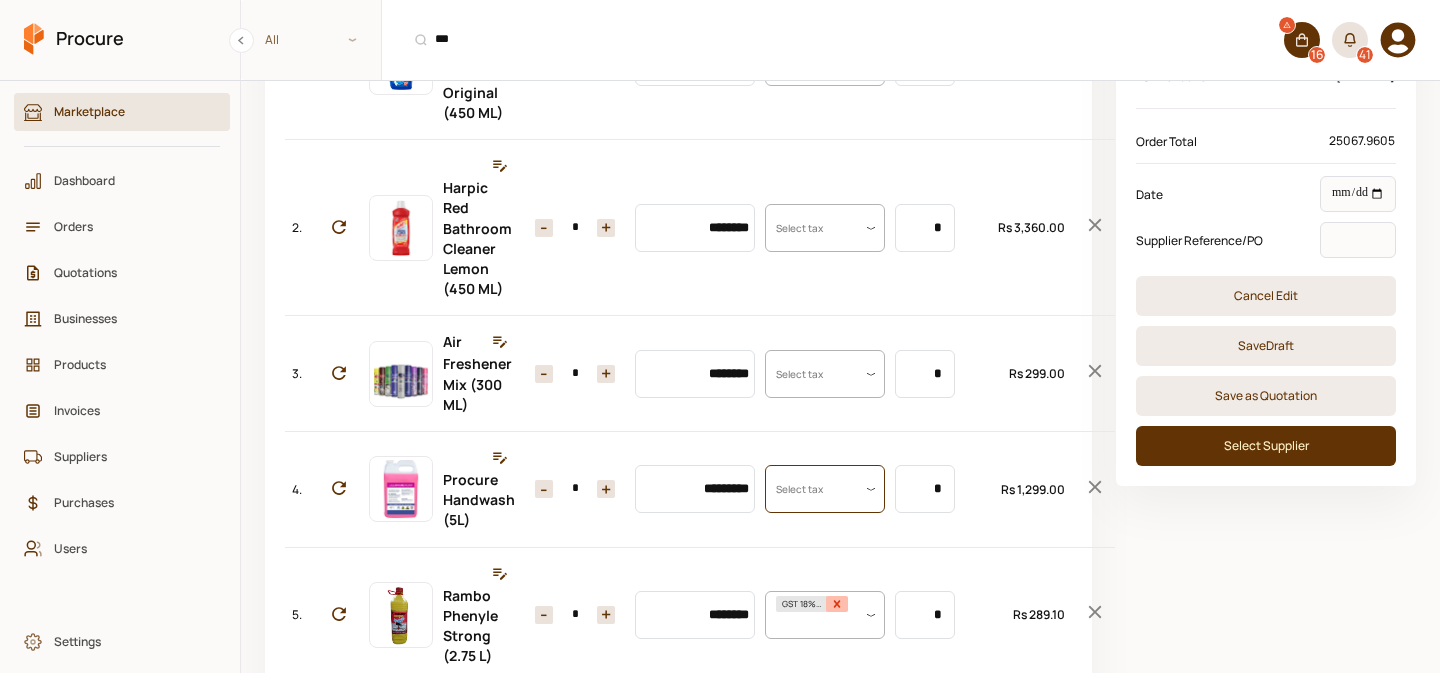 click 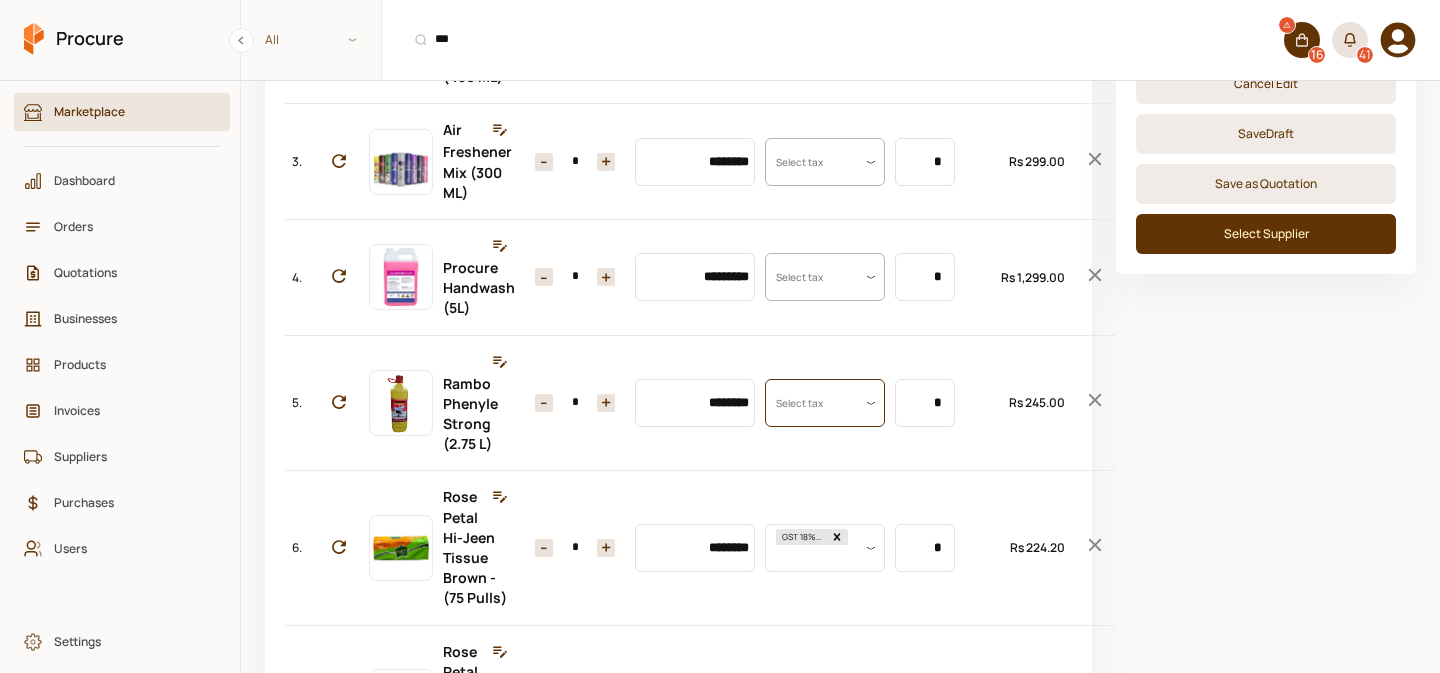 scroll, scrollTop: 714, scrollLeft: 0, axis: vertical 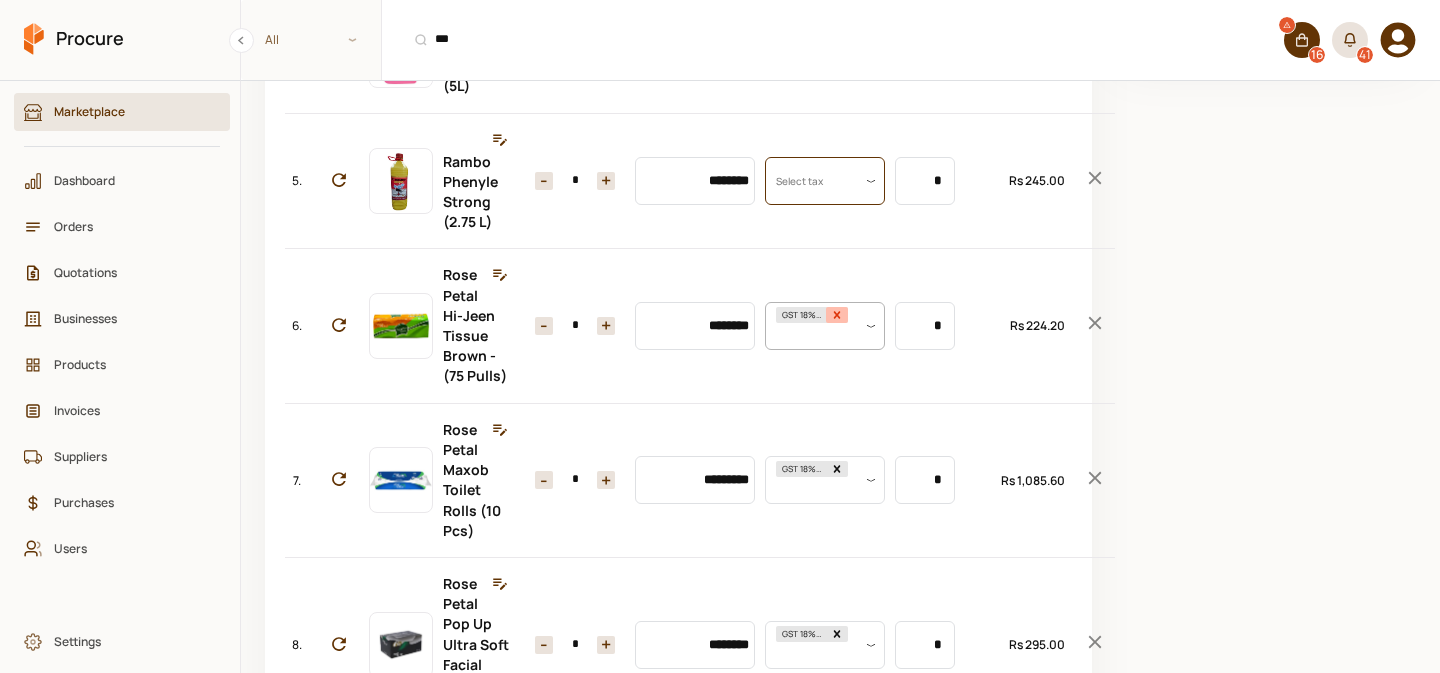 click 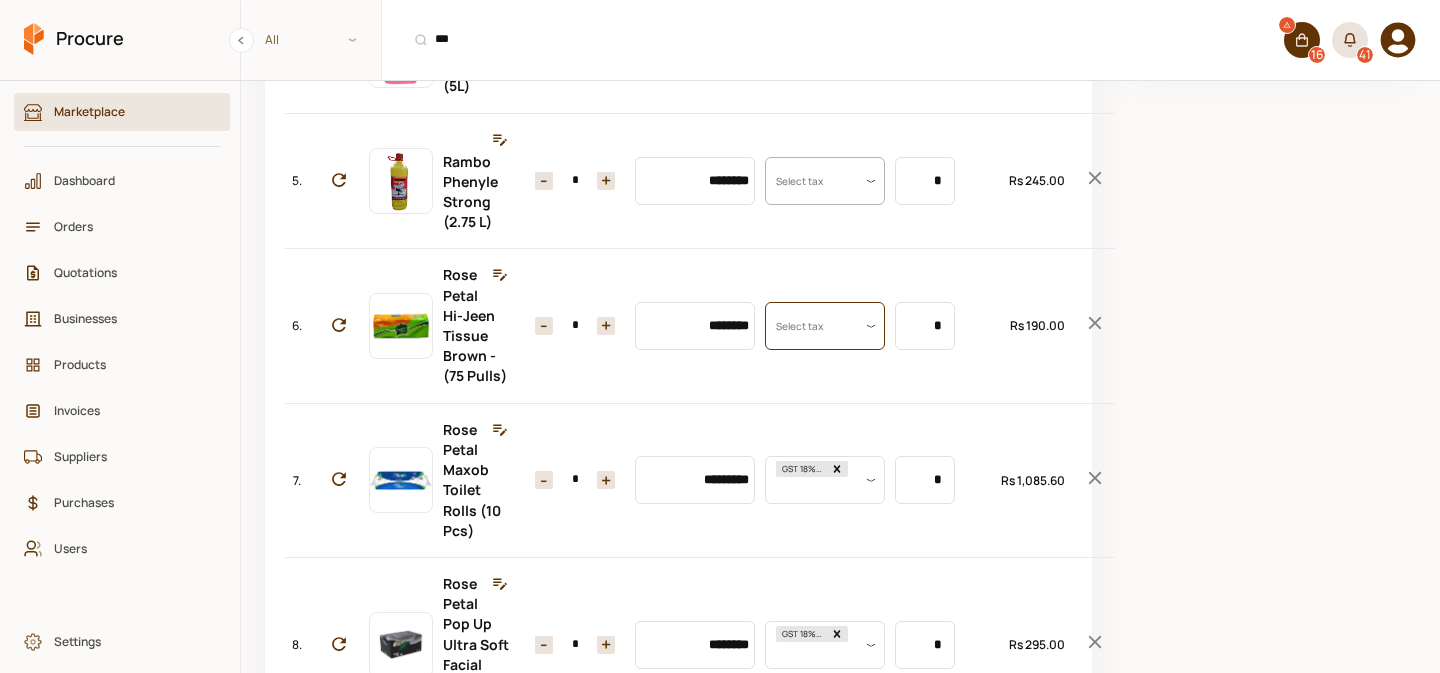 scroll, scrollTop: 0, scrollLeft: 0, axis: both 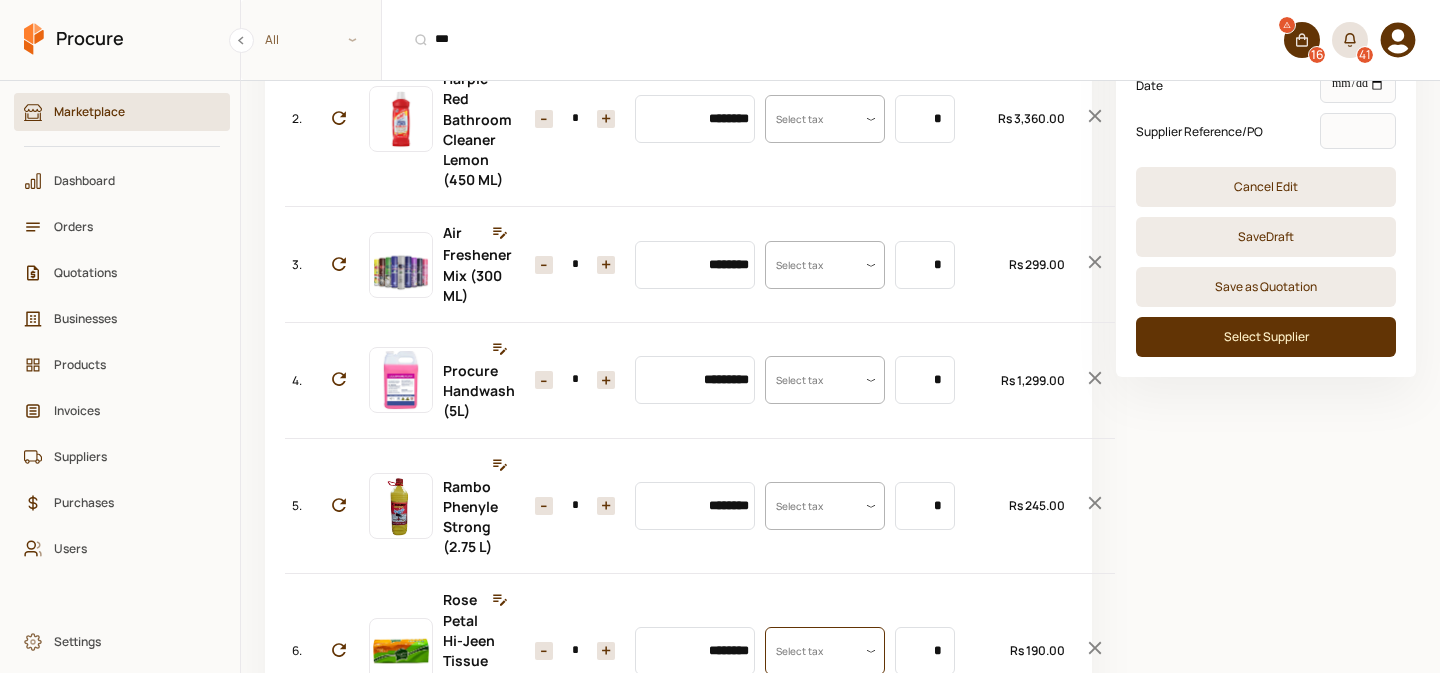 click on "+" at bounding box center [606, 265] 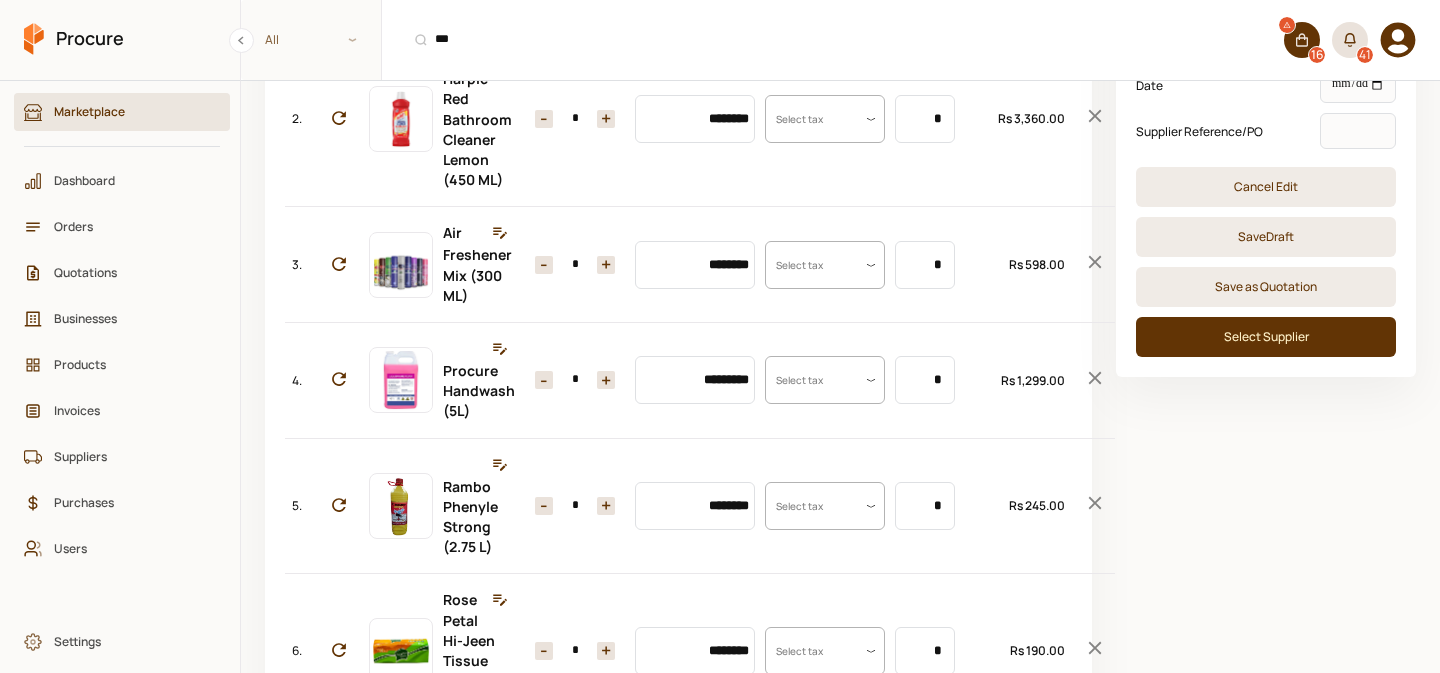 click on "+" at bounding box center (606, 265) 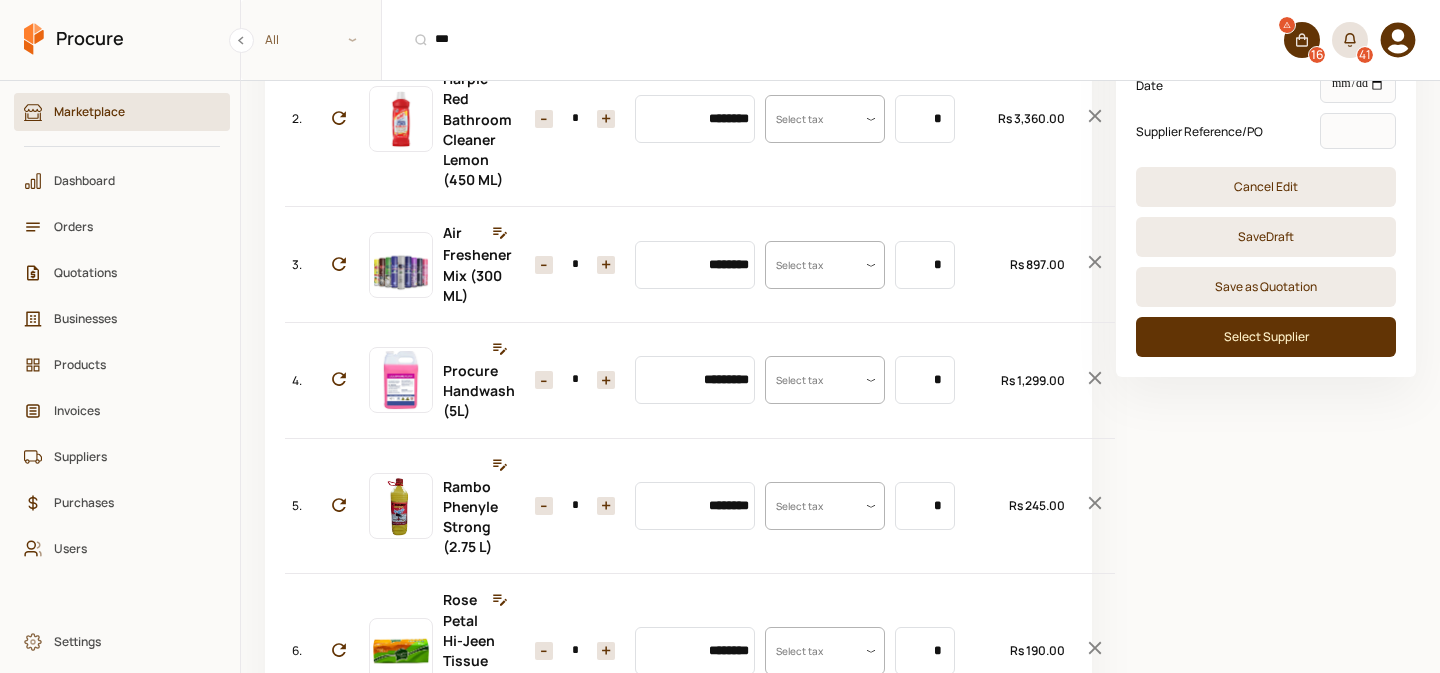 click on "+" at bounding box center (606, 265) 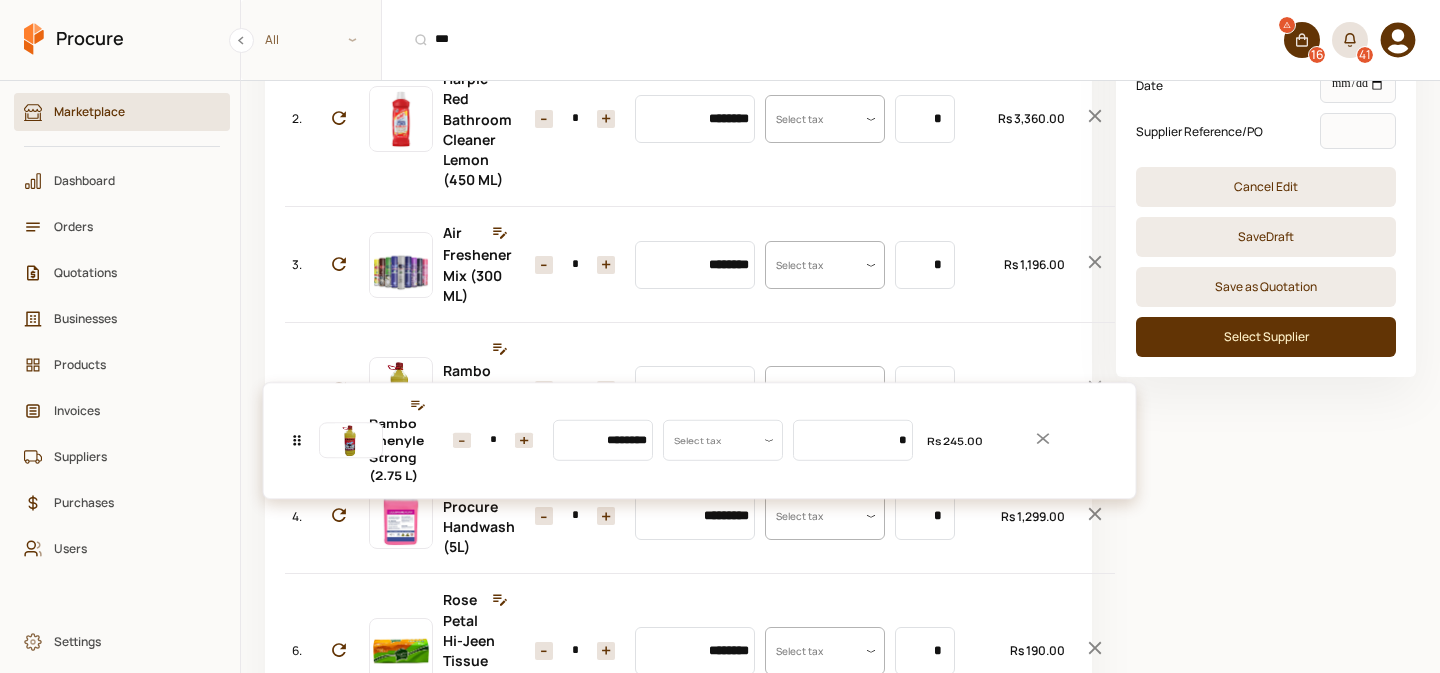 drag, startPoint x: 301, startPoint y: 521, endPoint x: 305, endPoint y: 436, distance: 85.09406 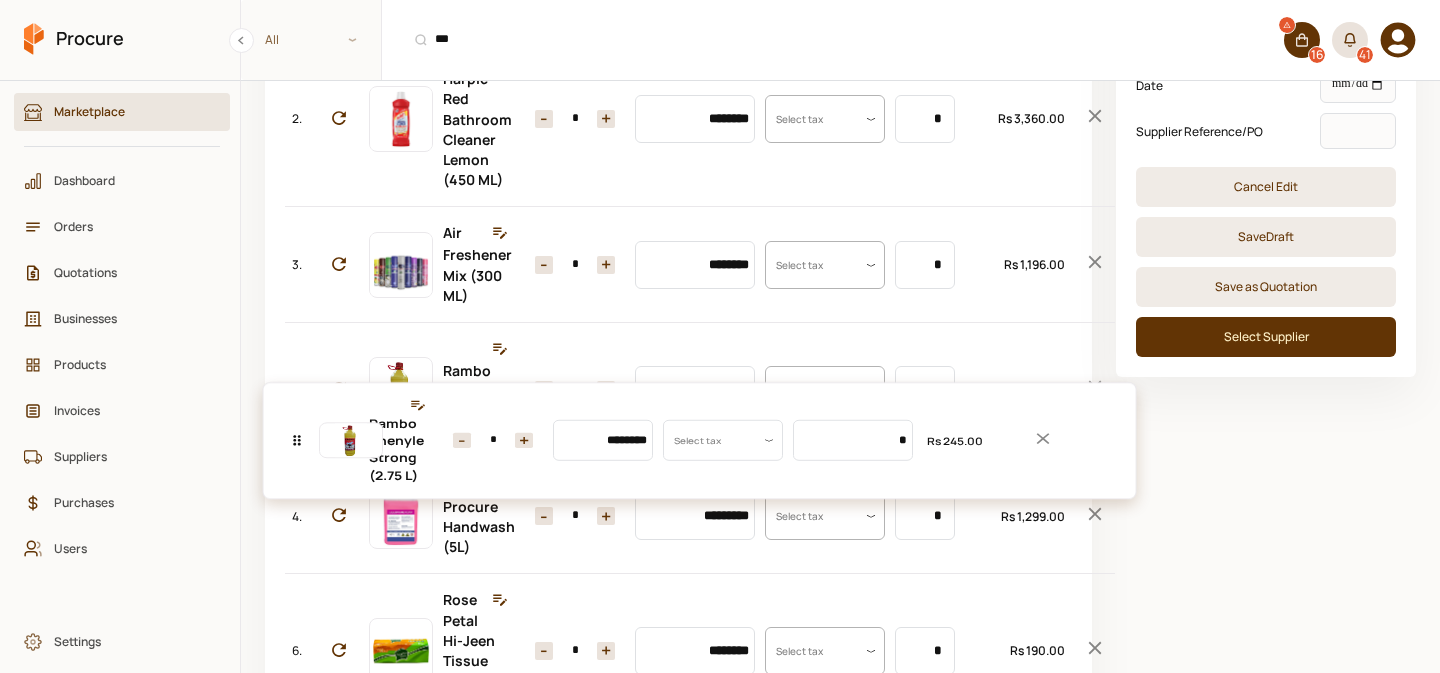 click on "No. Item Quantity Unit Price Taxes Unit Size Total 1. Harpic Blue Toilet Cleaner Original (450 ML) Quantity - * + Price ******** Tax Select tax Uom Value * Total Rs 2,850.00 2. Harpic Red Bathroom Cleaner Lemon (450 ML) Quantity - * + Price ******** Tax Select tax Uom Value * Total Rs 3,360.00 3. Air Freshener Mix (300 ML) Quantity - * + Price ******** Tax Select tax Uom Value * Total Rs 1,196.00 4. Procure Handwash (5L) Quantity - * + Price ********* Tax Select tax Uom Value * Total Rs 1,299.00 5. Rambo Phenyle Strong (2.75 L) Quantity - * + Price ******** Tax Select tax Uom Value * Total Rs 245.00 6. Rose Petal Hi-Jeen Tissue Brown - (75 Pulls) Quantity - * + Price ******** Tax Select tax Uom Value * Total Rs 190.00 7. Rose Petal Maxob Toilet Rolls (10 Pcs) Quantity - * + Price ********* Tax GST 18% (INC) Uom Value * Total Rs 1,085.60 8. Rose Petal Pop Up Ultra Soft Facial Tissues (300 'S) Quantity - * + Price ******** Tax GST 18% (INC) Uom Value * Total Rs 295.00 9. Quantity - * + Price ******** *" at bounding box center [678, 1031] 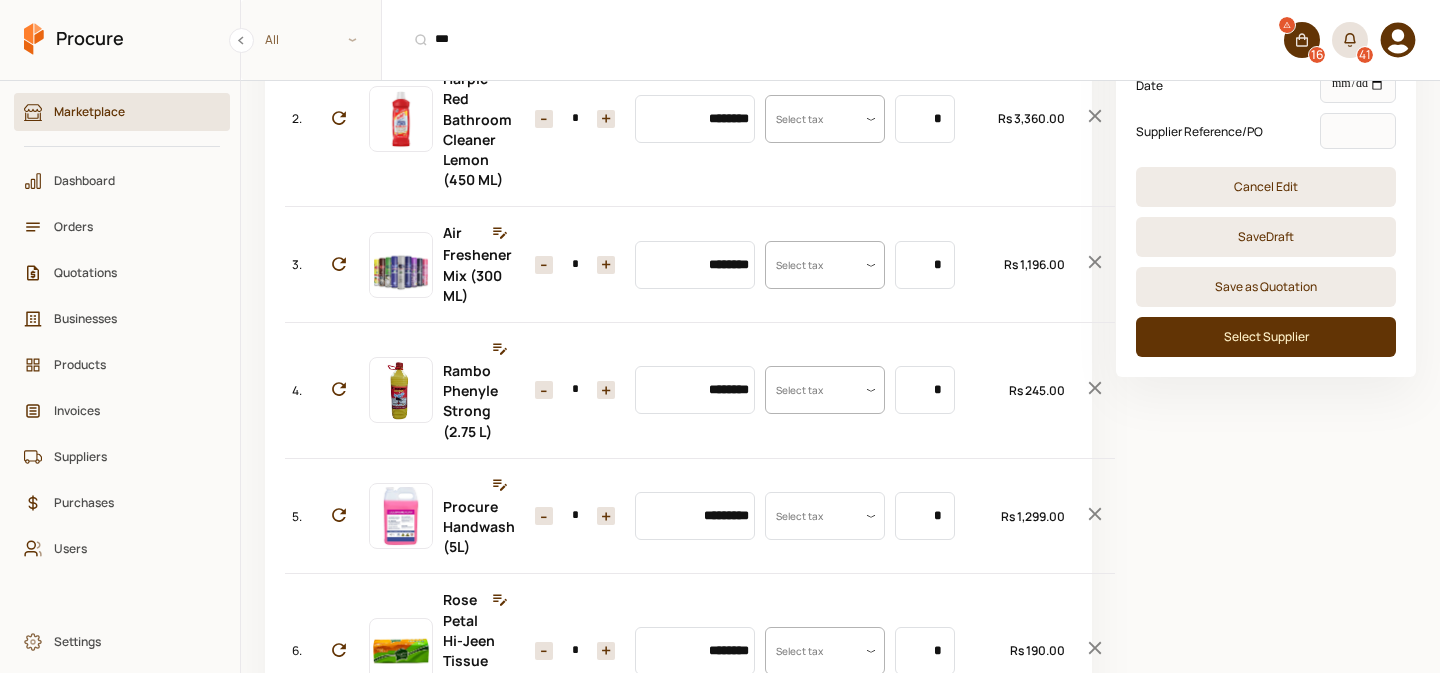 click on "+" at bounding box center [606, 390] 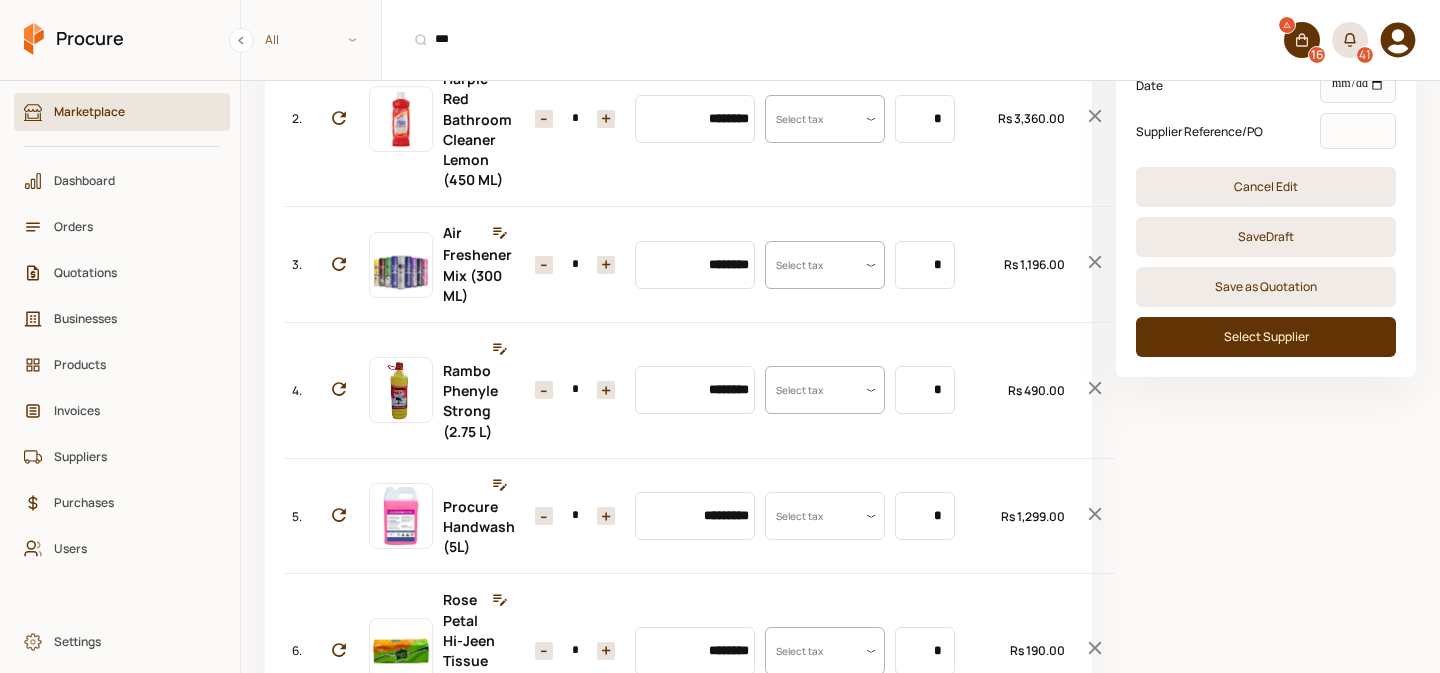 click on "+" at bounding box center (606, 390) 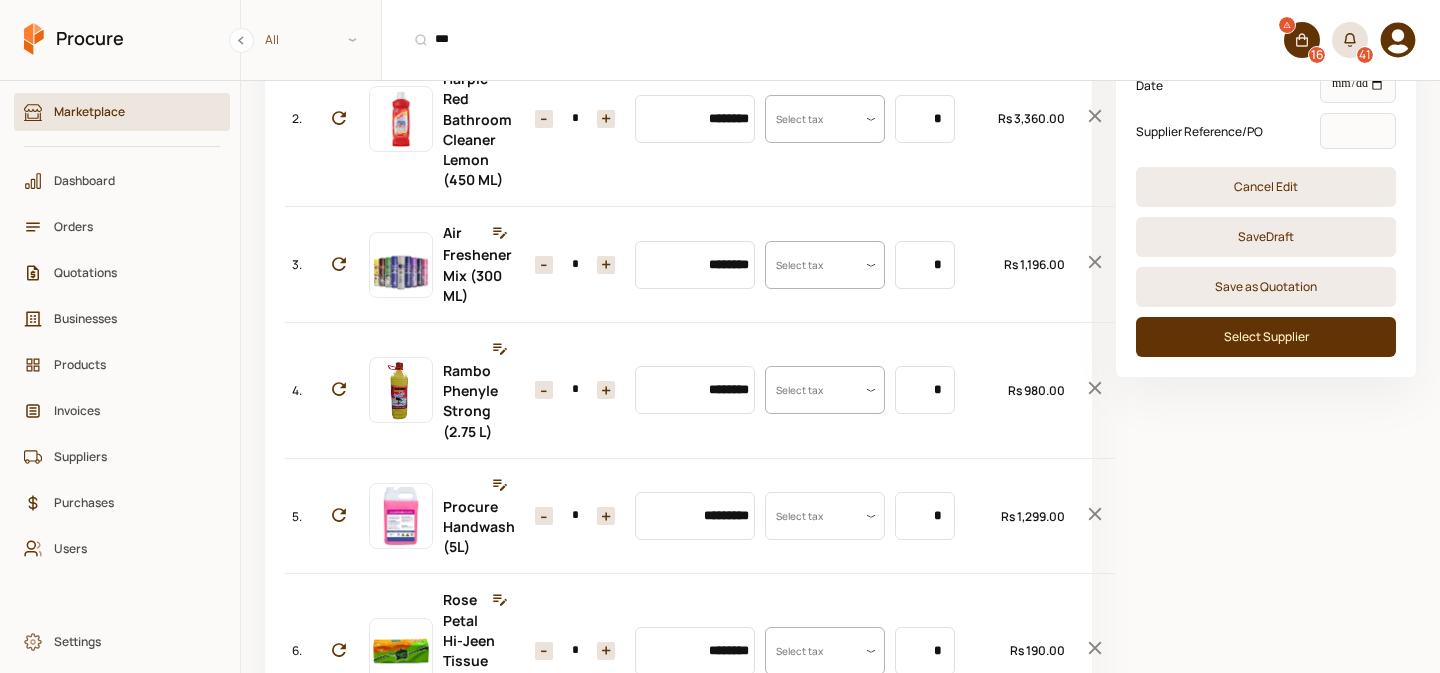 click on "+" at bounding box center [606, 390] 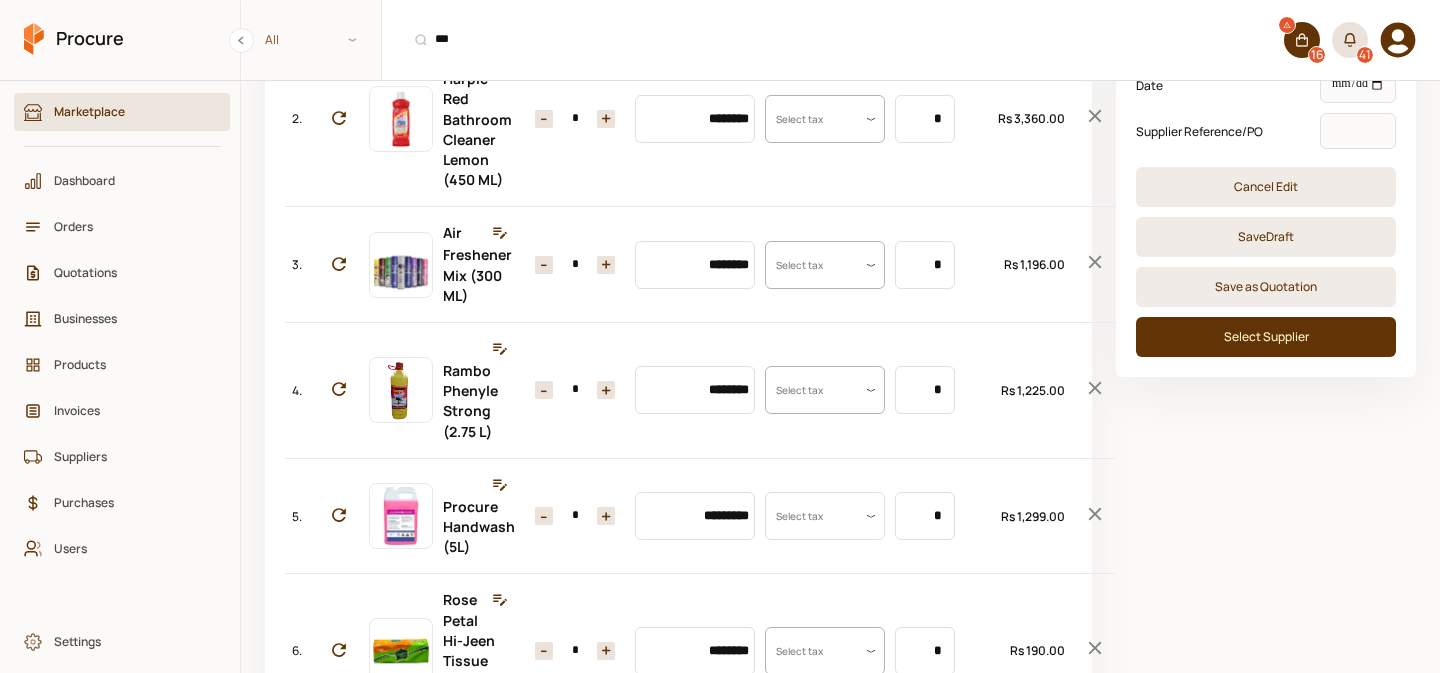 click on "+" at bounding box center (606, 390) 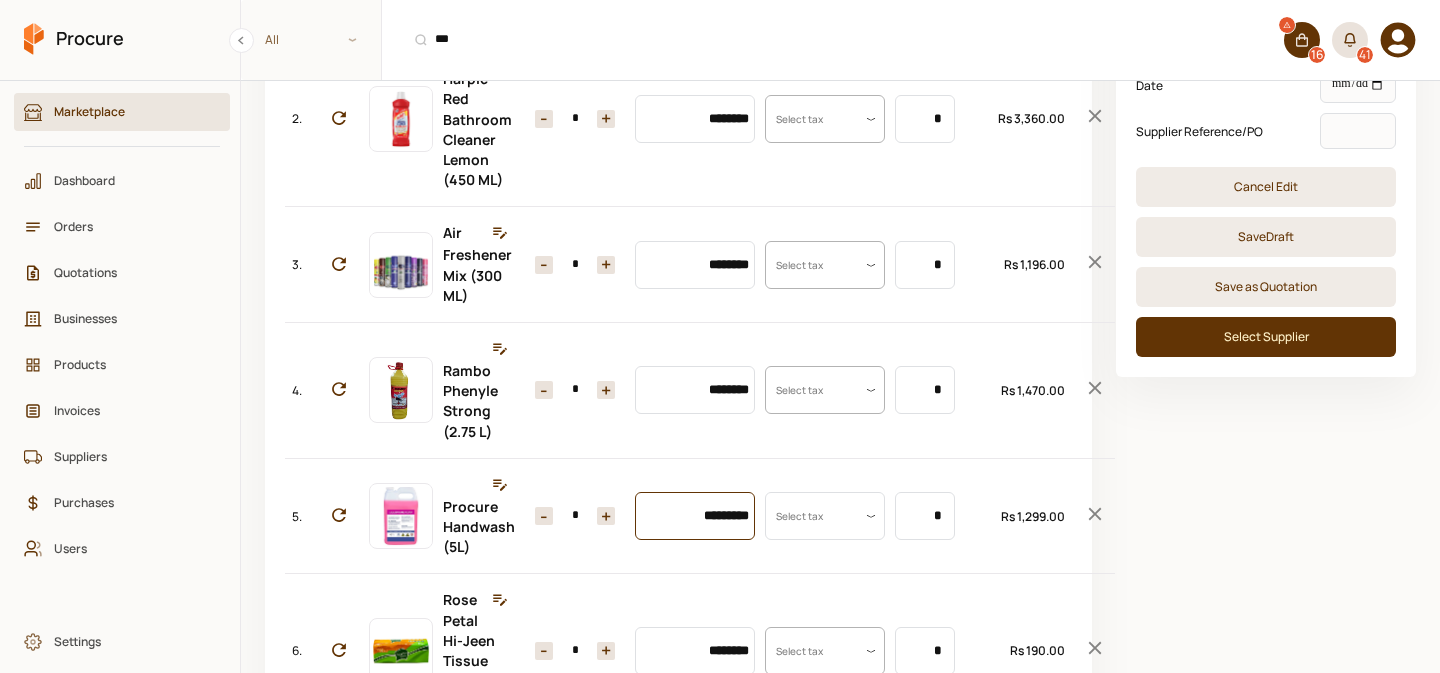 click on "*********" at bounding box center (695, 516) 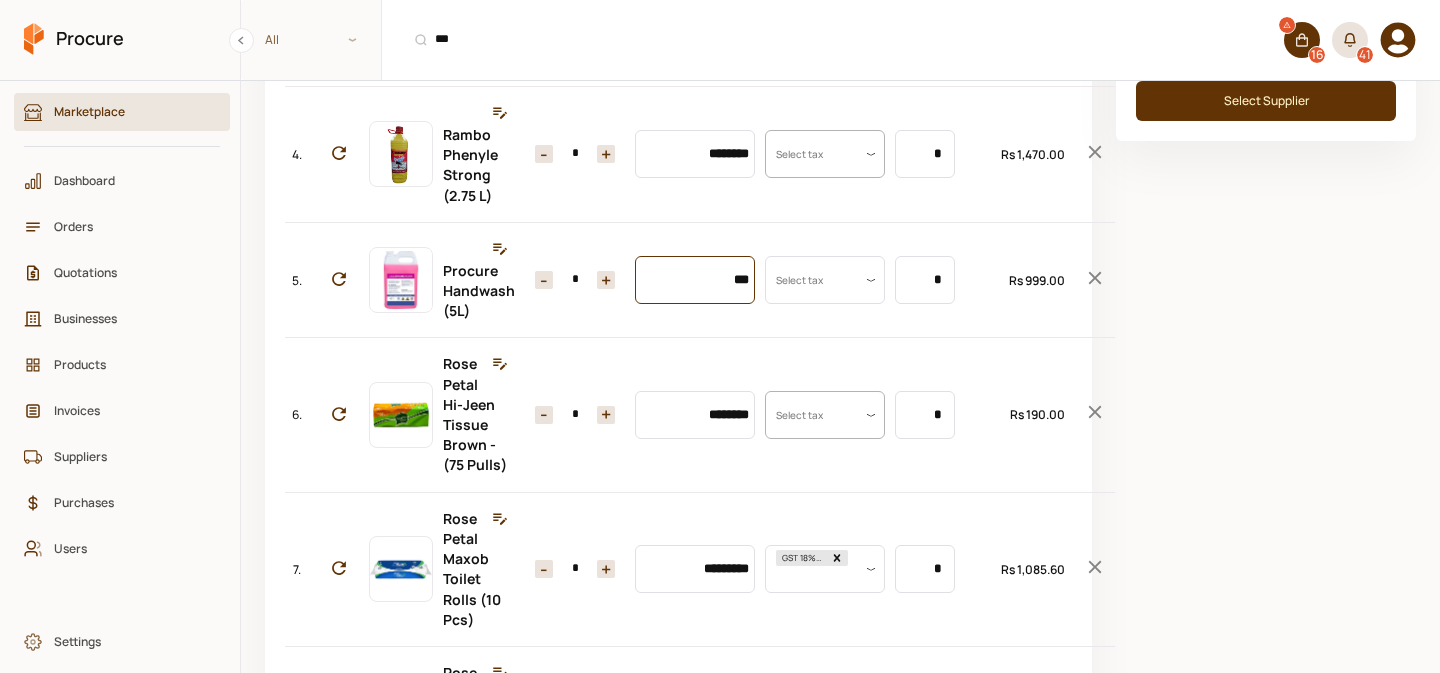 scroll, scrollTop: 629, scrollLeft: 0, axis: vertical 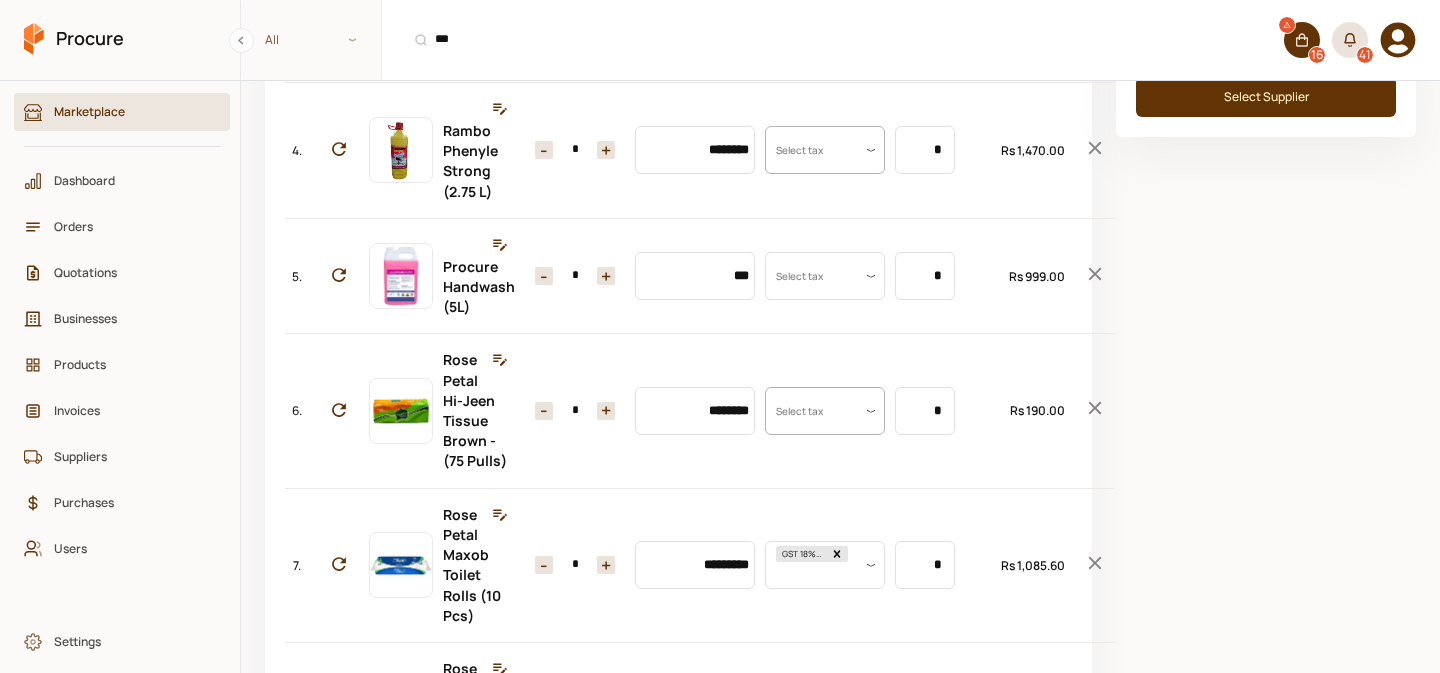 type on "********" 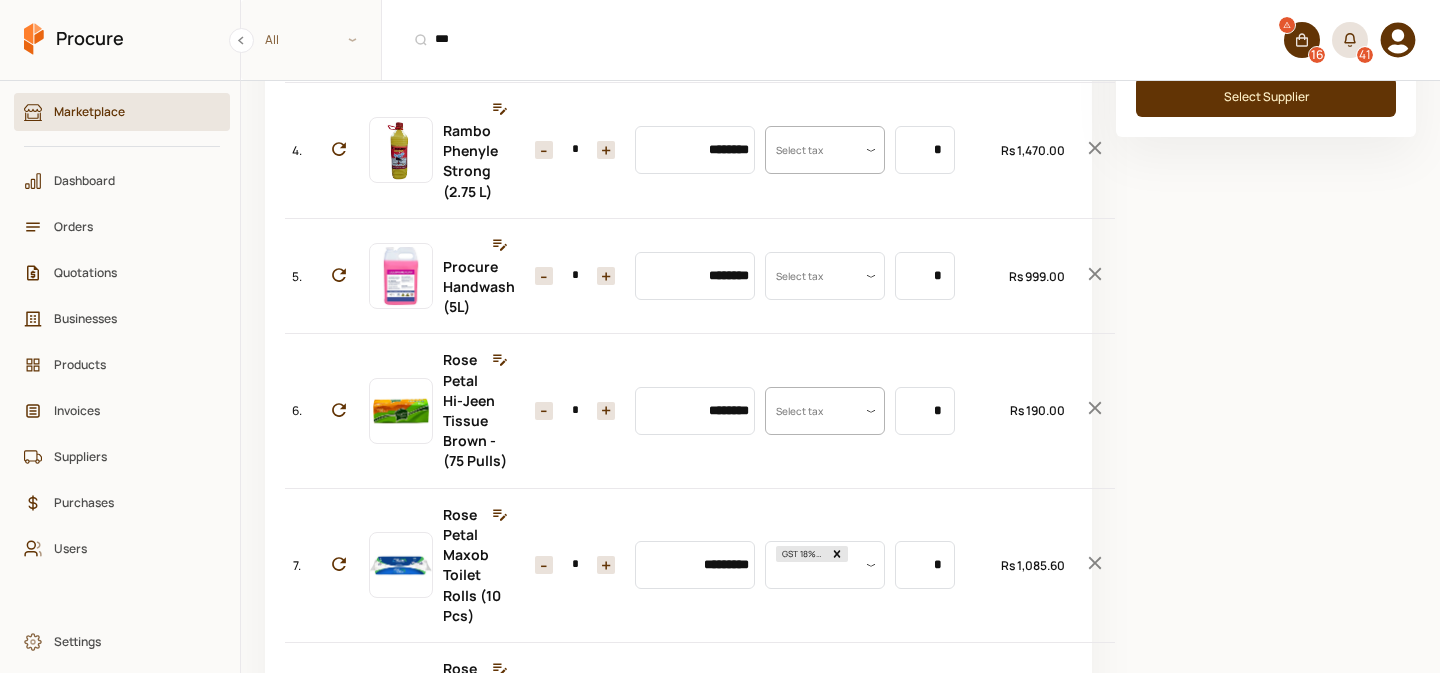 click on "*" at bounding box center [575, 411] 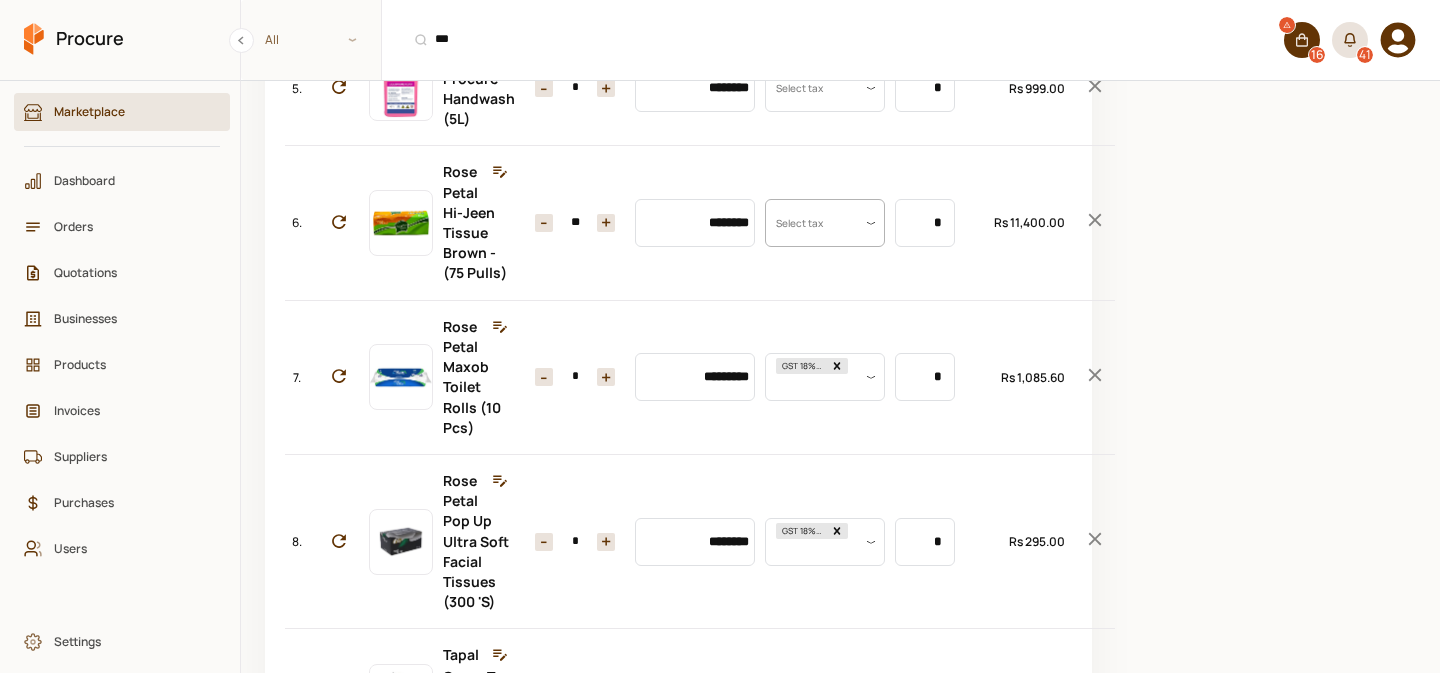 scroll, scrollTop: 821, scrollLeft: 0, axis: vertical 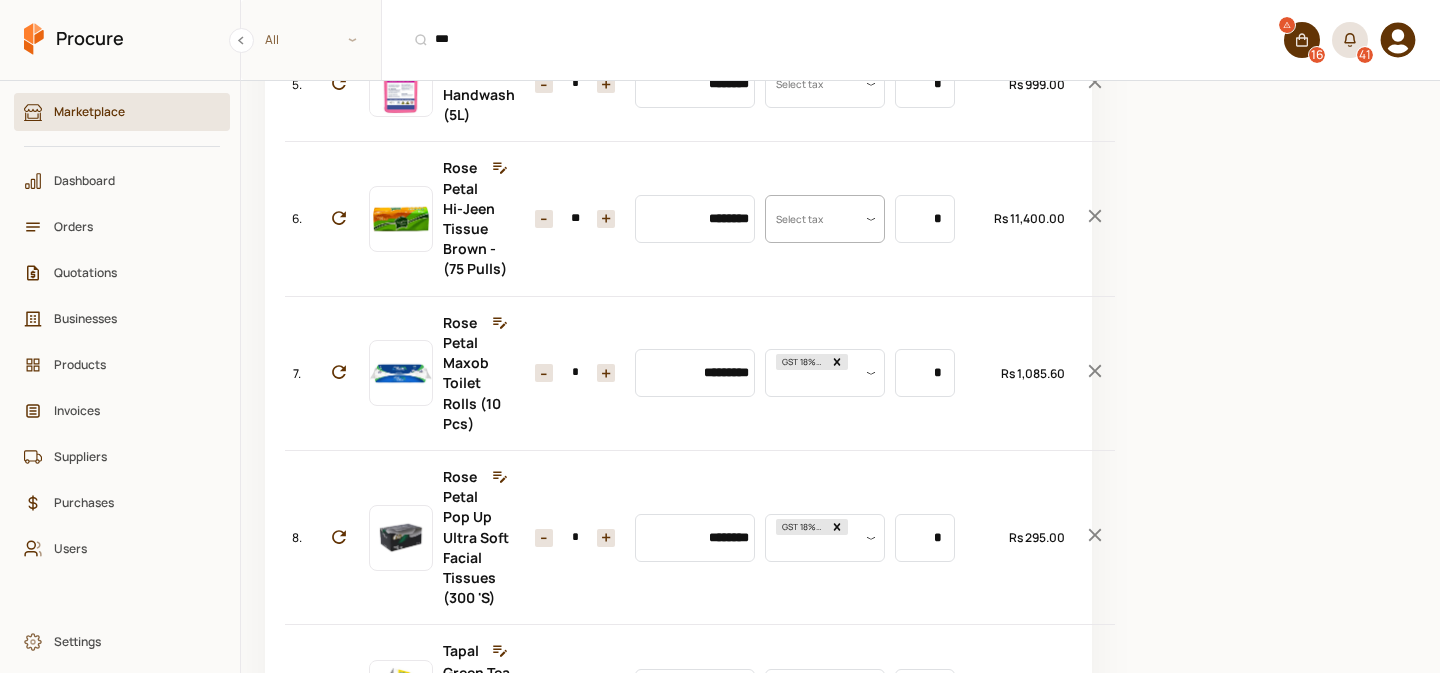 type on "**" 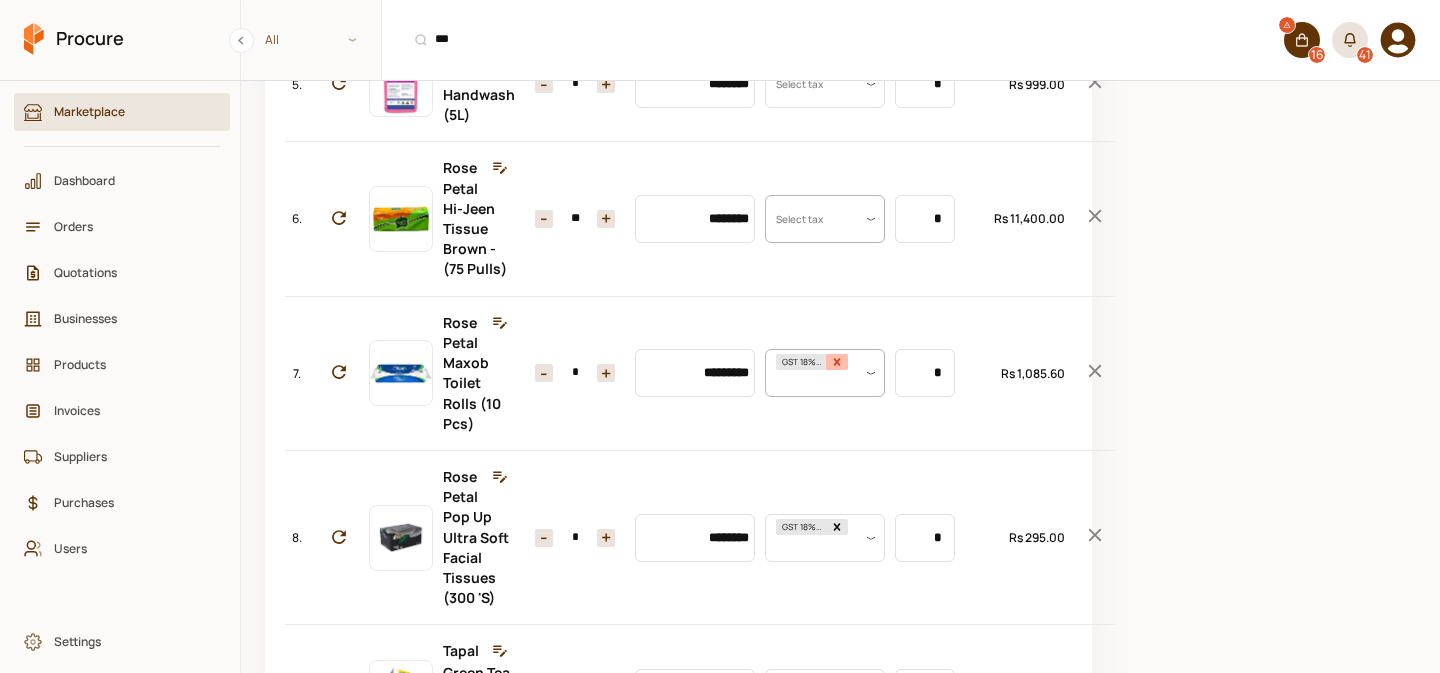 click 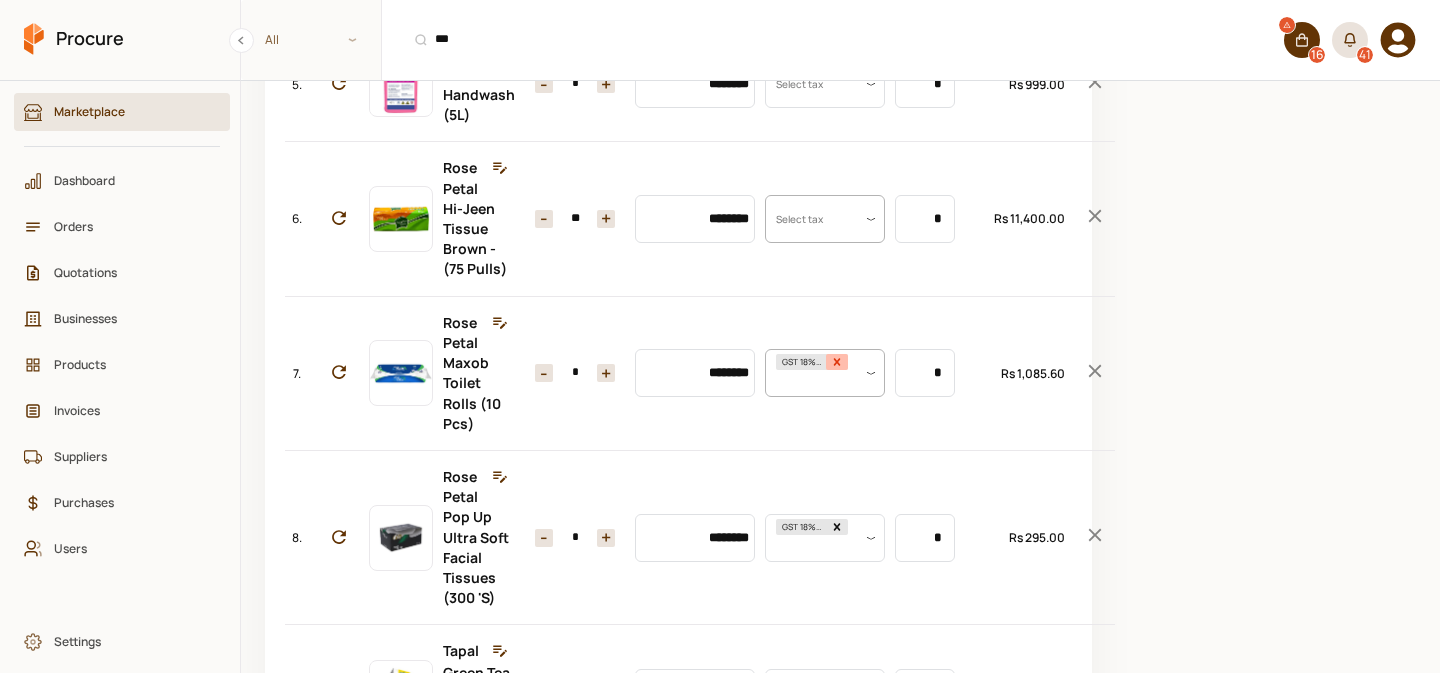 scroll, scrollTop: 0, scrollLeft: 0, axis: both 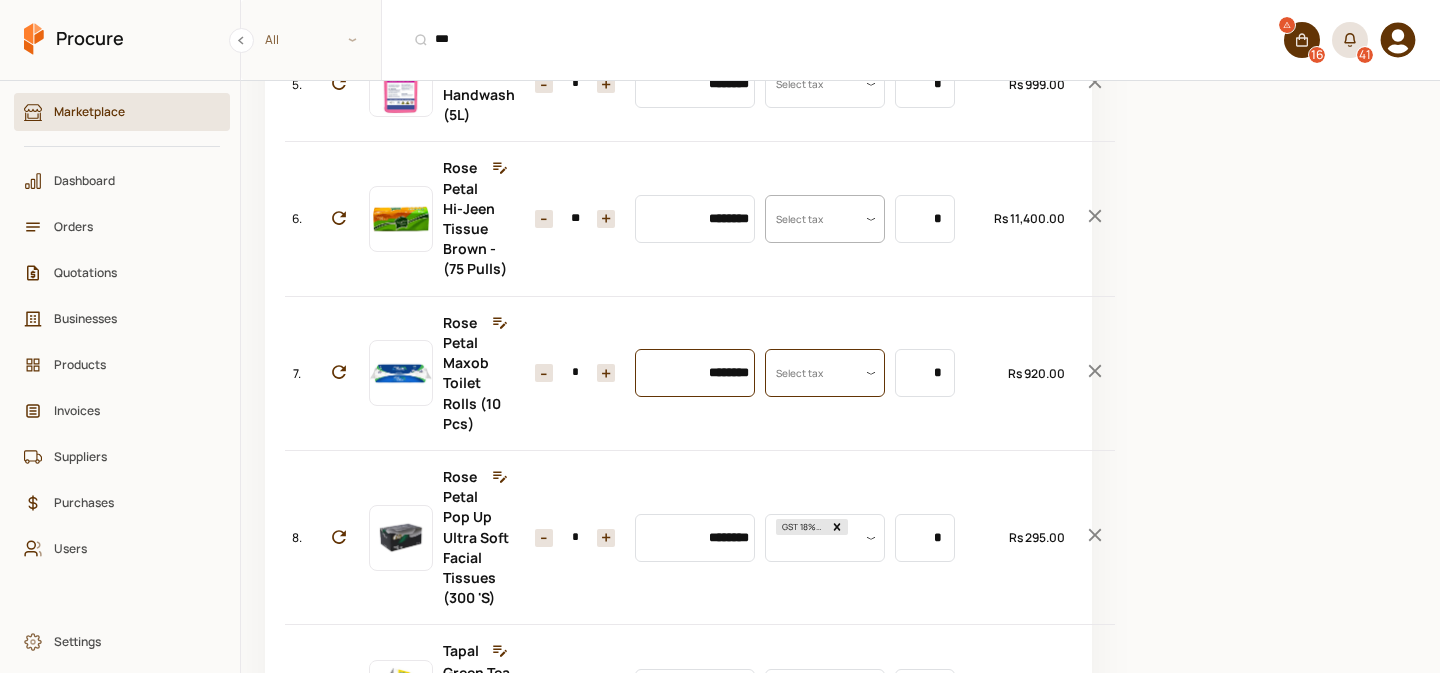 click on "********" at bounding box center [695, 373] 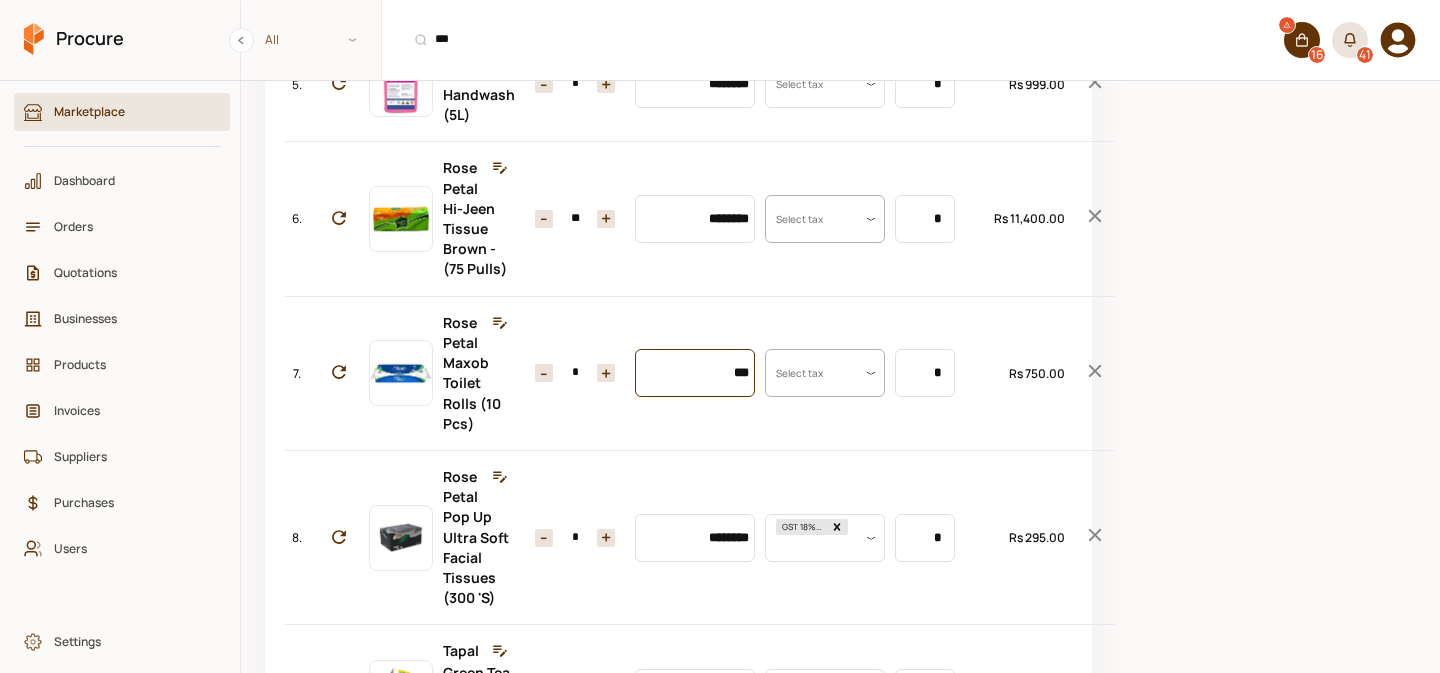 type on "***" 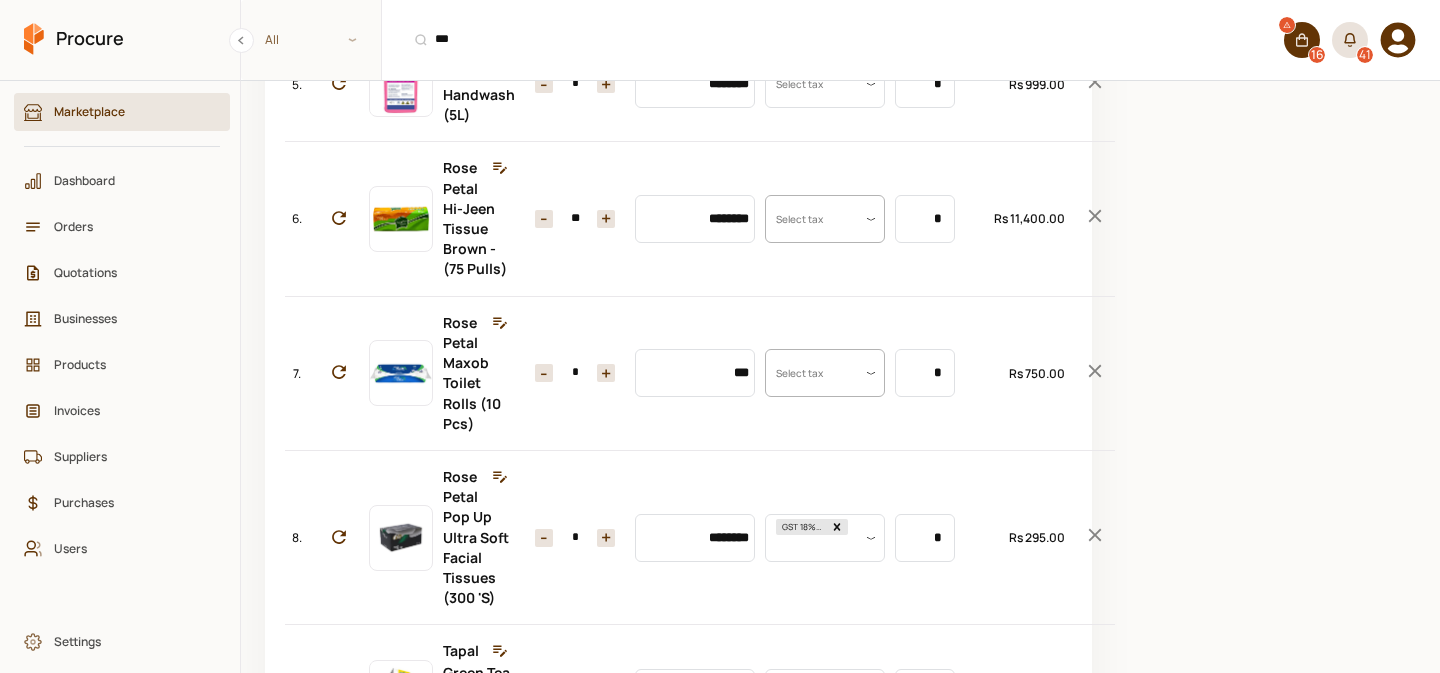 click on "+" at bounding box center (606, 373) 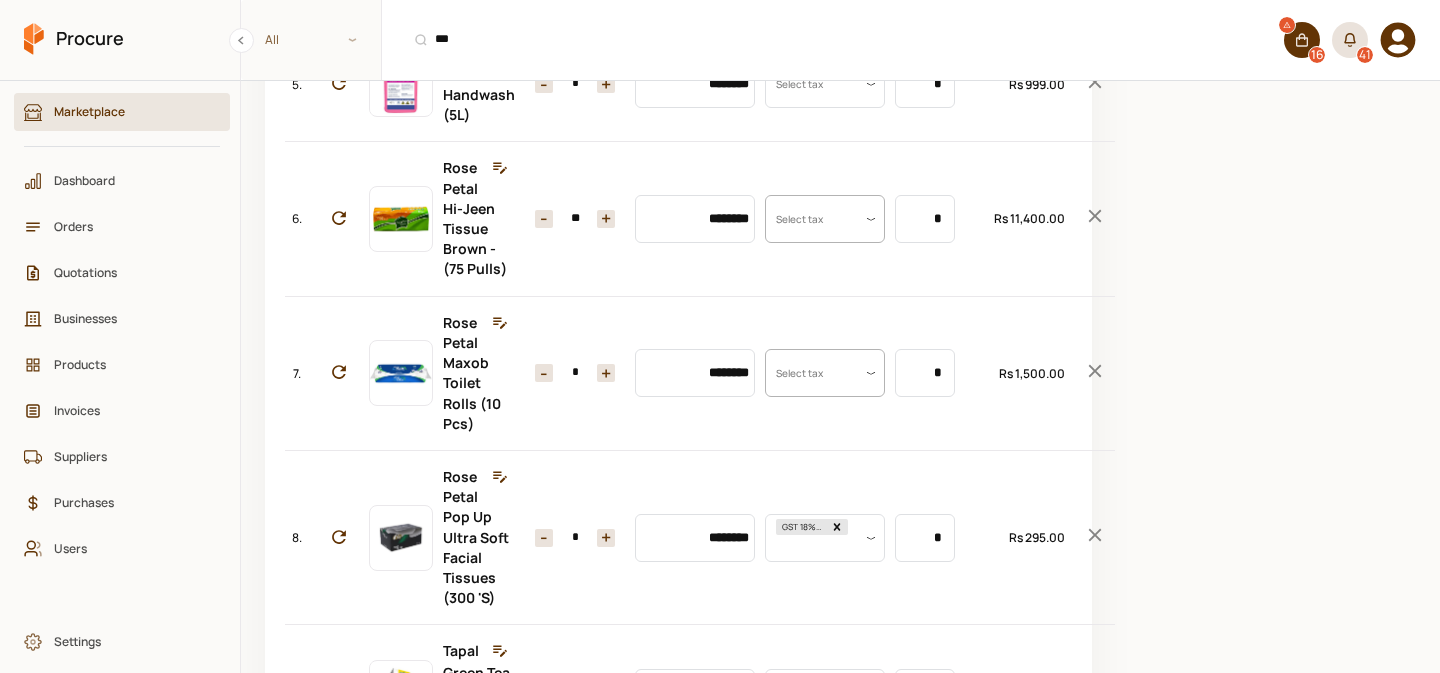 click on "+" at bounding box center [606, 373] 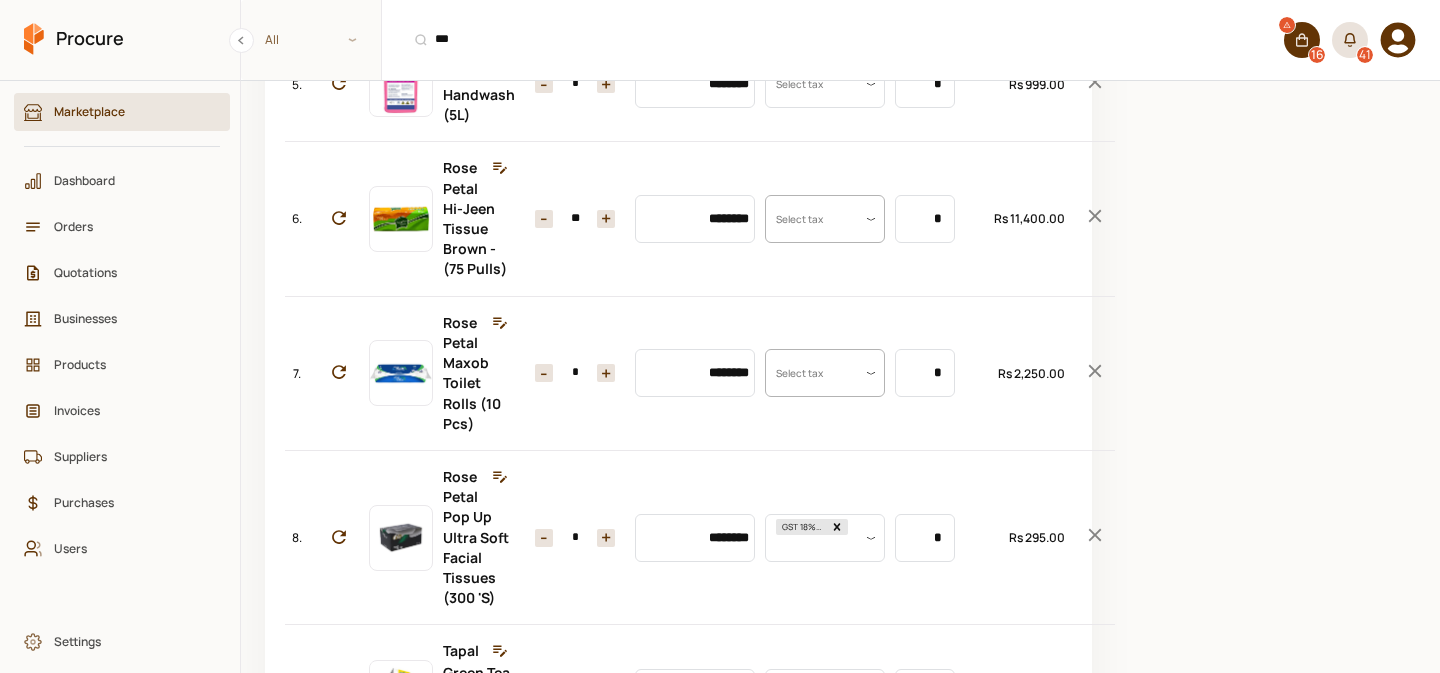 click on "+" at bounding box center (606, 373) 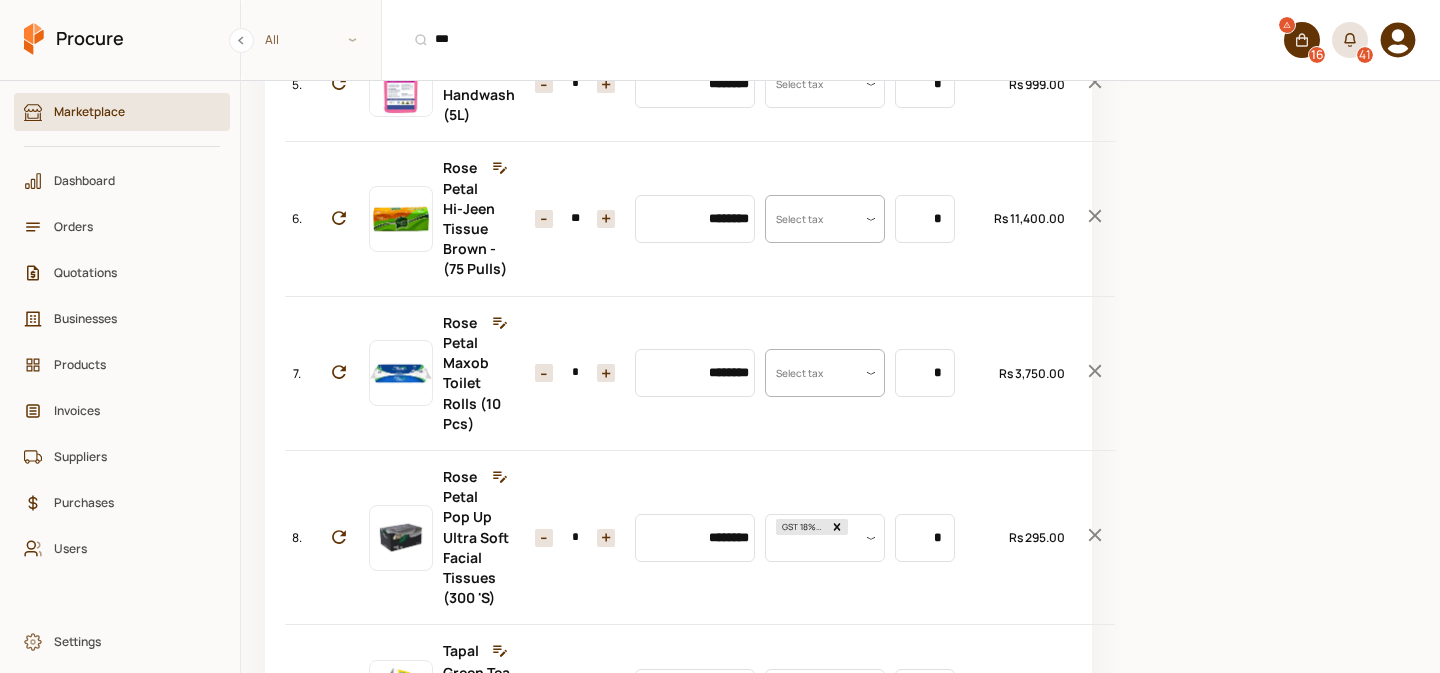 click on "+" at bounding box center [606, 373] 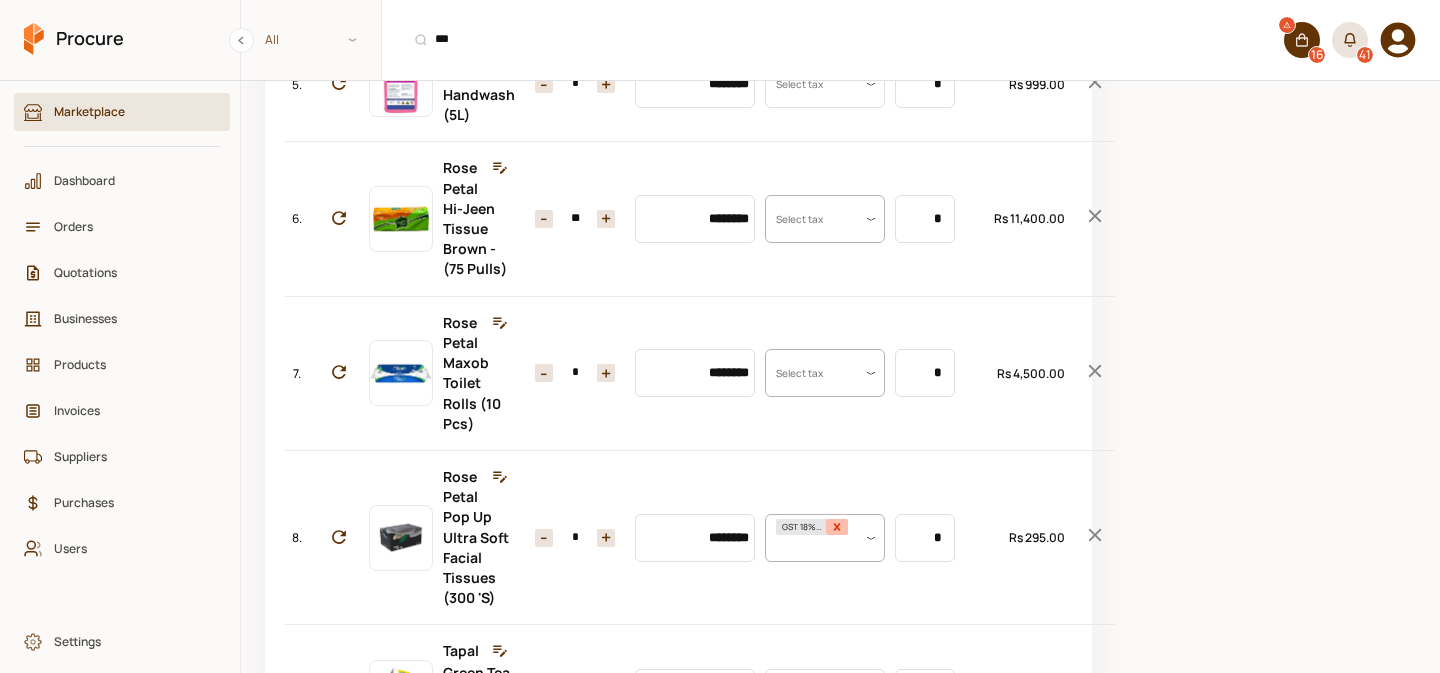 click 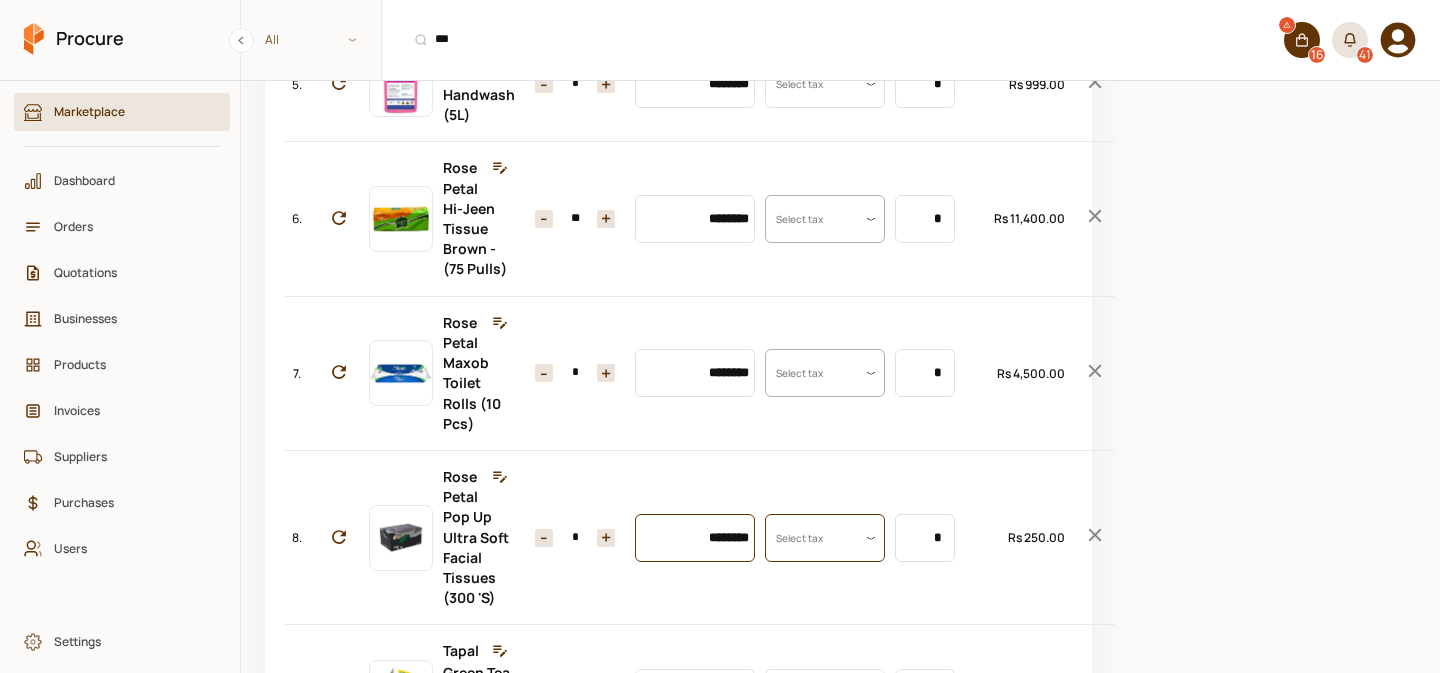 click on "********" at bounding box center (695, 538) 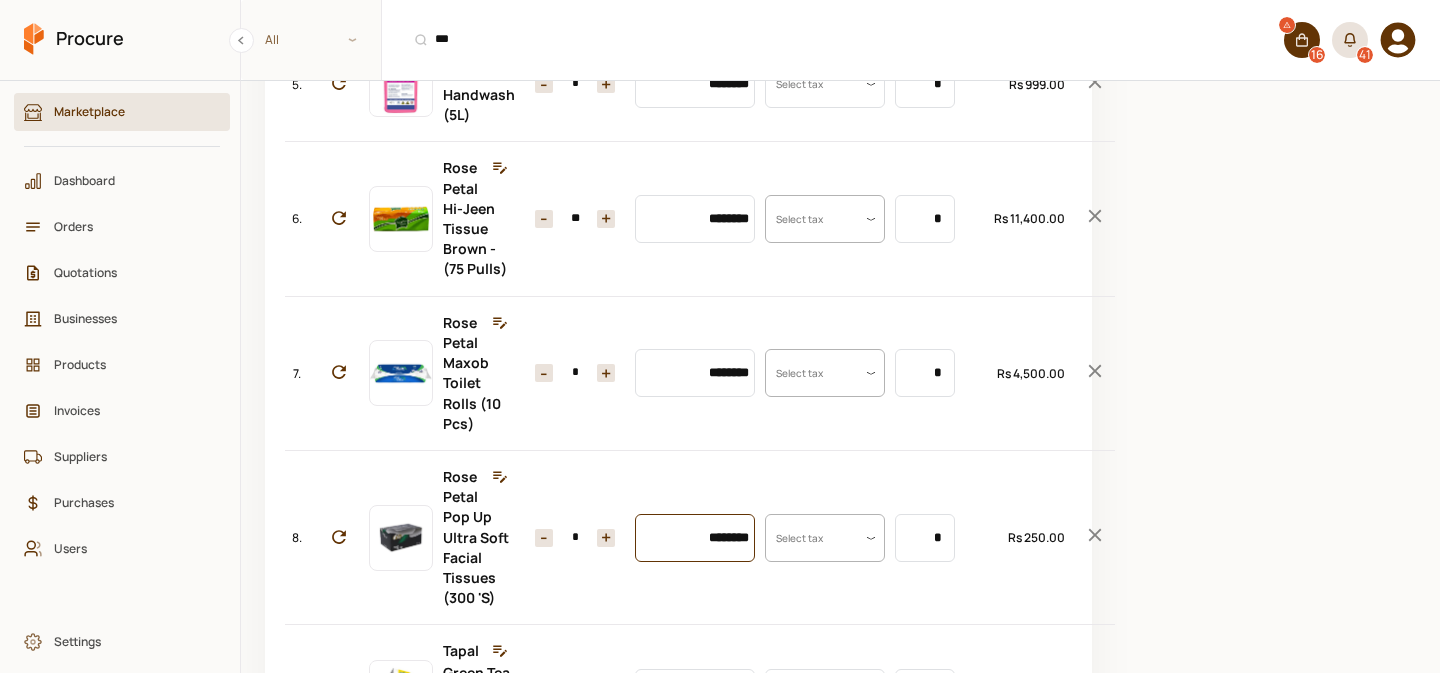 click on "********" at bounding box center (695, 538) 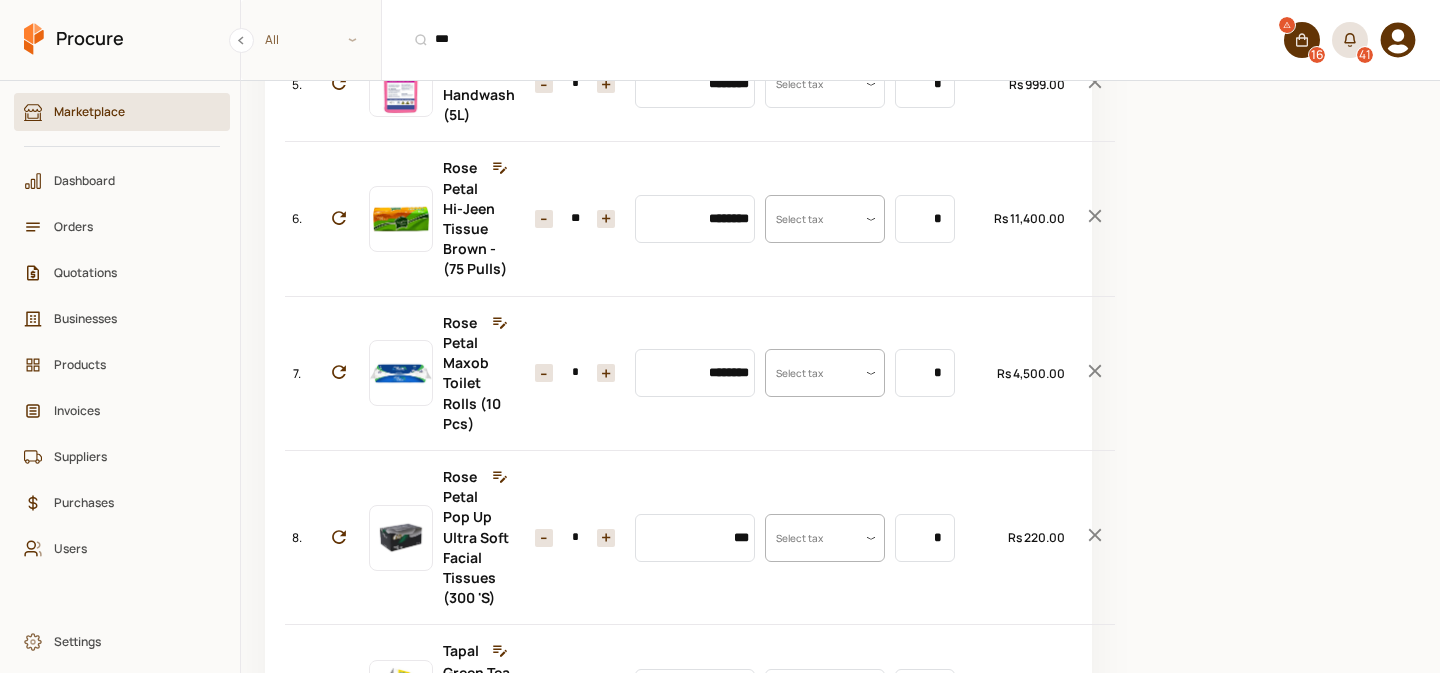 click on "*" at bounding box center (575, 538) 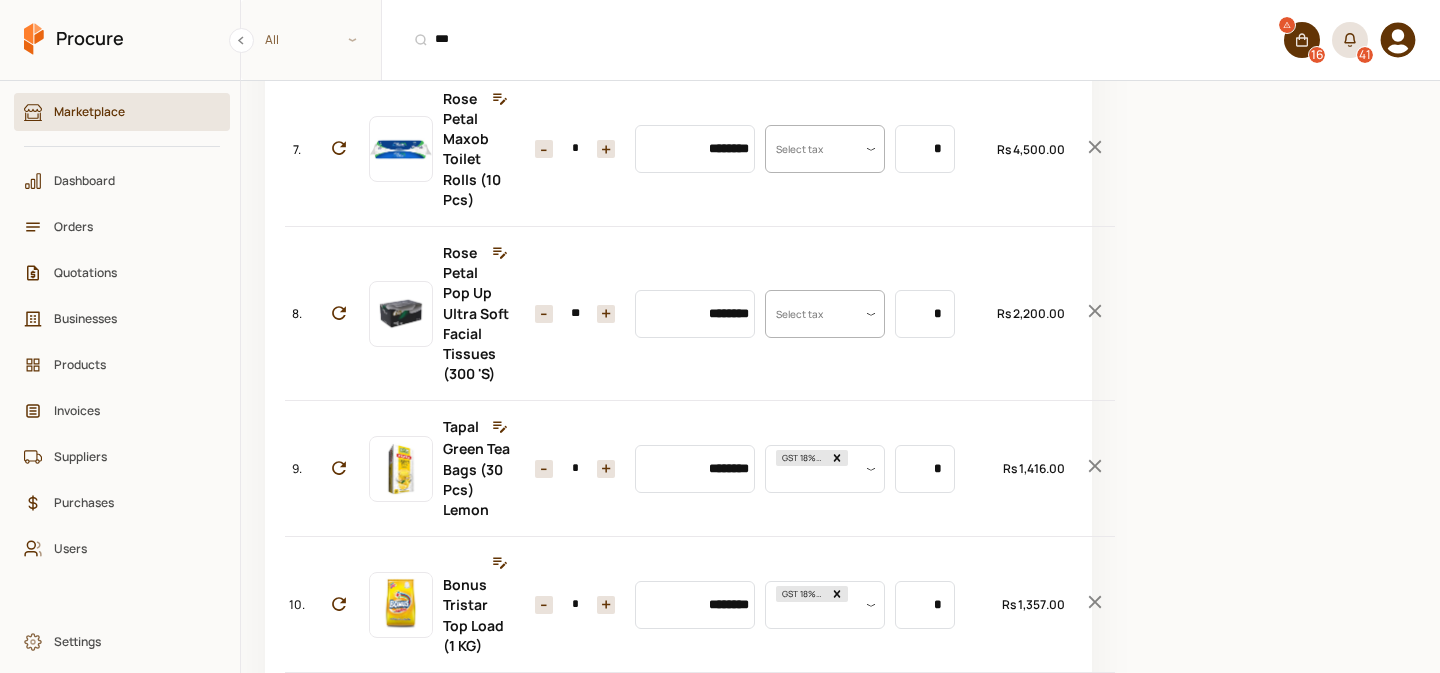 scroll, scrollTop: 1047, scrollLeft: 0, axis: vertical 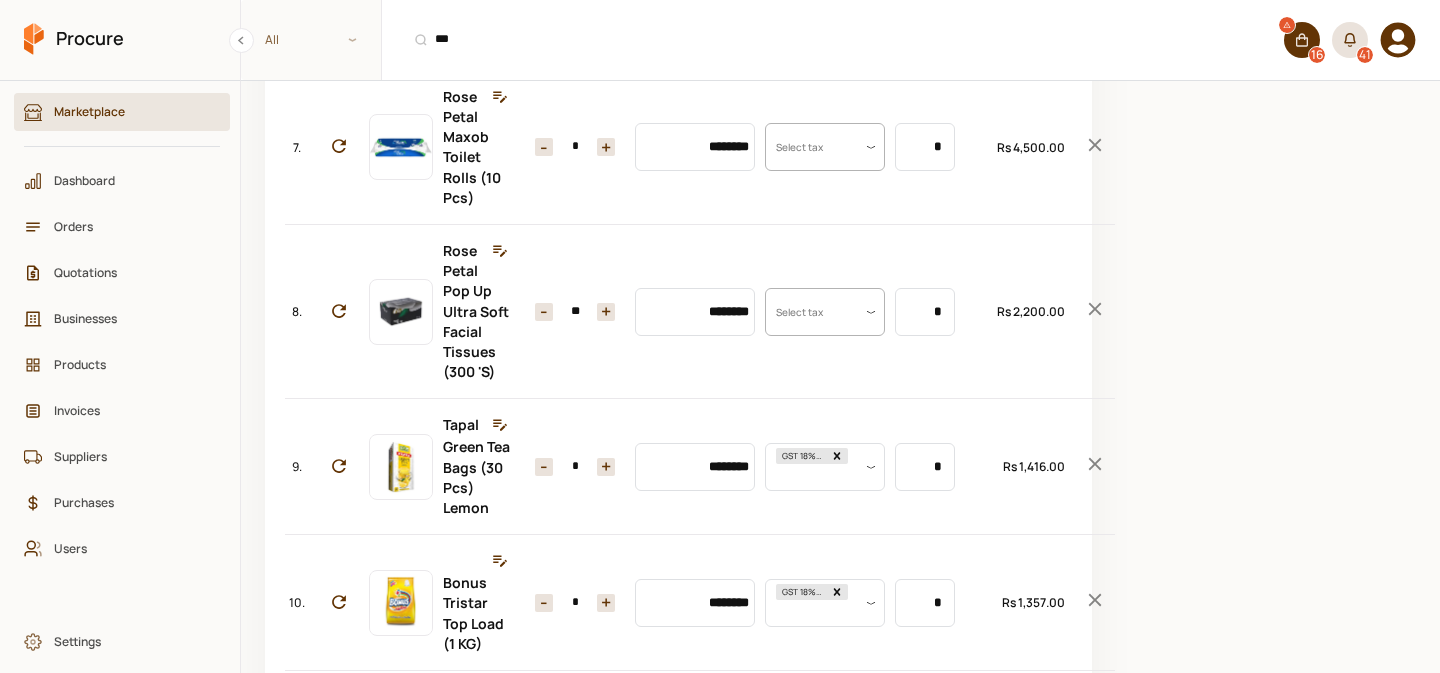 type on "**" 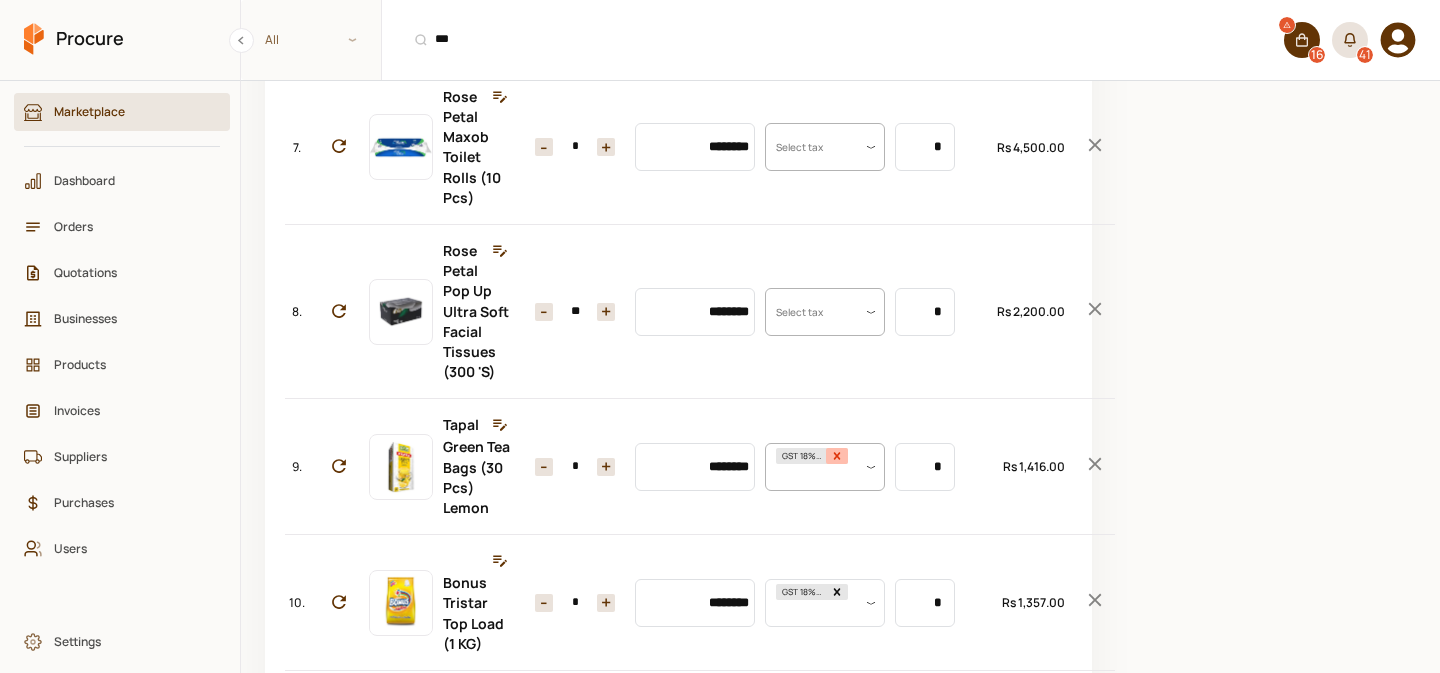 click 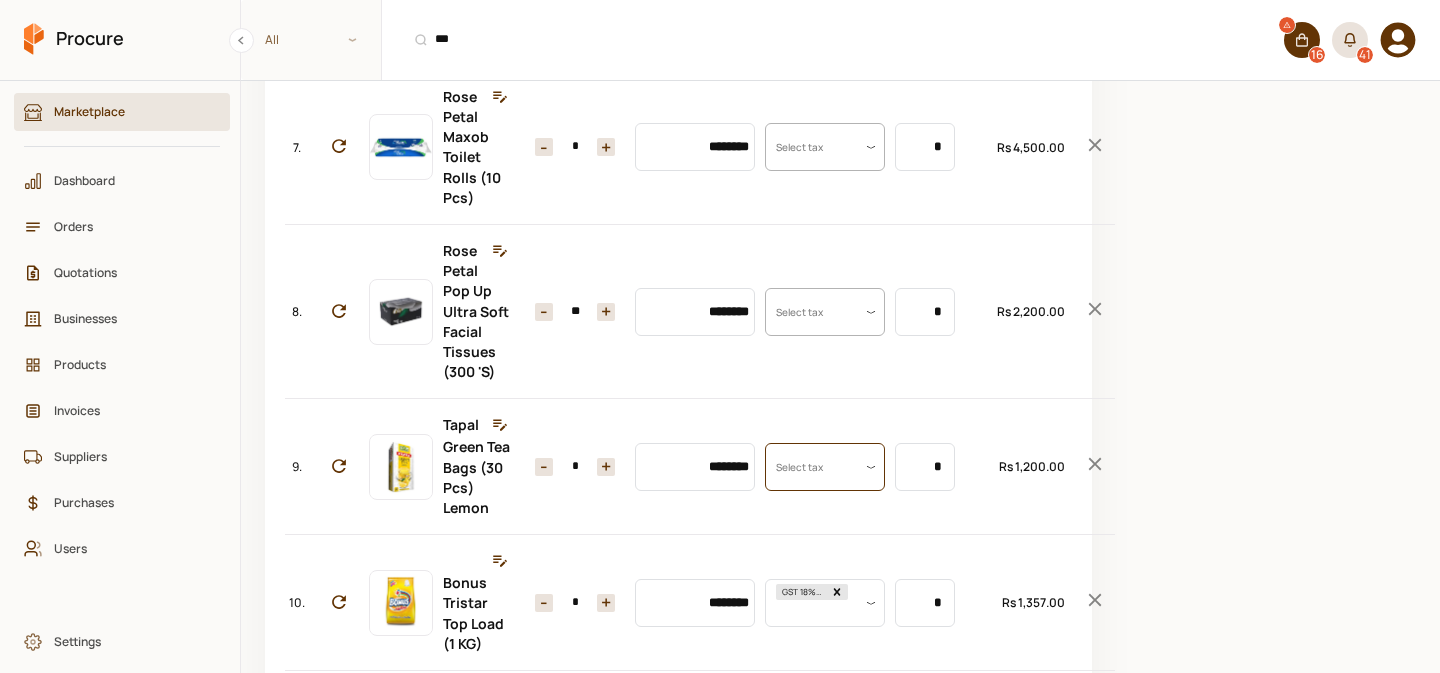 scroll, scrollTop: 0, scrollLeft: 0, axis: both 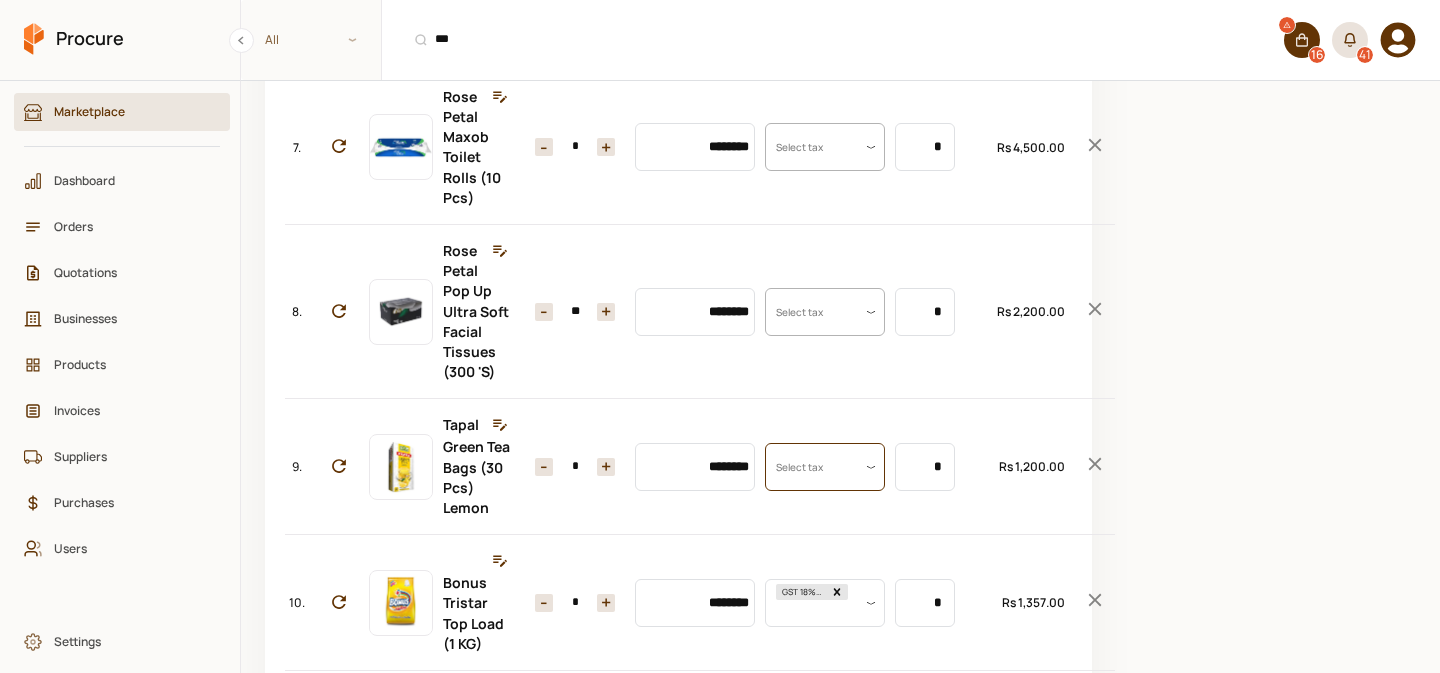 click on "+" at bounding box center (606, 467) 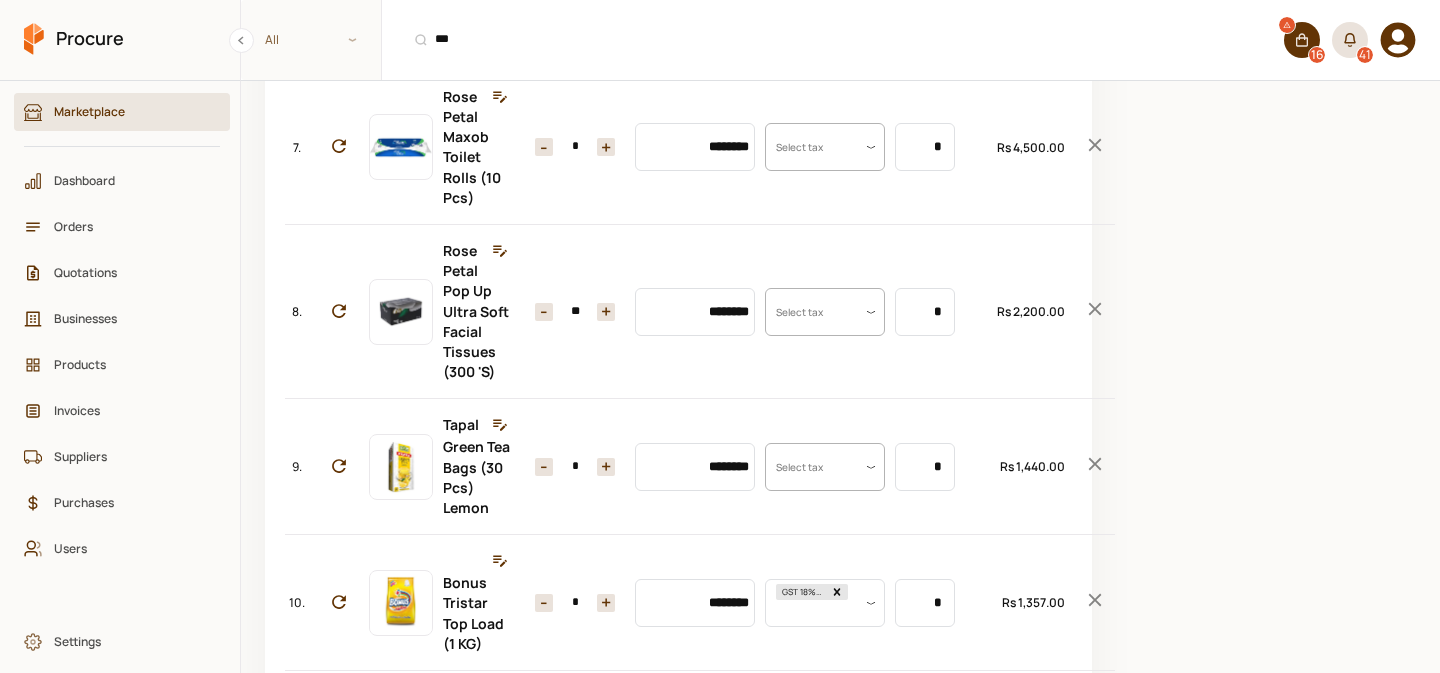 click on "+" at bounding box center [606, 467] 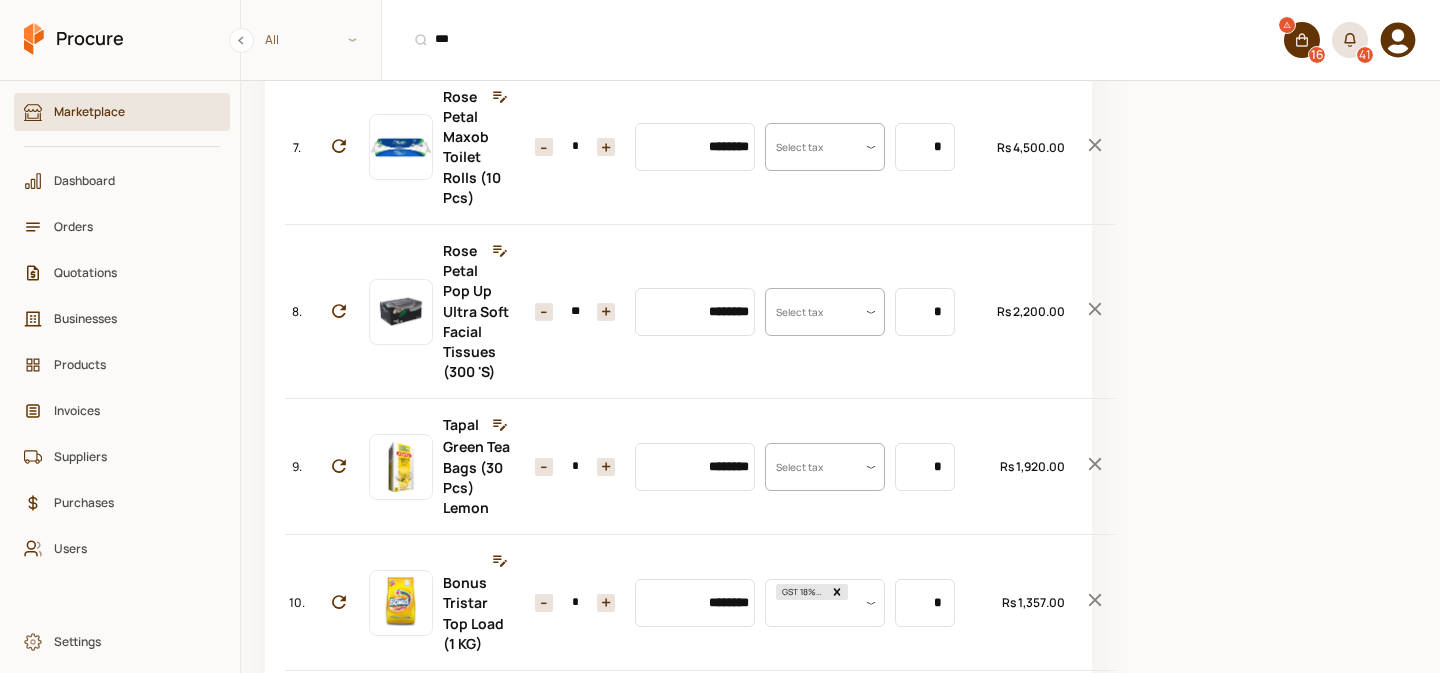 click on "+" at bounding box center [606, 467] 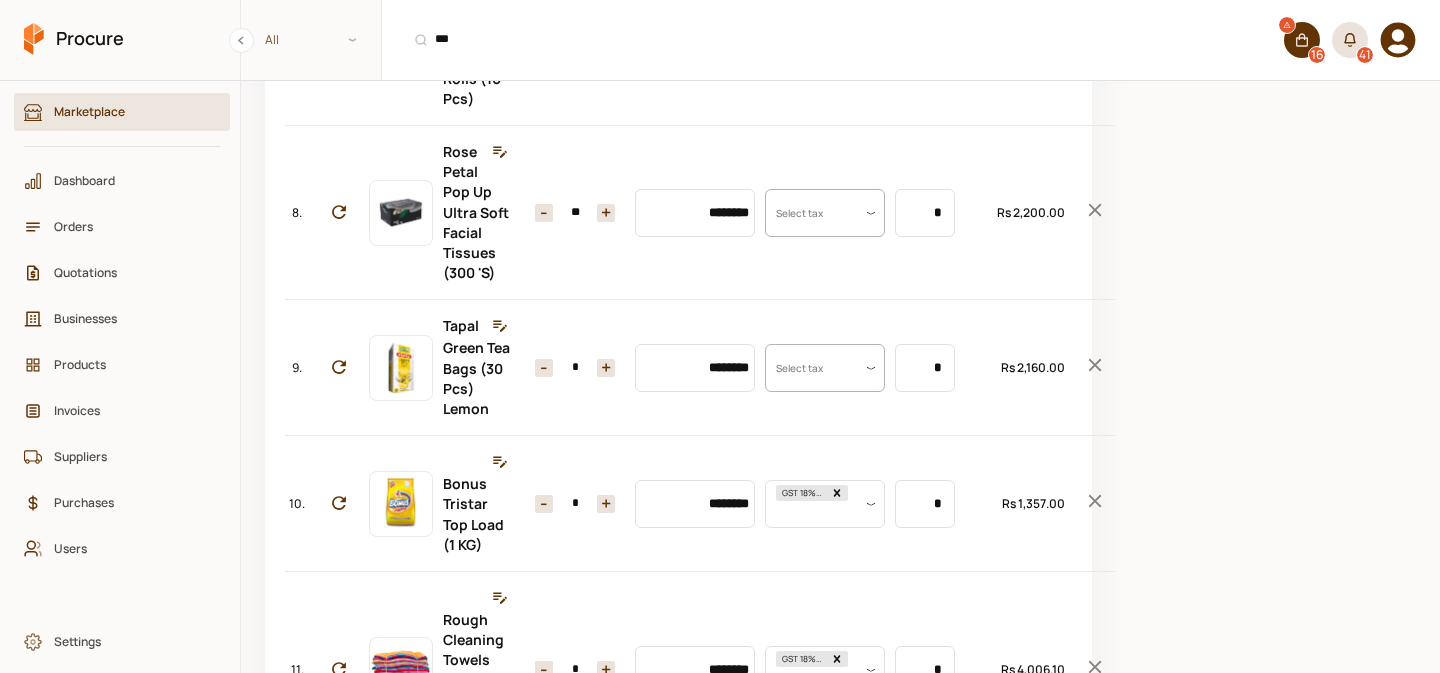 scroll, scrollTop: 1151, scrollLeft: 0, axis: vertical 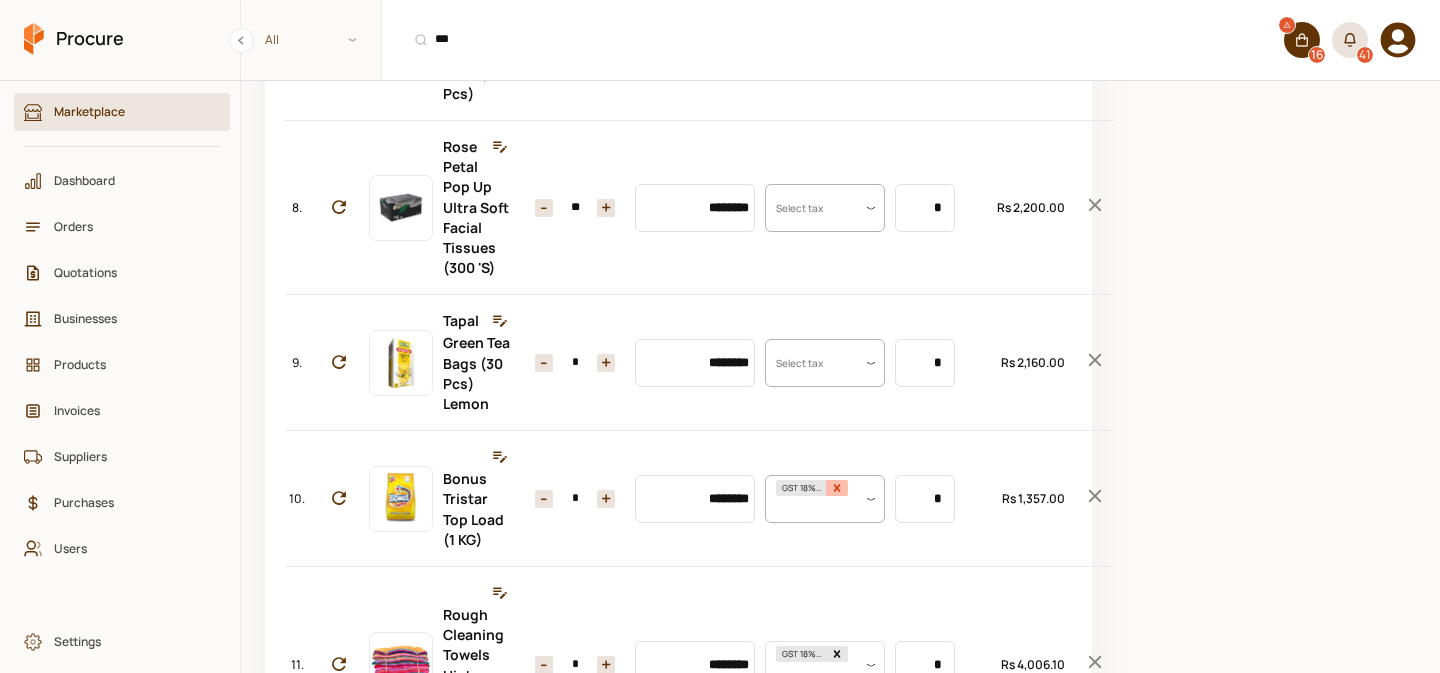 click 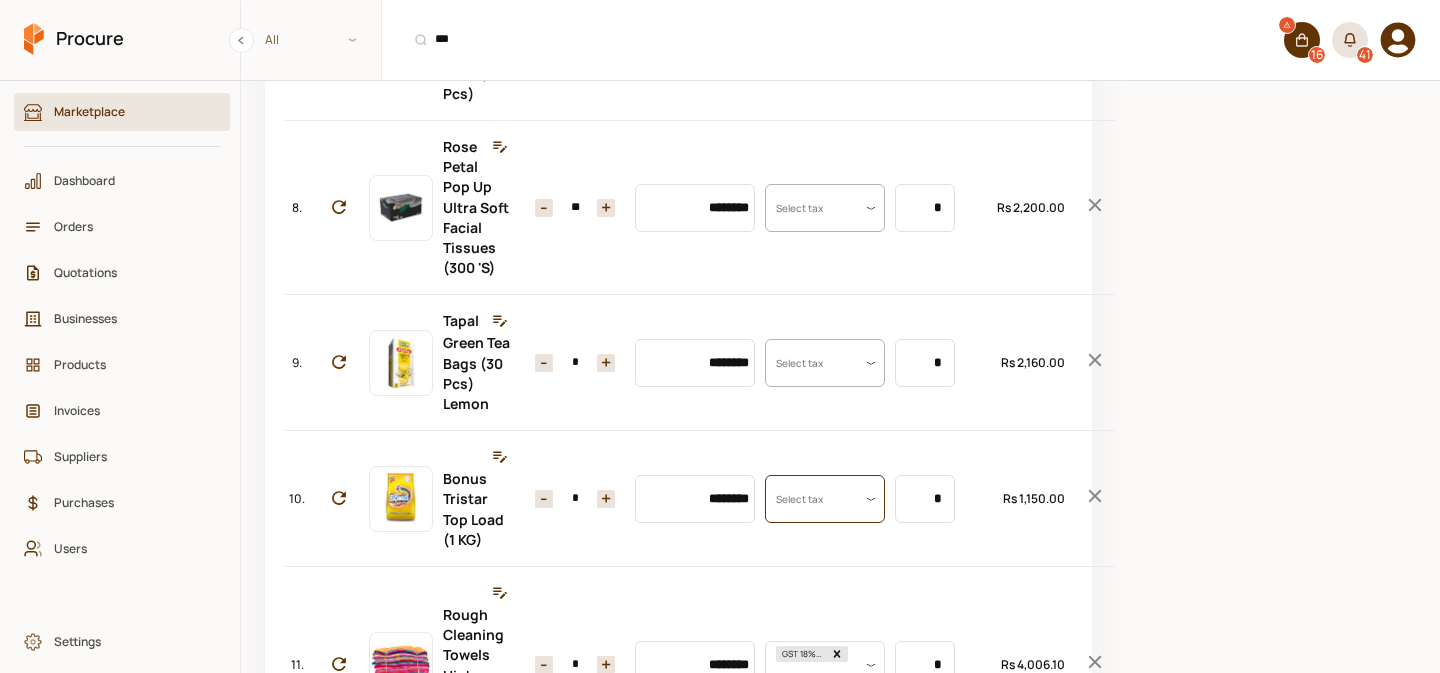 scroll, scrollTop: 0, scrollLeft: 0, axis: both 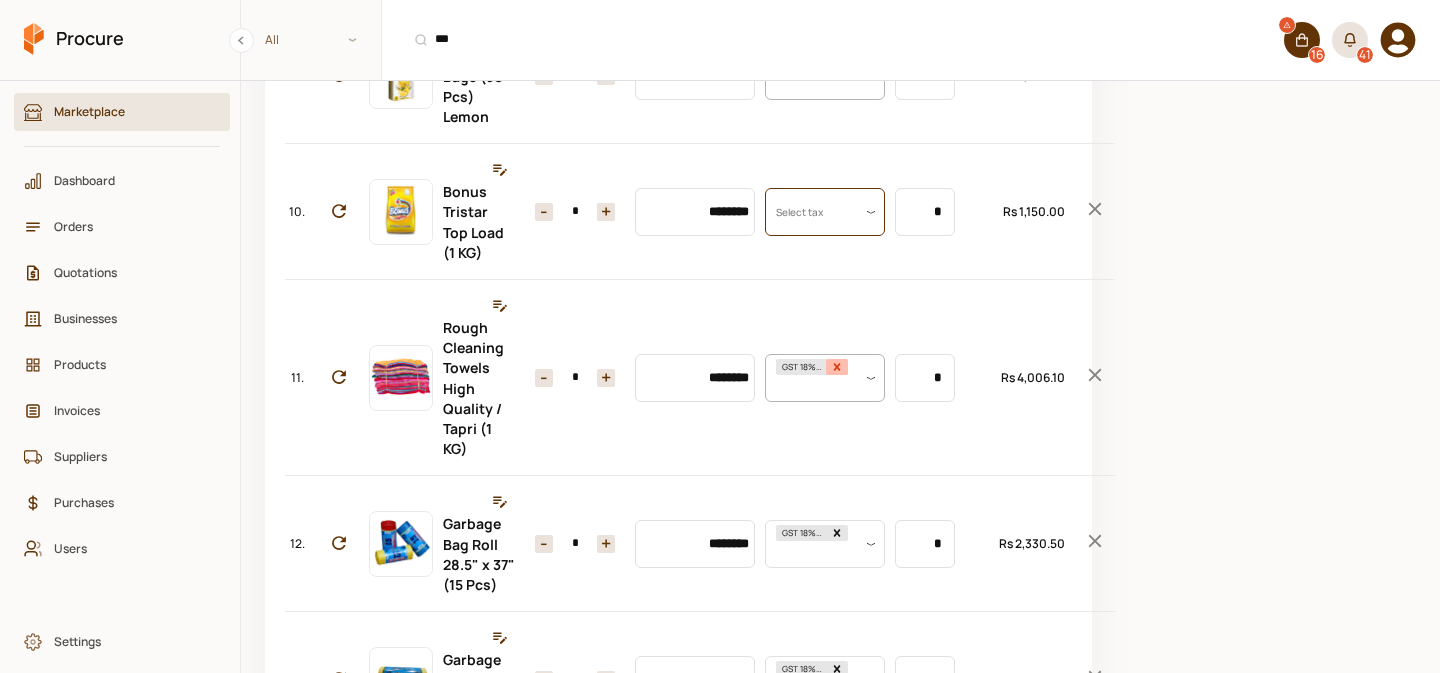 click 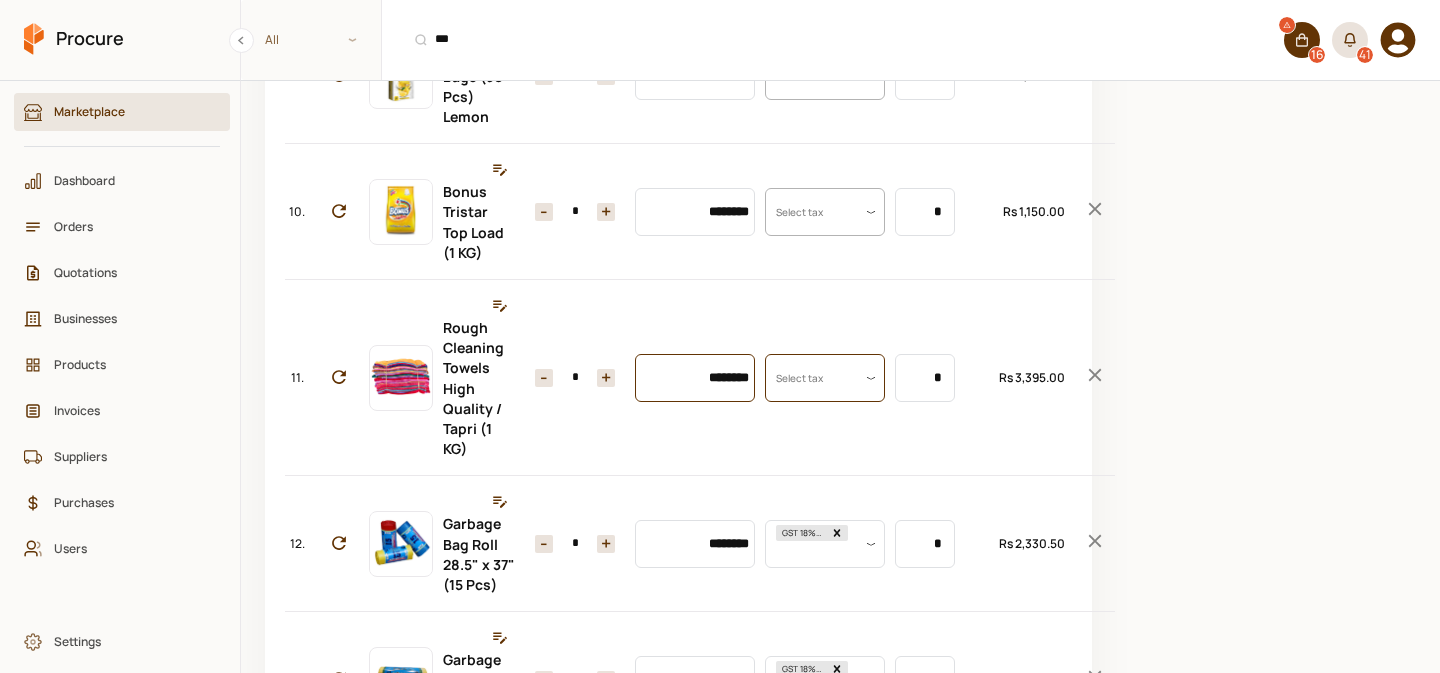 click on "********" at bounding box center (695, 378) 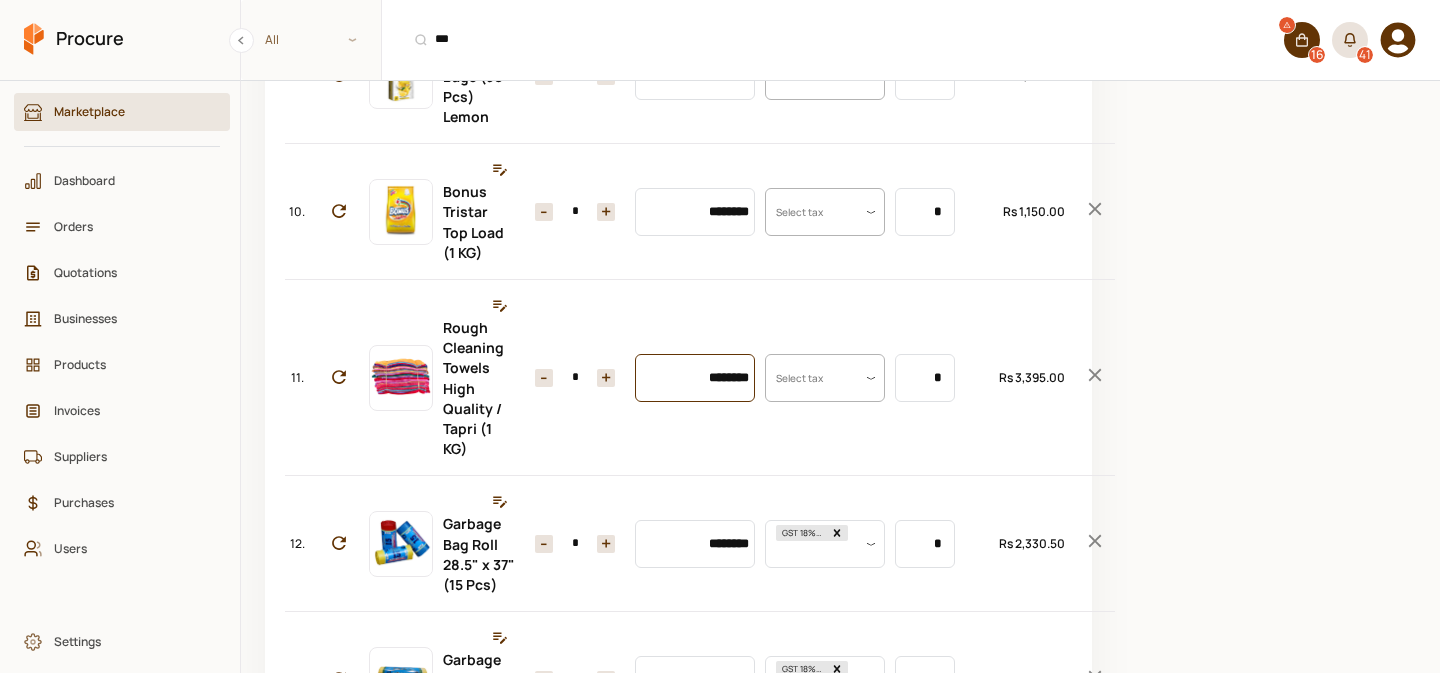 click on "********" at bounding box center (695, 378) 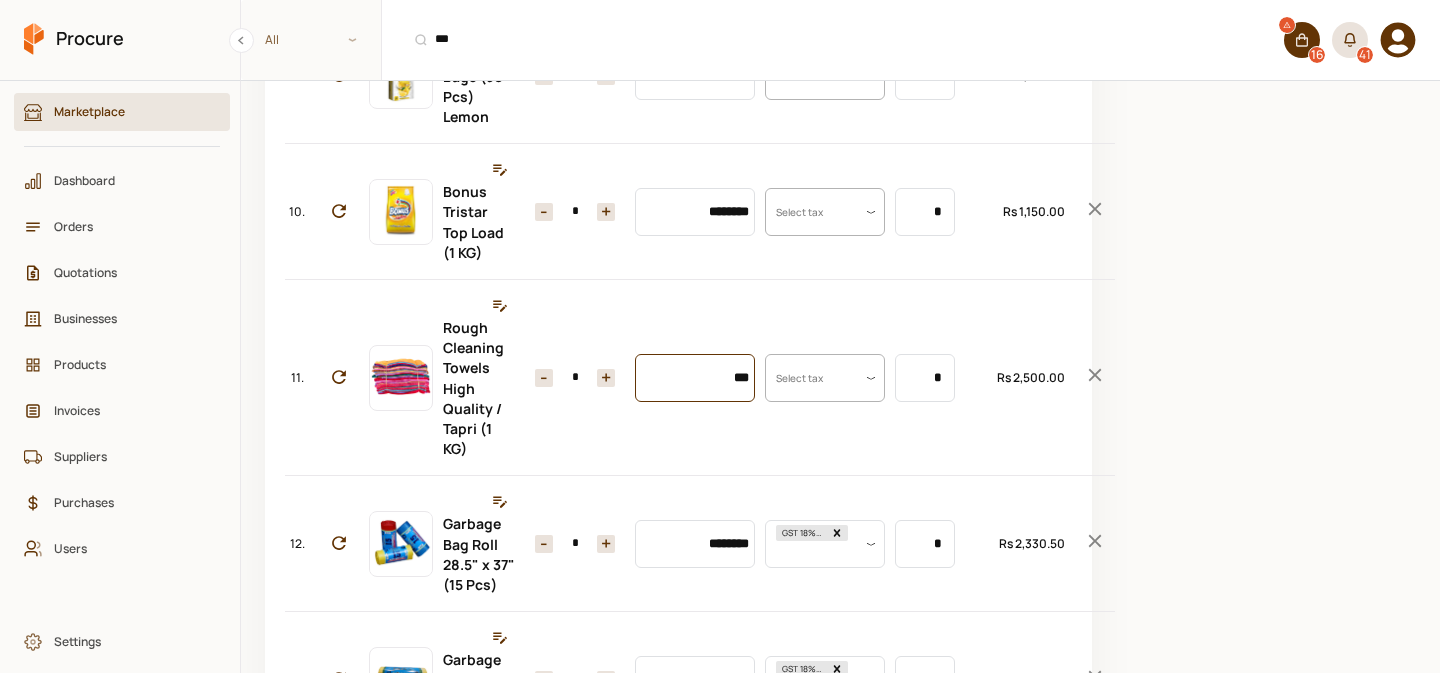 type on "***" 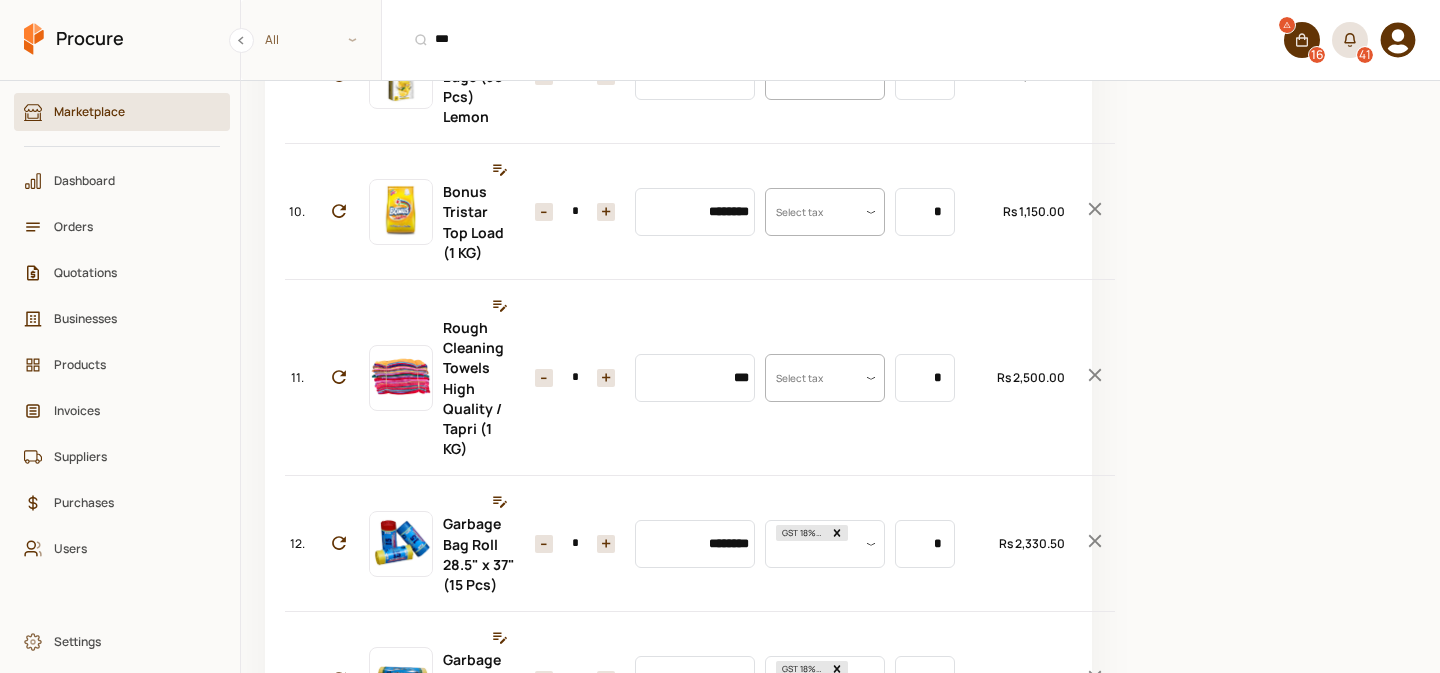 click on "+" at bounding box center (606, 378) 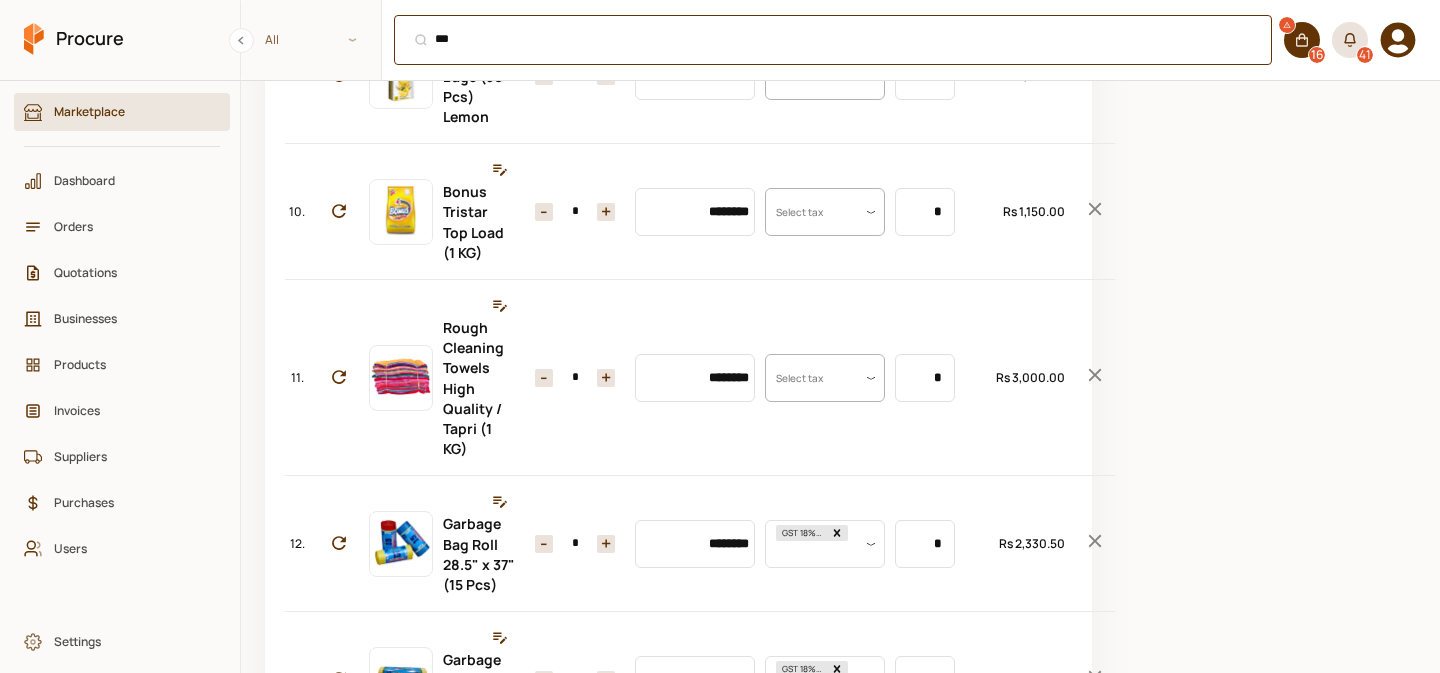 click on "*** ⌘  + K" at bounding box center [833, 40] 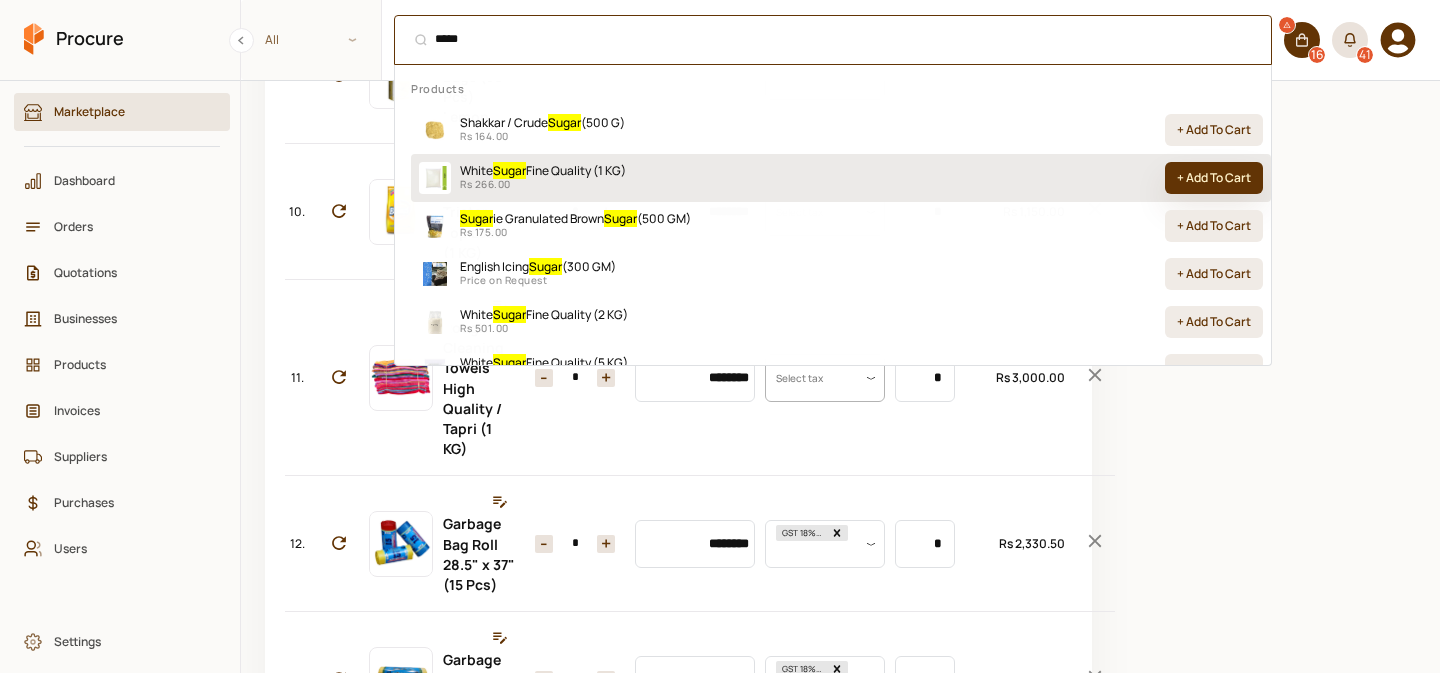 type on "*****" 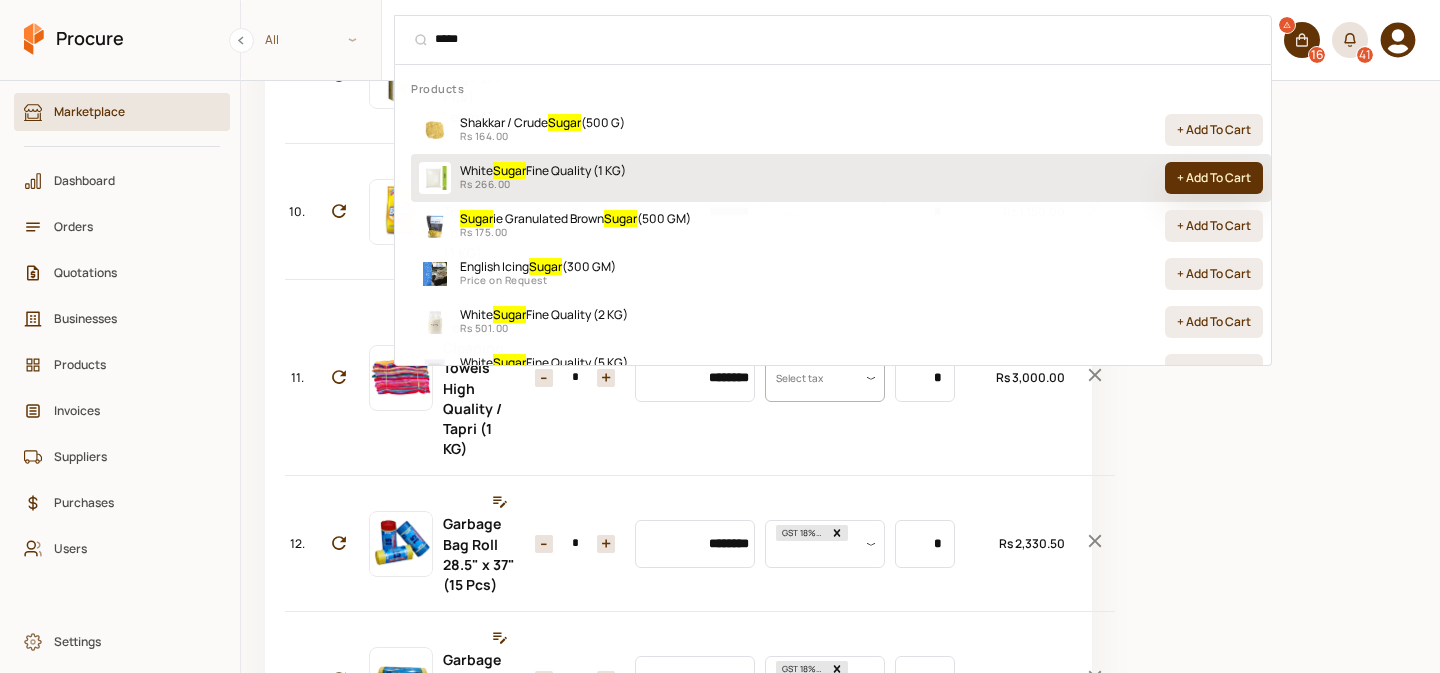 click on "+ Add To Cart" at bounding box center (1214, 178) 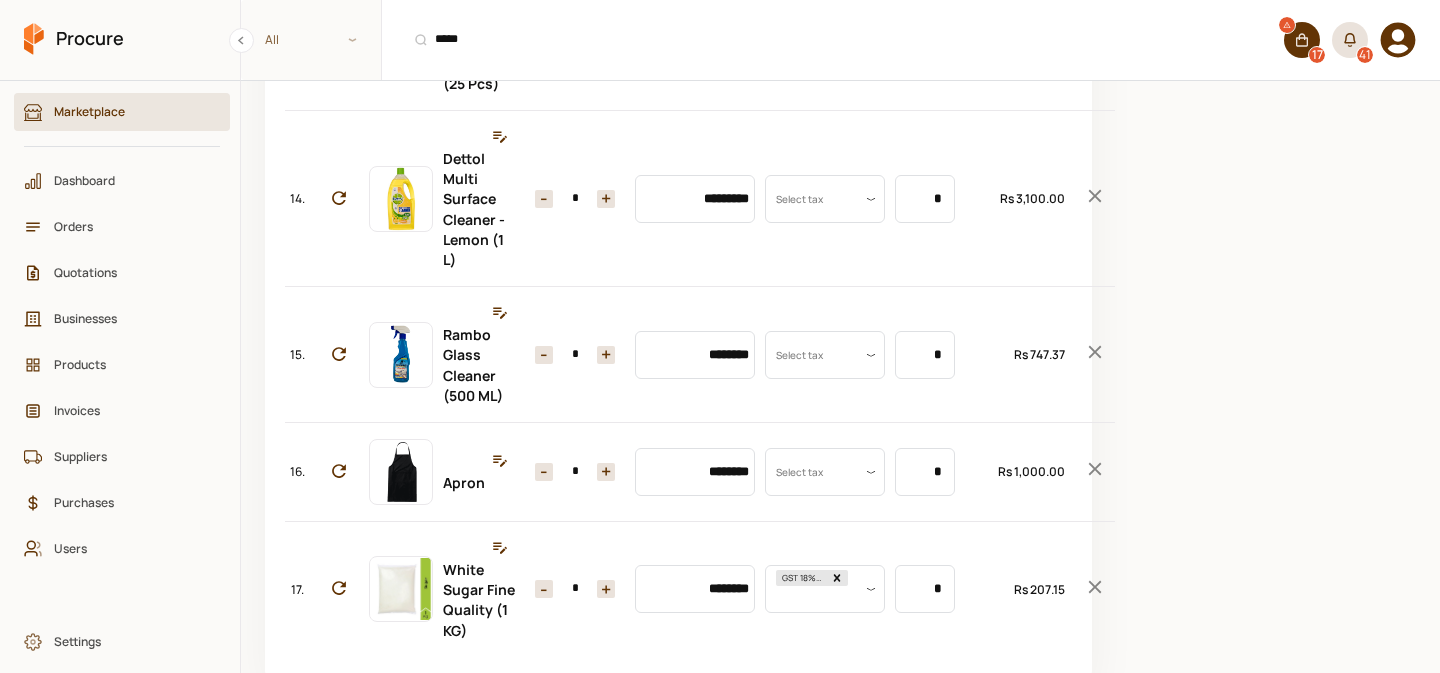 scroll, scrollTop: 2170, scrollLeft: 0, axis: vertical 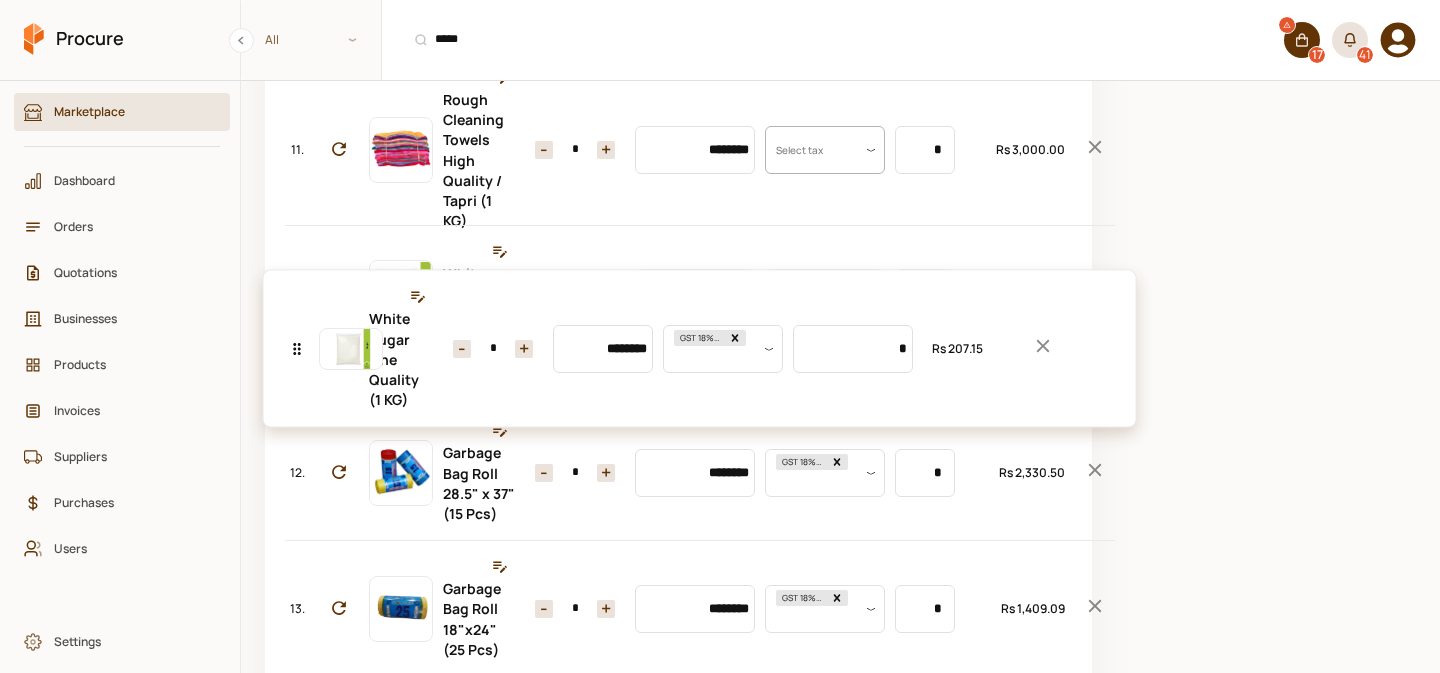 drag, startPoint x: 297, startPoint y: 552, endPoint x: 343, endPoint y: 351, distance: 206.1965 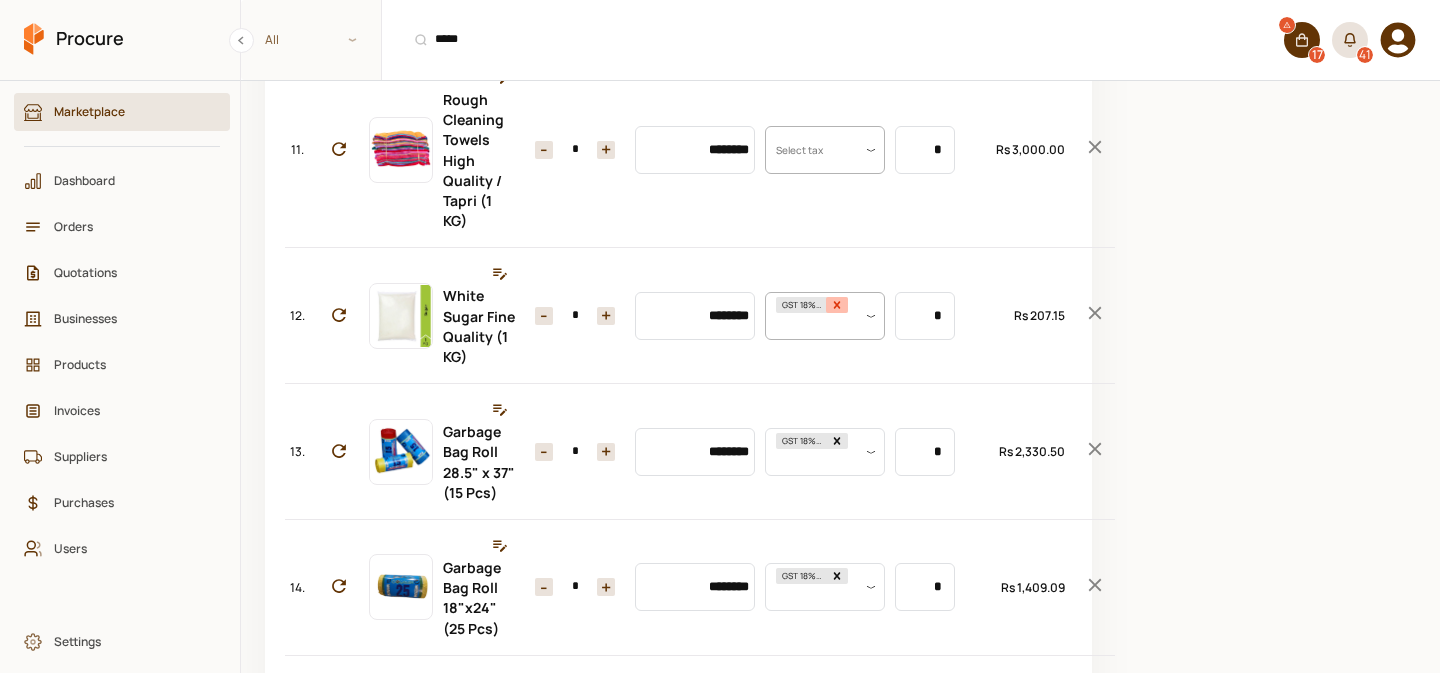 click 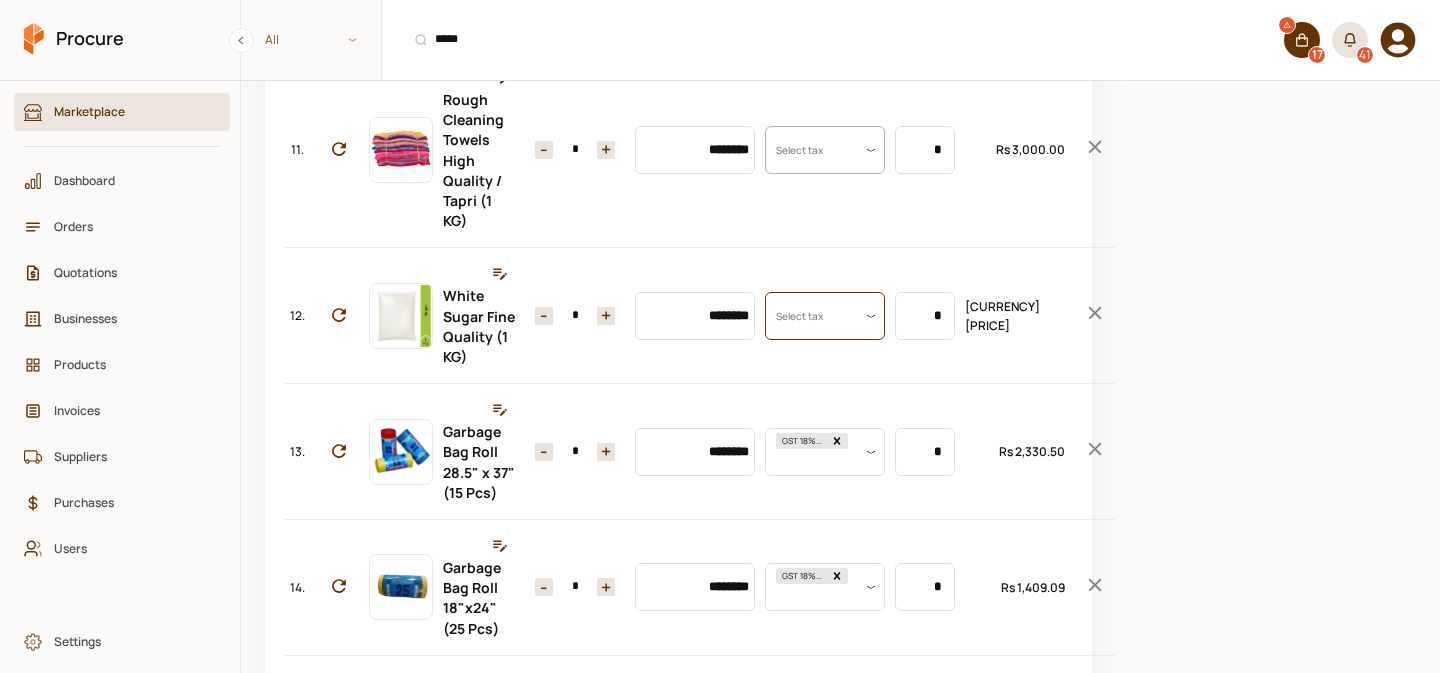 scroll, scrollTop: 0, scrollLeft: 0, axis: both 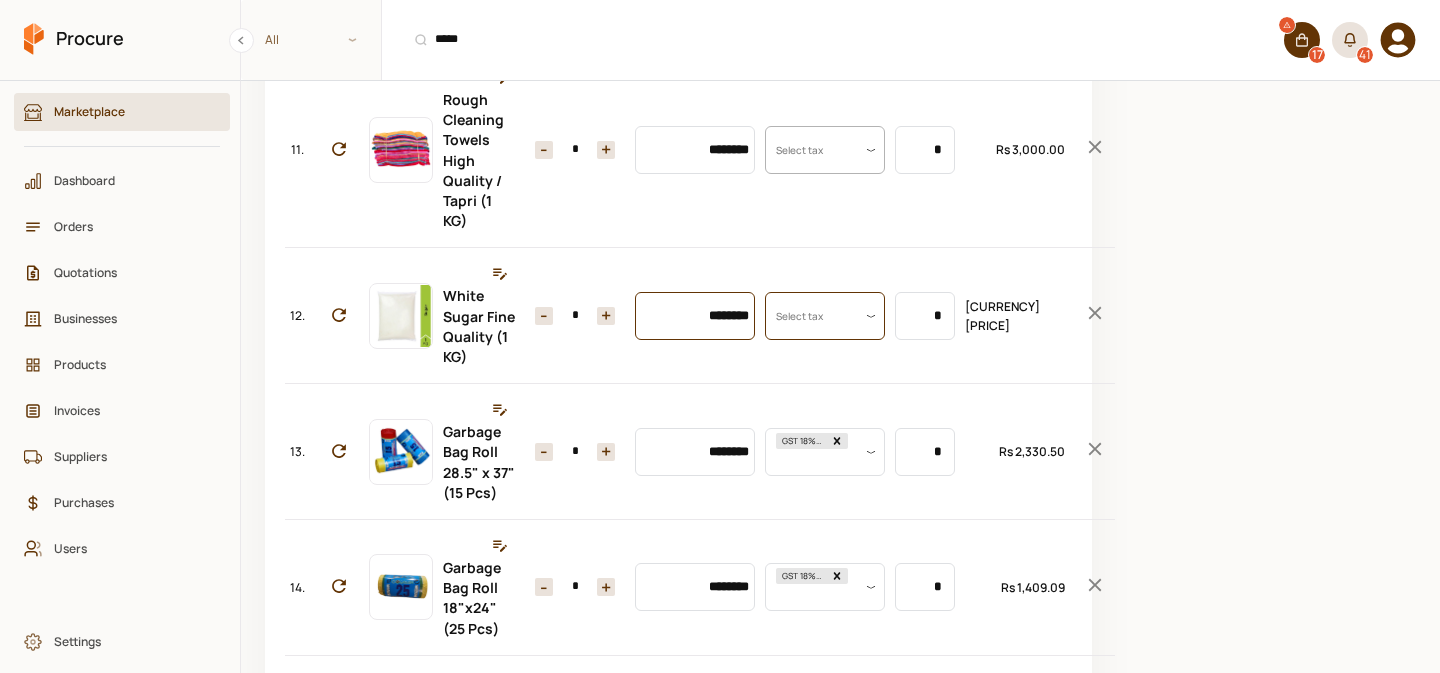 click on "********" at bounding box center (695, 316) 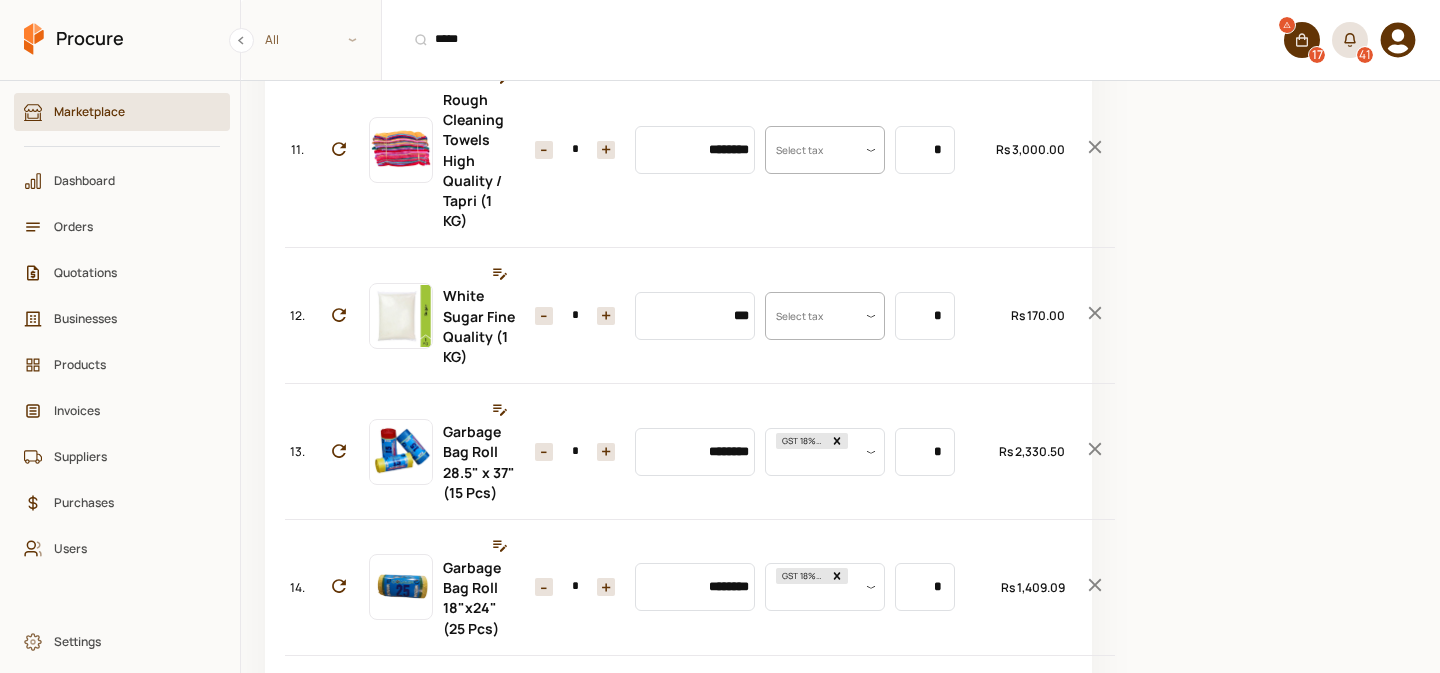 click on "*" at bounding box center [575, 316] 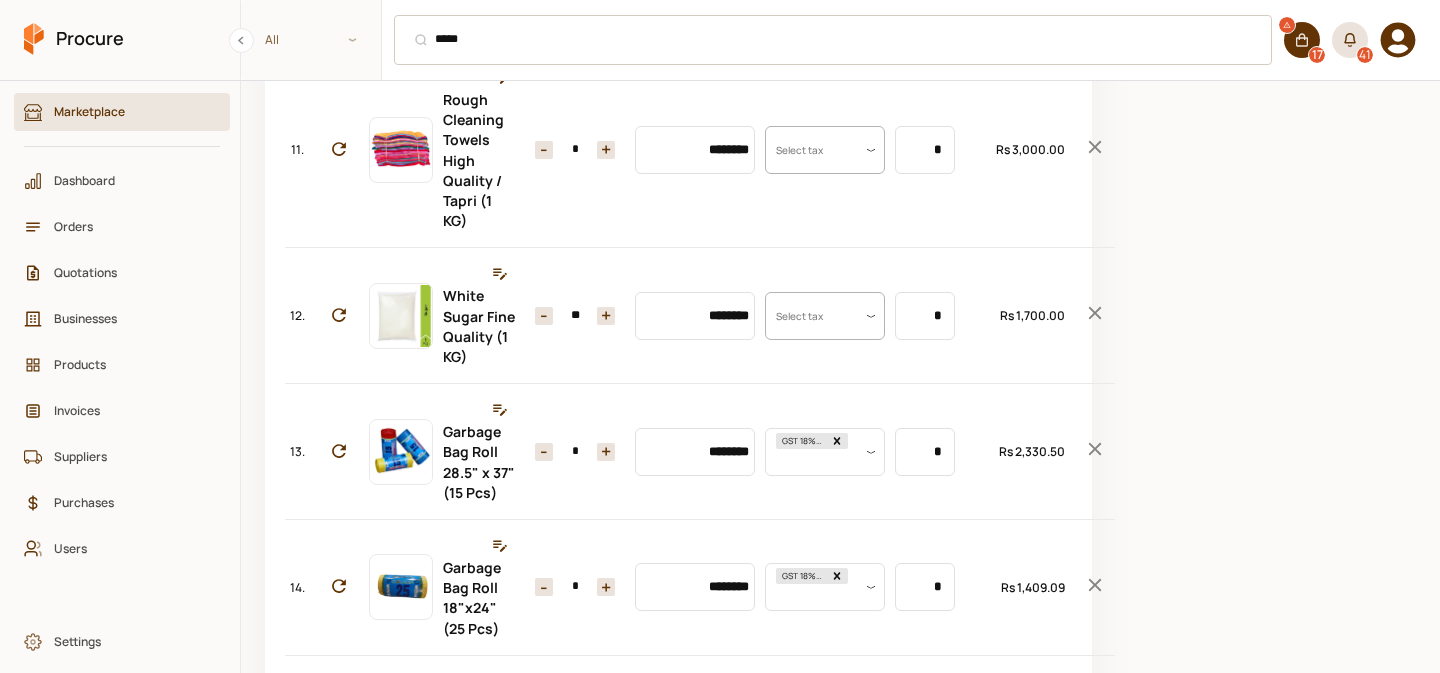 type on "**" 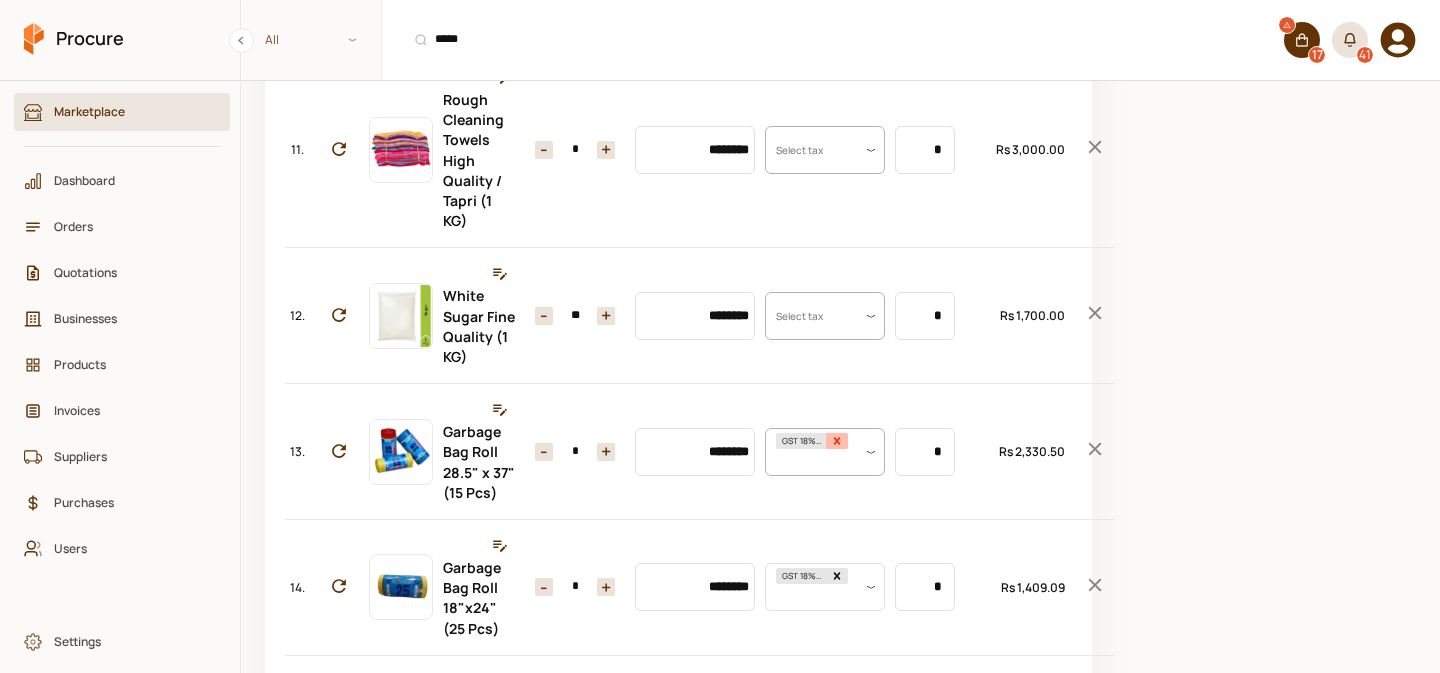 click 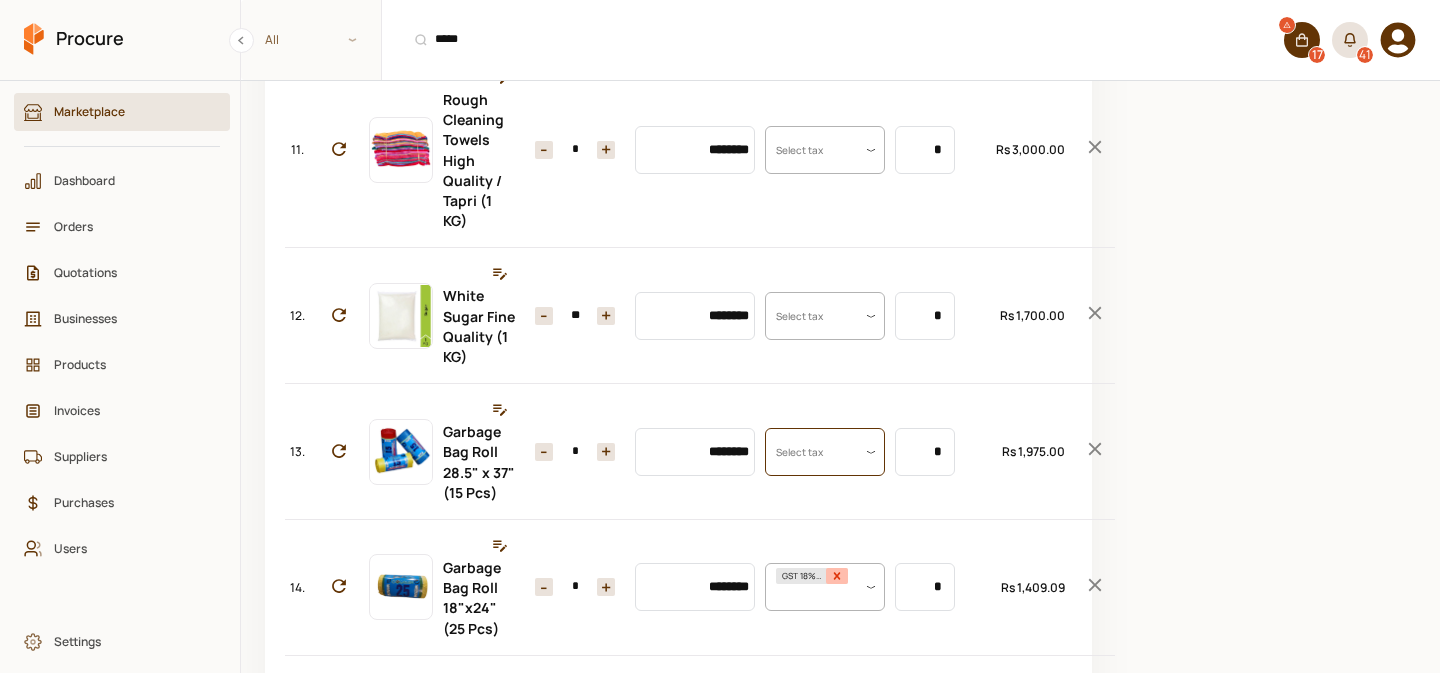 click 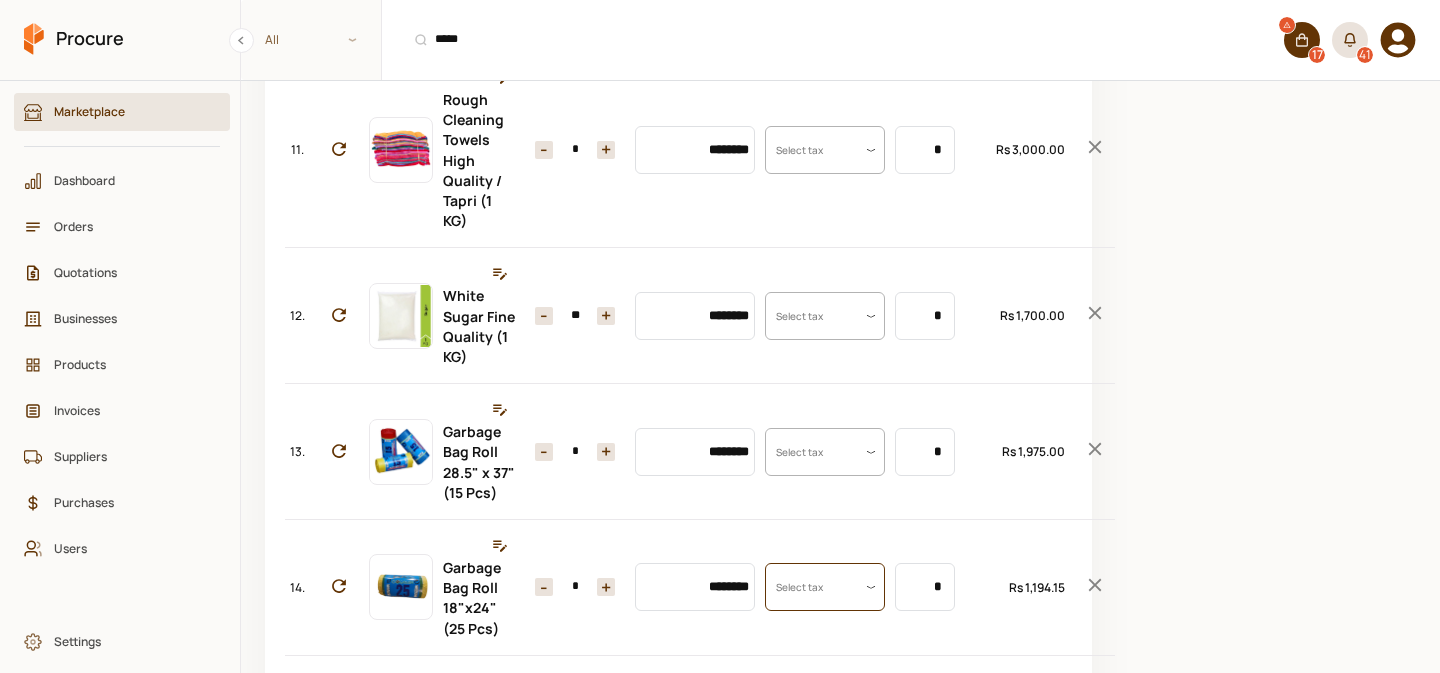 scroll, scrollTop: 0, scrollLeft: 0, axis: both 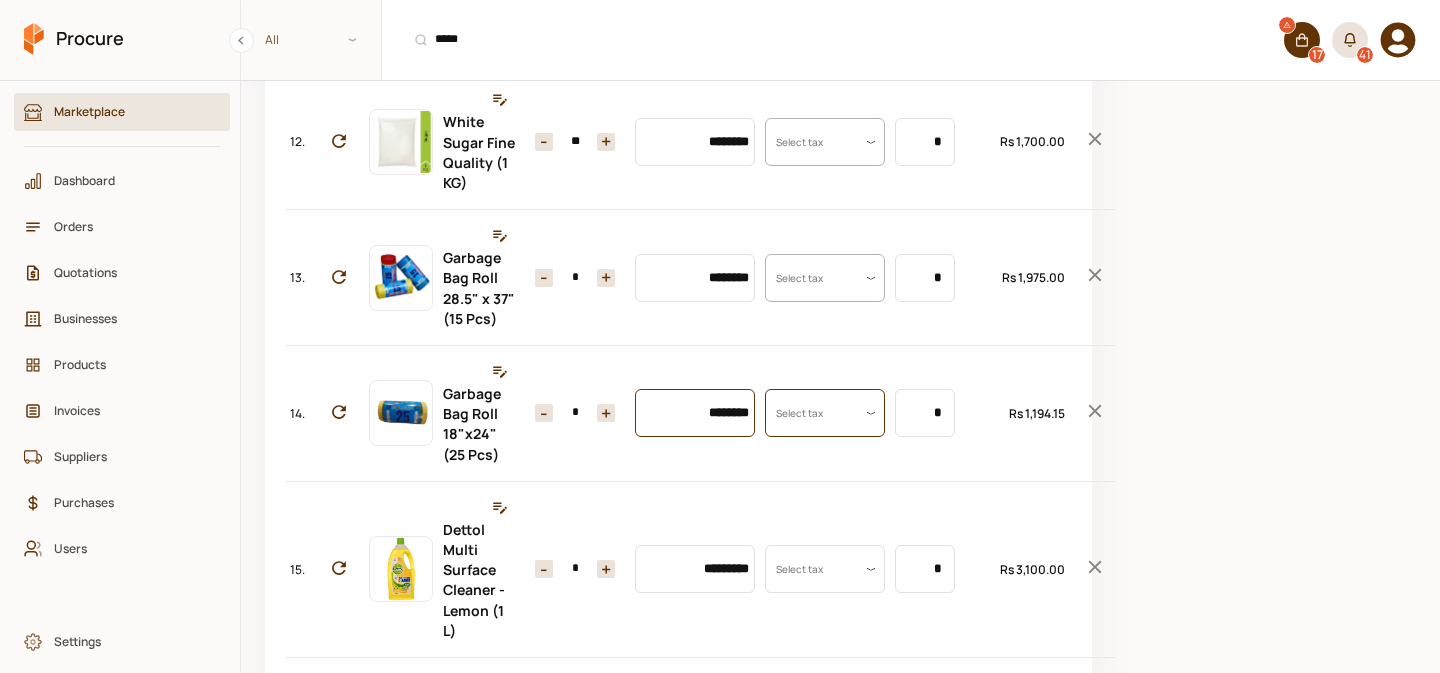 click on "********" at bounding box center [695, 413] 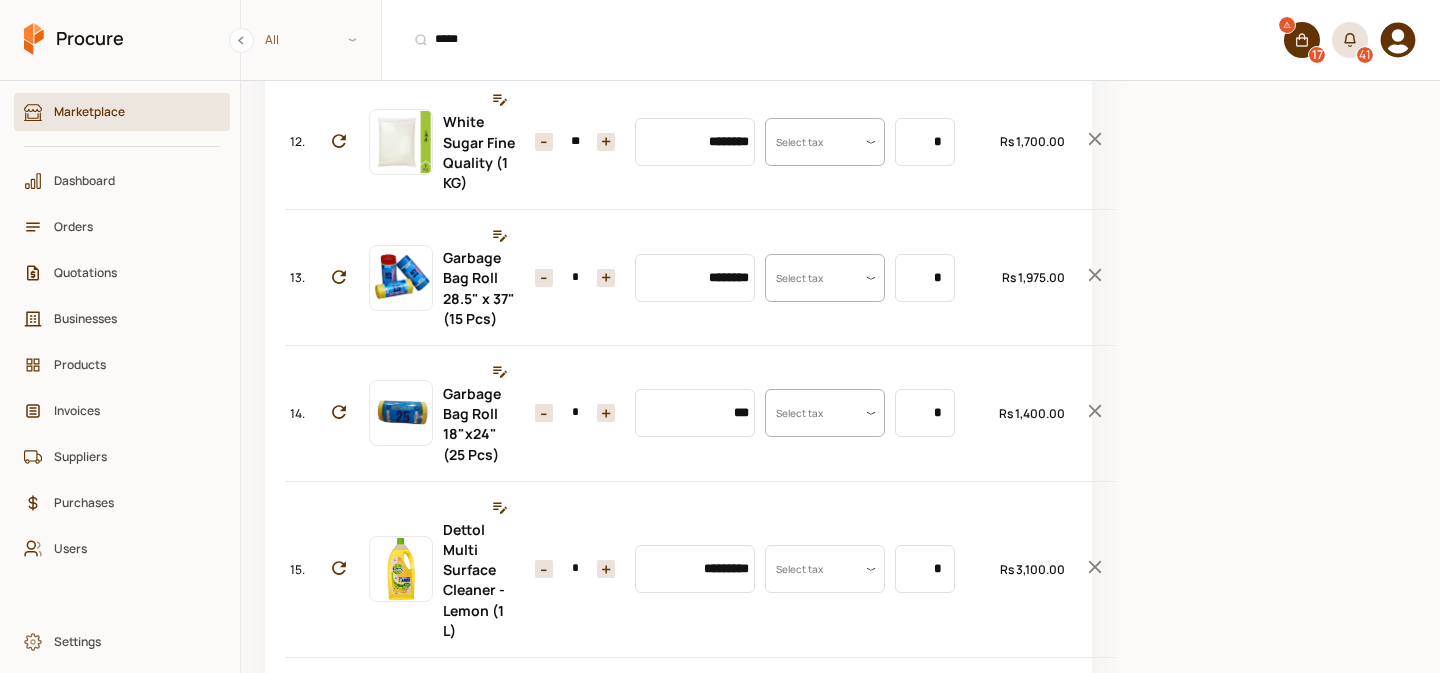 type on "********" 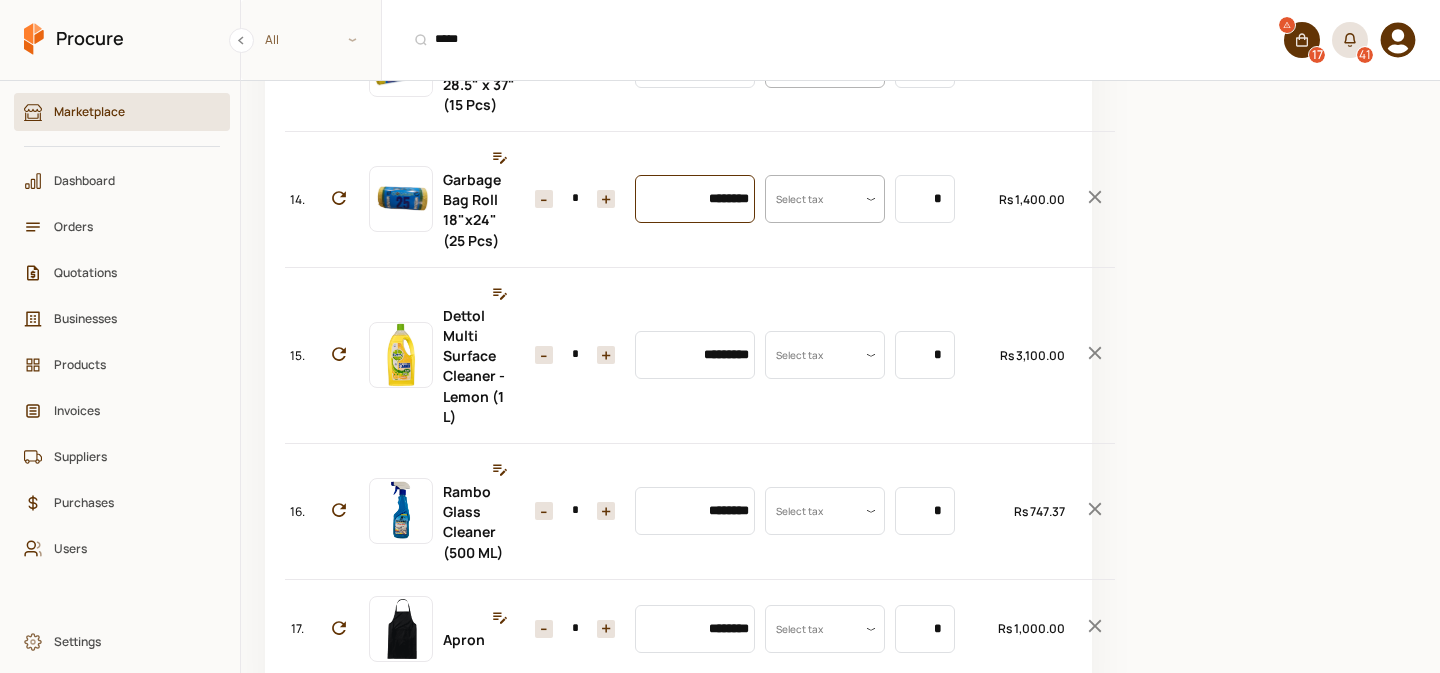scroll, scrollTop: 2170, scrollLeft: 0, axis: vertical 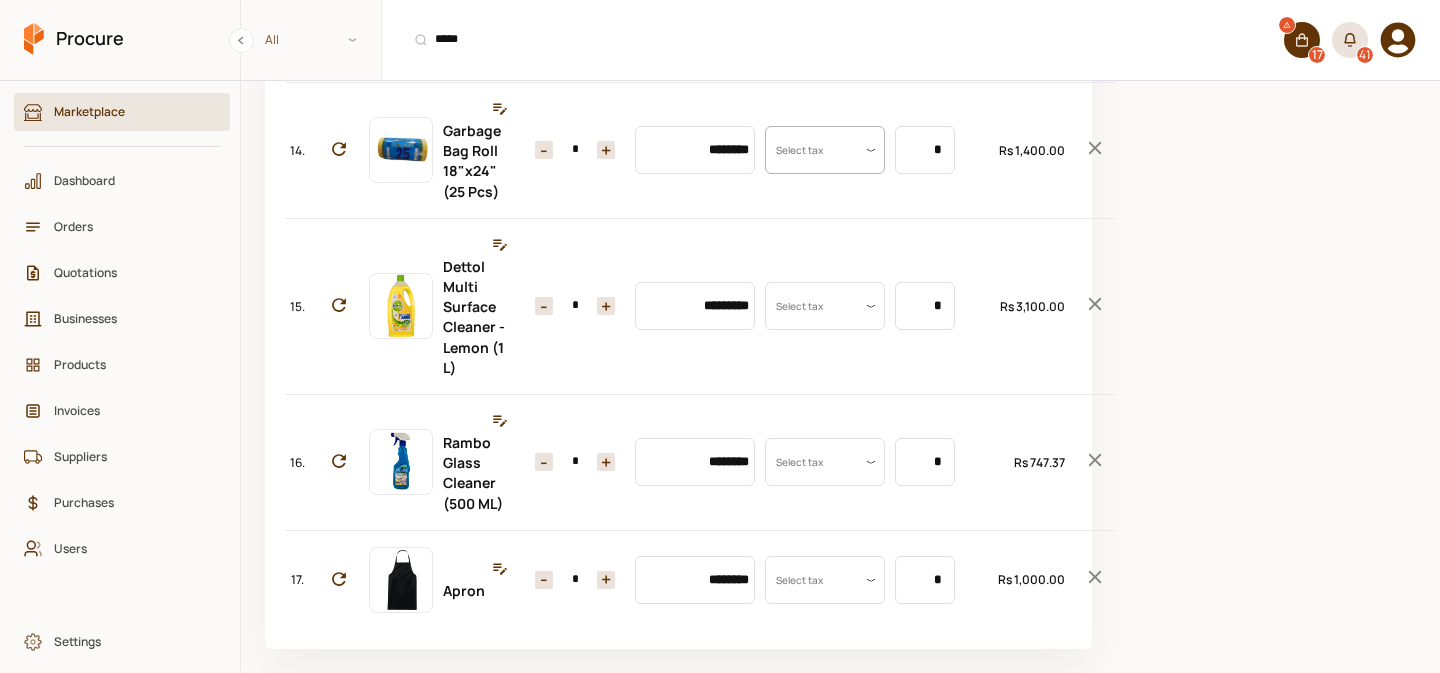 click on "+" at bounding box center [606, 306] 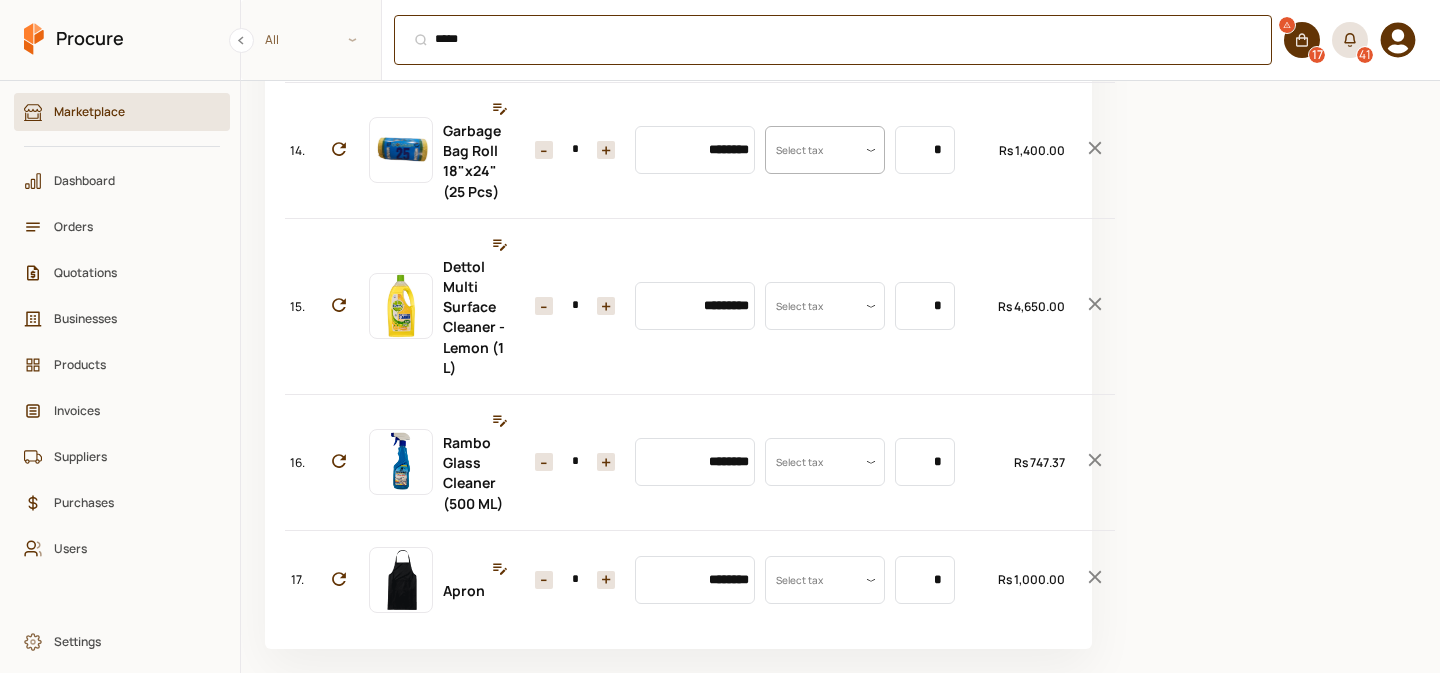 click on "***** ⌘  + K" at bounding box center [833, 40] 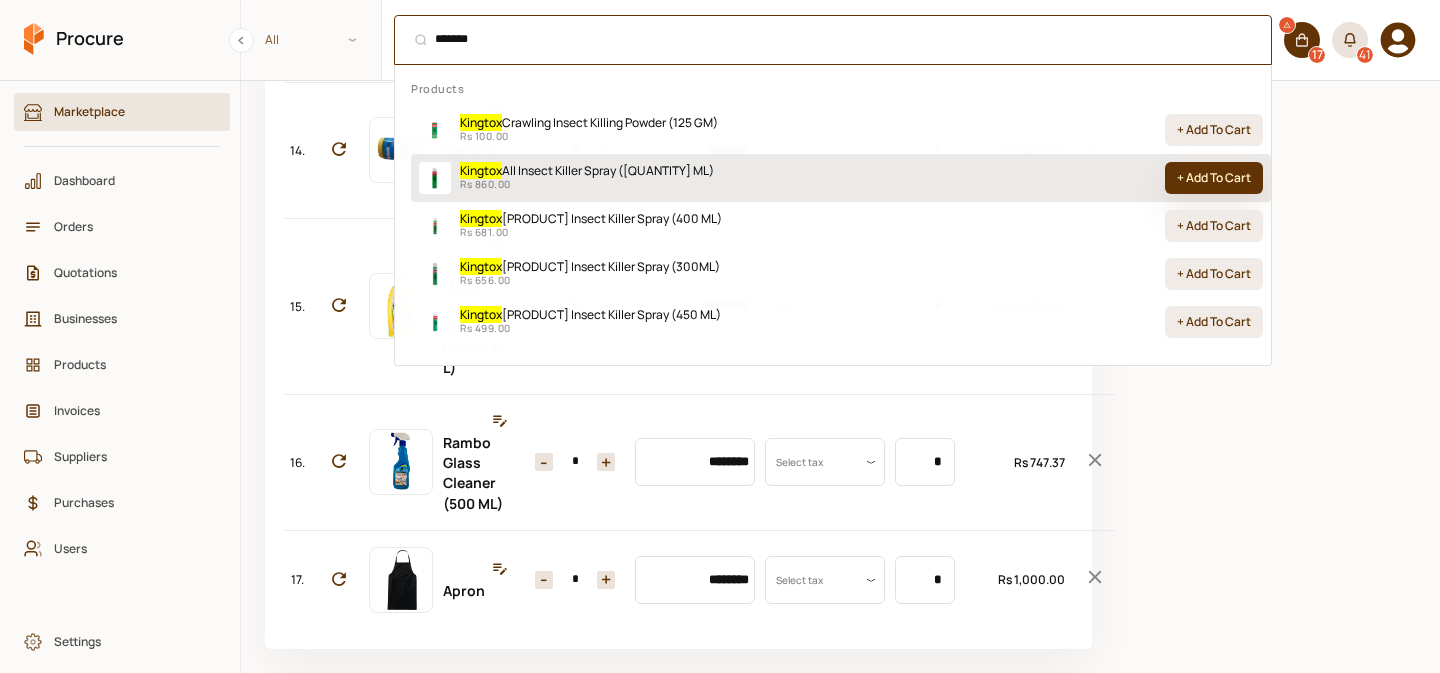 type on "*******" 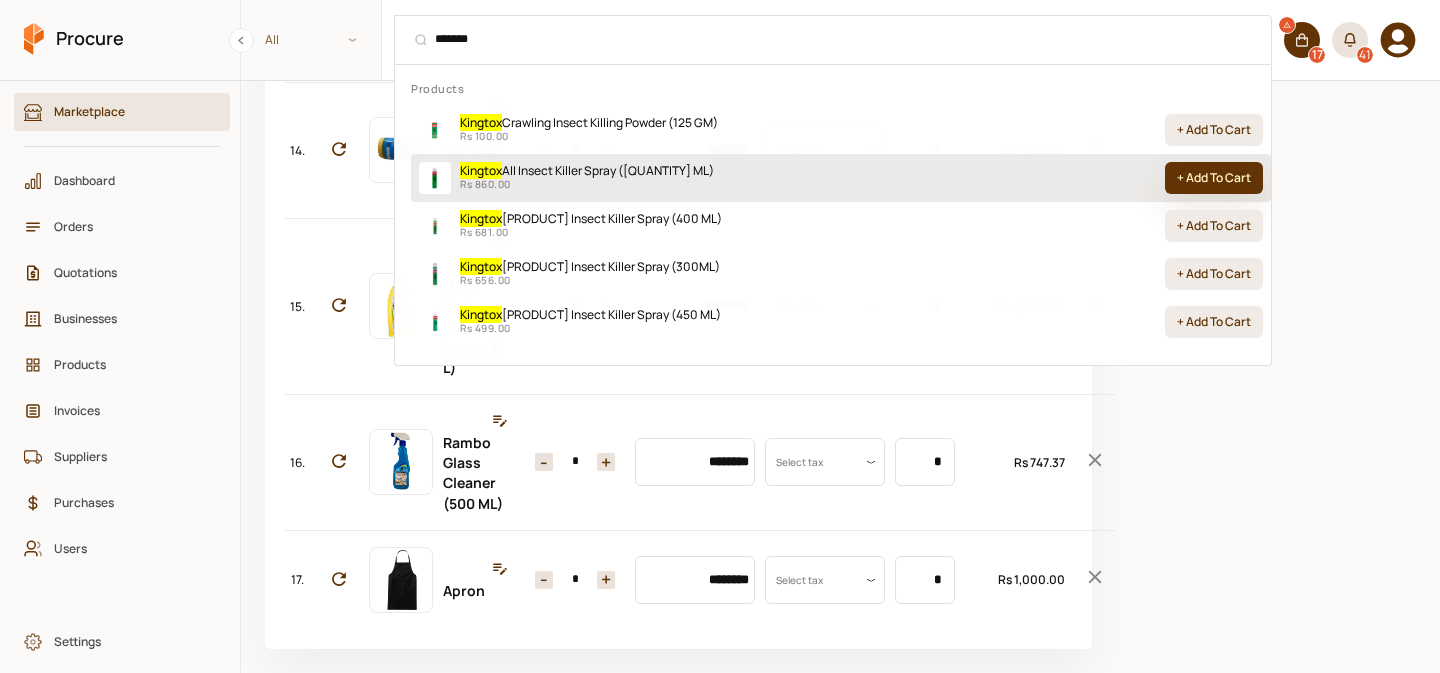 click on "+ Add To Cart" at bounding box center (1214, 178) 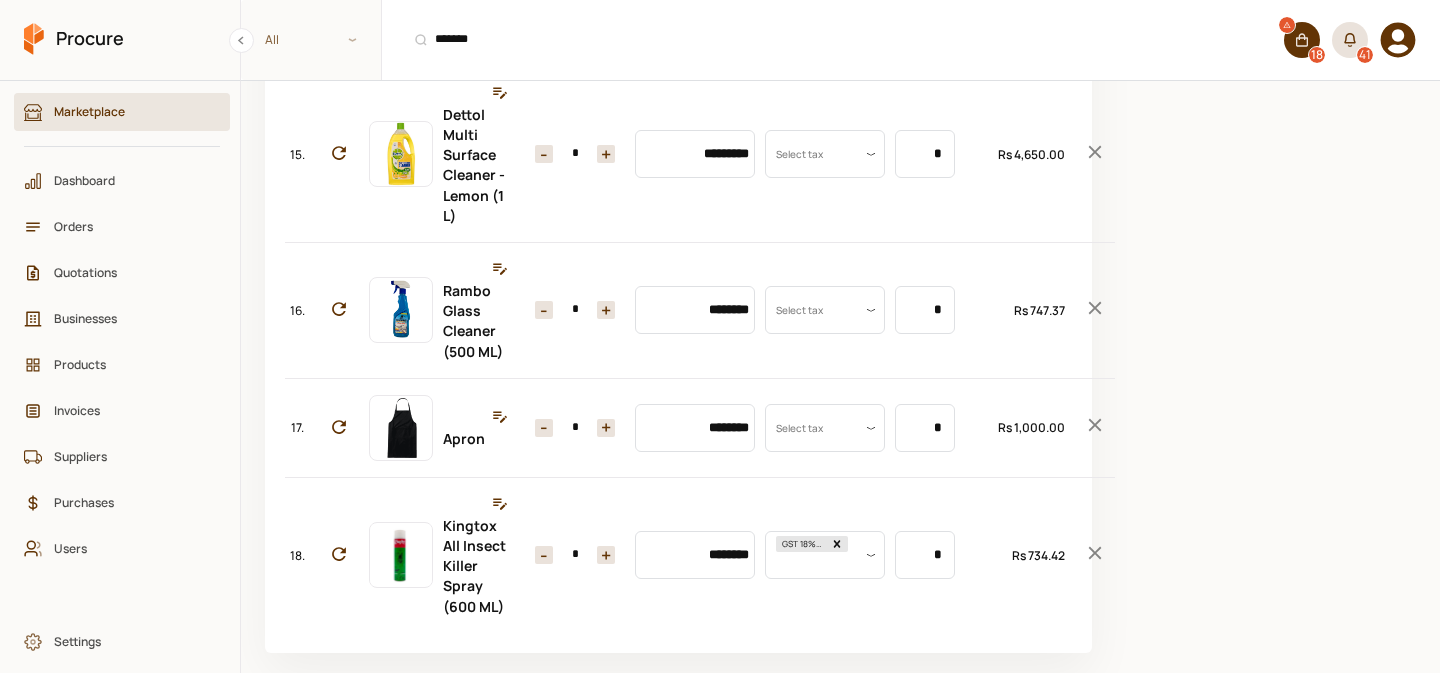 scroll, scrollTop: 2257, scrollLeft: 0, axis: vertical 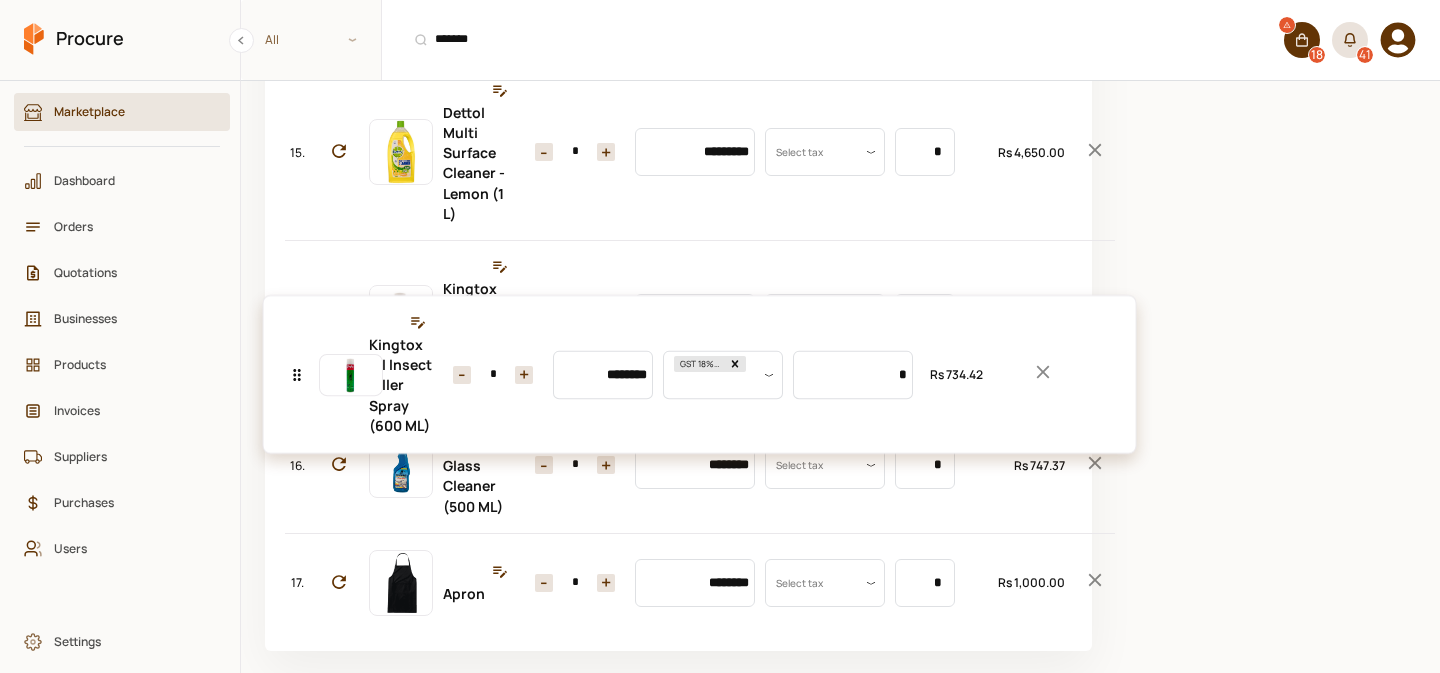 drag, startPoint x: 286, startPoint y: 618, endPoint x: 300, endPoint y: 334, distance: 284.34485 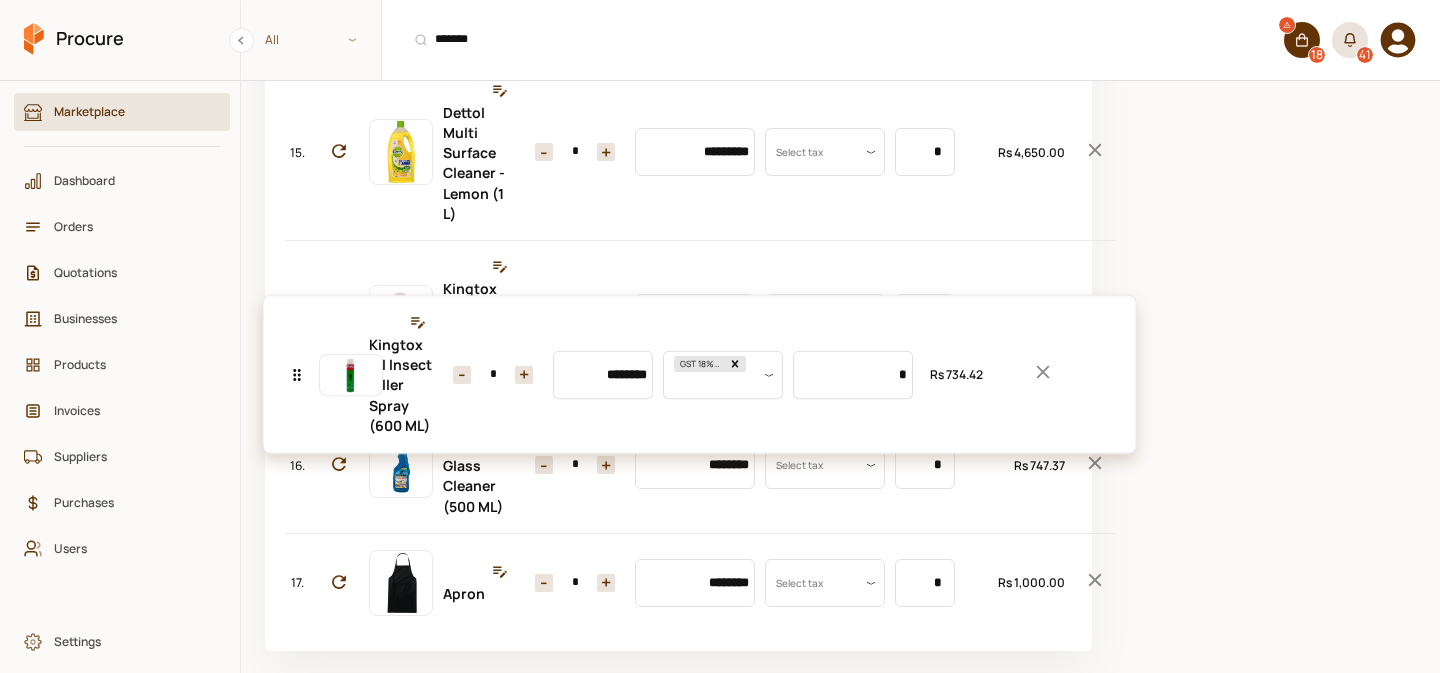 click on "No. Item Quantity Unit Price Taxes Unit Size Total 1. Harpic Blue Toilet Cleaner Original (450 ML) Quantity - * + Price ******** Tax Select tax Uom Value * Total Rs 2,850.00 2. Harpic Red Bathroom Cleaner Lemon (450 ML) Quantity - * + Price ******** Tax Select tax Uom Value * Total Rs 3,360.00 3. Air Freshener Mix (300 ML) Quantity - * + Price ******** Tax Select tax Uom Value * Total Rs 1,196.00 4. Rambo Phenyle Strong (2.75 L) Quantity - * + Price ******** Tax Select tax Uom Value * Total Rs 1,470.00 5. Procure Handwash (5L) Quantity - * + Price ******** Tax Select tax Uom Value * Total Rs 999.00 6. Rose Petal Hi-Jeen Tissue Brown - (75 Pulls) Quantity - ** + Price ******** Tax Select tax Uom Value * Total Rs 11,400.00 7. Rose Petal Maxob Toilet Rolls (10 Pcs) Quantity - * + Price ******** Tax Select tax Uom Value * Total Rs 4,500.00 8. Rose Petal Pop Up Ultra Soft Facial Tissues (300 'S) Quantity - ** + Price ******** Tax Select tax Uom Value * Total Rs 2,200.00 9. Quantity - * + Price ******** Tax" at bounding box center [678, -691] 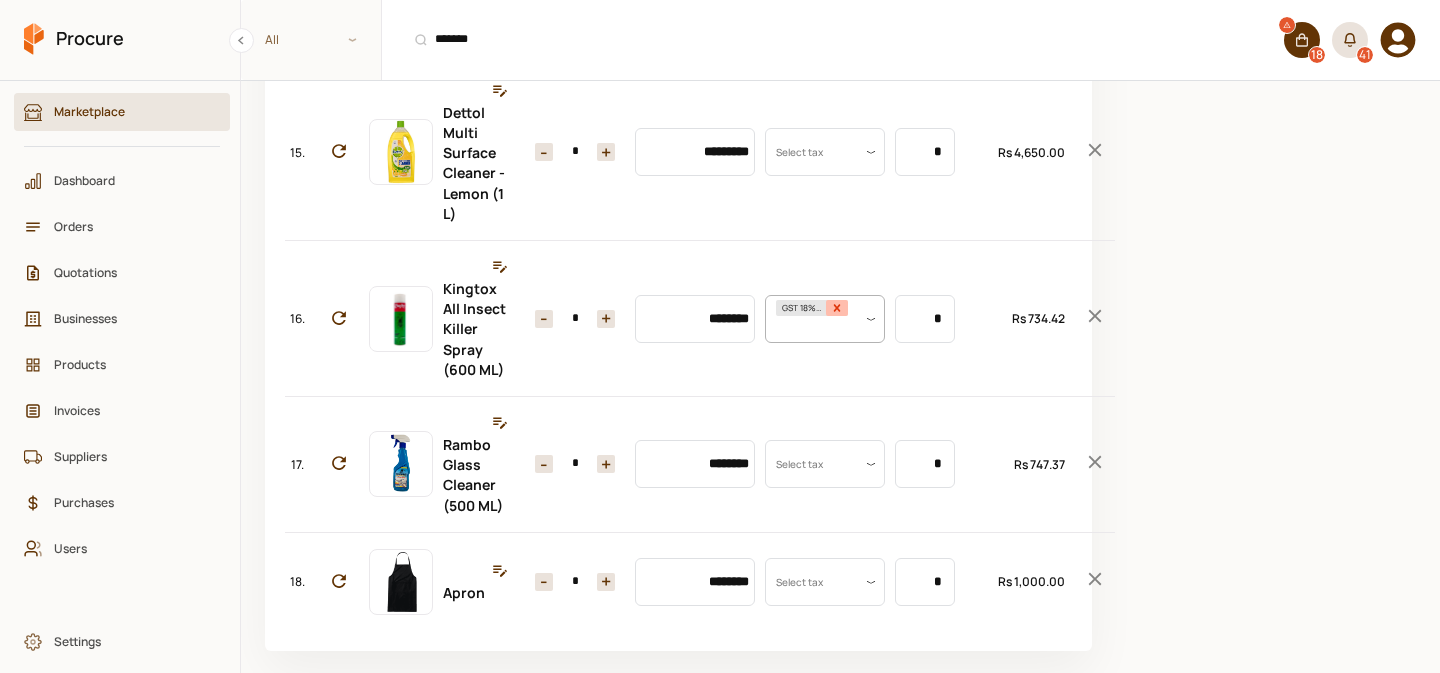 click 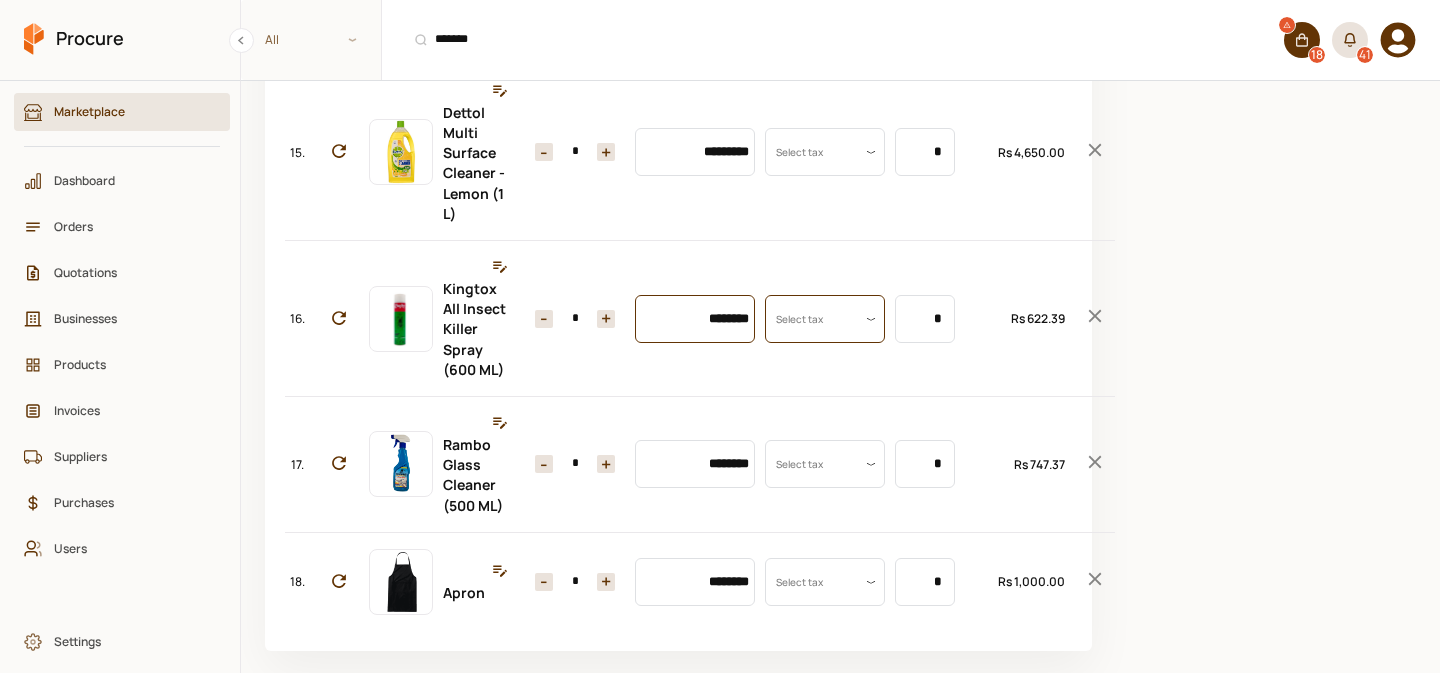 click on "********" at bounding box center [695, 319] 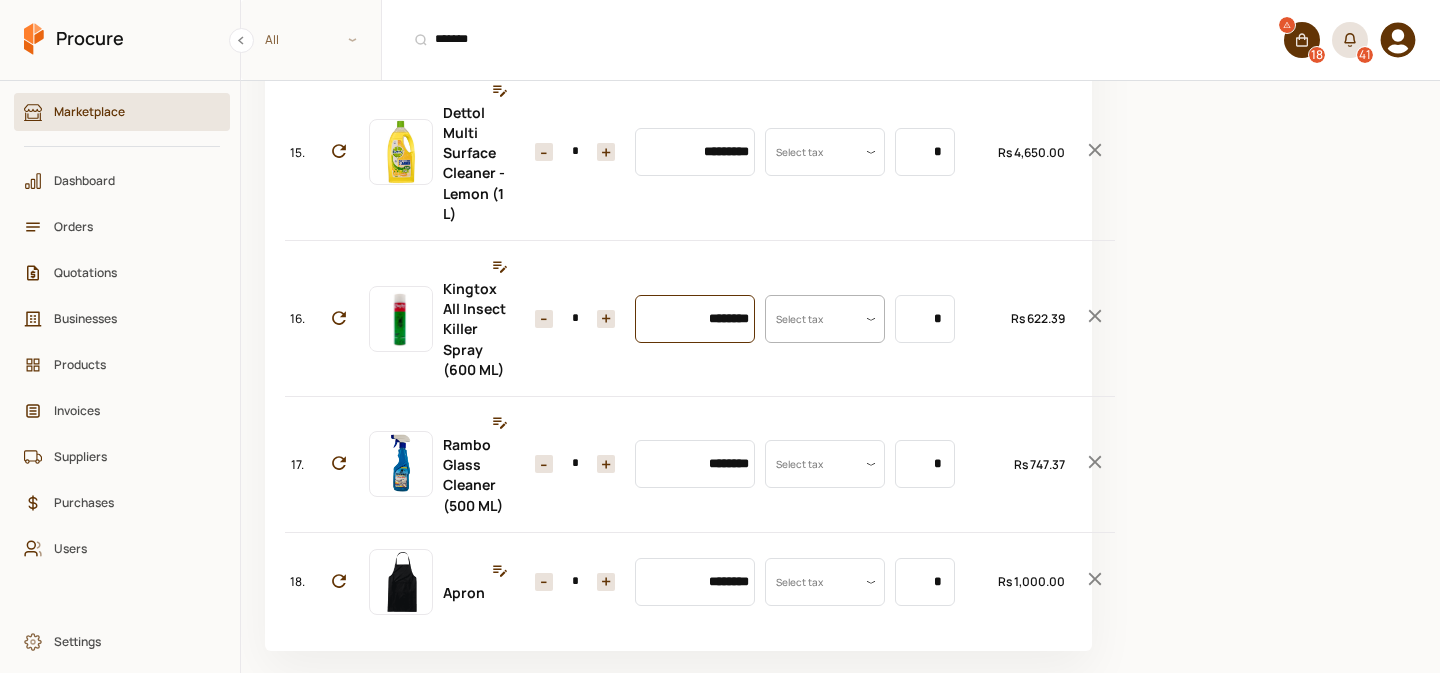 click on "********" at bounding box center [695, 319] 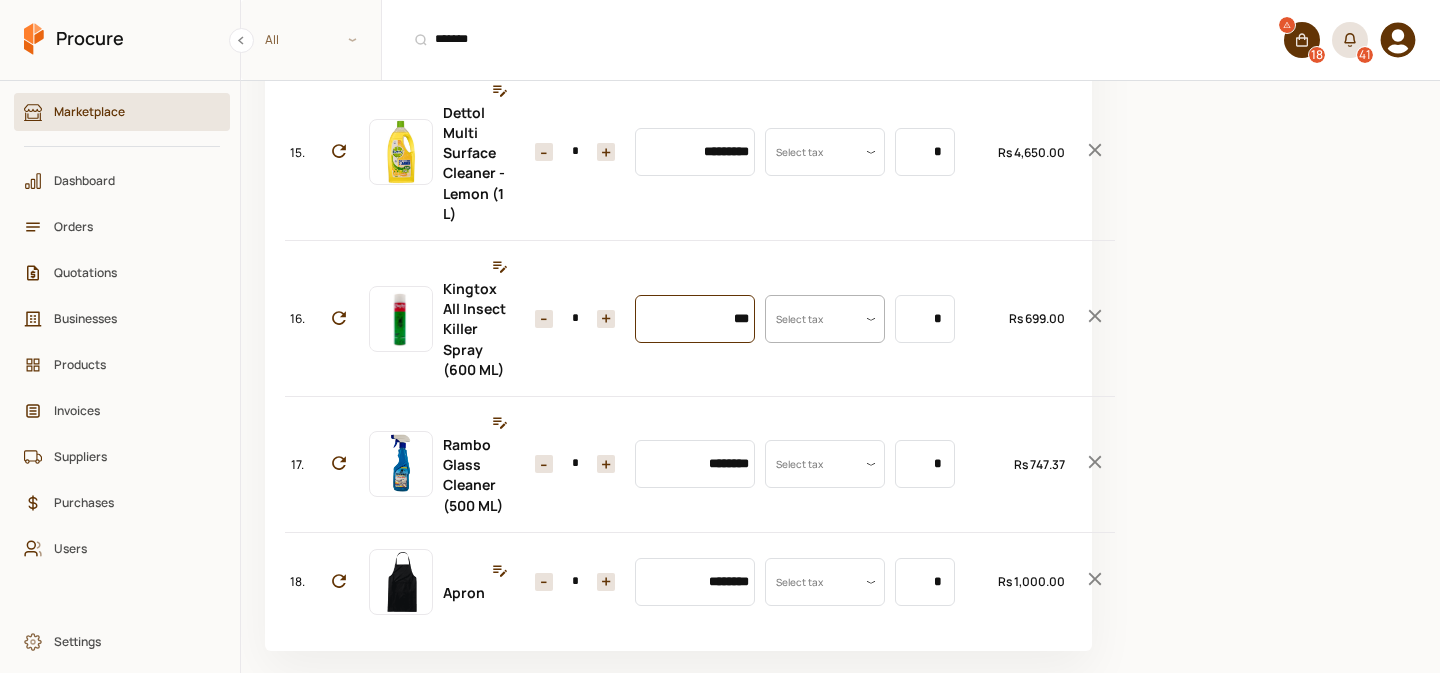 type on "***" 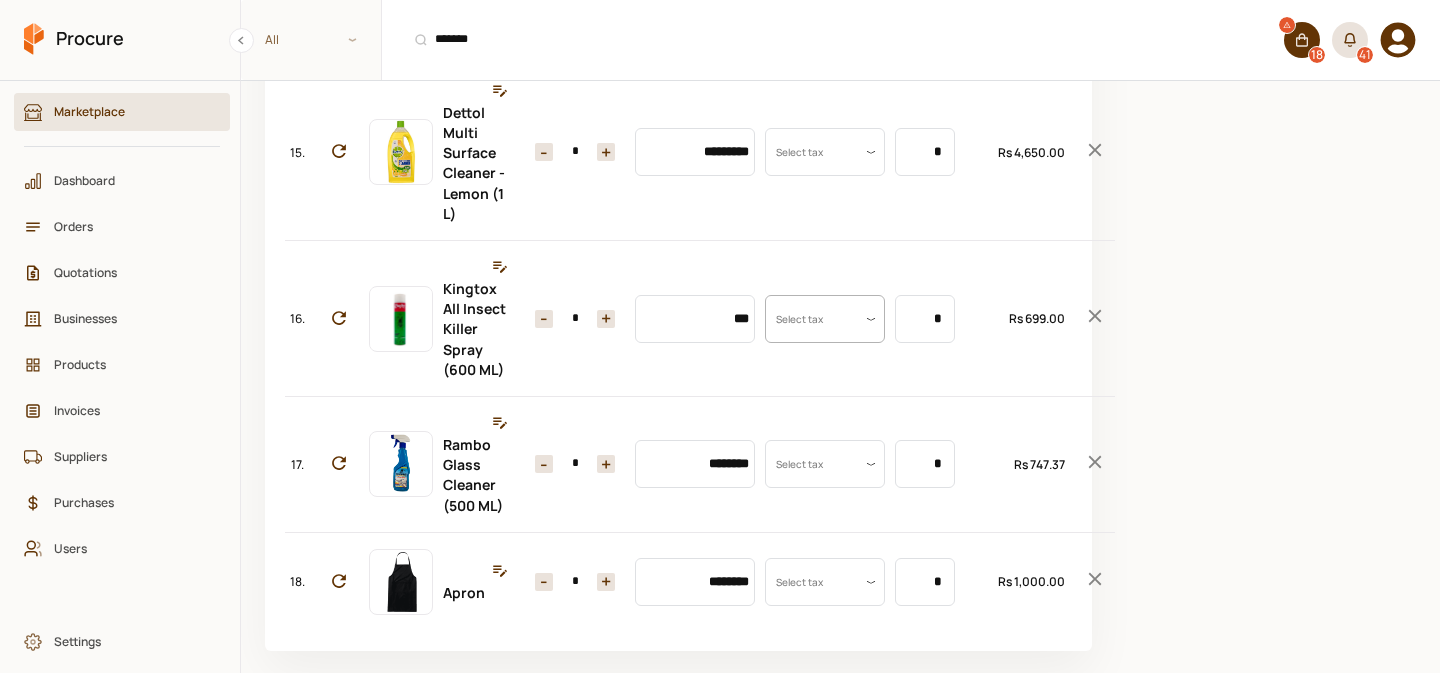 click on "+" at bounding box center [606, 319] 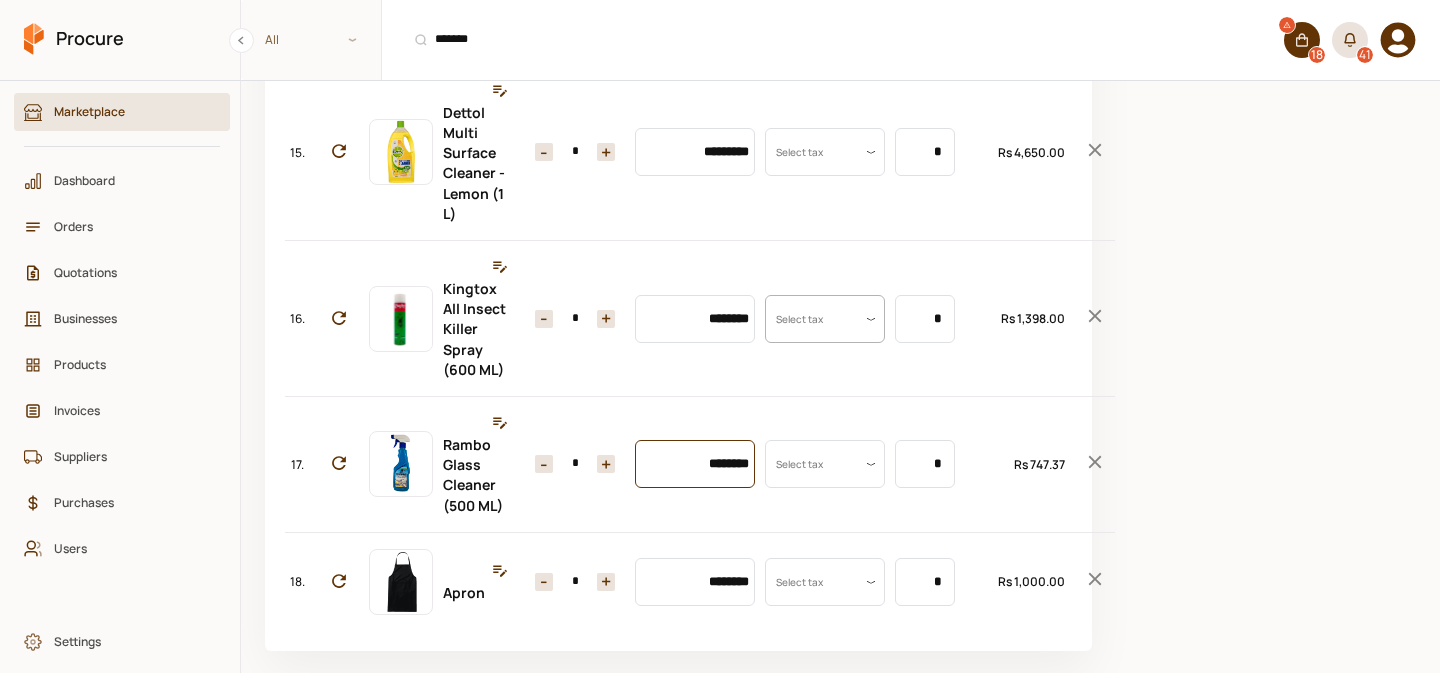 click on "********" at bounding box center (695, 464) 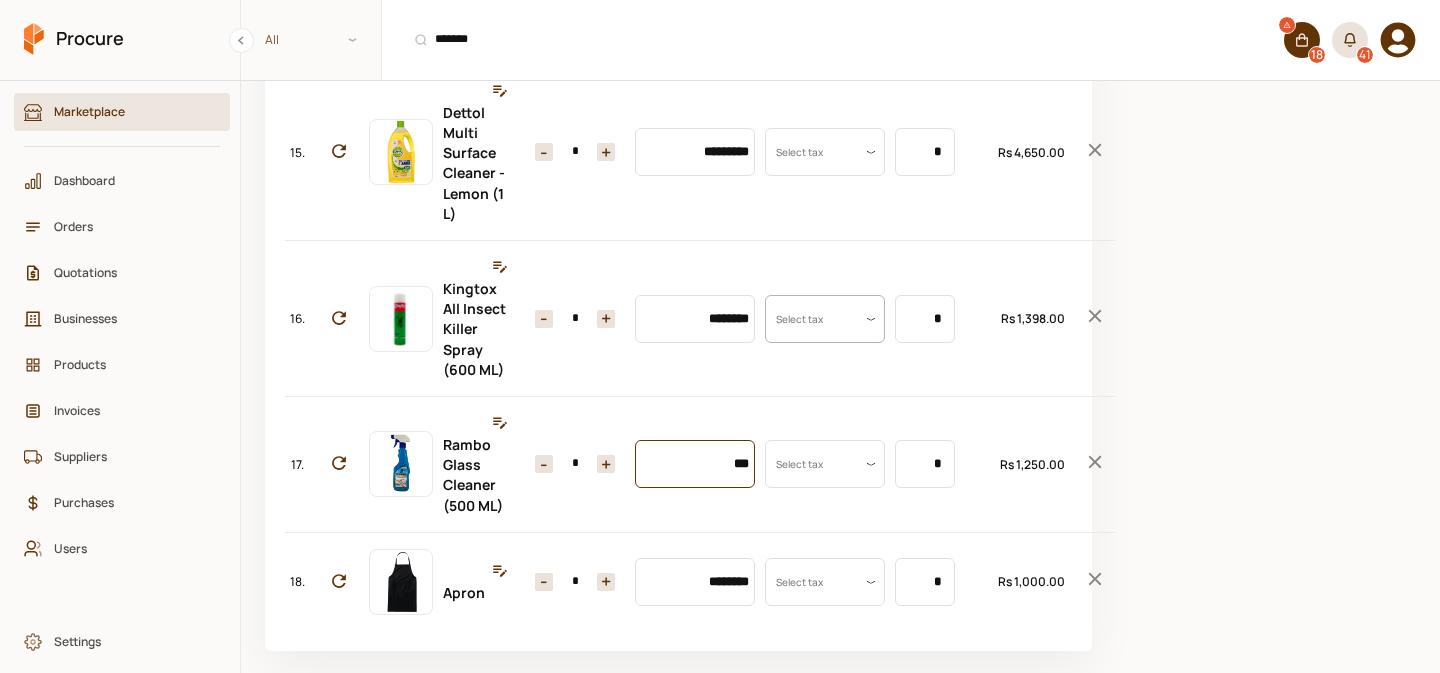 scroll, scrollTop: 2326, scrollLeft: 0, axis: vertical 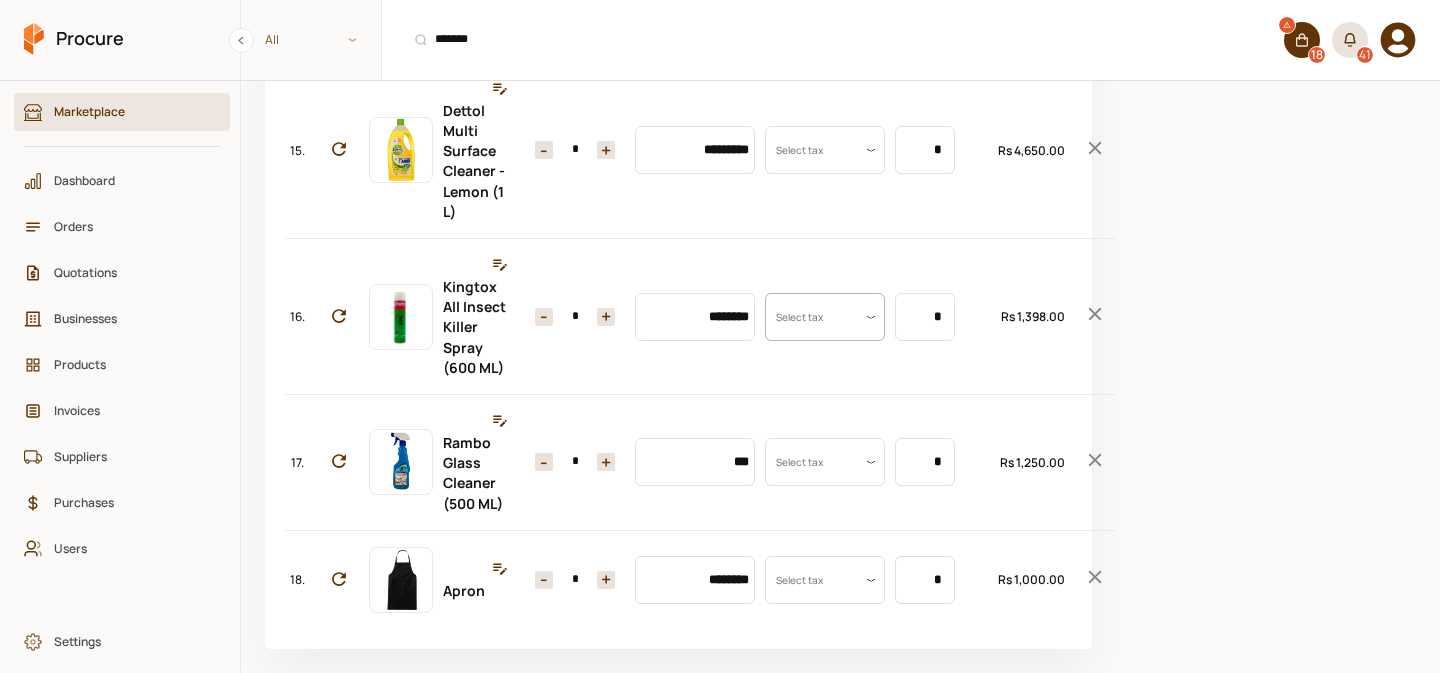 type on "********" 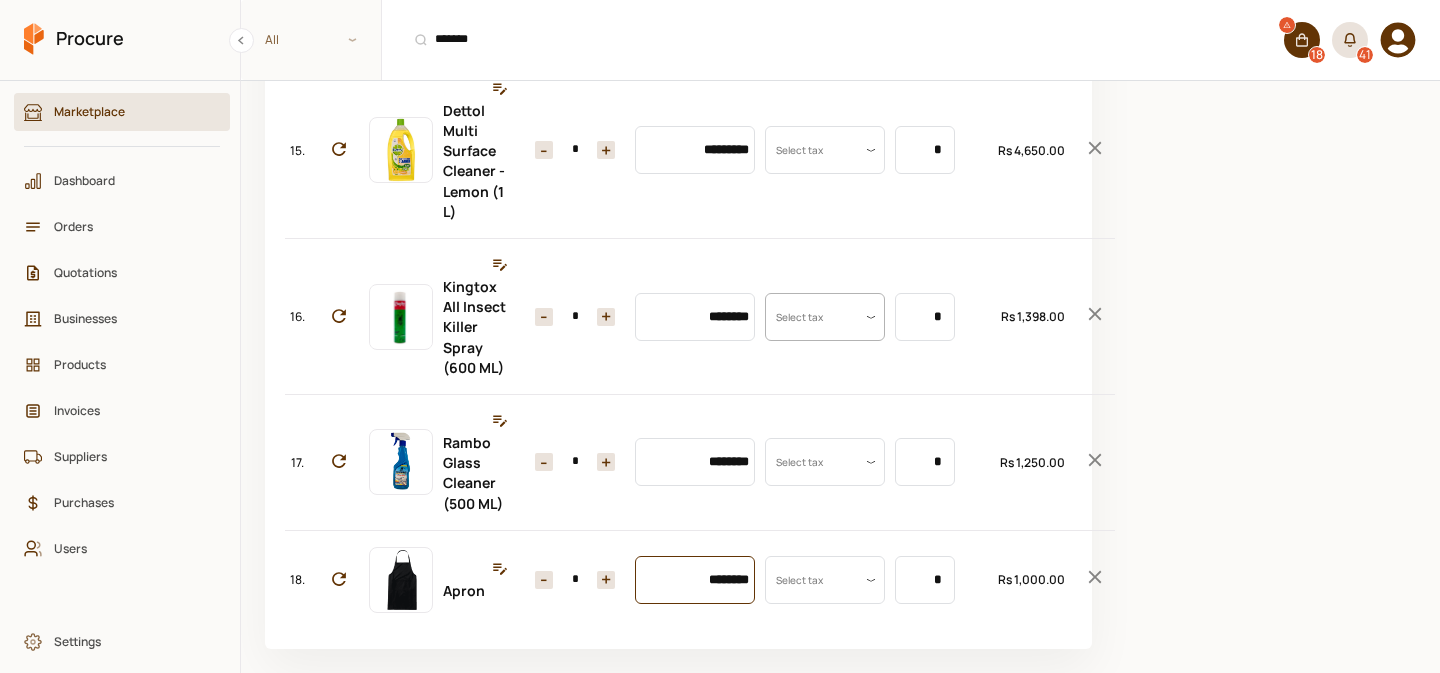 click on "********" at bounding box center [695, 580] 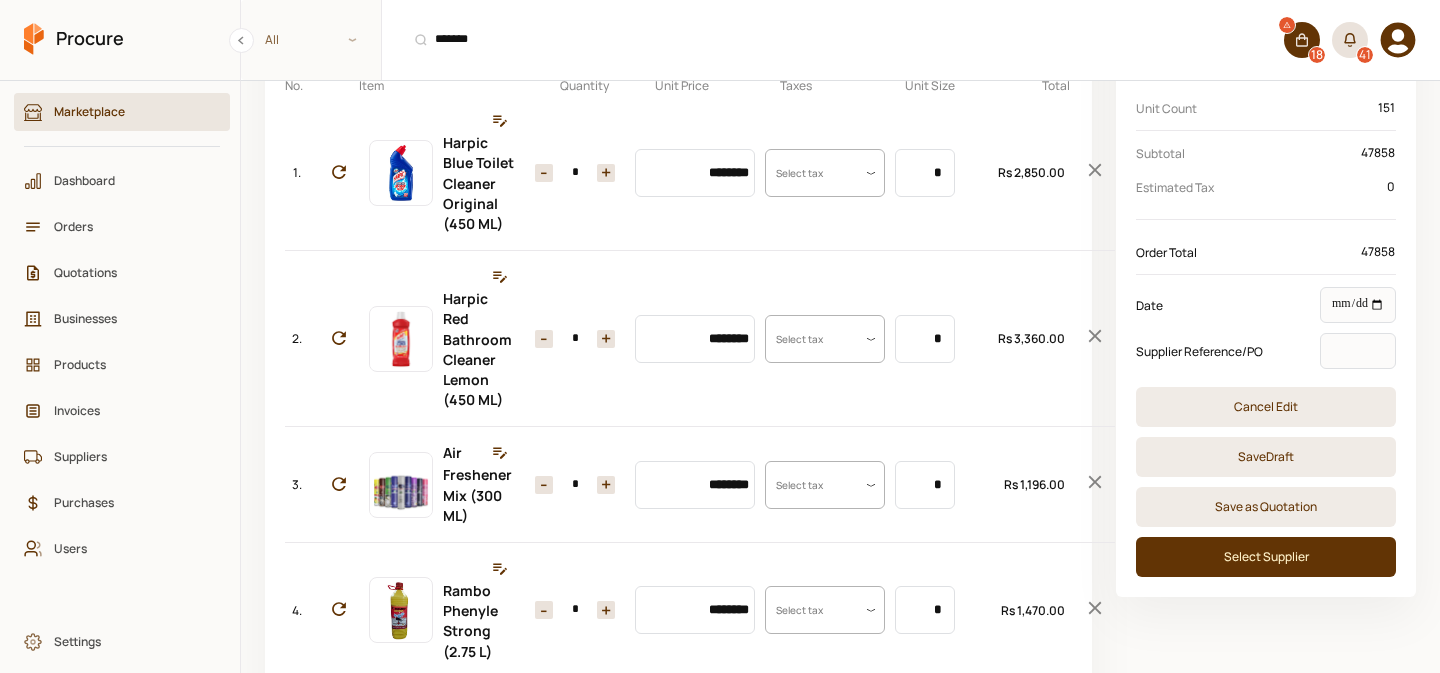 scroll, scrollTop: 168, scrollLeft: 0, axis: vertical 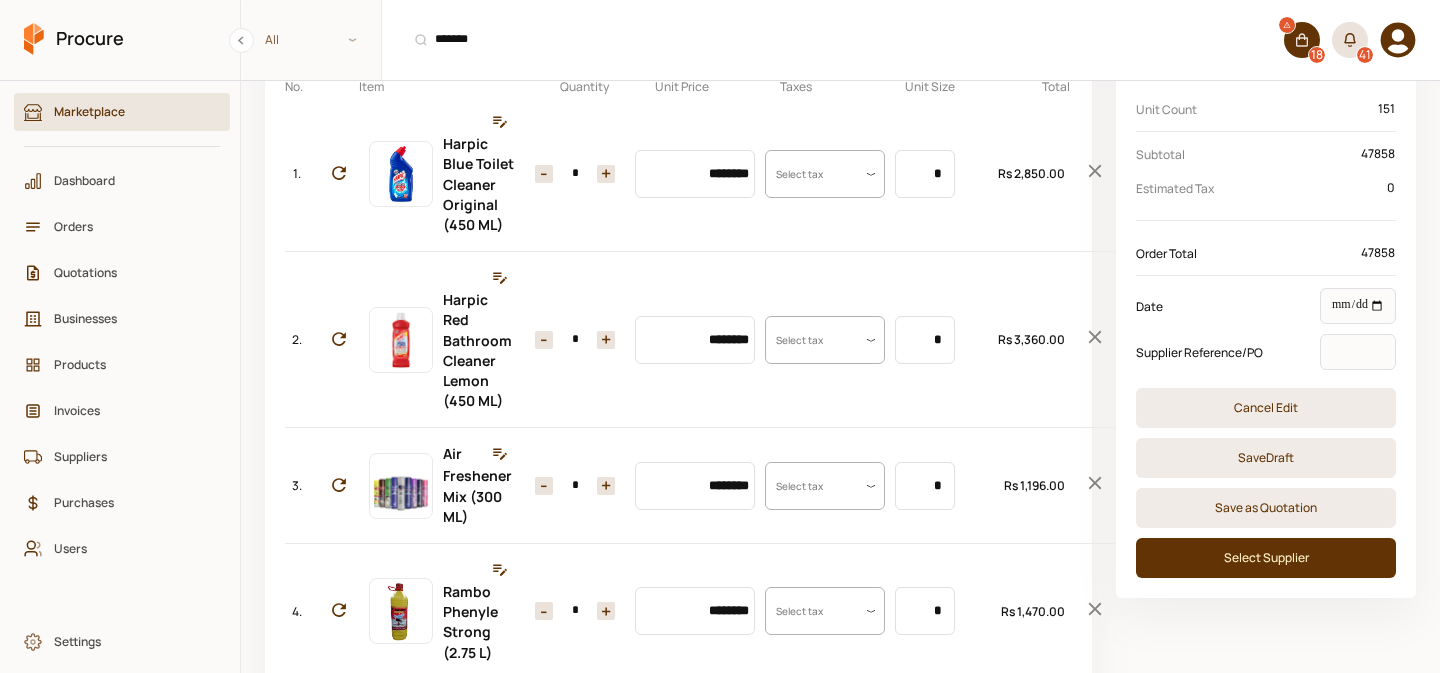 type on "********" 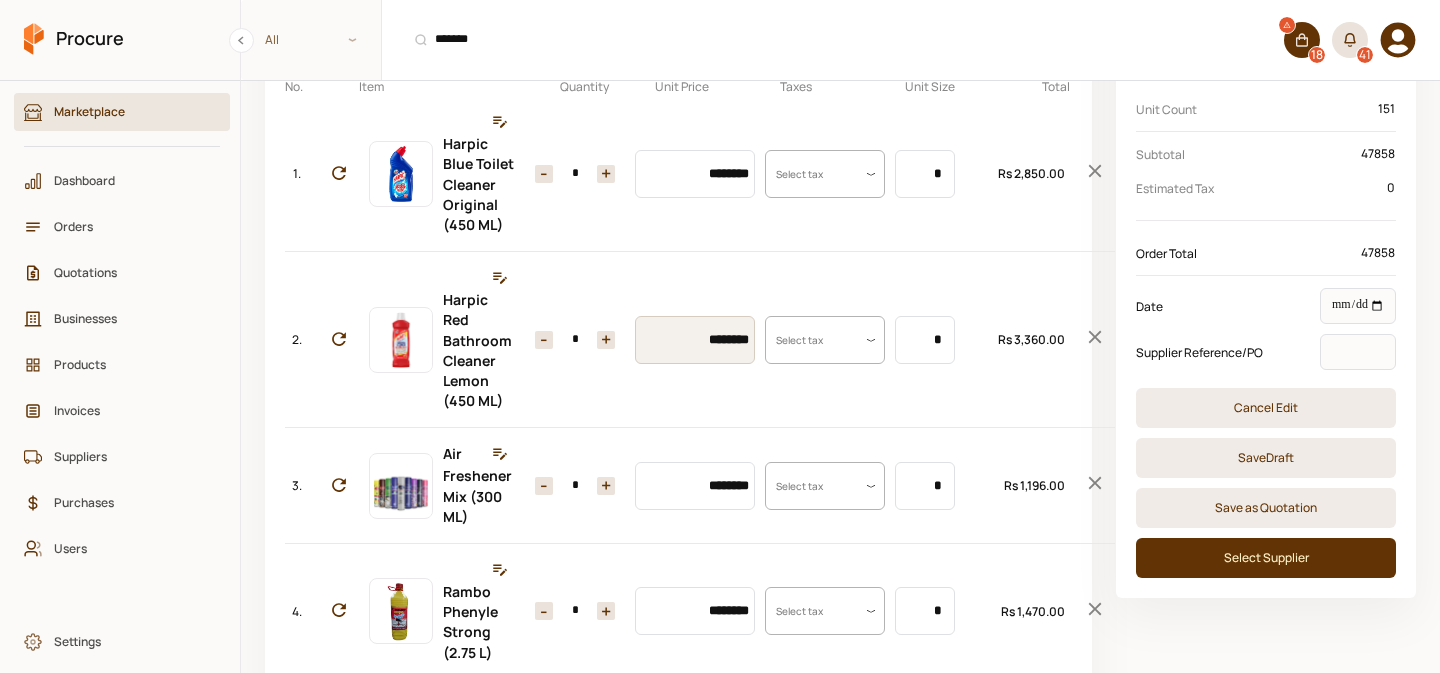 scroll, scrollTop: 0, scrollLeft: 0, axis: both 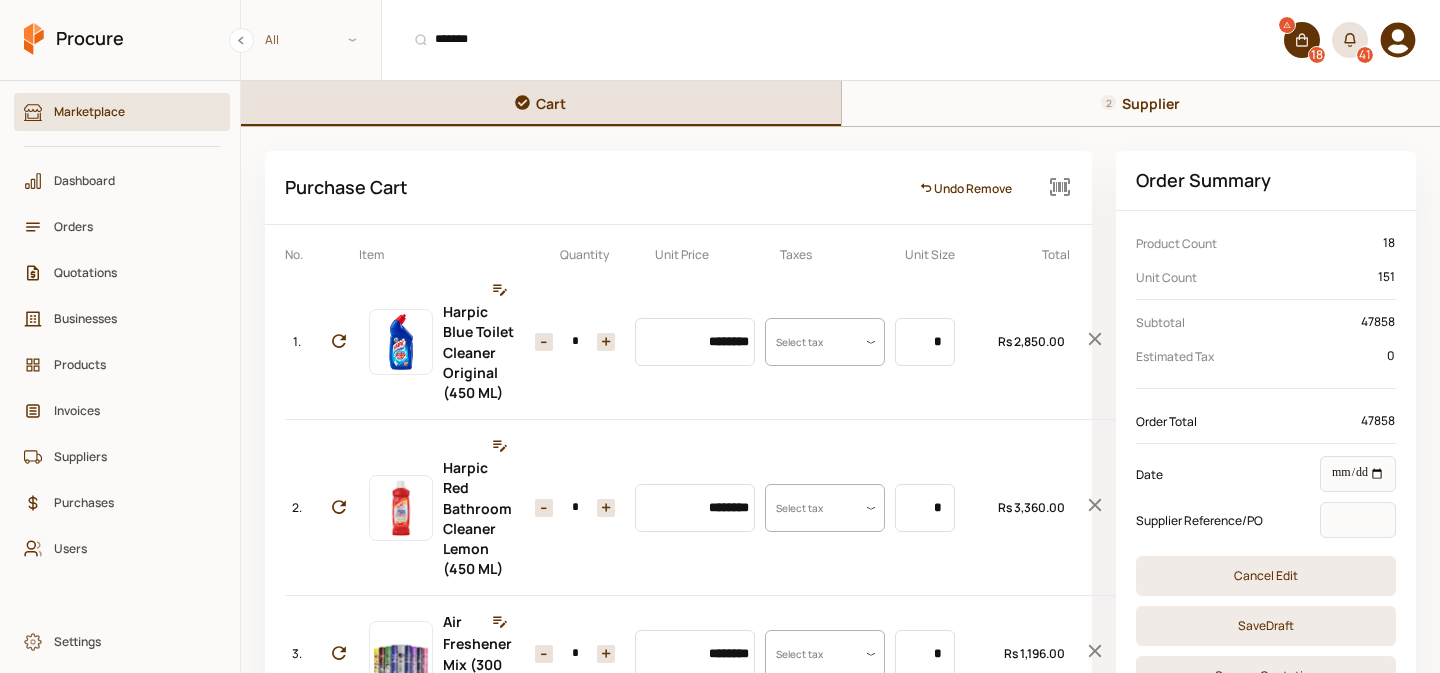 click on "Supplier" at bounding box center [1141, 103] 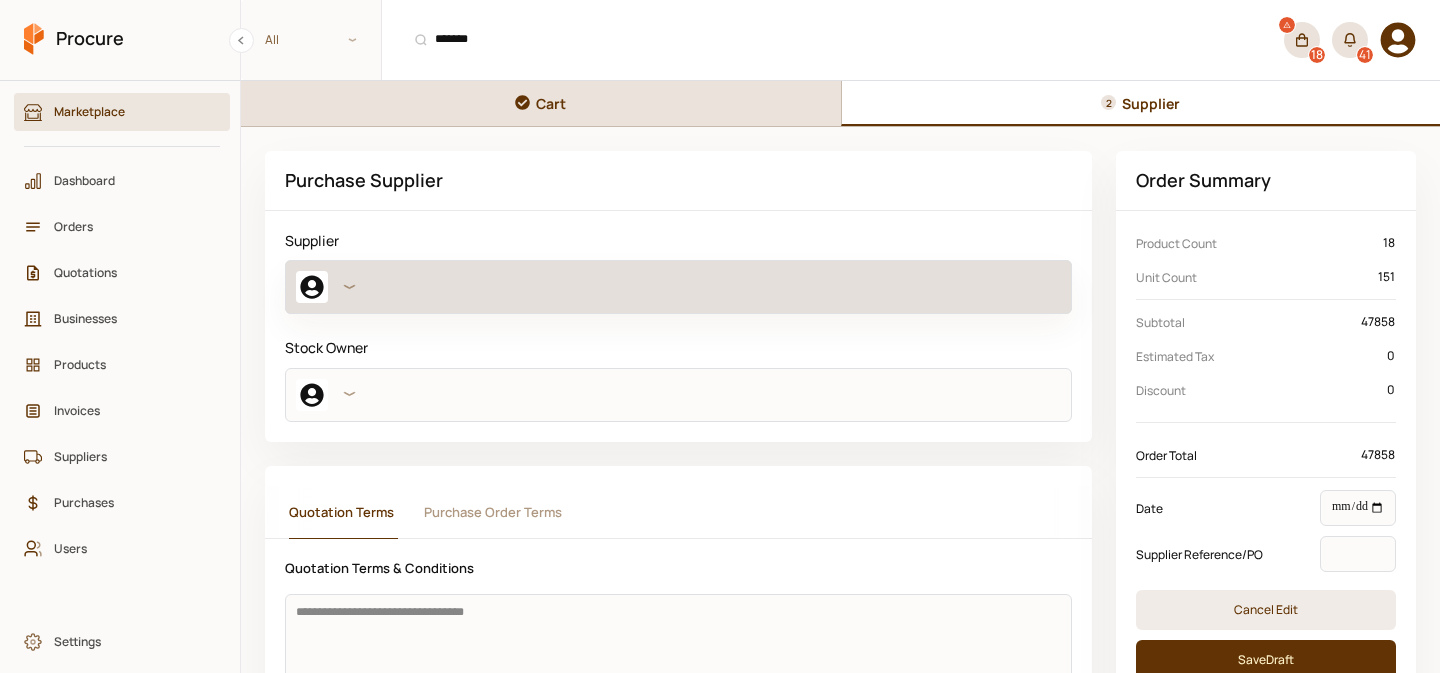 click at bounding box center [678, 287] 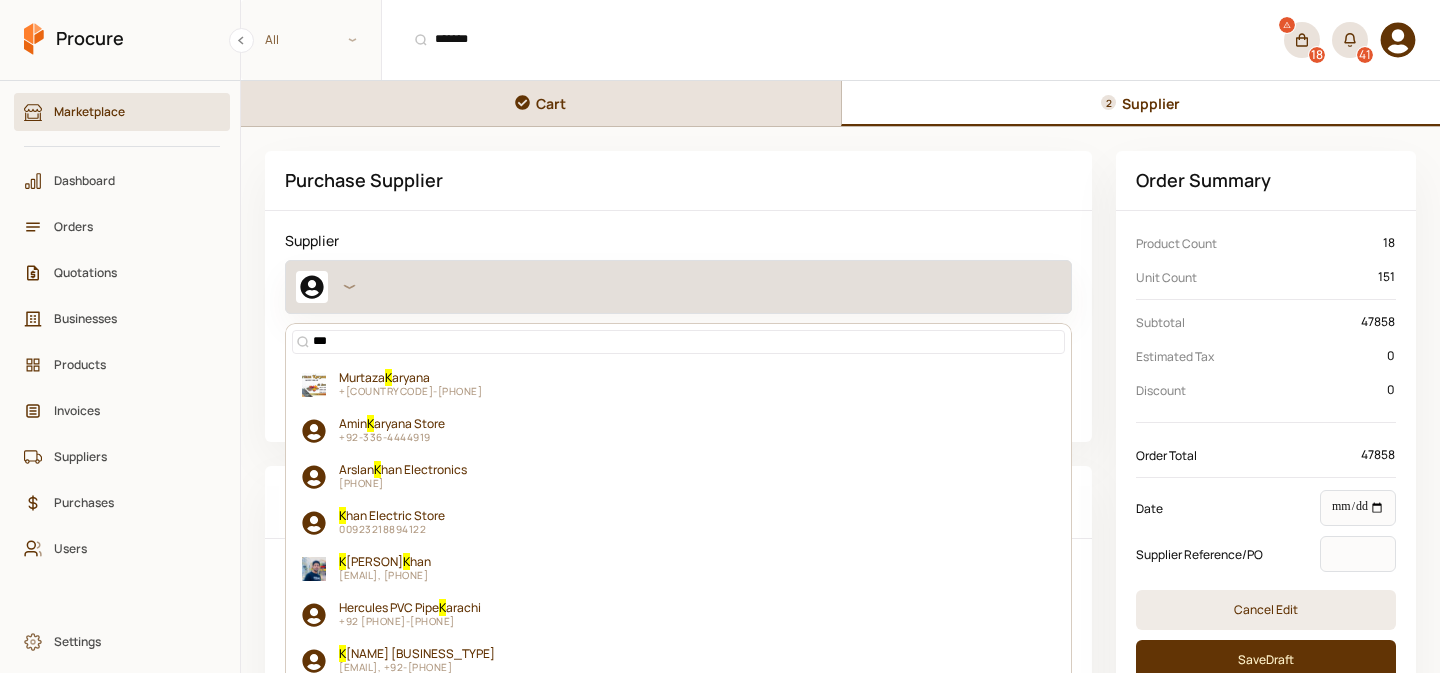 type on "****" 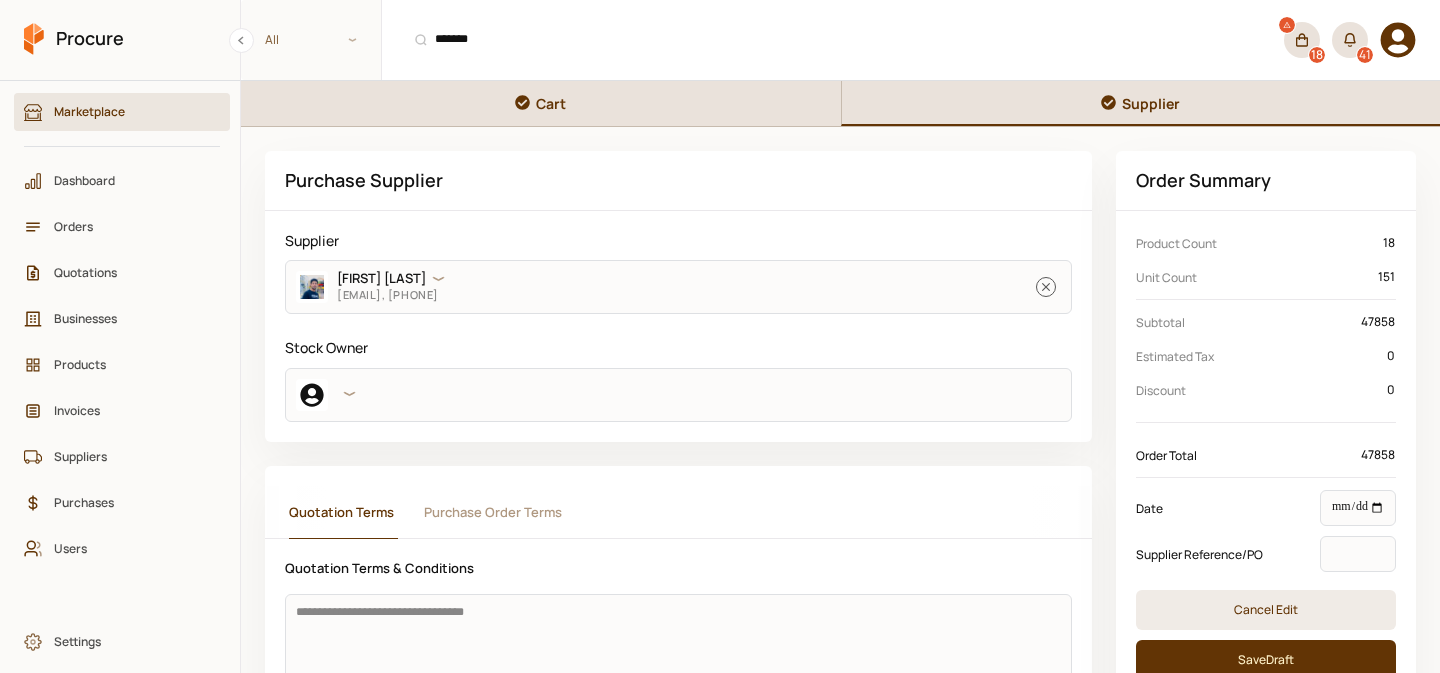 click on "Cart" at bounding box center (541, 103) 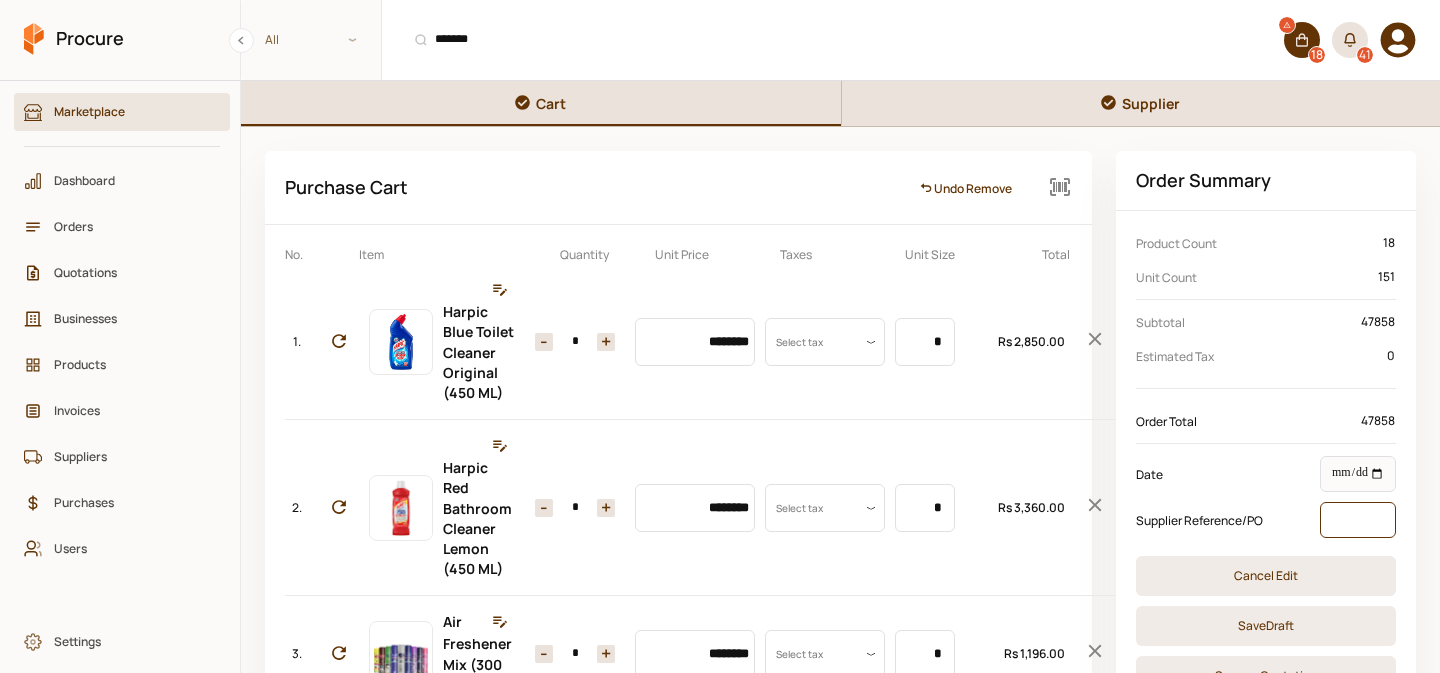 click at bounding box center [1358, 520] 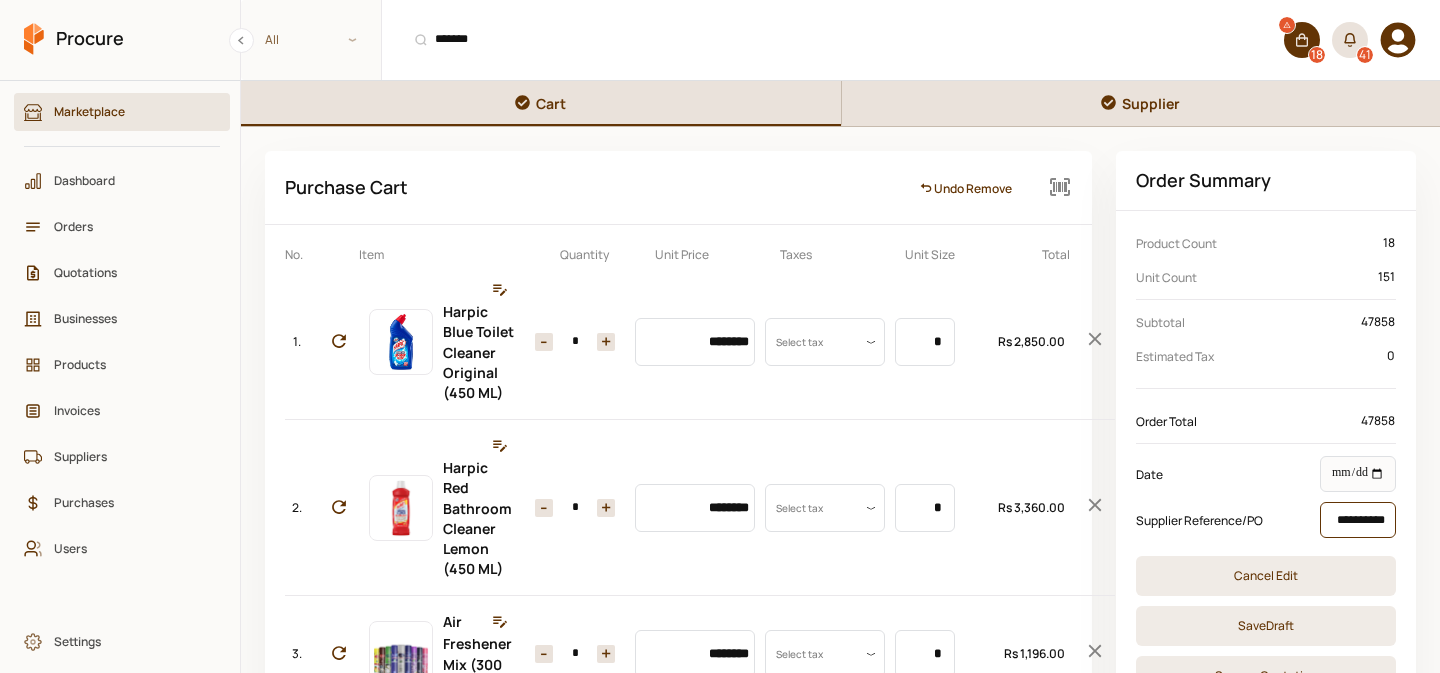 scroll, scrollTop: 0, scrollLeft: 9, axis: horizontal 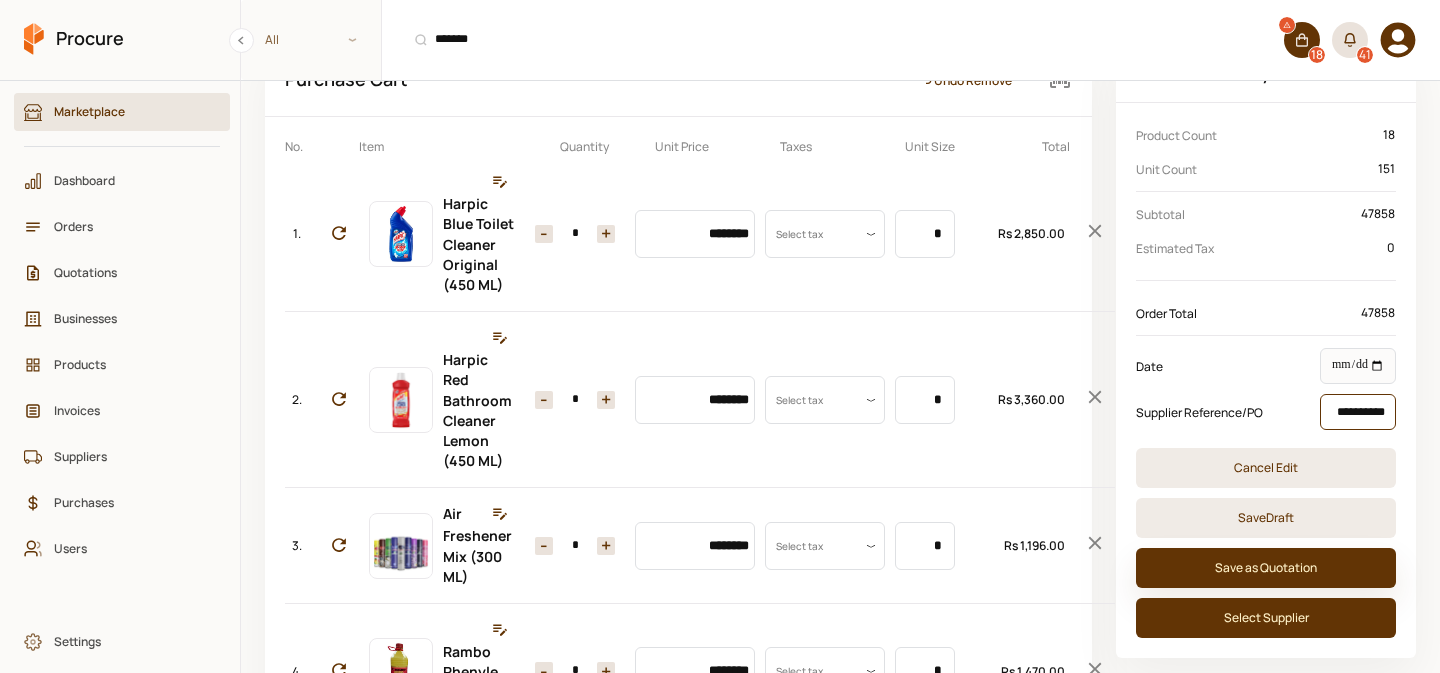 type on "**********" 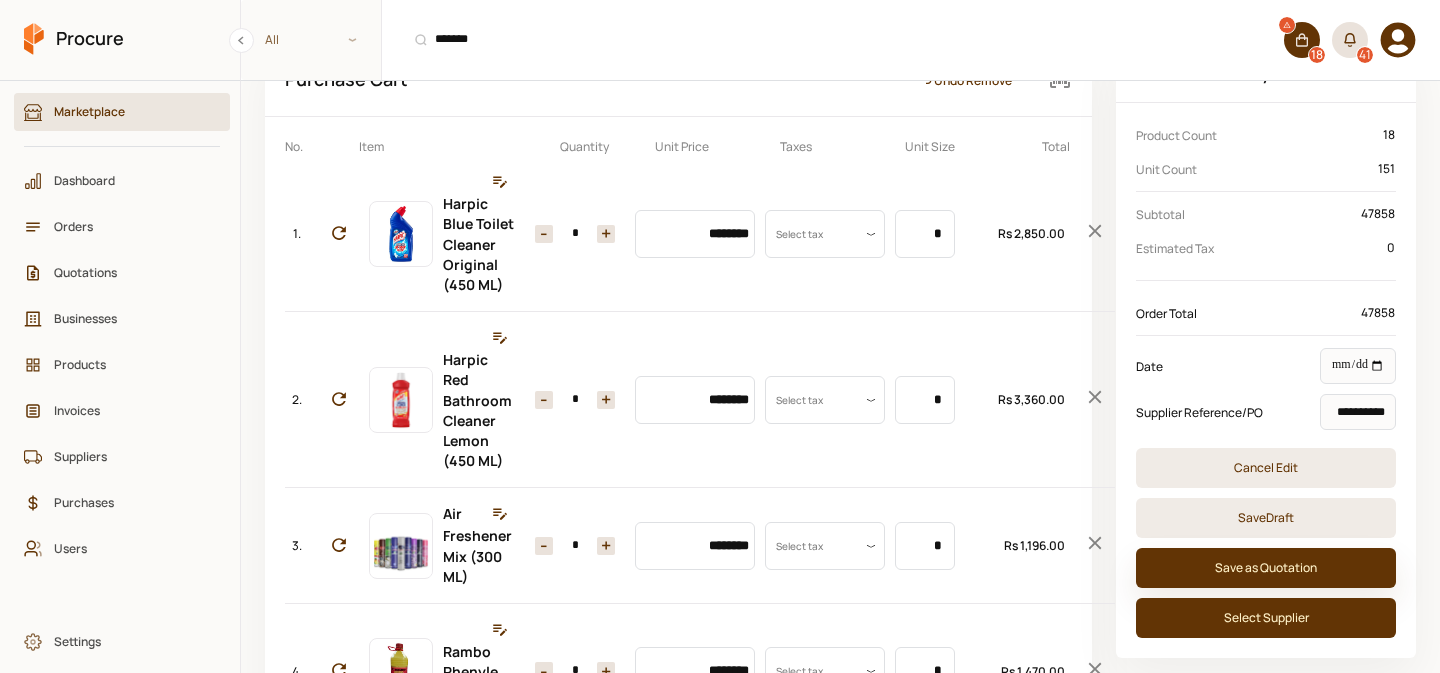 click on "Save as Quotation" at bounding box center [1266, 568] 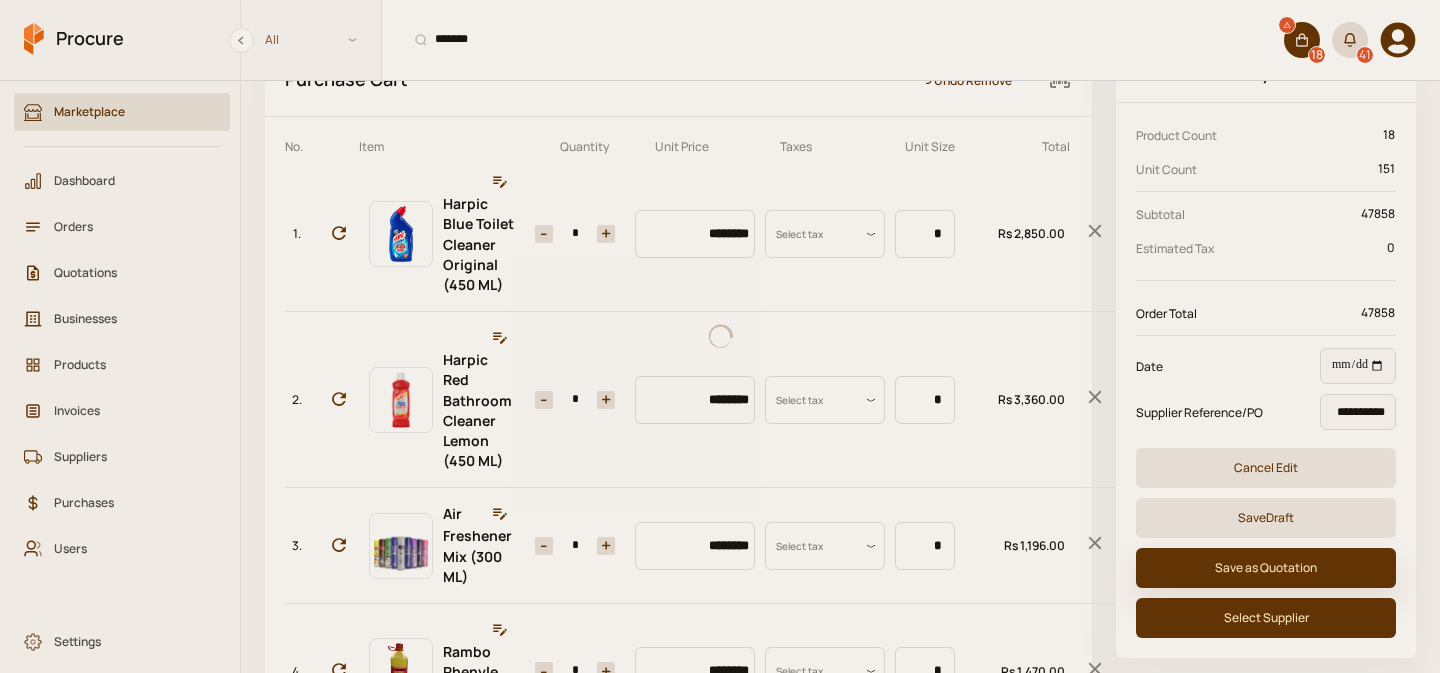 scroll, scrollTop: 0, scrollLeft: 0, axis: both 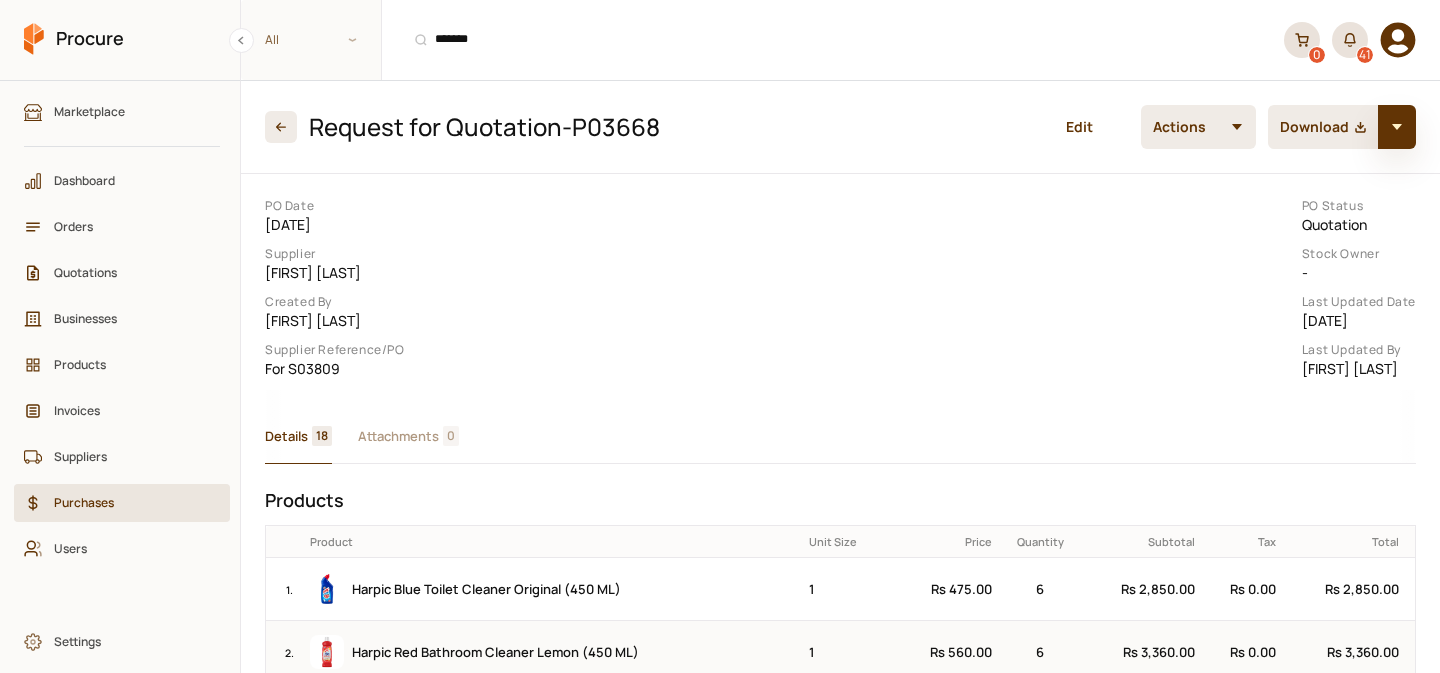 click 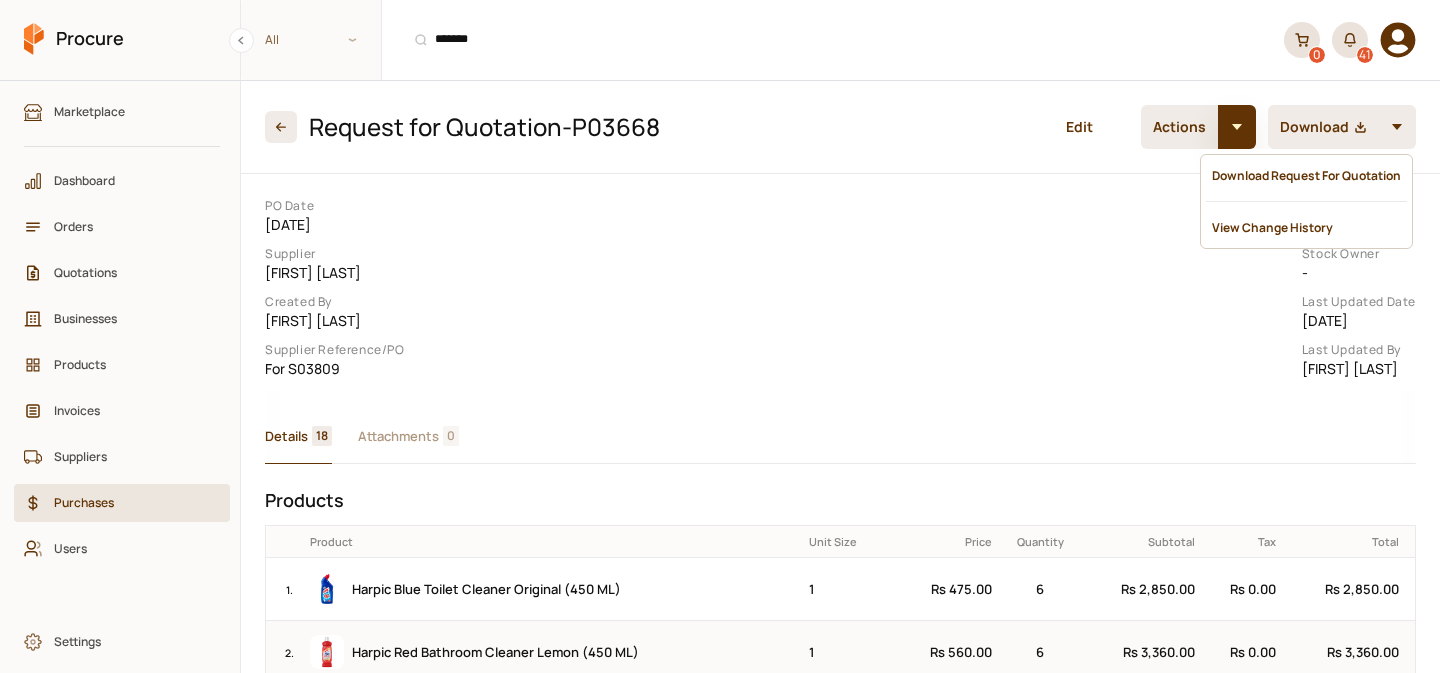 click at bounding box center [1237, 127] 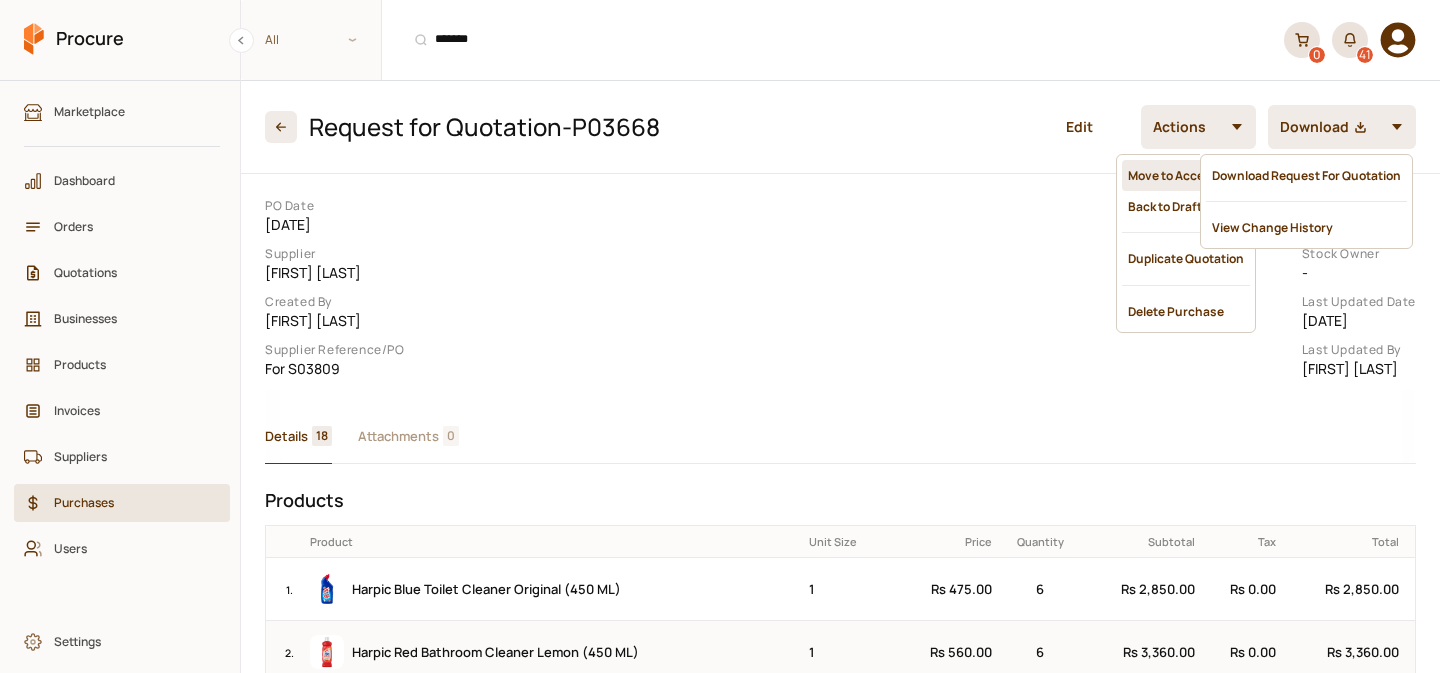click on "Move to Accepted" at bounding box center [1186, 175] 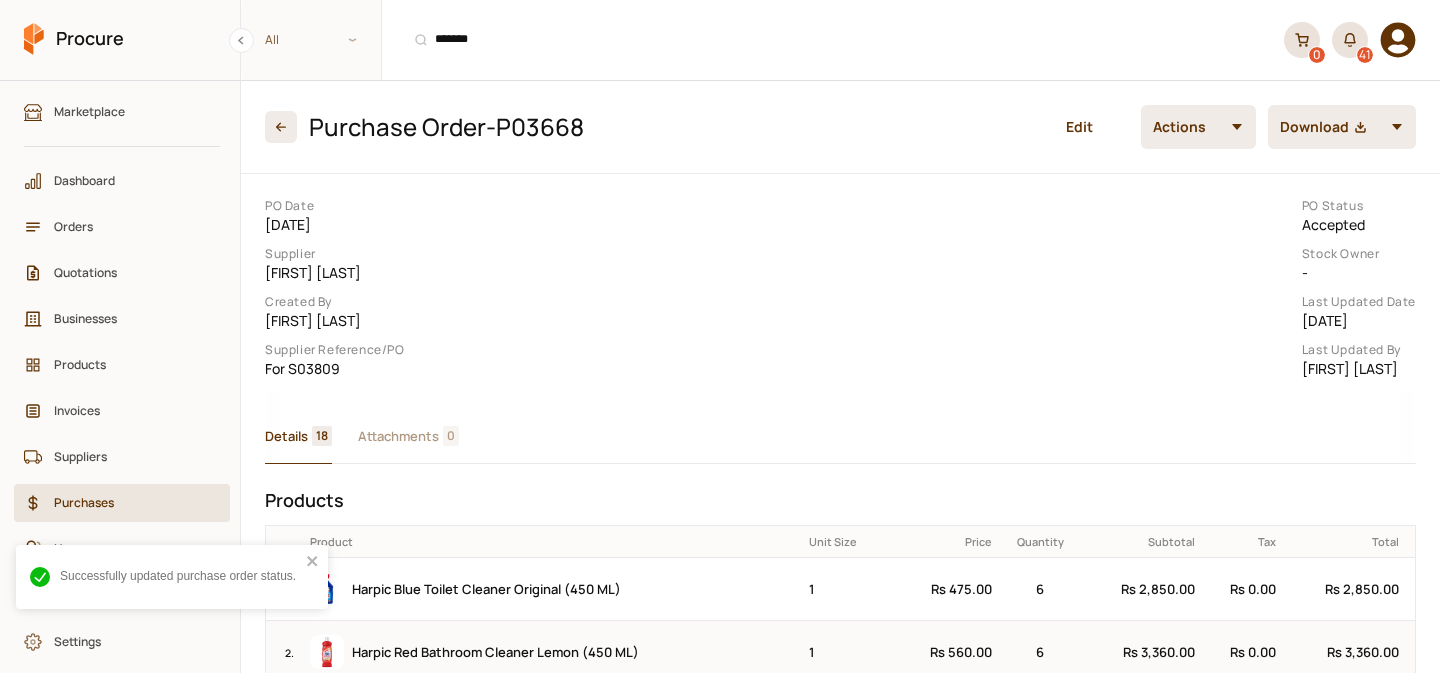 click at bounding box center (1237, 127) 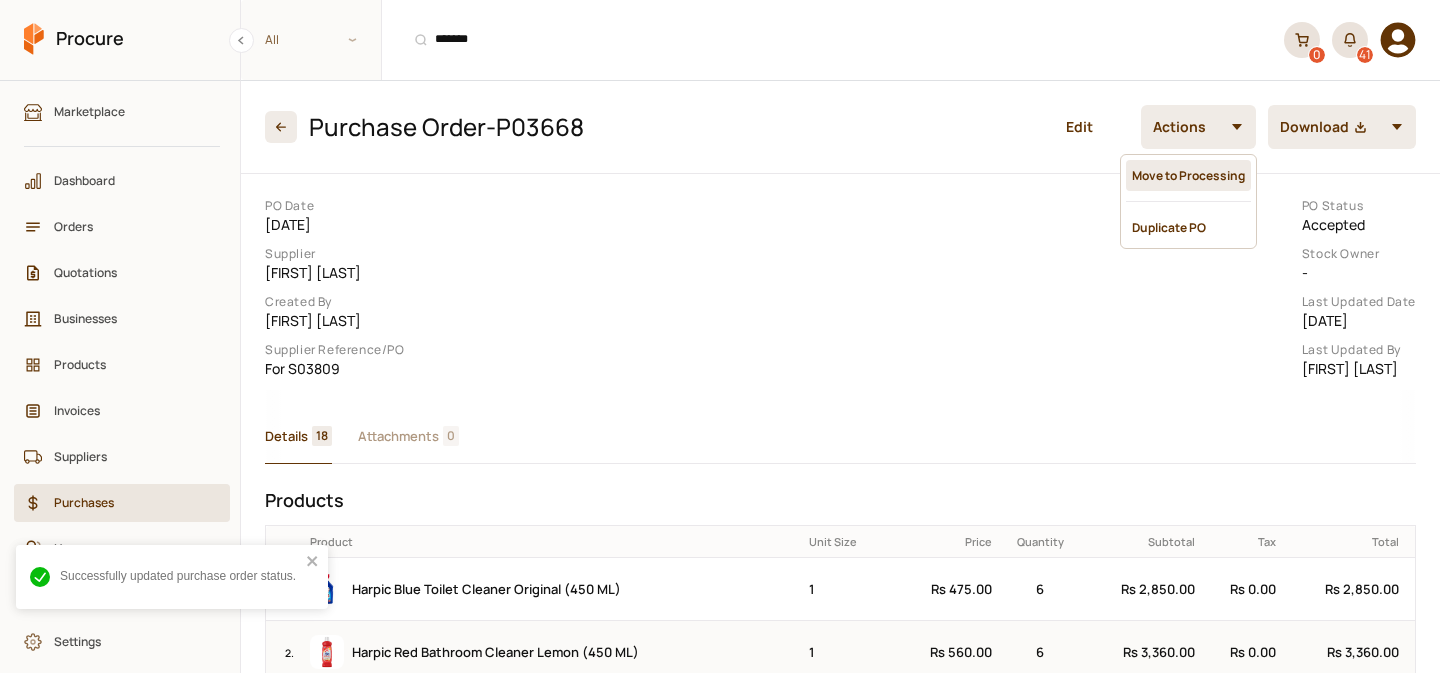 click on "Move to Processing" at bounding box center [1188, 175] 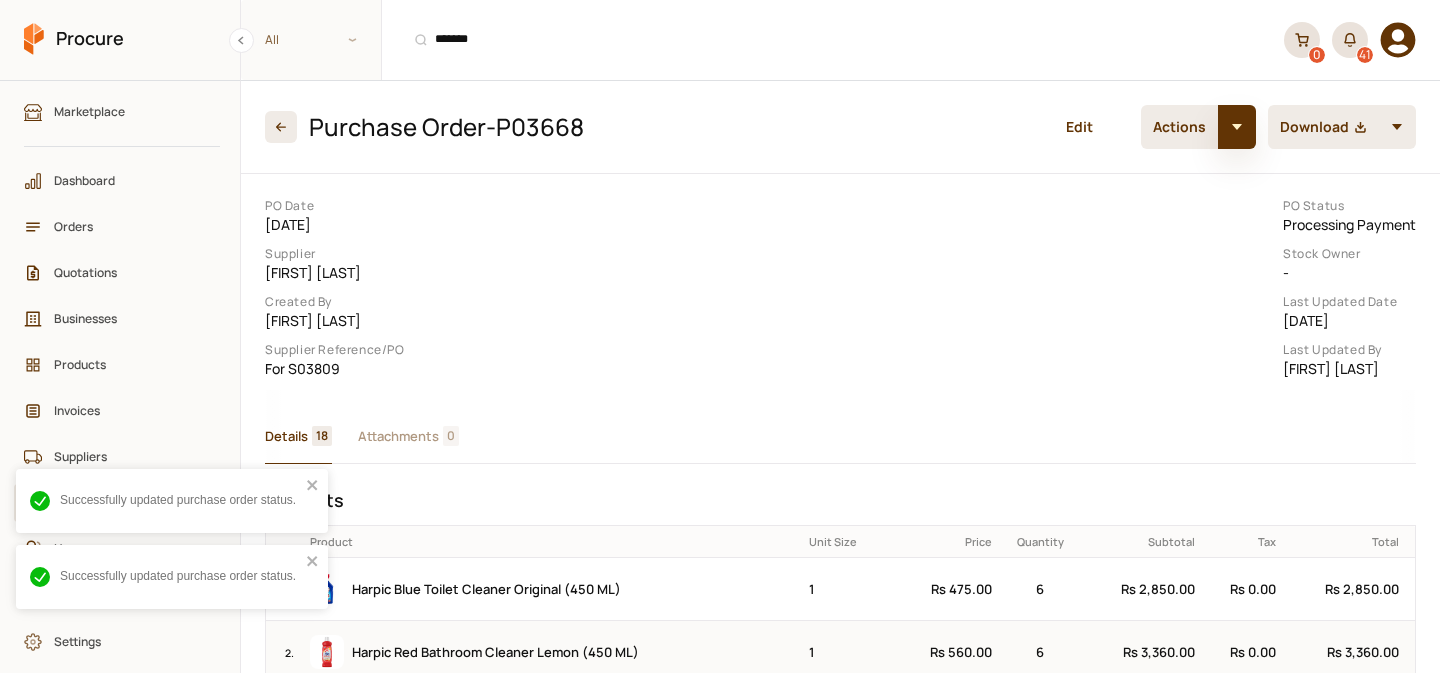 click at bounding box center (1237, 127) 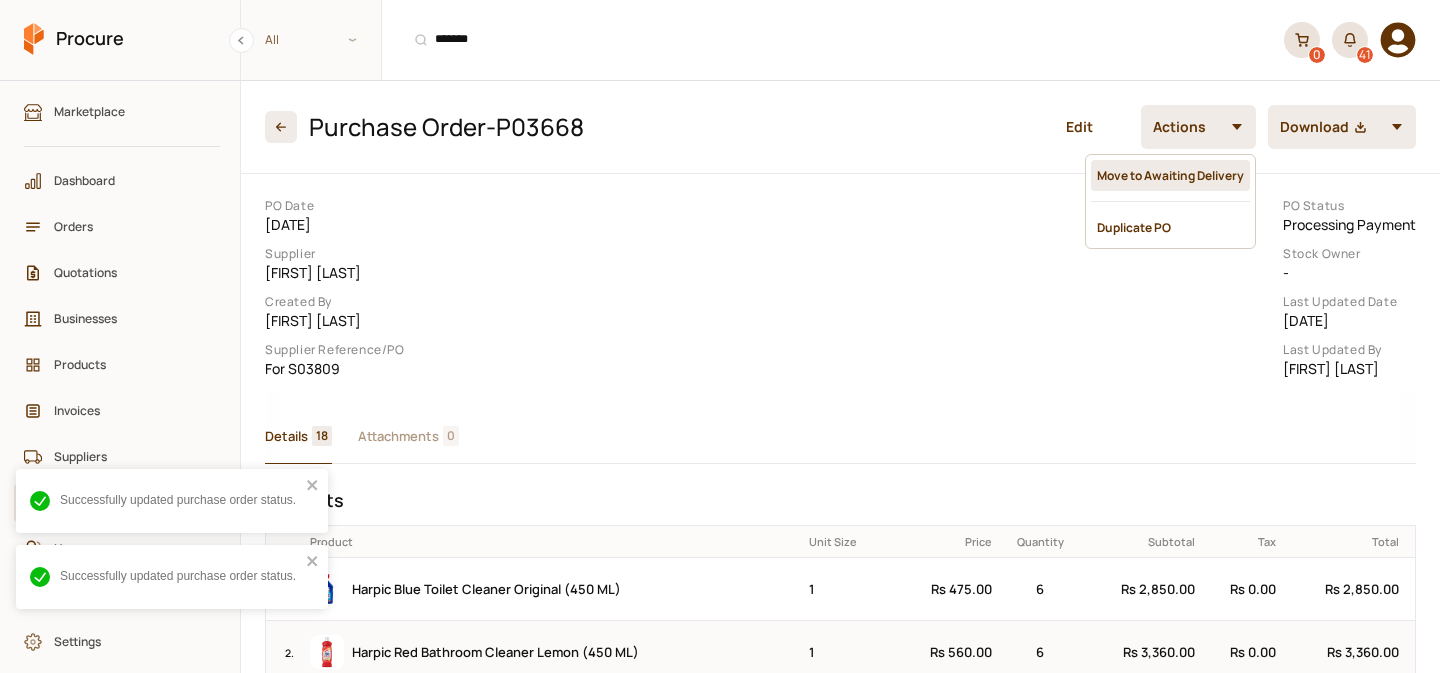 click on "Move to Awaiting Delivery" at bounding box center (1170, 175) 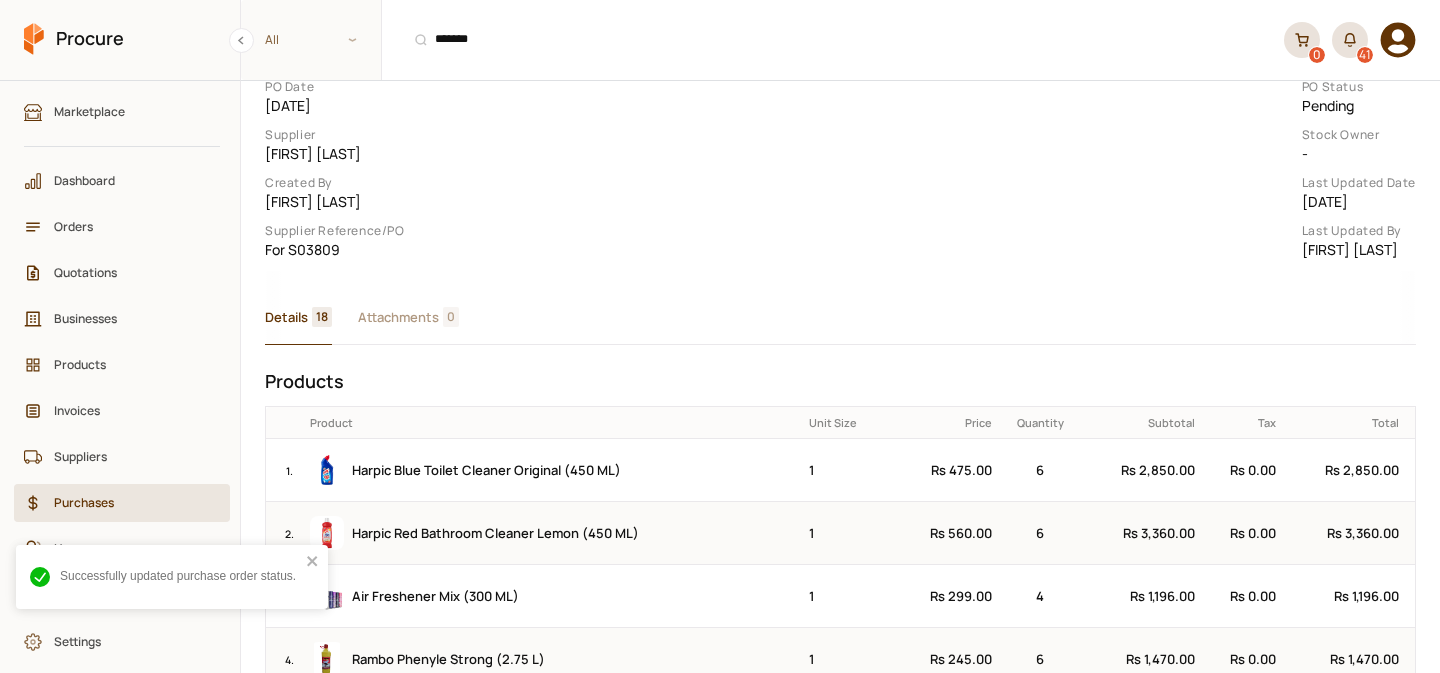 scroll, scrollTop: 0, scrollLeft: 0, axis: both 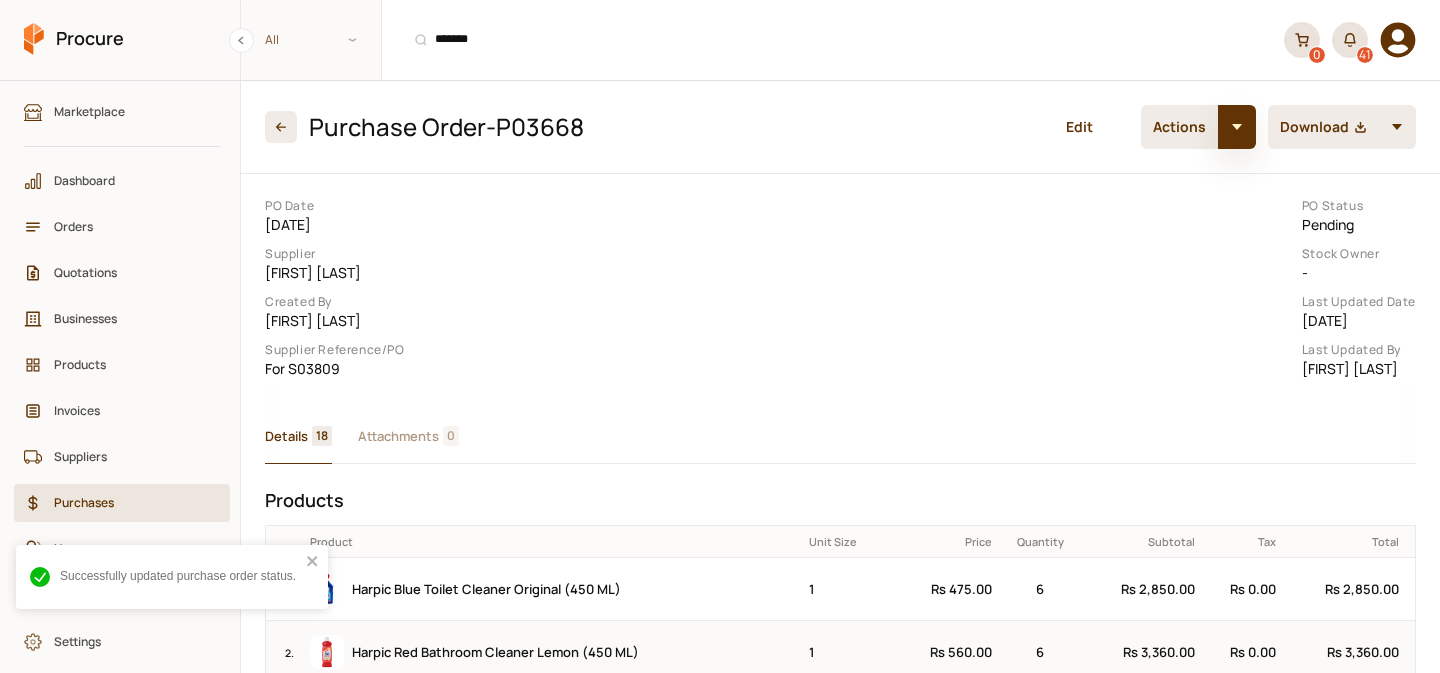 click at bounding box center [1237, 127] 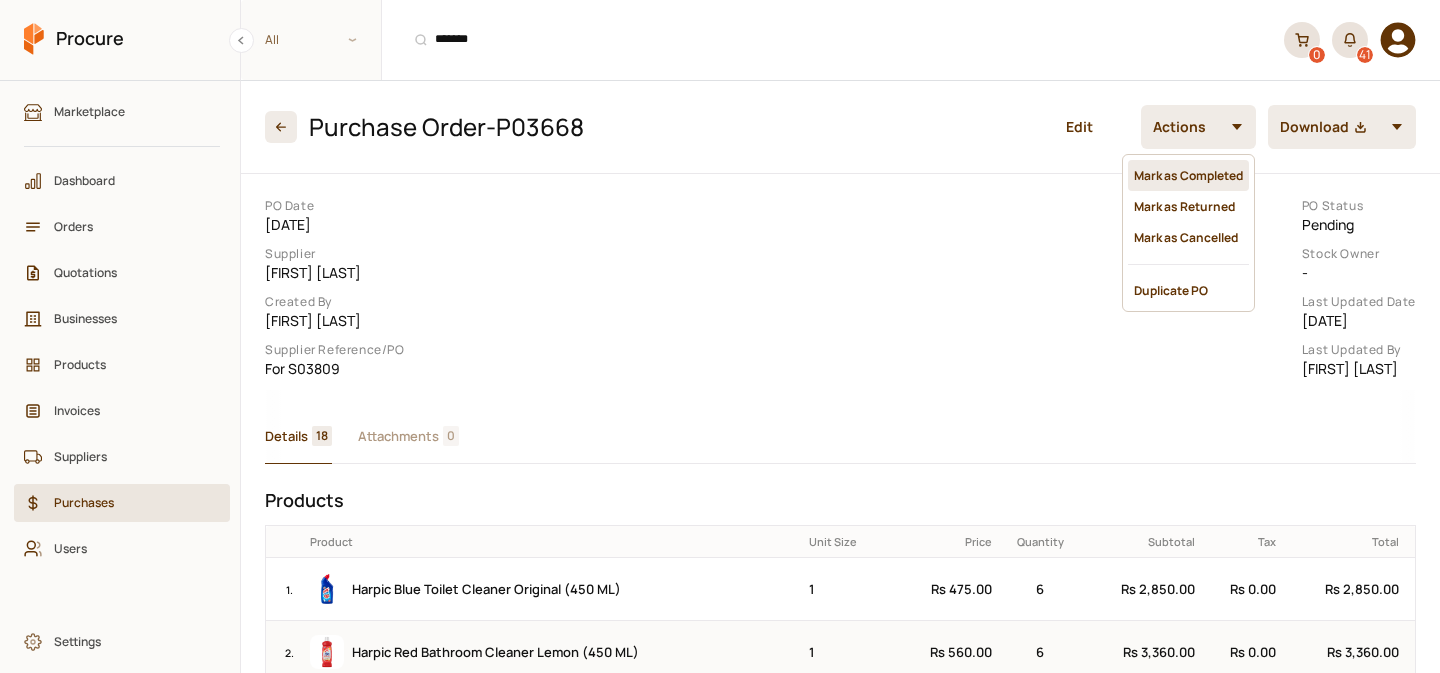 click on "Mark as Completed" at bounding box center [1188, 175] 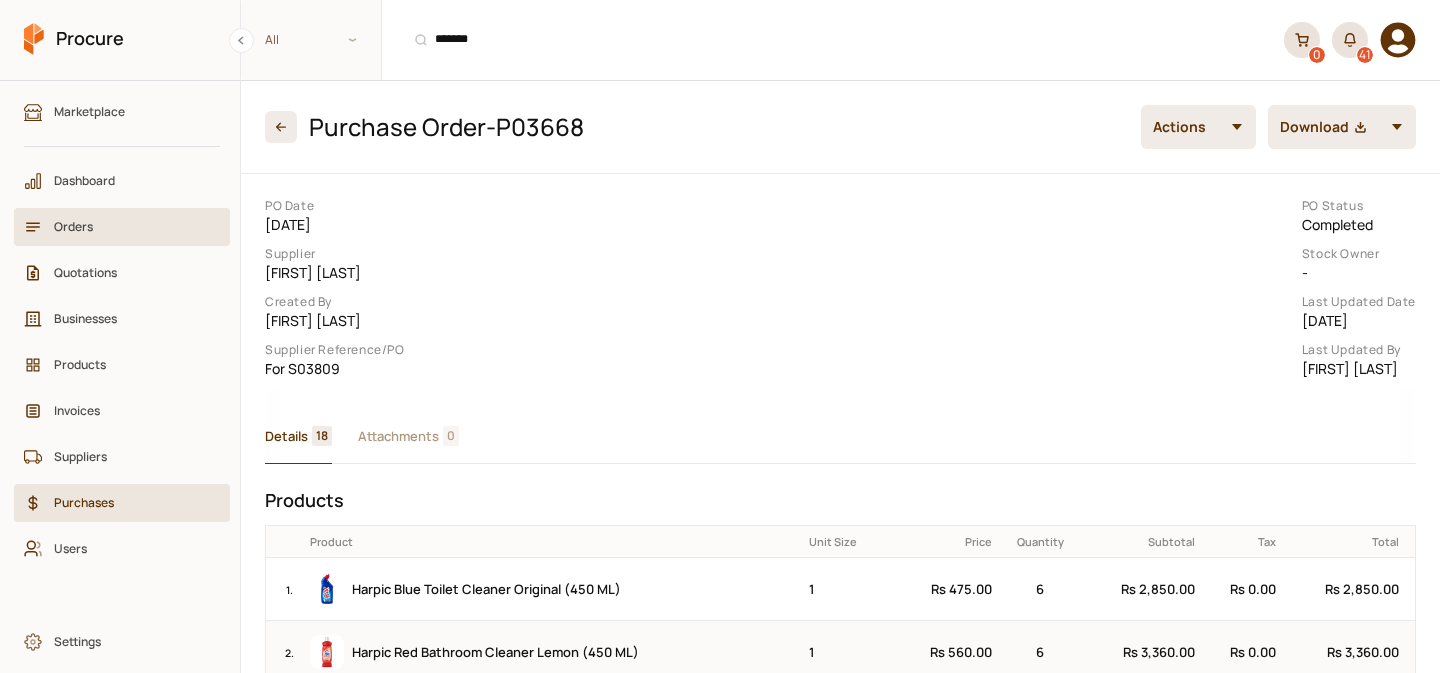 click on "Orders" at bounding box center (122, 227) 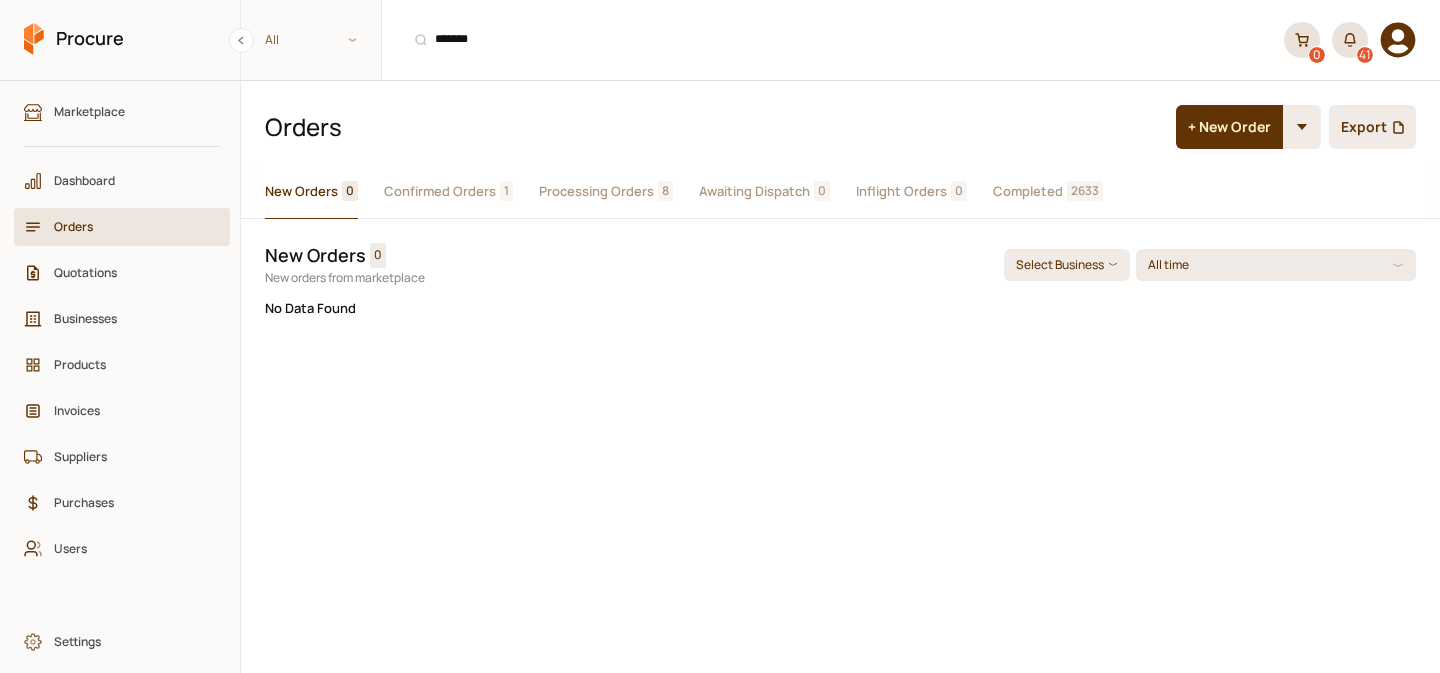 click on "Processing Orders" at bounding box center [596, 191] 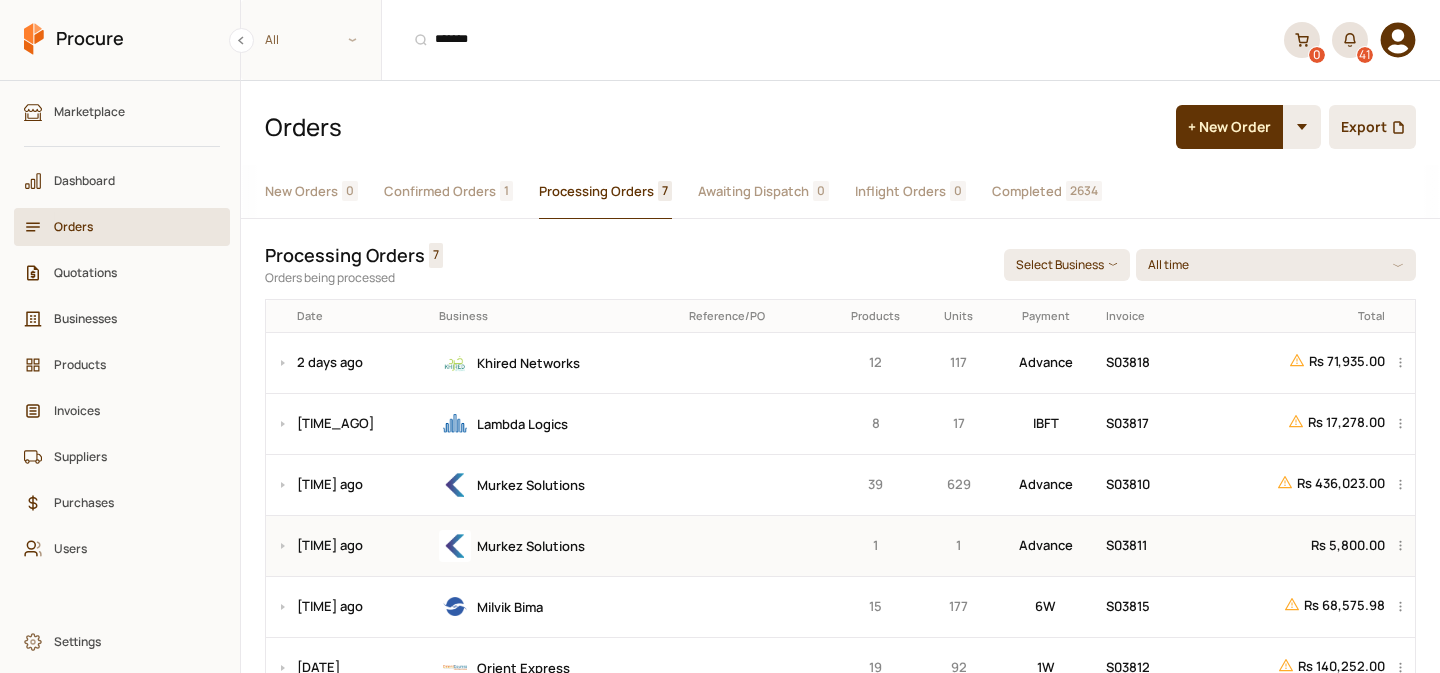 scroll, scrollTop: 134, scrollLeft: 0, axis: vertical 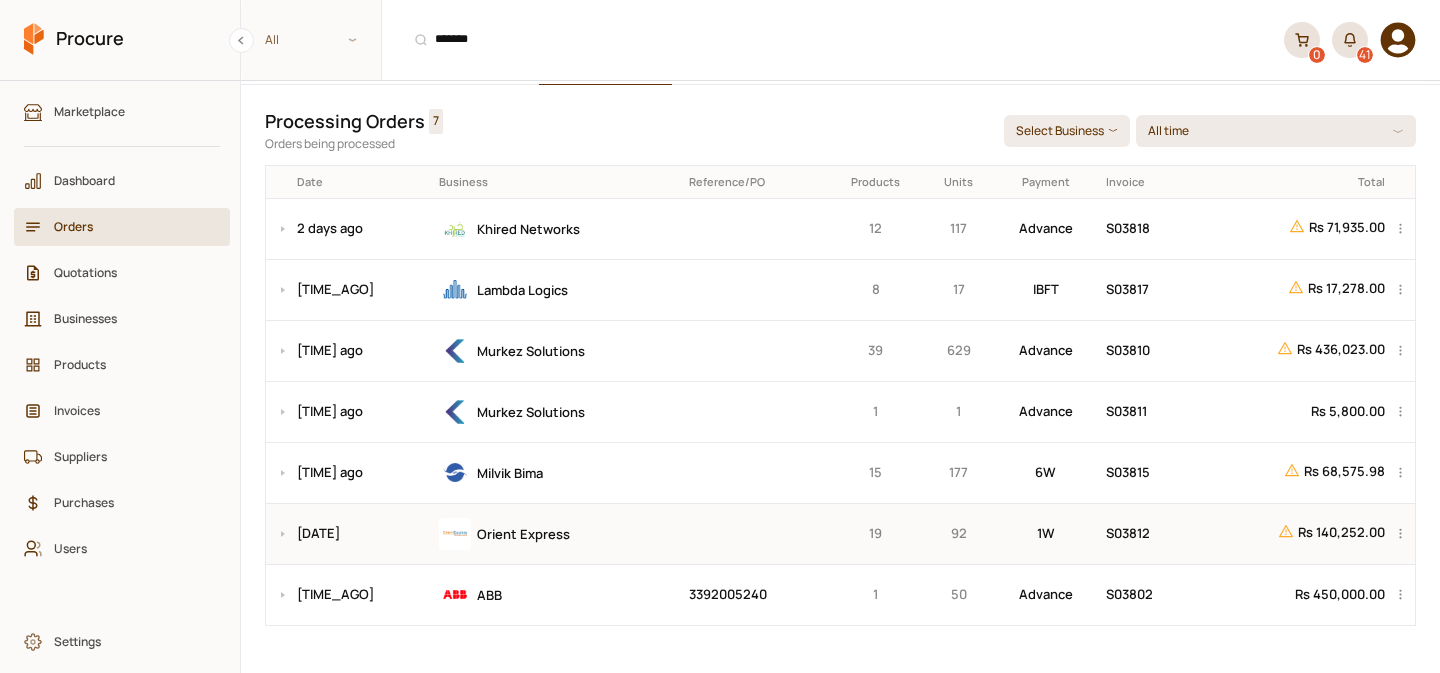 click at bounding box center [754, 533] 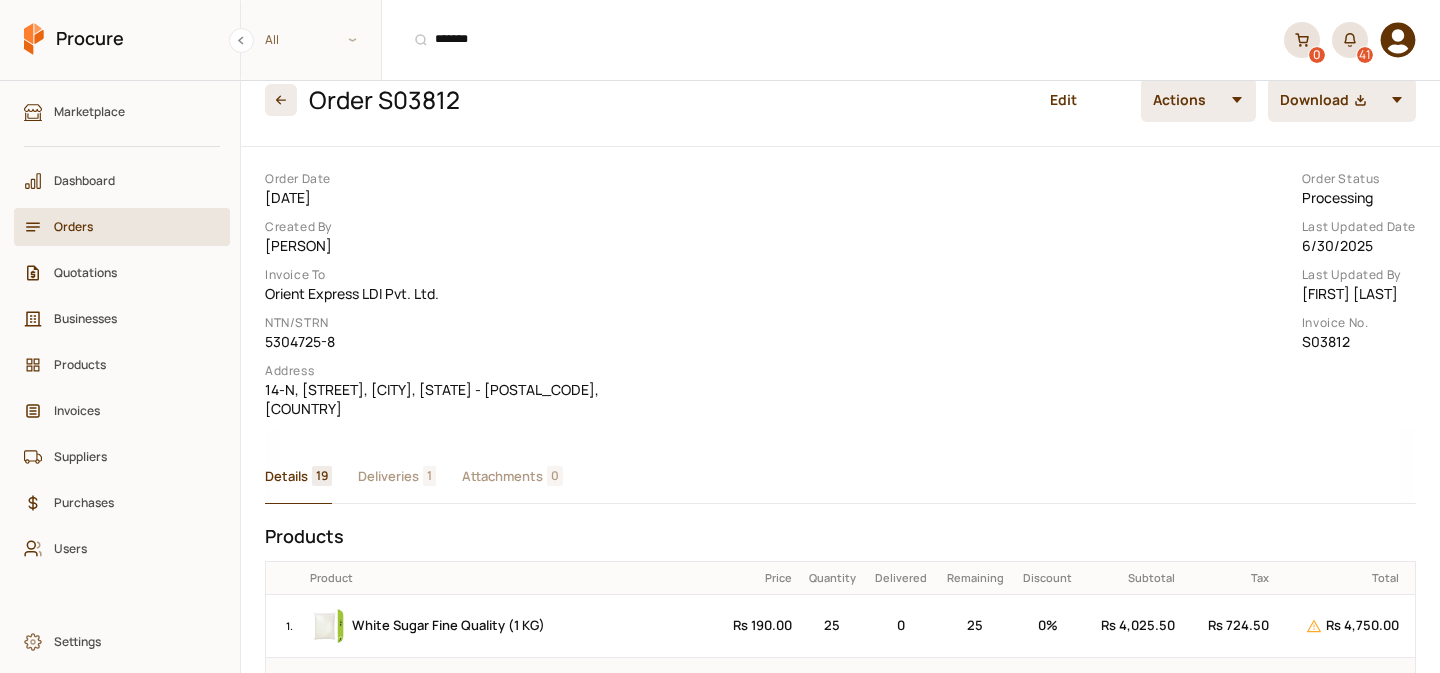 scroll, scrollTop: 0, scrollLeft: 0, axis: both 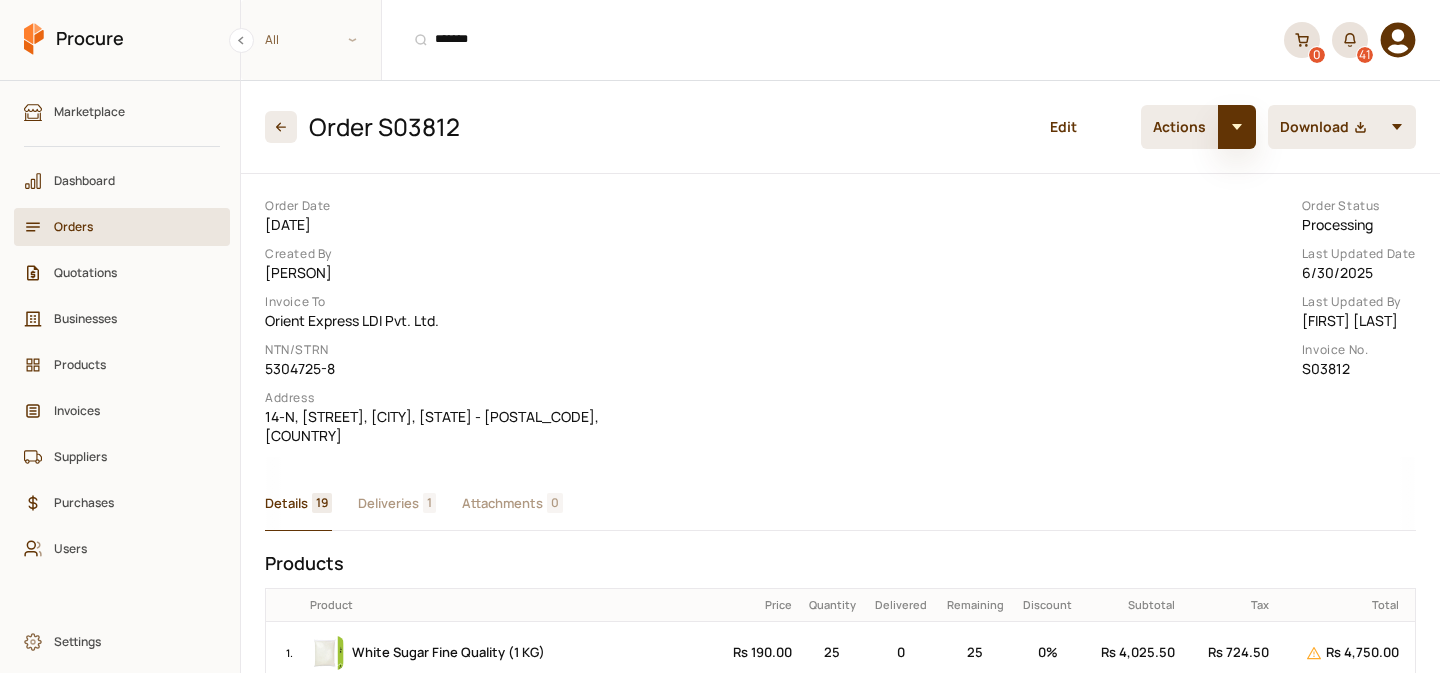 click at bounding box center [1237, 127] 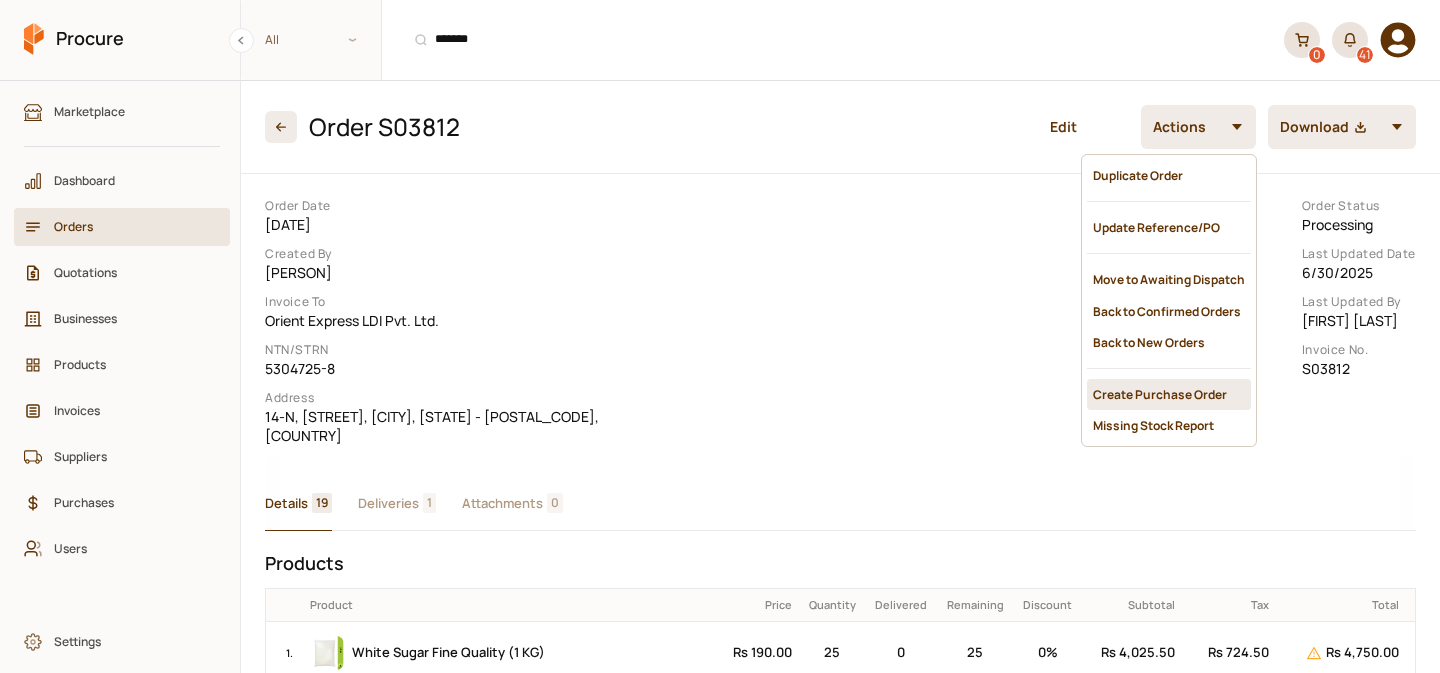 click on "Create Purchase Order" at bounding box center (1169, 394) 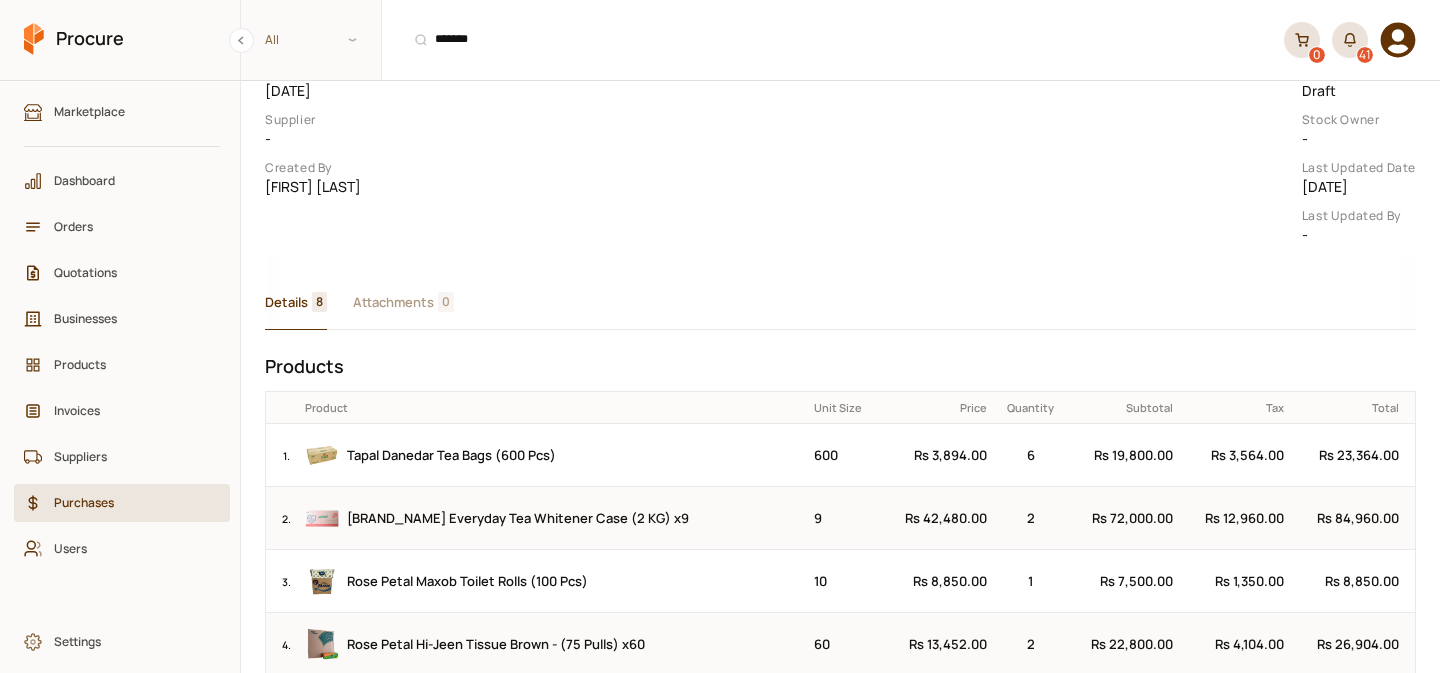 scroll, scrollTop: 0, scrollLeft: 0, axis: both 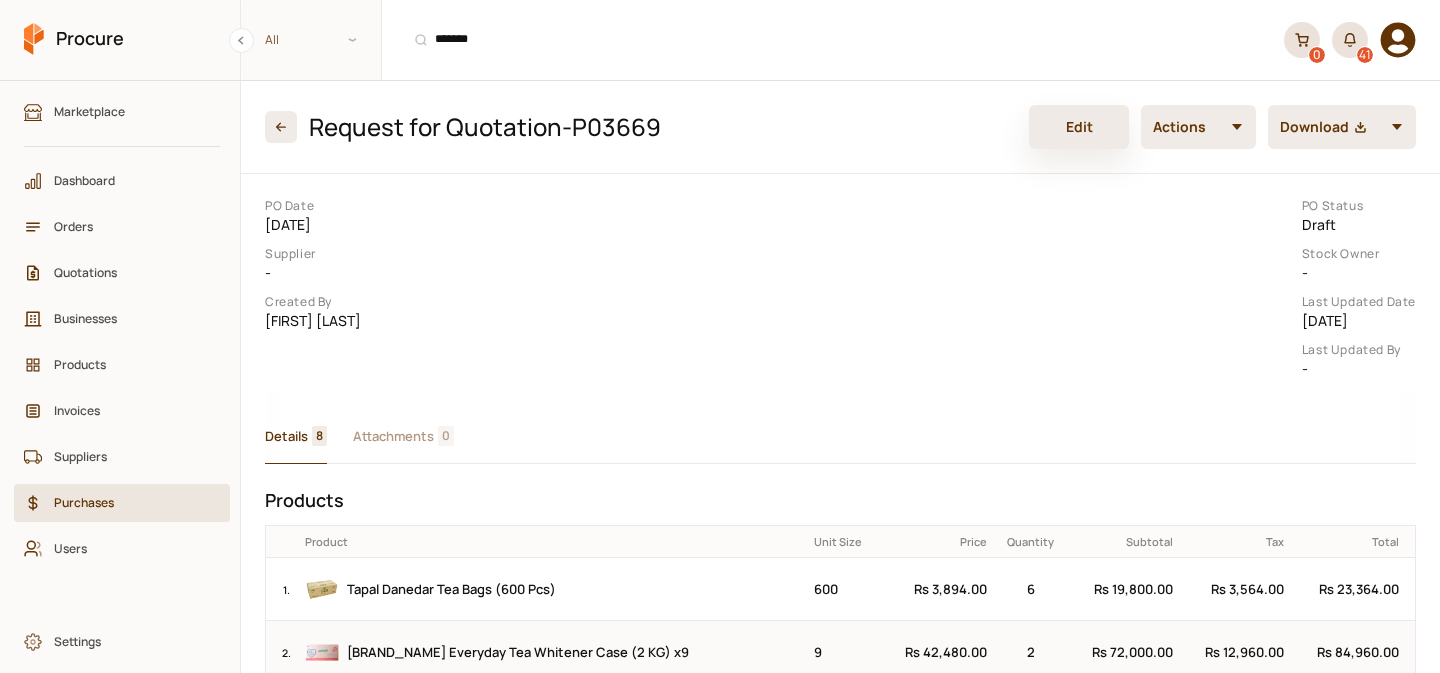 click on "Edit" at bounding box center [1079, 127] 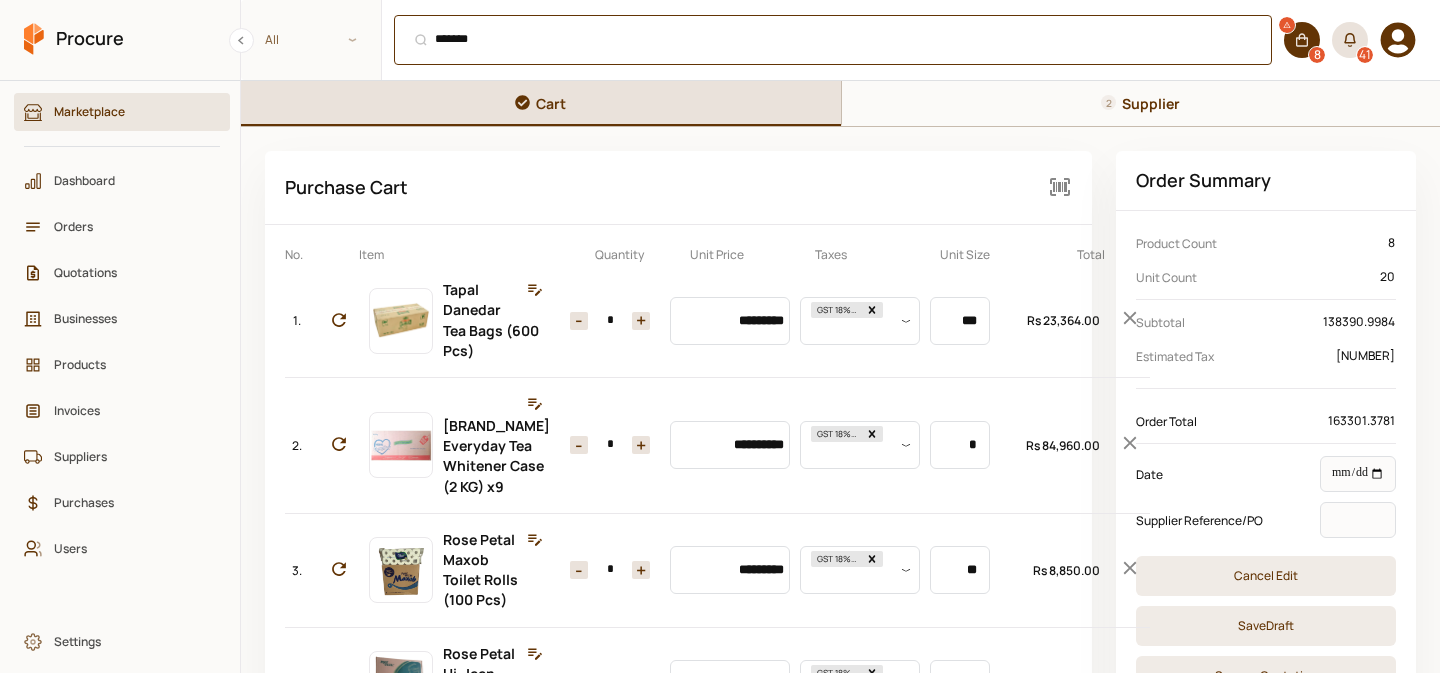 click on "******* ⌘  + K" at bounding box center [833, 40] 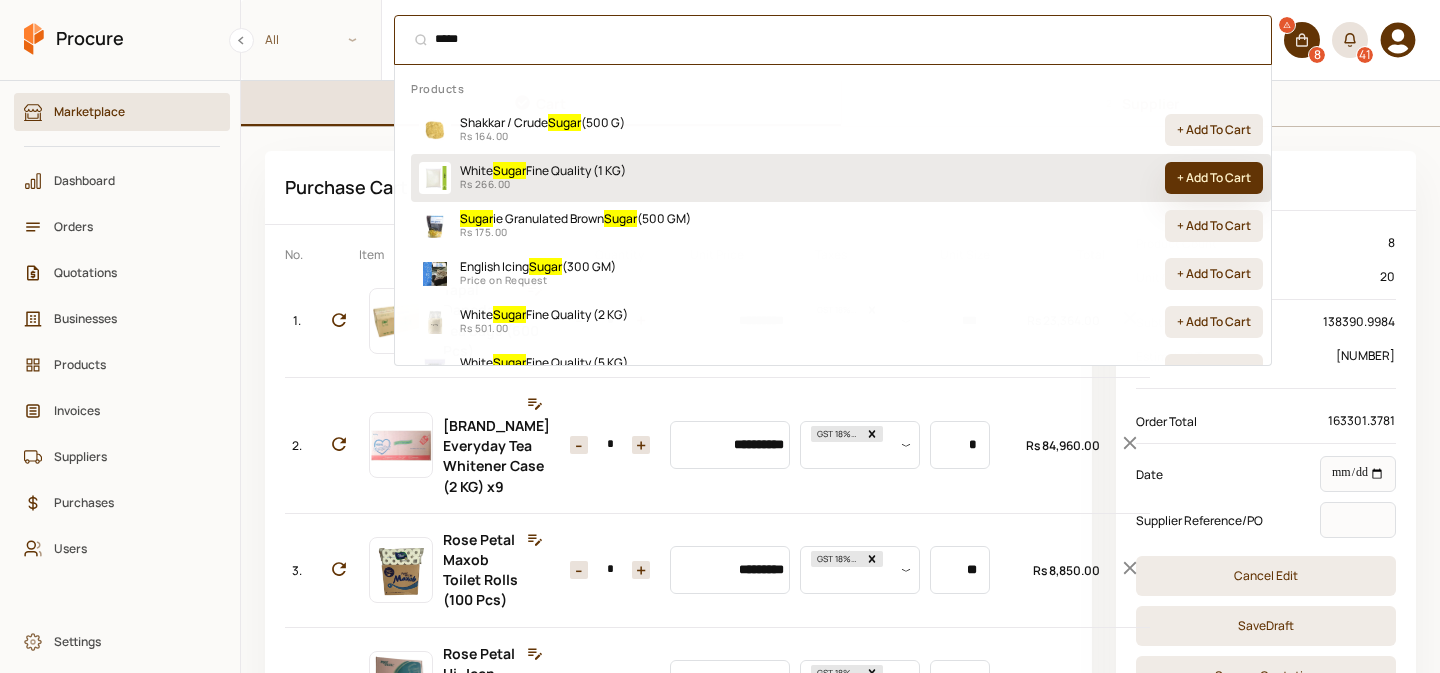 type on "*****" 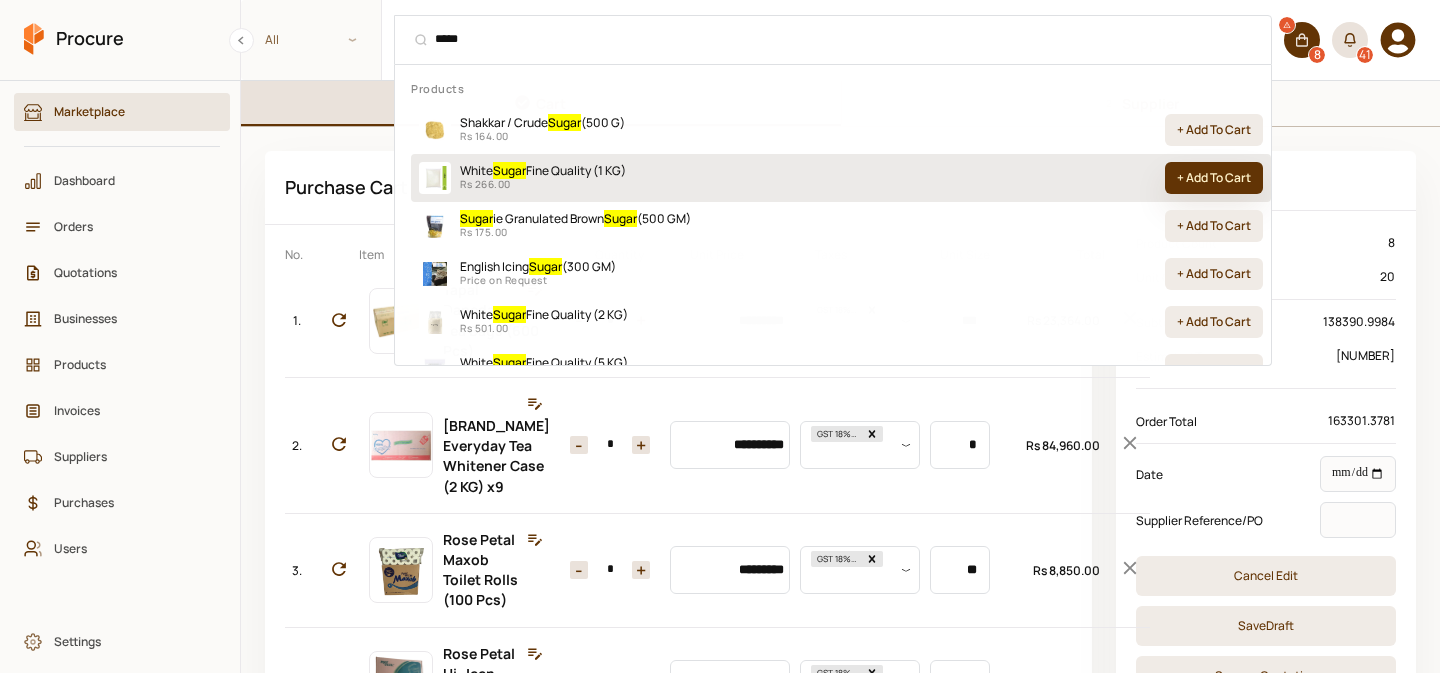 click on "+ Add To Cart" at bounding box center [1214, 178] 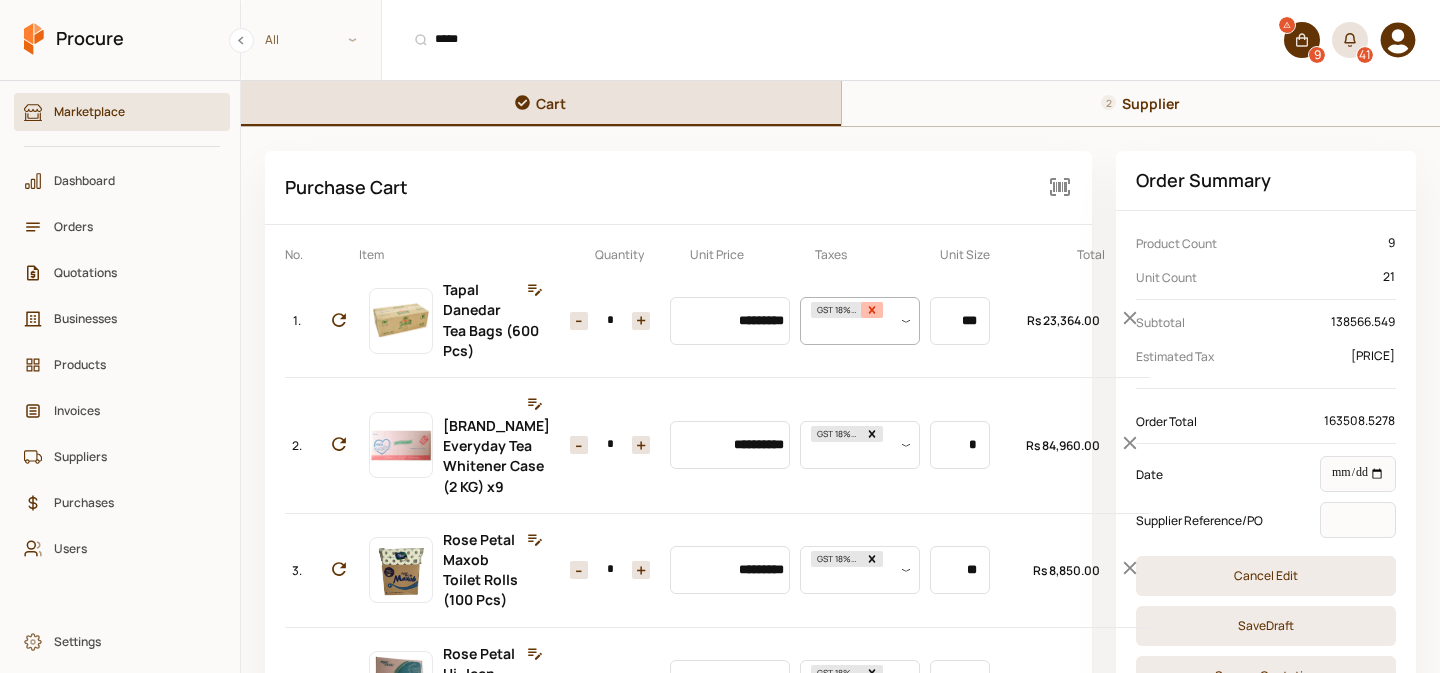 click 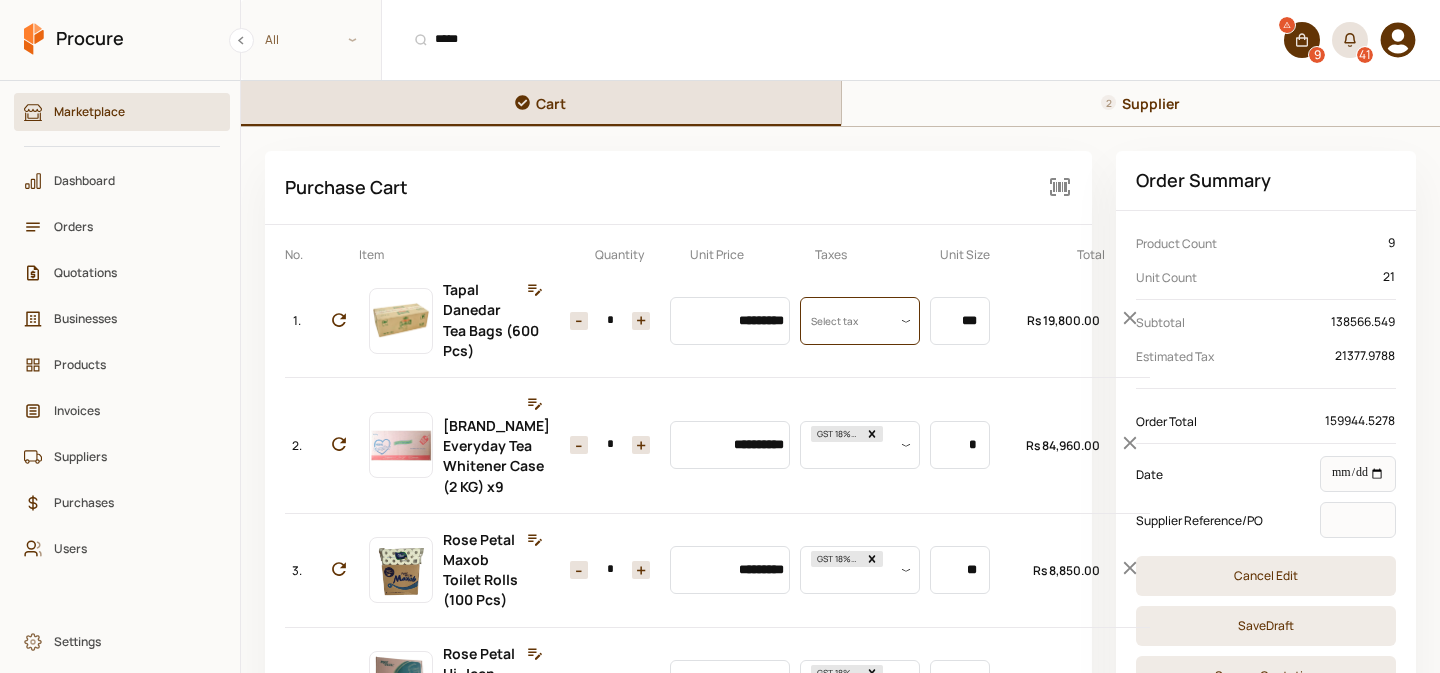 click 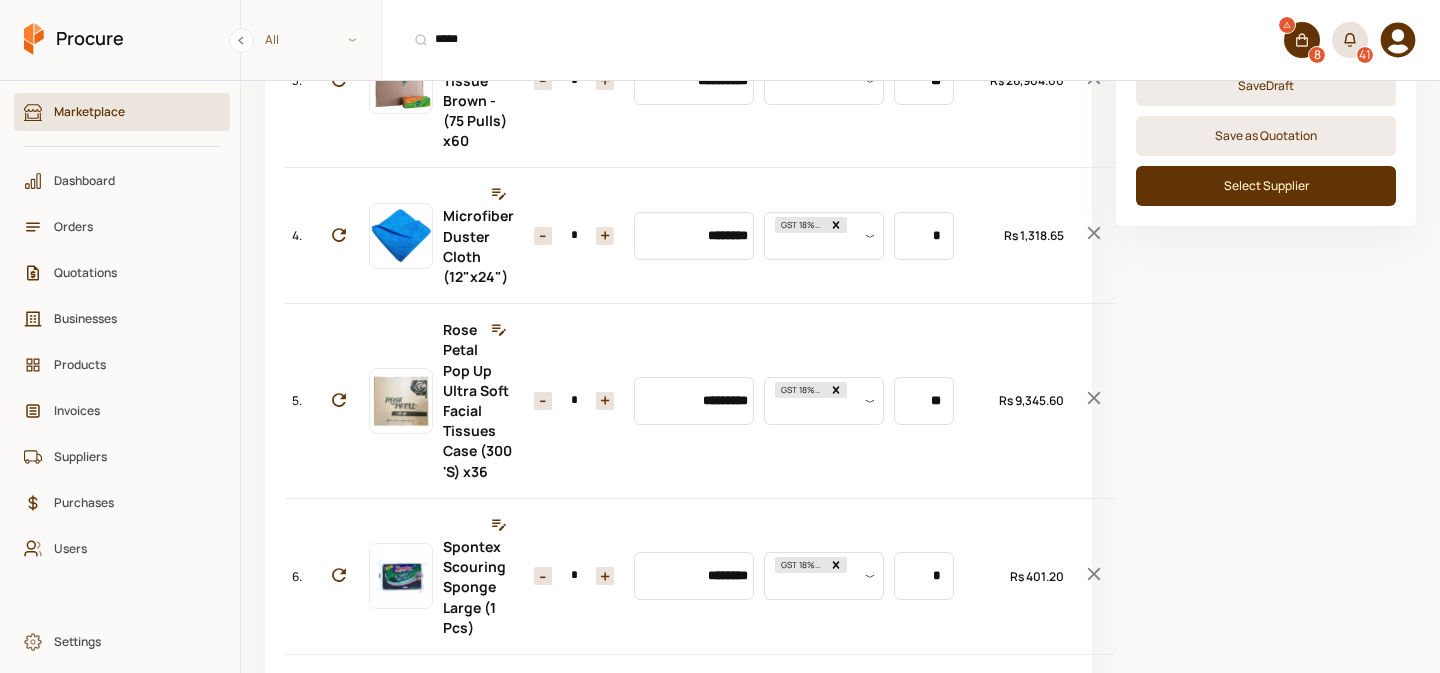 scroll, scrollTop: 543, scrollLeft: 0, axis: vertical 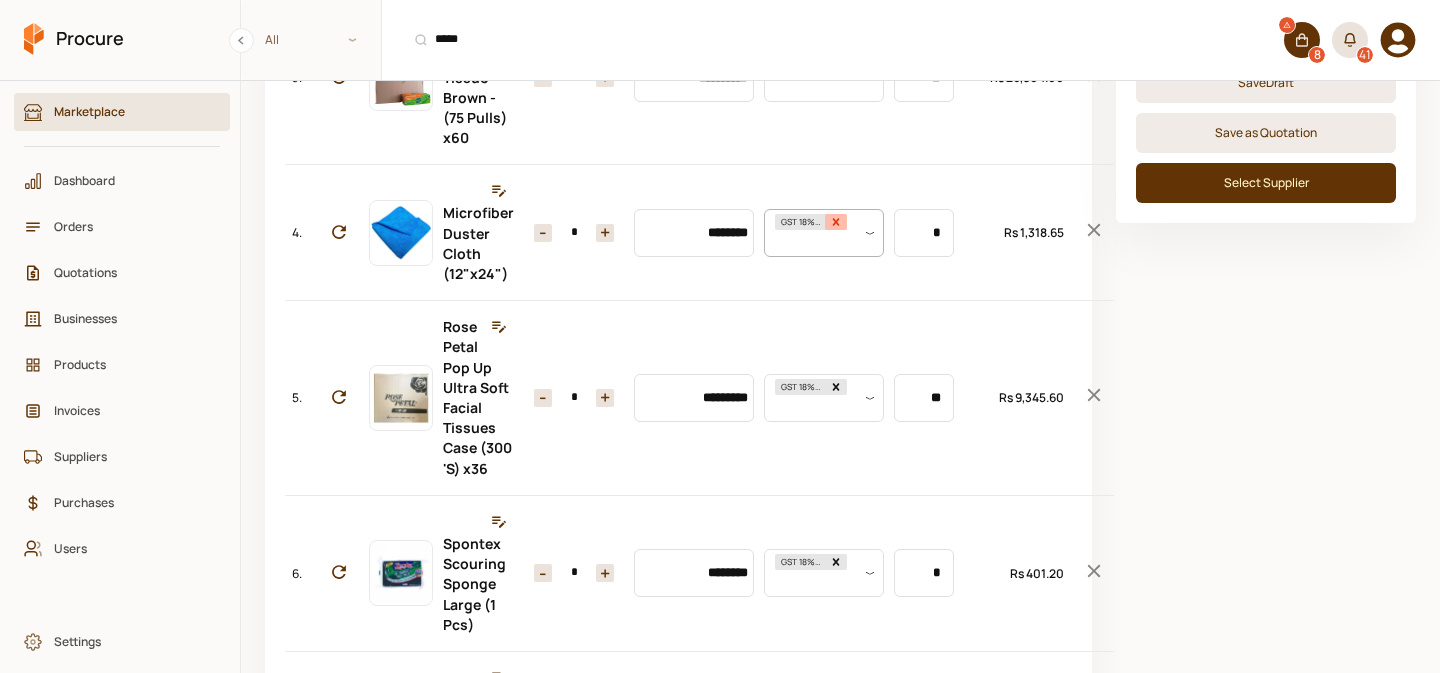 click 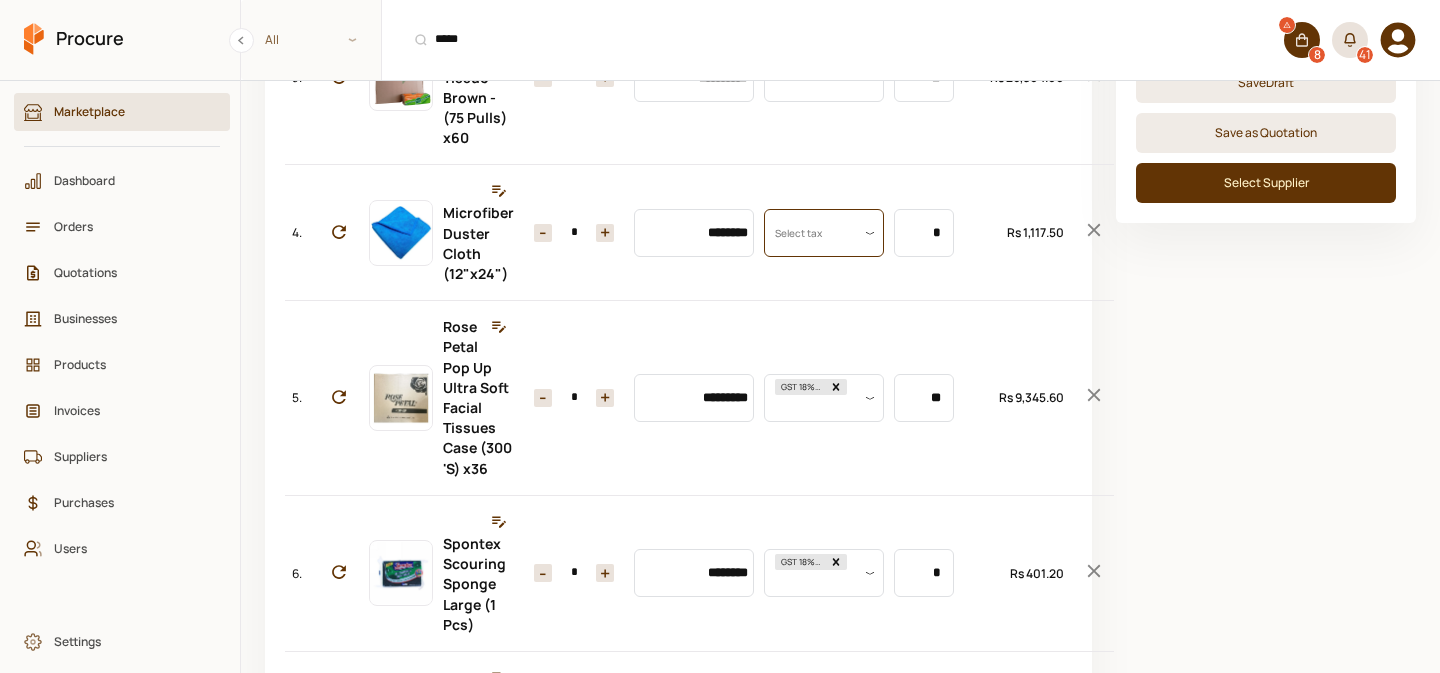 scroll, scrollTop: 0, scrollLeft: 0, axis: both 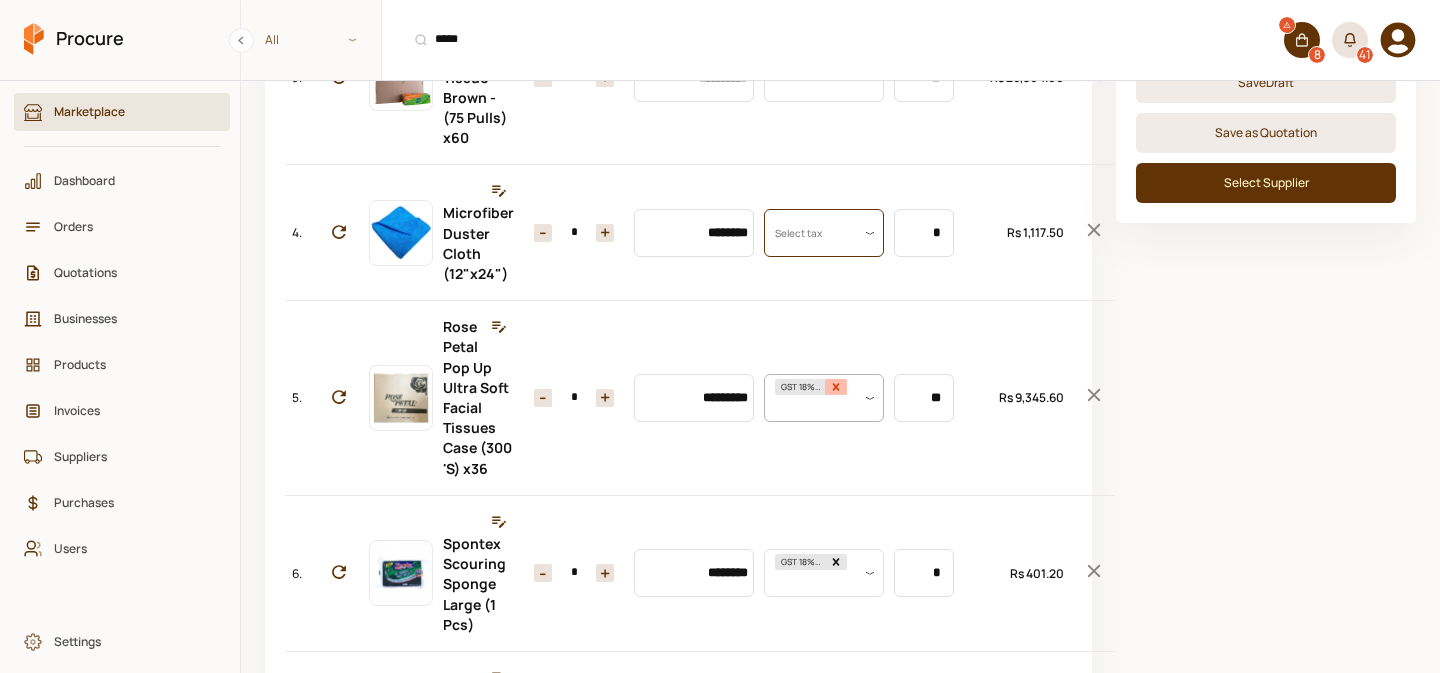 click 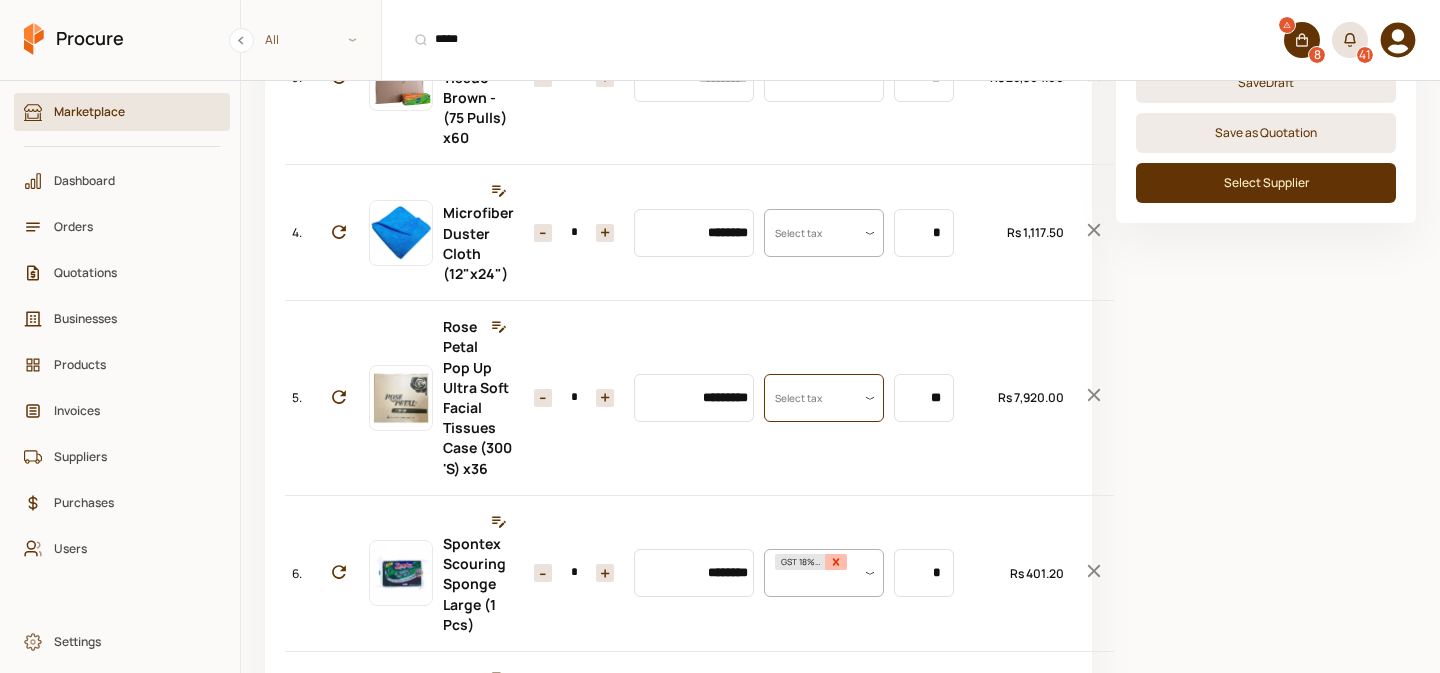 click 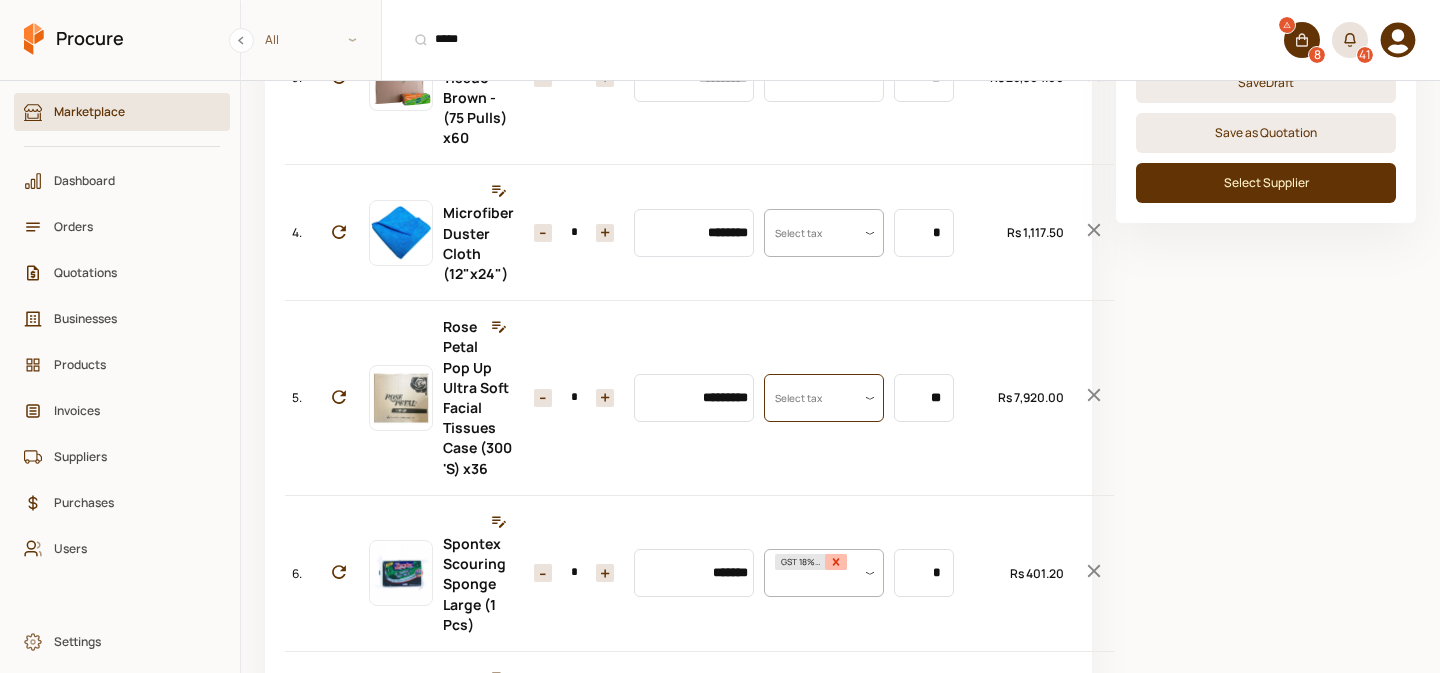 scroll, scrollTop: 0, scrollLeft: 0, axis: both 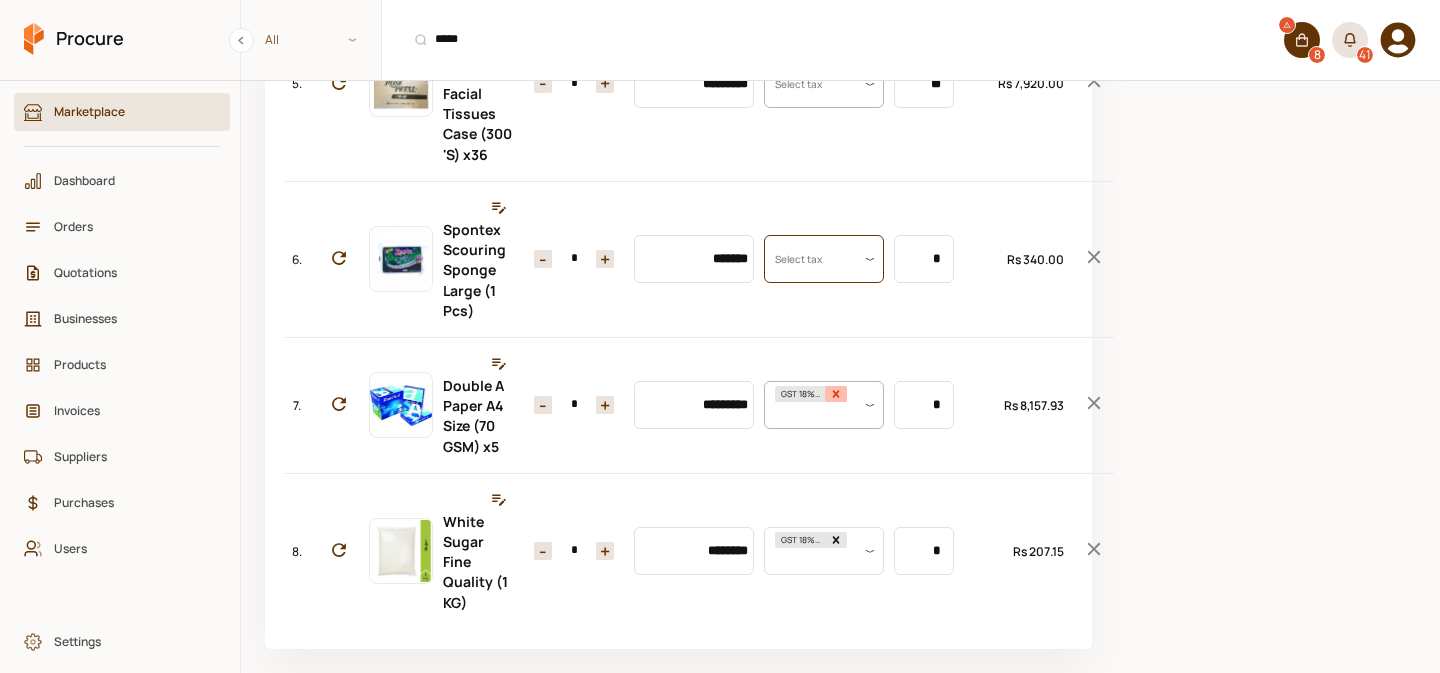 click 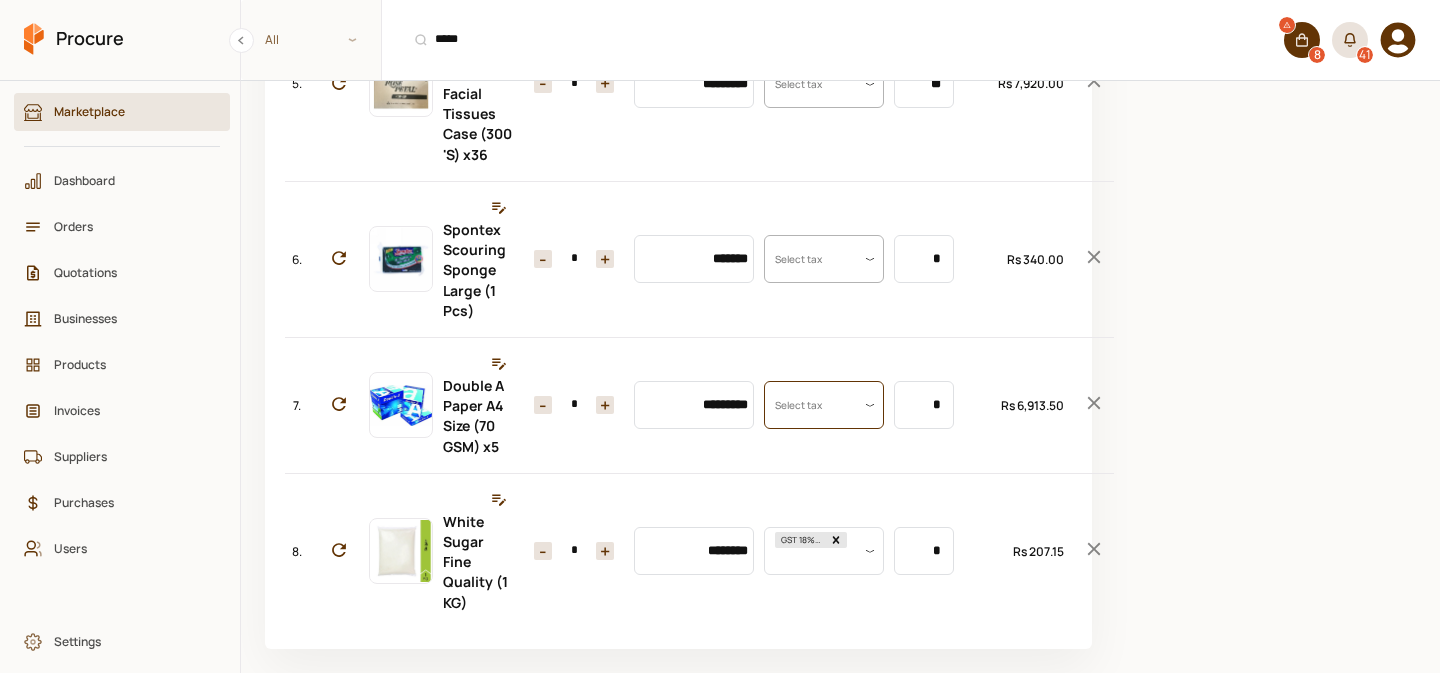 scroll, scrollTop: 0, scrollLeft: 0, axis: both 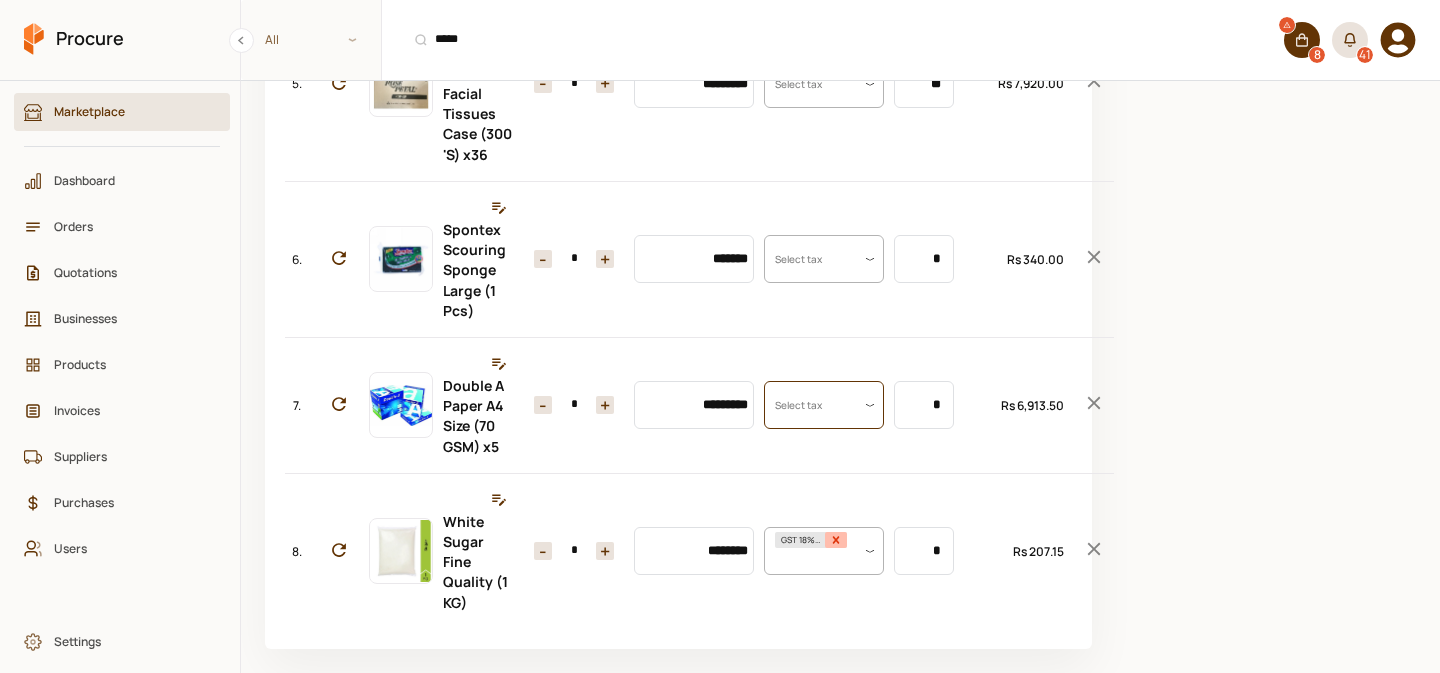 click 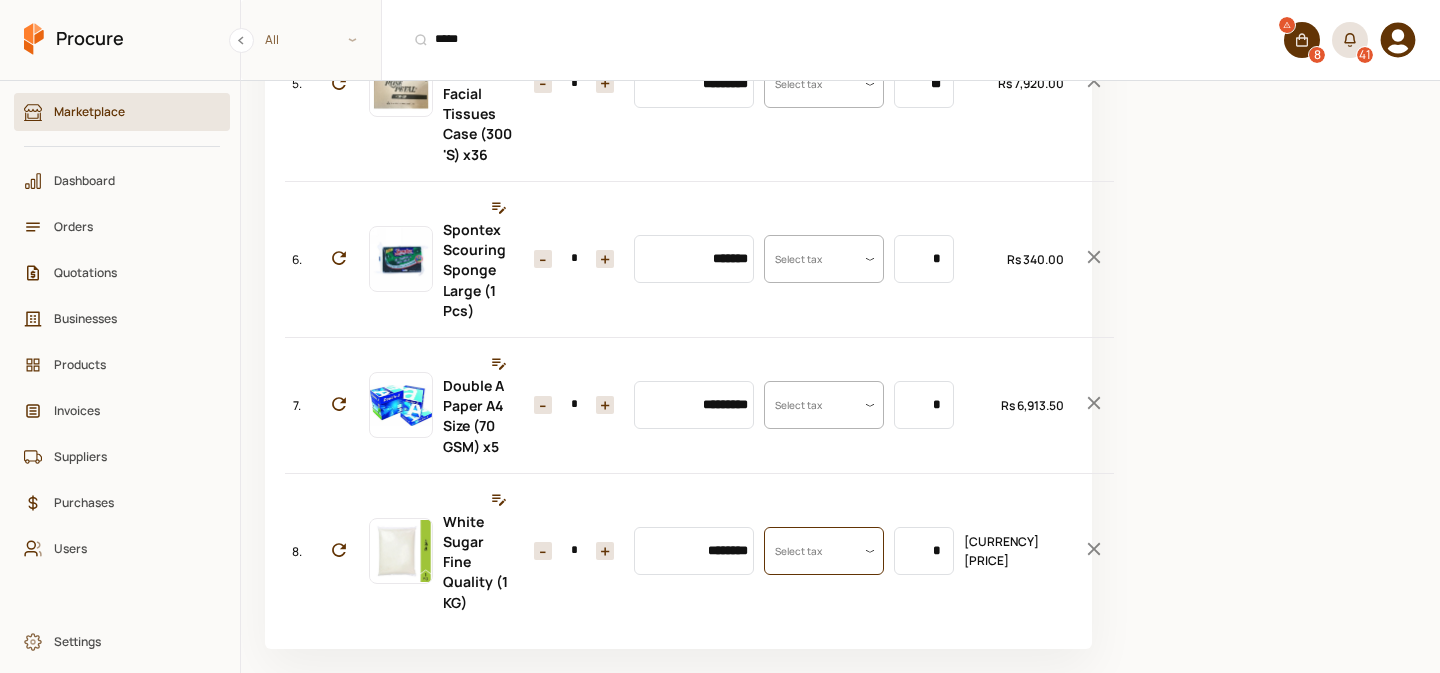 scroll, scrollTop: 0, scrollLeft: 0, axis: both 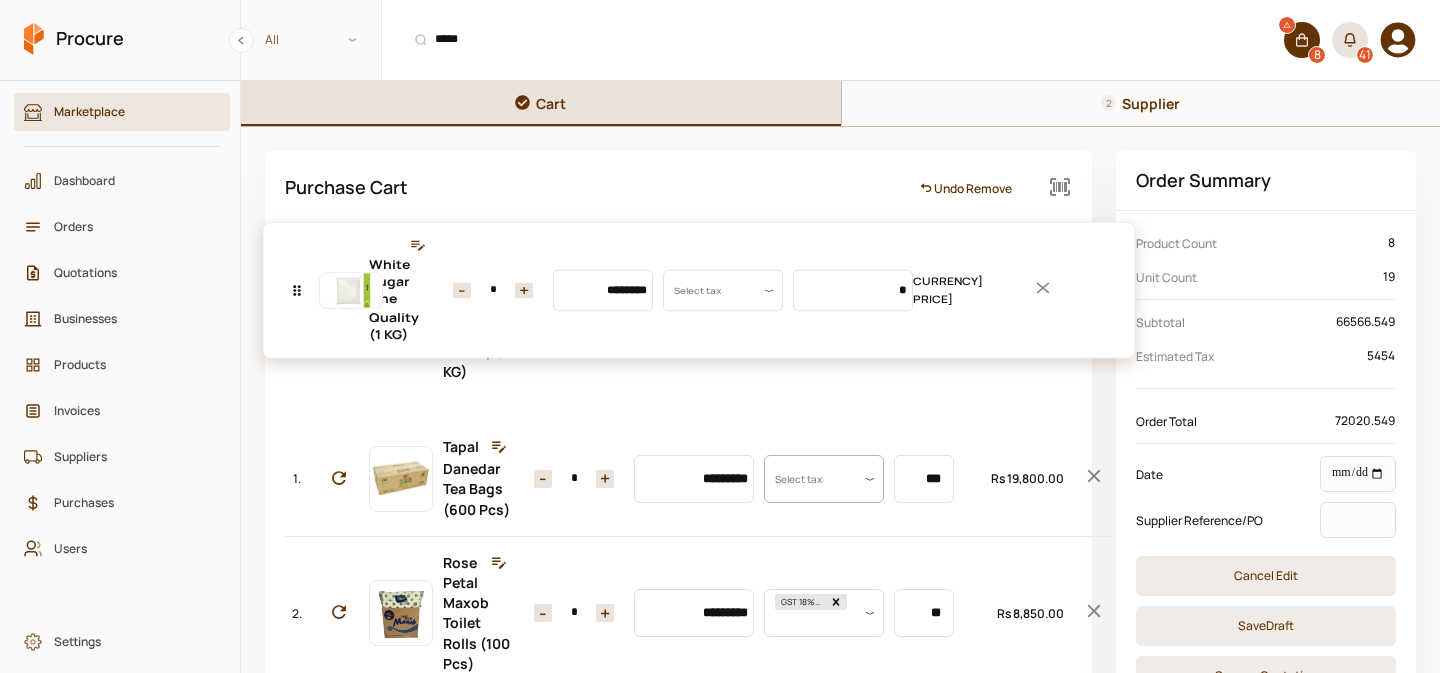 drag, startPoint x: 300, startPoint y: 546, endPoint x: 313, endPoint y: 298, distance: 248.34048 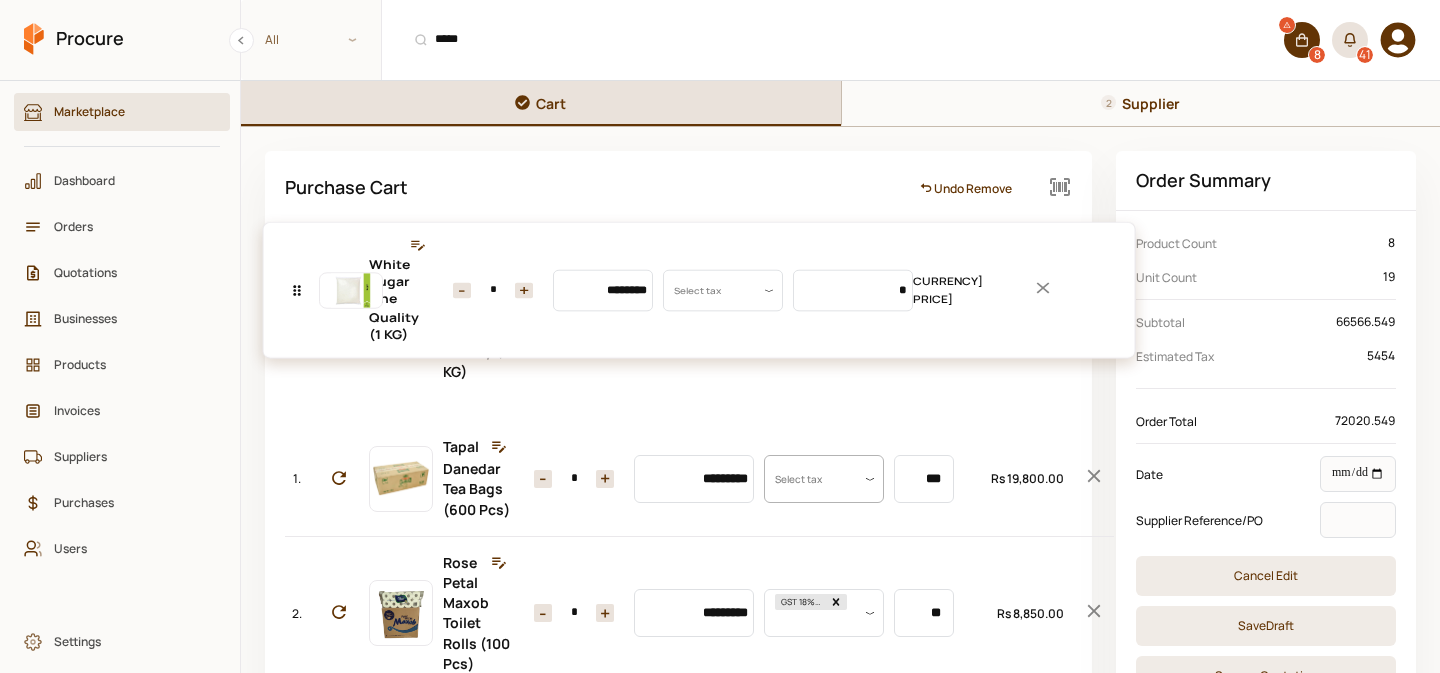 click on "**********" at bounding box center (678, 865) 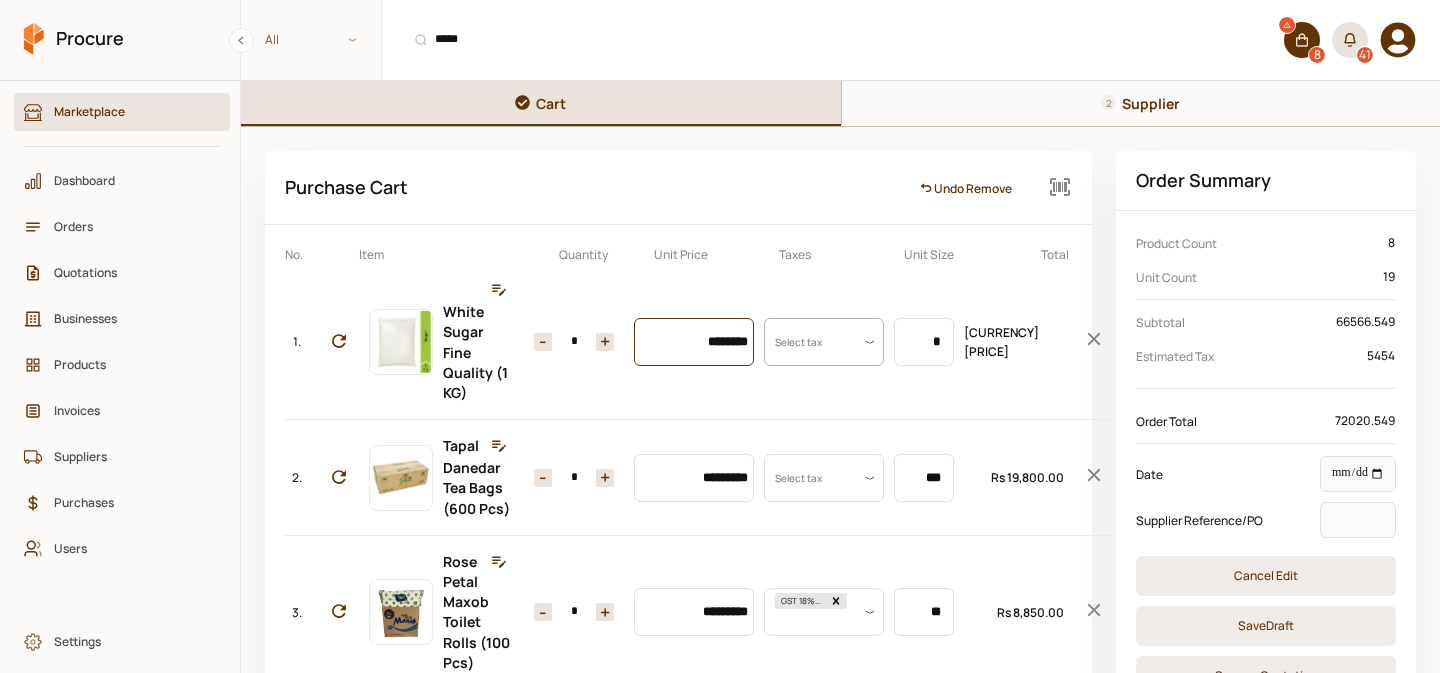 click on "********" at bounding box center (694, 342) 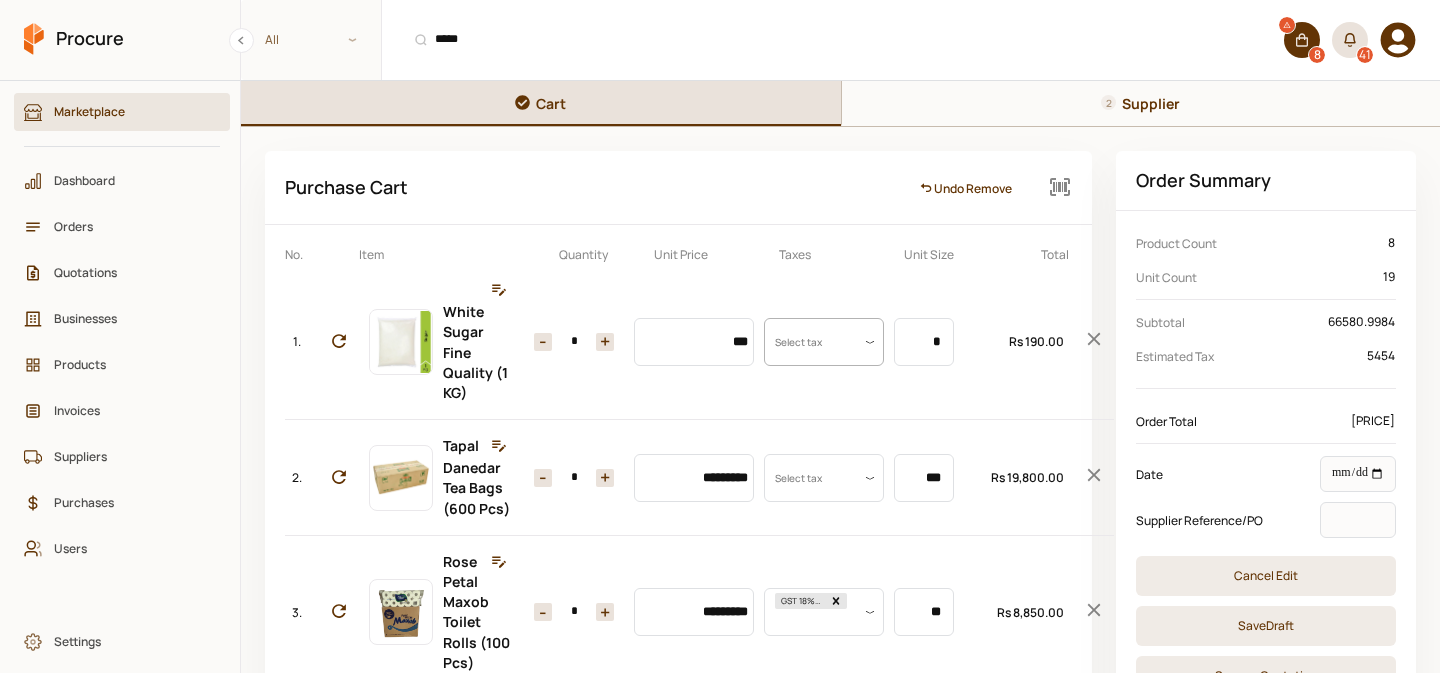 click on "*" at bounding box center [574, 342] 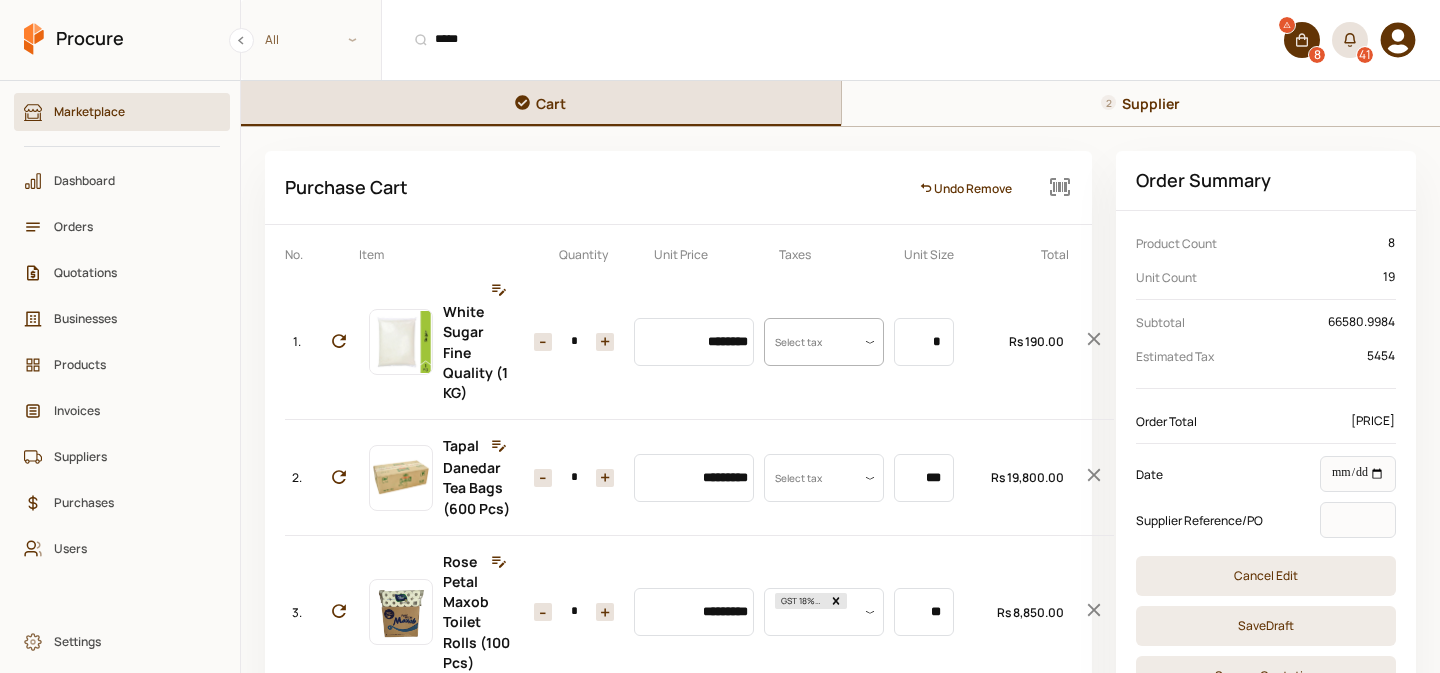 click on "*" at bounding box center [574, 342] 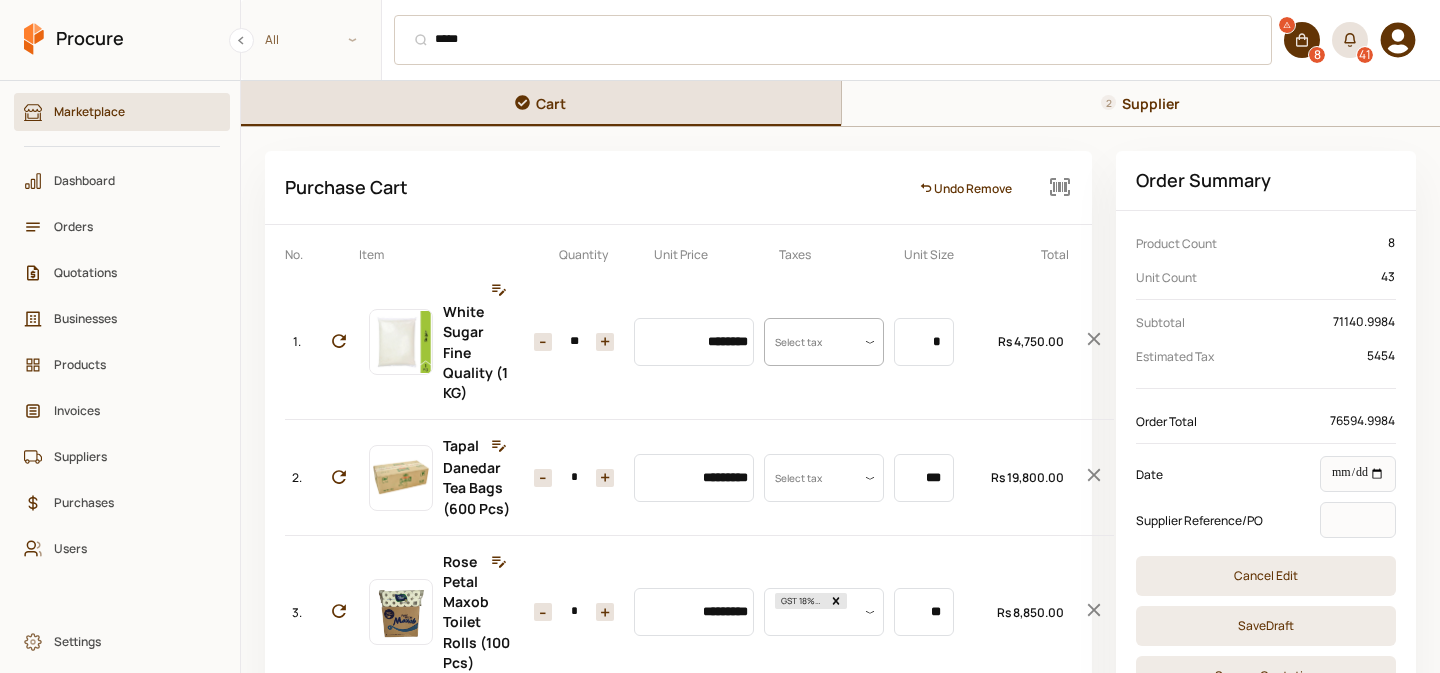 type on "**" 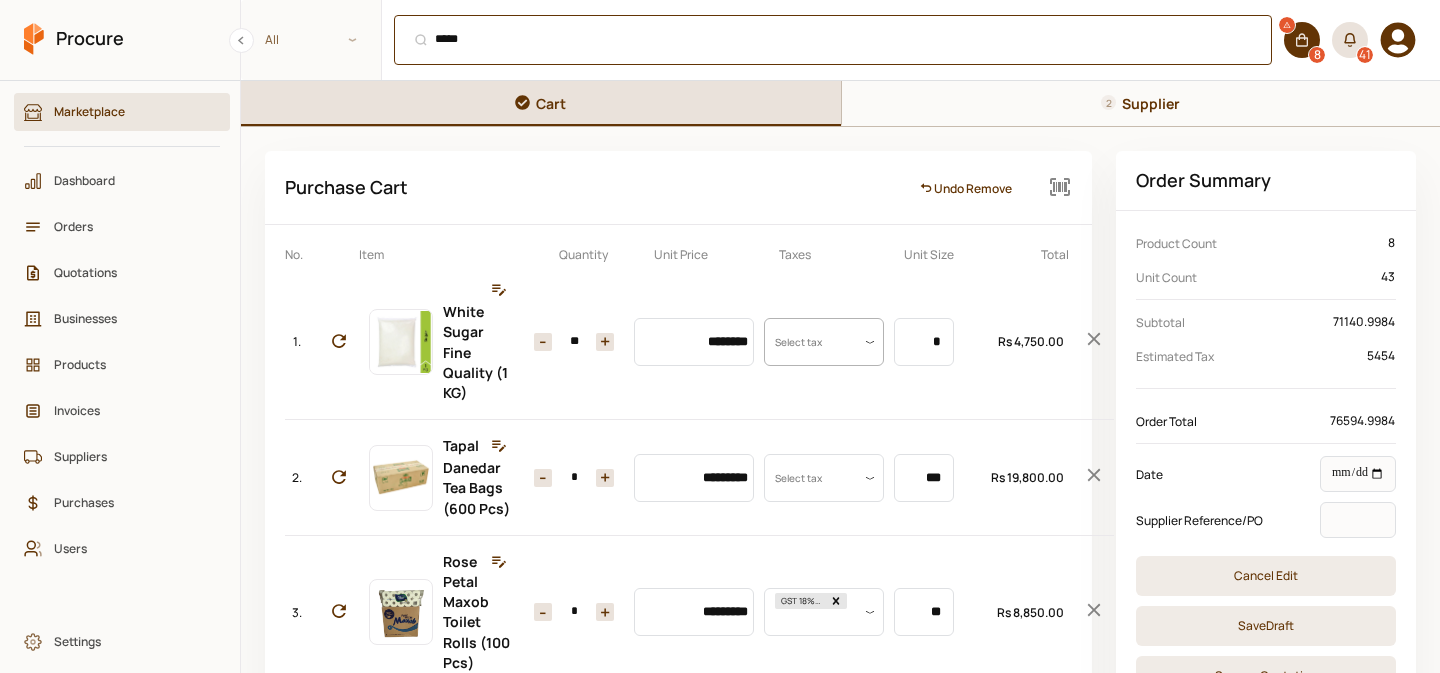click on "***** ⌘  + K" at bounding box center (833, 40) 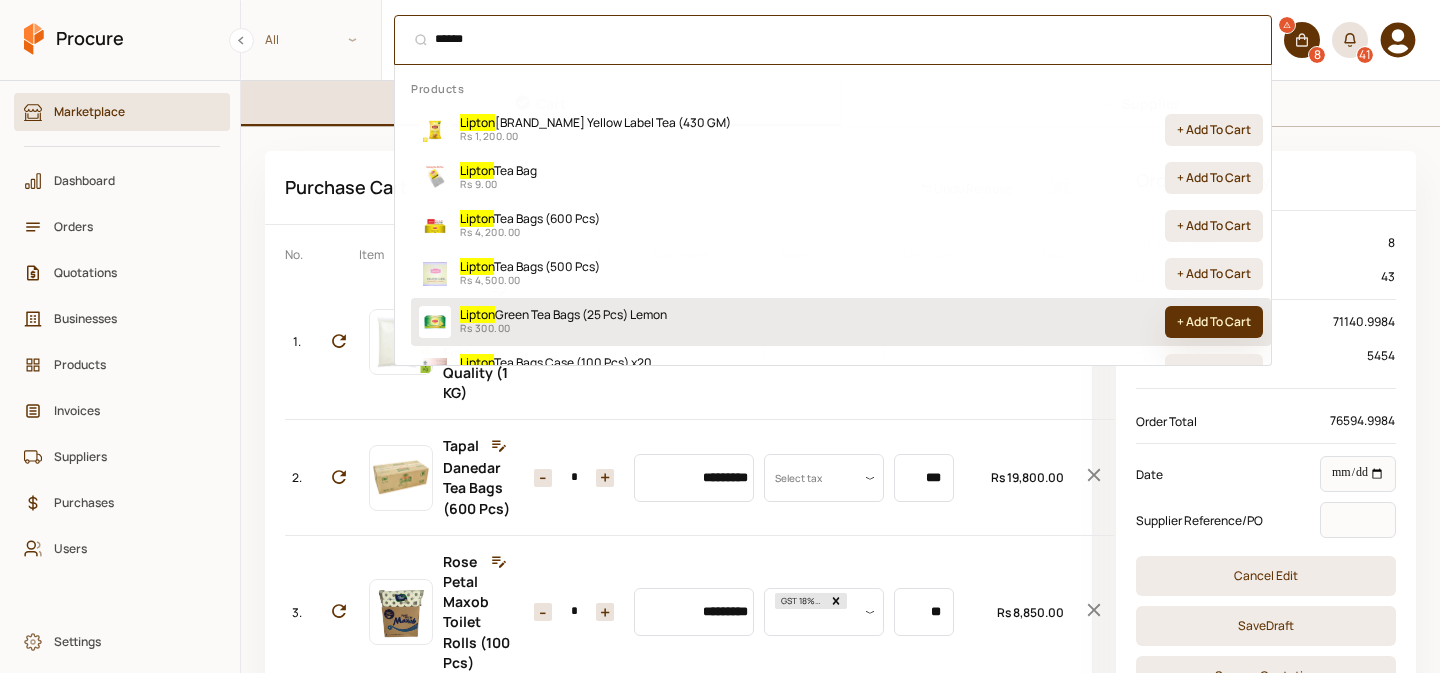 type on "******" 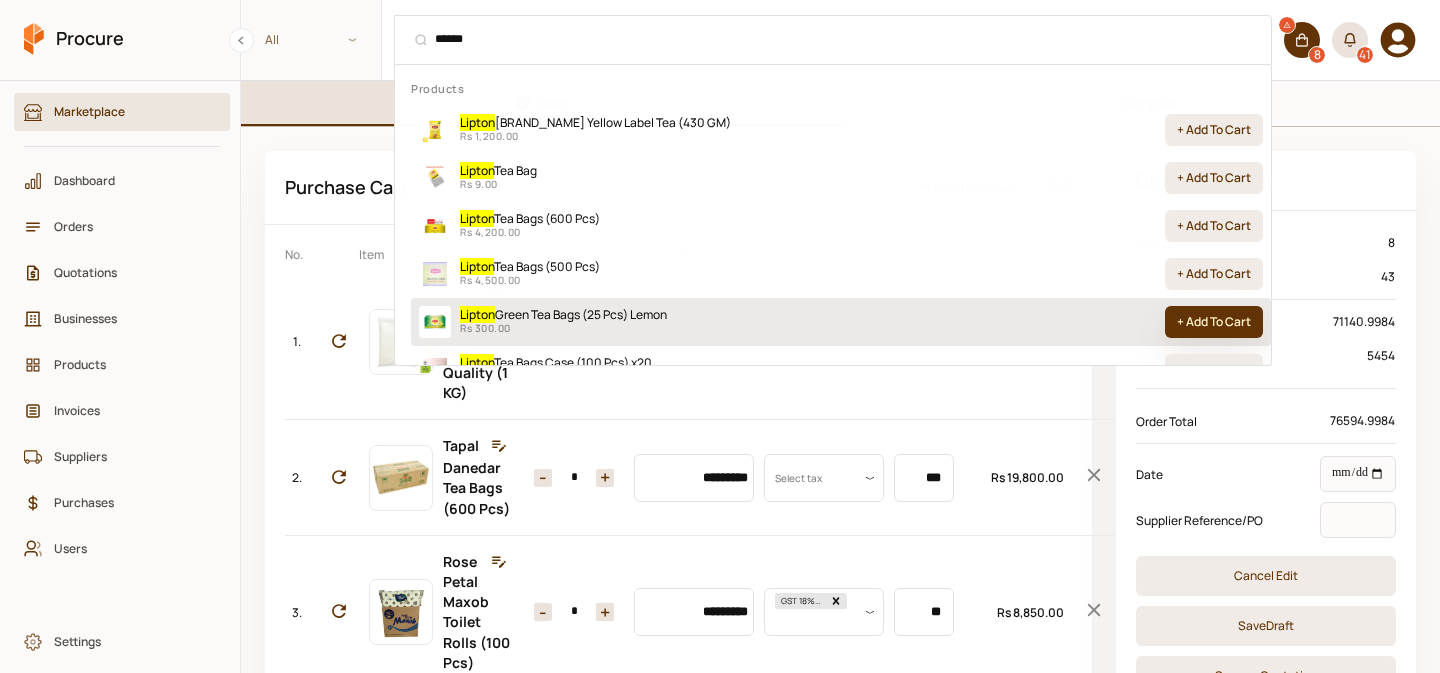 click on "+ Add To Cart" at bounding box center (1214, 322) 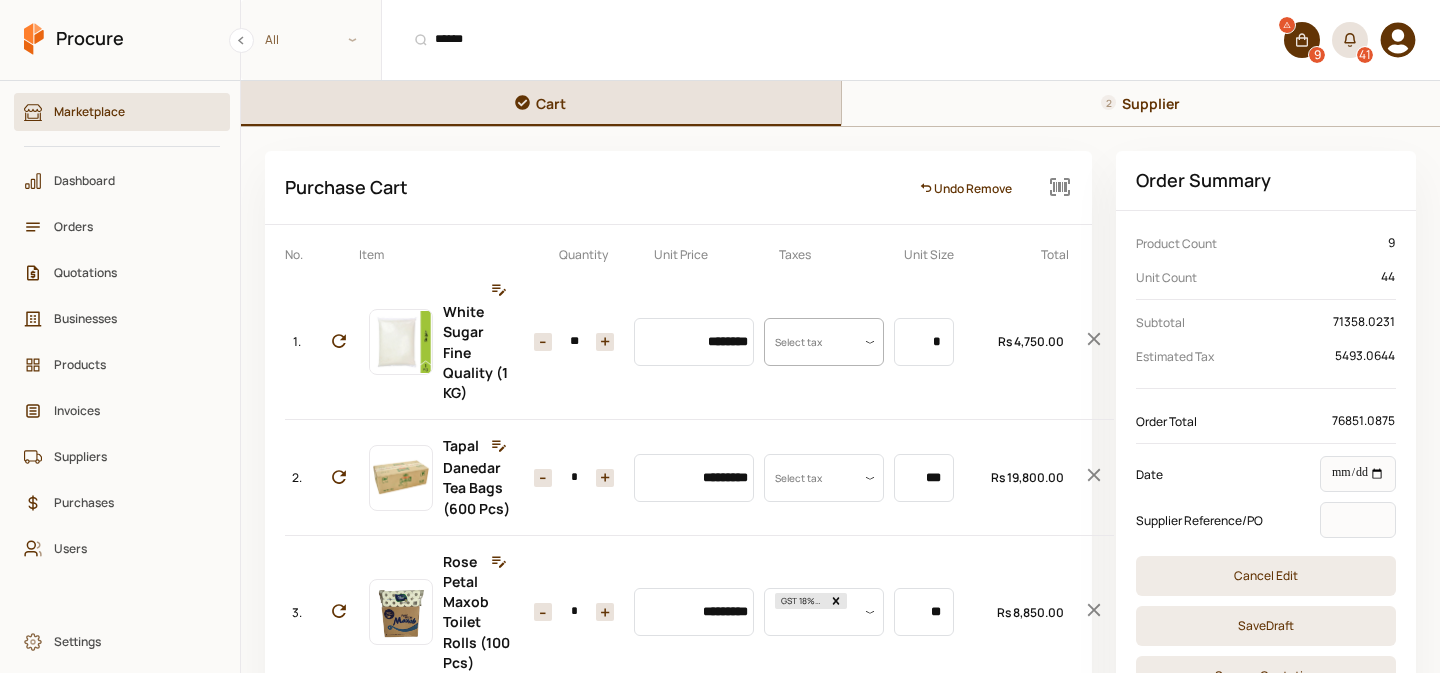 scroll, scrollTop: 1036, scrollLeft: 0, axis: vertical 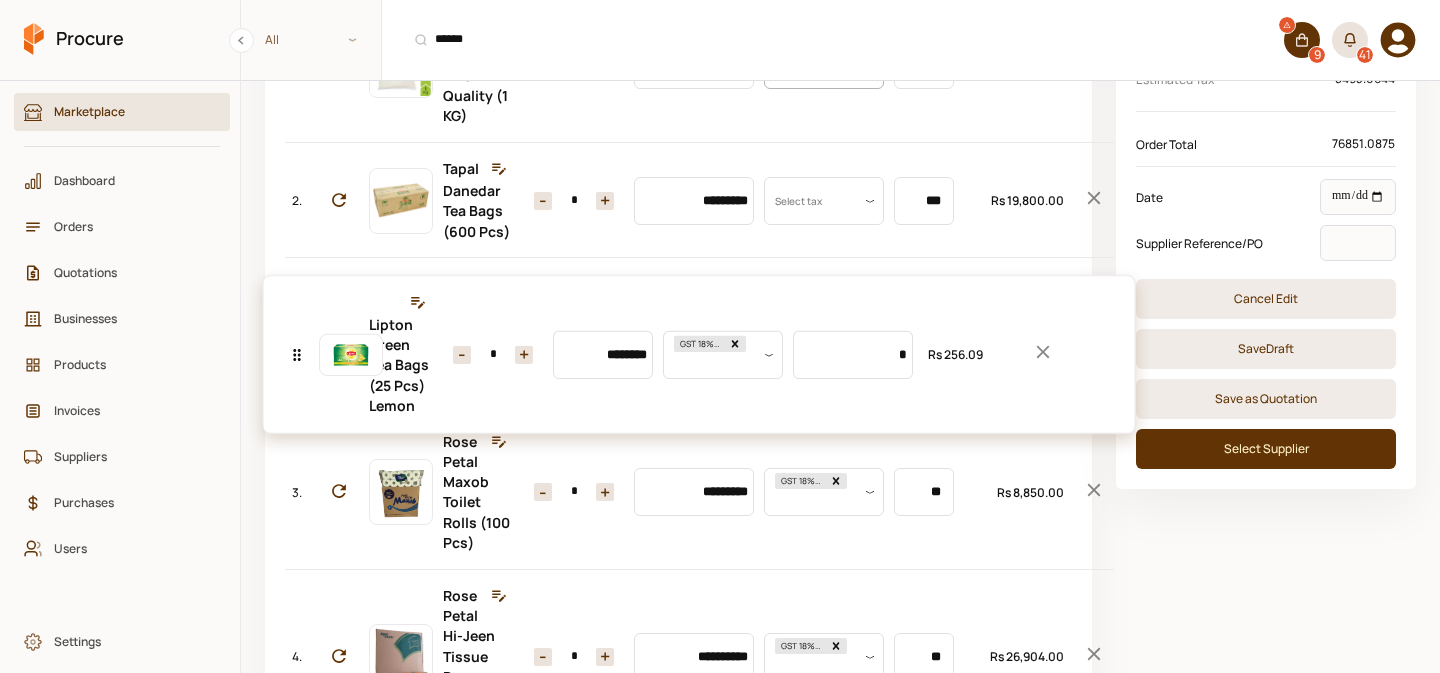 drag, startPoint x: 291, startPoint y: 555, endPoint x: 386, endPoint y: 350, distance: 225.94247 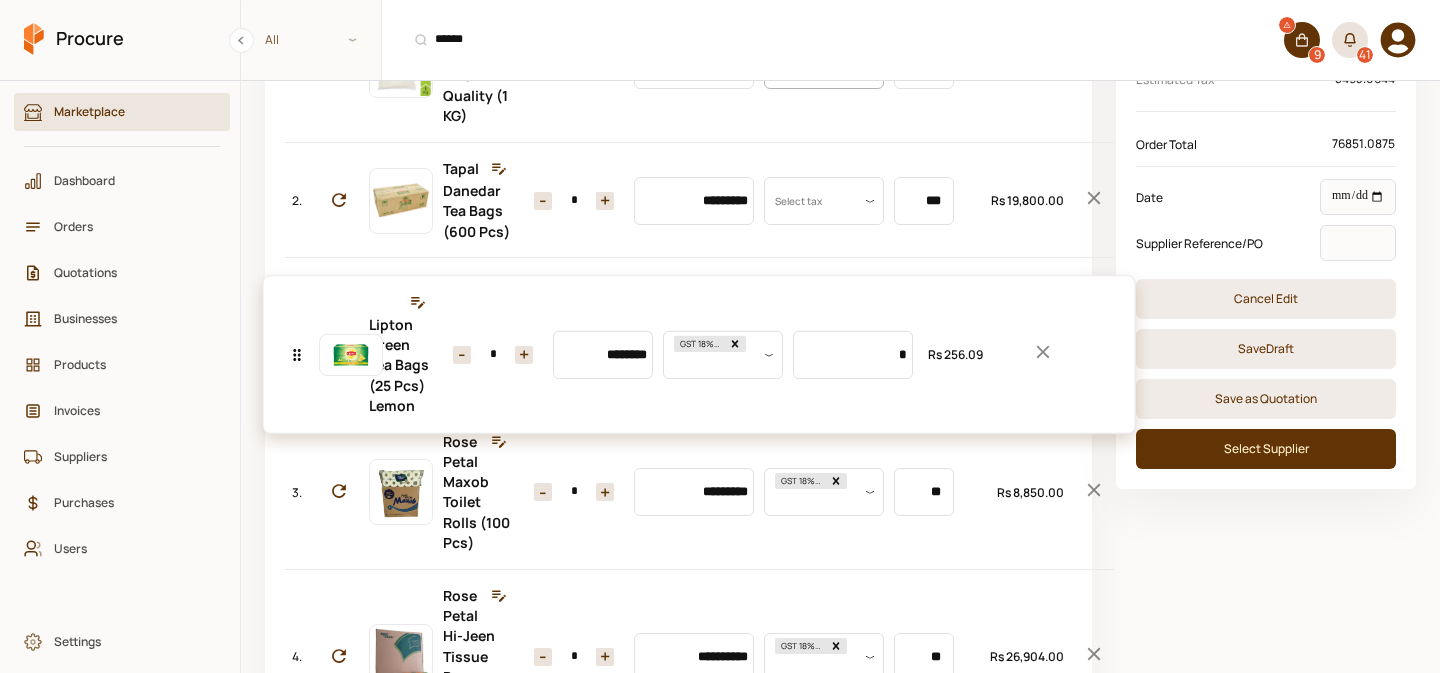 click on "**********" at bounding box center (678, 666) 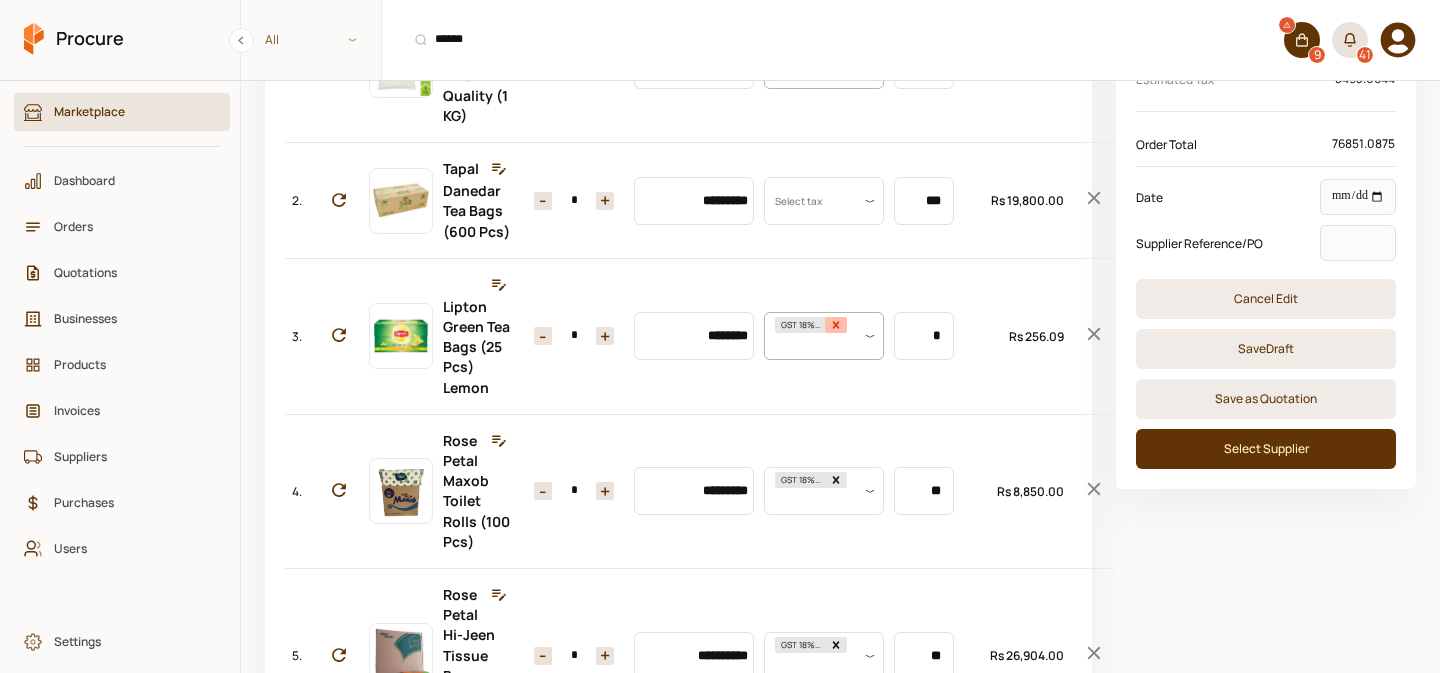 click 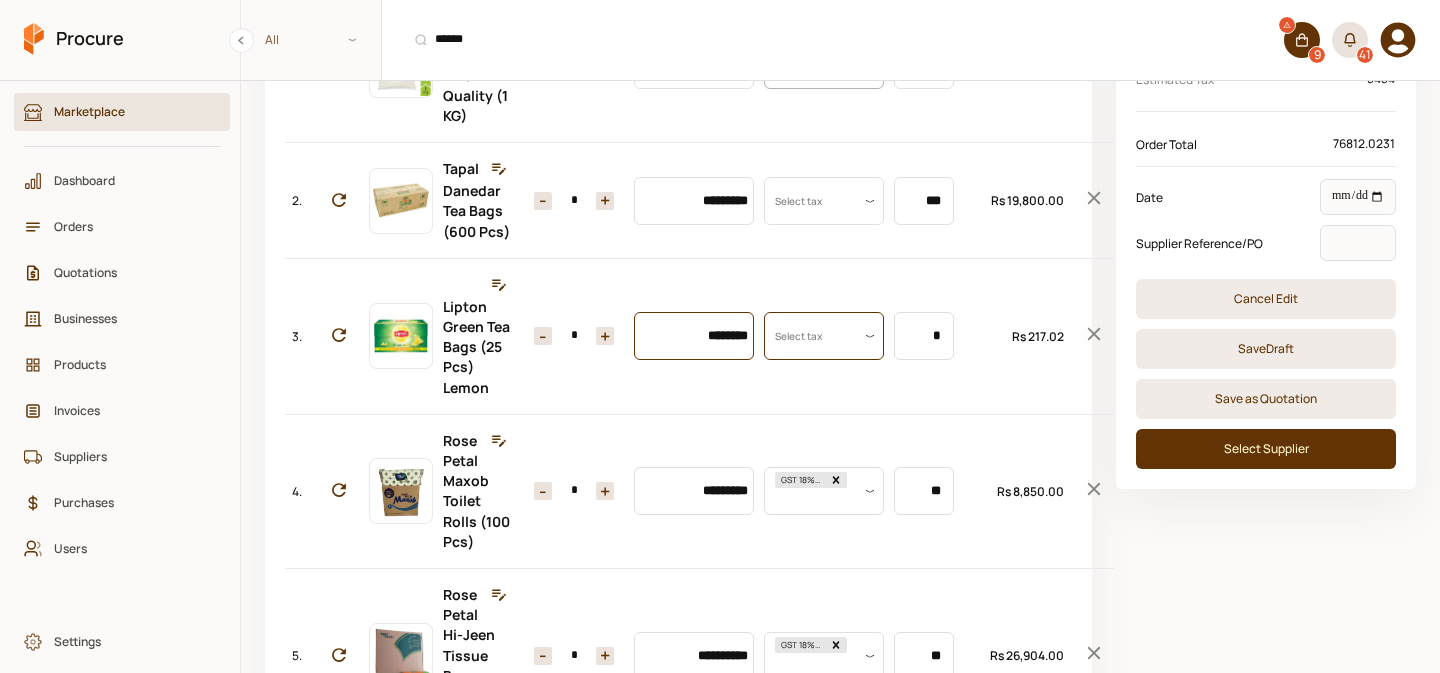 click on "********" at bounding box center [694, 336] 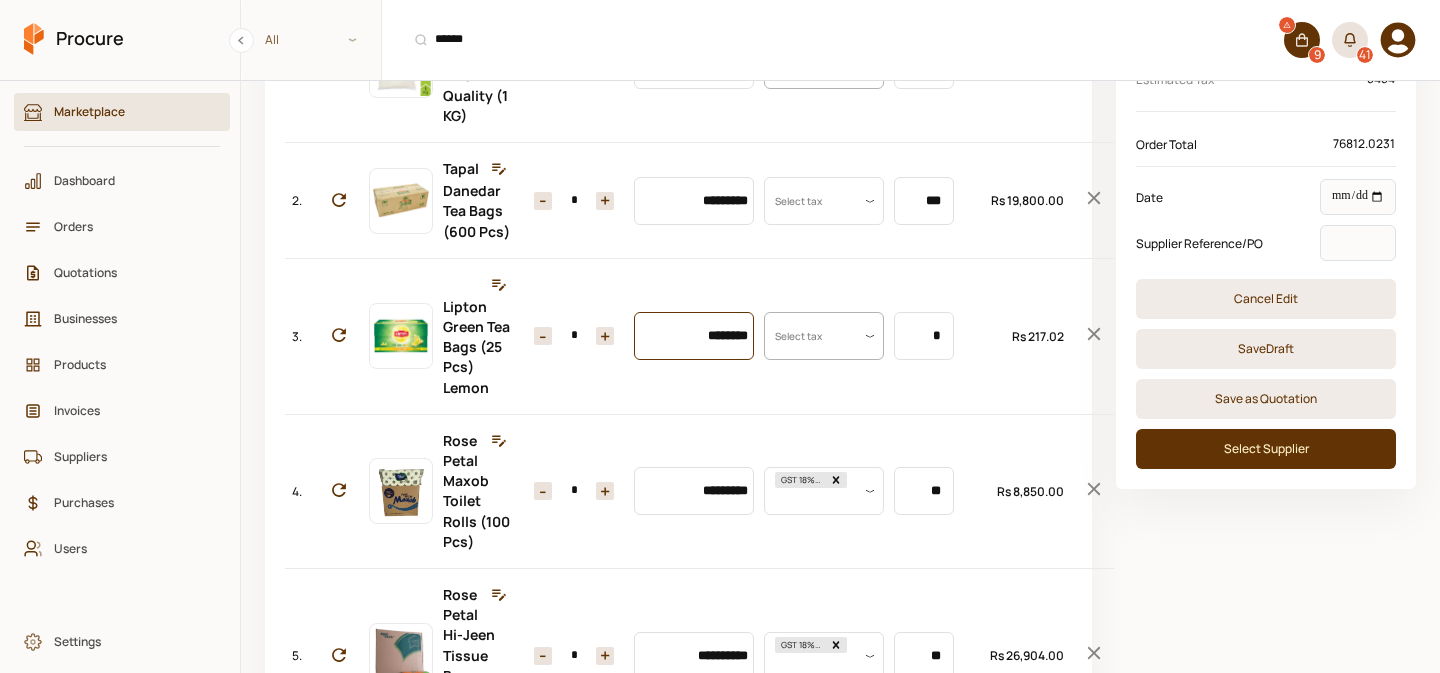 click on "********" at bounding box center (694, 336) 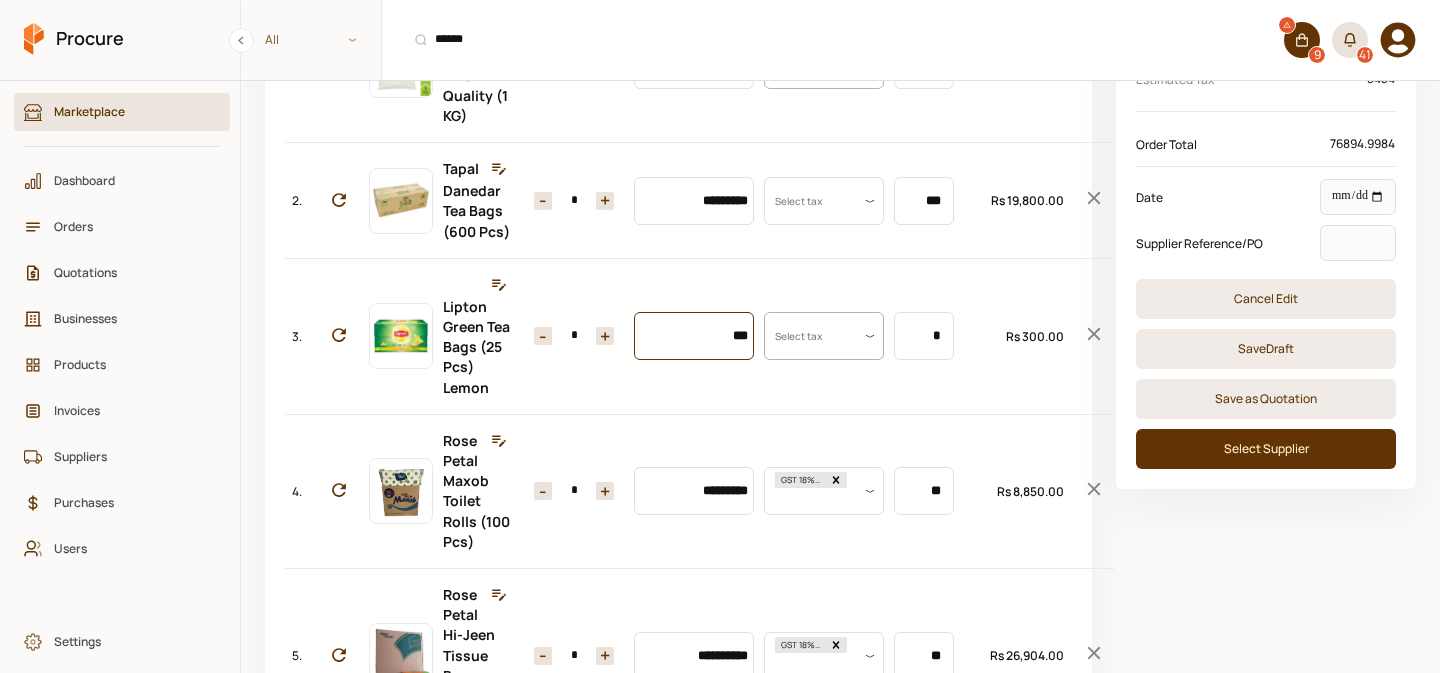 type on "***" 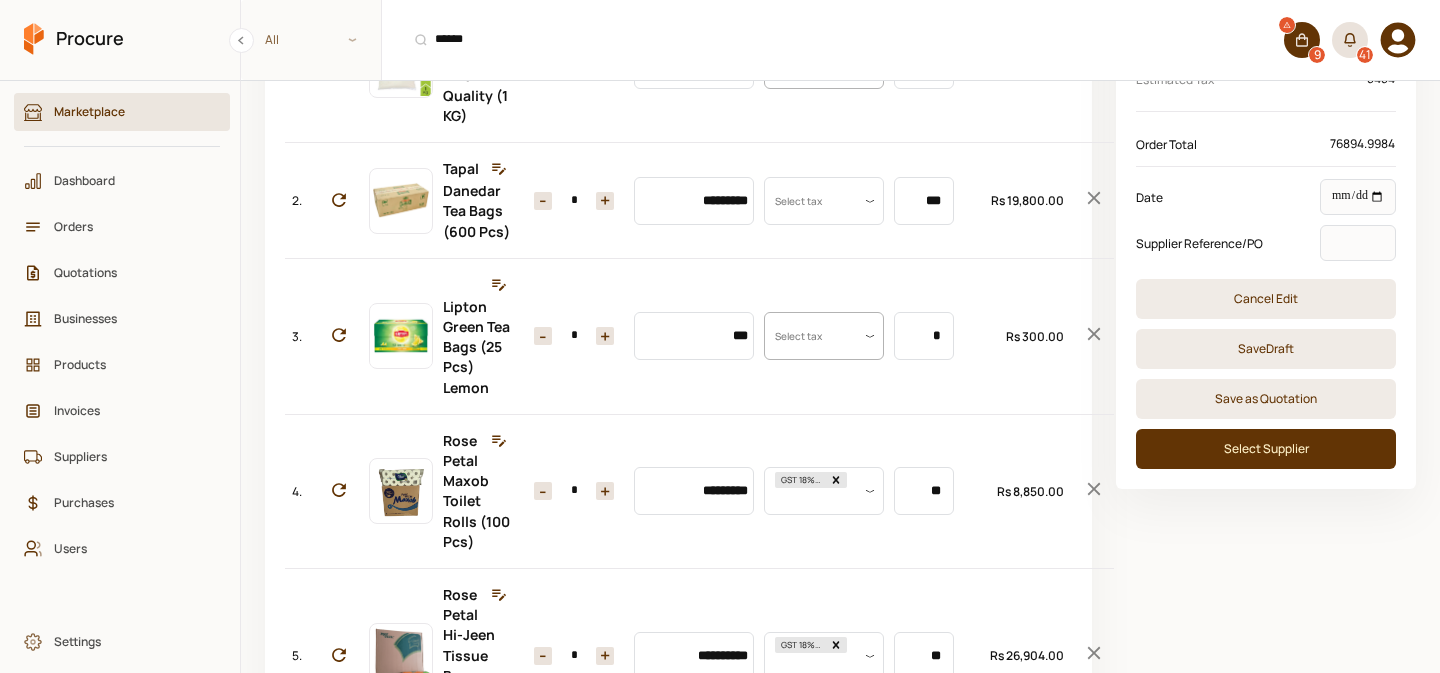 click on "+" at bounding box center [605, 336] 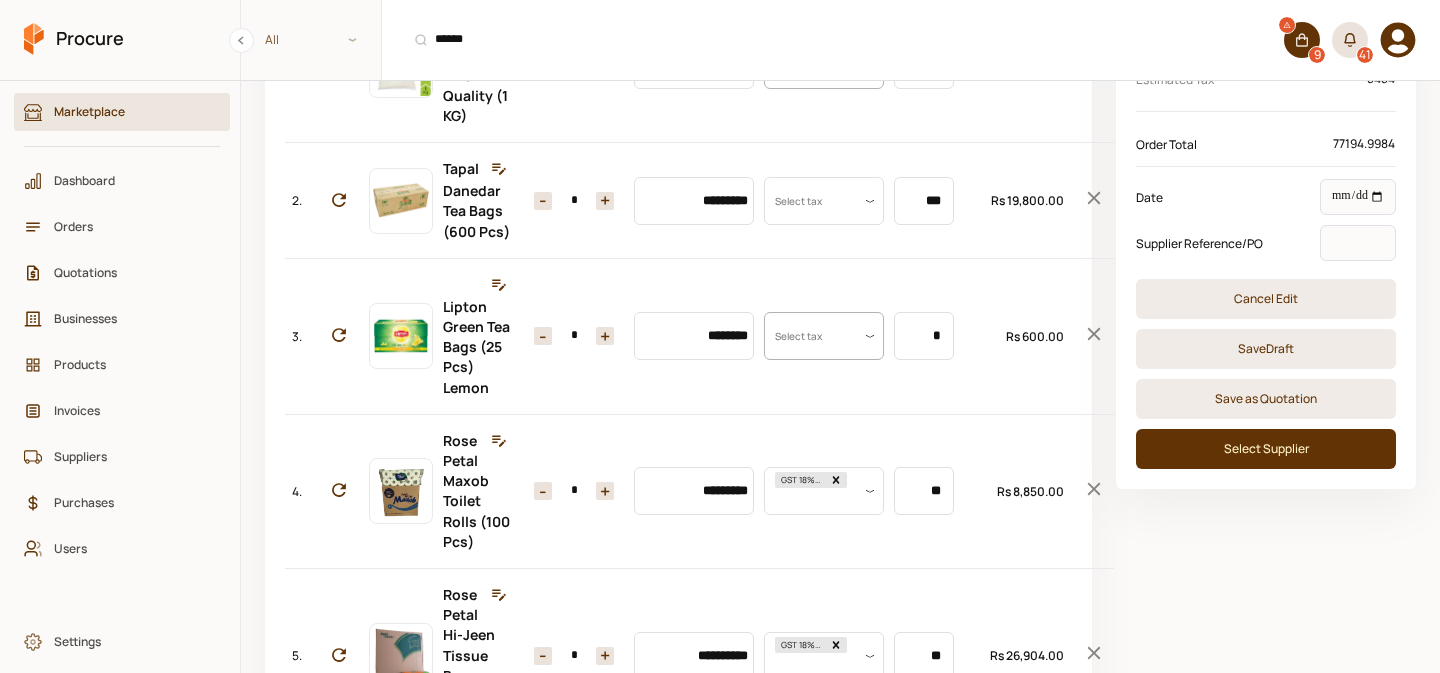 click on "+" at bounding box center (605, 336) 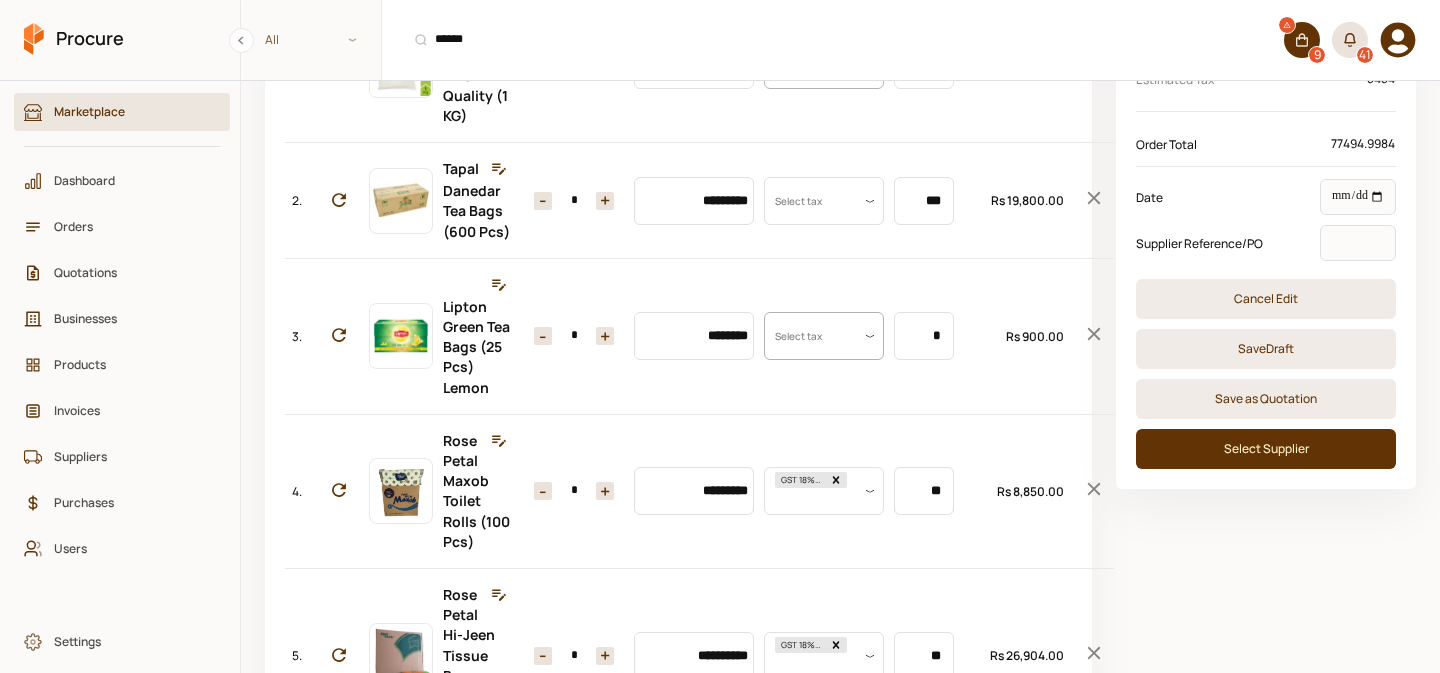 click on "+" at bounding box center (605, 336) 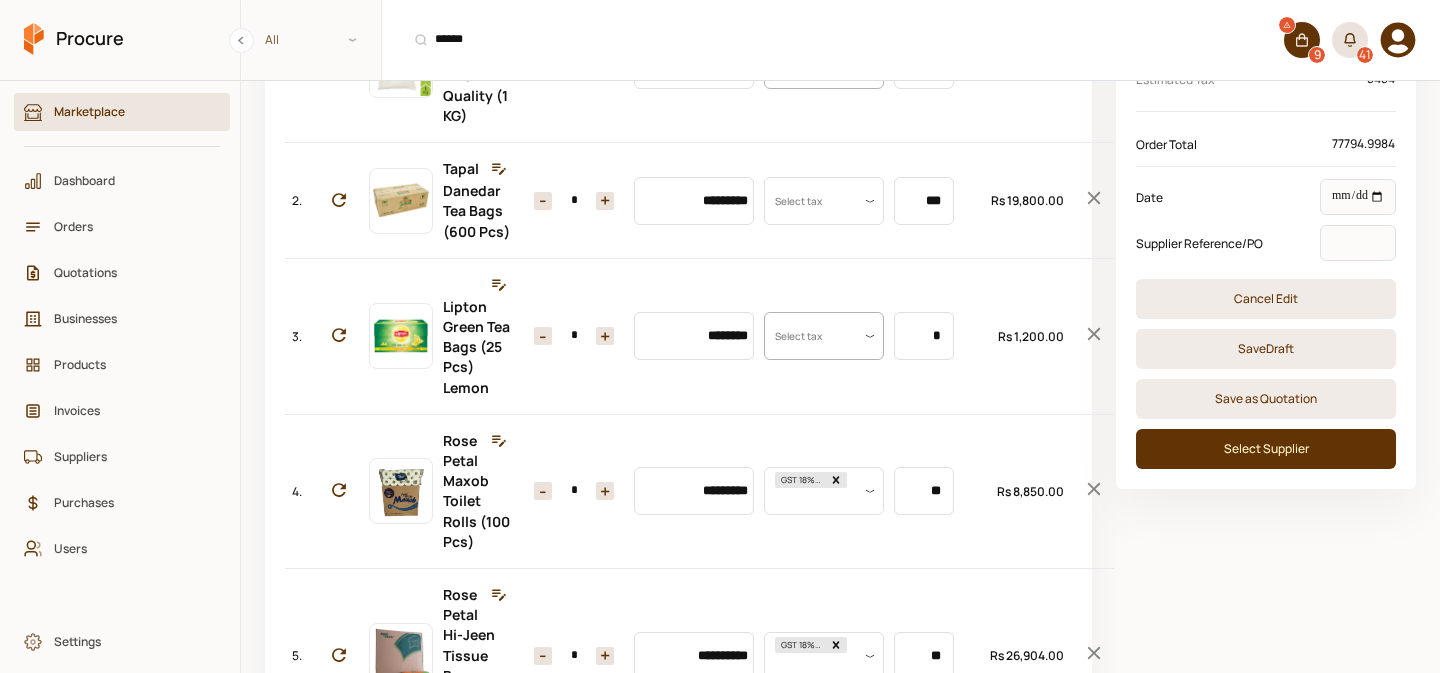 click on "+" at bounding box center [605, 336] 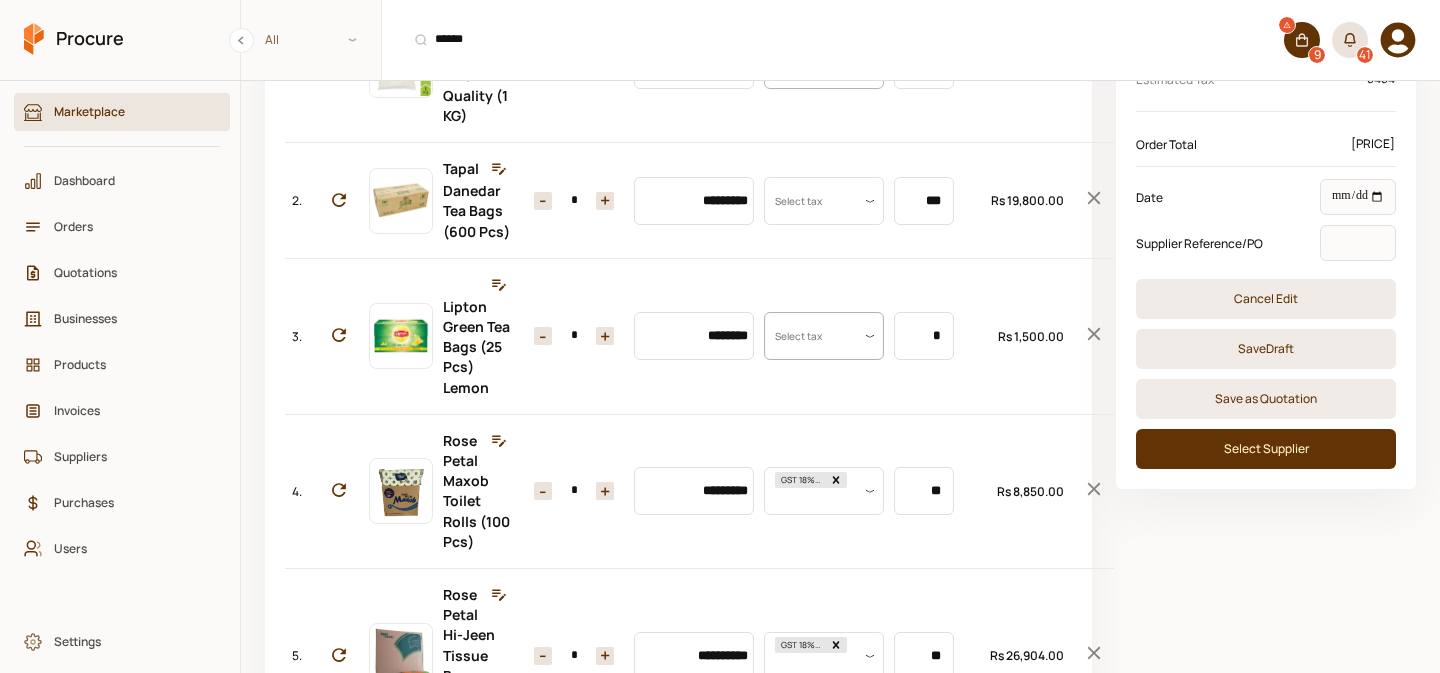 click on "+" at bounding box center (605, 336) 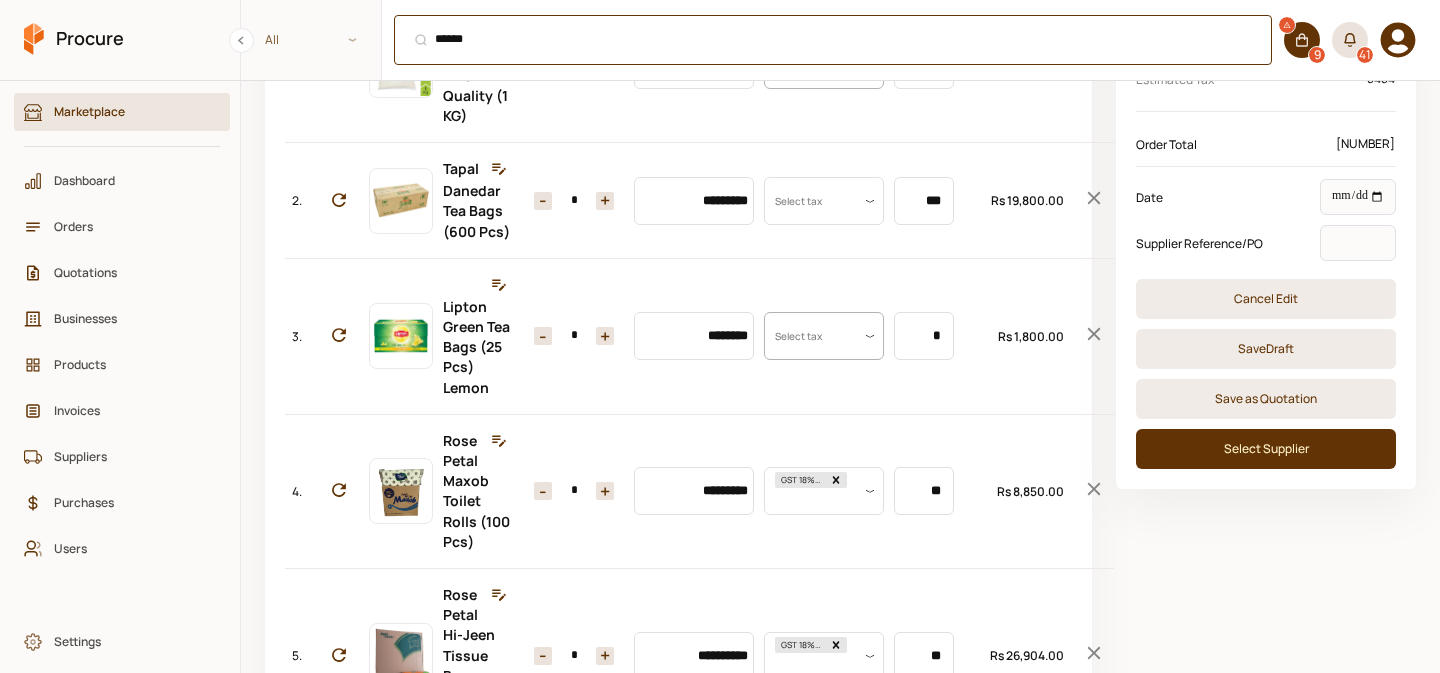 click on "****** ⌘  + K" at bounding box center (833, 40) 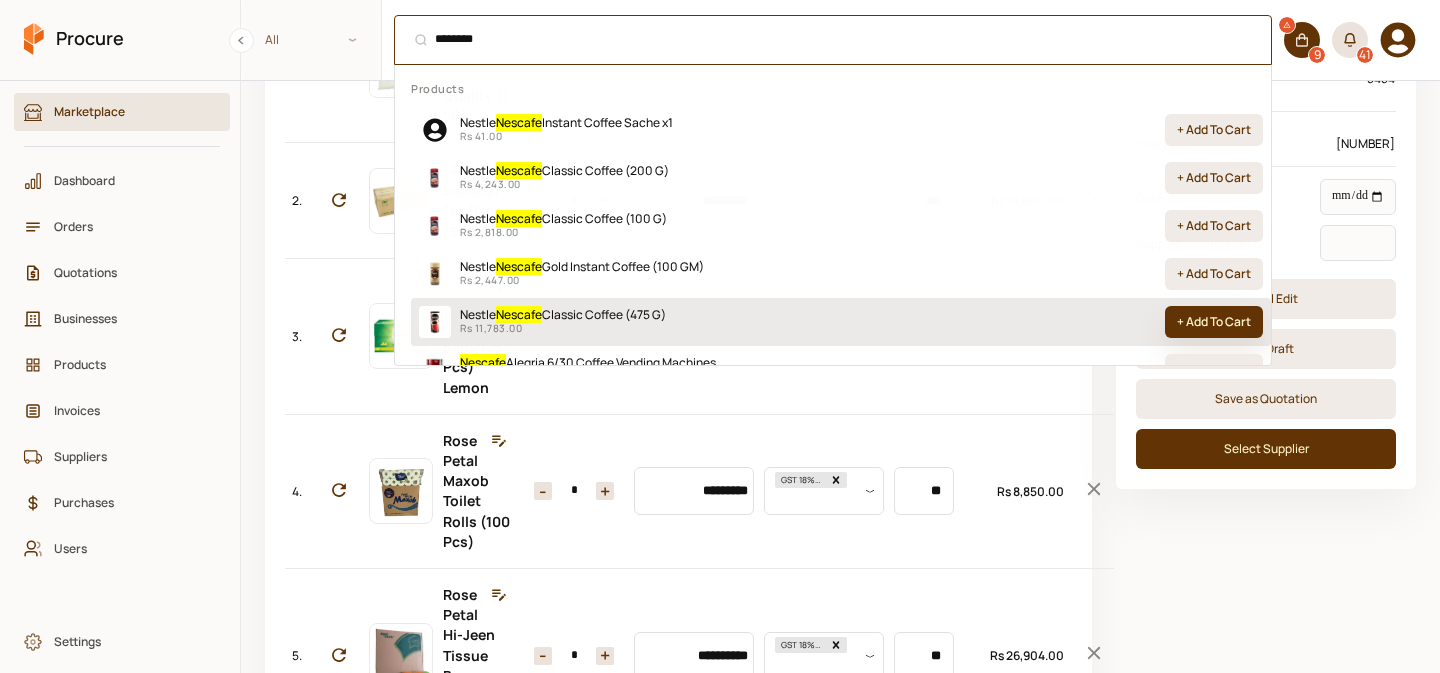 type on "*******" 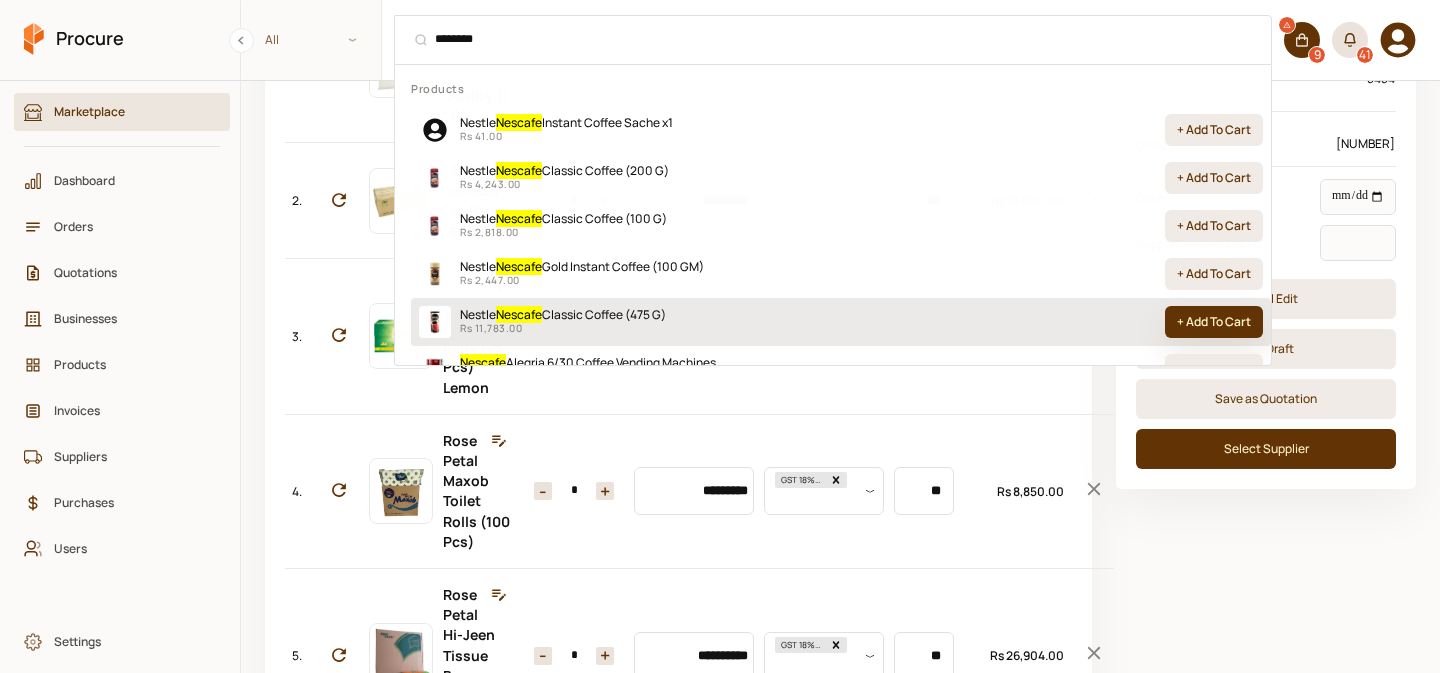 click on "+ Add To Cart" at bounding box center (1214, 322) 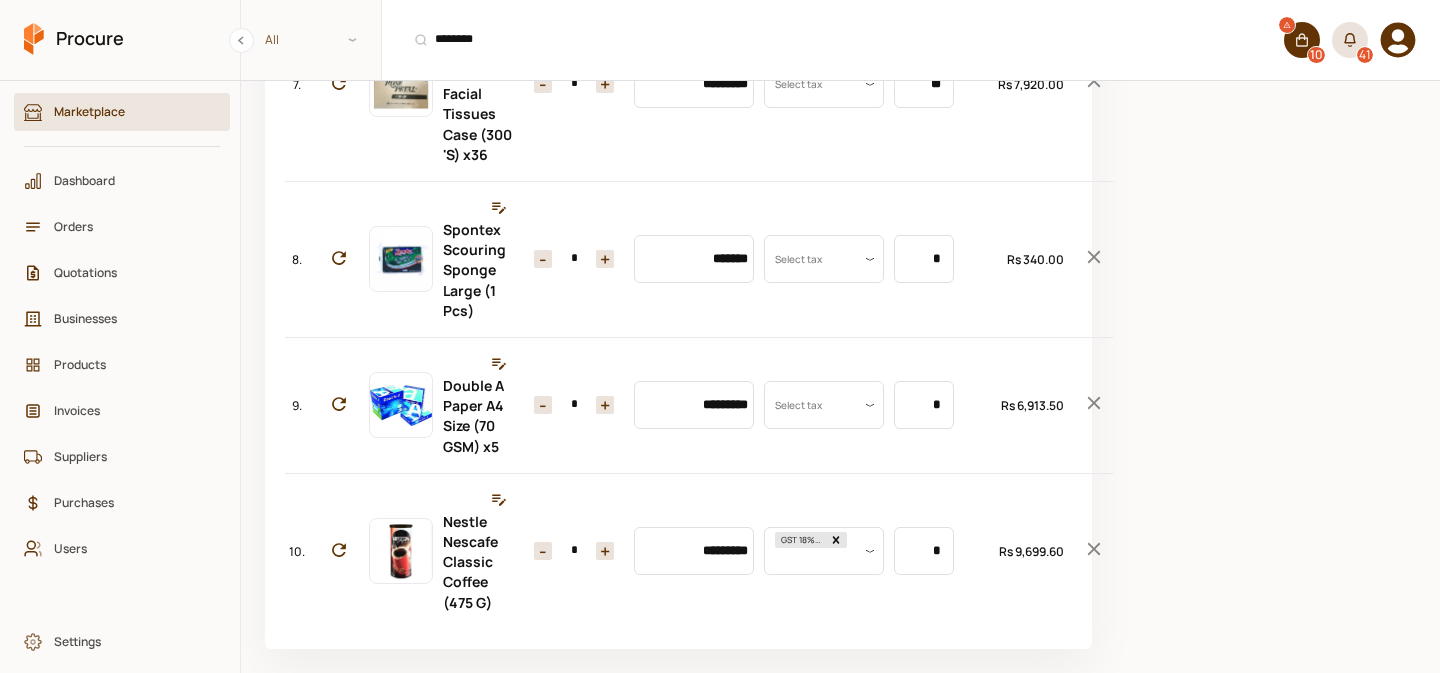 scroll, scrollTop: 1192, scrollLeft: 0, axis: vertical 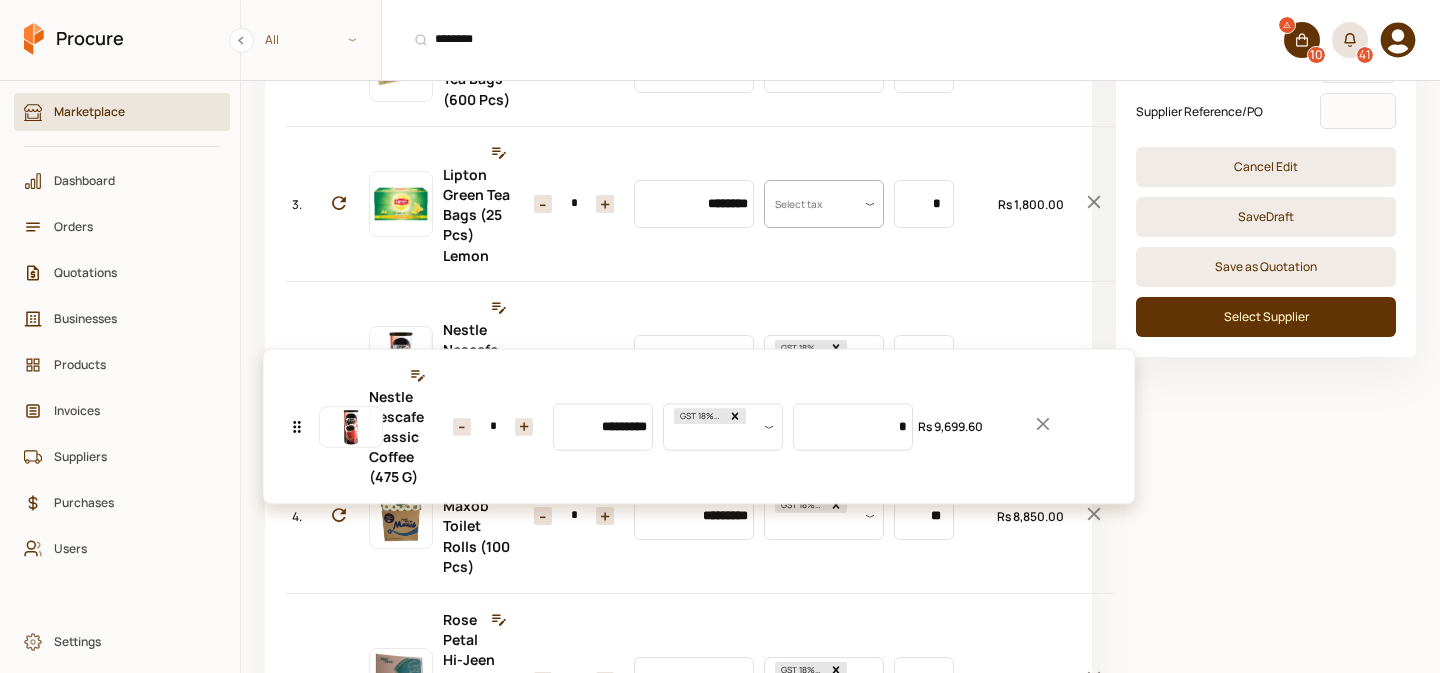 drag, startPoint x: 300, startPoint y: 550, endPoint x: 246, endPoint y: 427, distance: 134.33168 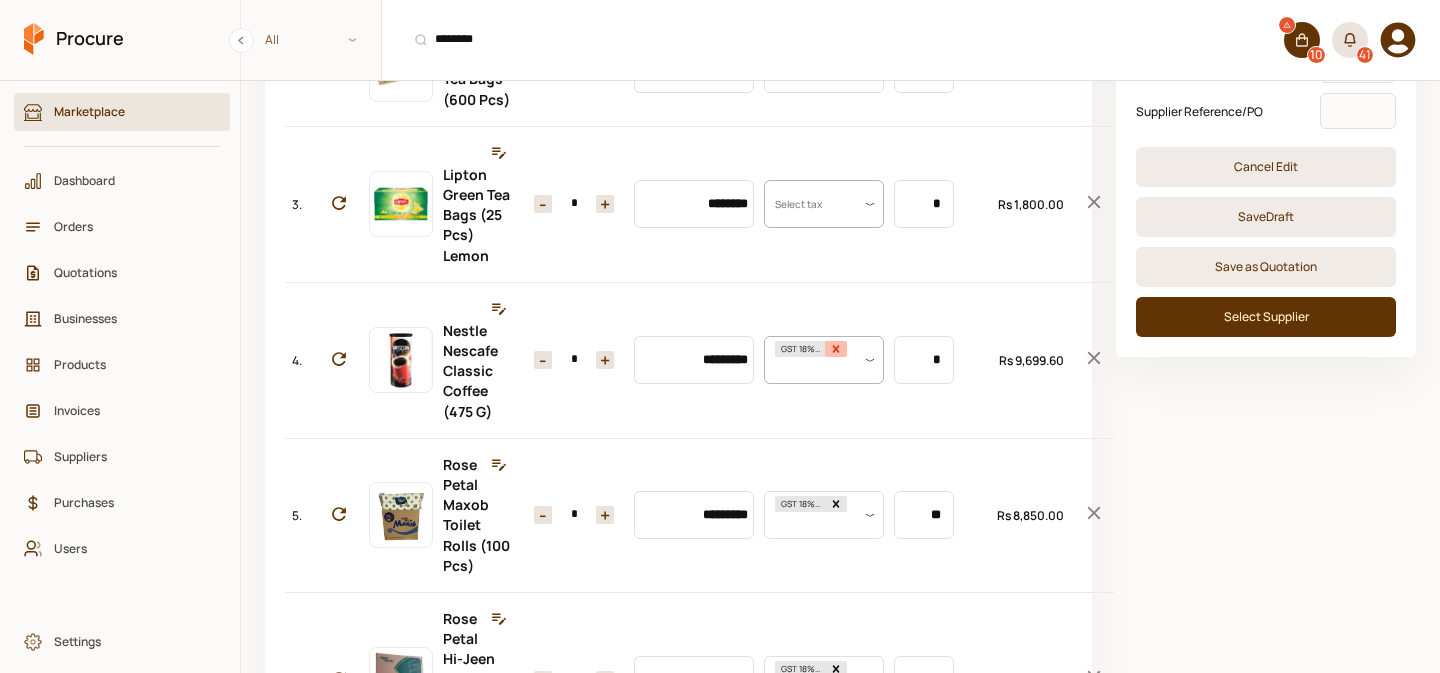 click 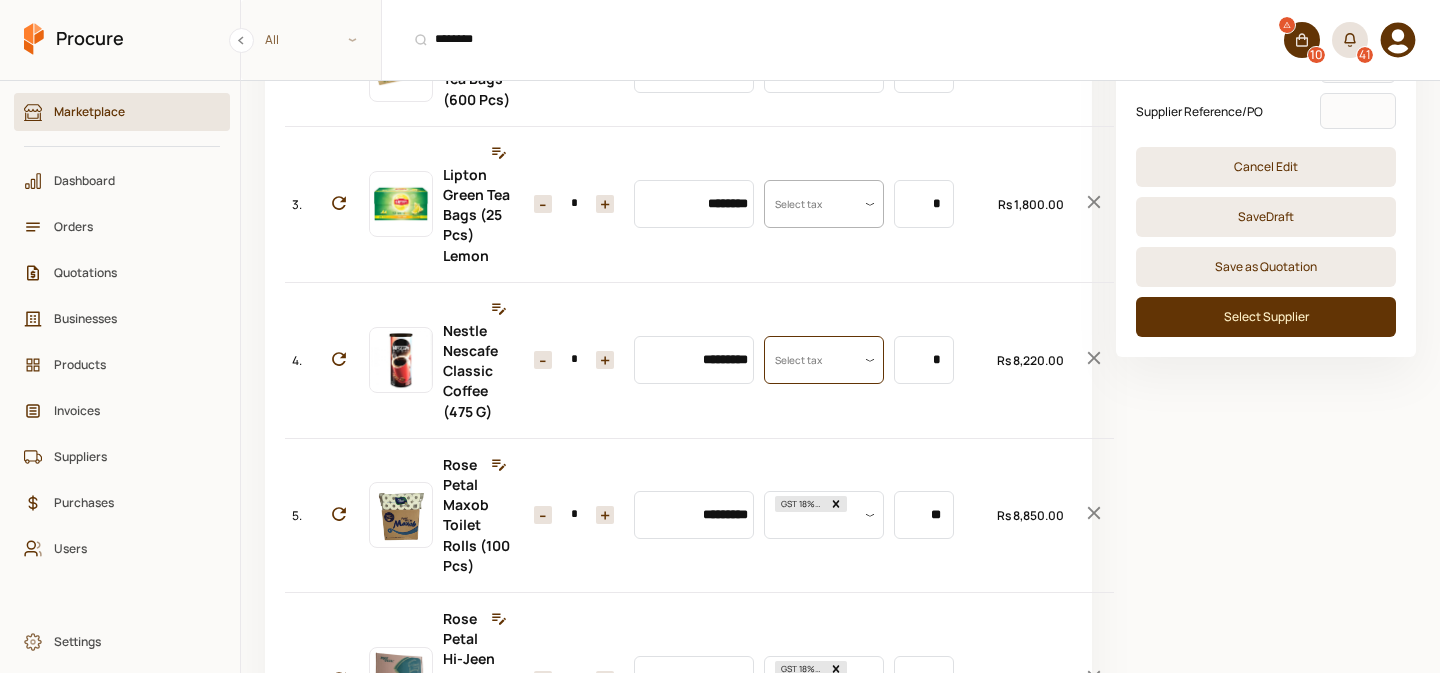 scroll, scrollTop: 0, scrollLeft: 0, axis: both 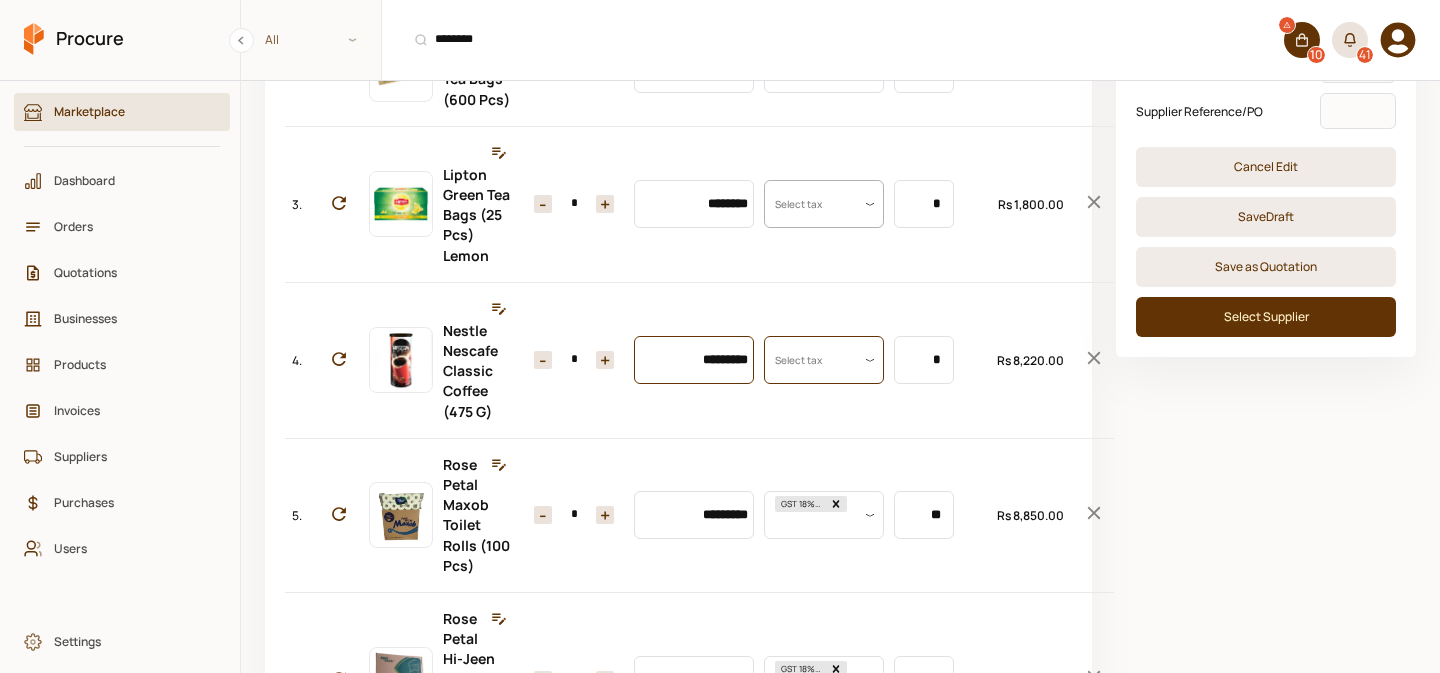 click on "*********" at bounding box center (694, 360) 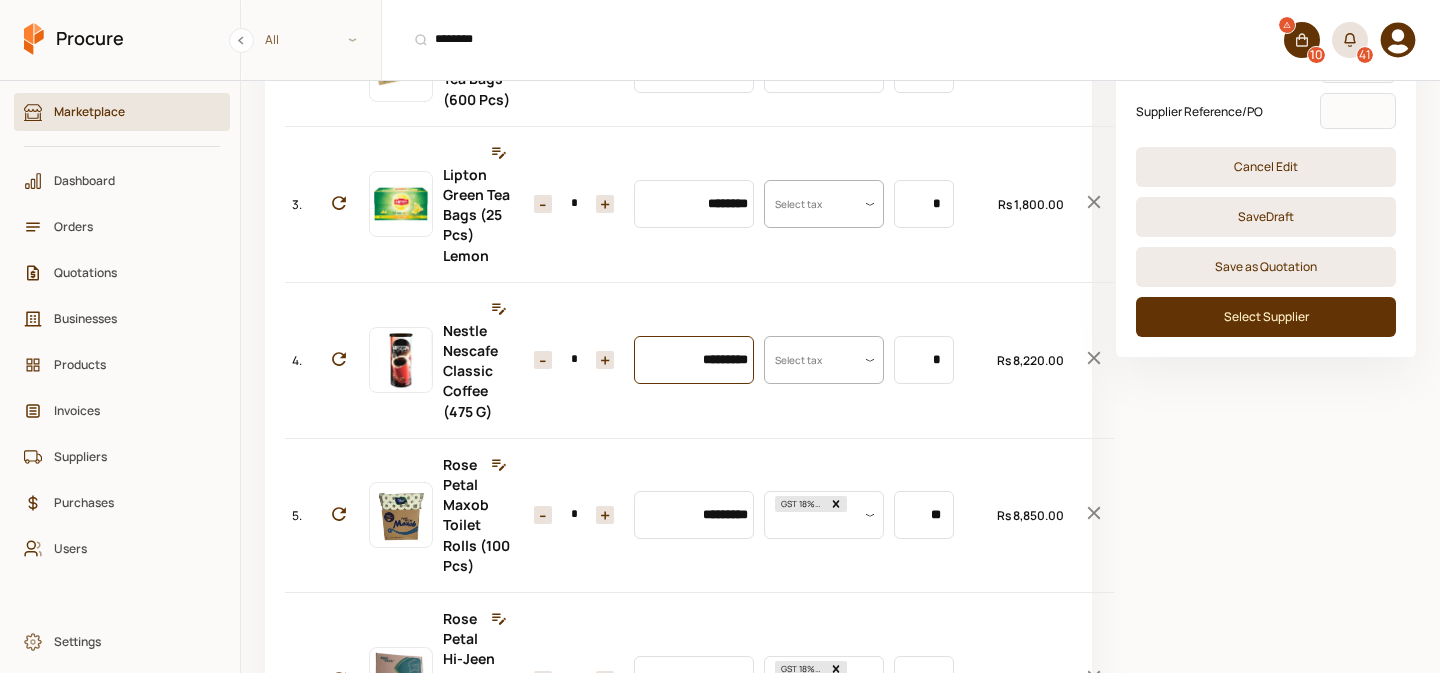 click on "*********" at bounding box center (694, 360) 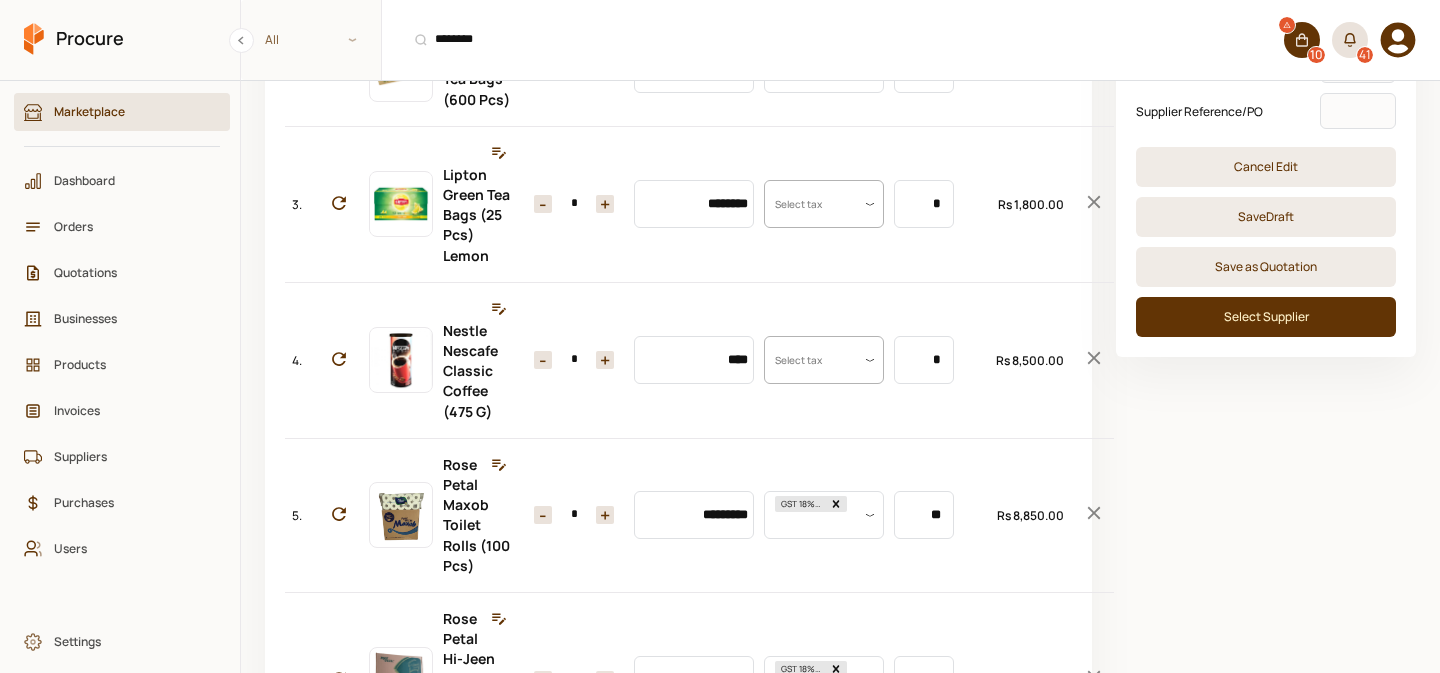 type on "*********" 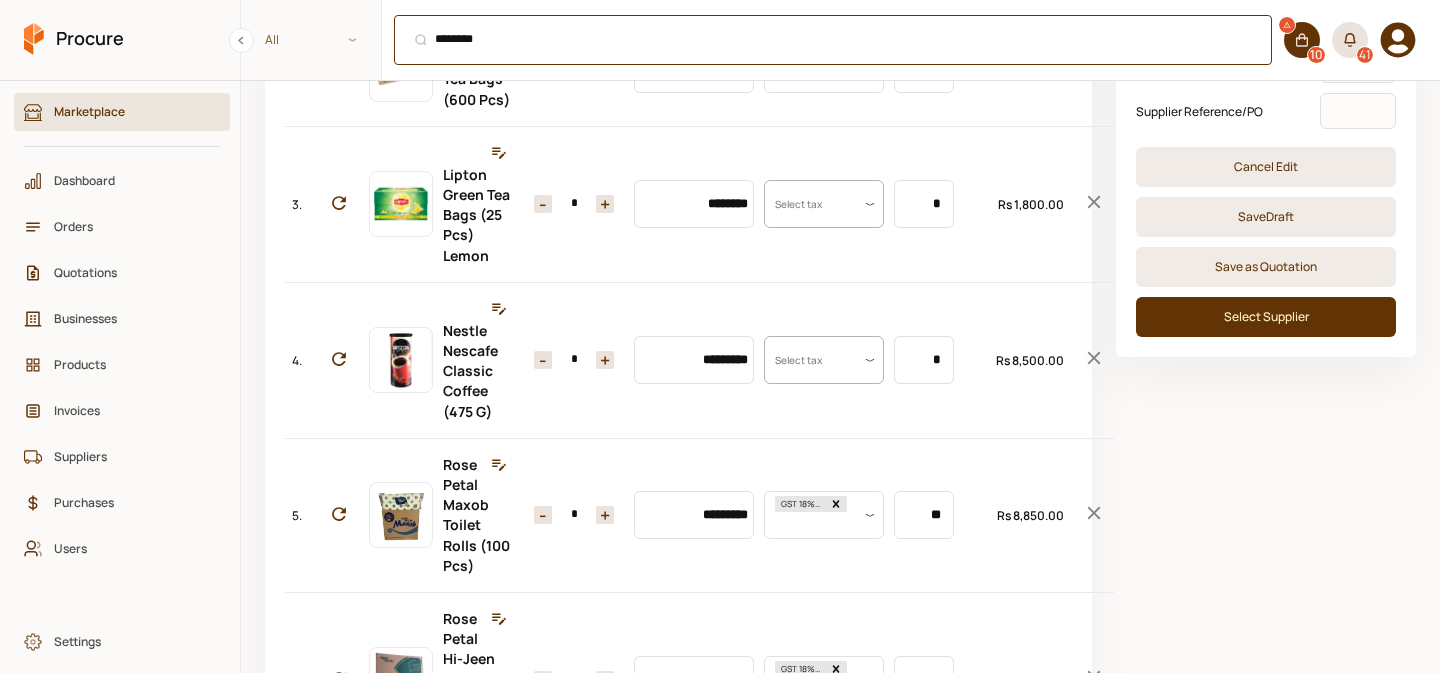click on "******* ⌘  + K" at bounding box center [833, 40] 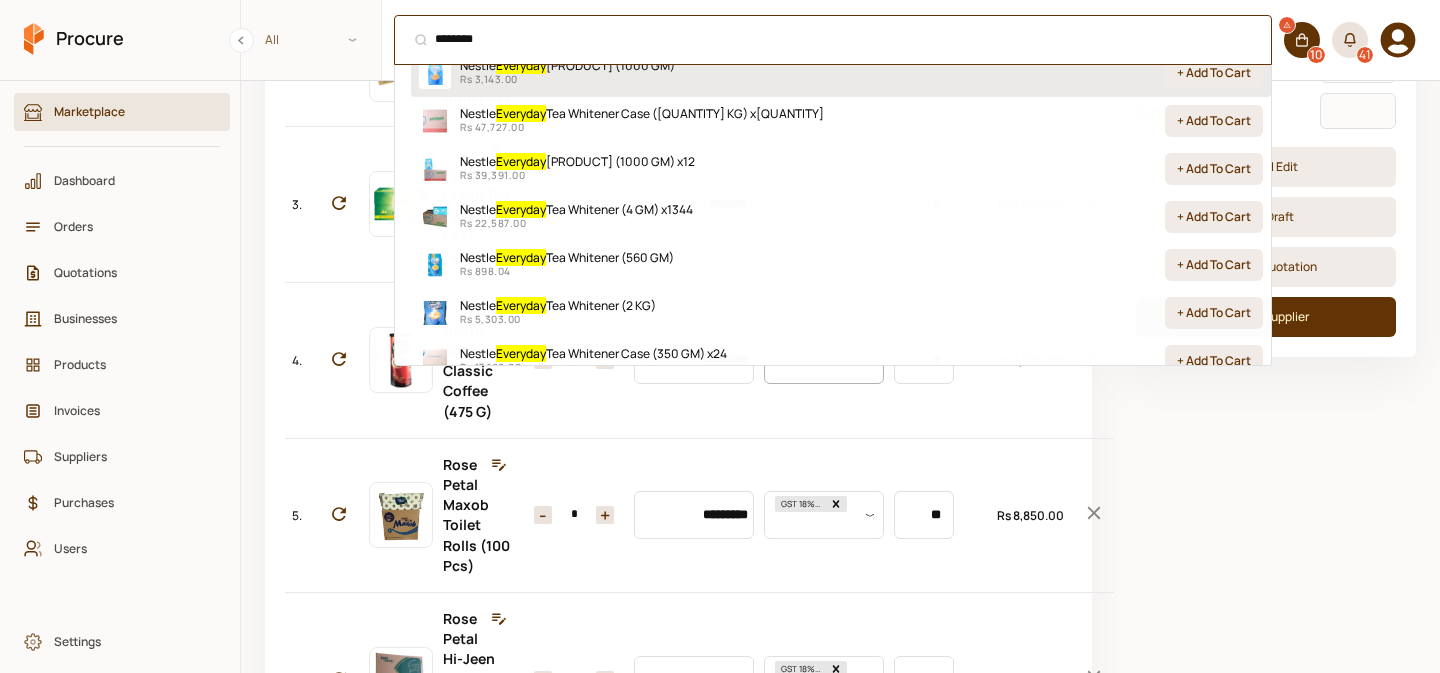 scroll, scrollTop: 346, scrollLeft: 0, axis: vertical 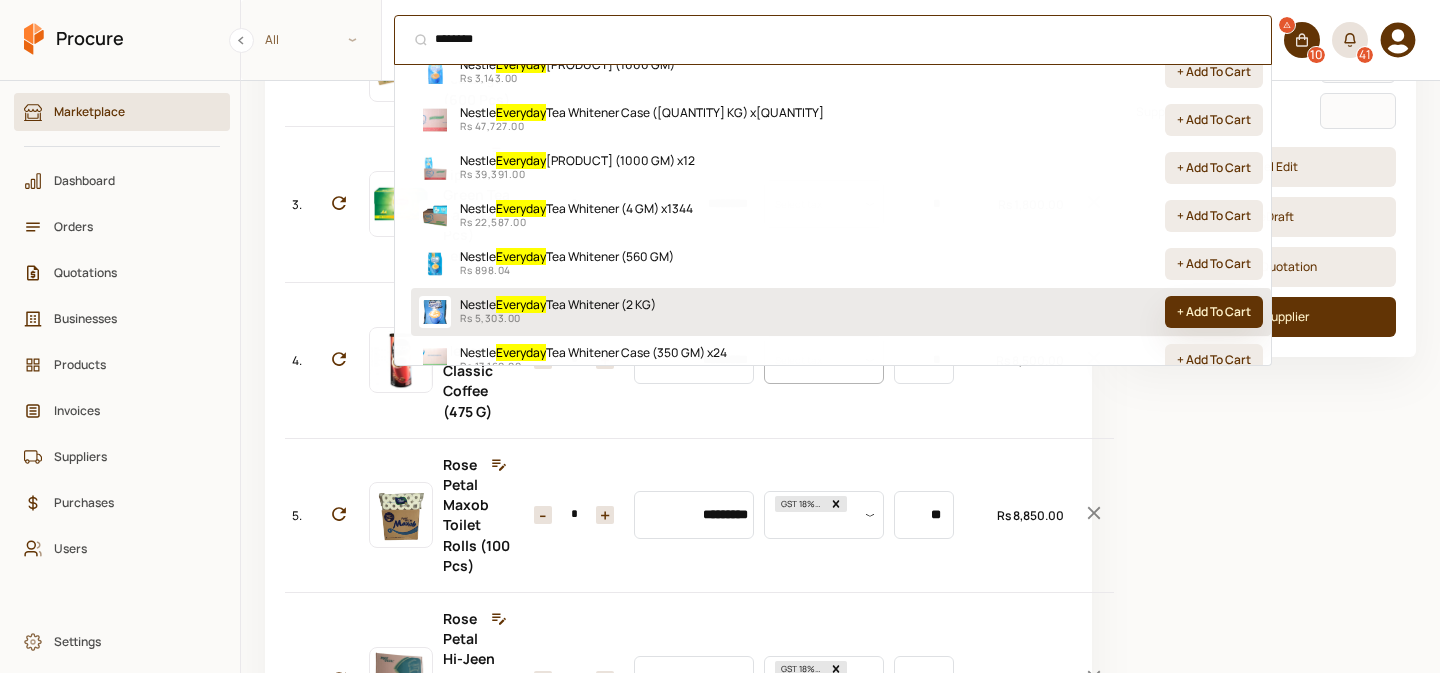 type on "********" 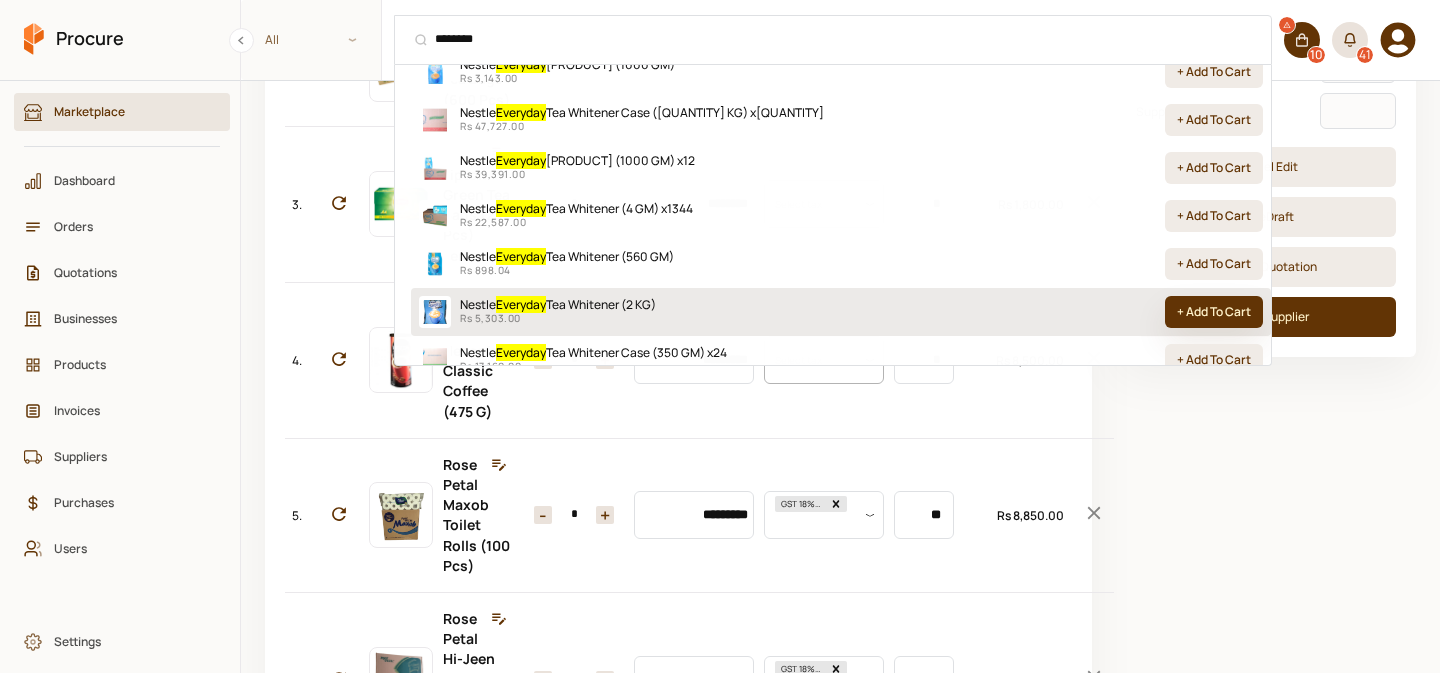 click on "+ Add To Cart" at bounding box center [1214, 312] 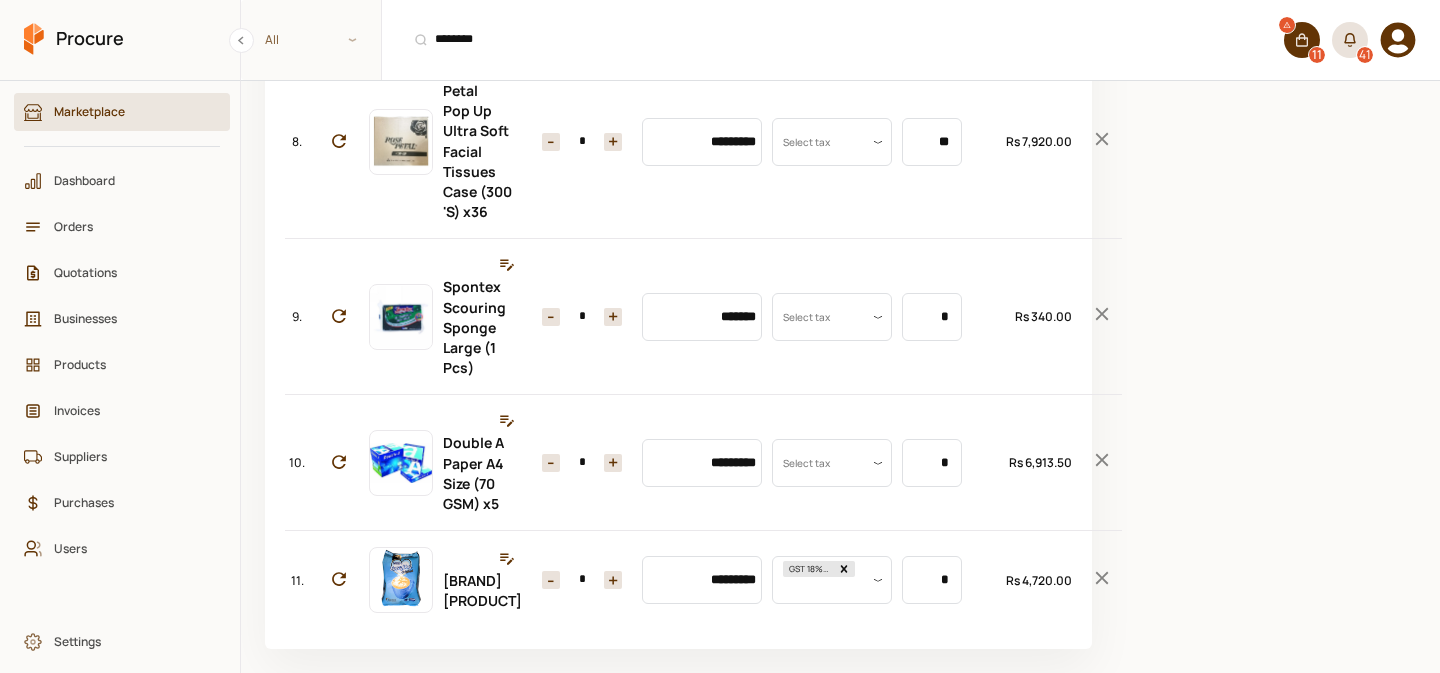 scroll, scrollTop: 1349, scrollLeft: 0, axis: vertical 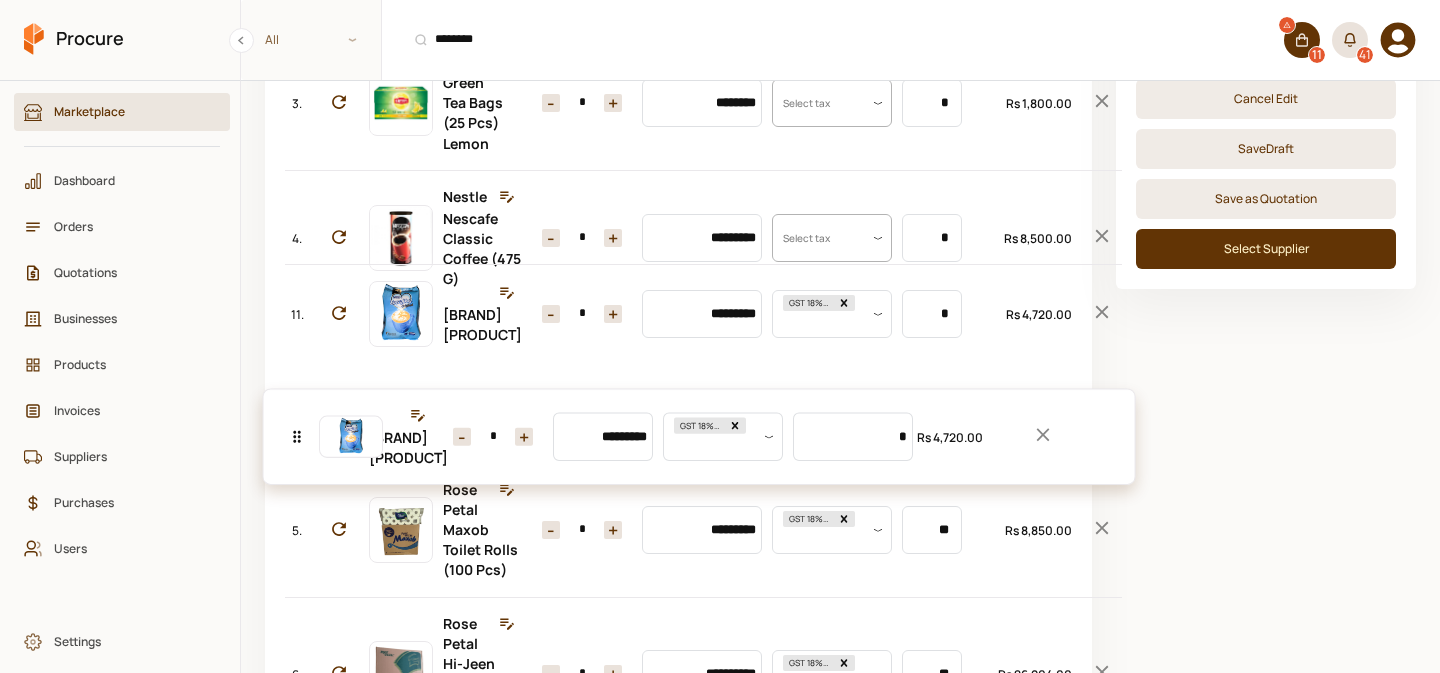 drag, startPoint x: 296, startPoint y: 559, endPoint x: 322, endPoint y: 476, distance: 86.977005 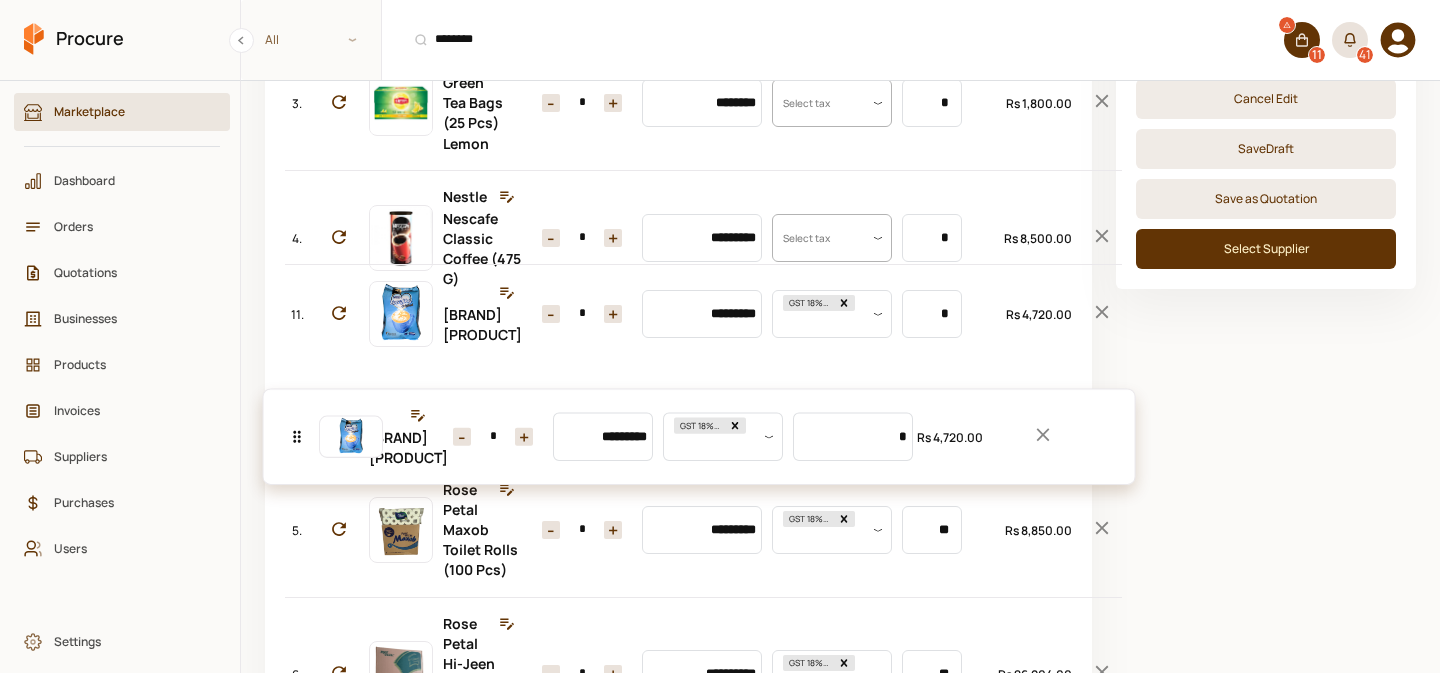 click on "**********" at bounding box center [678, 541] 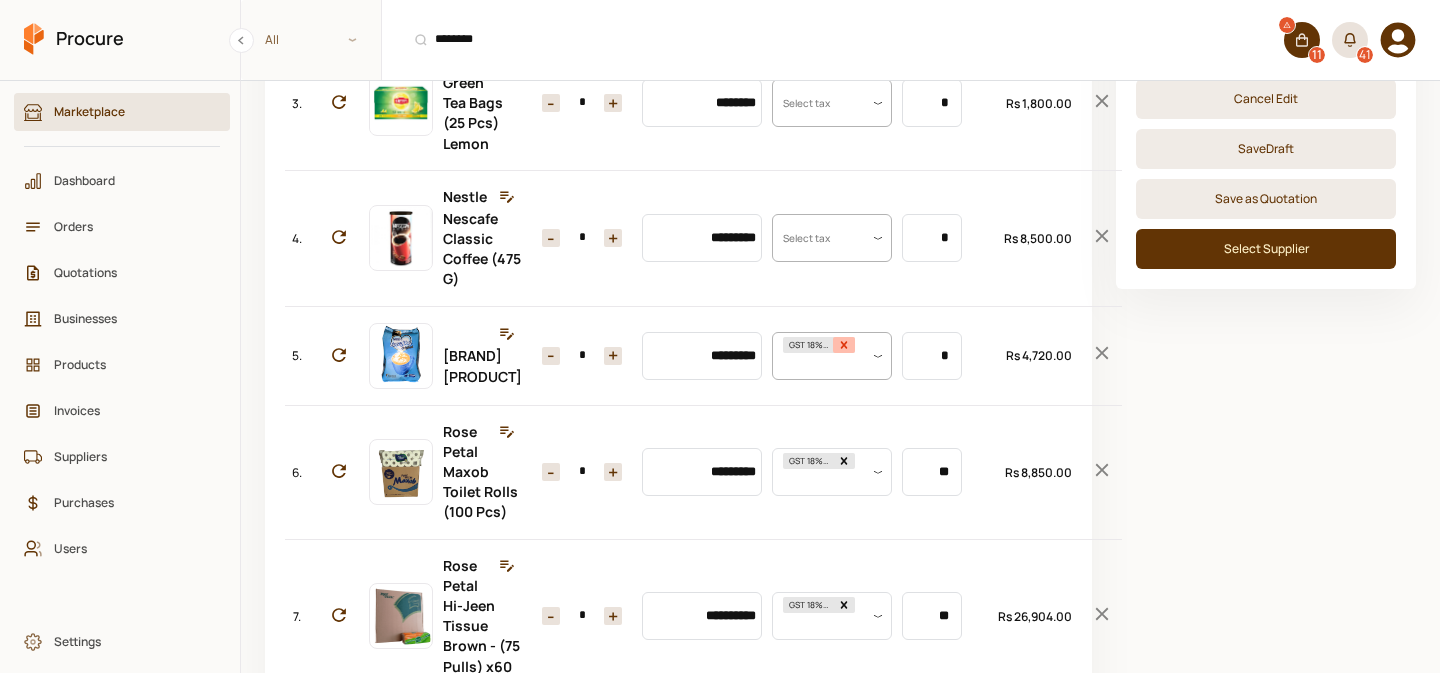 click 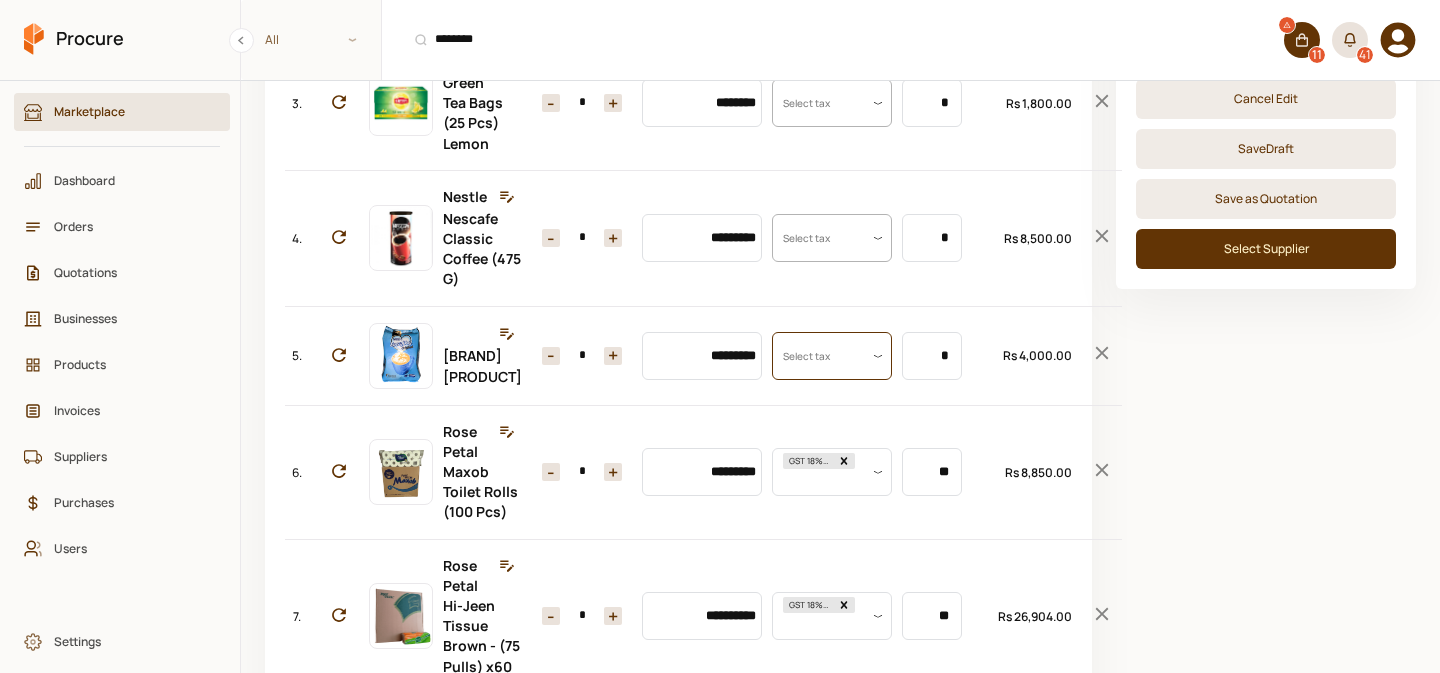 click on "*" at bounding box center (582, 356) 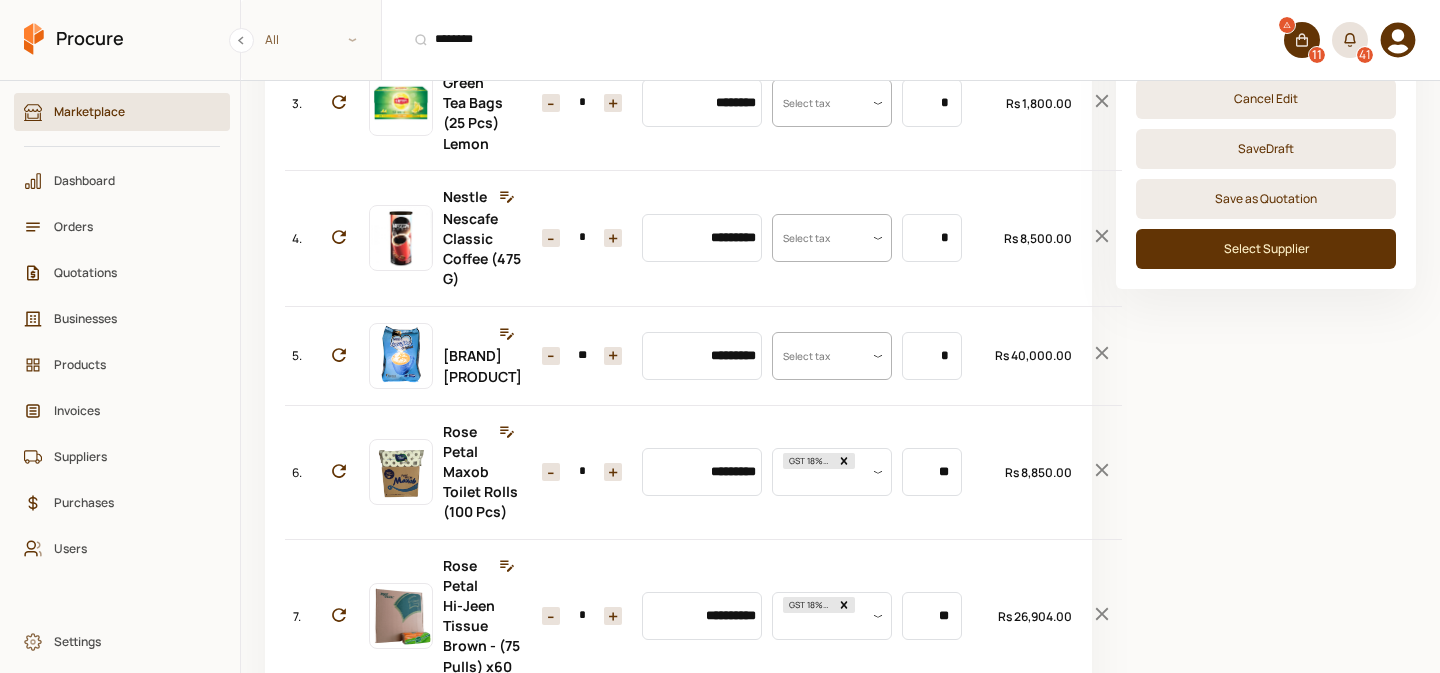 type on "**" 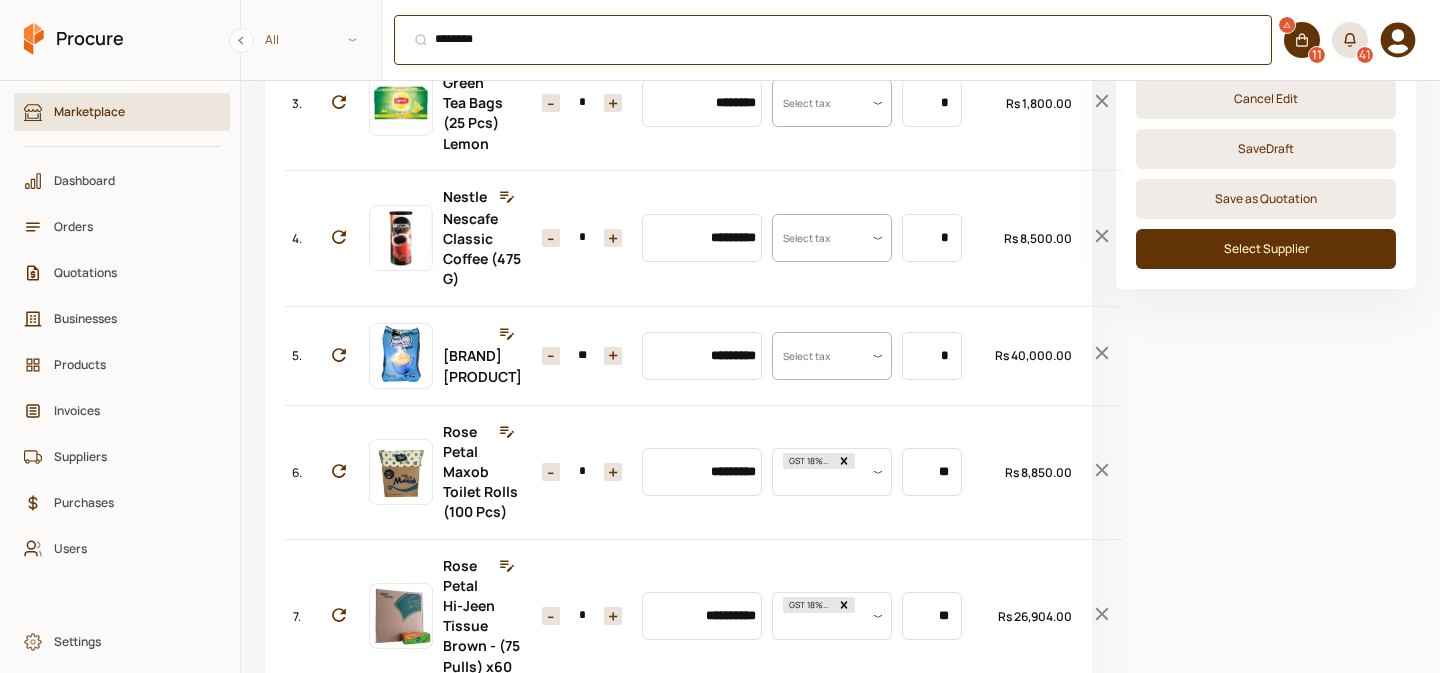 click on "******** ⌘  + K" at bounding box center [833, 40] 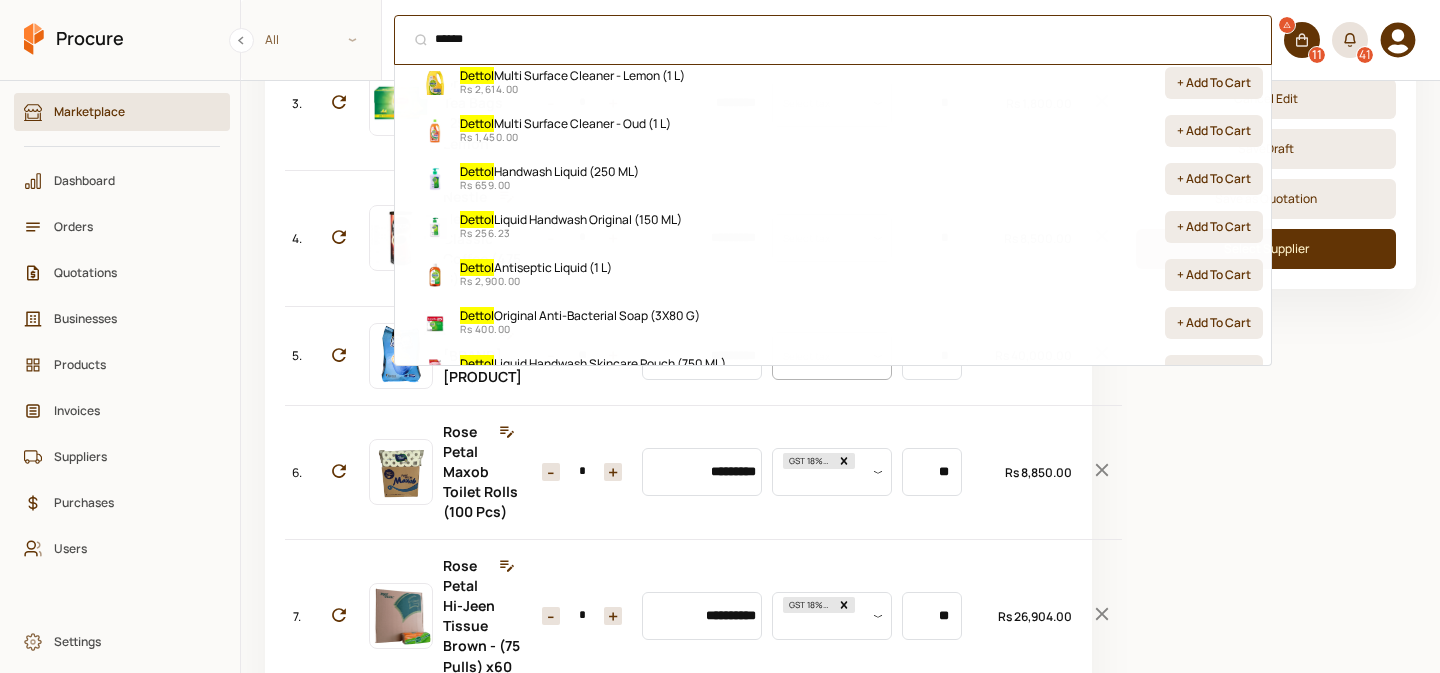 scroll, scrollTop: 668, scrollLeft: 0, axis: vertical 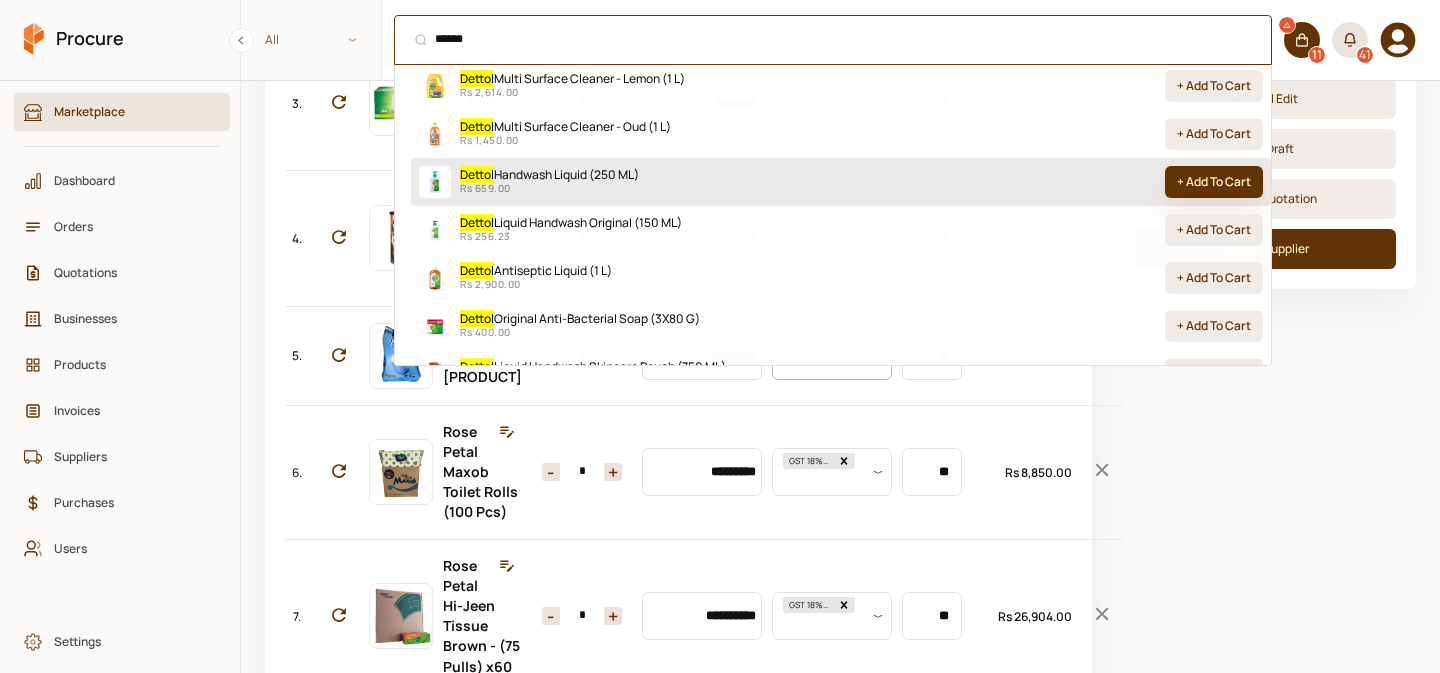type on "******" 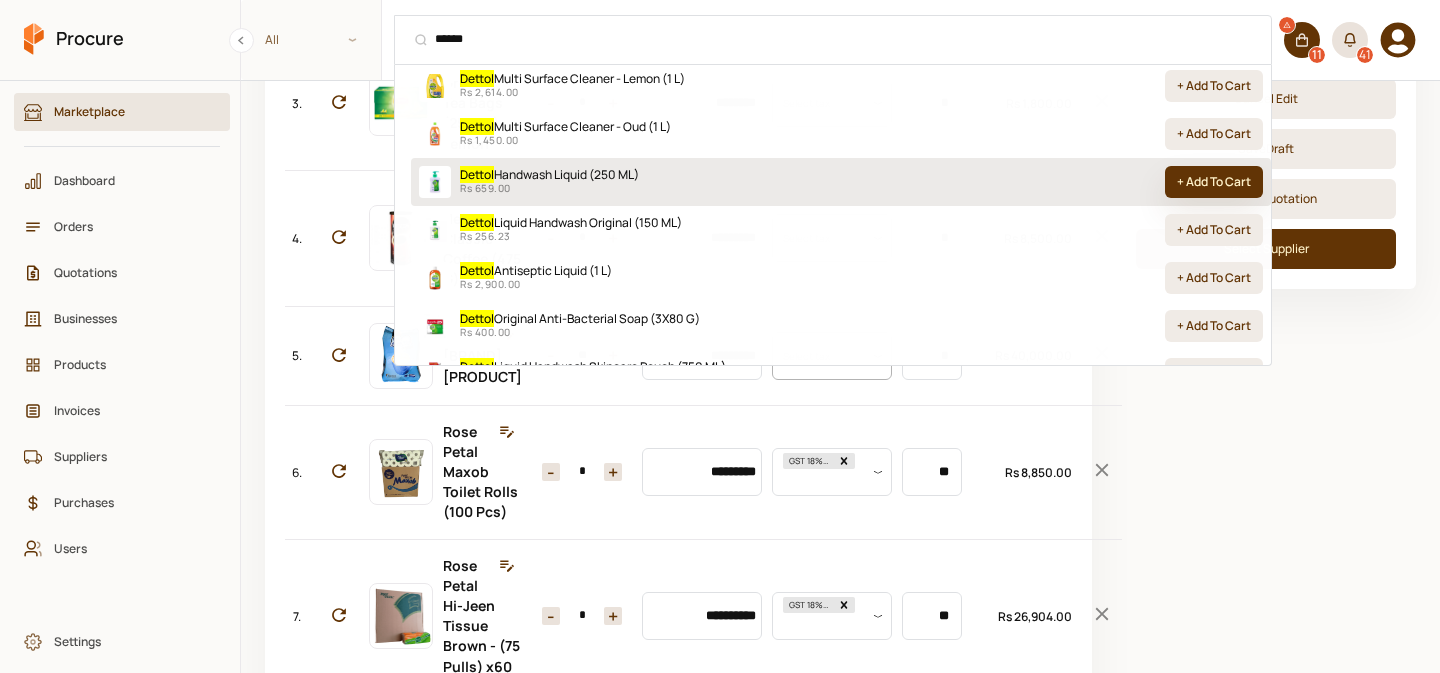 click on "+ Add To Cart" at bounding box center [1214, 182] 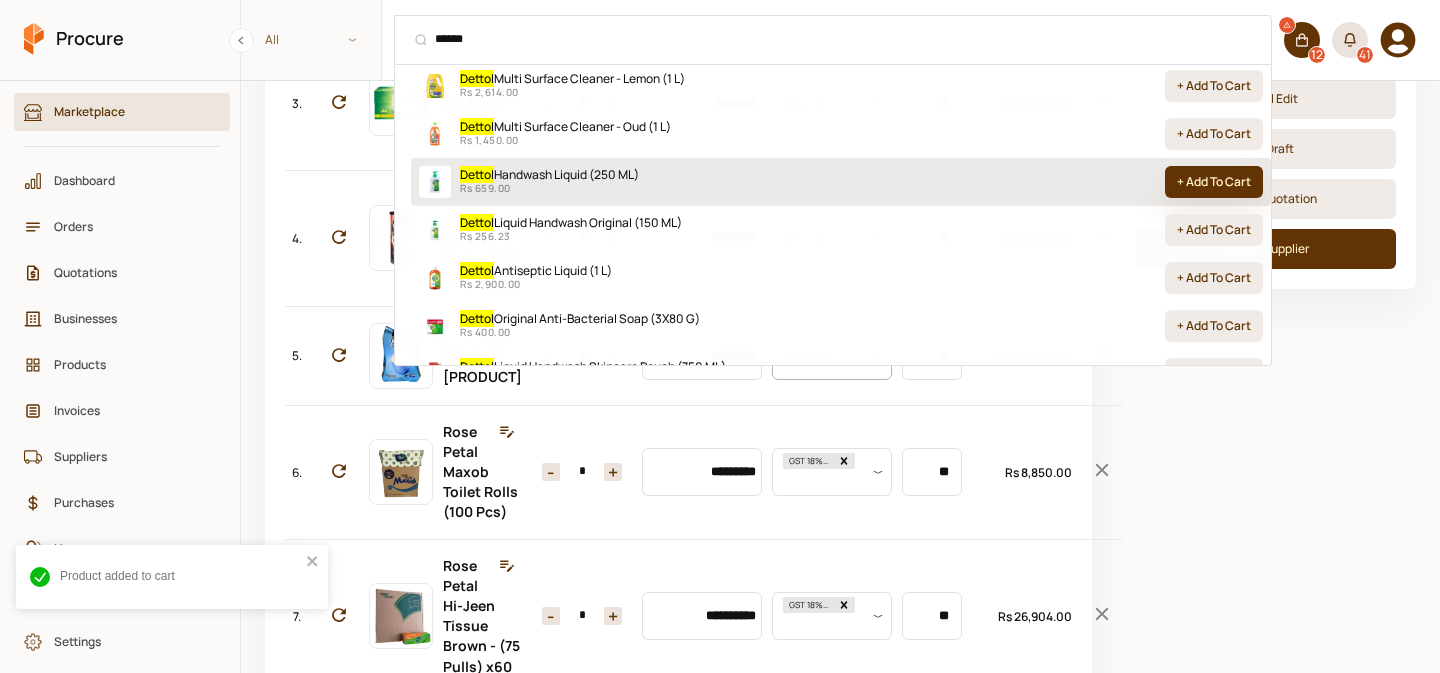 scroll, scrollTop: 457, scrollLeft: 0, axis: vertical 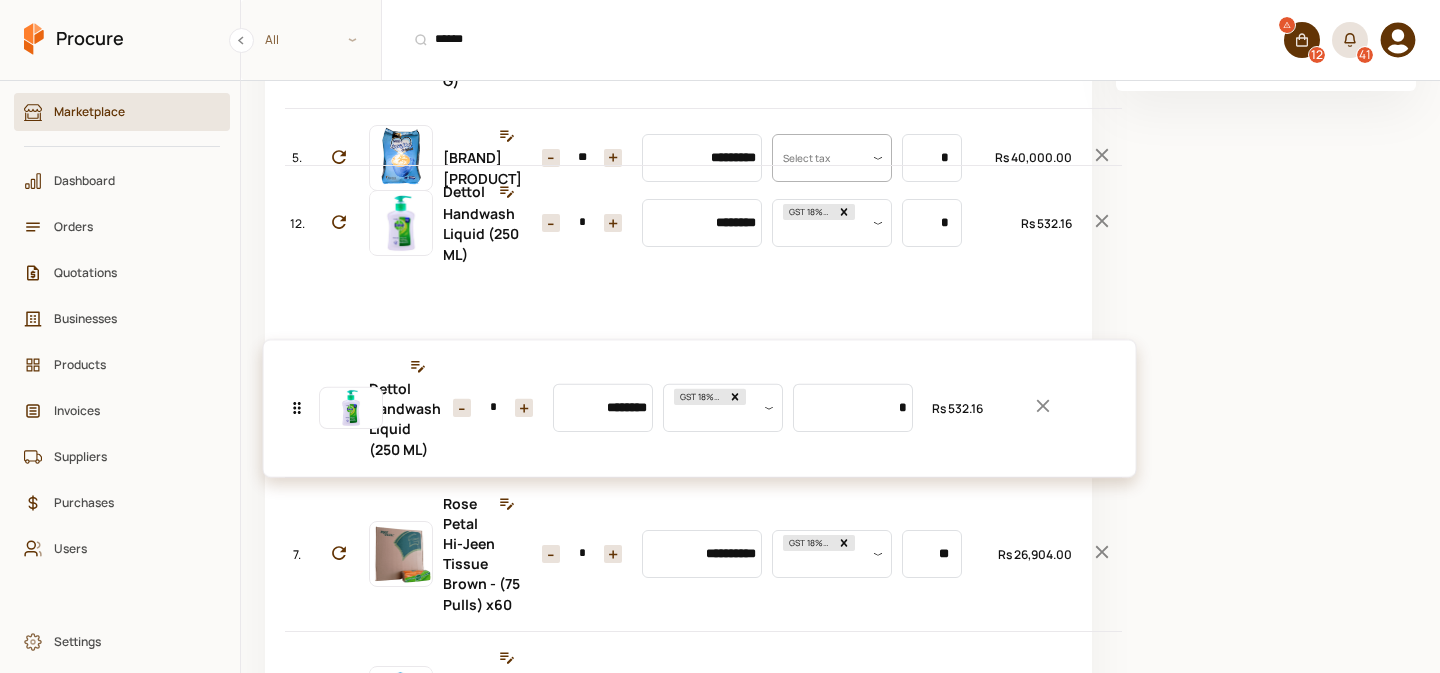 drag, startPoint x: 298, startPoint y: 569, endPoint x: 337, endPoint y: 372, distance: 200.8233 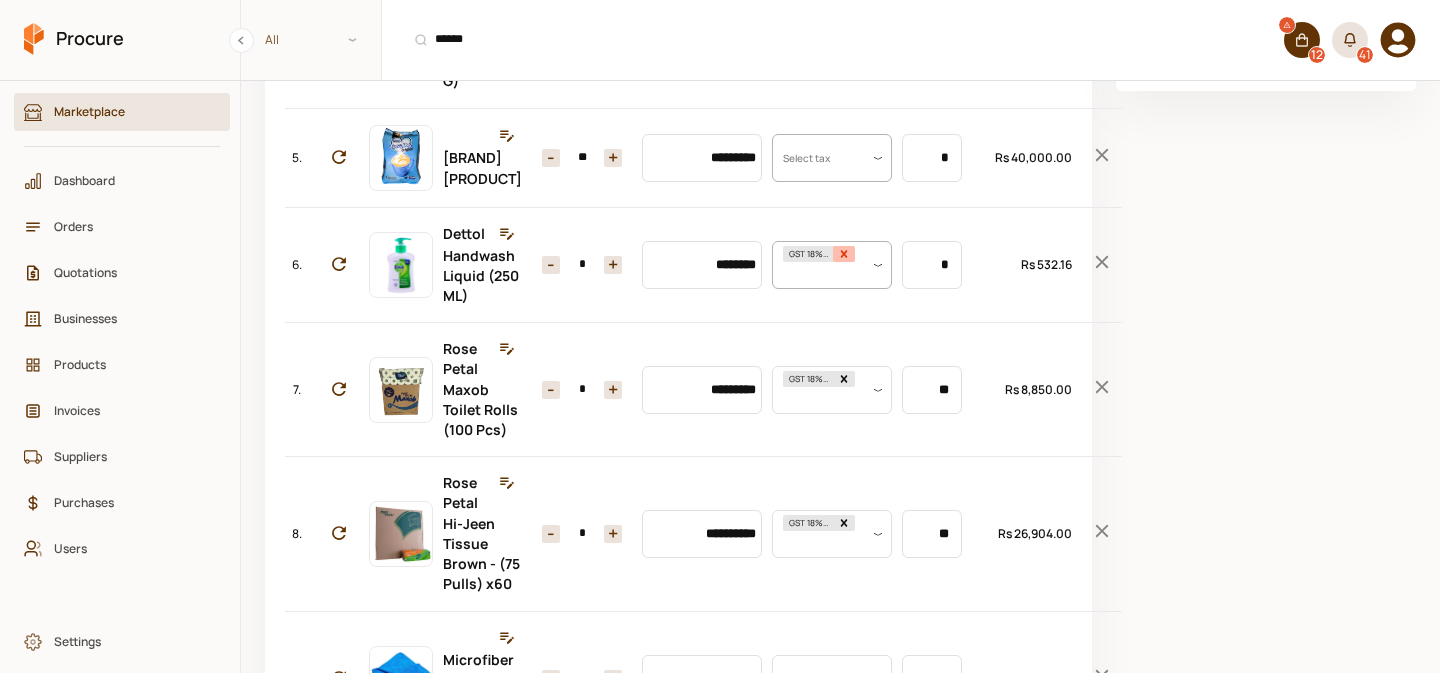 click 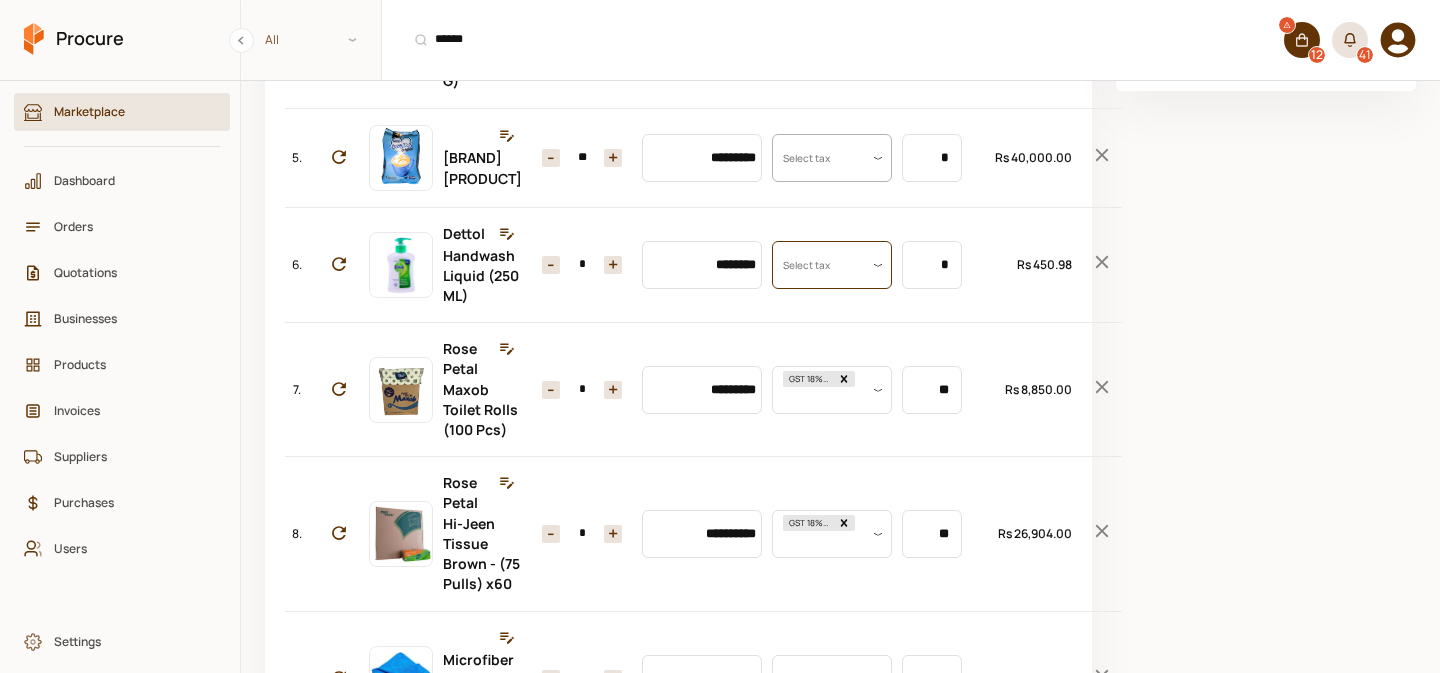 scroll, scrollTop: 0, scrollLeft: 0, axis: both 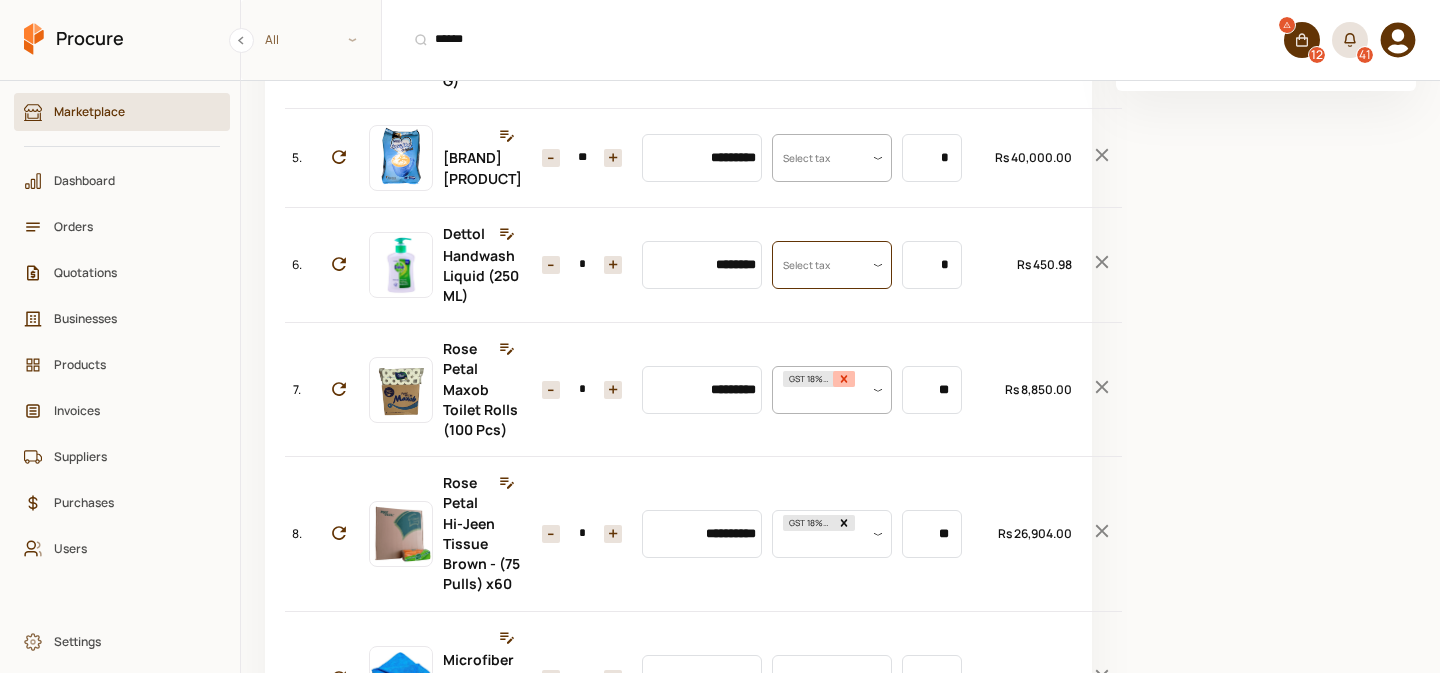 click 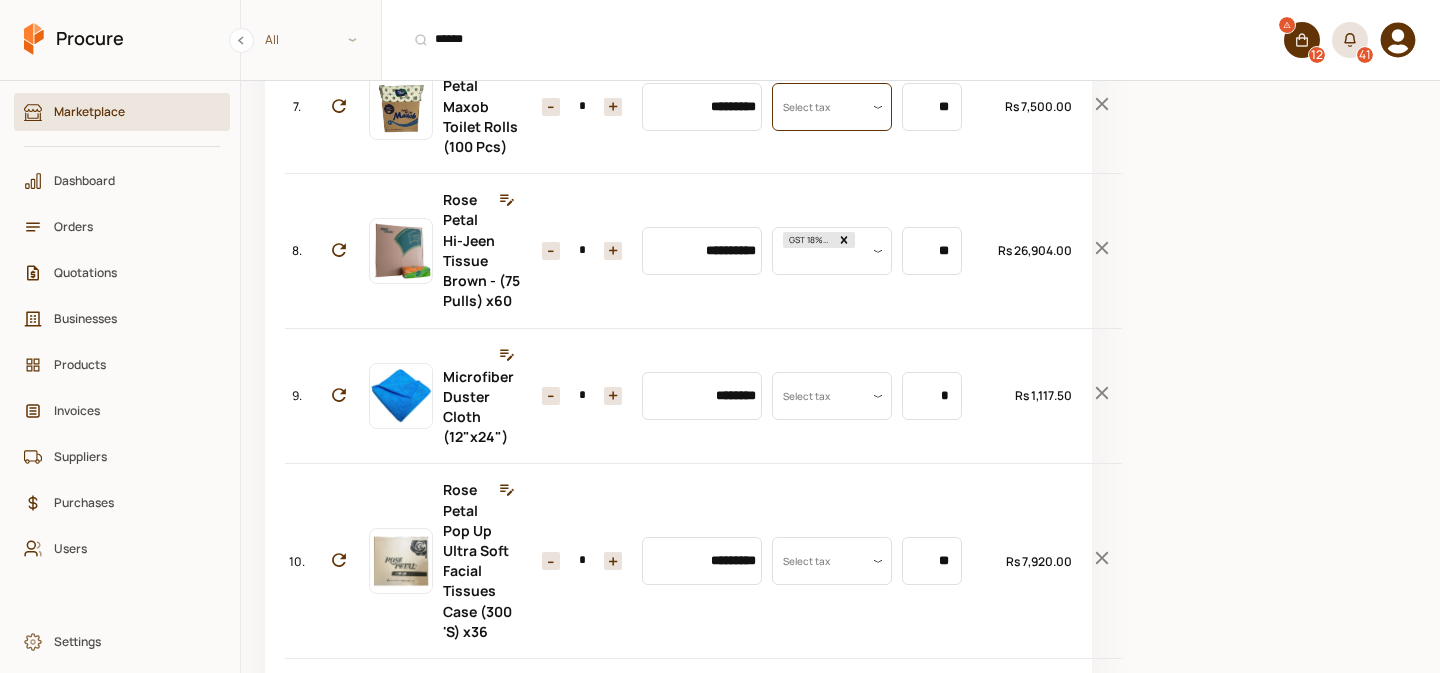 scroll, scrollTop: 959, scrollLeft: 0, axis: vertical 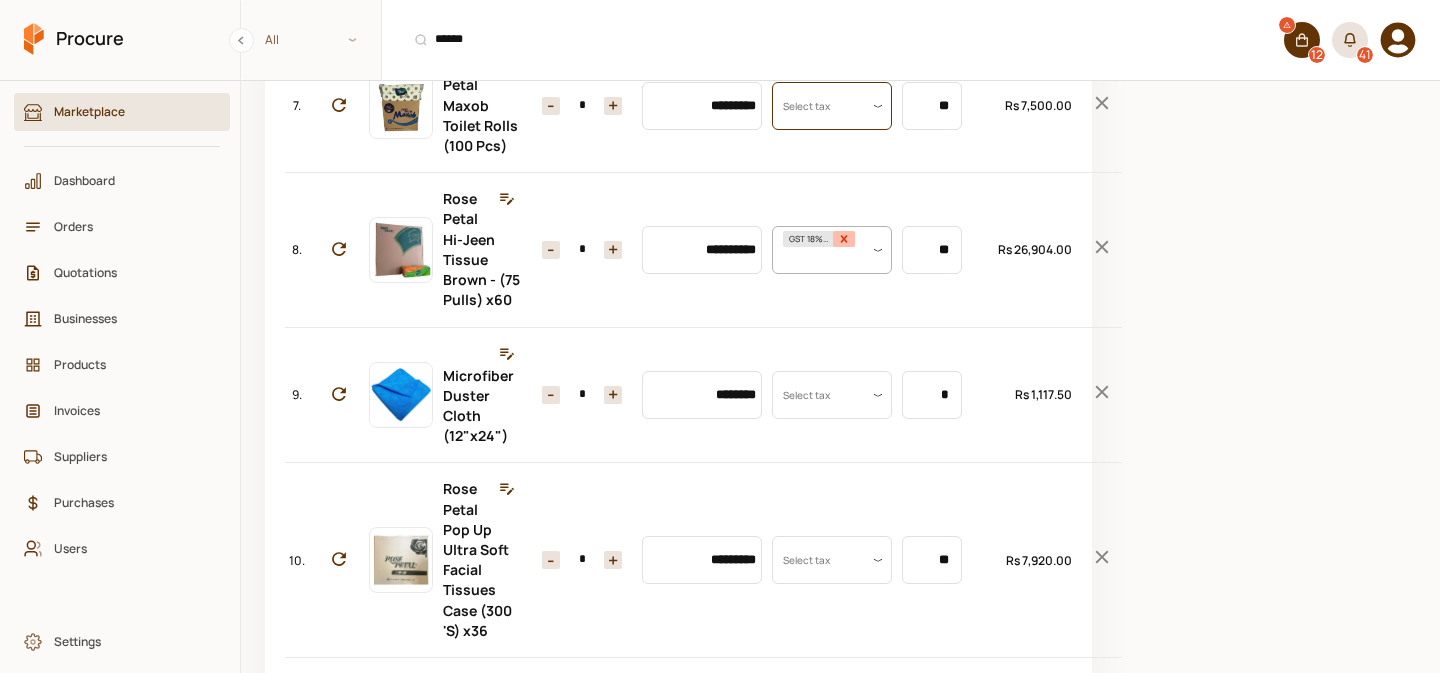 click 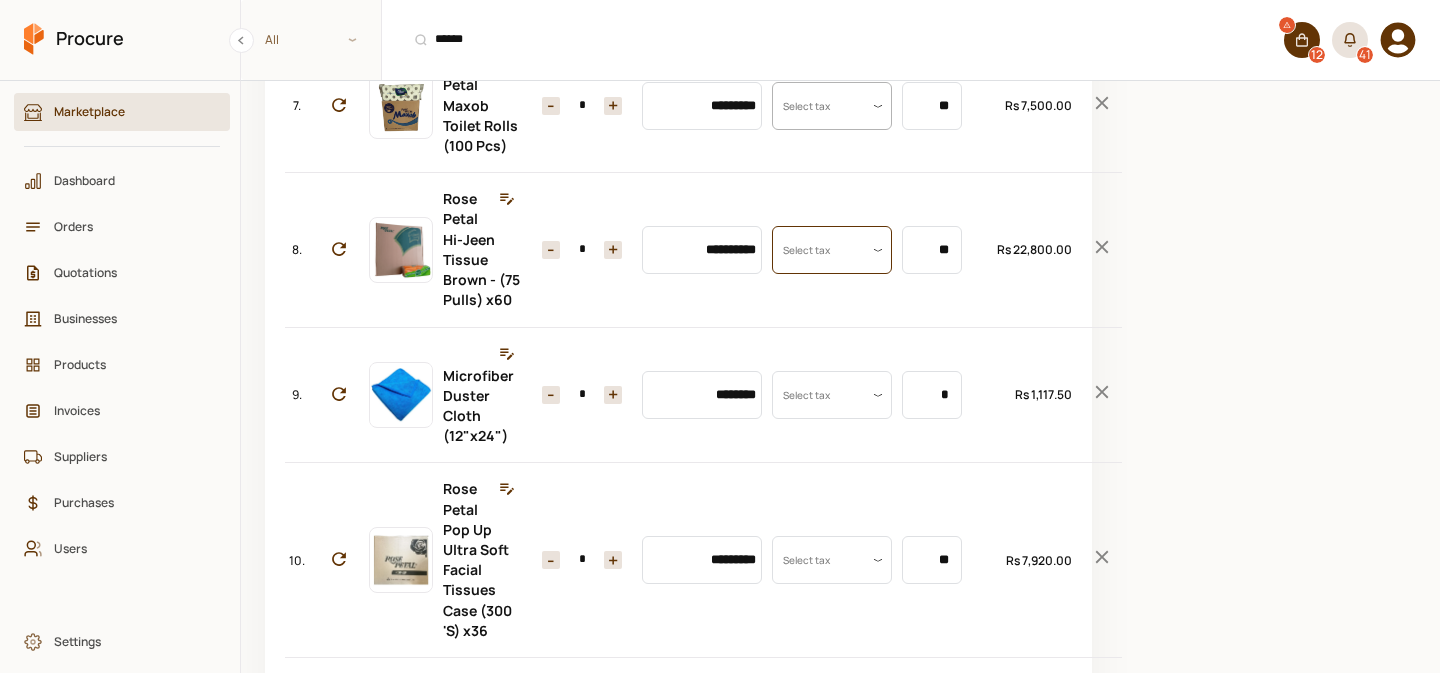 scroll, scrollTop: 0, scrollLeft: 0, axis: both 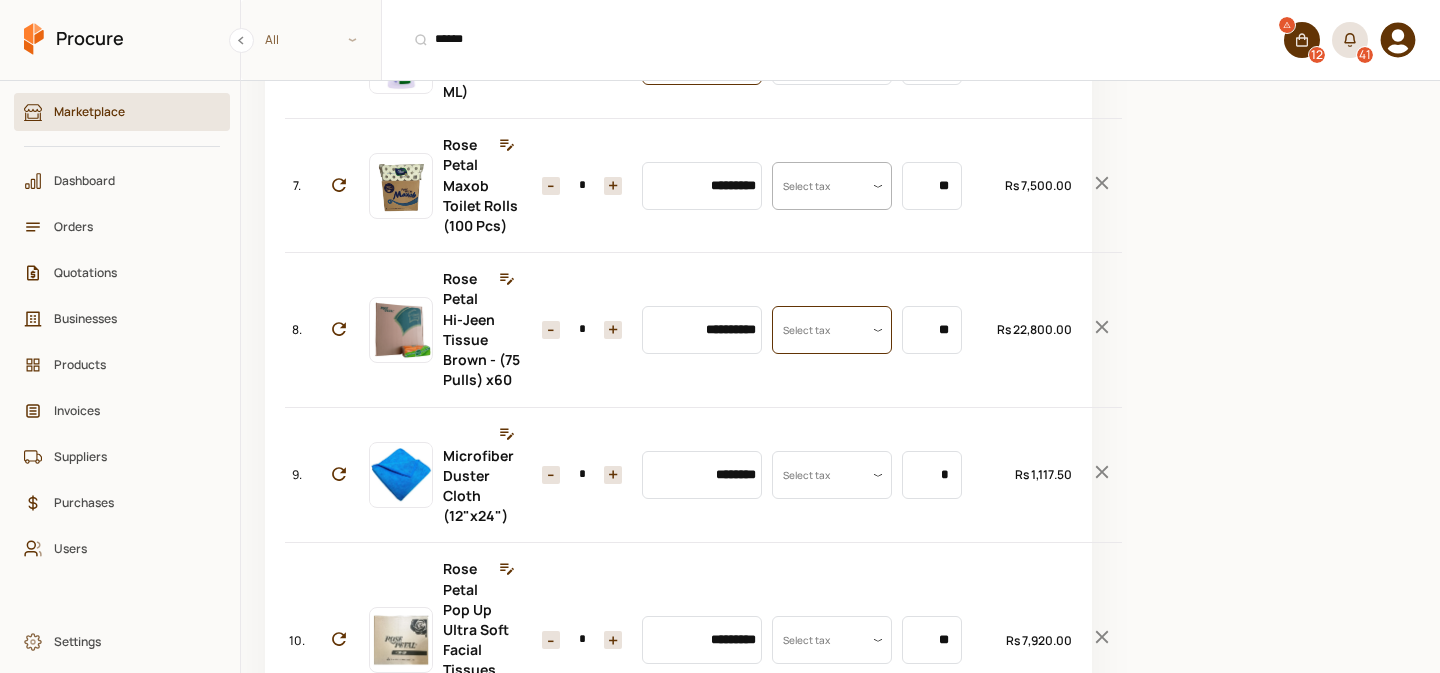 click on "********" at bounding box center (702, 61) 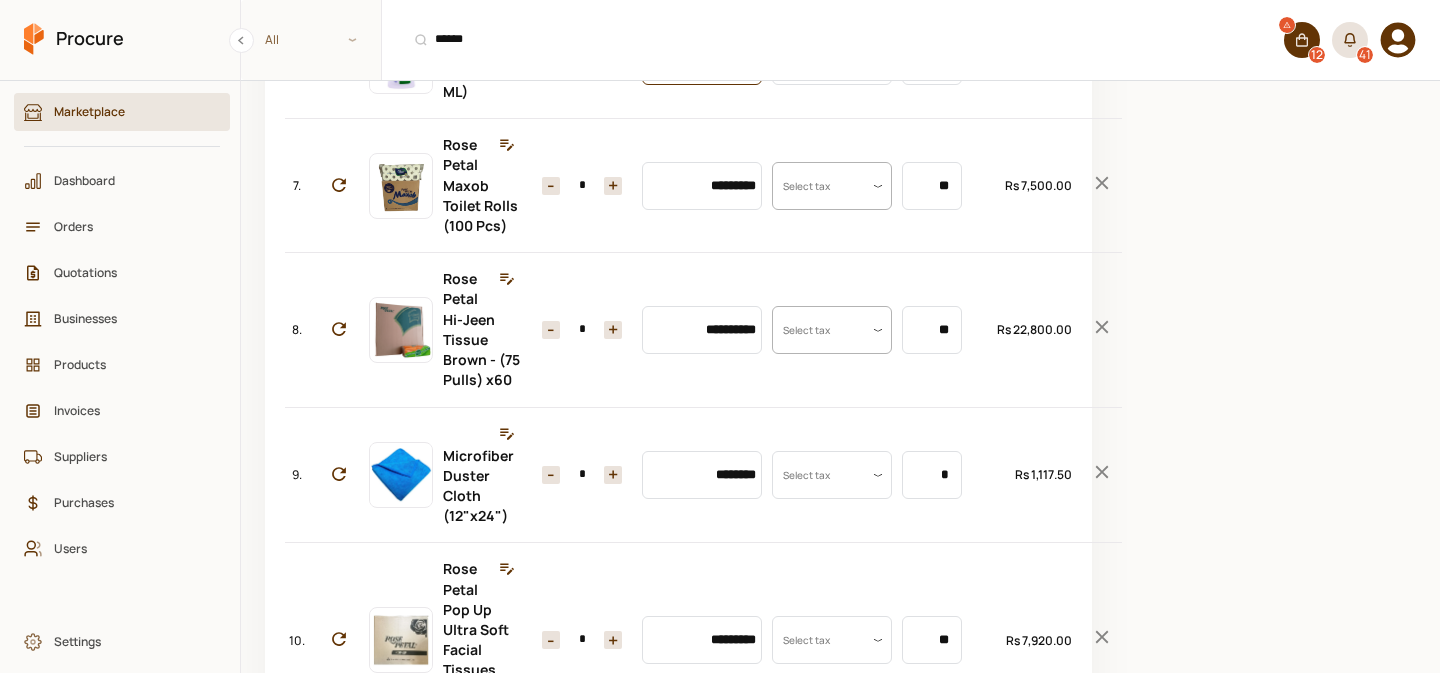 type on "***" 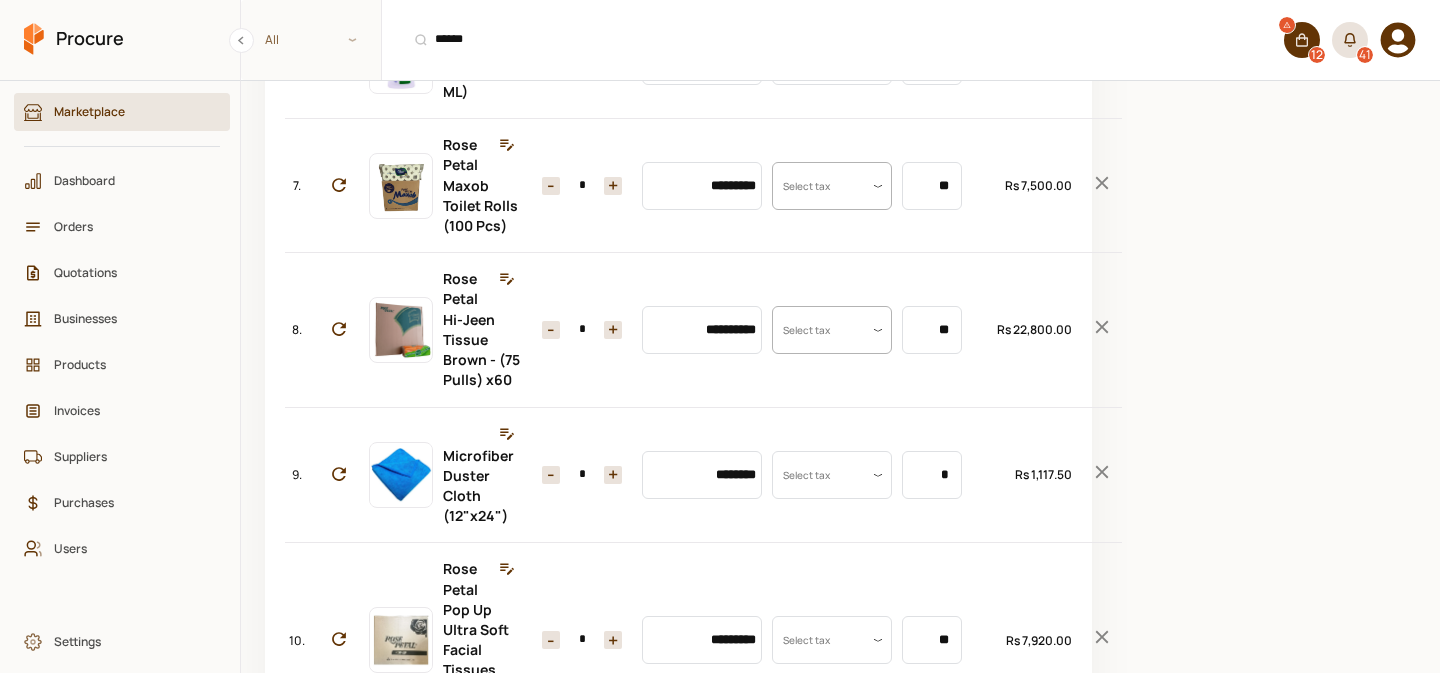 click on "+" at bounding box center (613, 61) 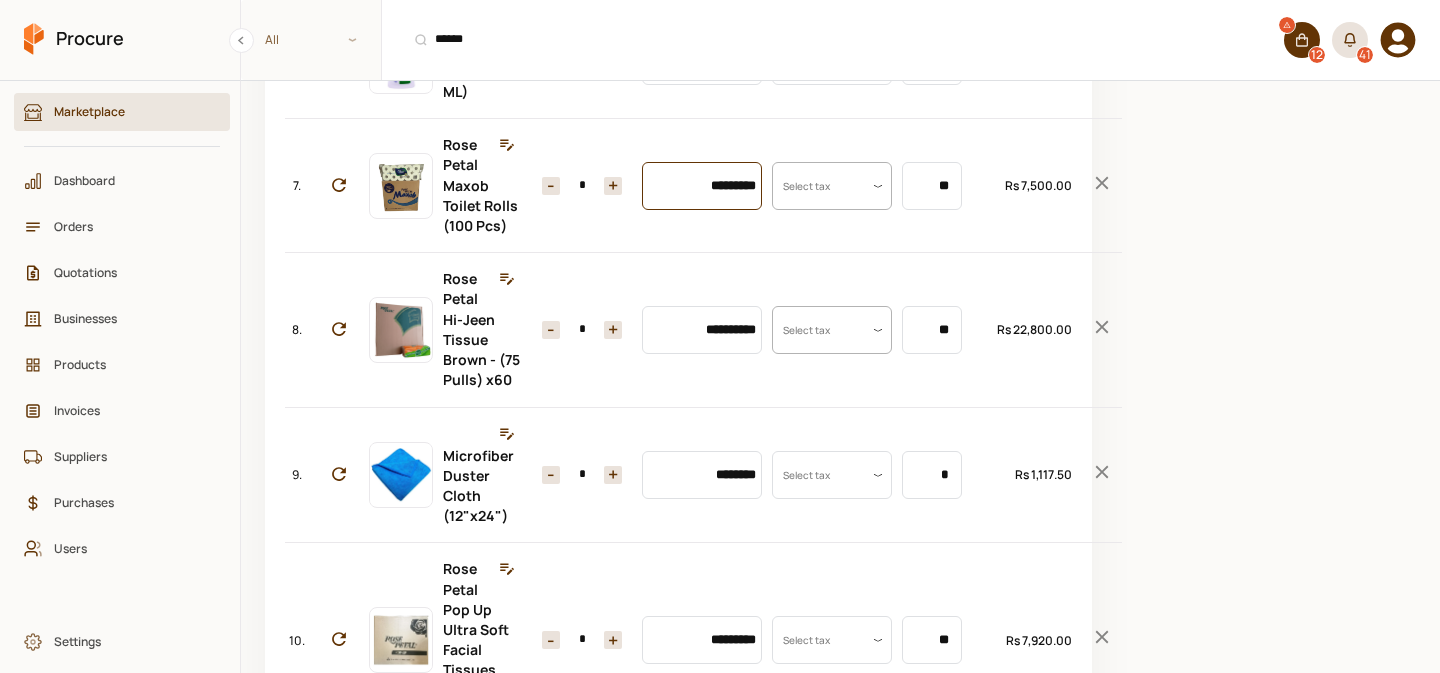 click on "*********" at bounding box center [702, 186] 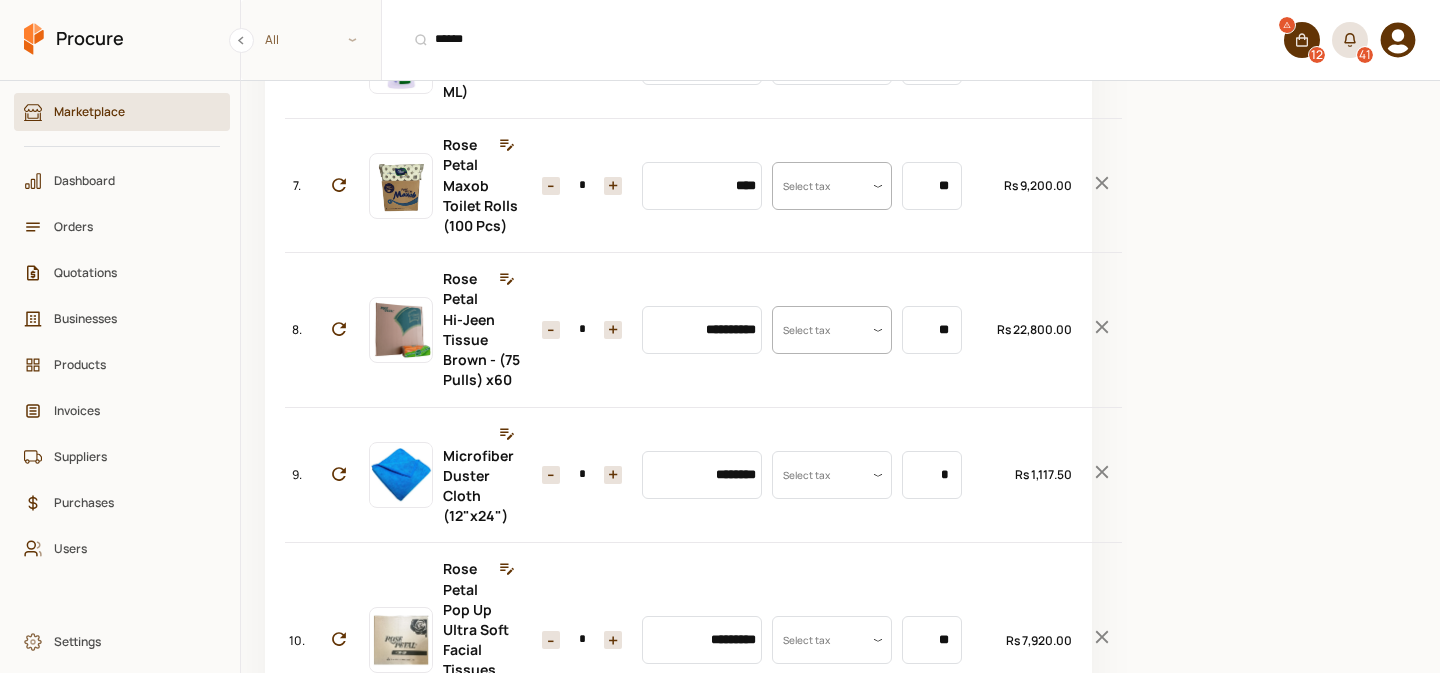 type on "*********" 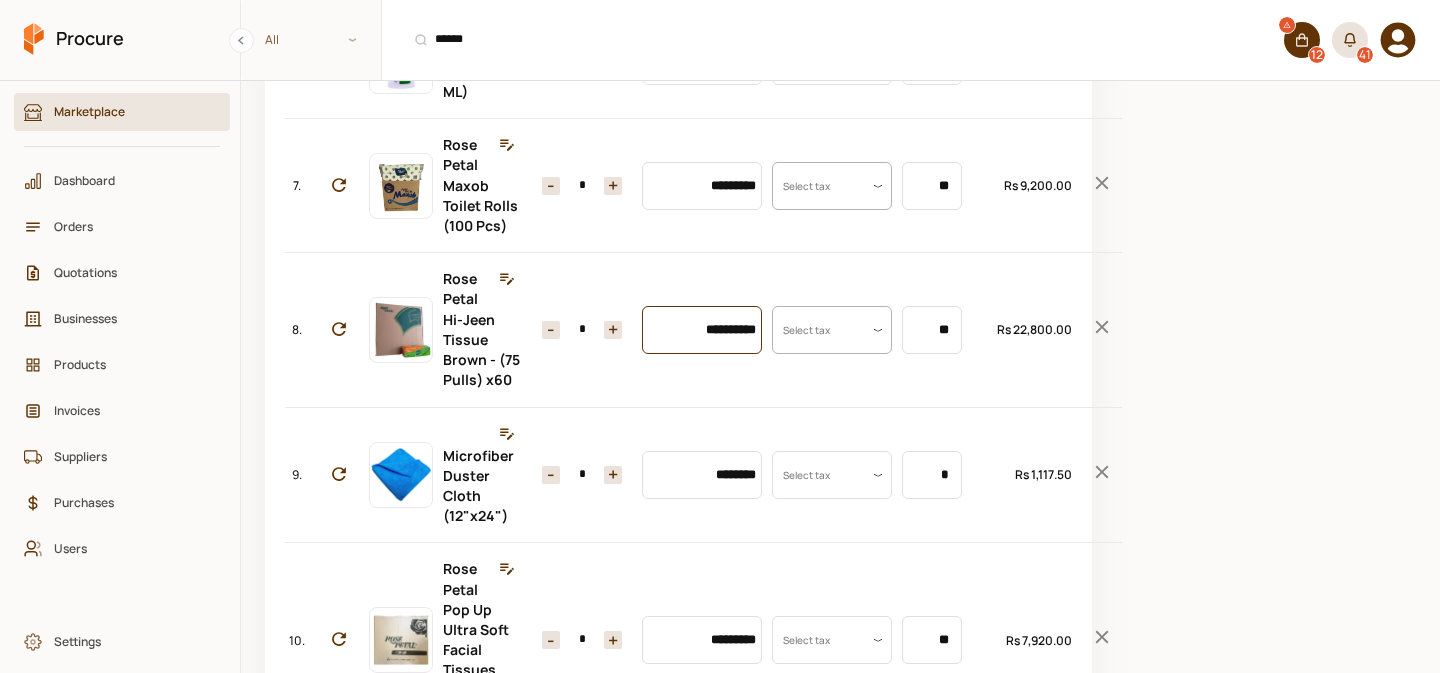 click on "**********" at bounding box center [702, 330] 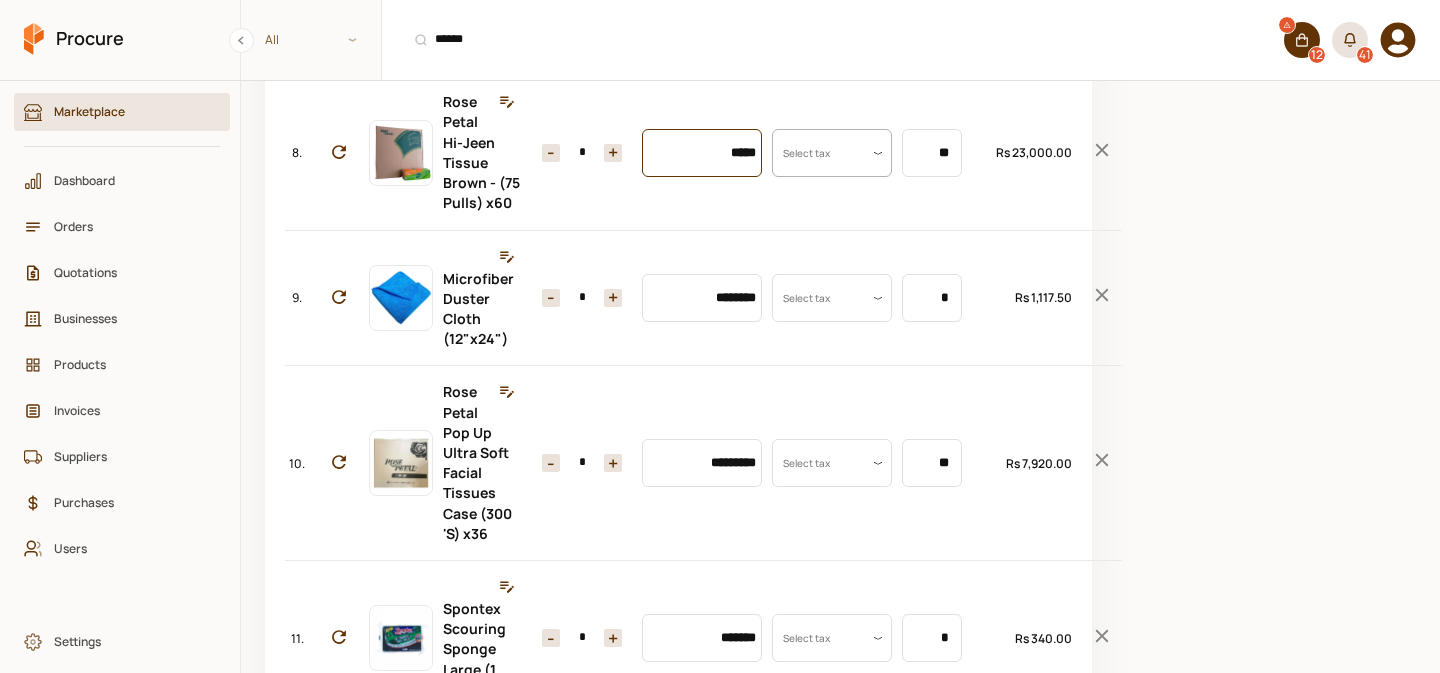 scroll, scrollTop: 1058, scrollLeft: 0, axis: vertical 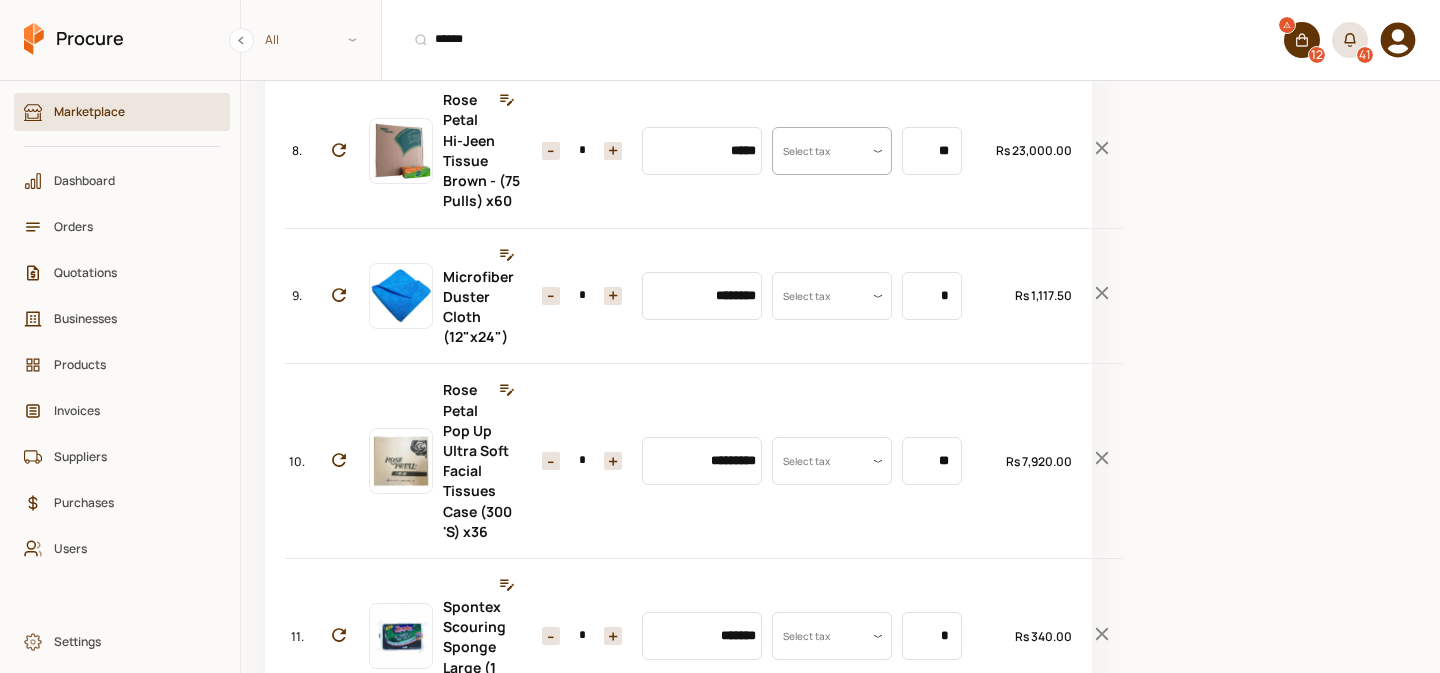 type on "**********" 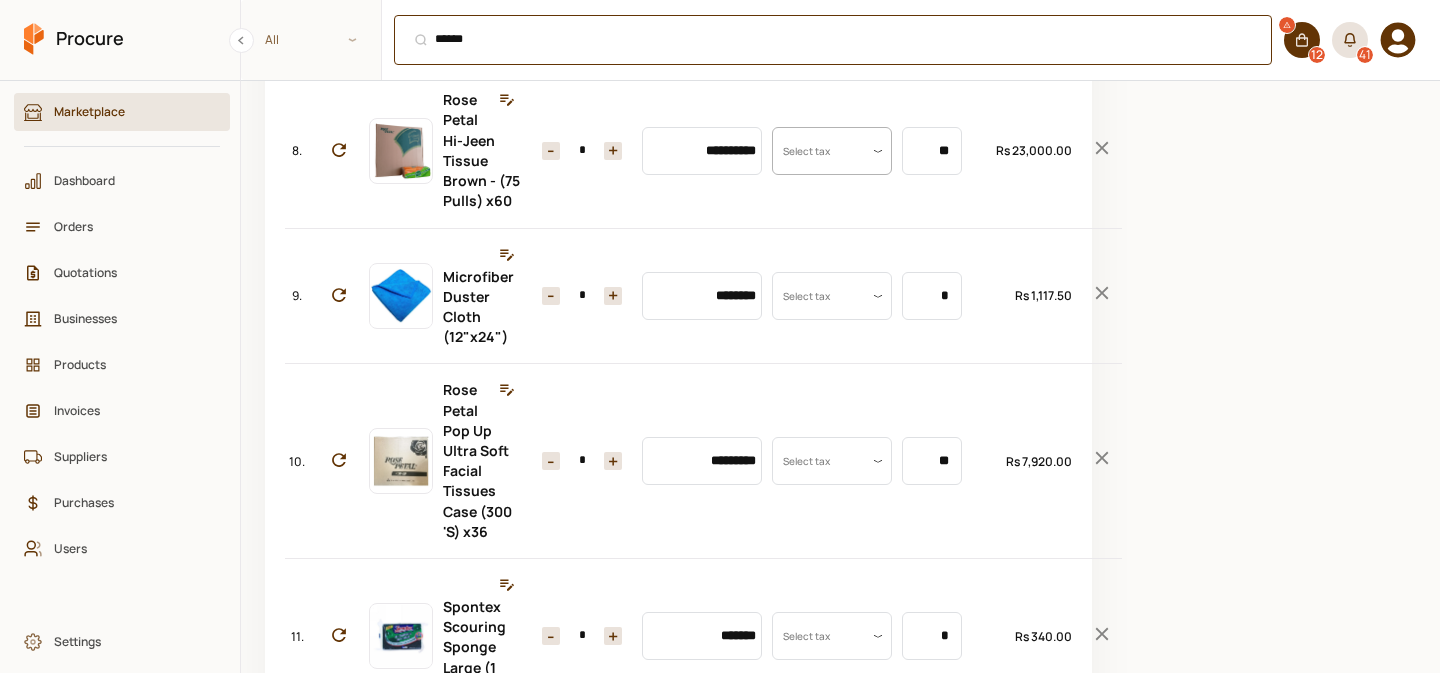 click on "****** ⌘  + K" at bounding box center (833, 40) 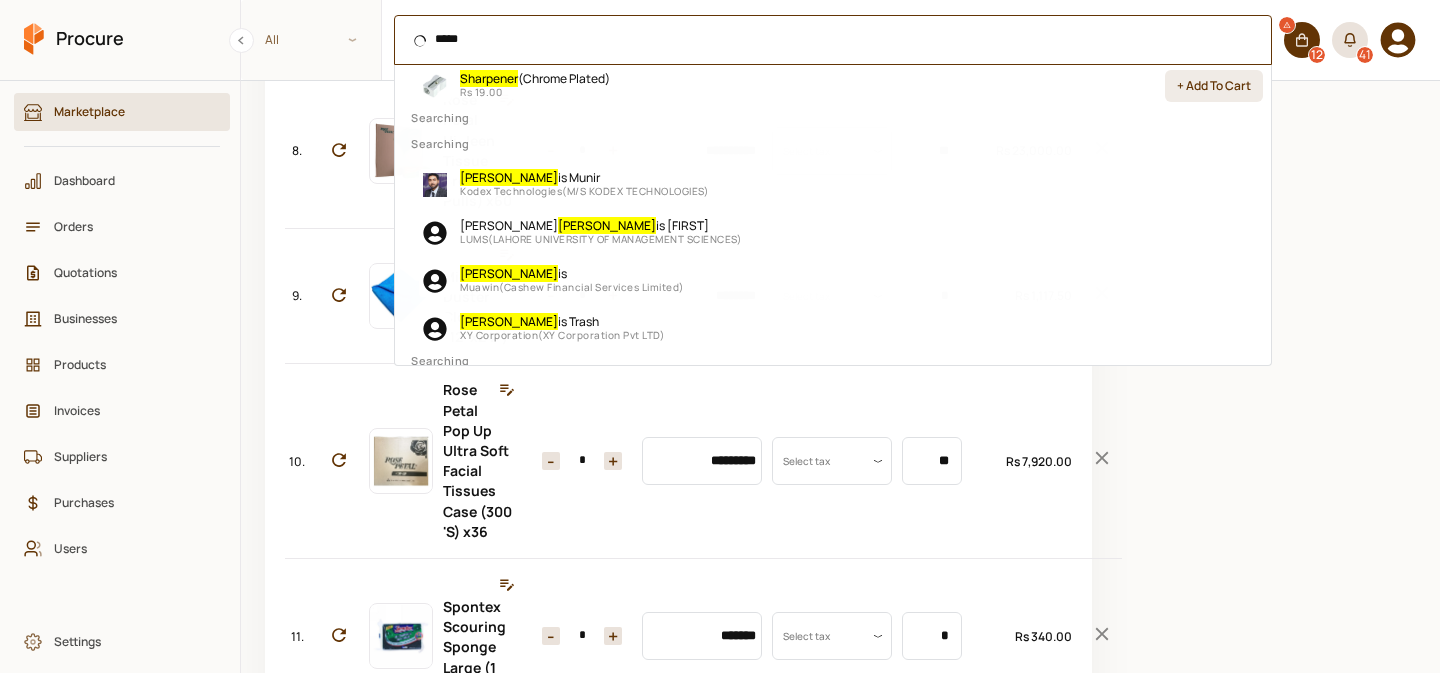 scroll, scrollTop: 332, scrollLeft: 0, axis: vertical 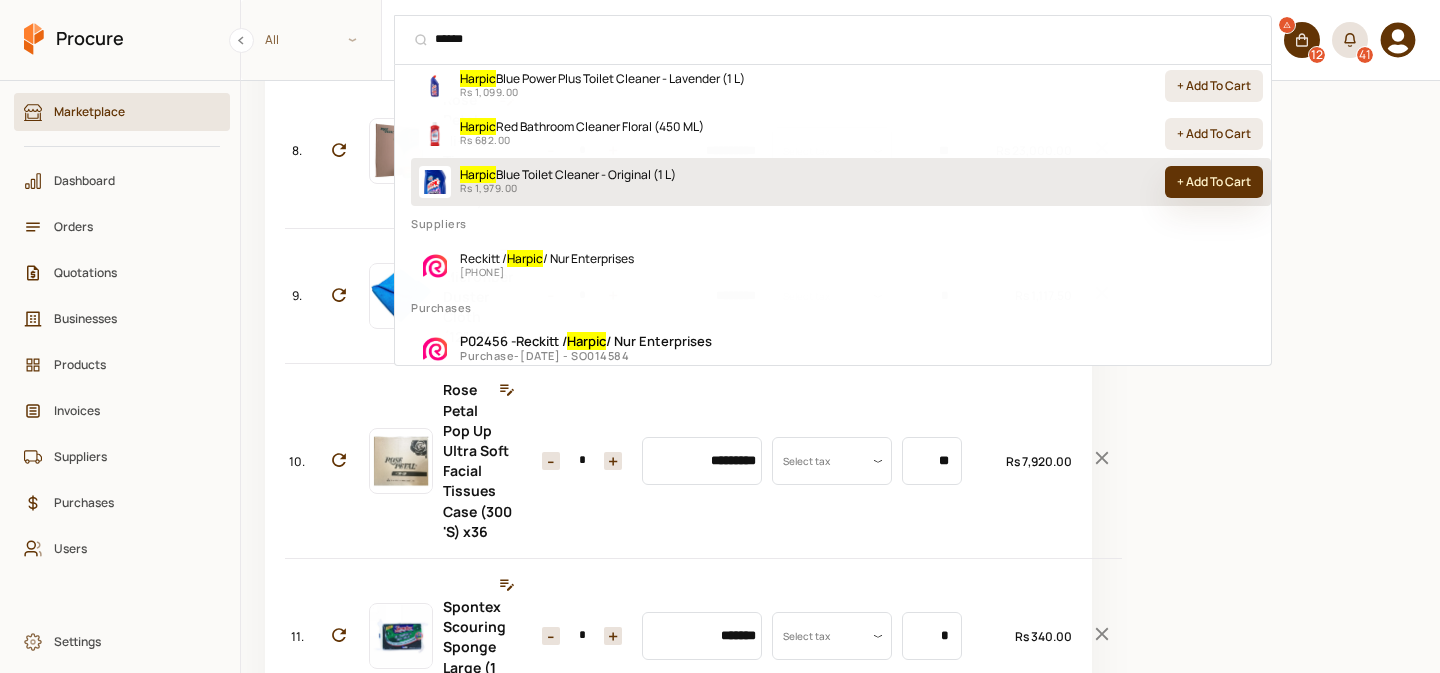click on "+ Add To Cart" at bounding box center [1214, 182] 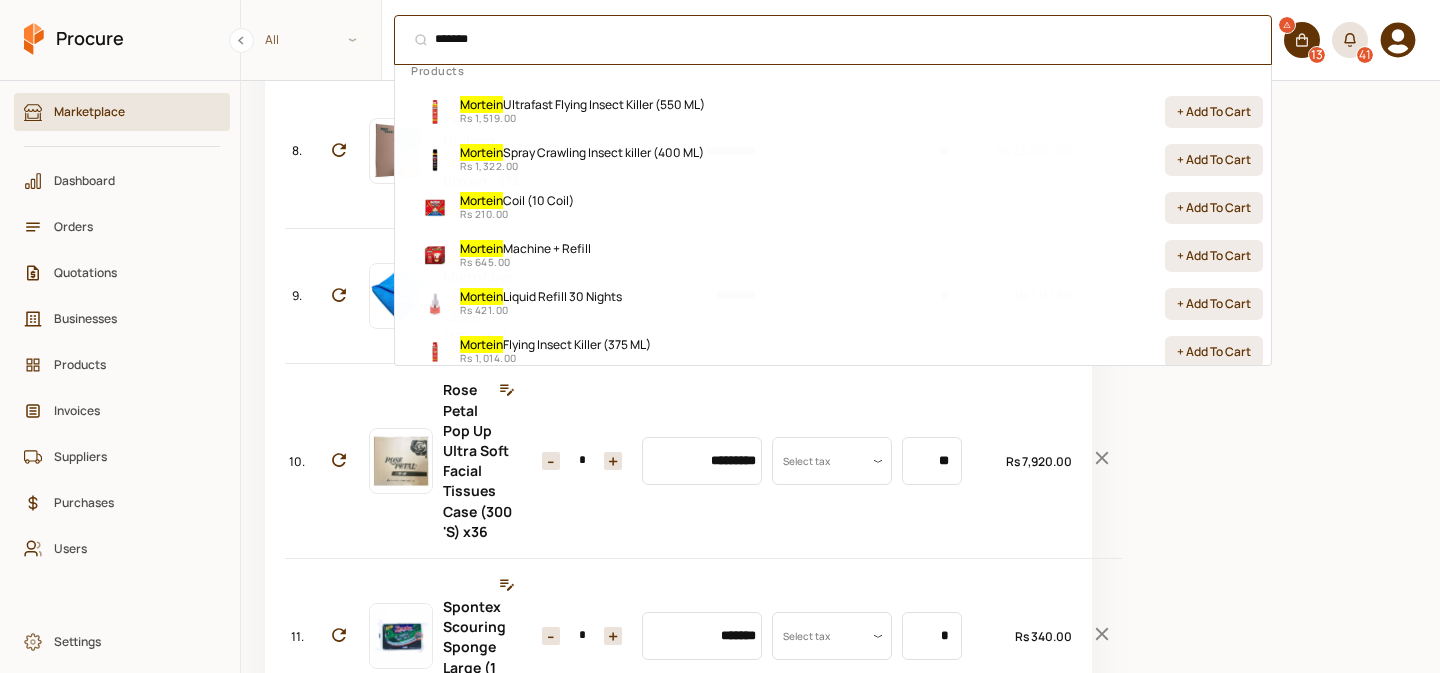 scroll, scrollTop: 0, scrollLeft: 0, axis: both 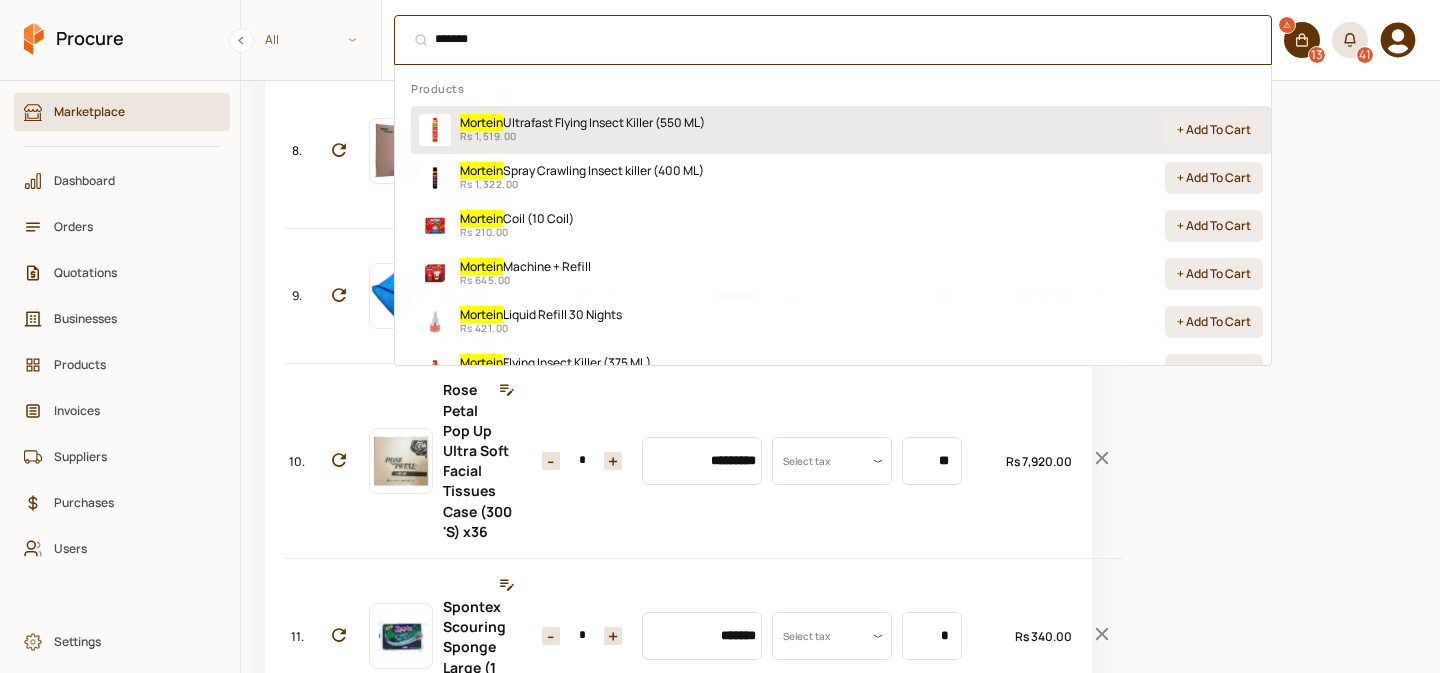 type on "*******" 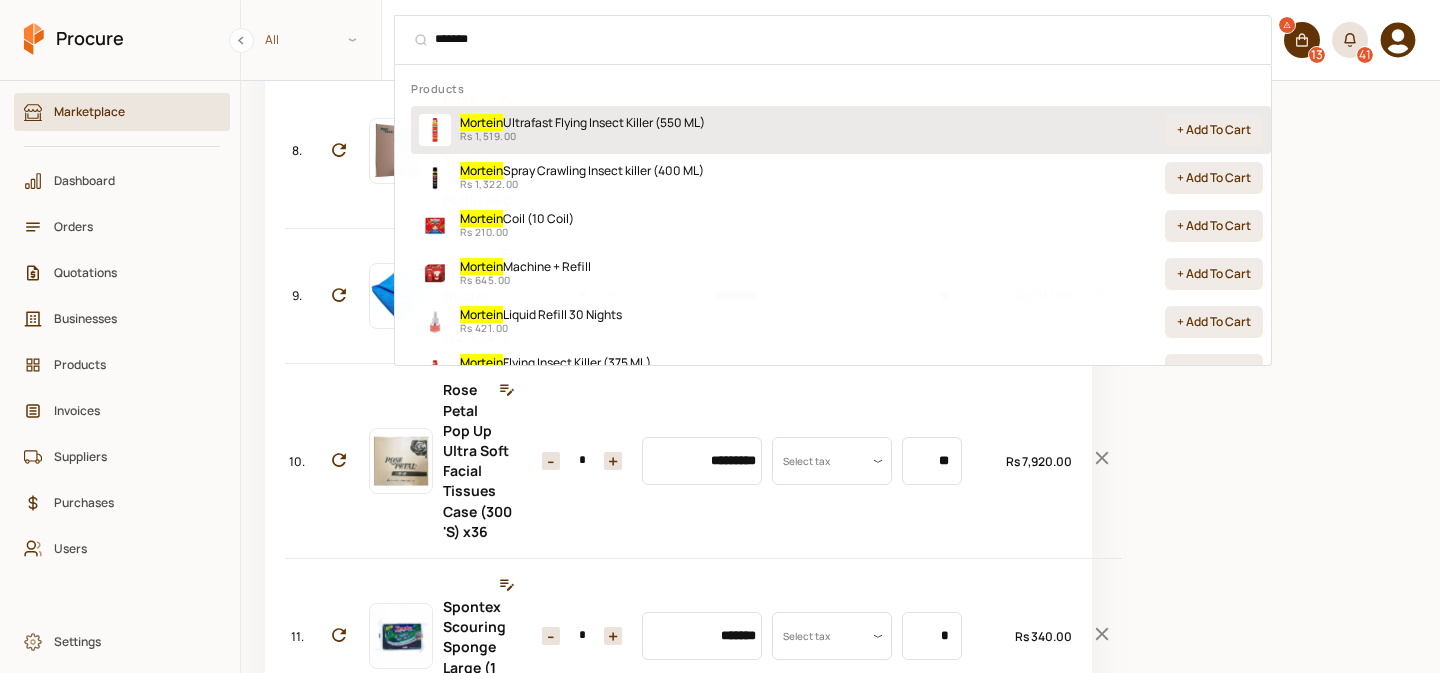 click on "Mortein  Ultrafast Flying Insect Killer (550 ML) Rs 1,519.00 + Add To Cart" at bounding box center (841, 130) 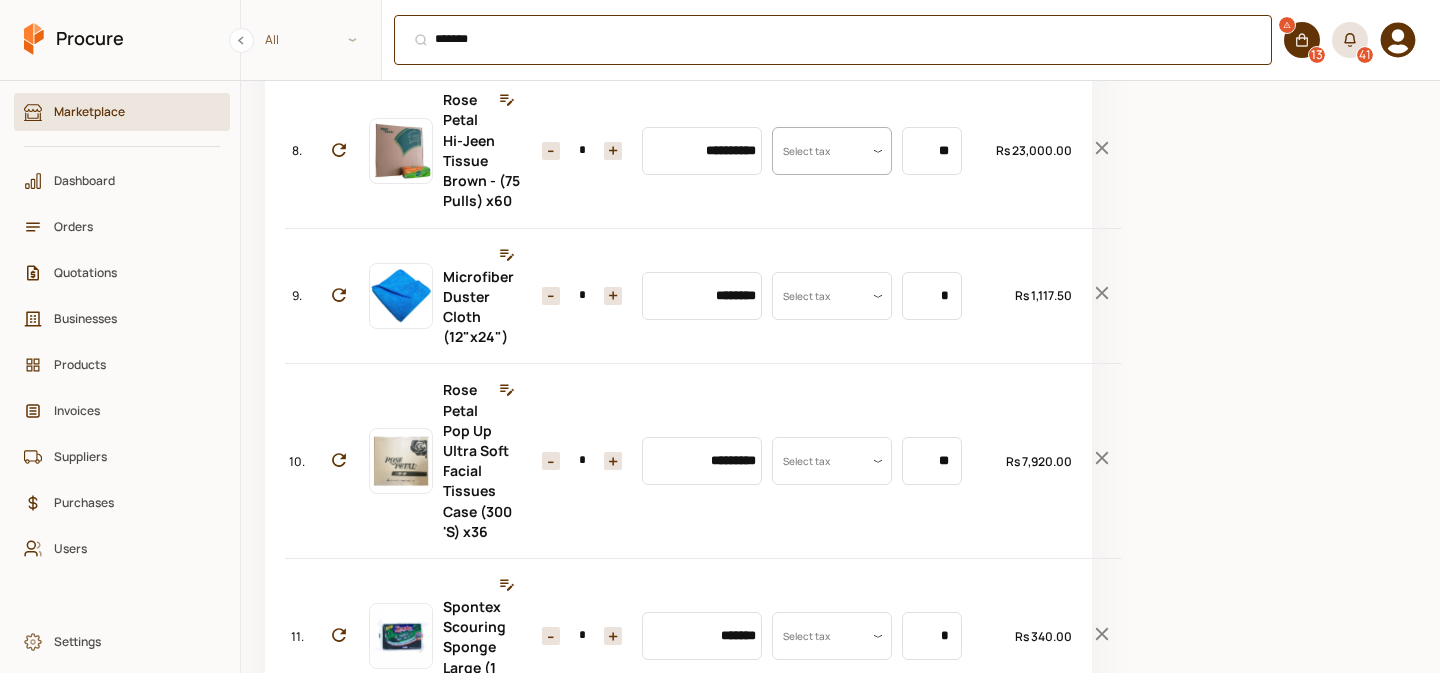 scroll, scrollTop: 0, scrollLeft: 0, axis: both 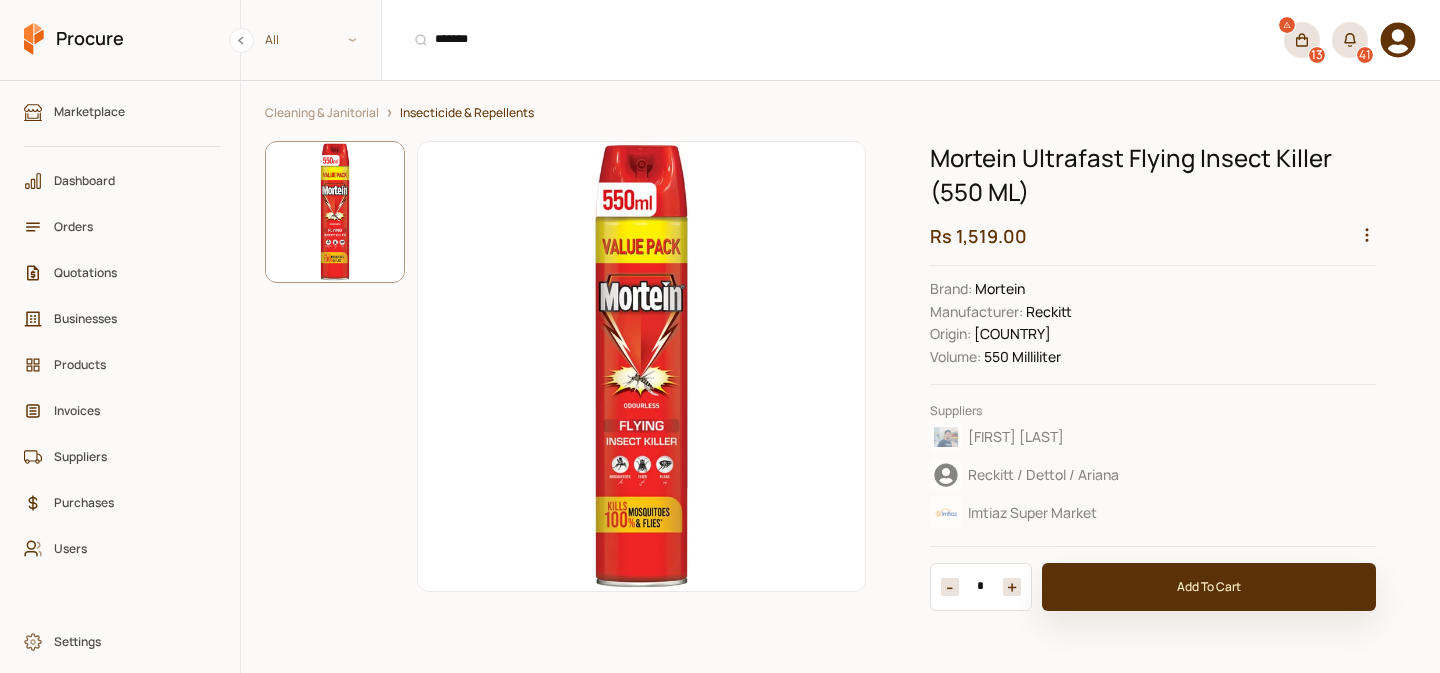 click on "Add To Cart" at bounding box center [1209, 587] 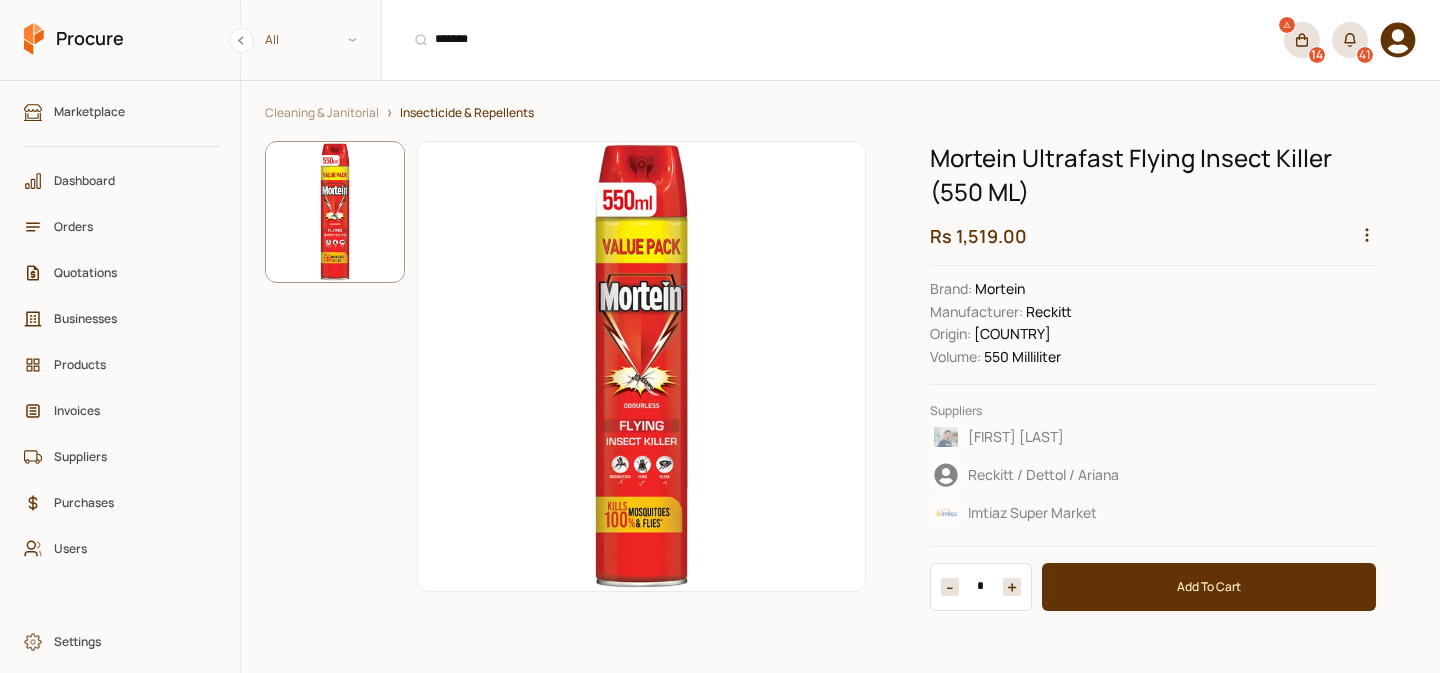 click on "14" at bounding box center [1302, 40] 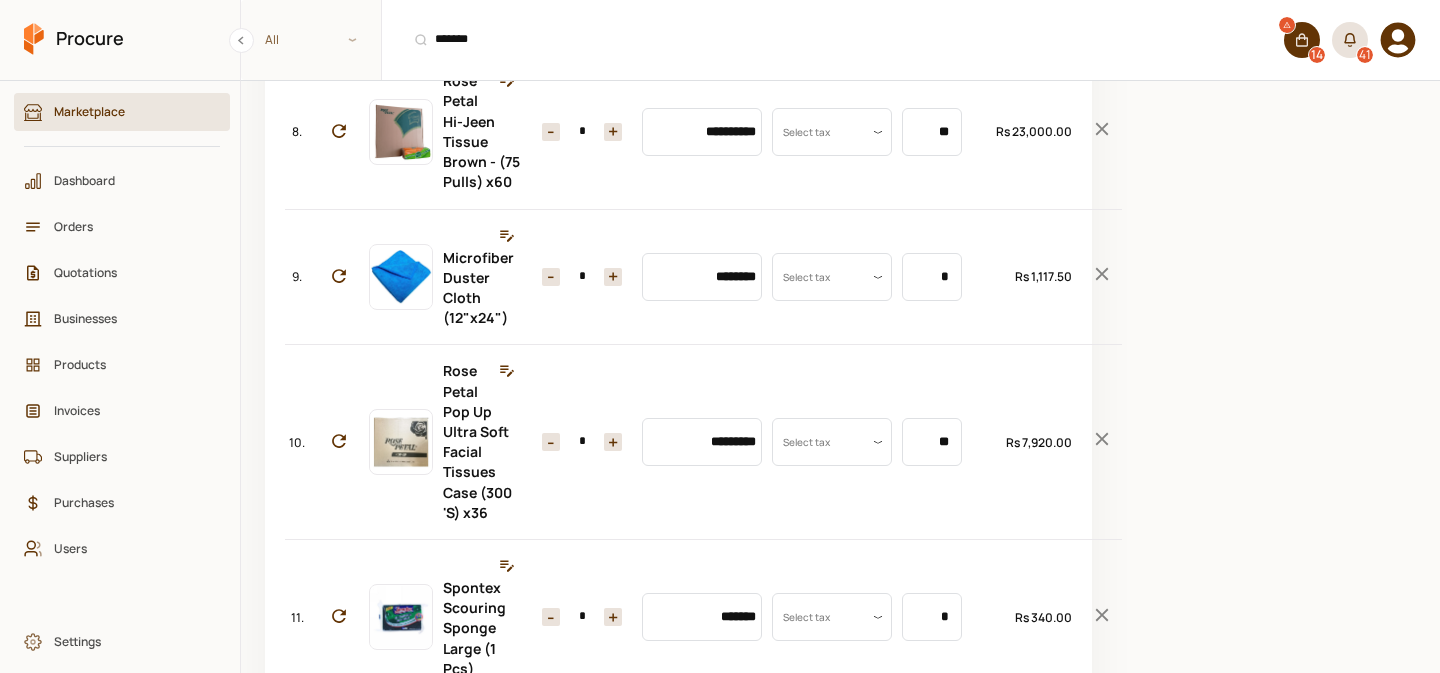 scroll, scrollTop: 1818, scrollLeft: 0, axis: vertical 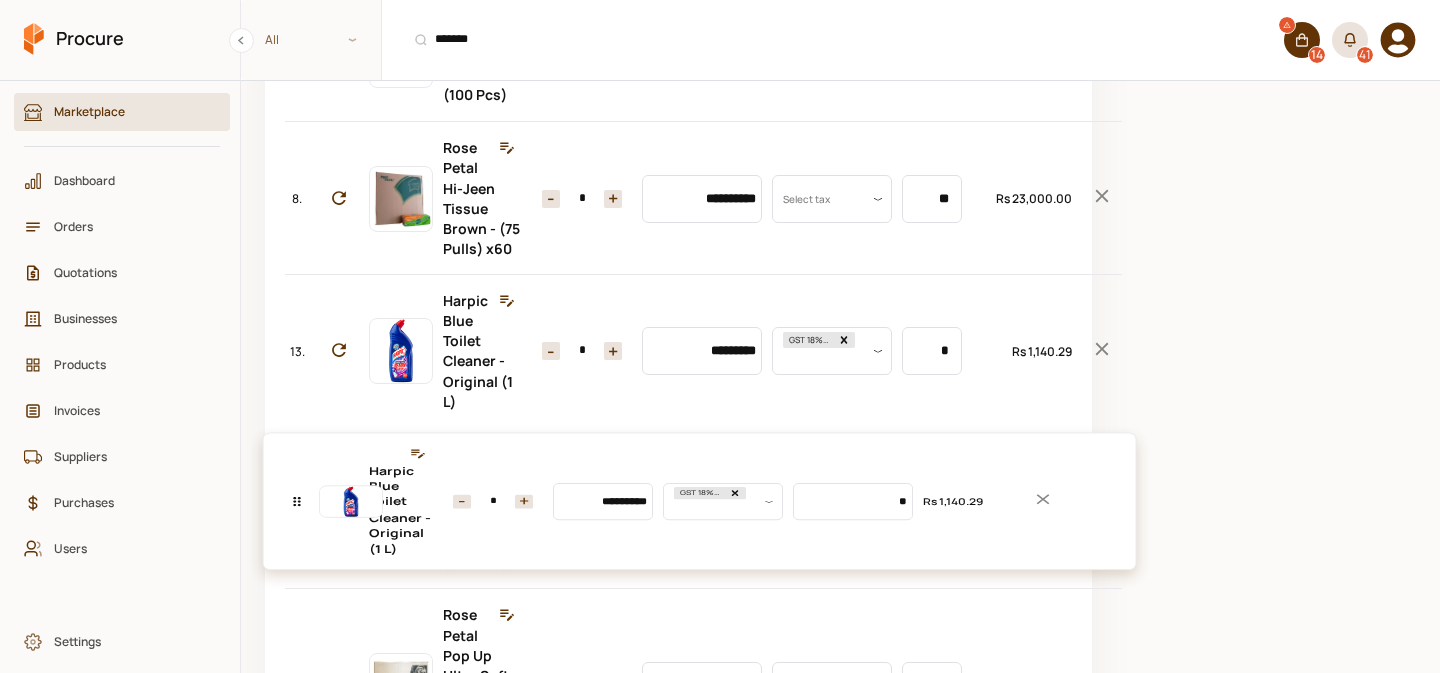 drag, startPoint x: 296, startPoint y: 361, endPoint x: 361, endPoint y: 500, distance: 153.44705 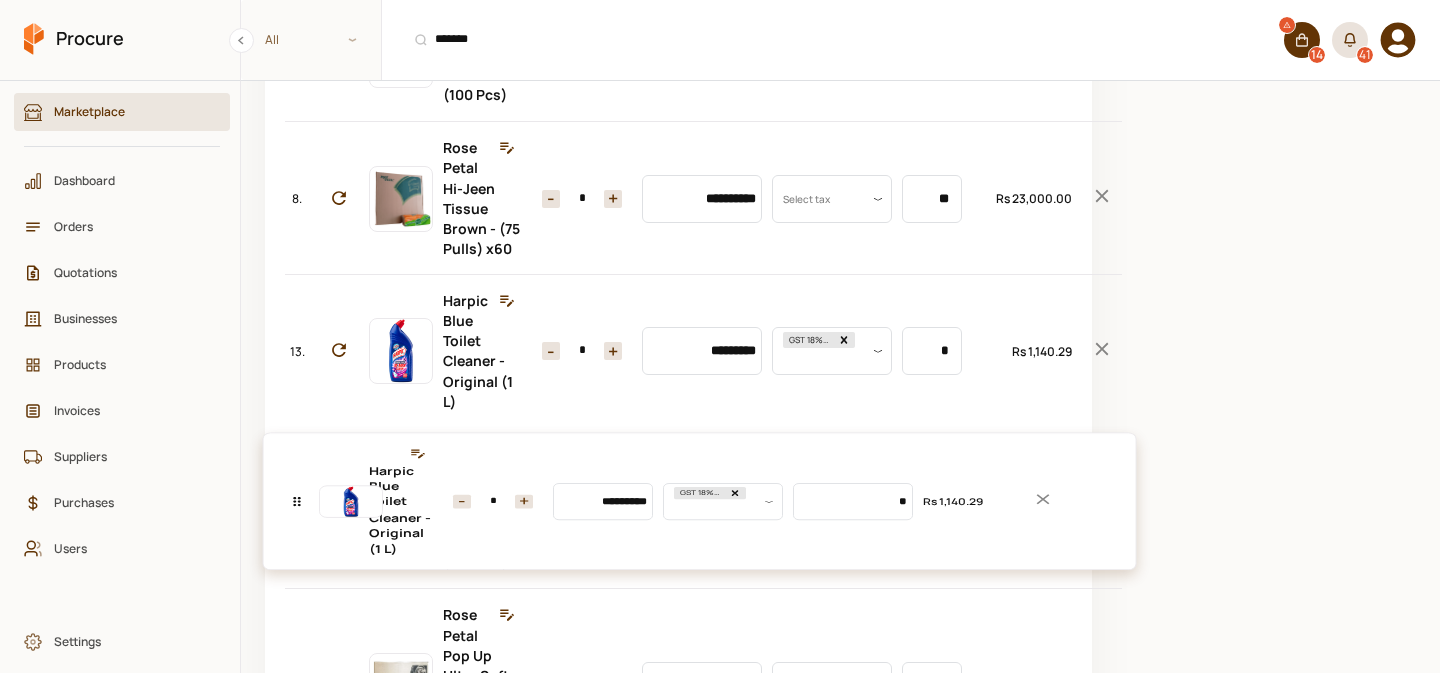 click on "**********" at bounding box center (678, 231) 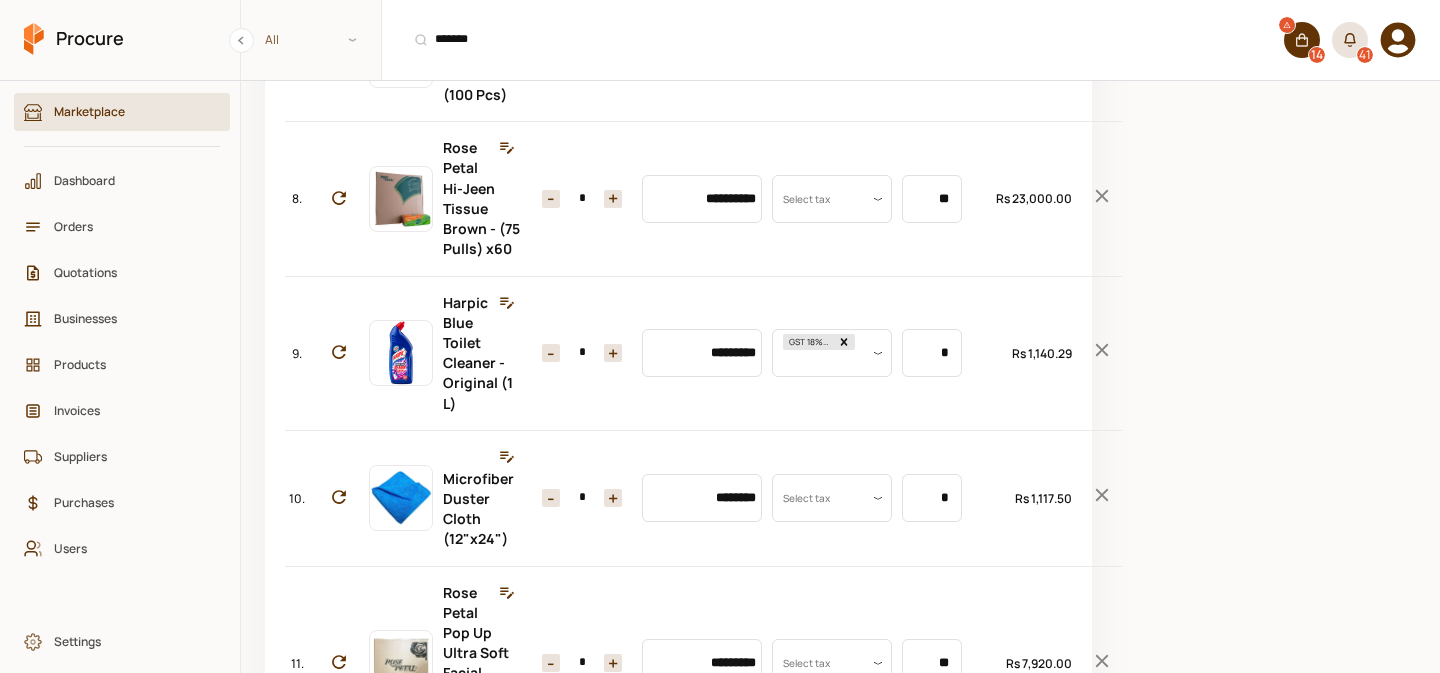 scroll, scrollTop: 1818, scrollLeft: 0, axis: vertical 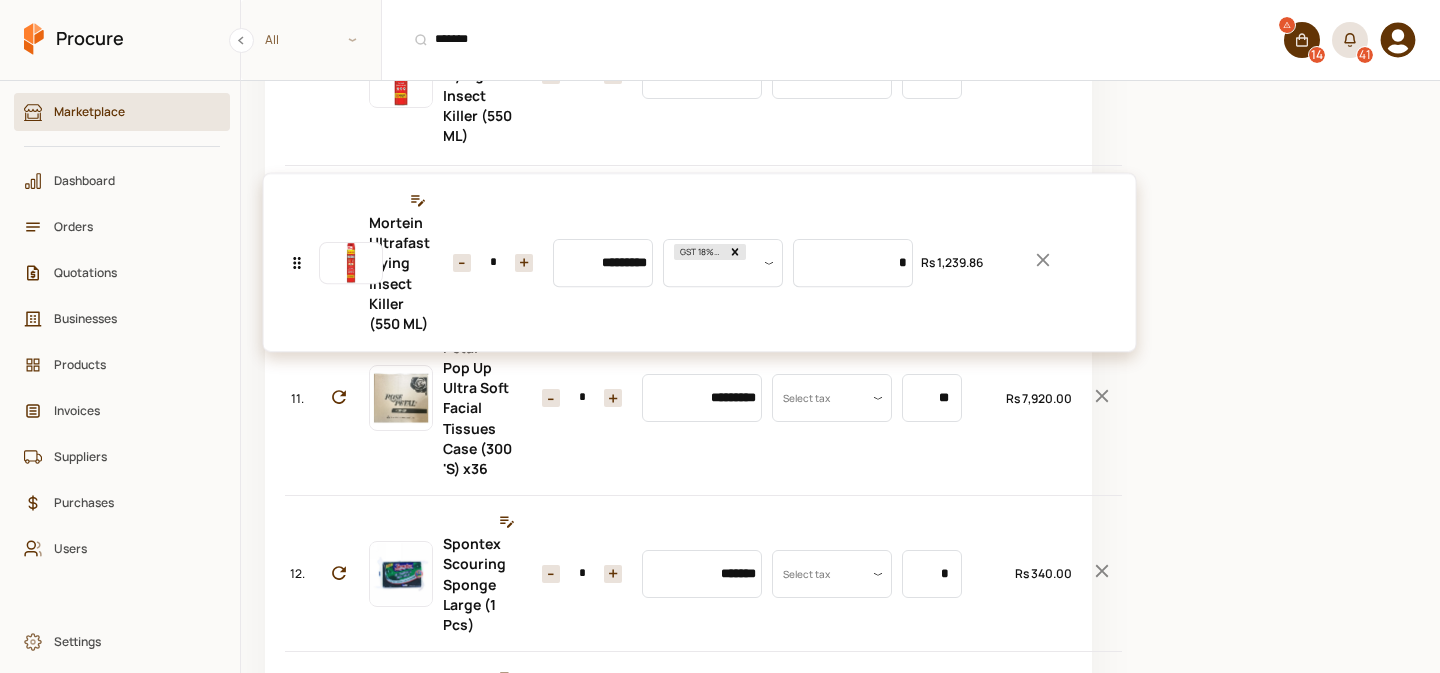drag, startPoint x: 298, startPoint y: 535, endPoint x: 402, endPoint y: 252, distance: 301.50455 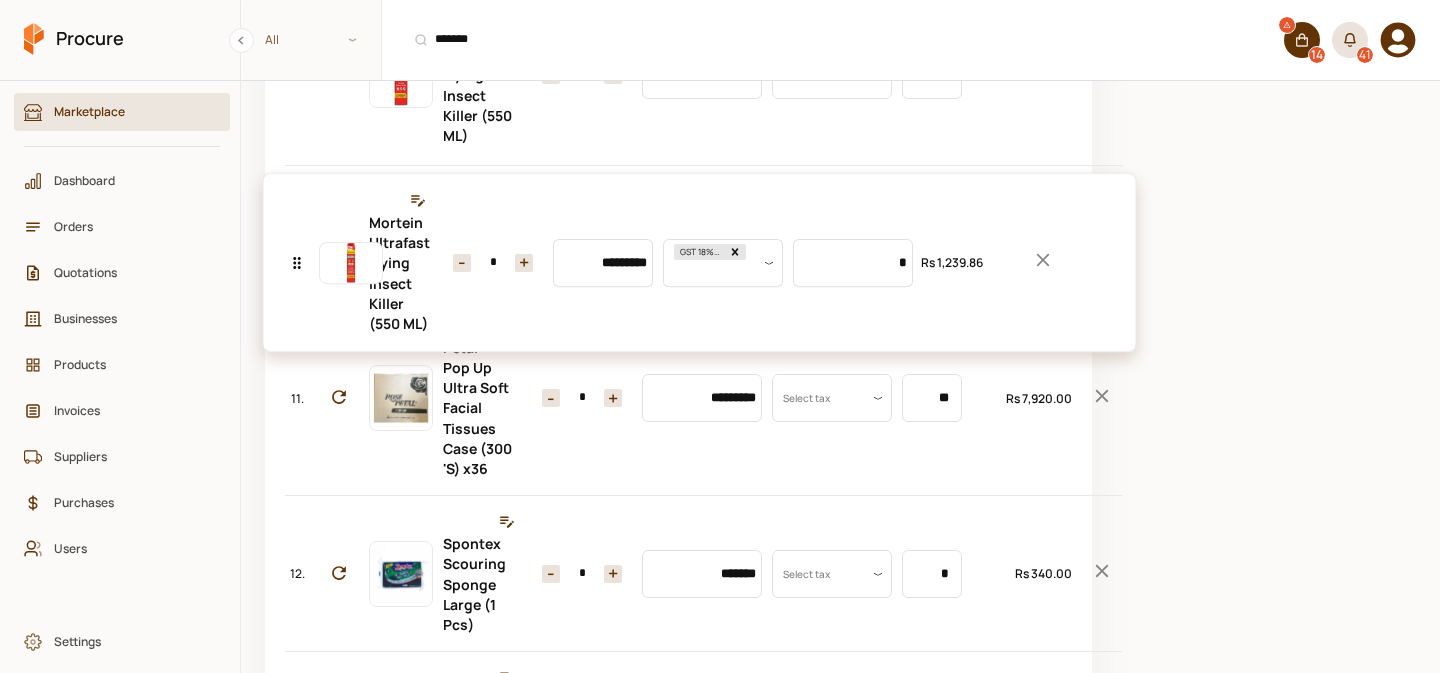 click on "**********" at bounding box center [678, -211] 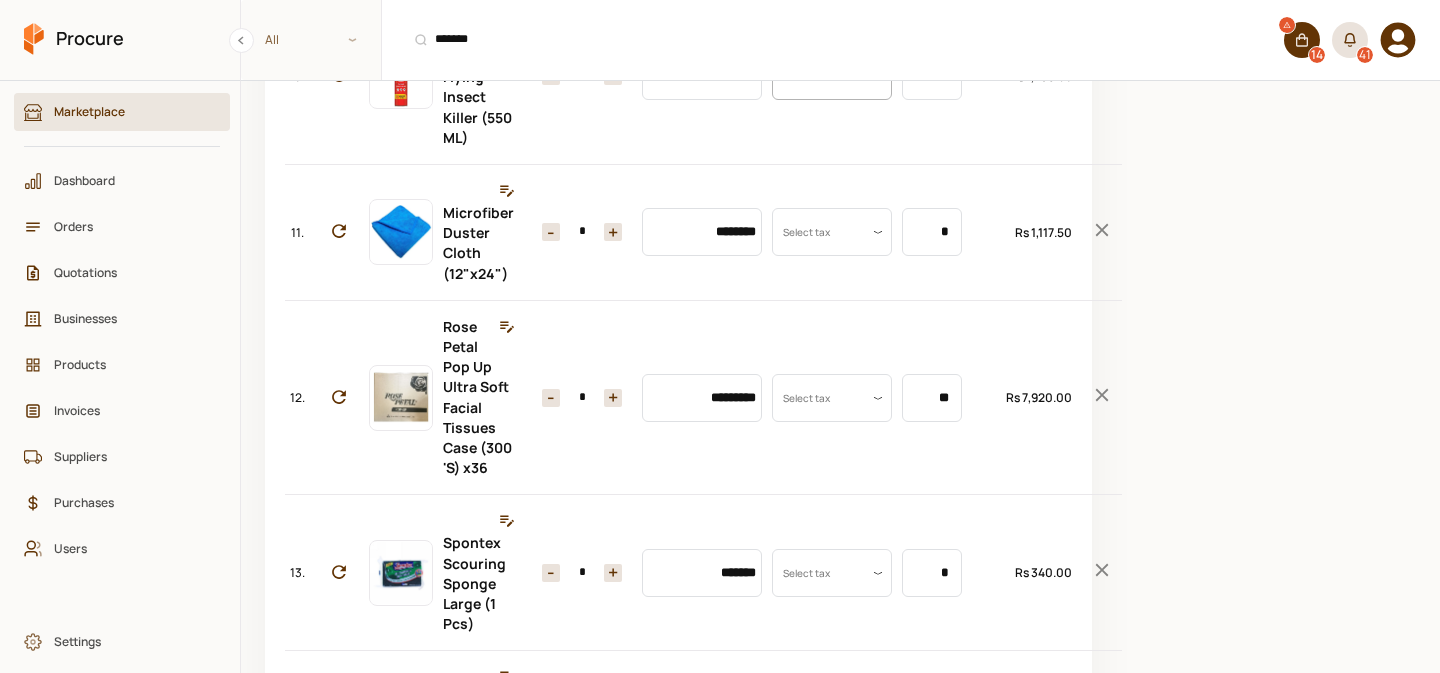click 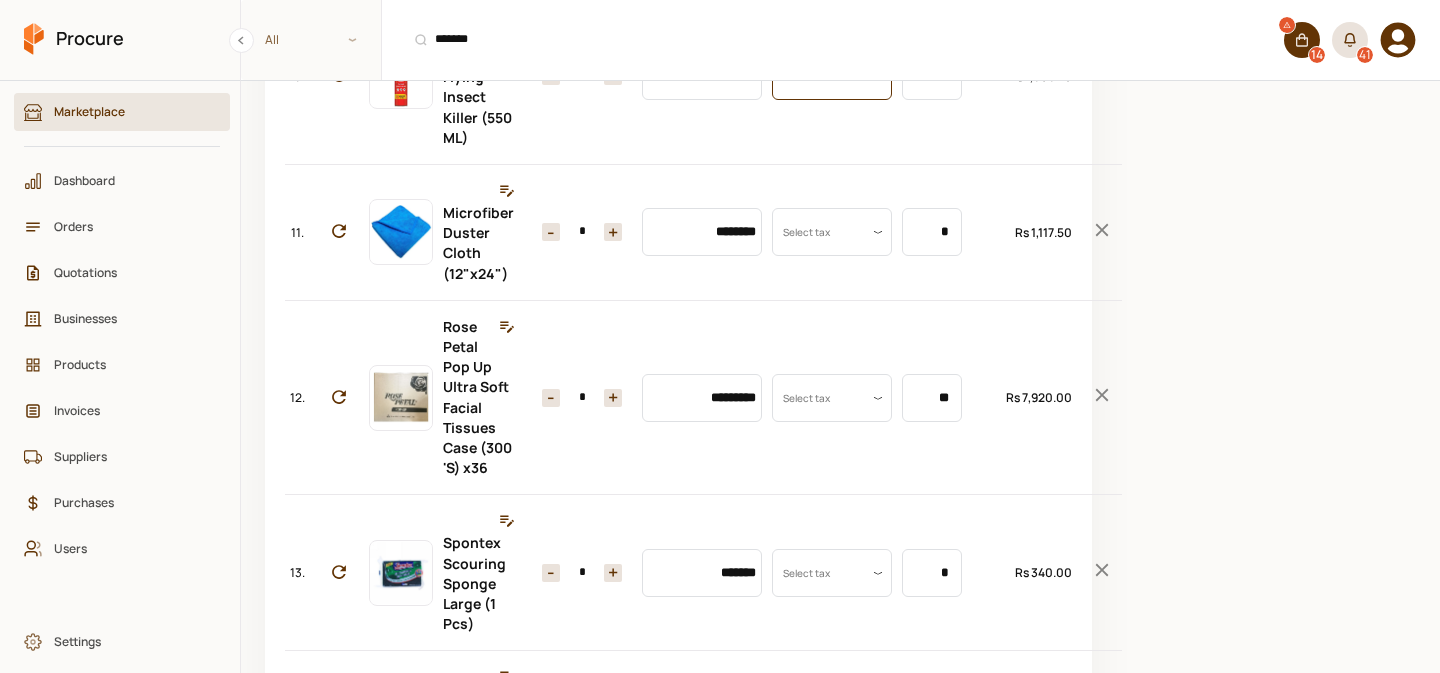 scroll, scrollTop: 0, scrollLeft: 0, axis: both 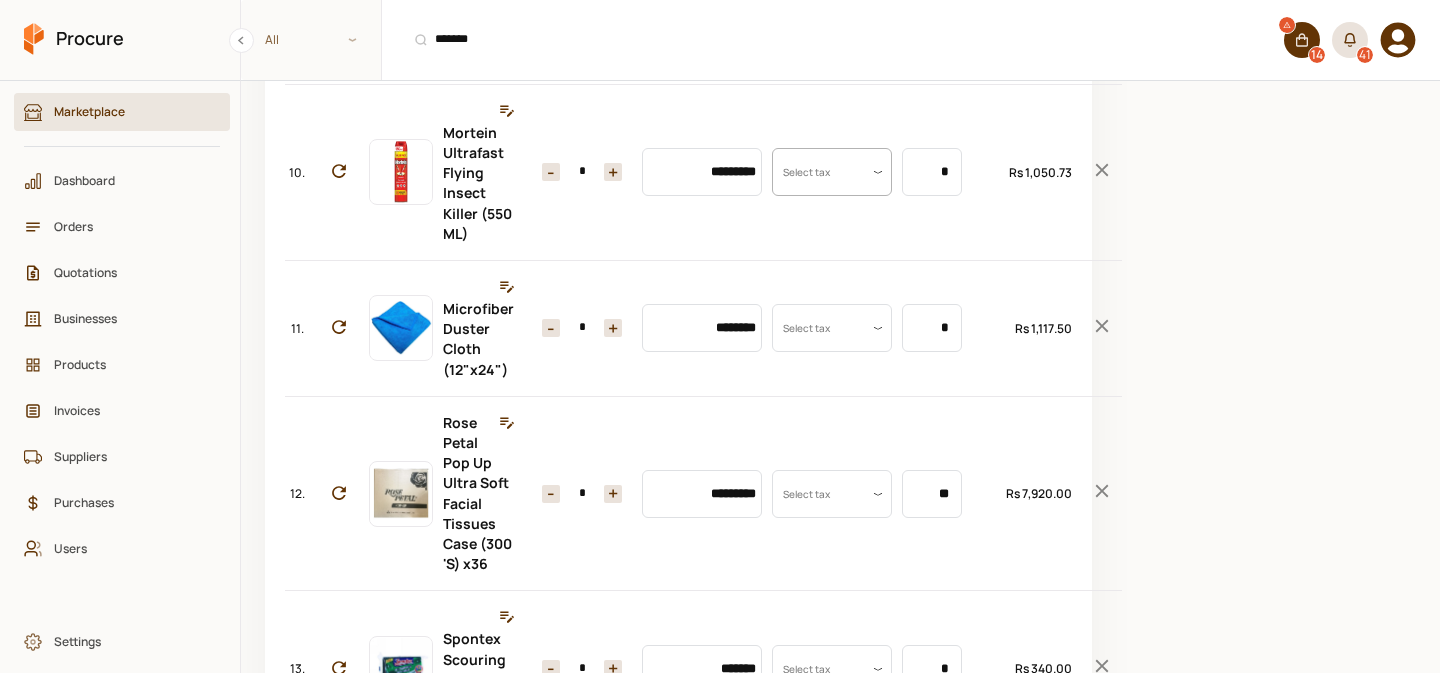 click on "********" at bounding box center [702, 7] 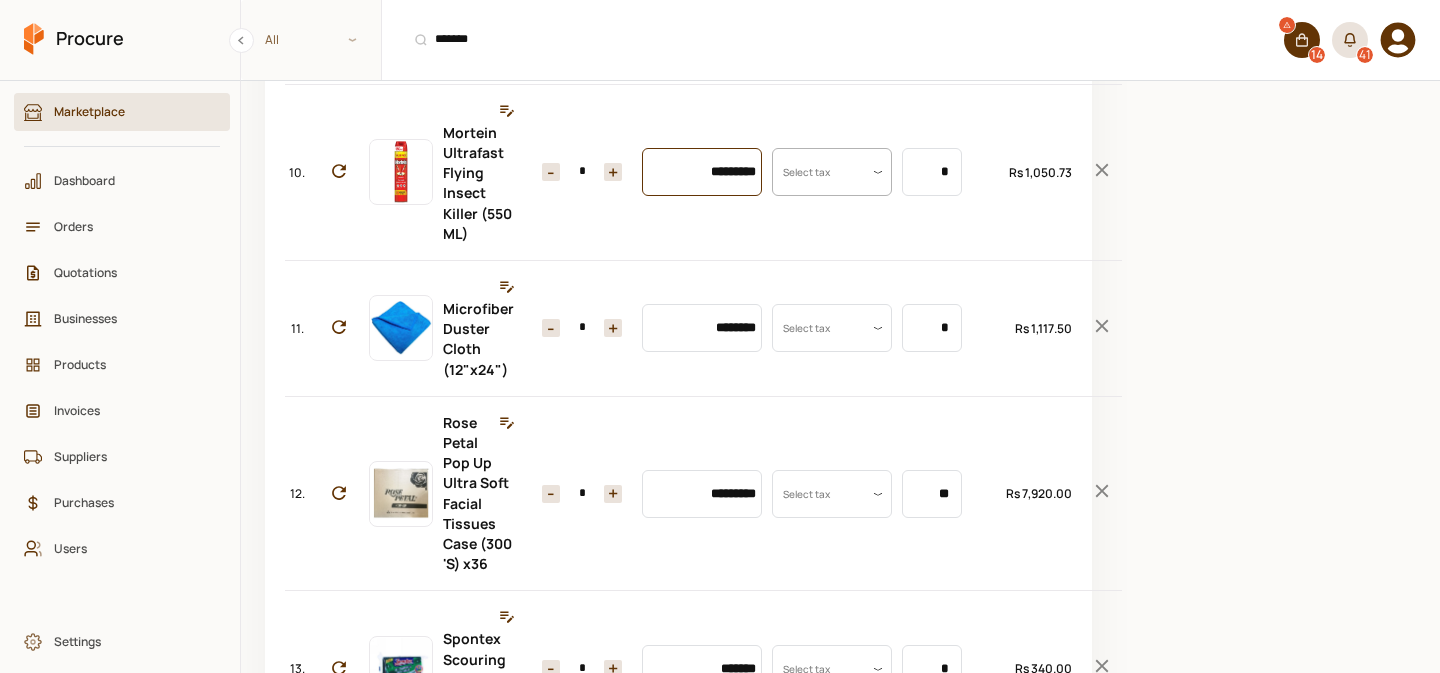 click on "*********" at bounding box center (702, 172) 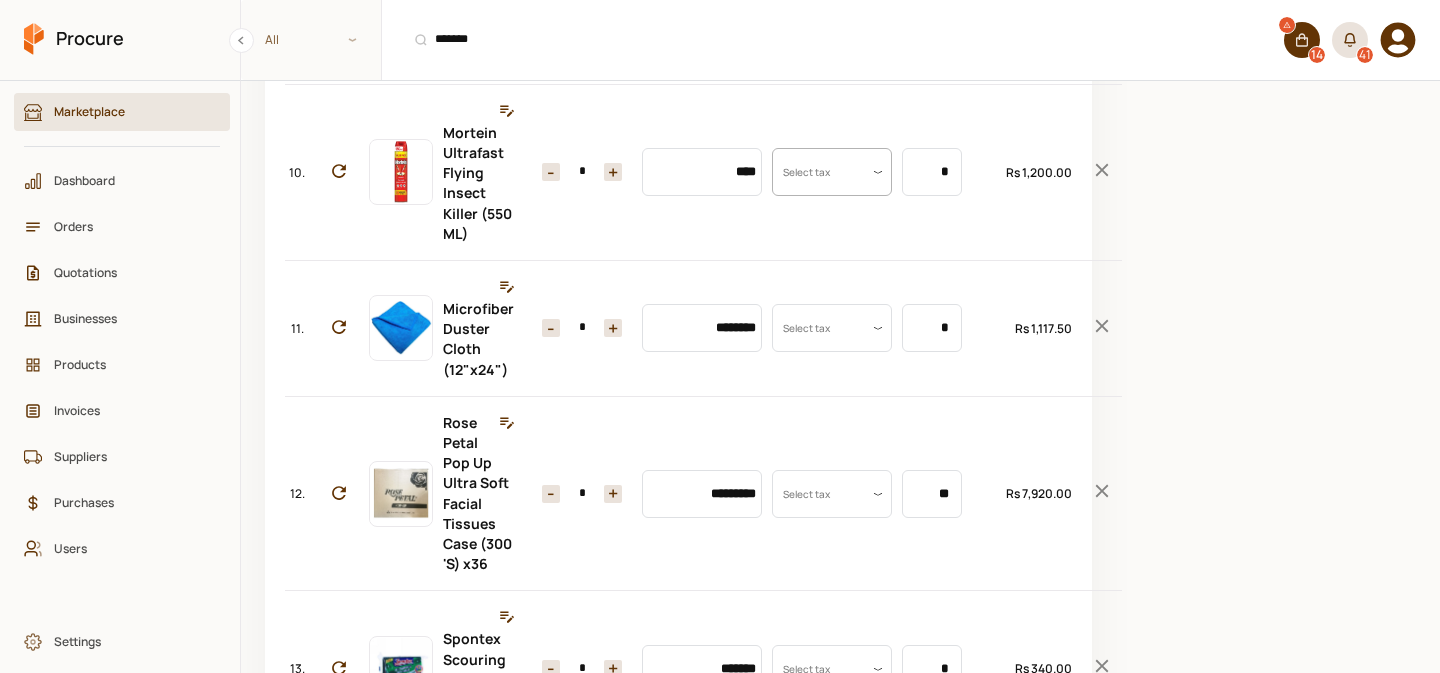 type on "*********" 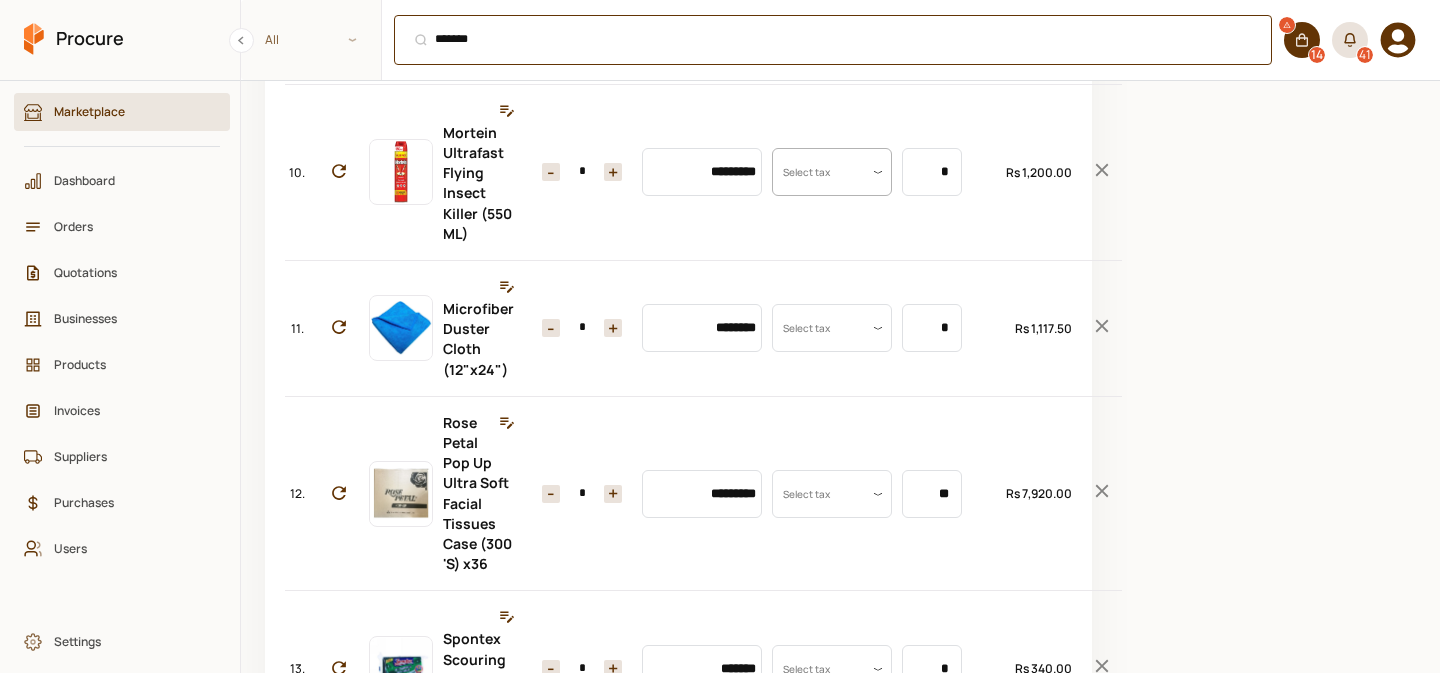 click on "******* ⌘  + K" at bounding box center (833, 40) 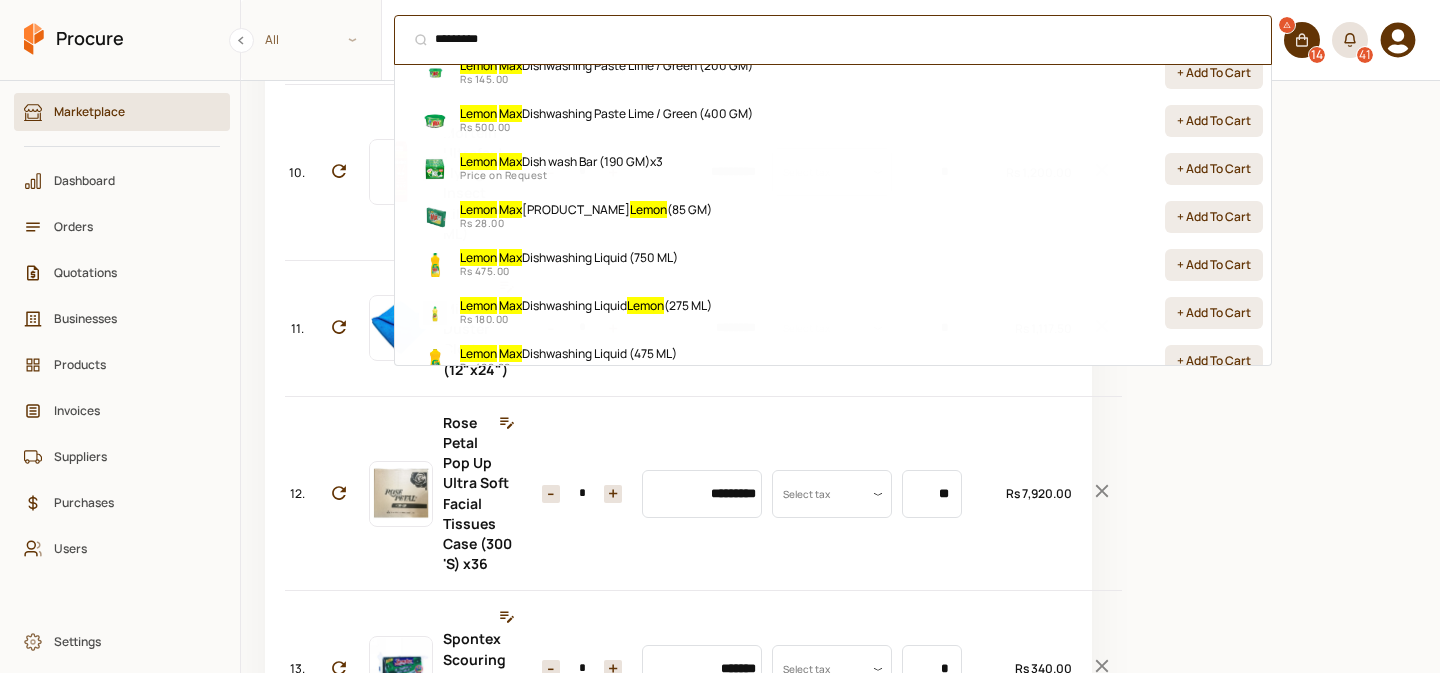 scroll, scrollTop: 250, scrollLeft: 0, axis: vertical 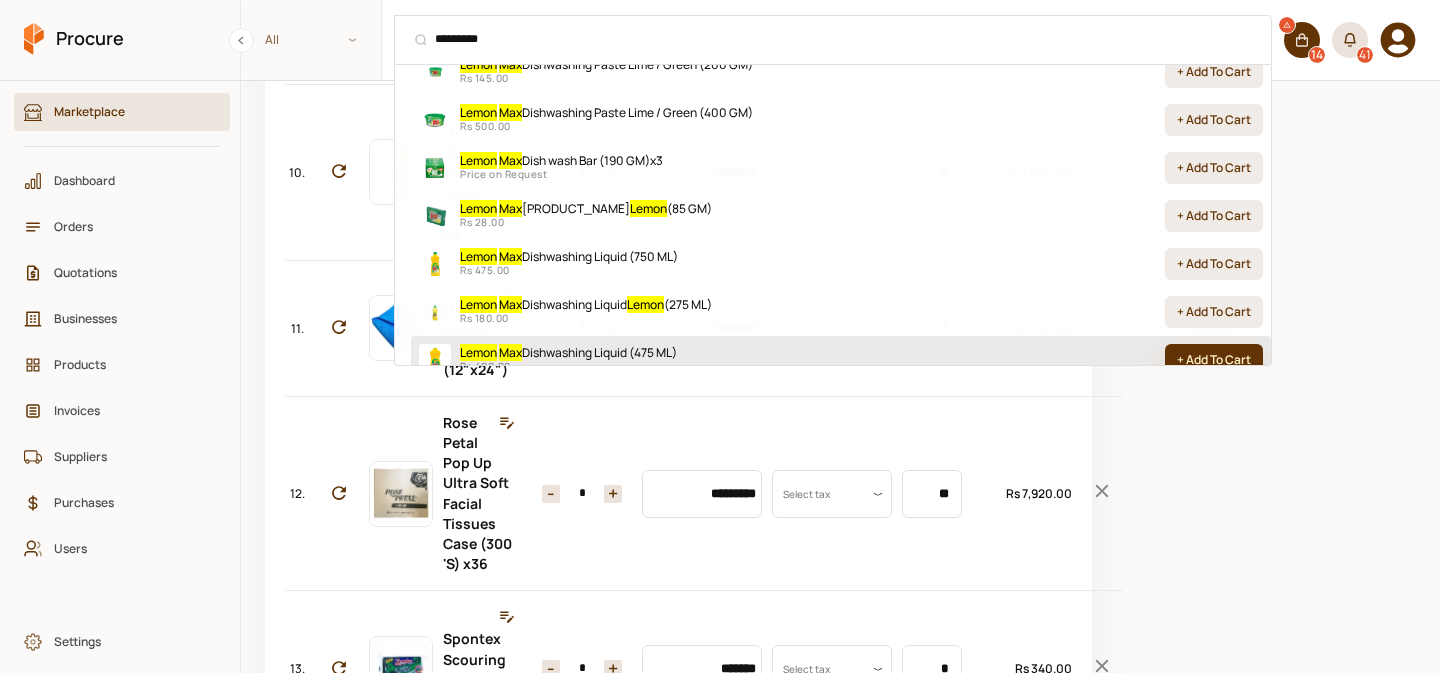 click on "+ Add To Cart" at bounding box center (1214, 360) 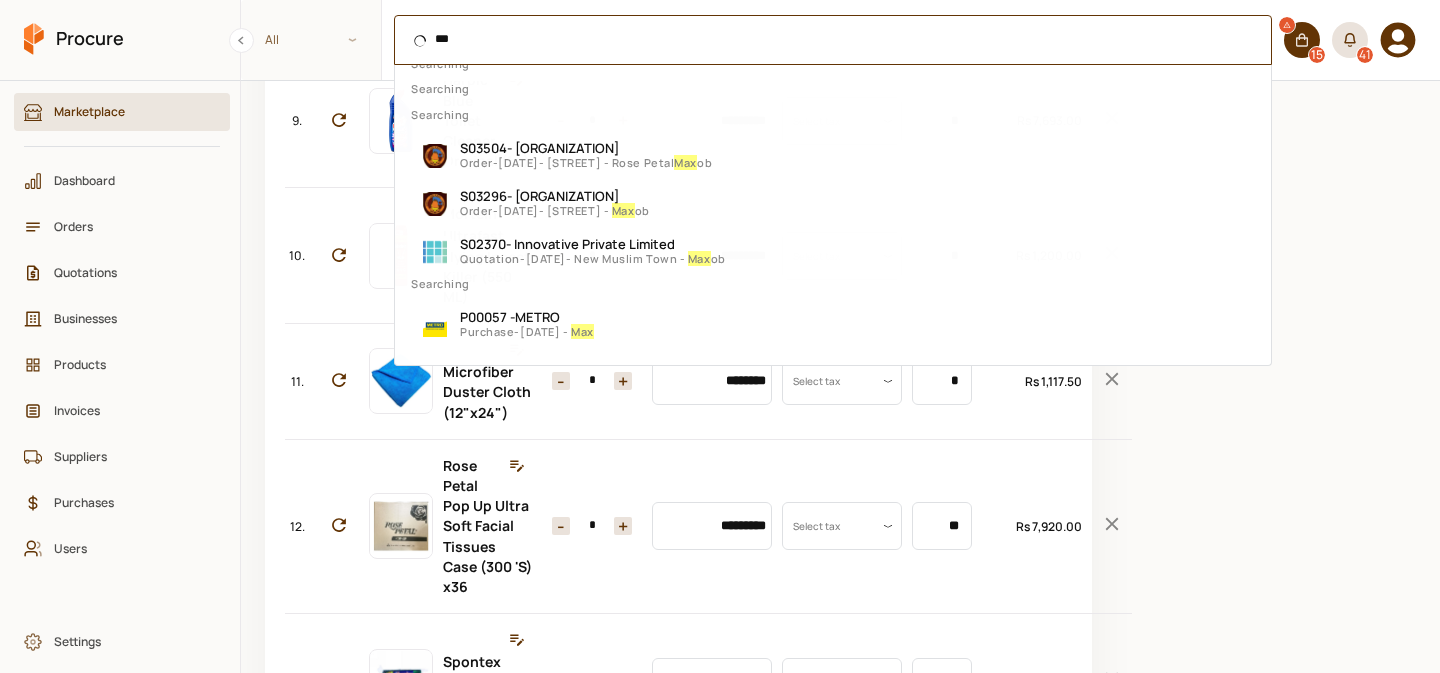 scroll, scrollTop: 0, scrollLeft: 0, axis: both 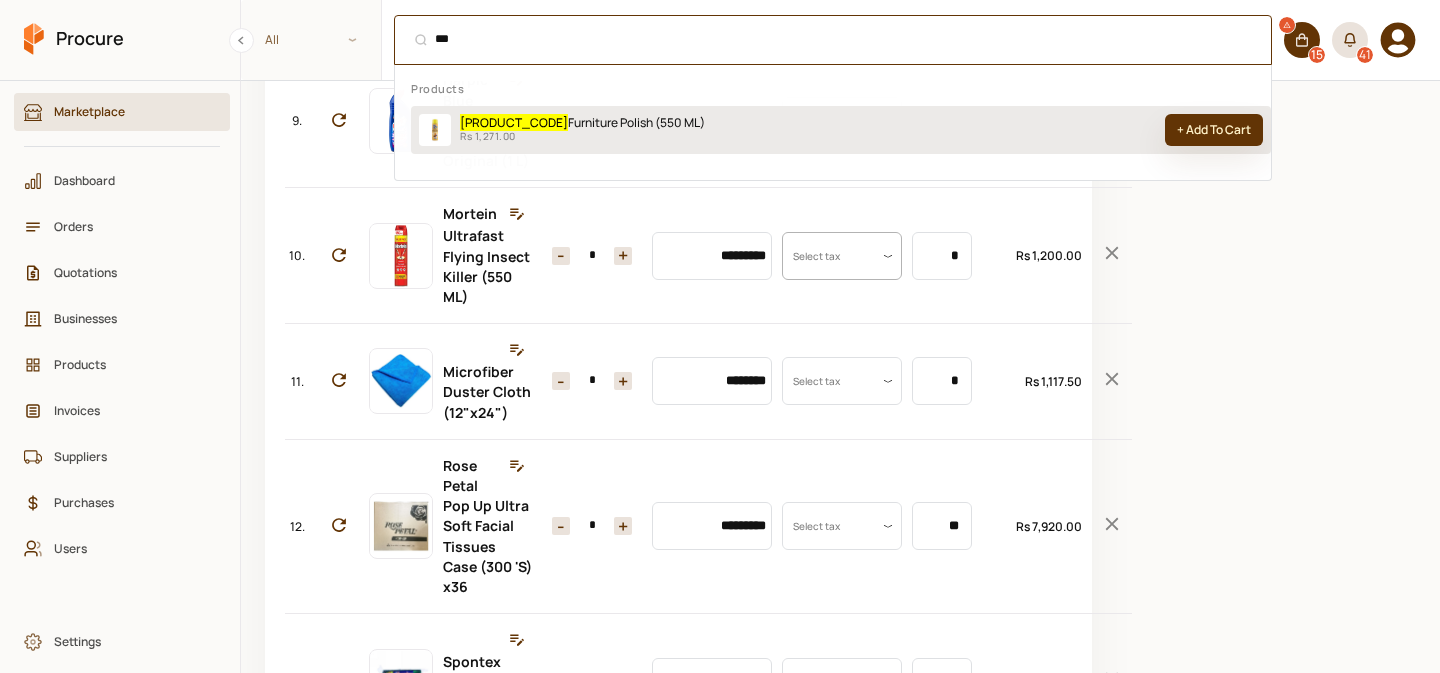 type on "***" 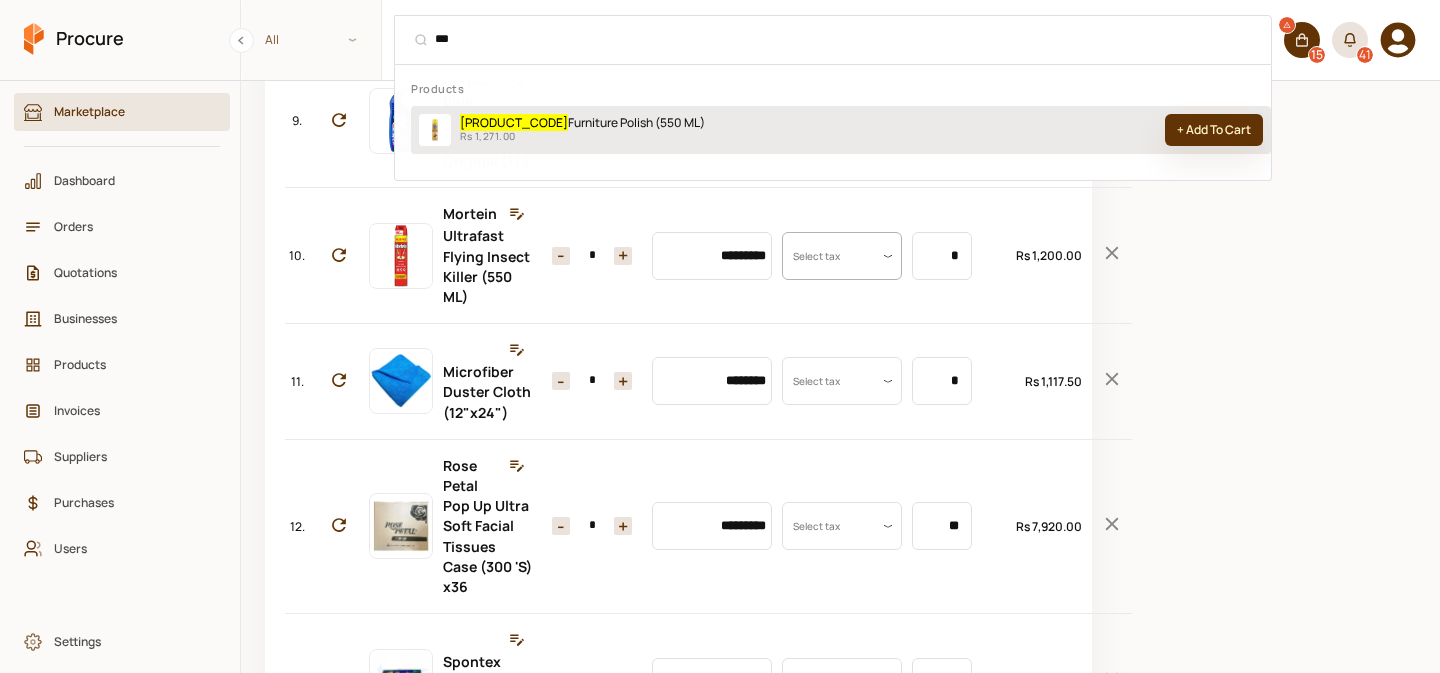 click on "+ Add To Cart" at bounding box center [1214, 130] 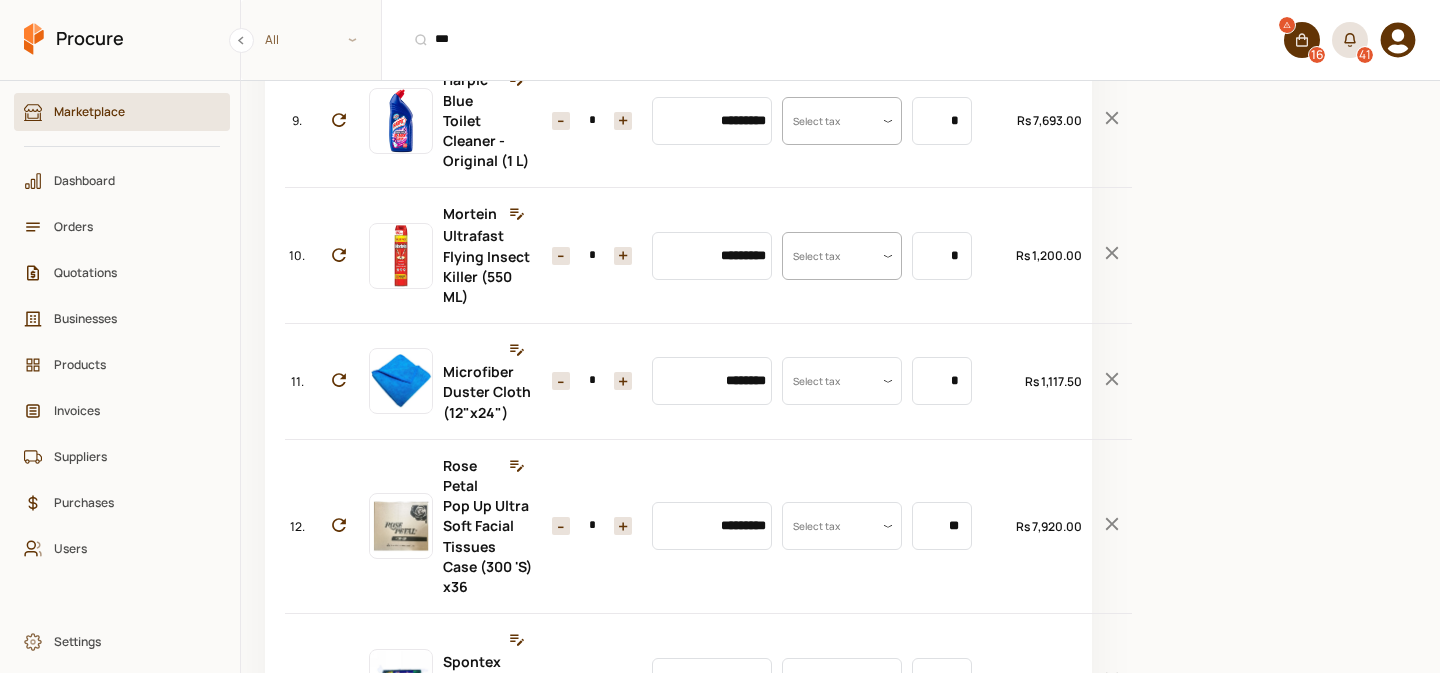scroll, scrollTop: 1756, scrollLeft: 0, axis: vertical 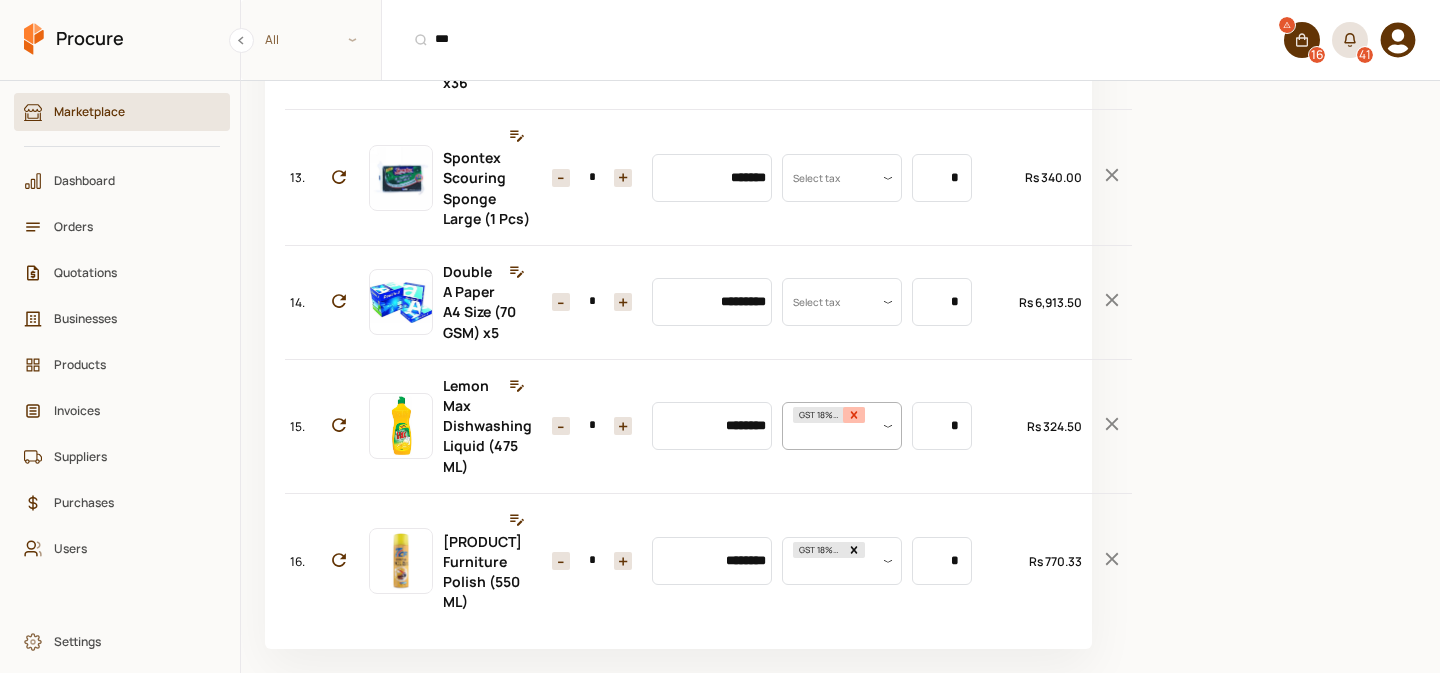click 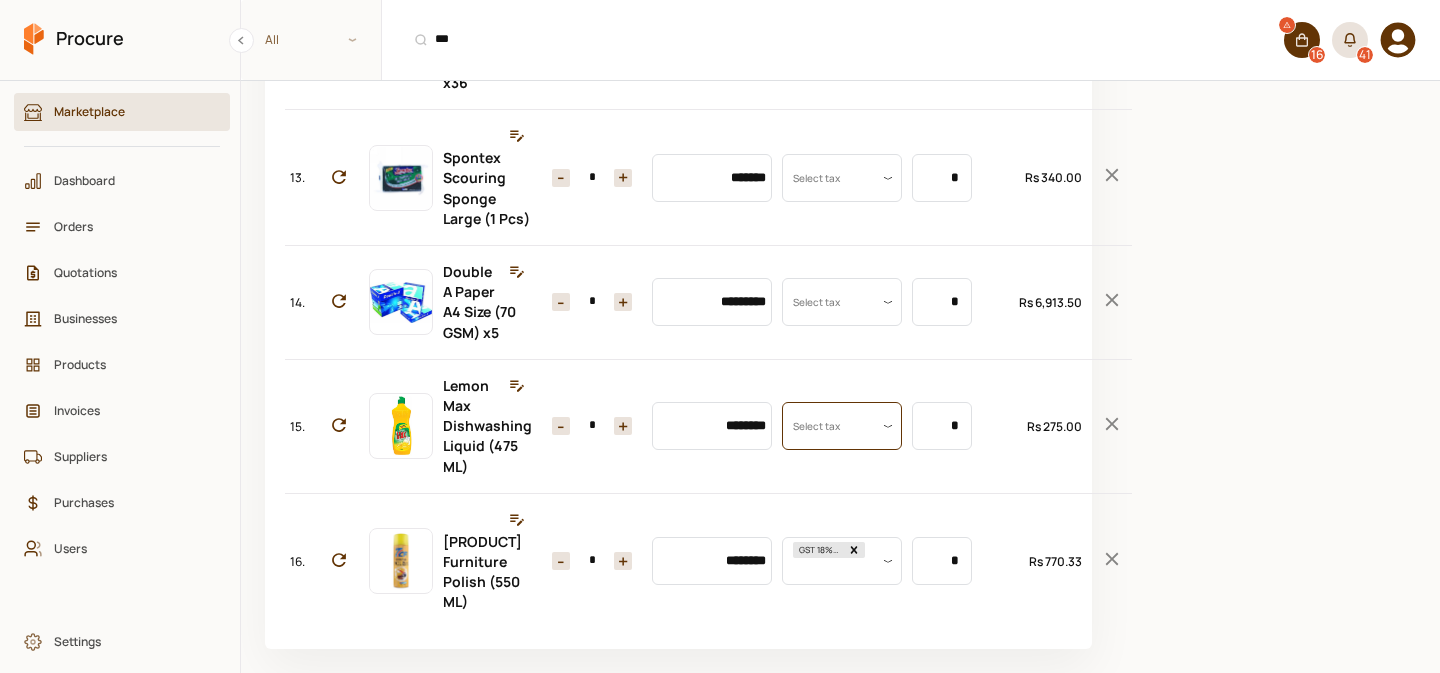 scroll, scrollTop: 0, scrollLeft: 0, axis: both 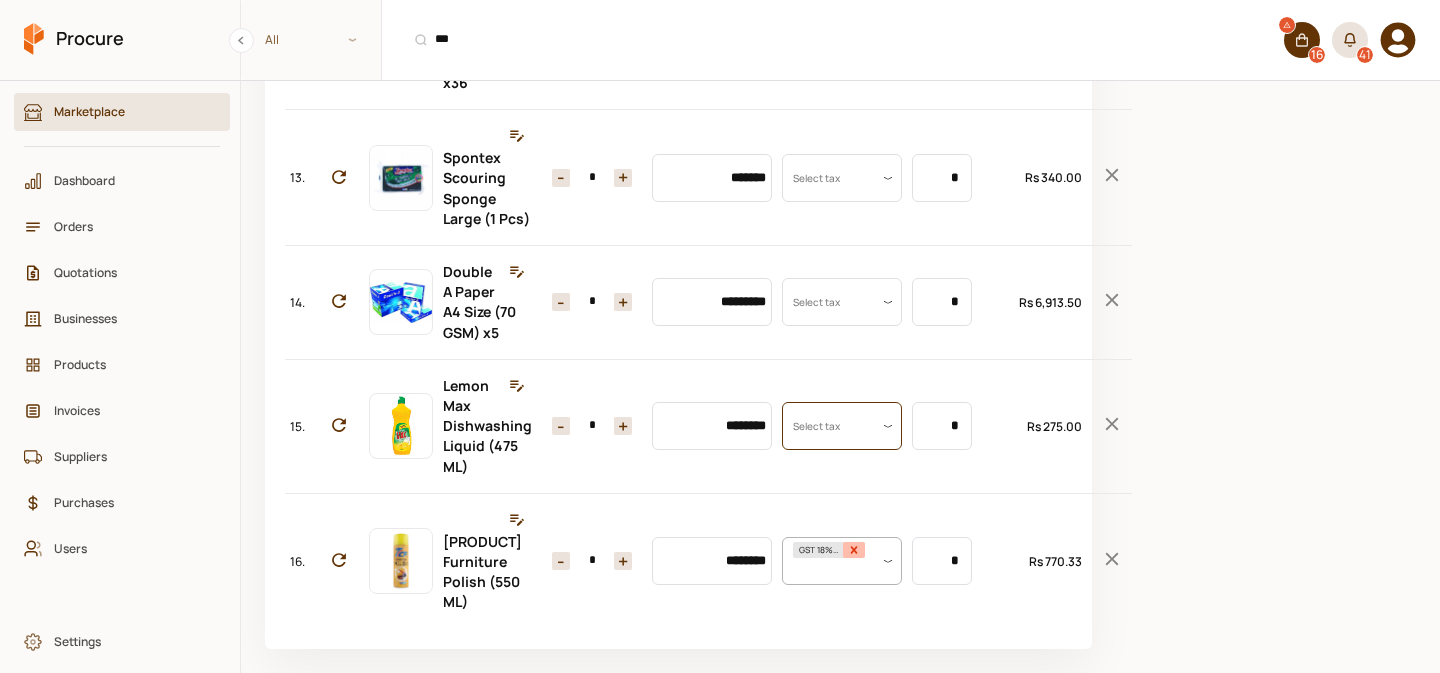 click 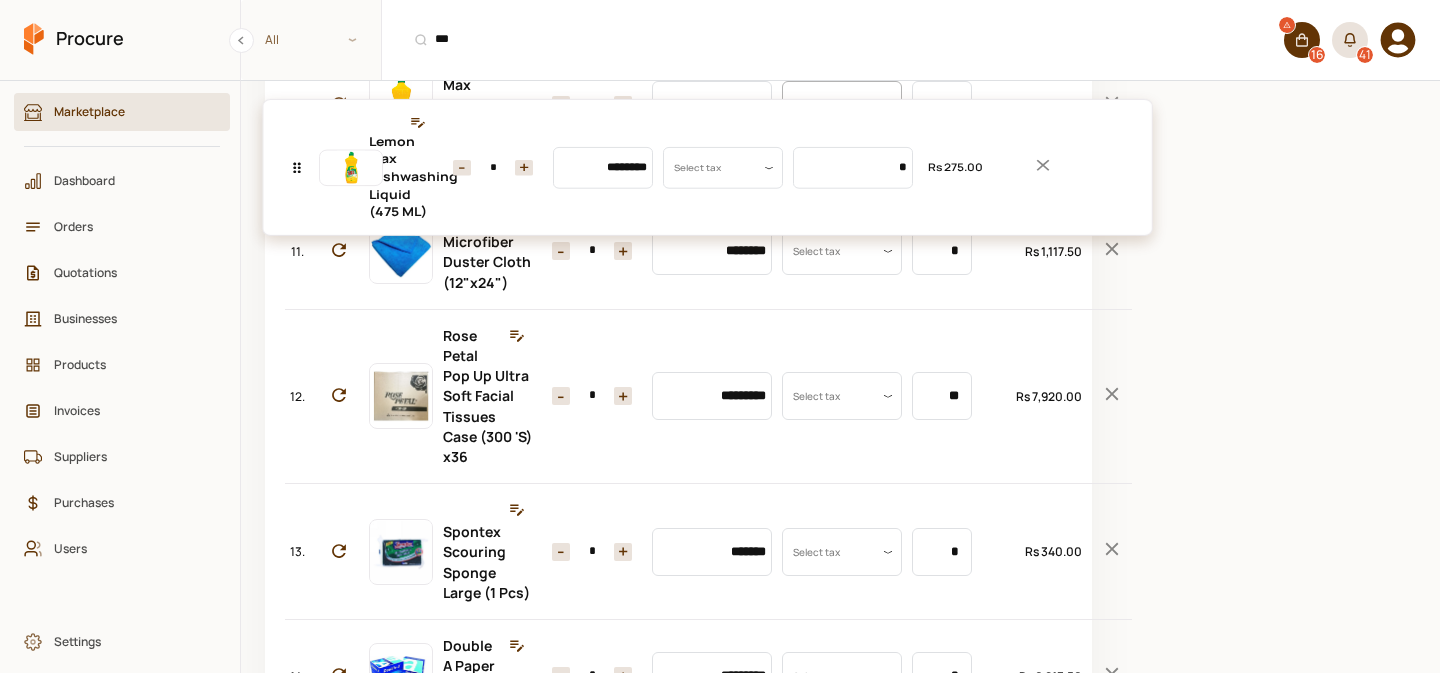 scroll, scrollTop: 1414, scrollLeft: 0, axis: vertical 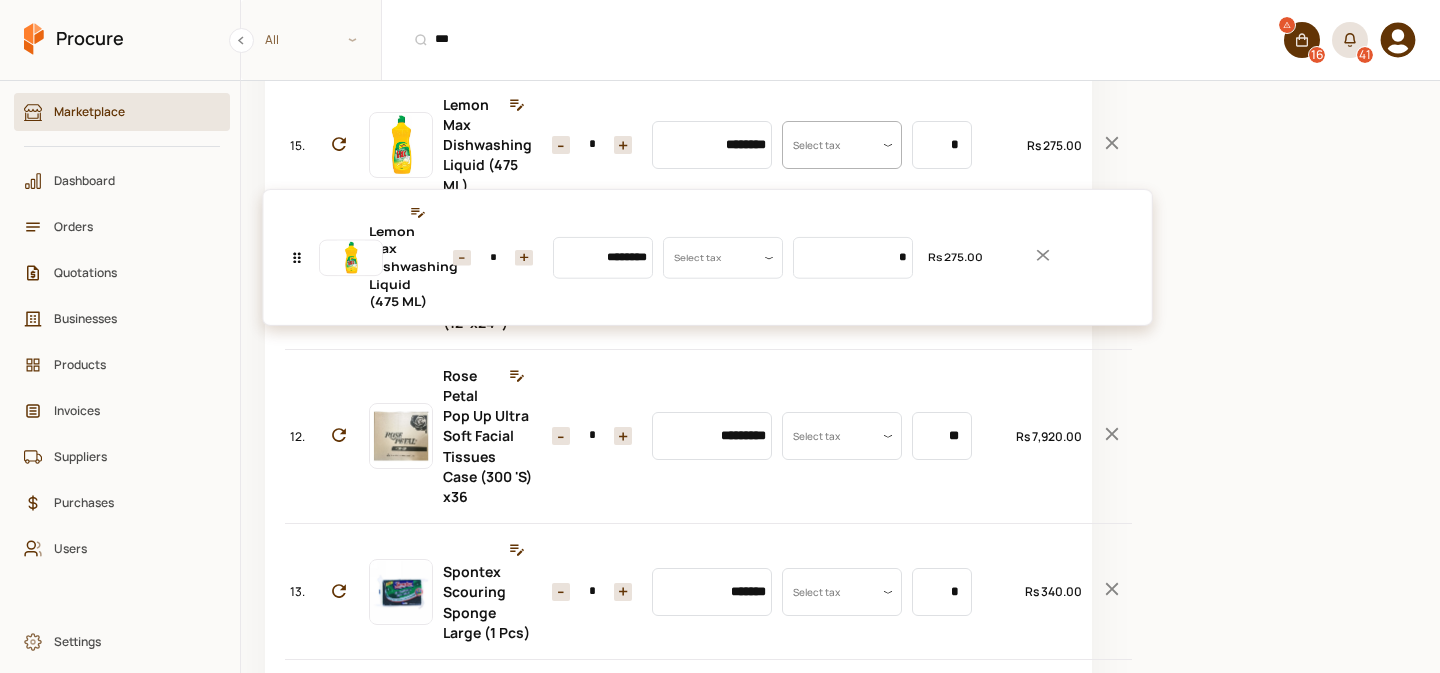drag, startPoint x: 296, startPoint y: 447, endPoint x: 372, endPoint y: 249, distance: 212.08488 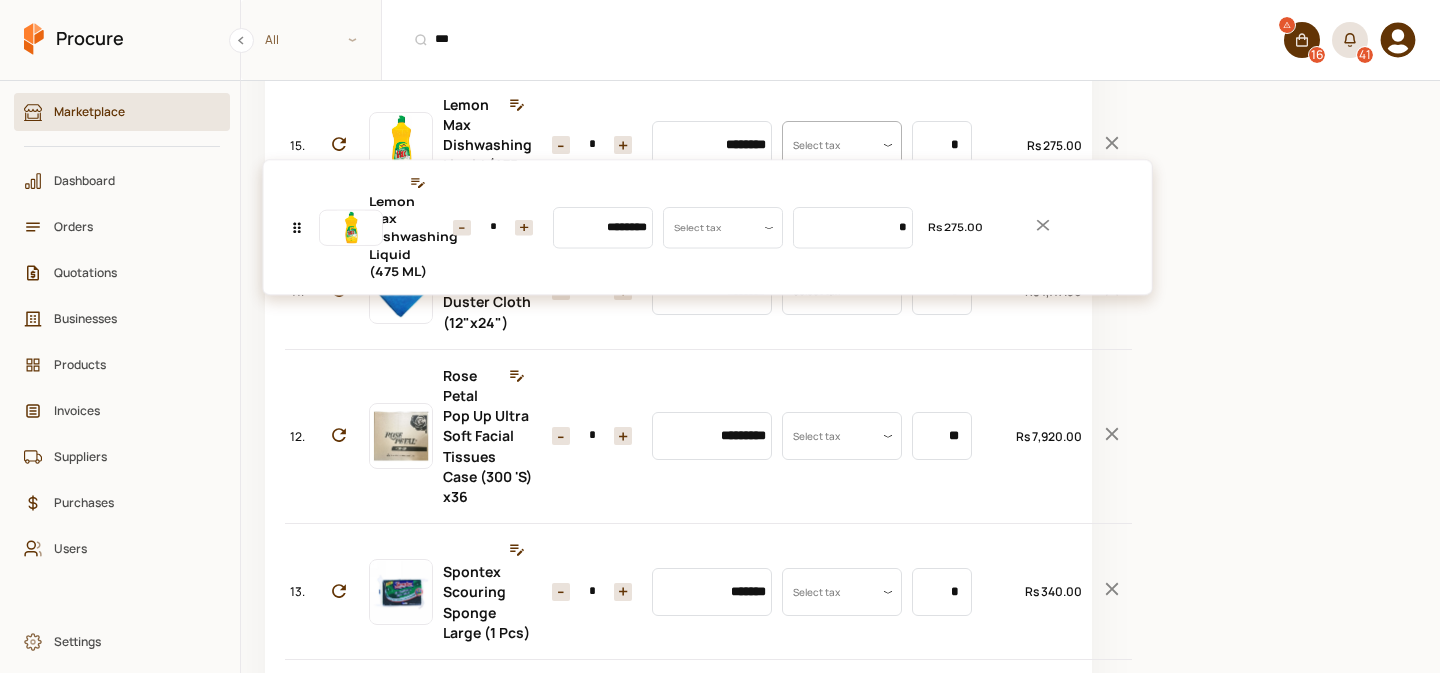 click on "**********" at bounding box center [678, -130] 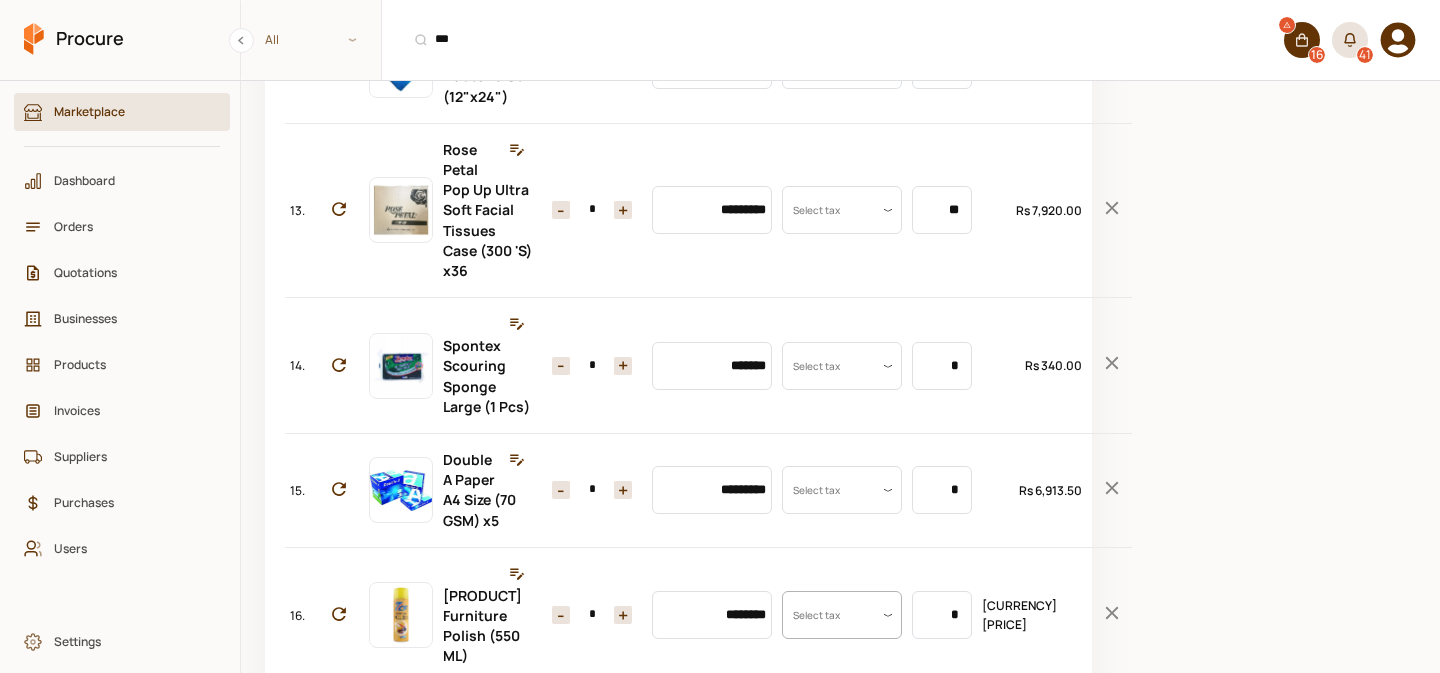 scroll, scrollTop: 1756, scrollLeft: 0, axis: vertical 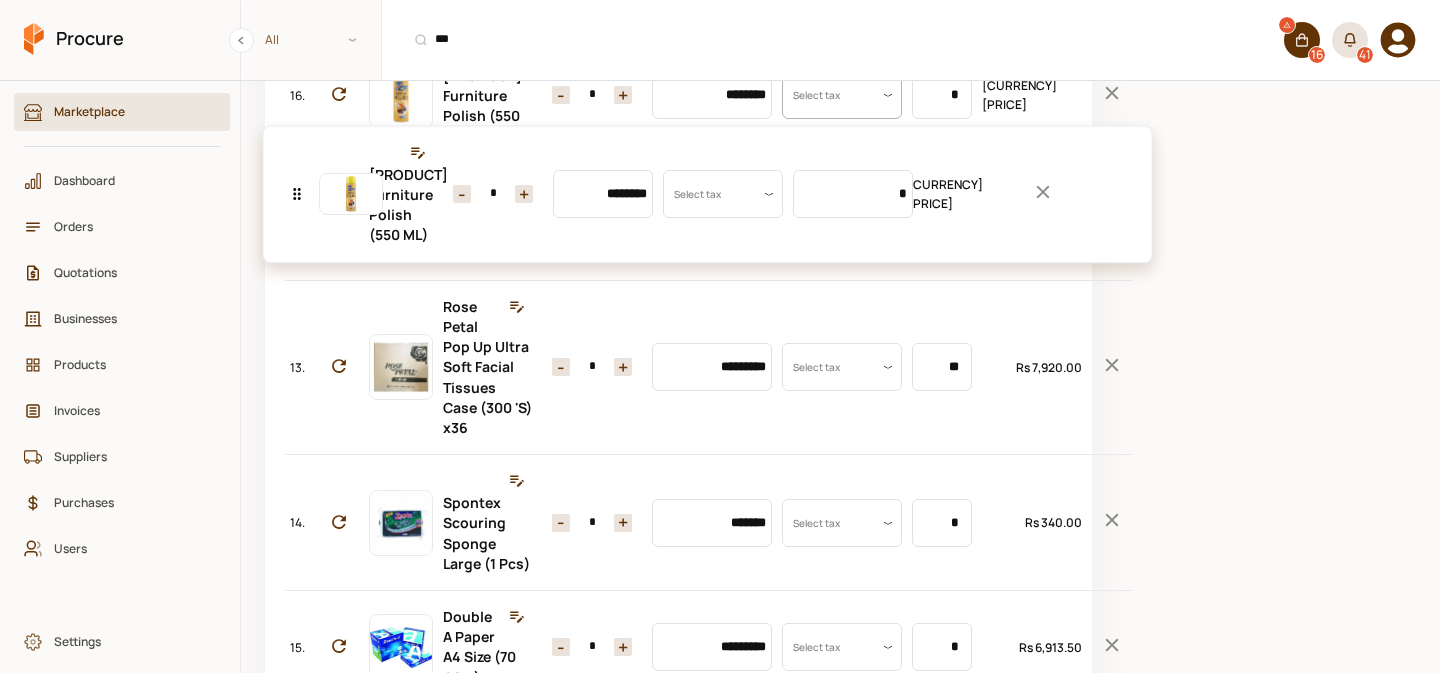 drag, startPoint x: 294, startPoint y: 576, endPoint x: 337, endPoint y: 192, distance: 386.40005 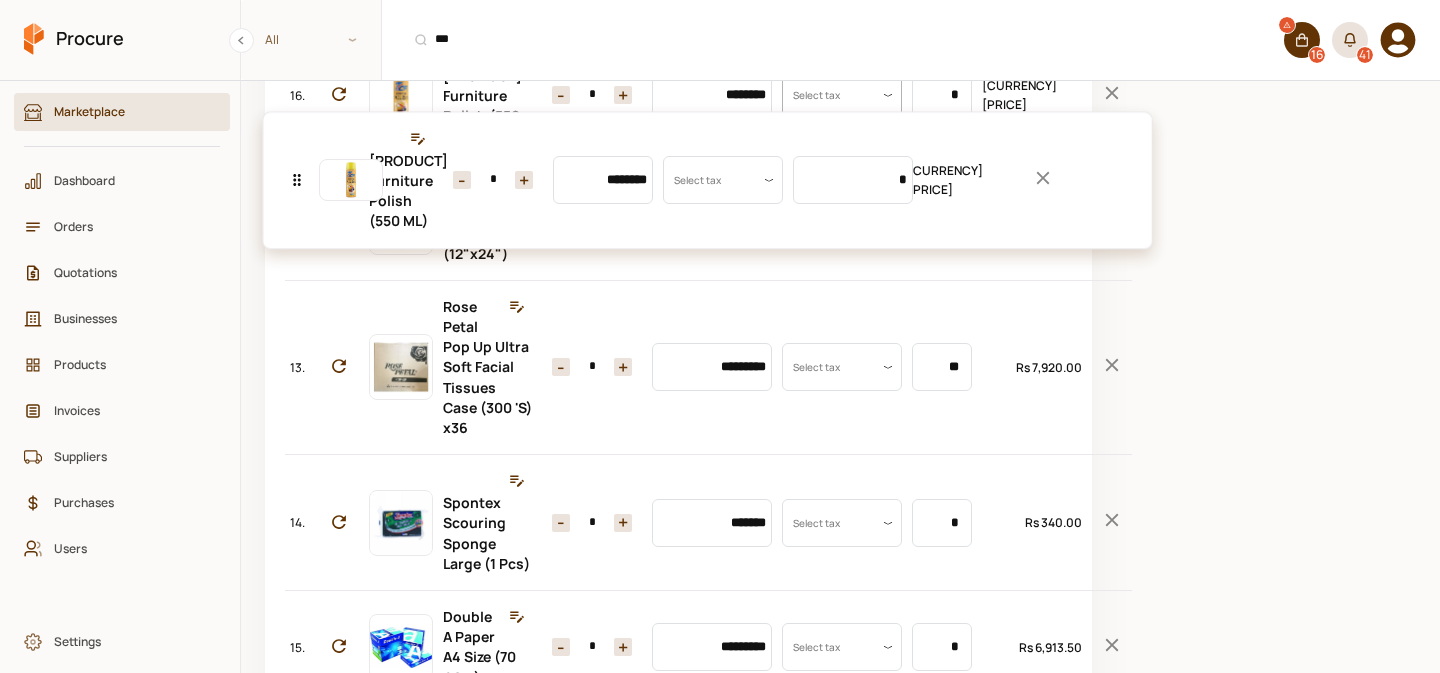 click on "**********" at bounding box center [678, -315] 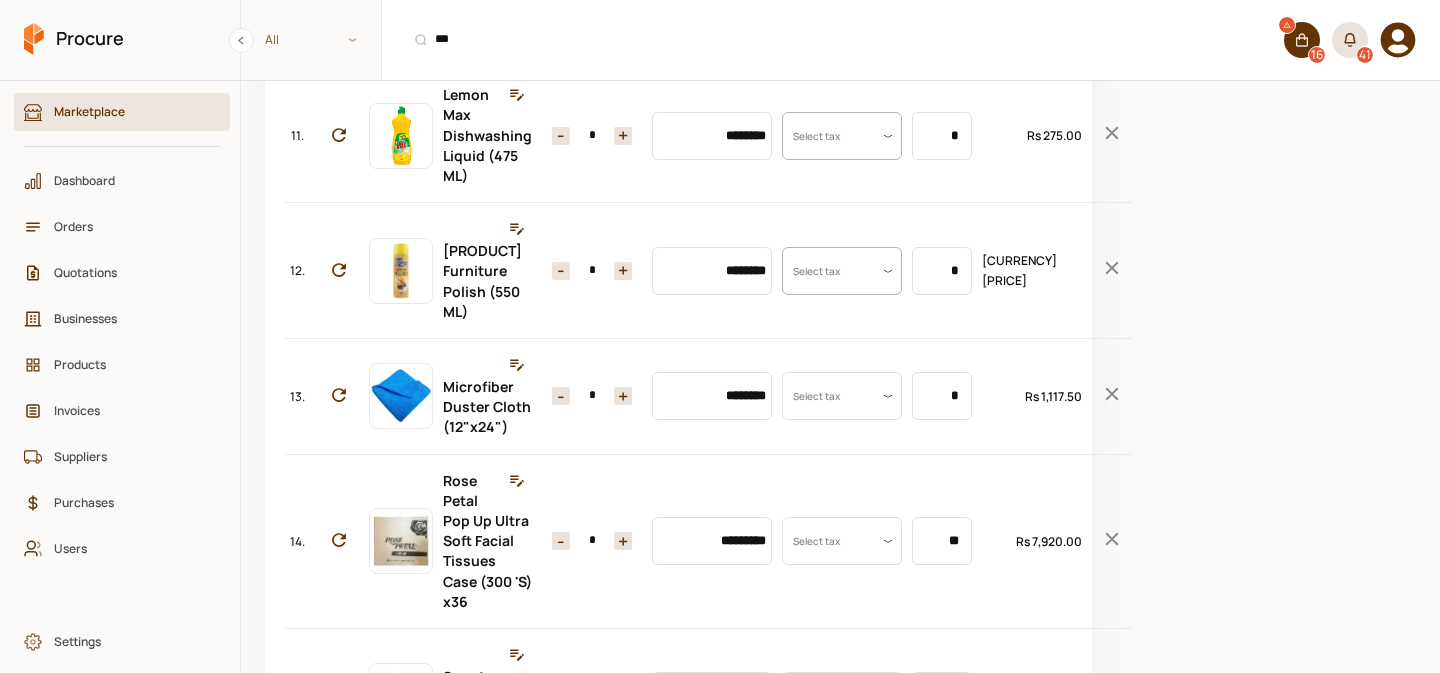 scroll, scrollTop: 1444, scrollLeft: 0, axis: vertical 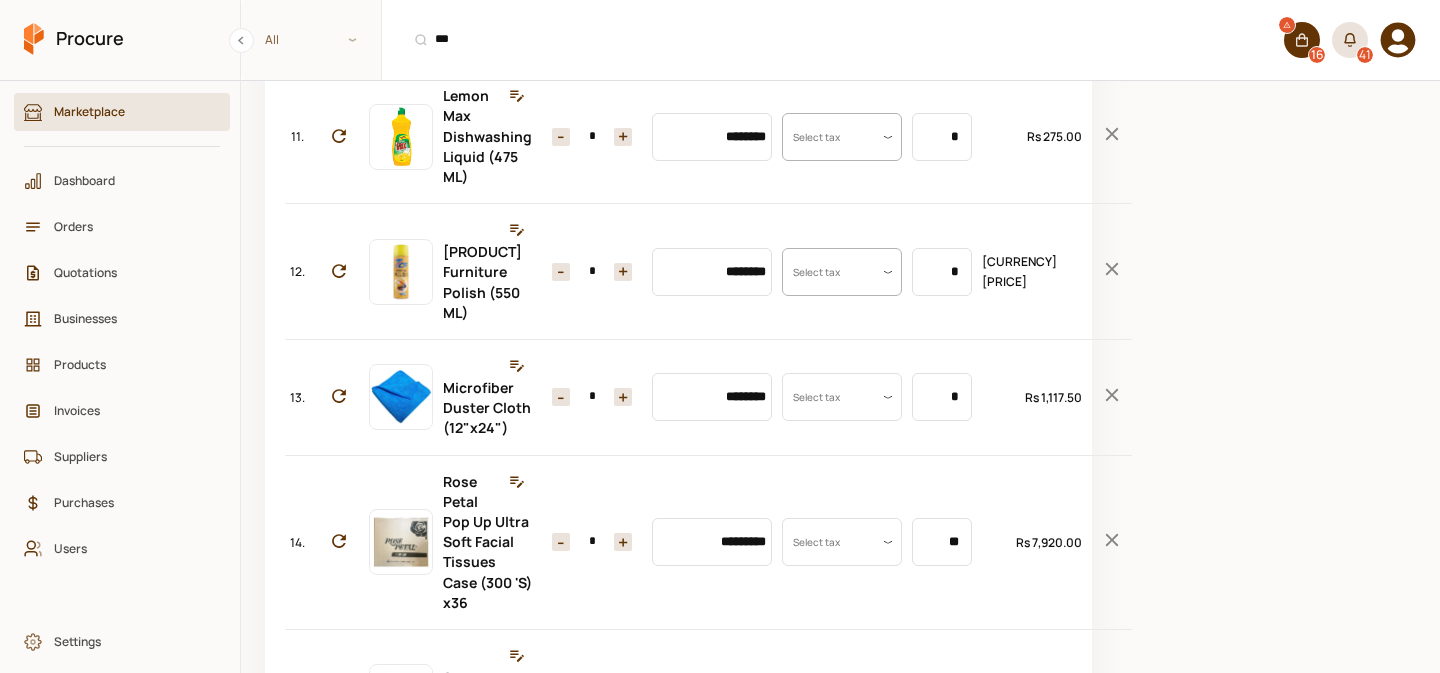 click on "+" at bounding box center [623, 137] 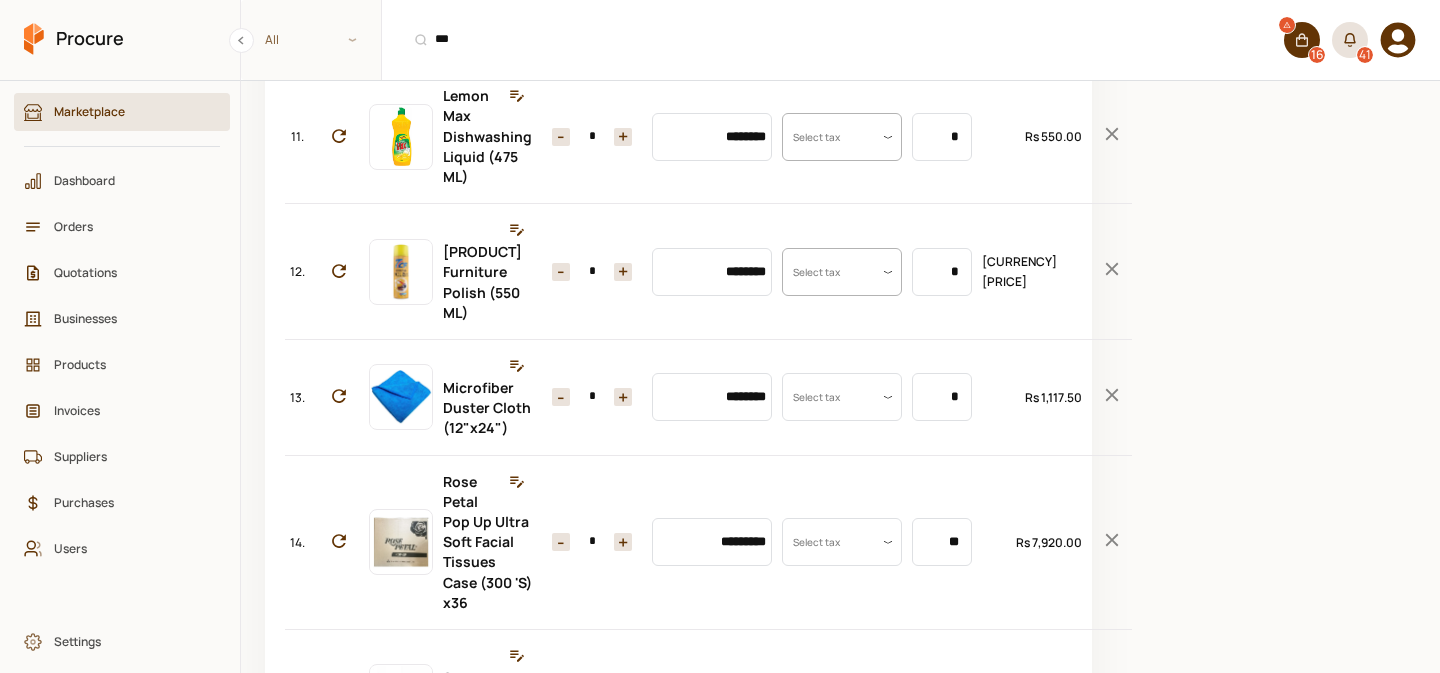 click on "+" at bounding box center (623, 137) 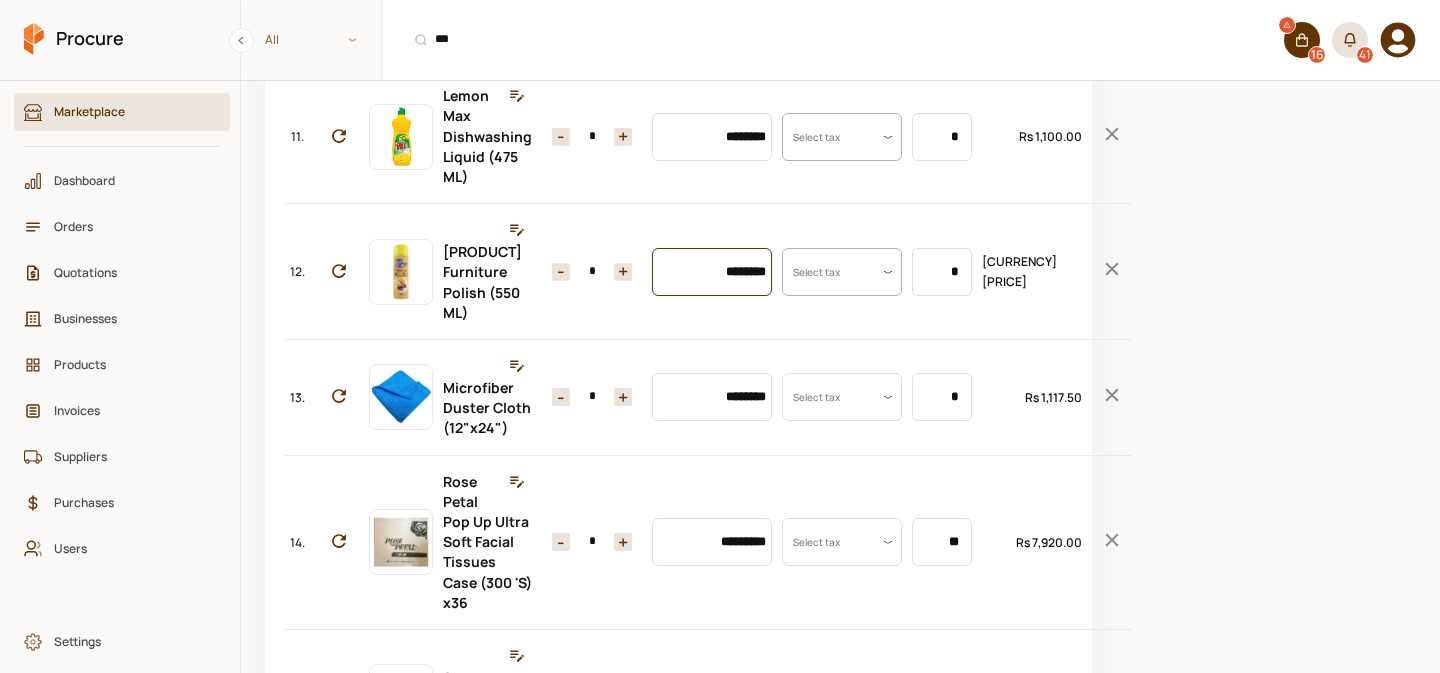 click on "********" at bounding box center (712, 272) 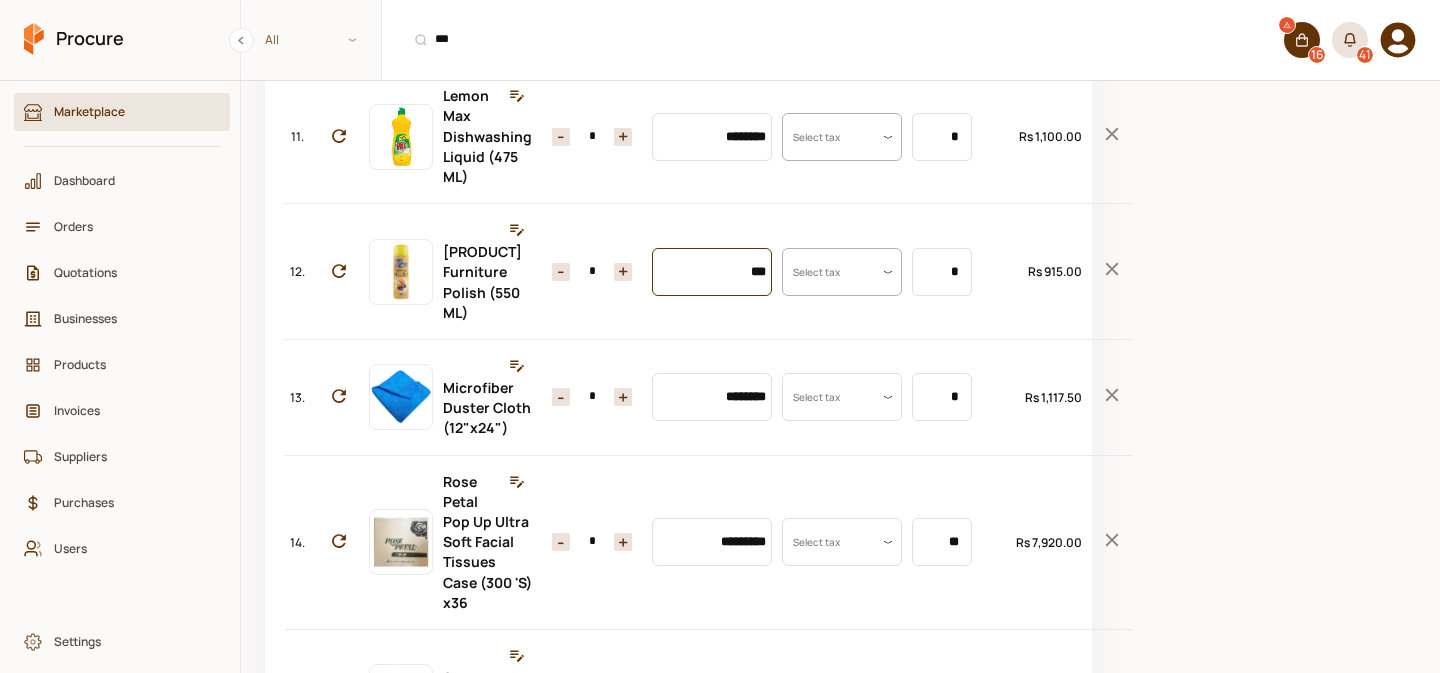 type on "***" 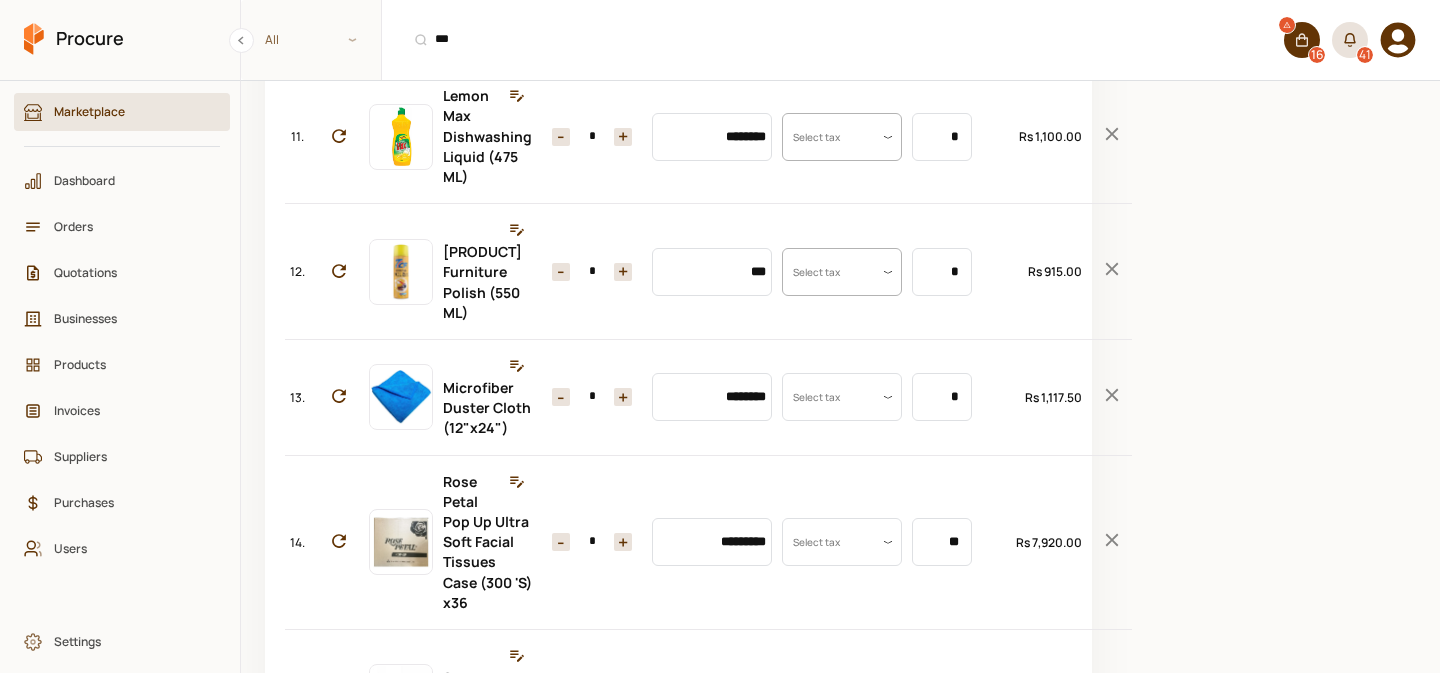 click on "+" at bounding box center [623, 272] 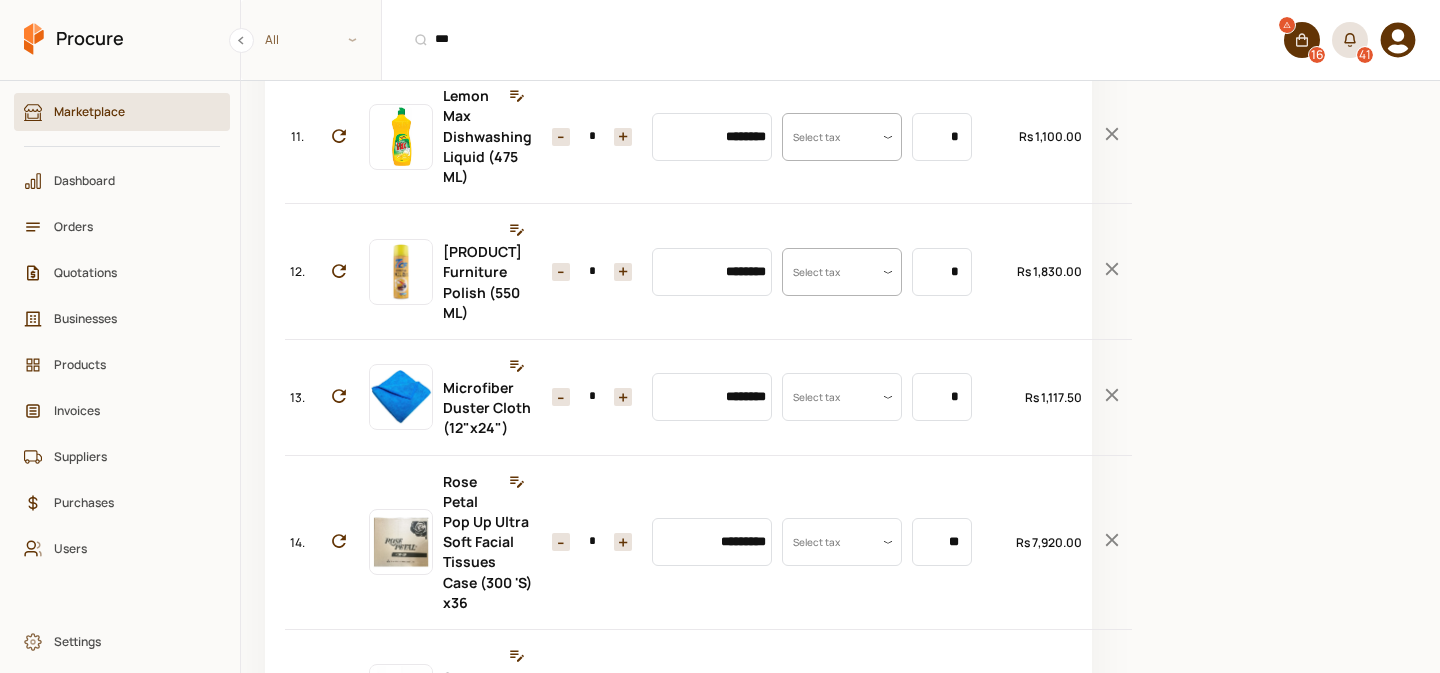 click on "+" at bounding box center [623, 272] 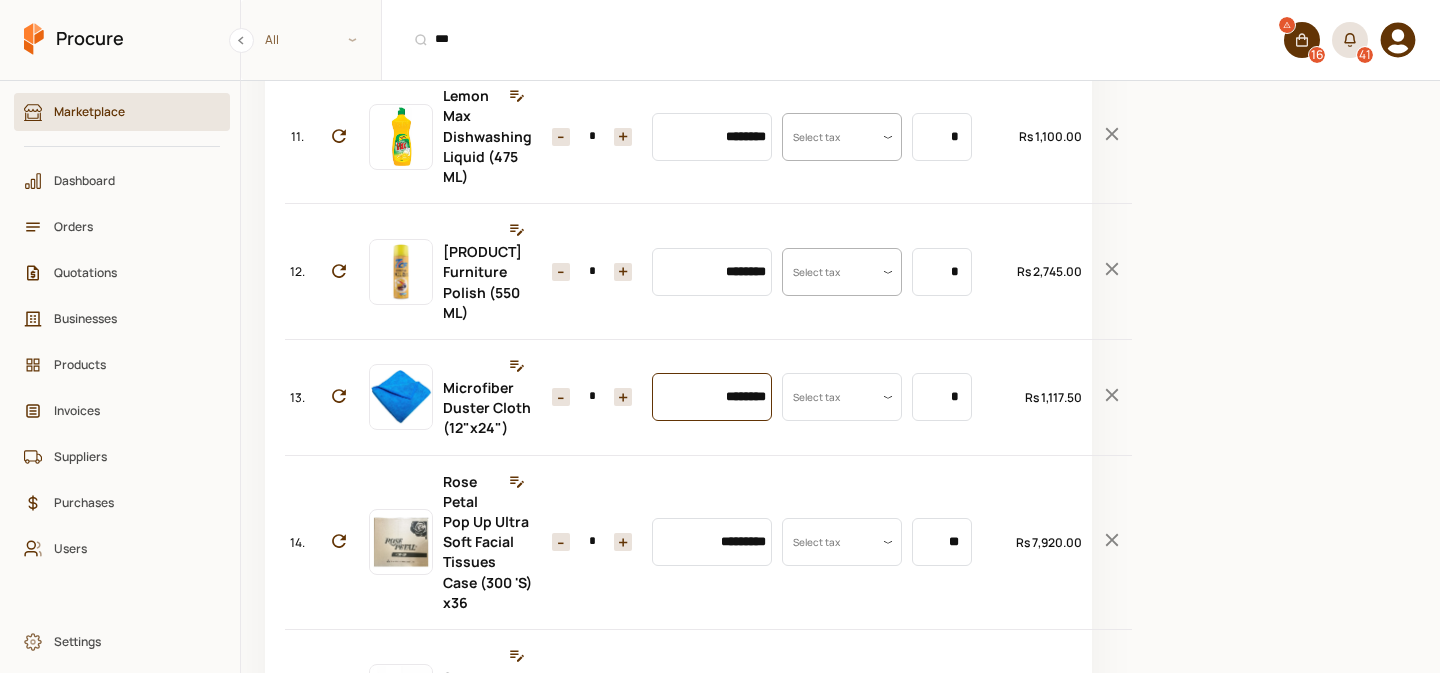 click on "********" at bounding box center (712, 397) 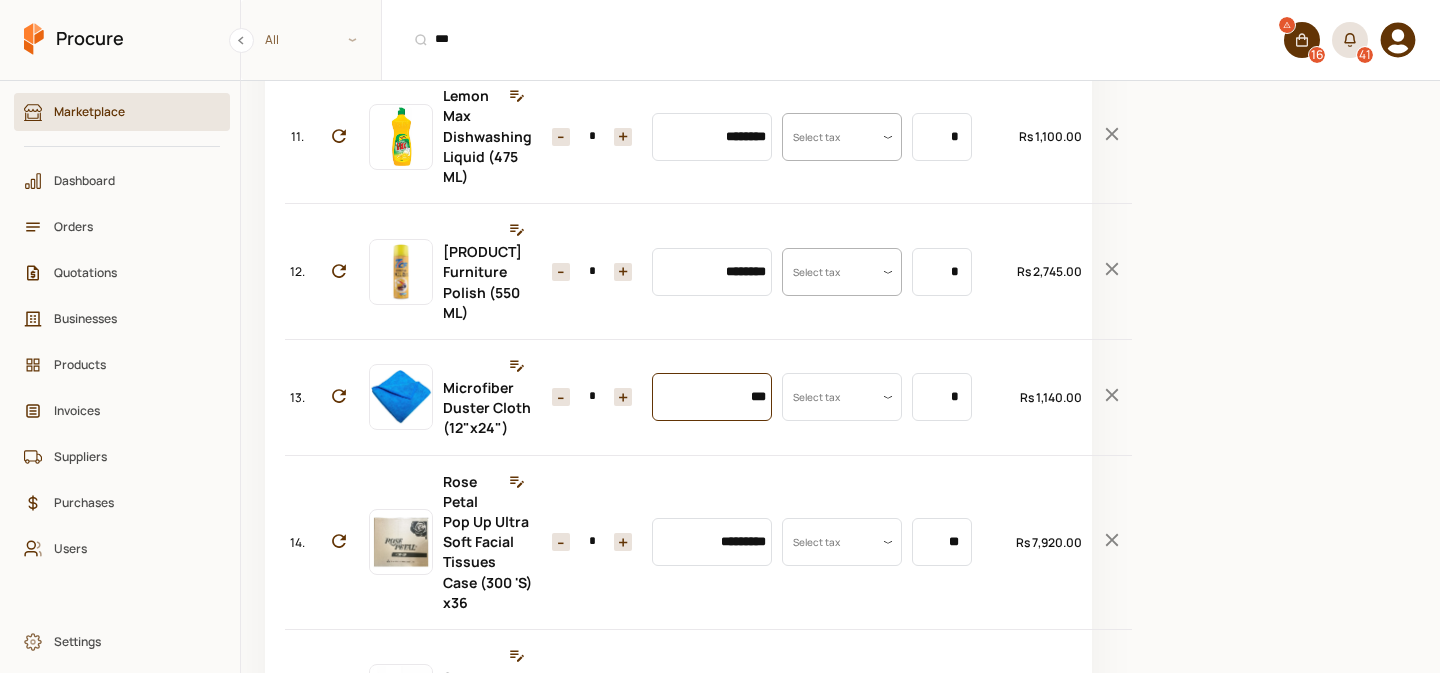 type on "***" 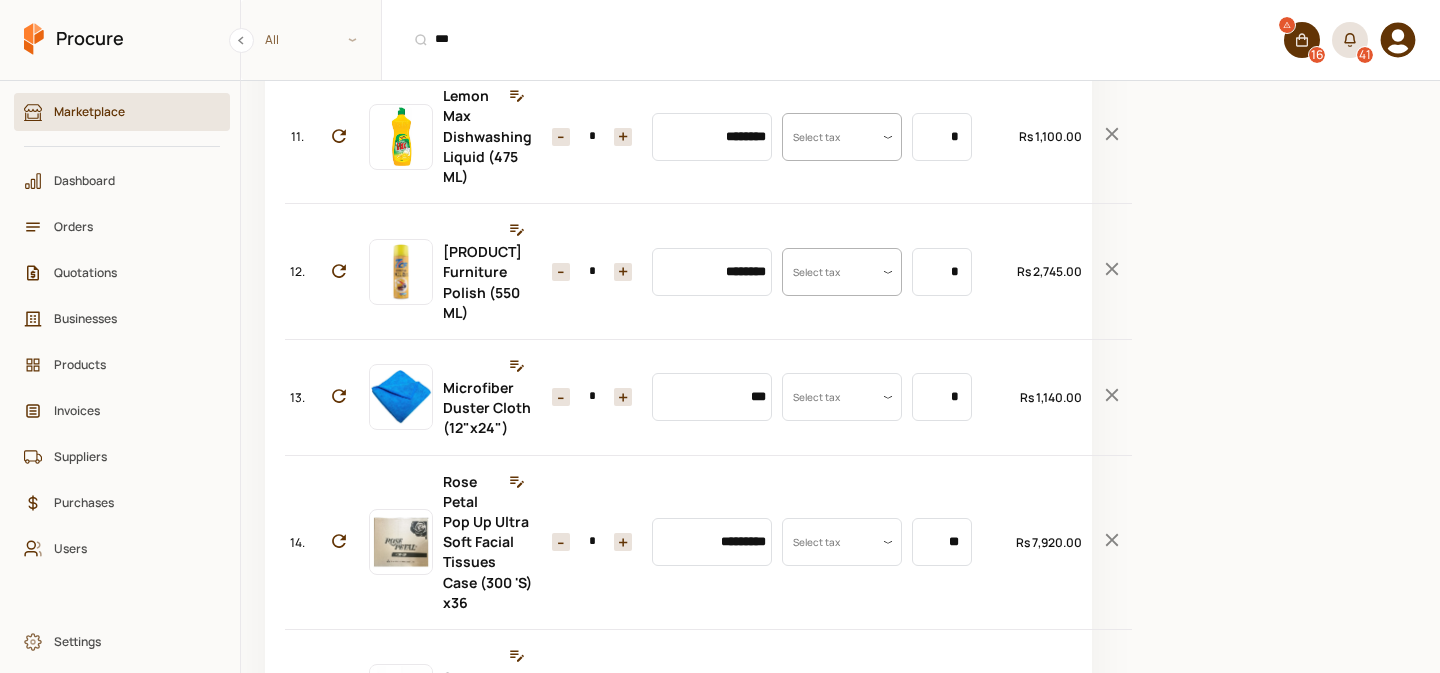 click on "+" at bounding box center (623, 397) 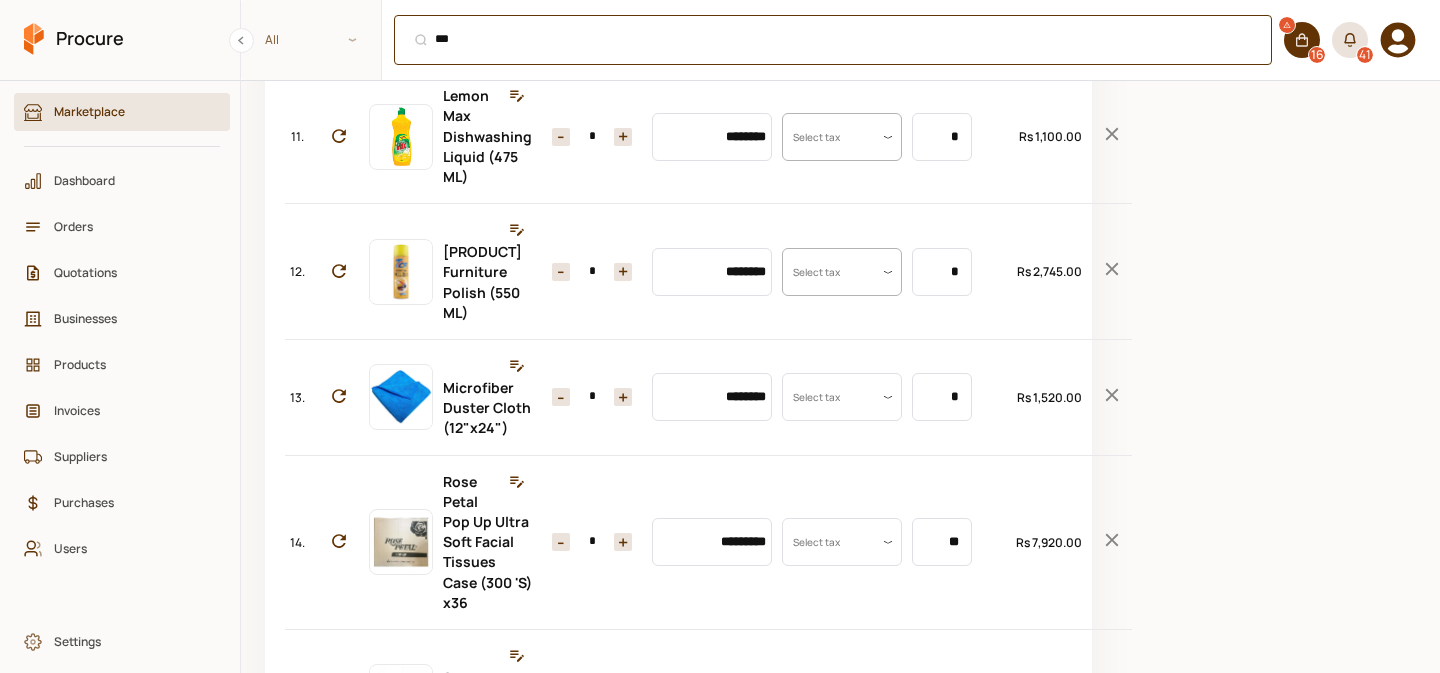 click on "*** ⌘  + K" at bounding box center (833, 40) 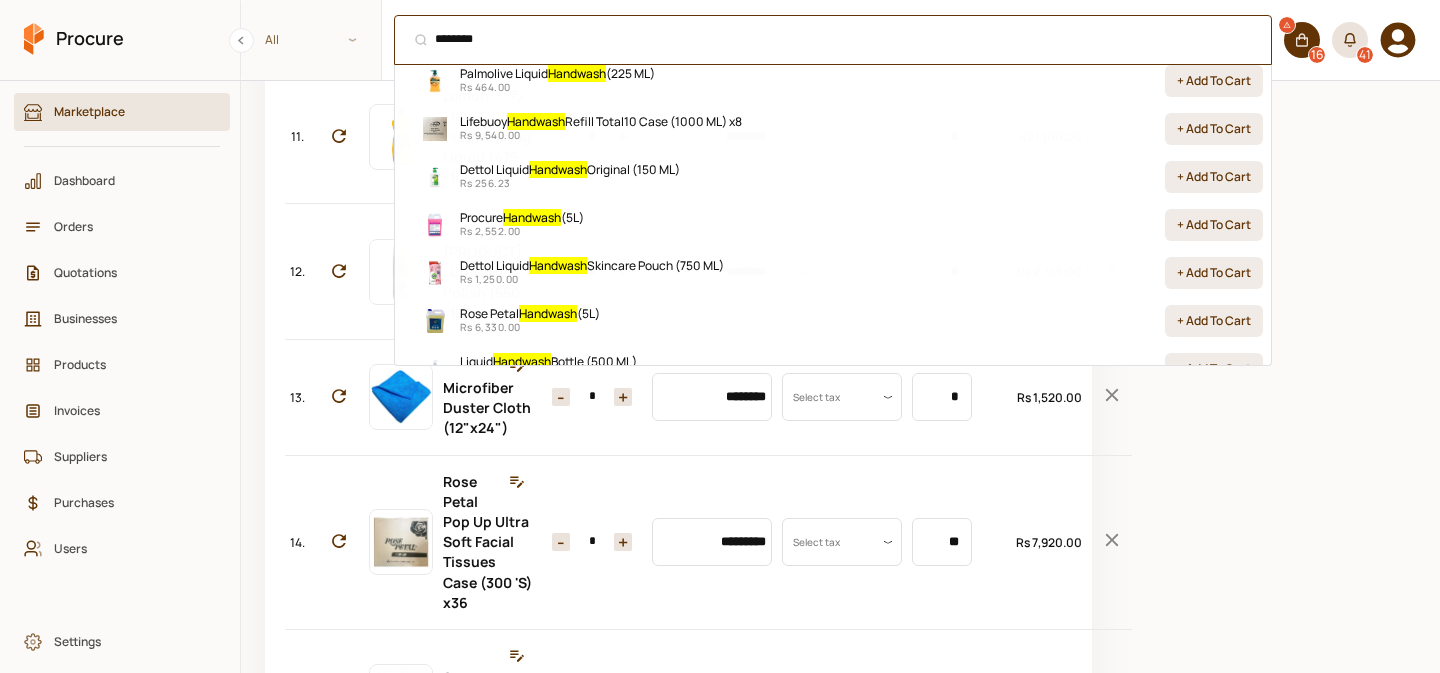 scroll, scrollTop: 480, scrollLeft: 0, axis: vertical 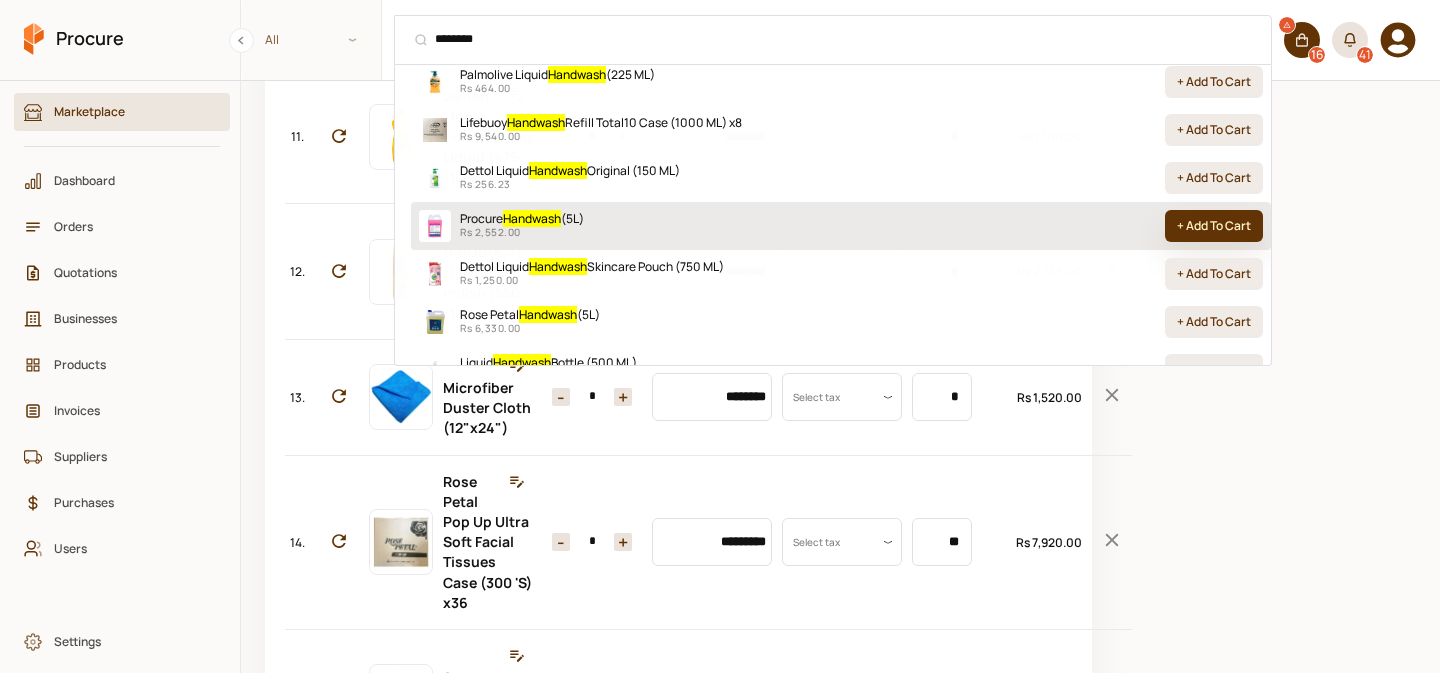 click on "+ Add To Cart" at bounding box center (1214, 226) 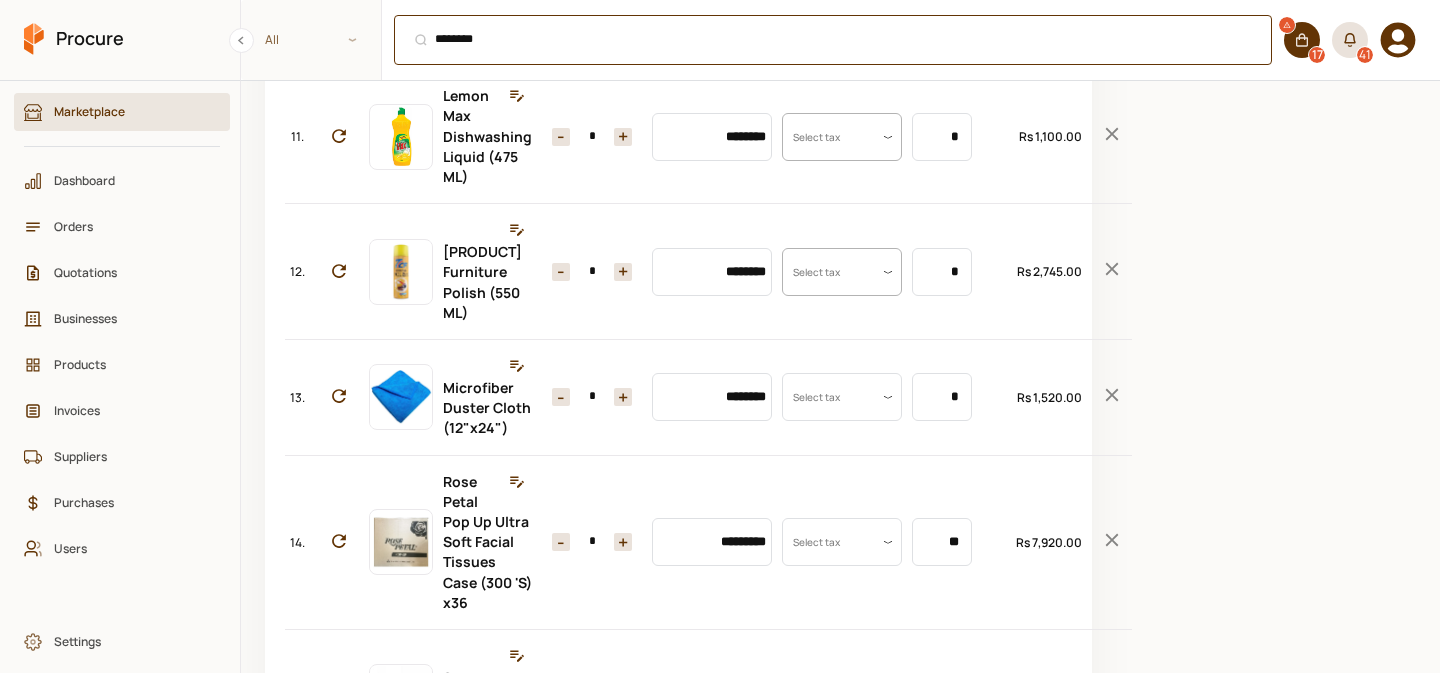 click on "******** ⌘  + K" at bounding box center (833, 40) 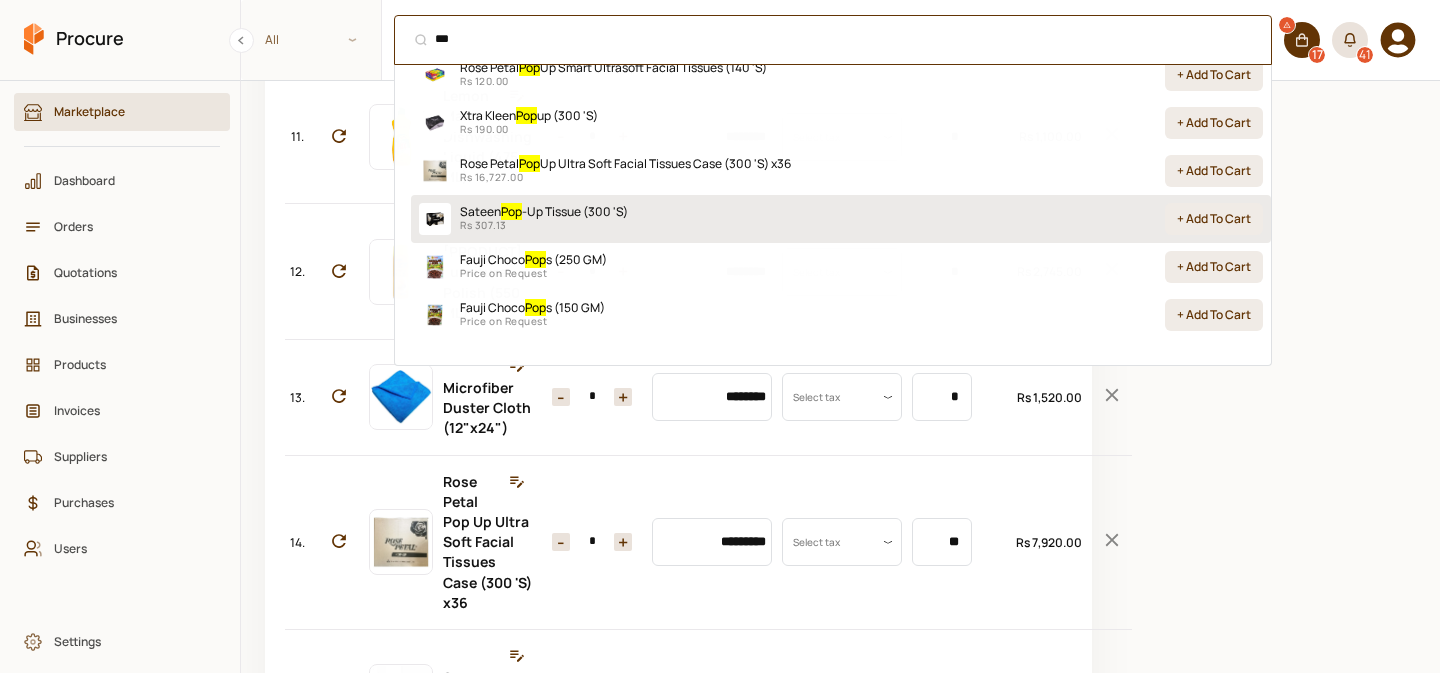 scroll, scrollTop: 0, scrollLeft: 0, axis: both 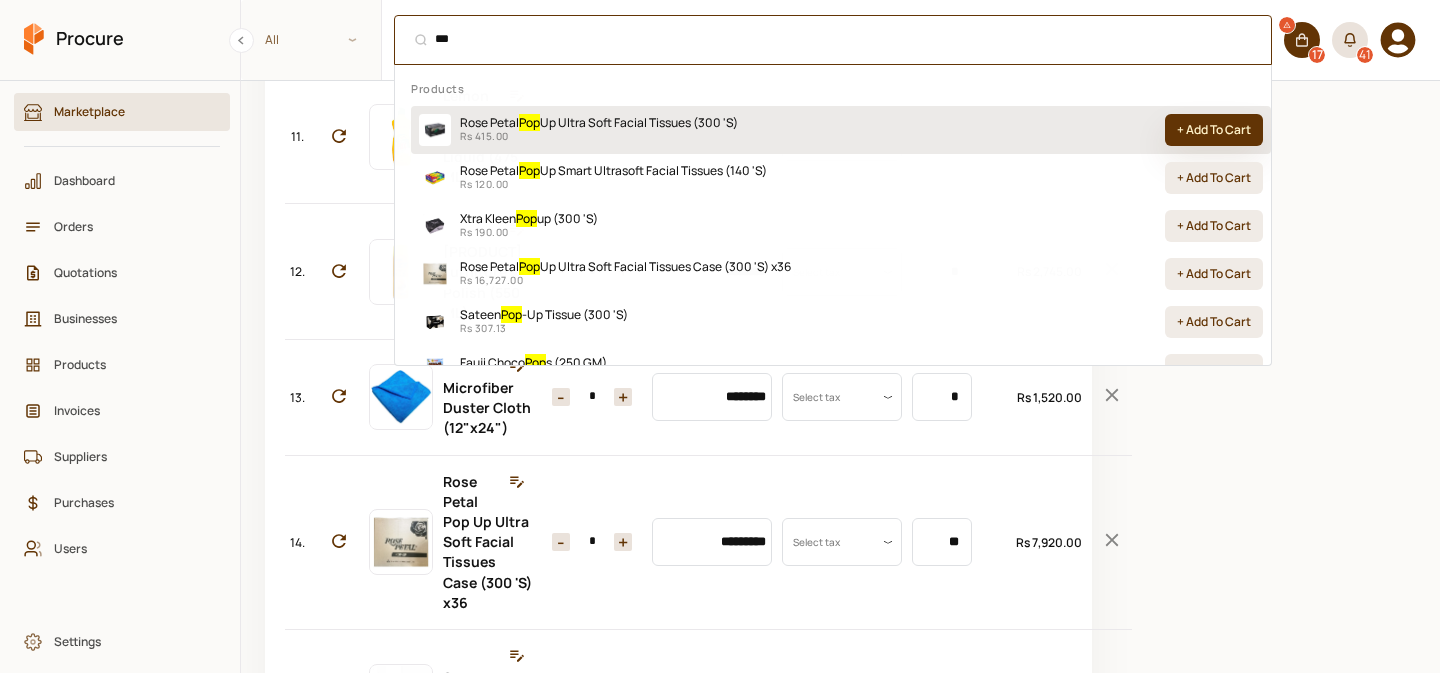 type on "***" 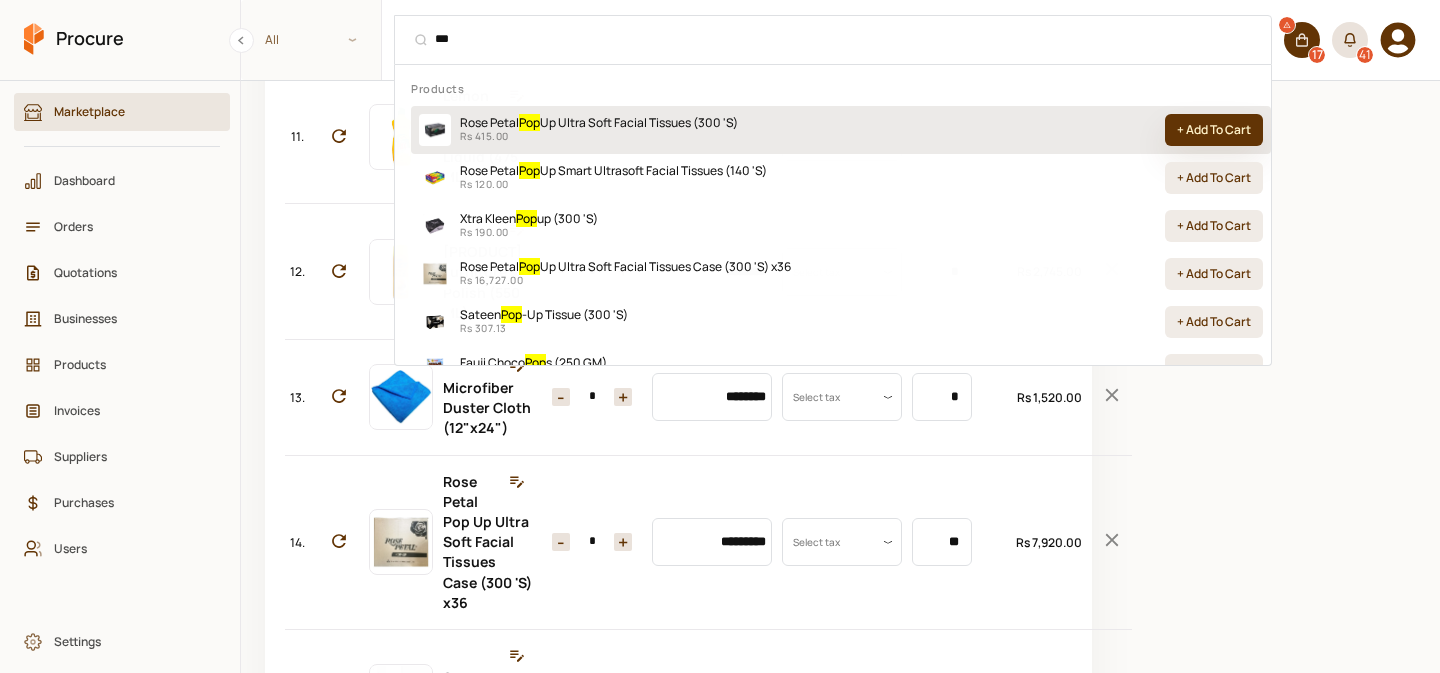 click on "+ Add To Cart" at bounding box center [1214, 130] 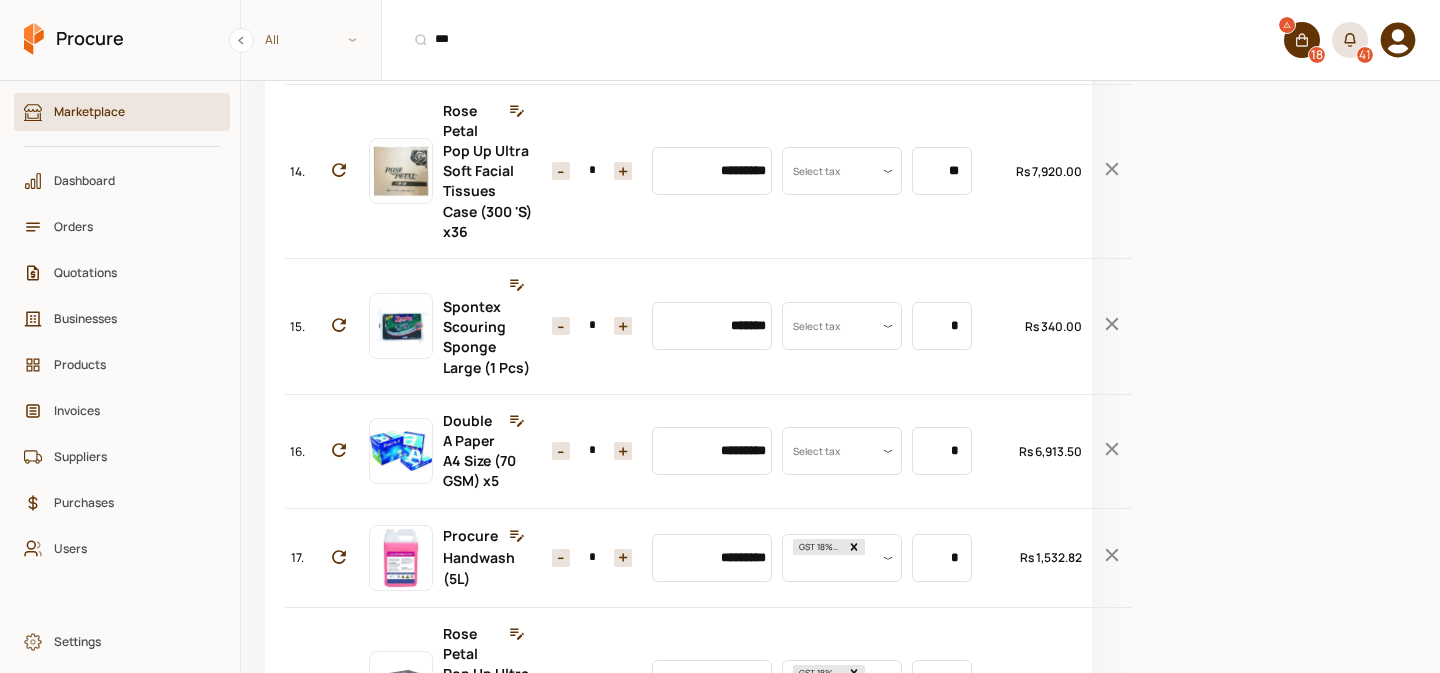 scroll, scrollTop: 1821, scrollLeft: 0, axis: vertical 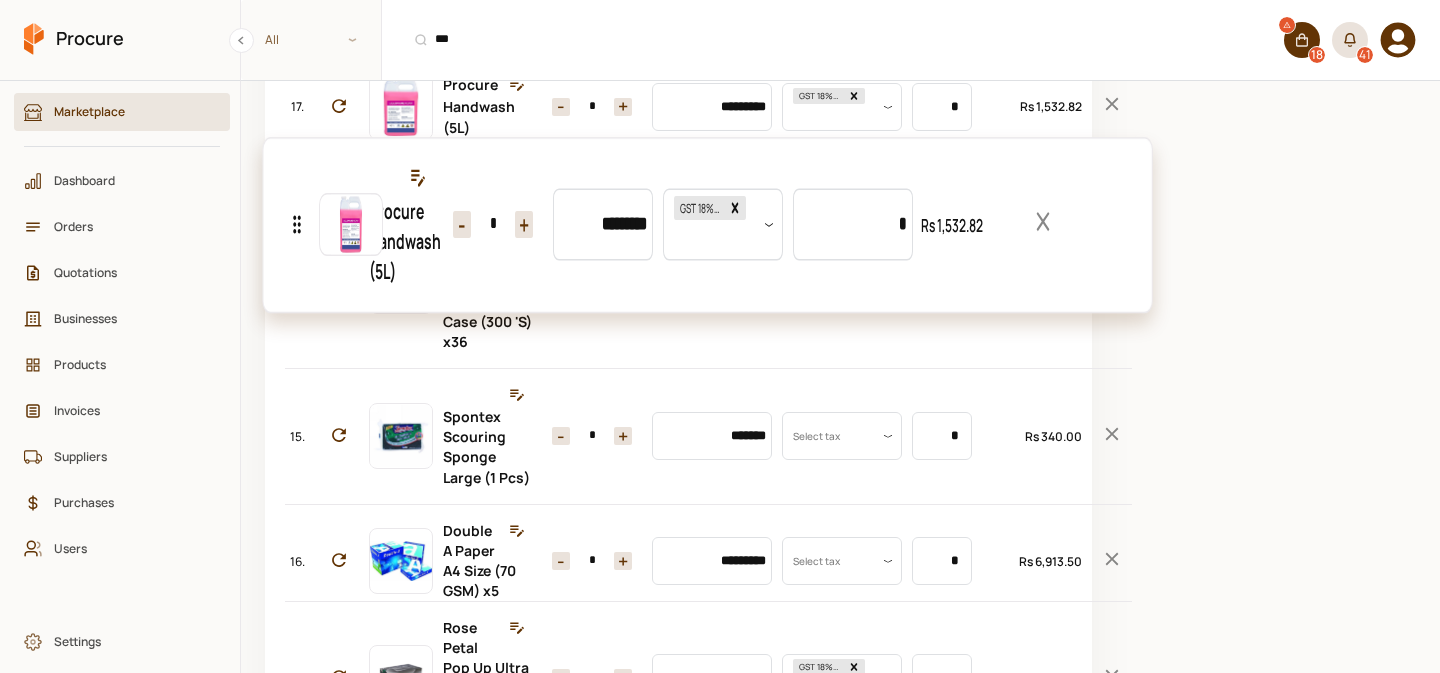 drag, startPoint x: 298, startPoint y: 628, endPoint x: 322, endPoint y: 235, distance: 393.73215 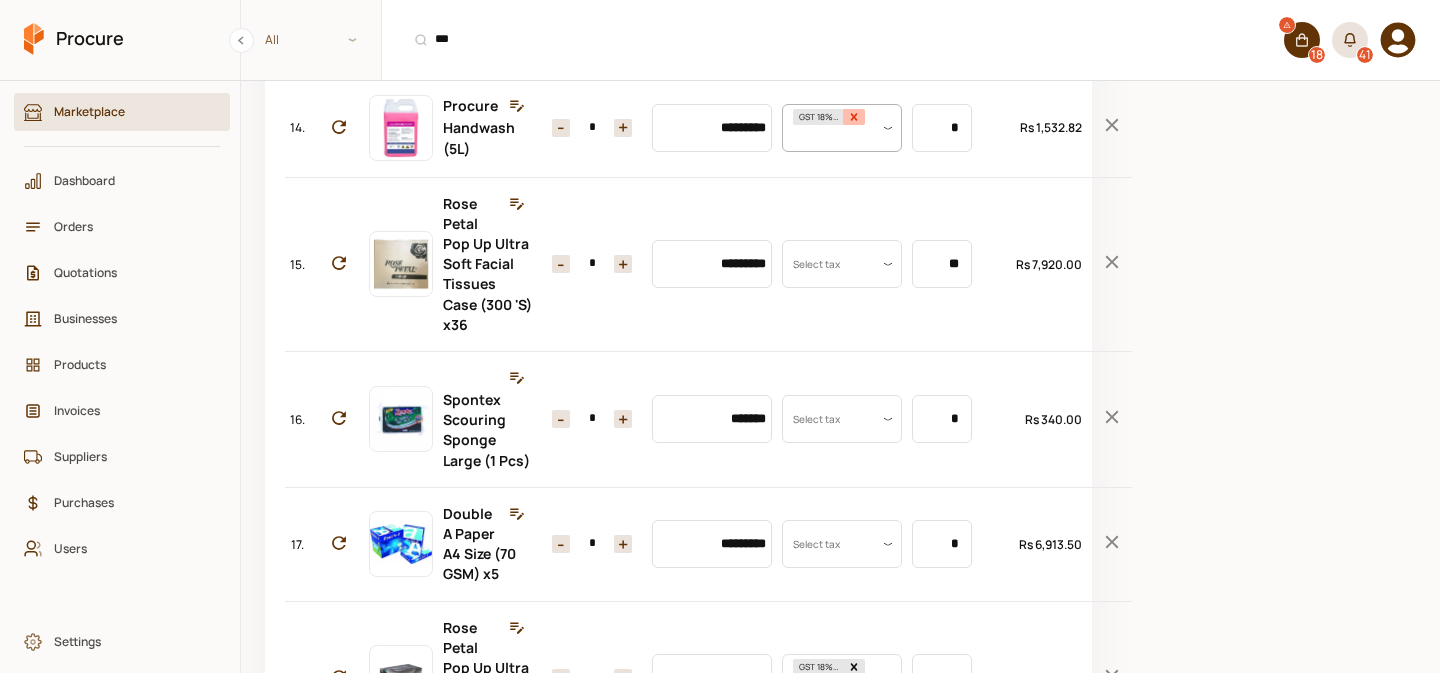 click 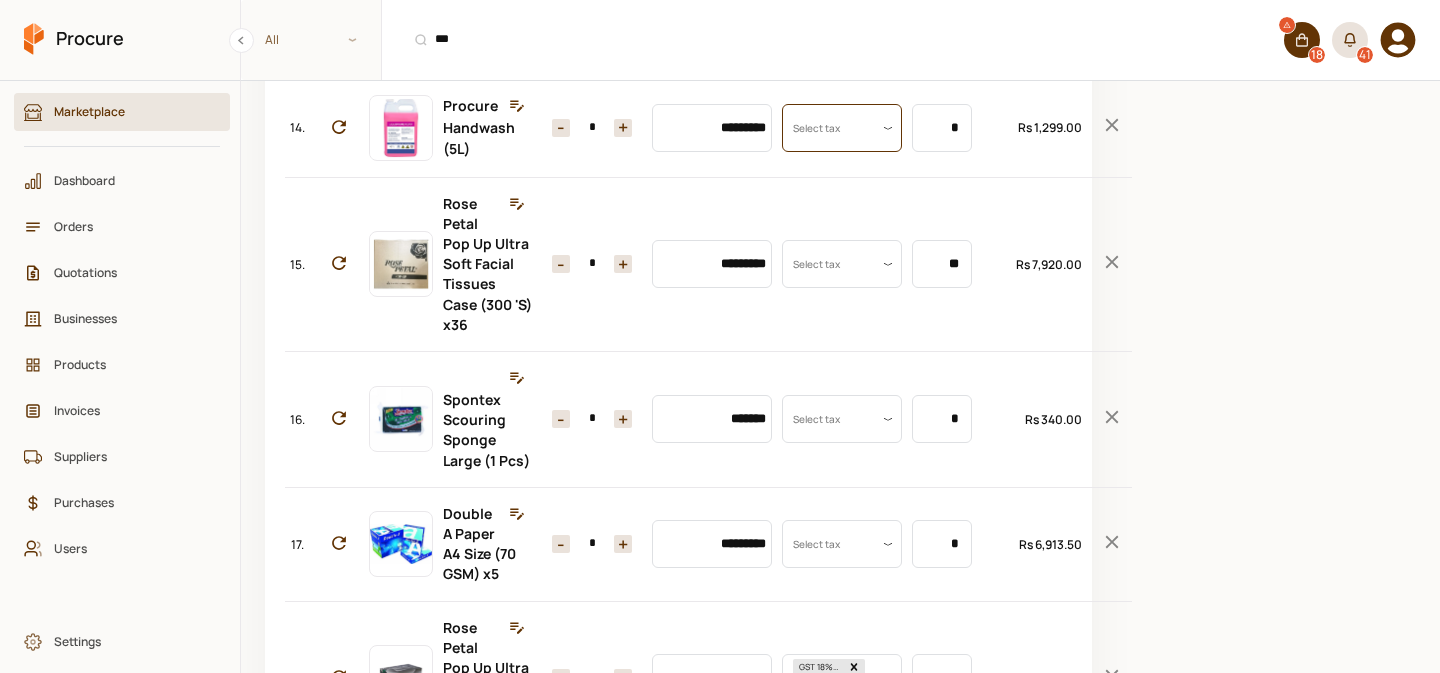 scroll, scrollTop: 0, scrollLeft: 0, axis: both 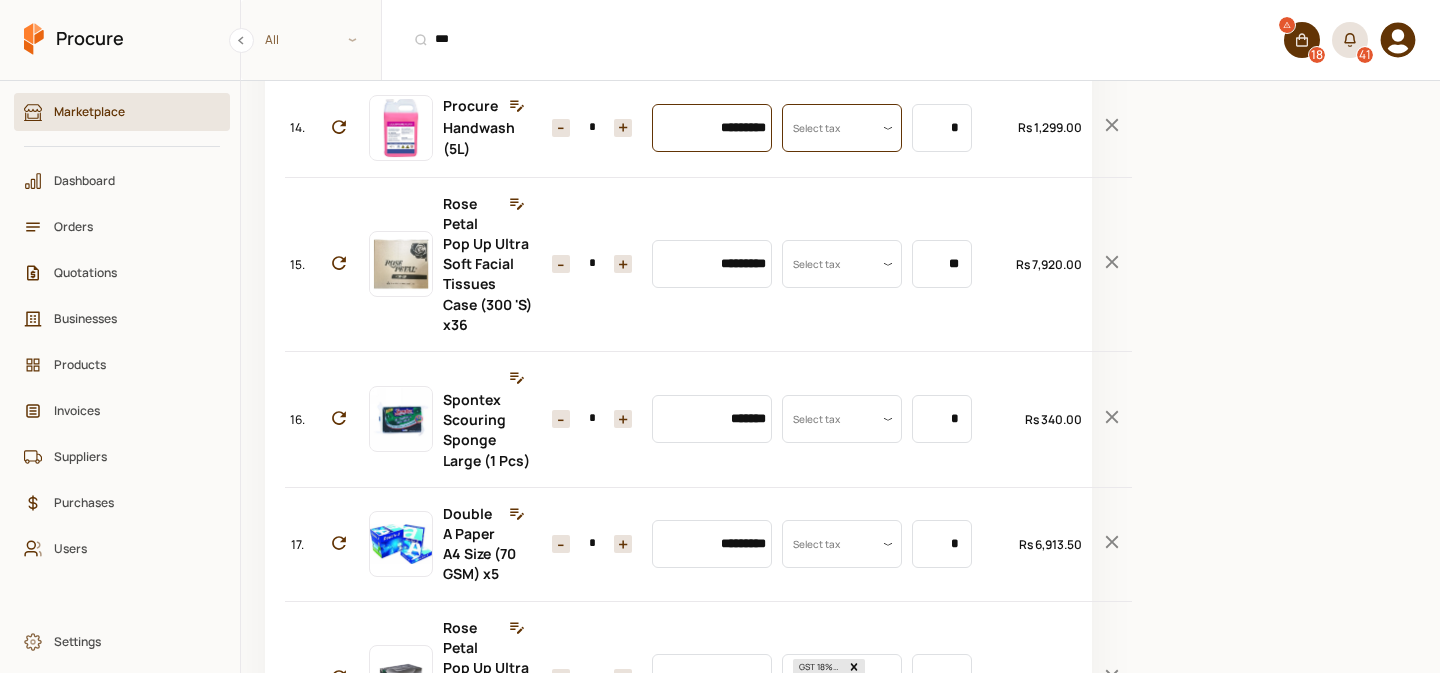 click on "*********" at bounding box center (712, 128) 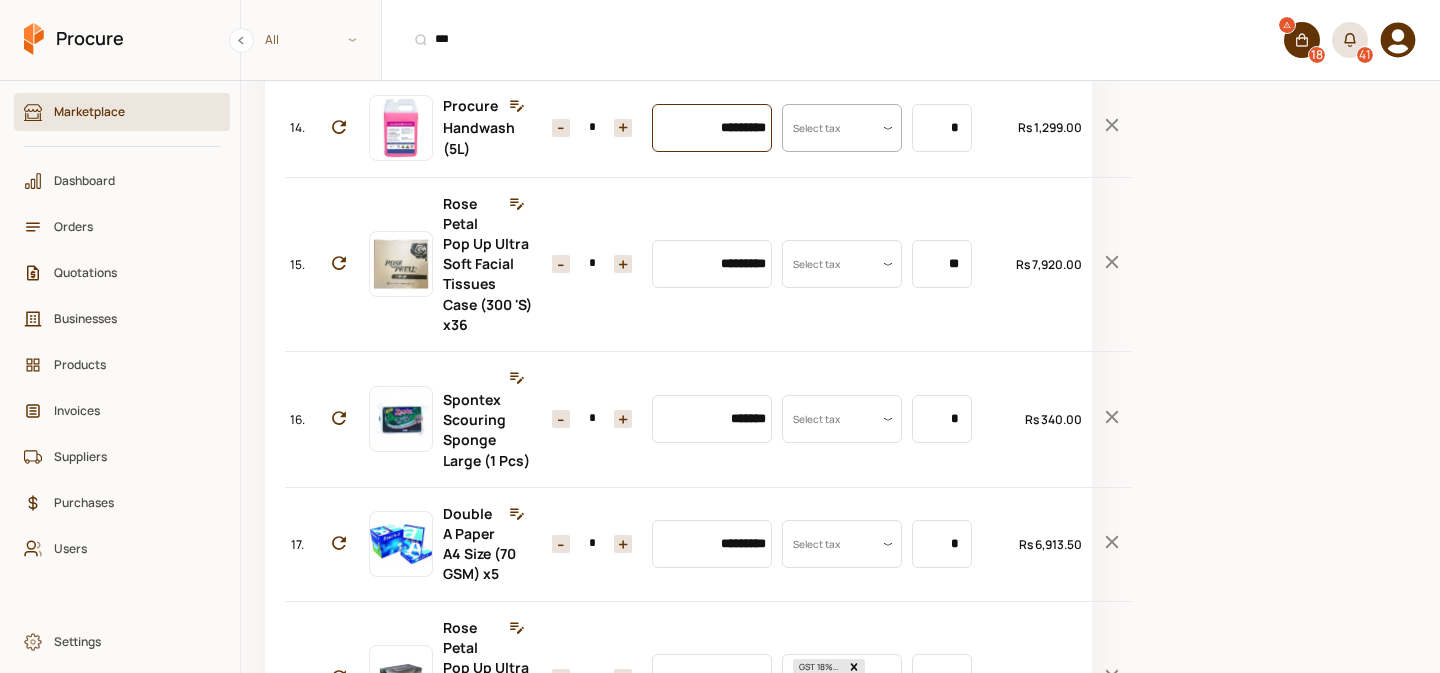 click on "*********" at bounding box center [712, 128] 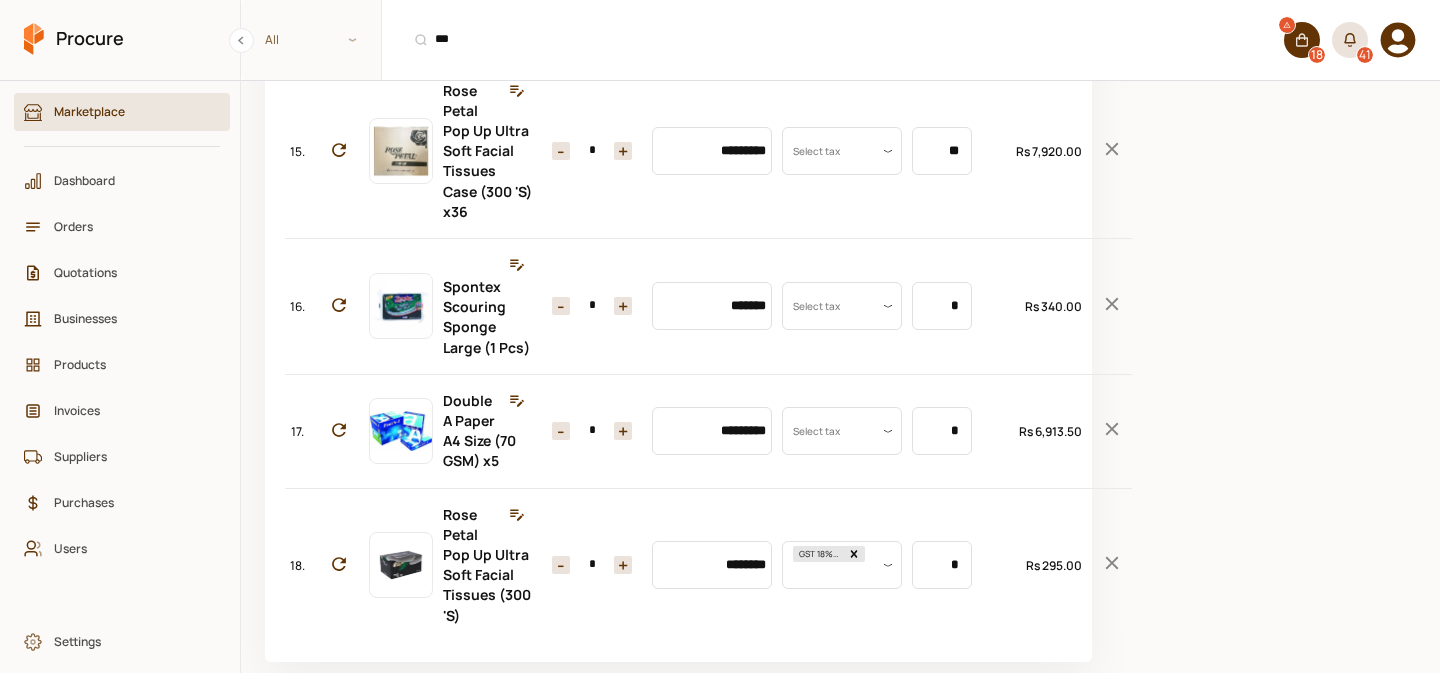 scroll, scrollTop: 1951, scrollLeft: 0, axis: vertical 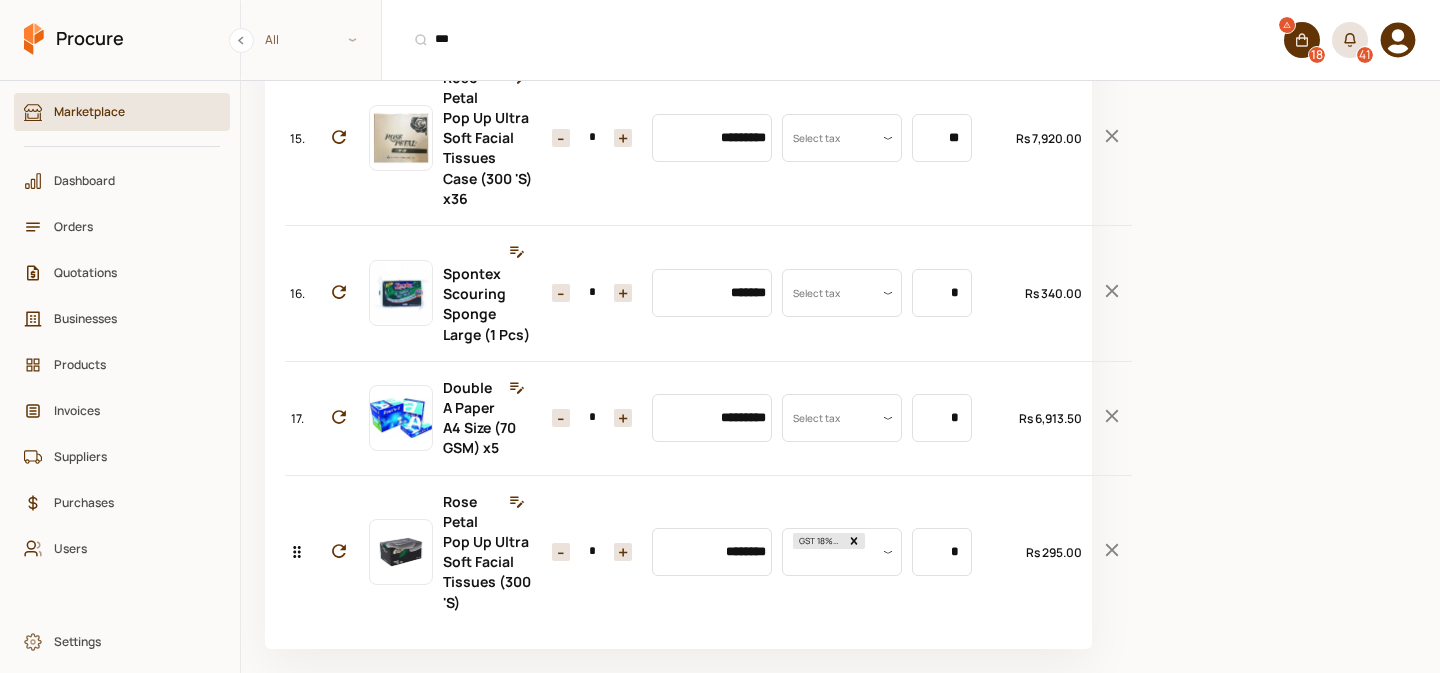 type on "*********" 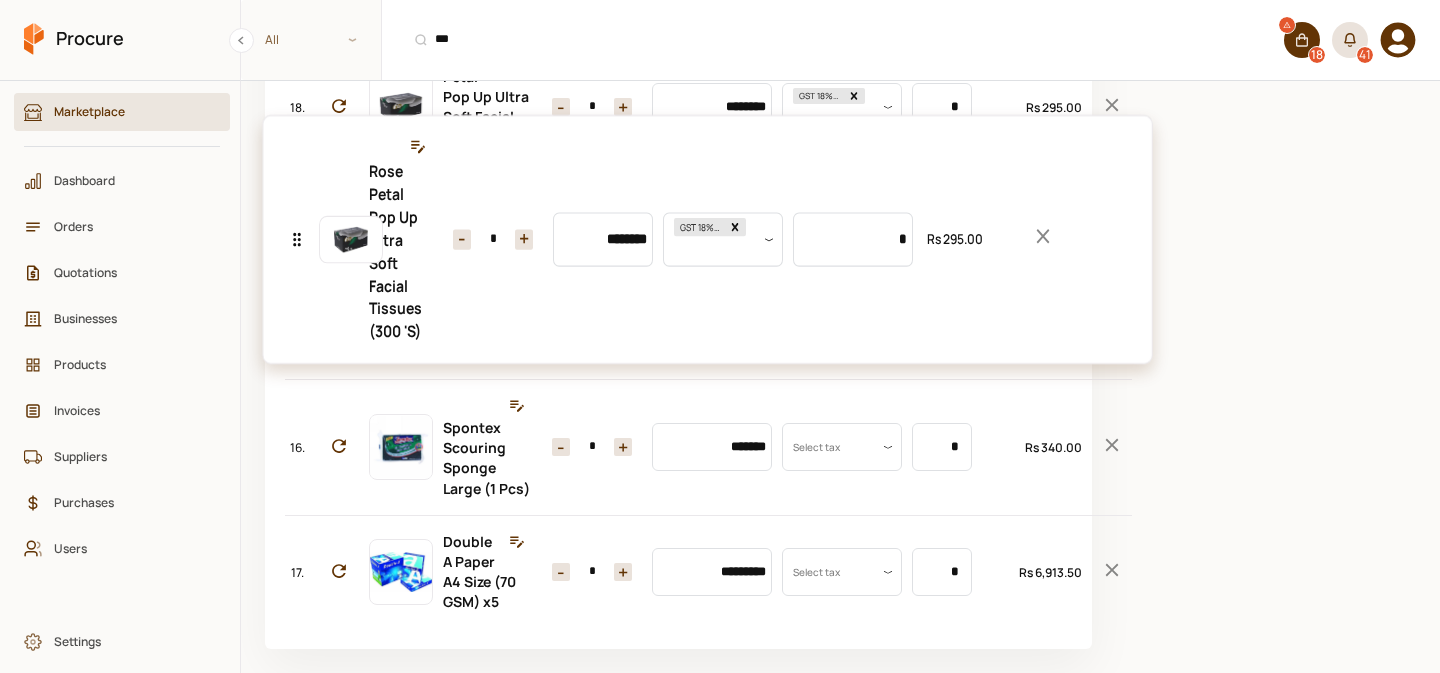 drag, startPoint x: 300, startPoint y: 638, endPoint x: 359, endPoint y: 214, distance: 428.08527 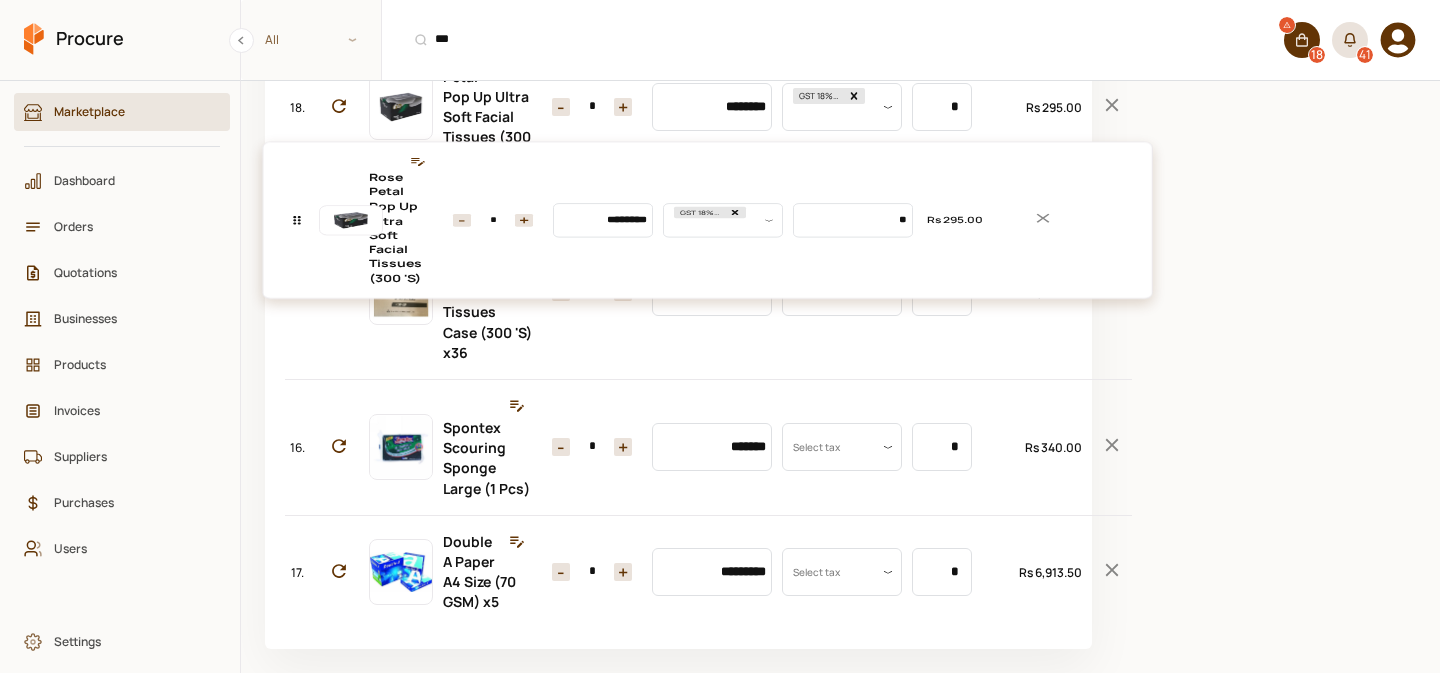 click on "**********" at bounding box center [678, -537] 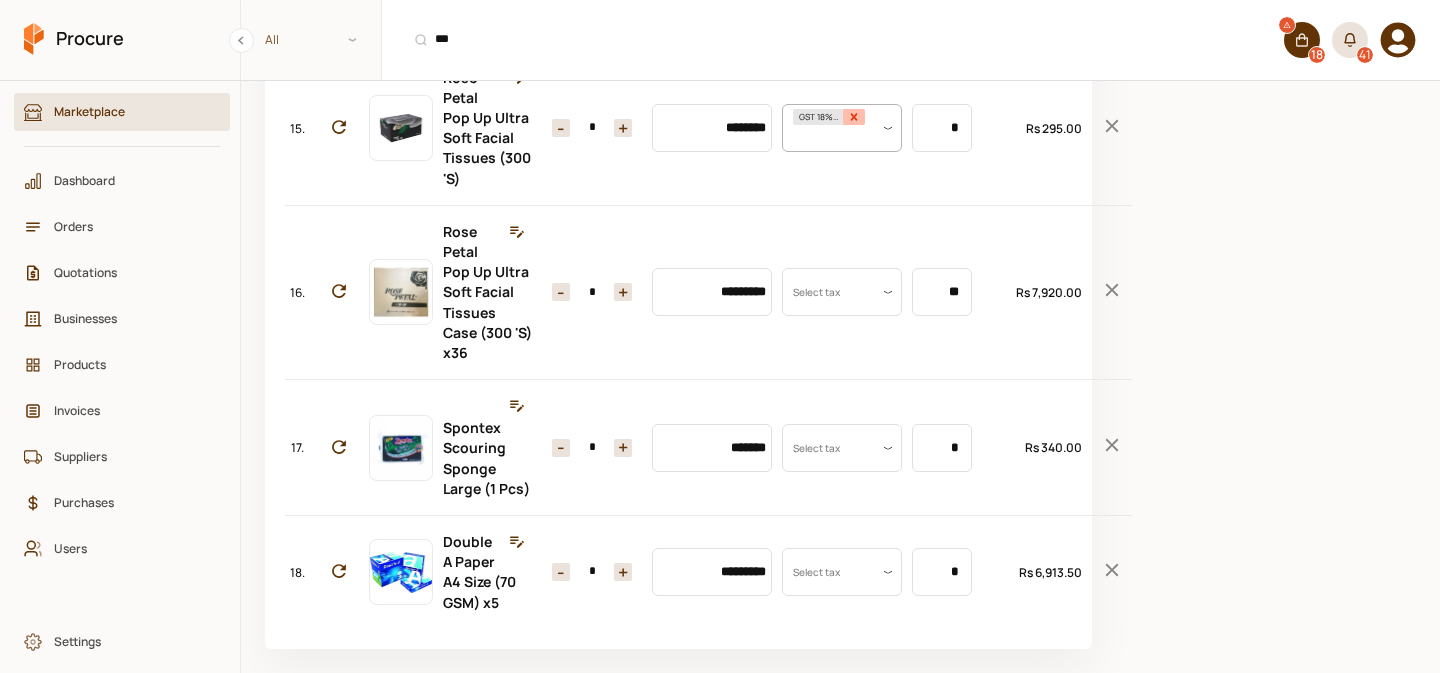 click 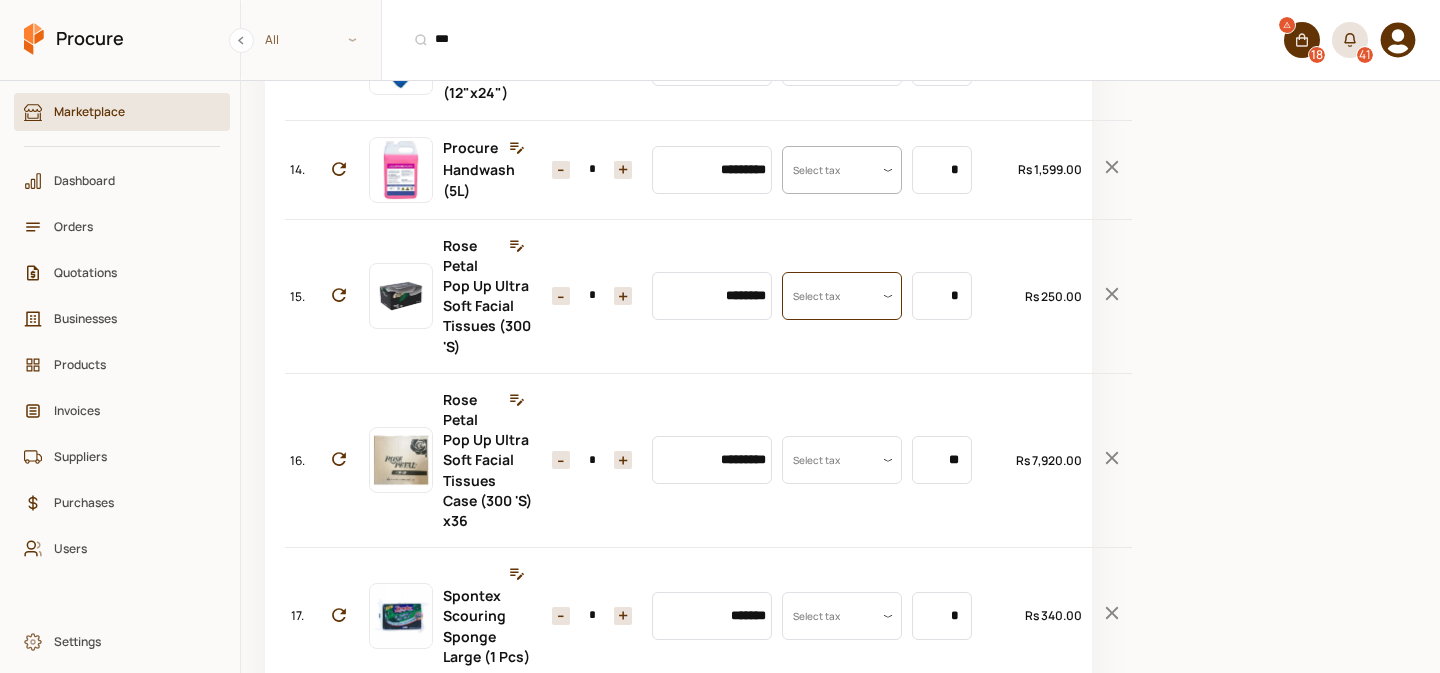 scroll, scrollTop: 1766, scrollLeft: 0, axis: vertical 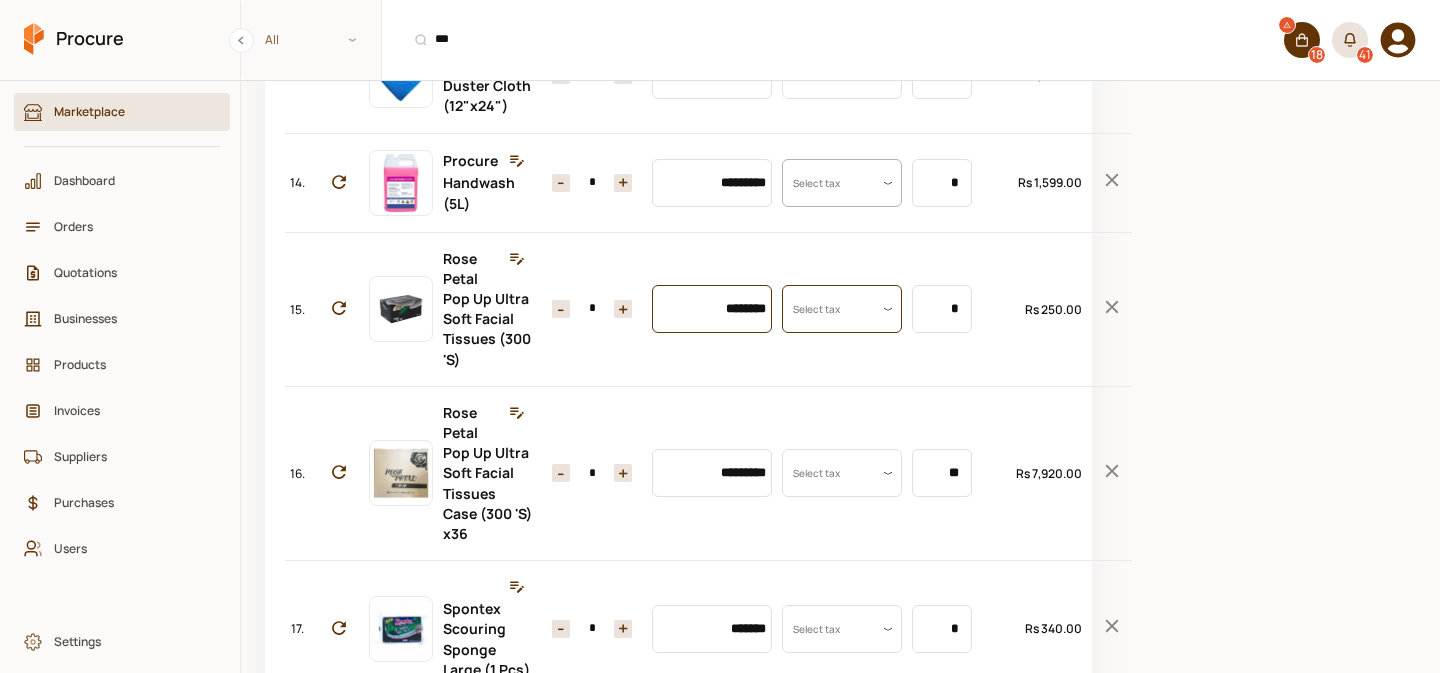 click on "********" at bounding box center [712, 309] 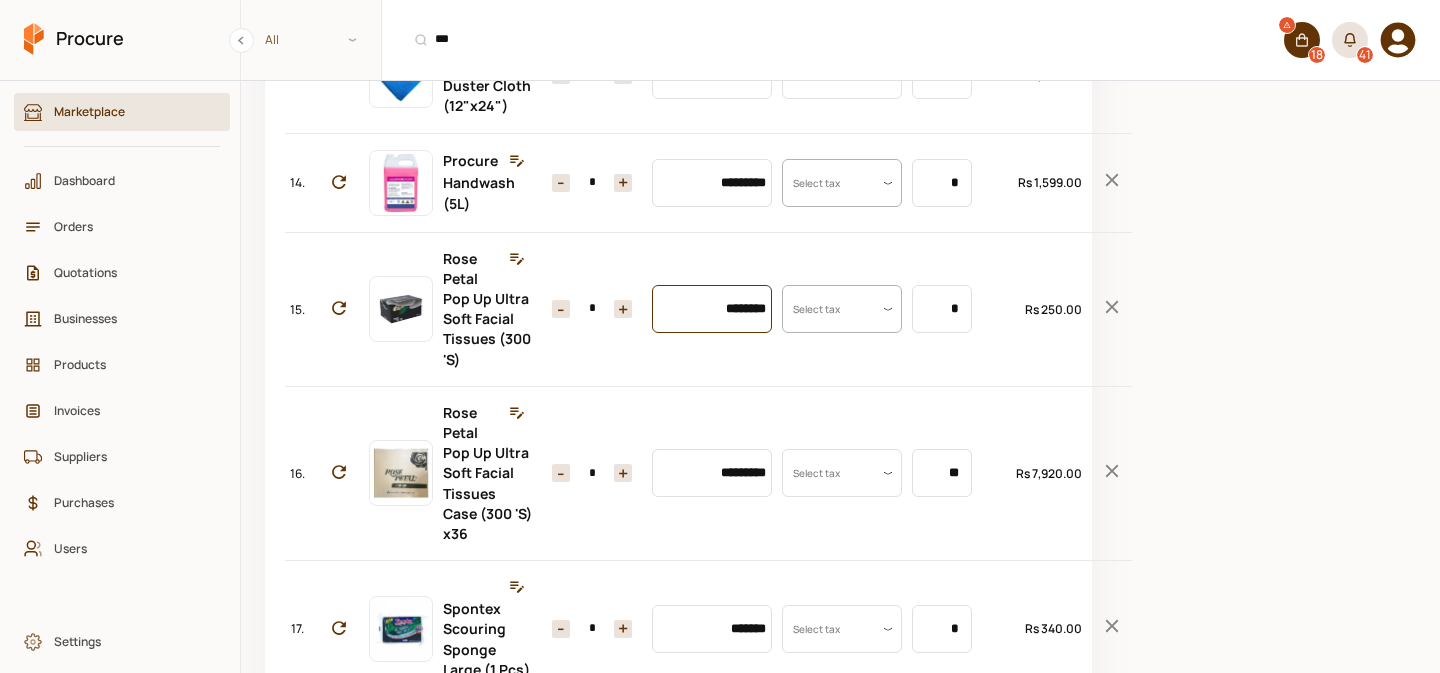 click on "********" at bounding box center (712, 309) 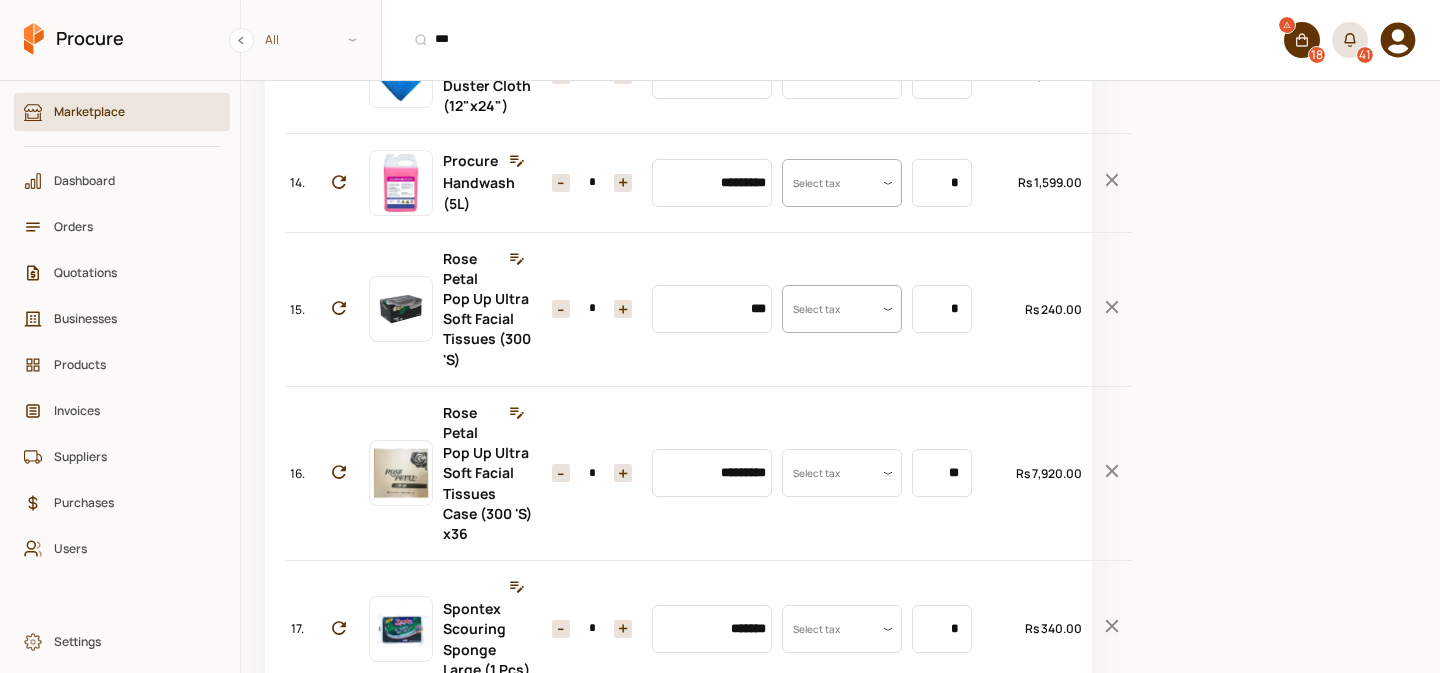 click on "*" at bounding box center (592, 309) 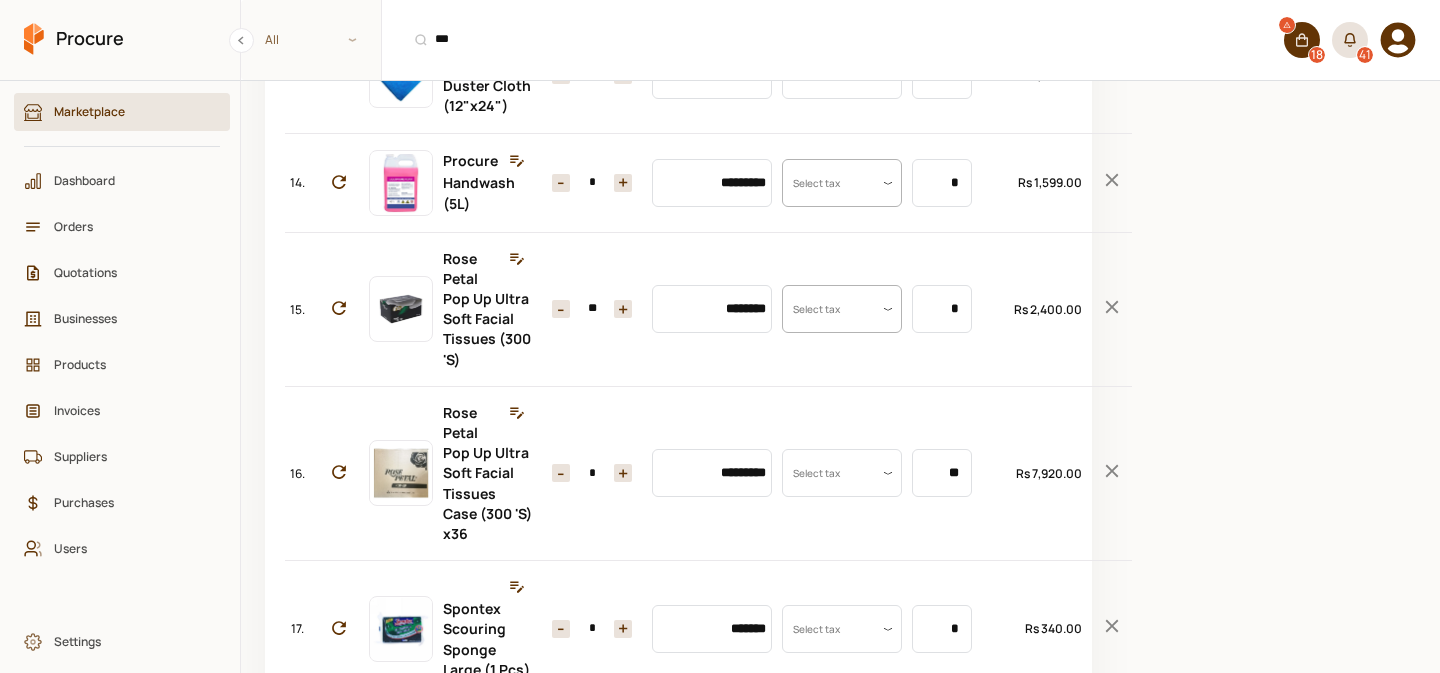 type on "**" 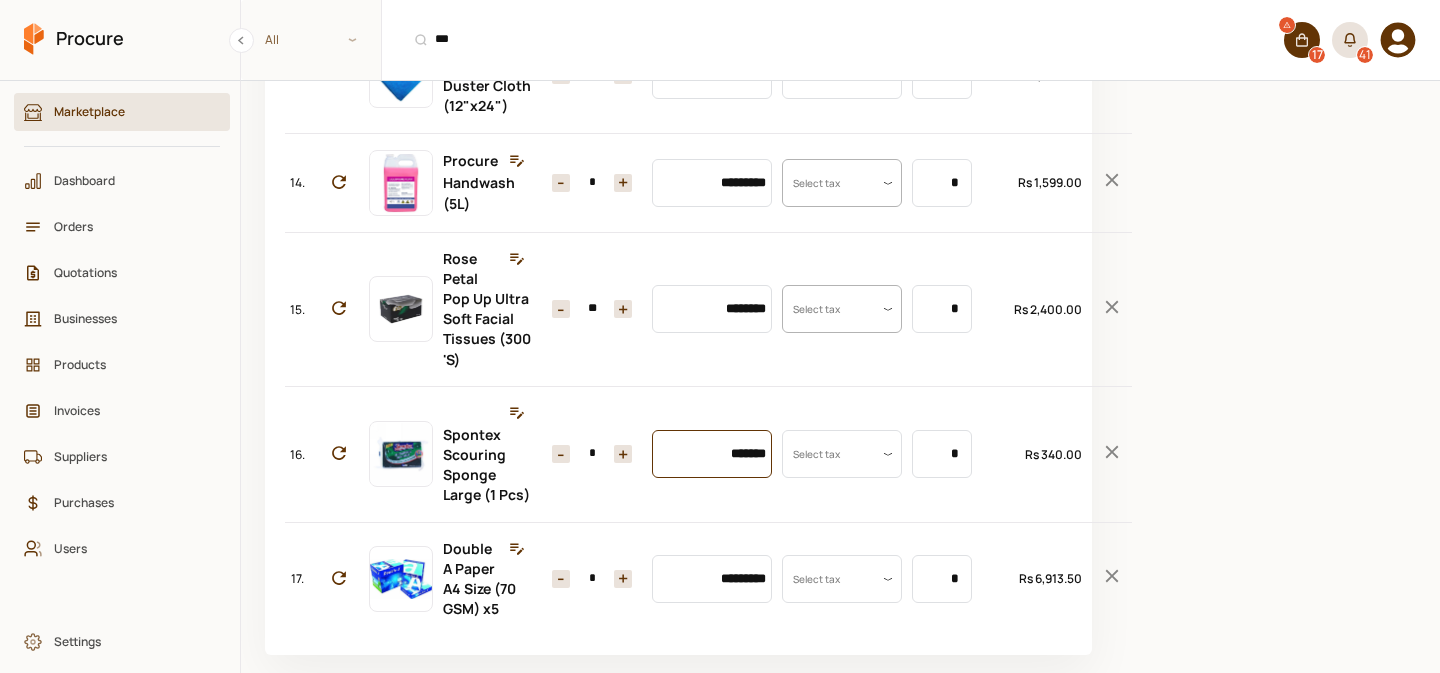 click on "*******" at bounding box center [712, 454] 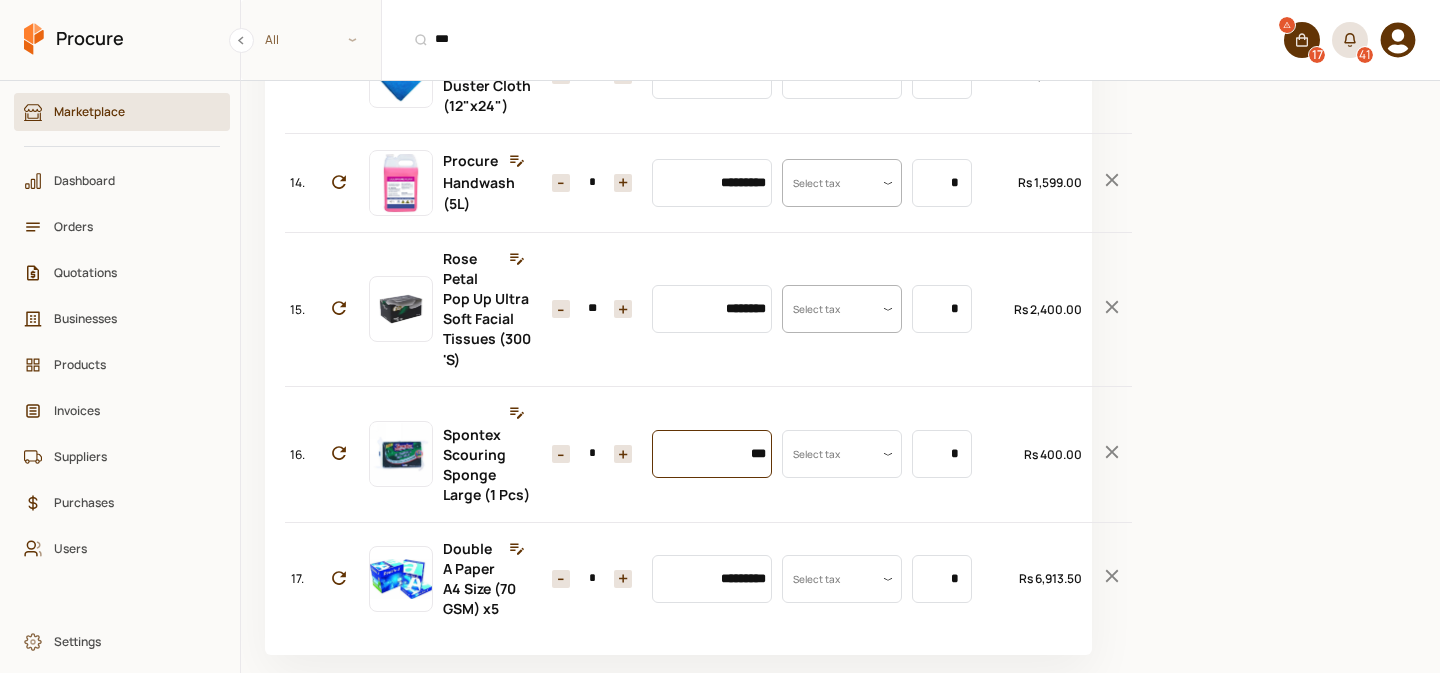 scroll, scrollTop: 1852, scrollLeft: 0, axis: vertical 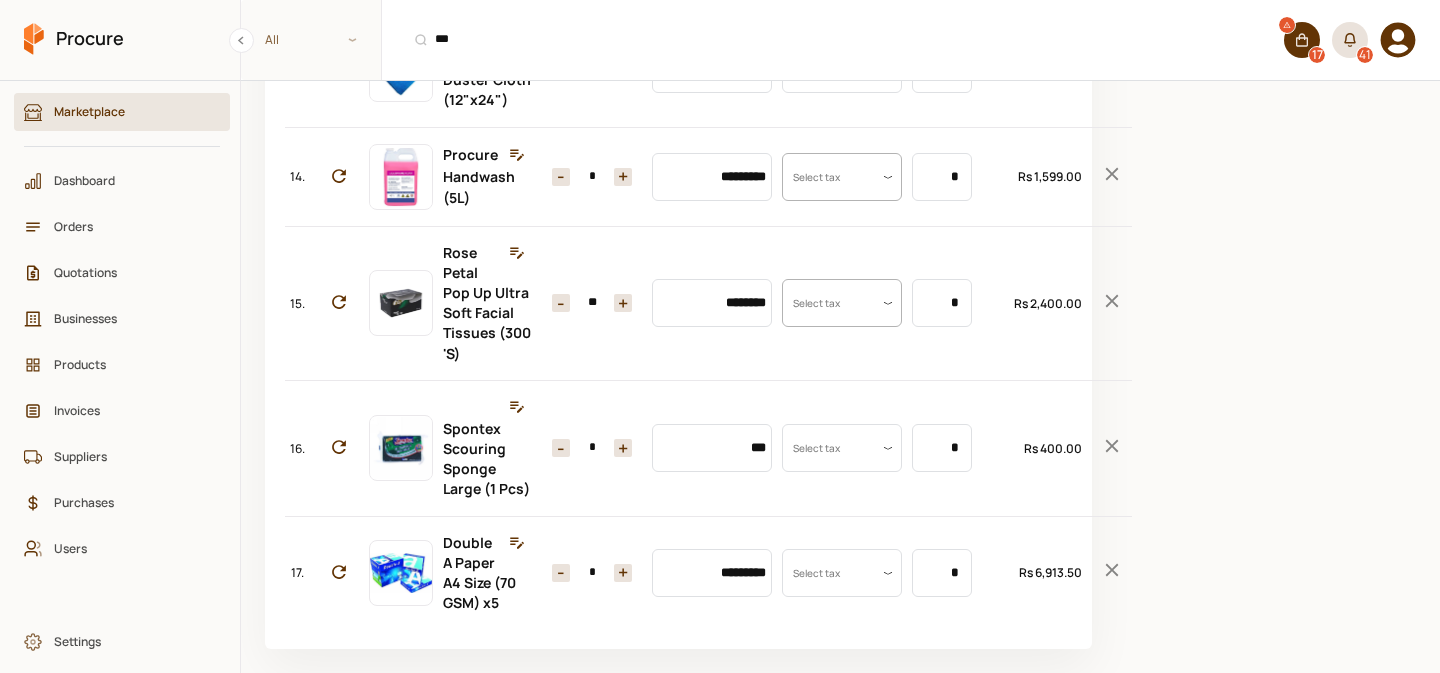 type on "********" 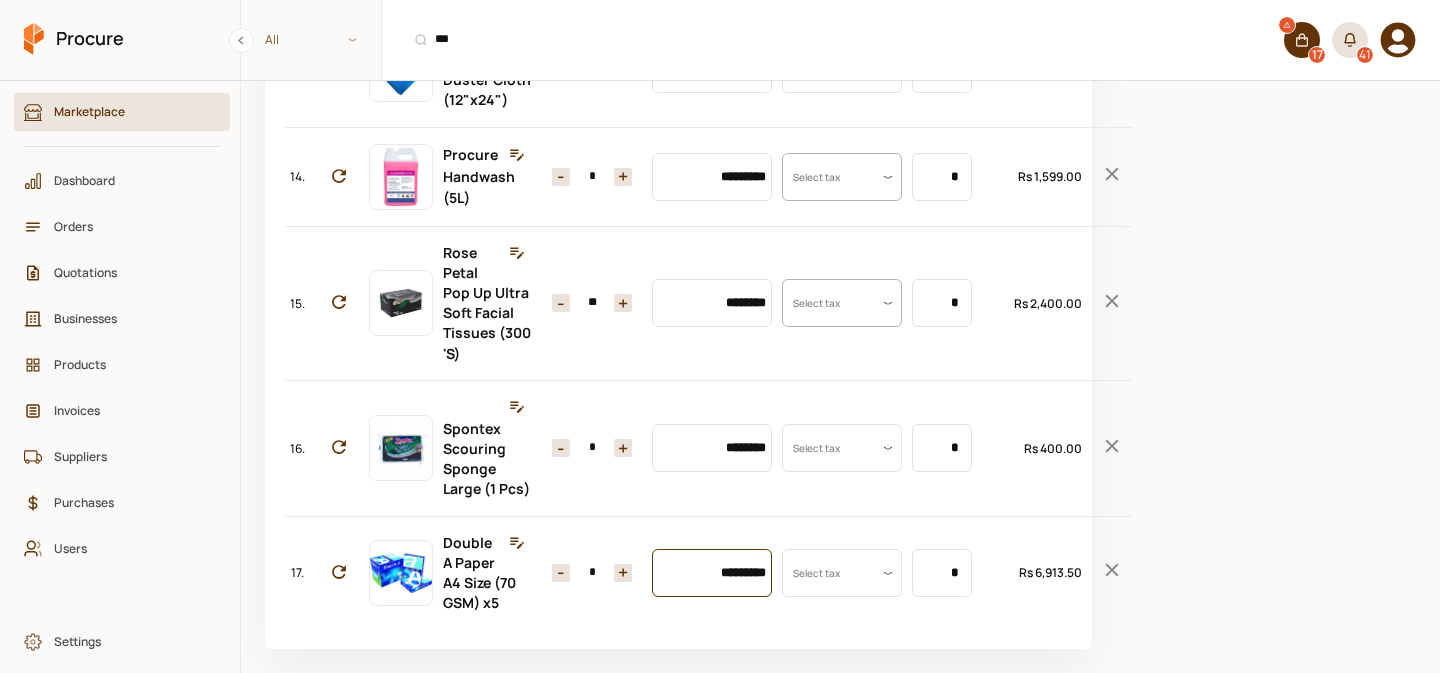 click on "*********" at bounding box center [712, 573] 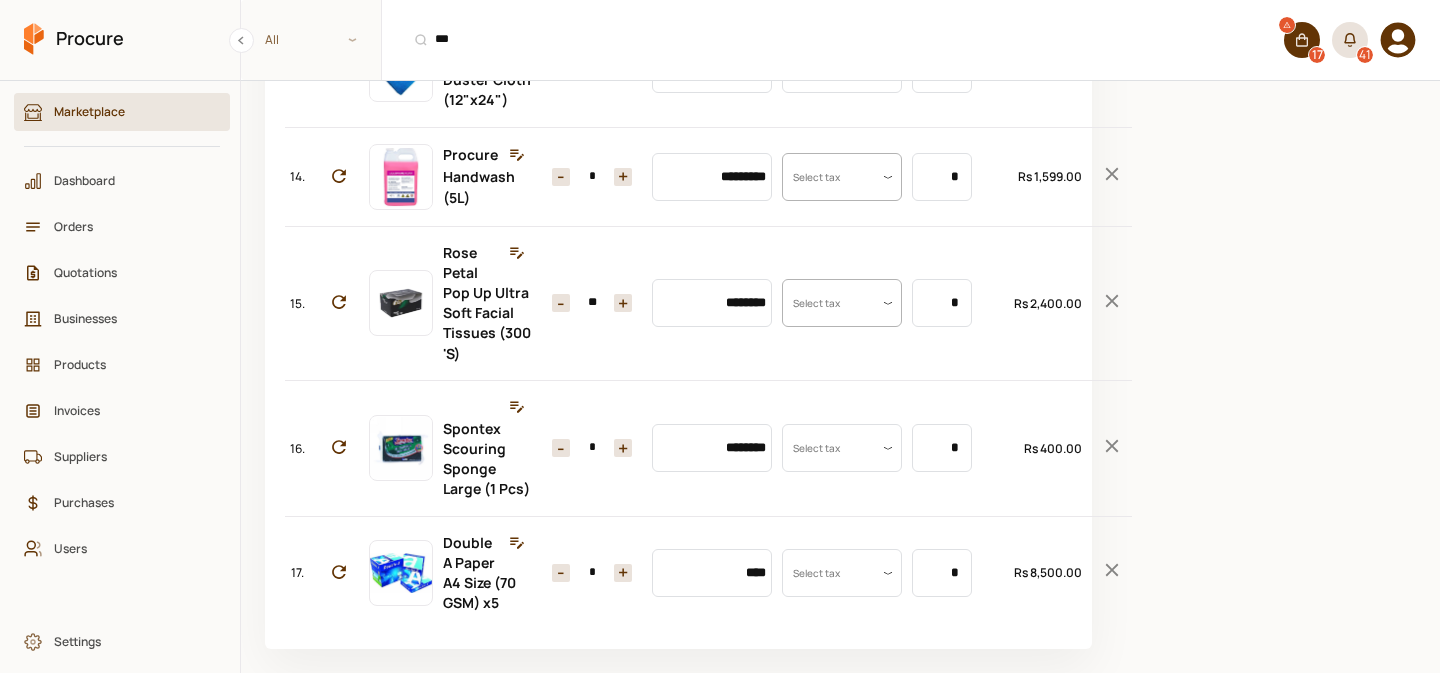 type on "*********" 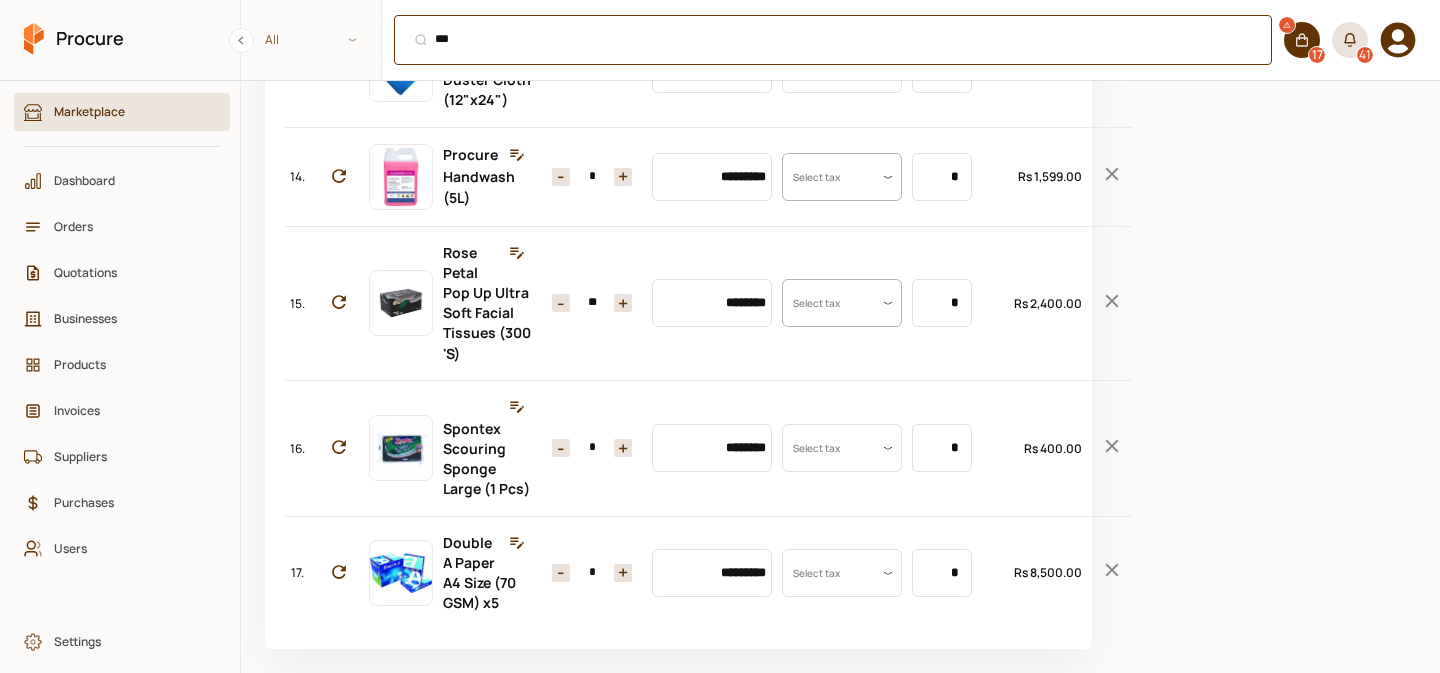 click on "*** ⌘  + K" at bounding box center [833, 40] 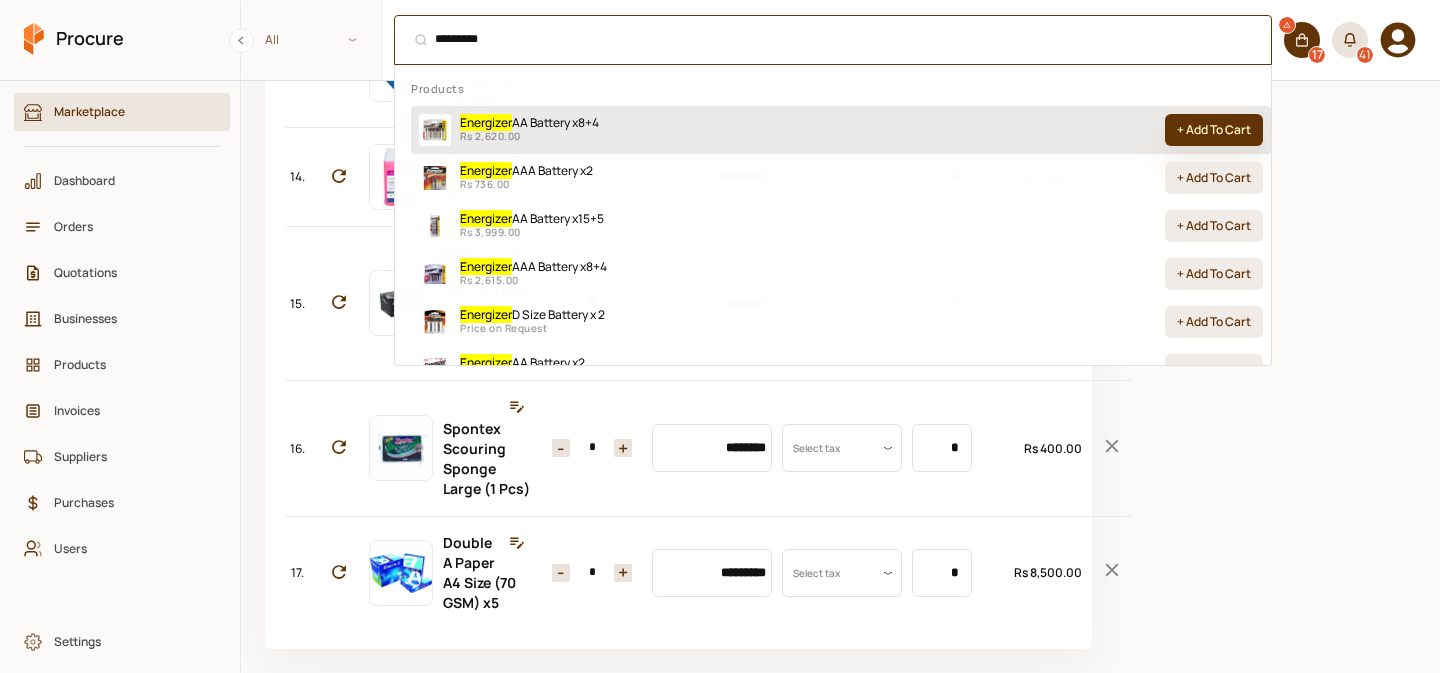 type on "*********" 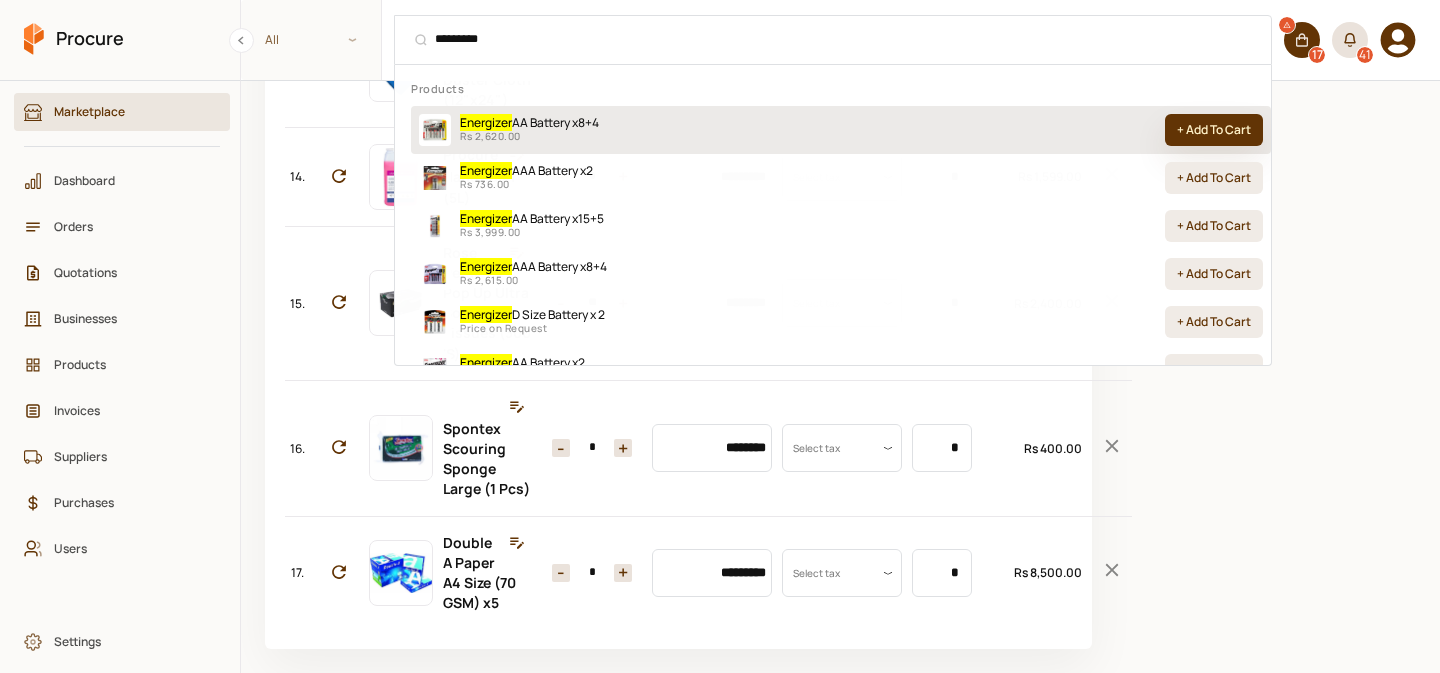 click on "+ Add To Cart" at bounding box center (1214, 130) 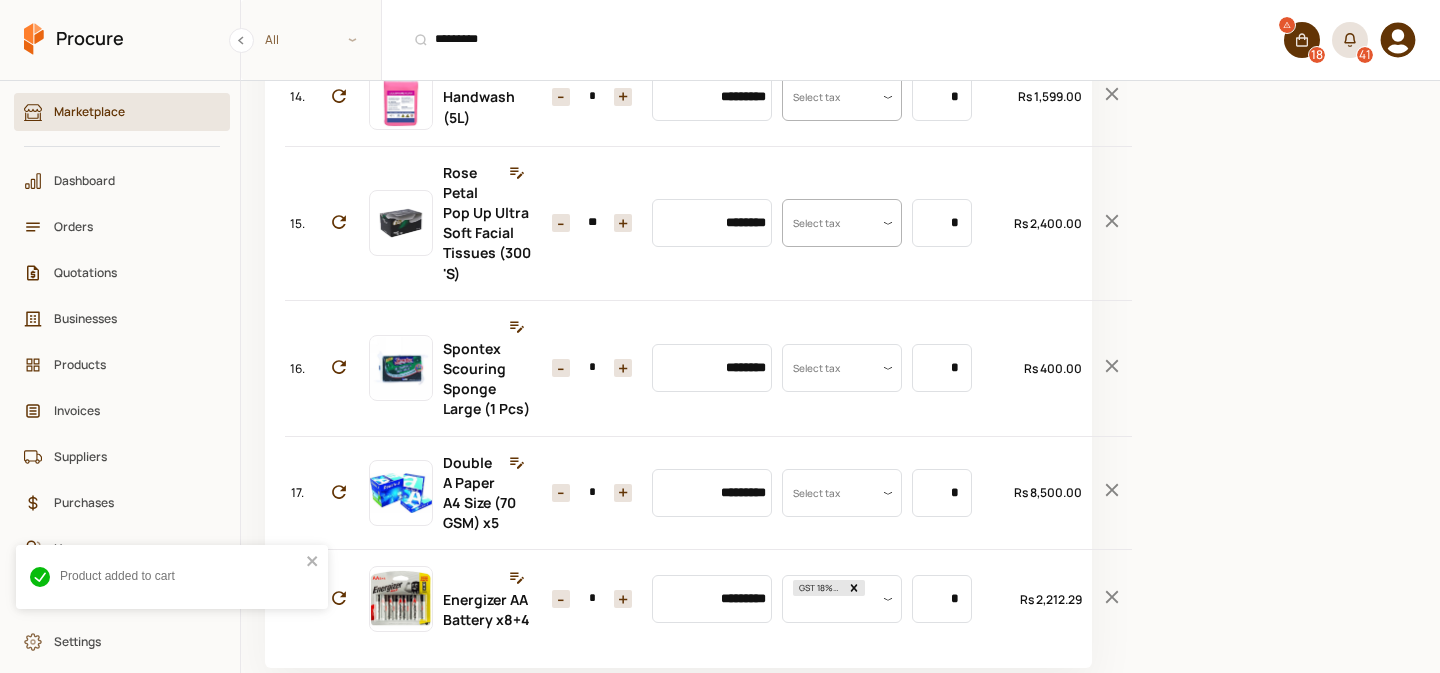 scroll, scrollTop: 1951, scrollLeft: 0, axis: vertical 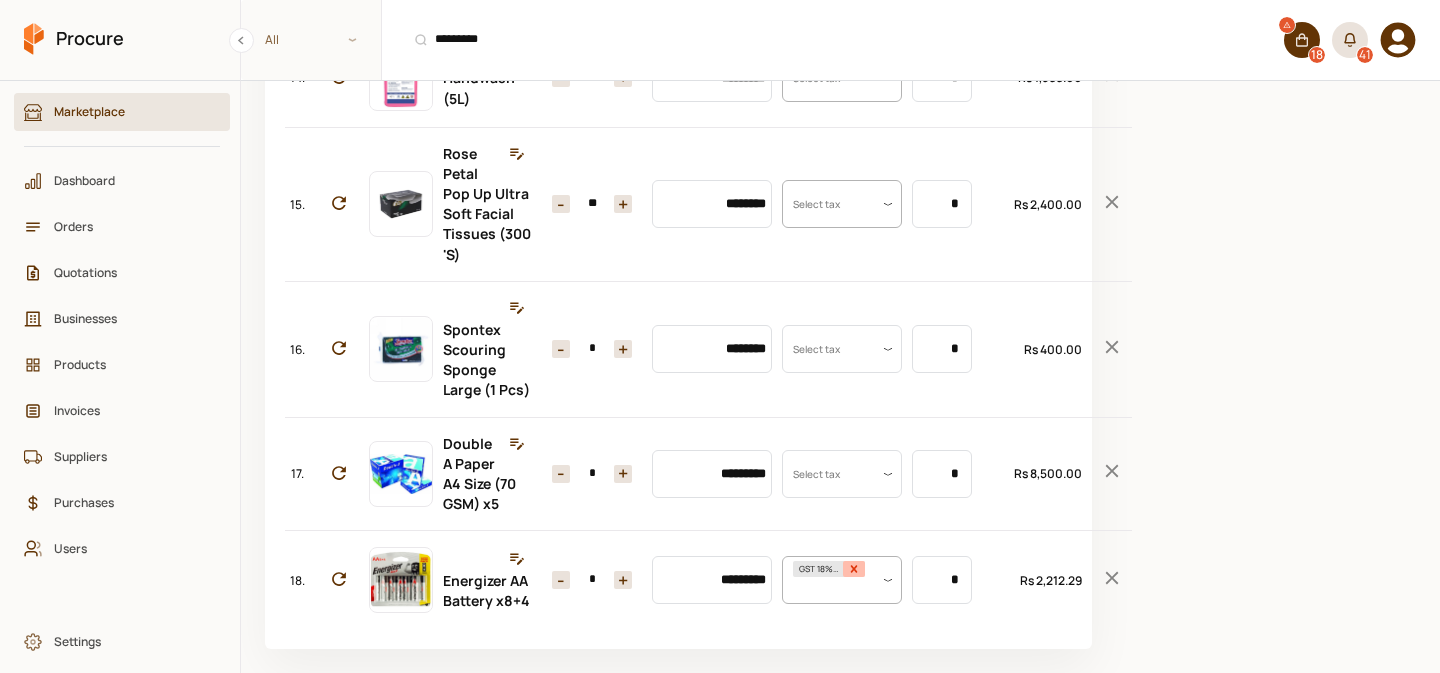 click 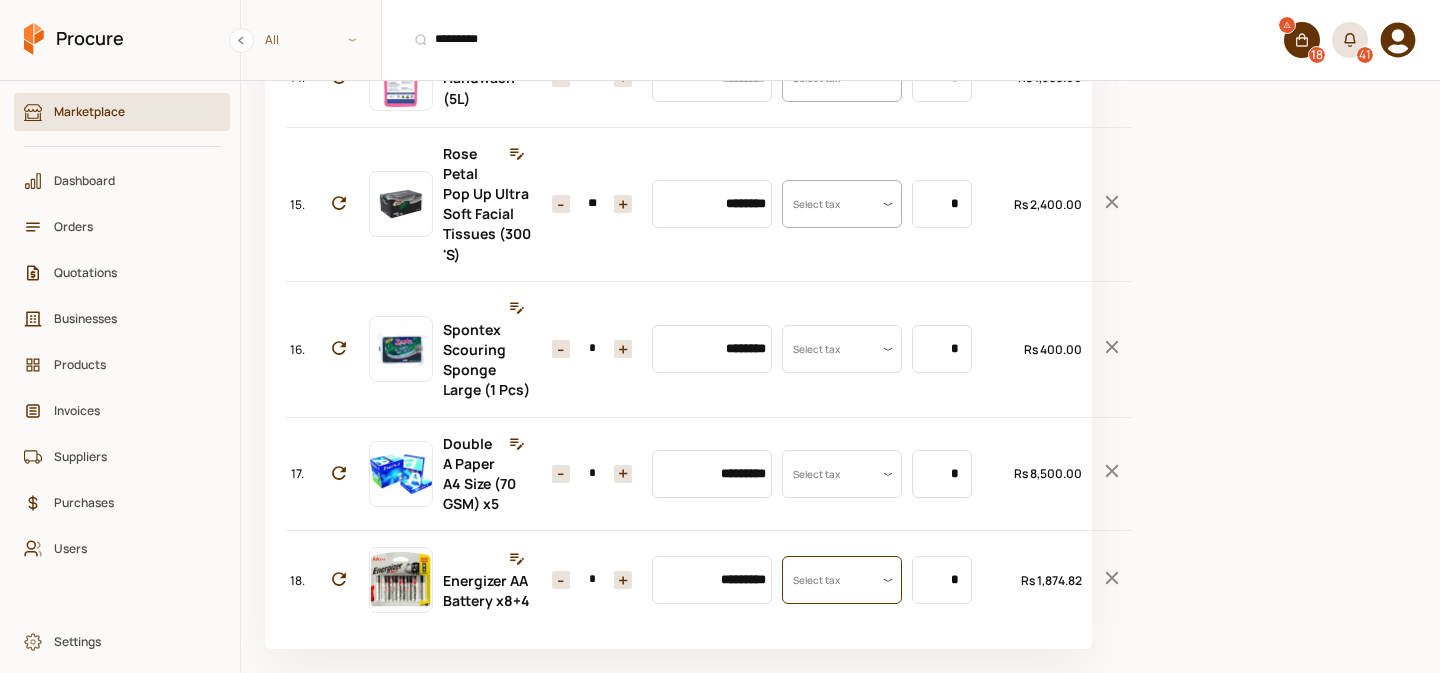 scroll, scrollTop: 0, scrollLeft: 0, axis: both 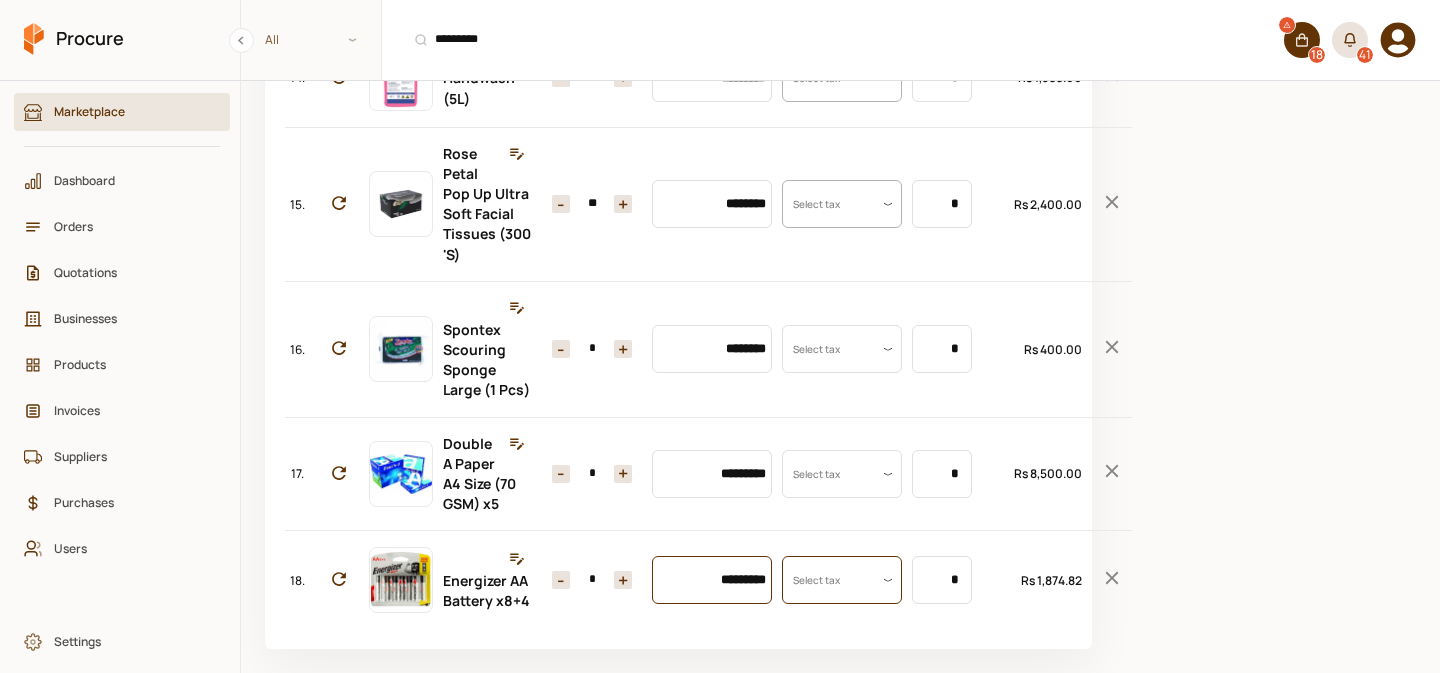 click on "*********" at bounding box center (712, 580) 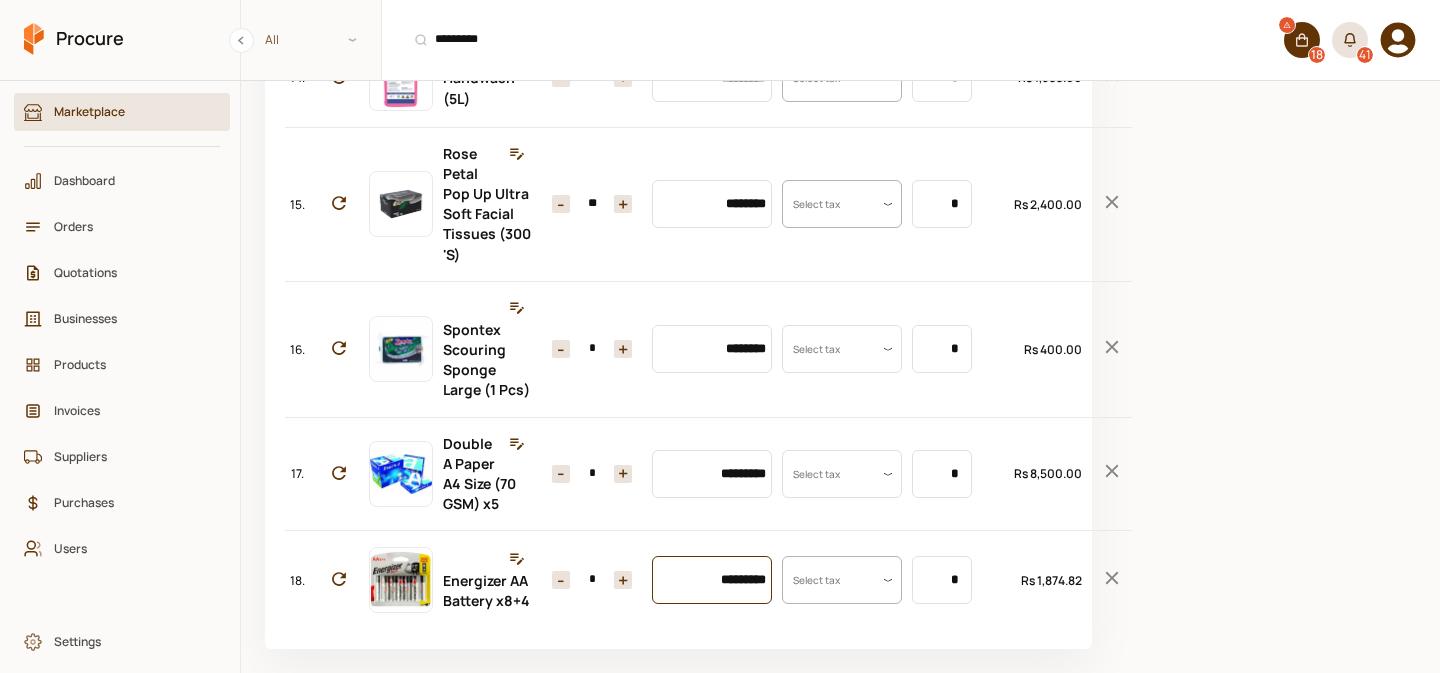 click on "*********" at bounding box center (712, 580) 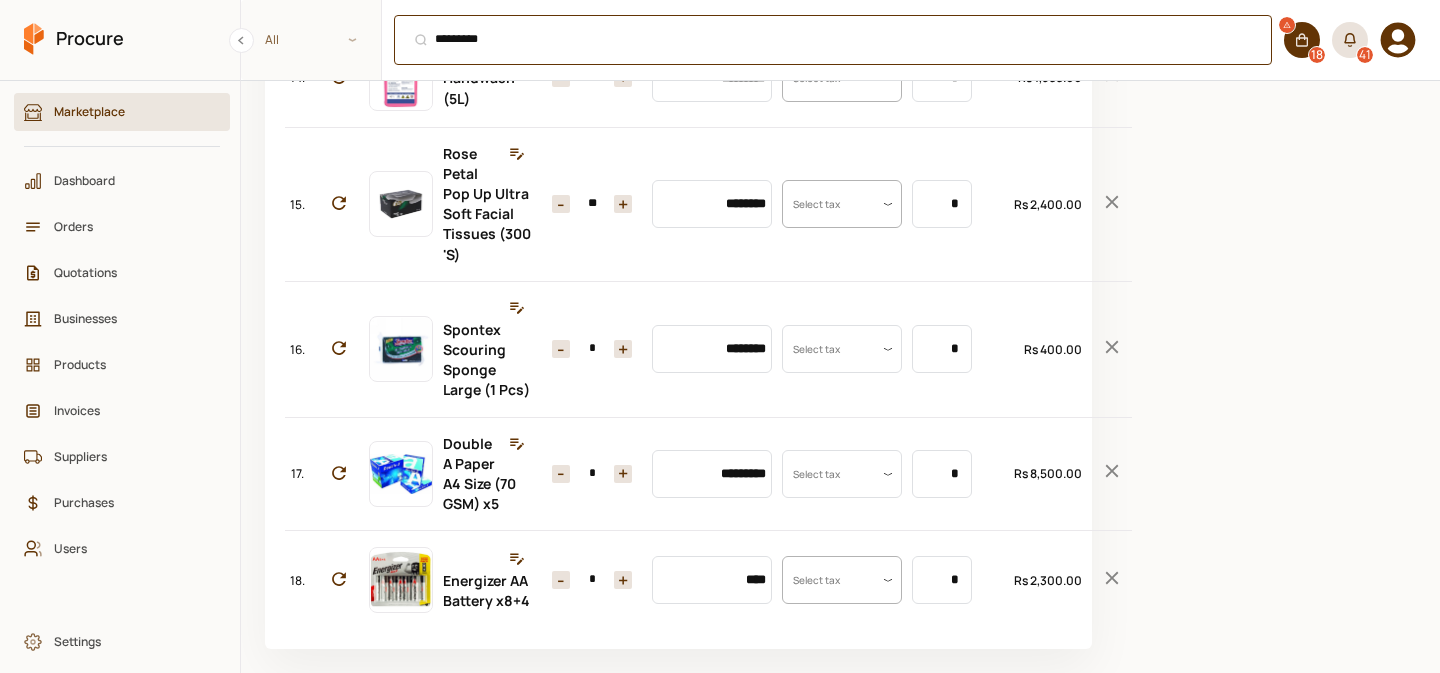 click on "********* ⌘  + K" at bounding box center (833, 40) 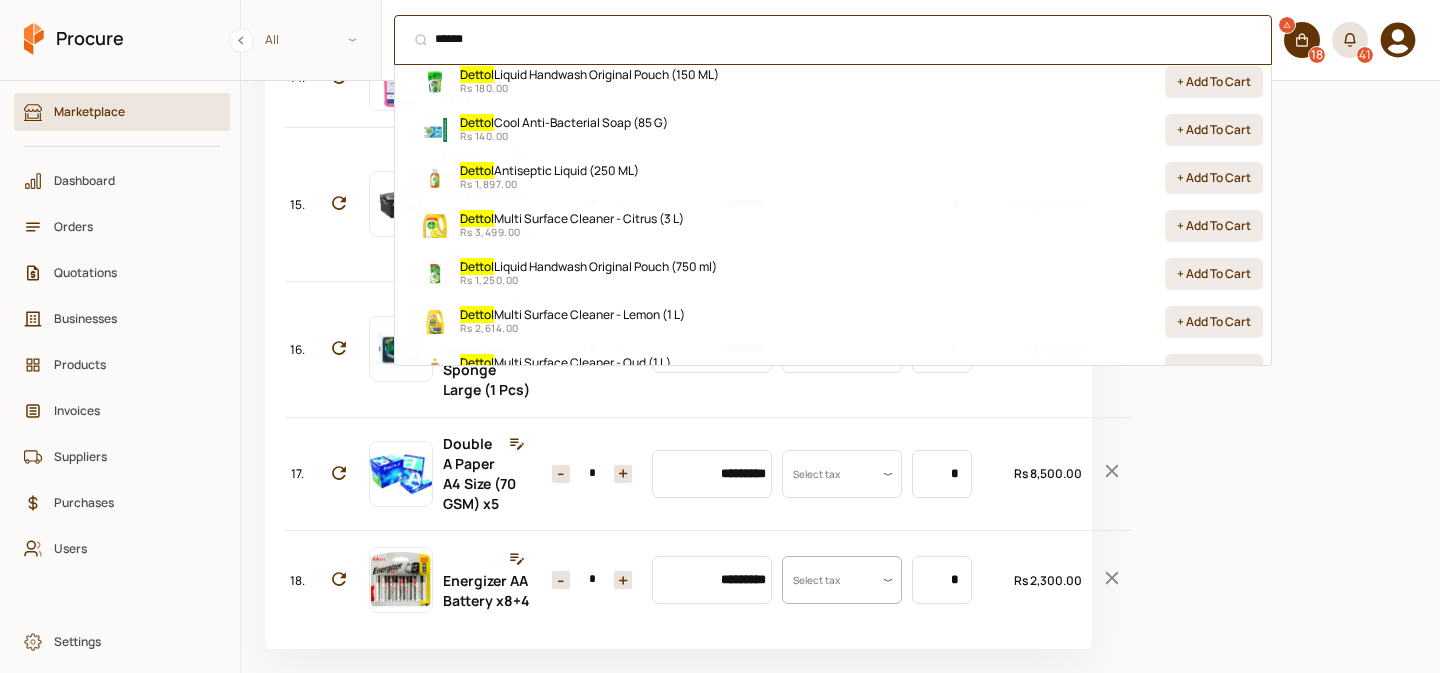 scroll, scrollTop: 495, scrollLeft: 0, axis: vertical 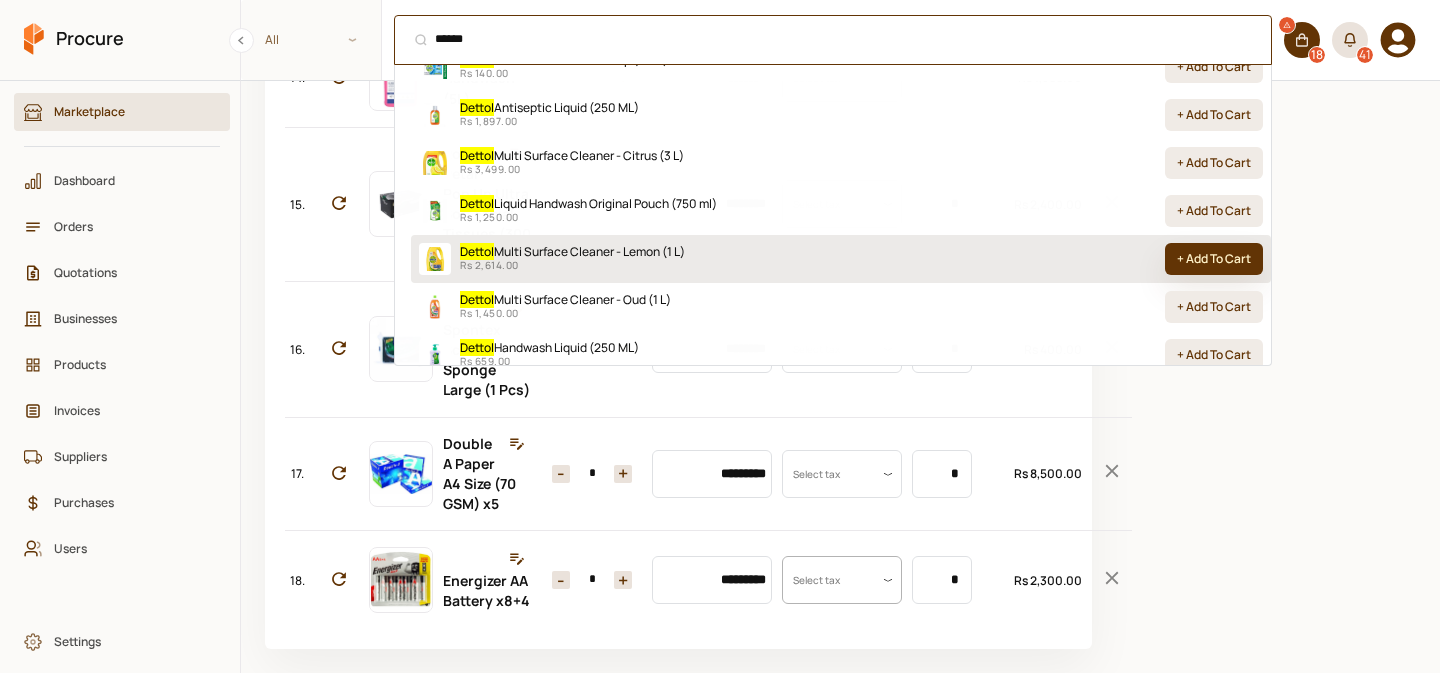 type on "******" 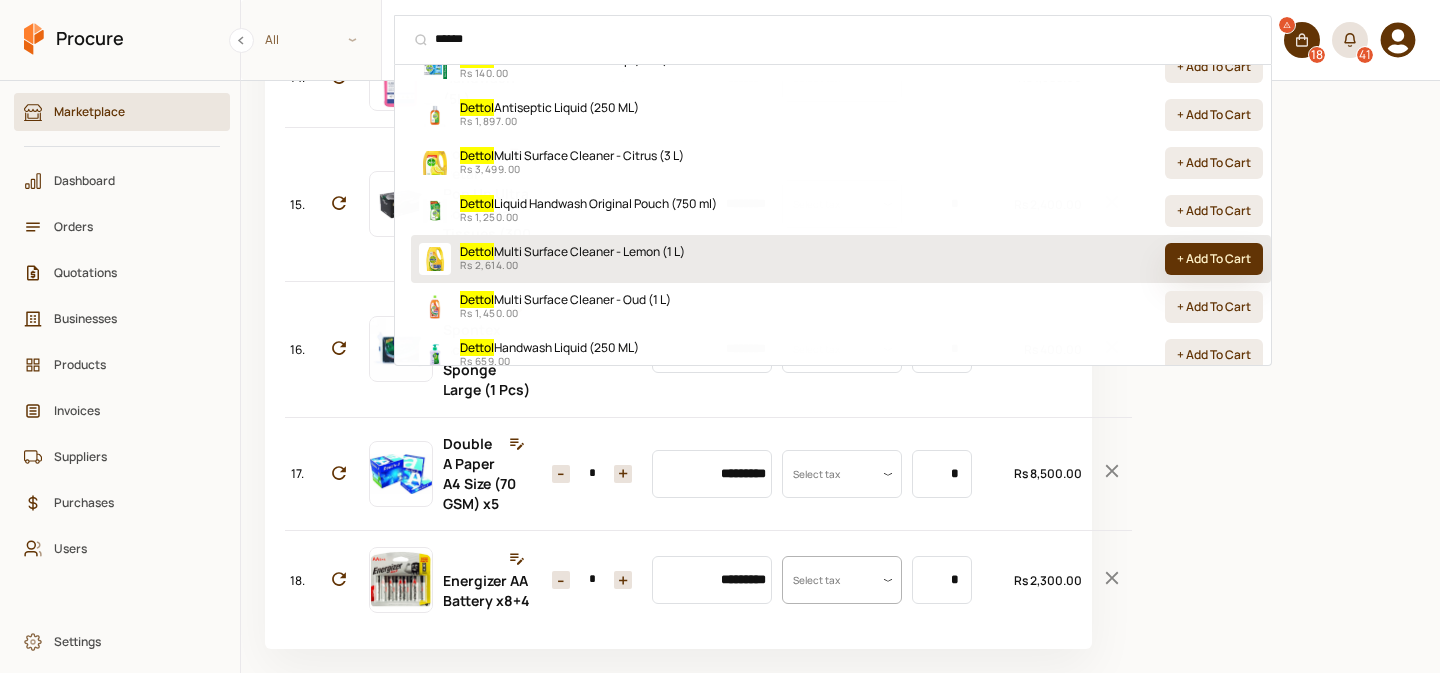 click on "+ Add To Cart" at bounding box center [1214, 259] 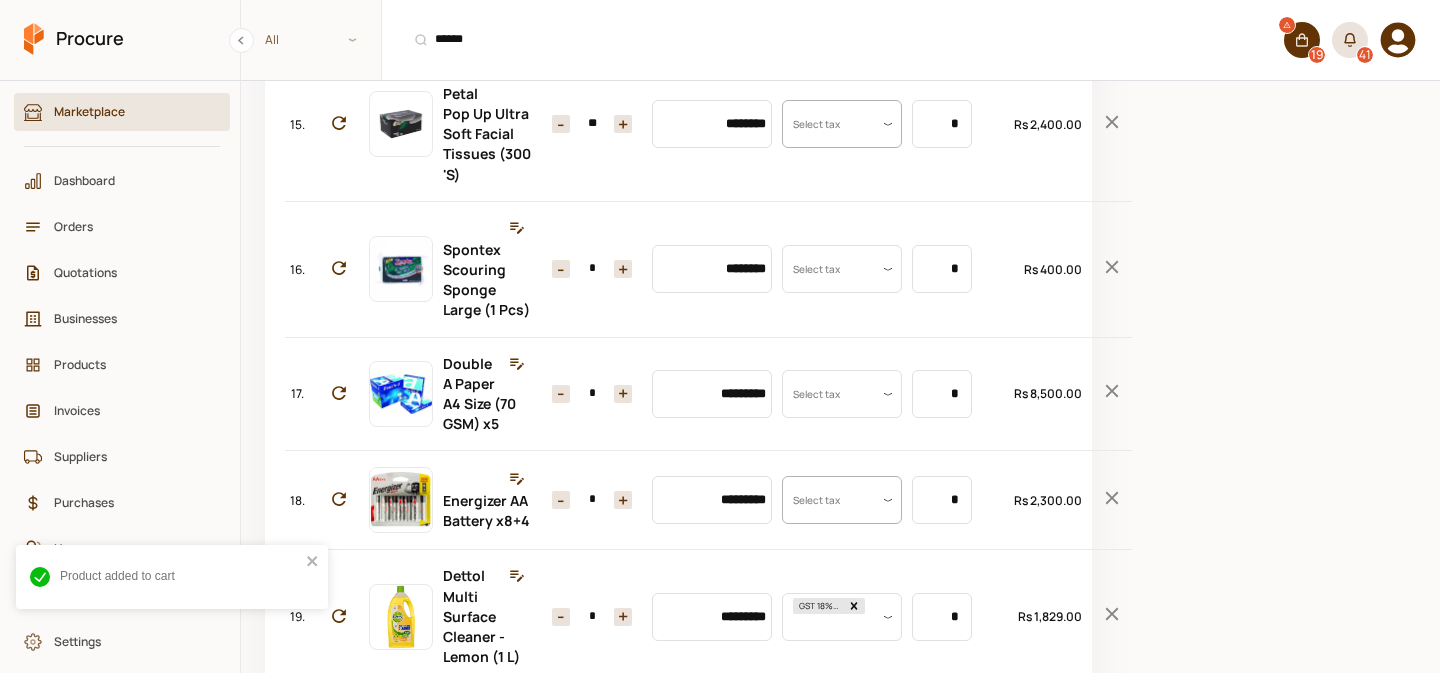 scroll, scrollTop: 2085, scrollLeft: 0, axis: vertical 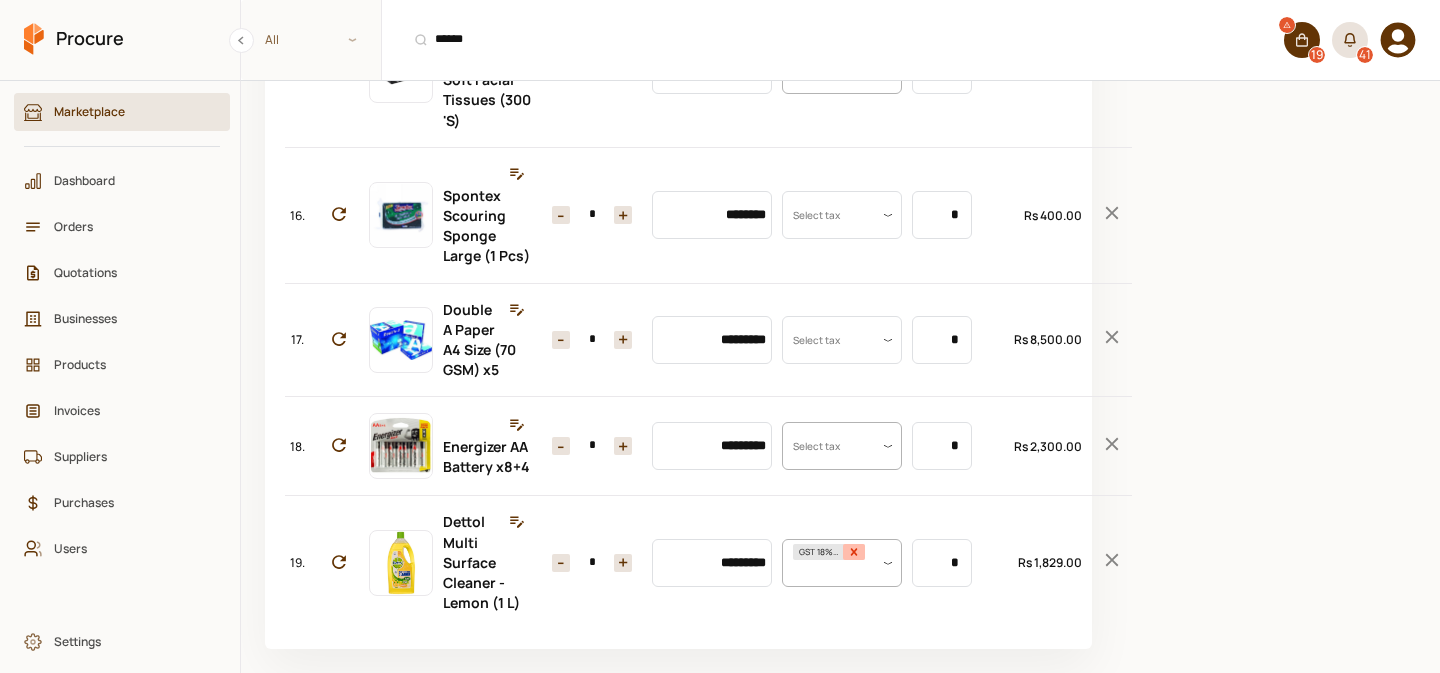 click 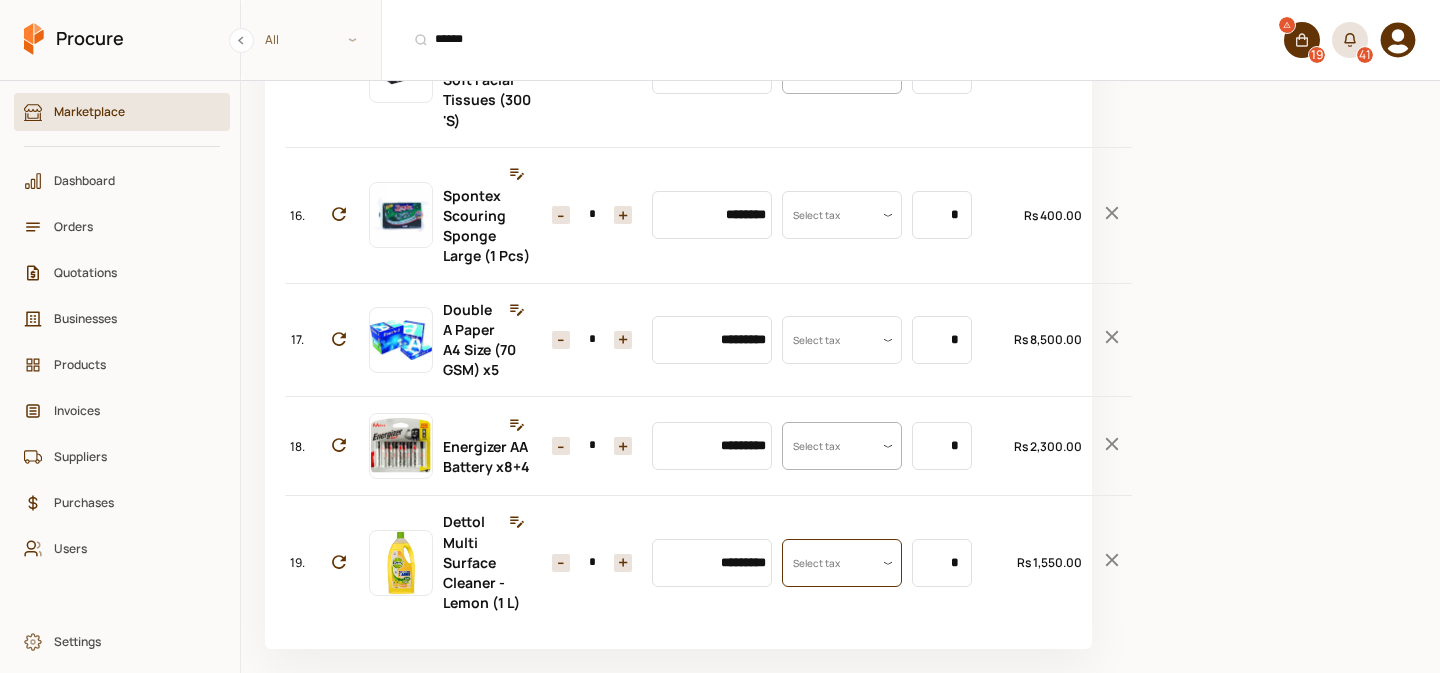 scroll, scrollTop: 0, scrollLeft: 0, axis: both 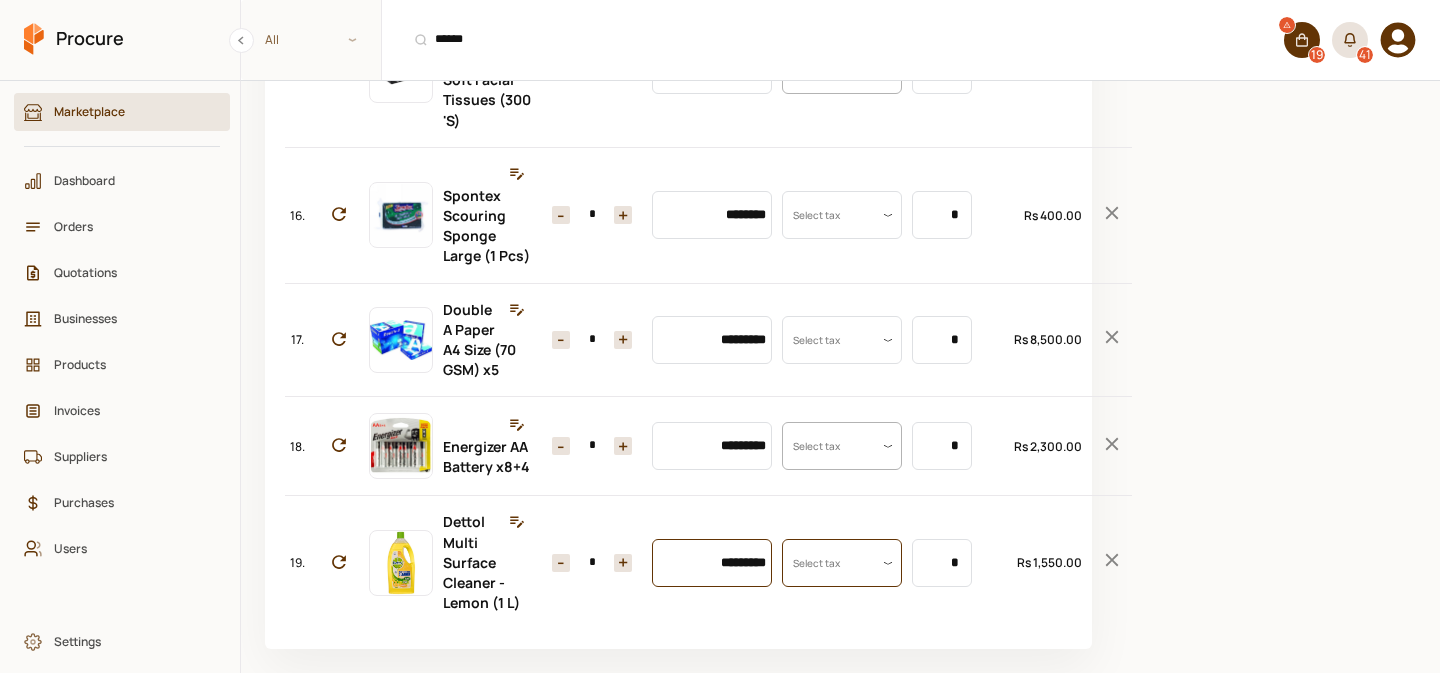 click on "*********" at bounding box center [712, 563] 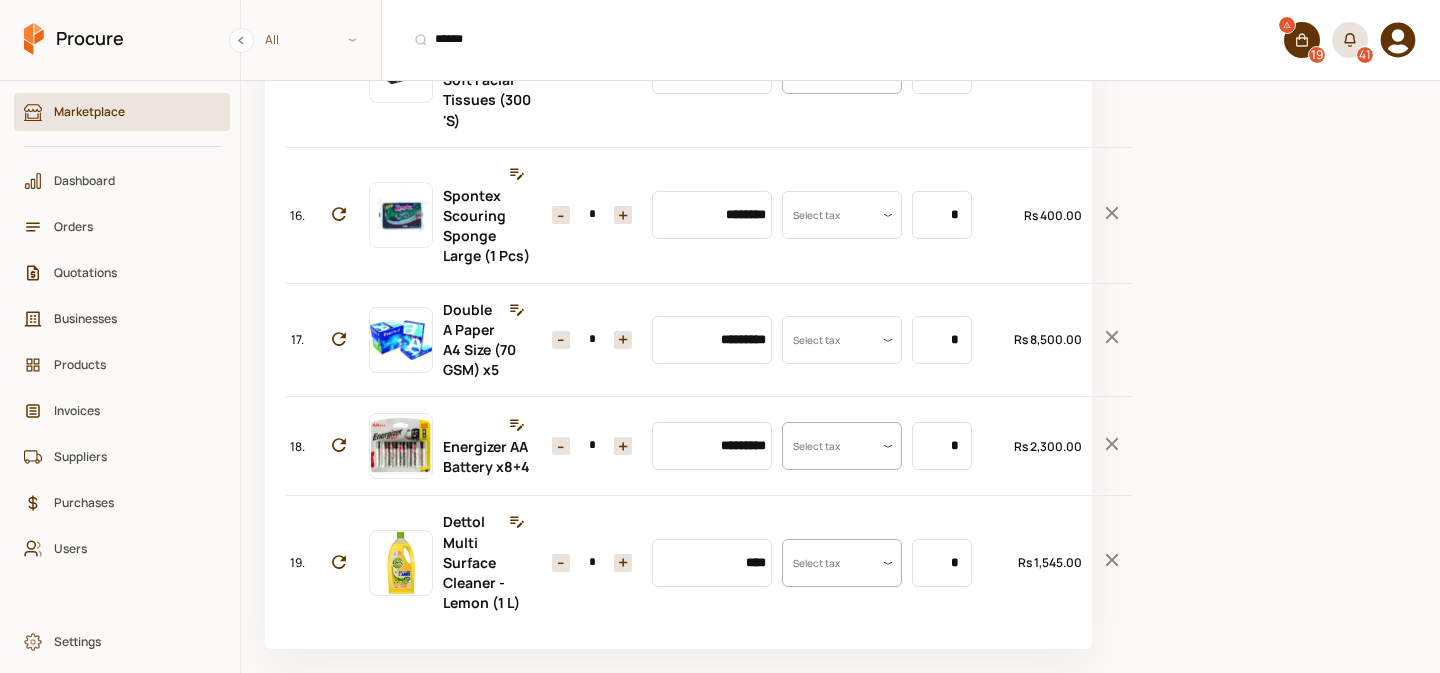 type on "*********" 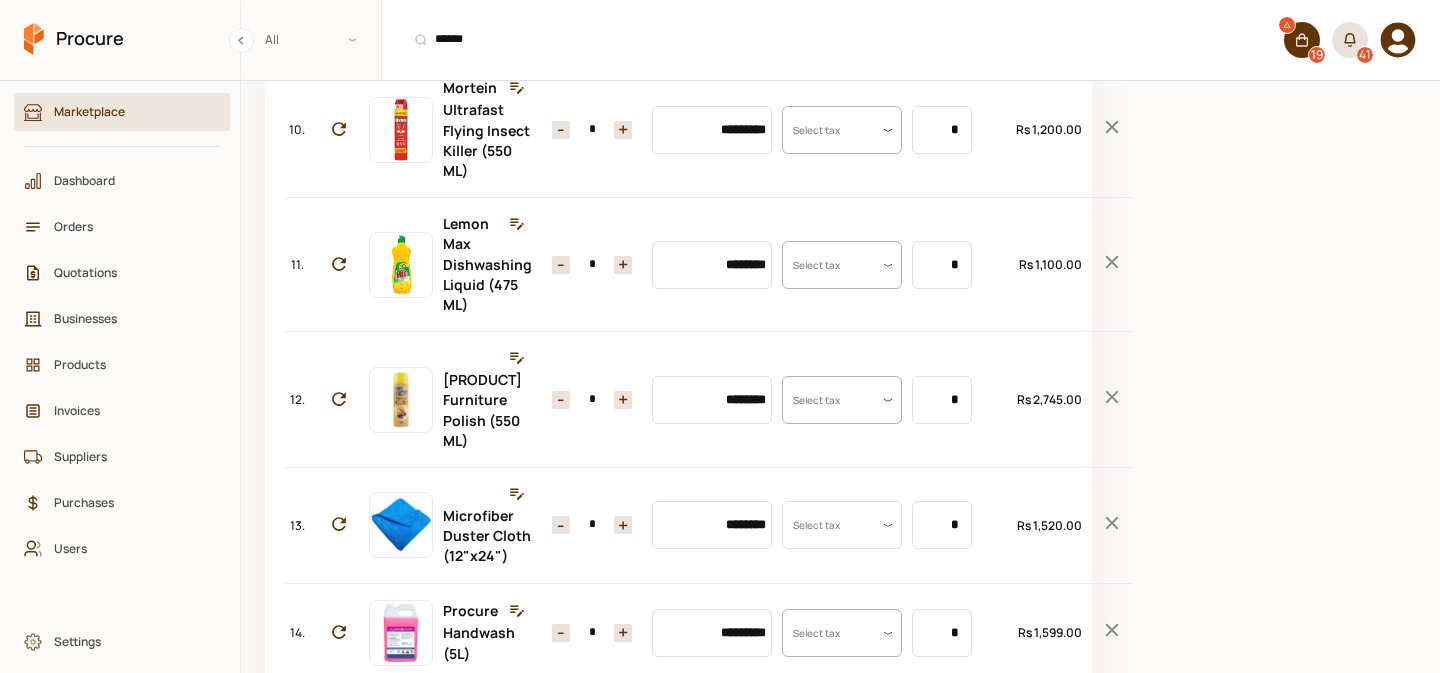scroll, scrollTop: 1313, scrollLeft: 0, axis: vertical 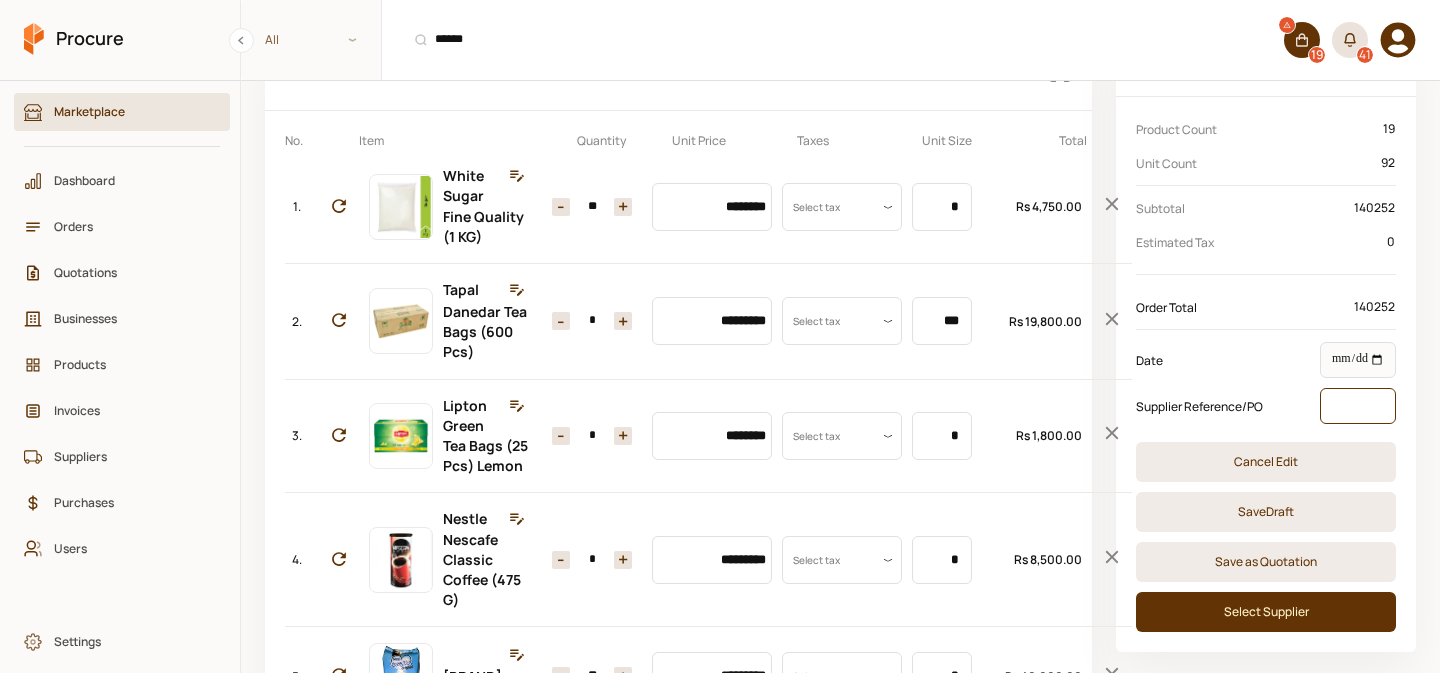 click at bounding box center [1358, 406] 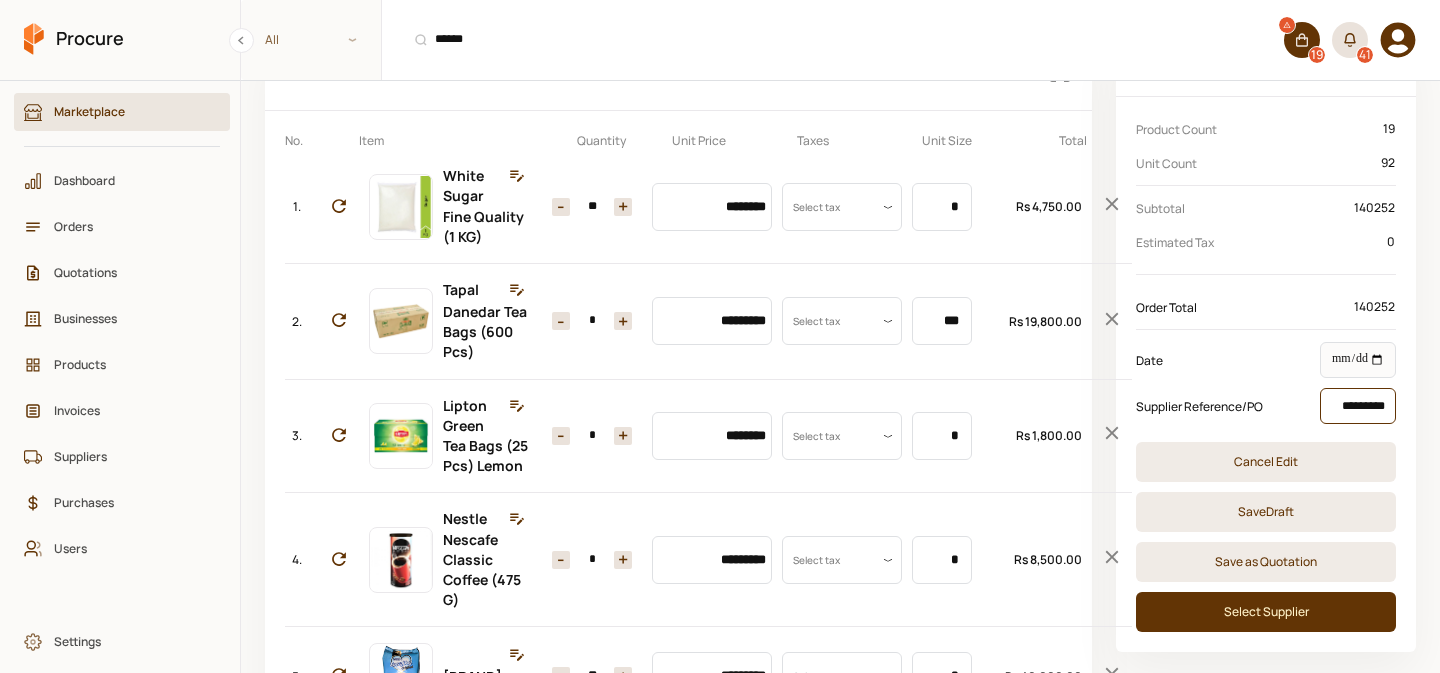 type on "**********" 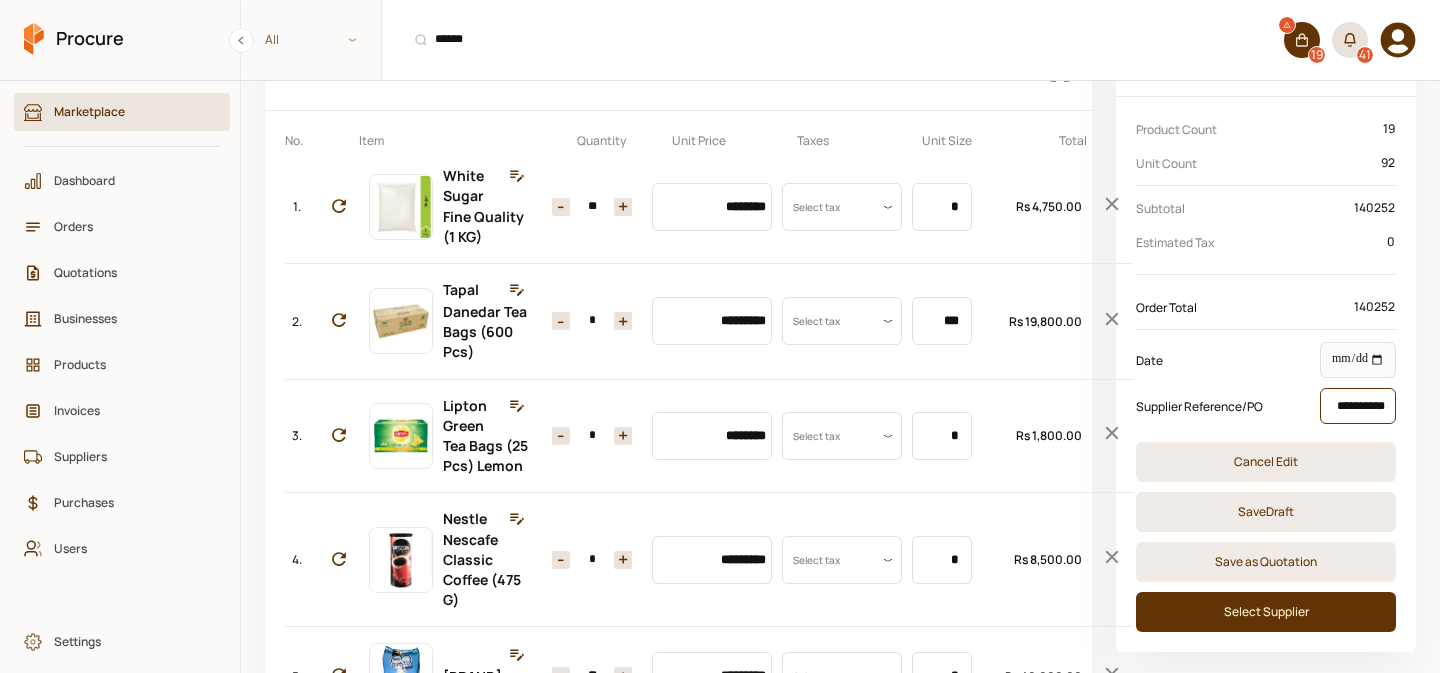 scroll, scrollTop: 0, scrollLeft: 6, axis: horizontal 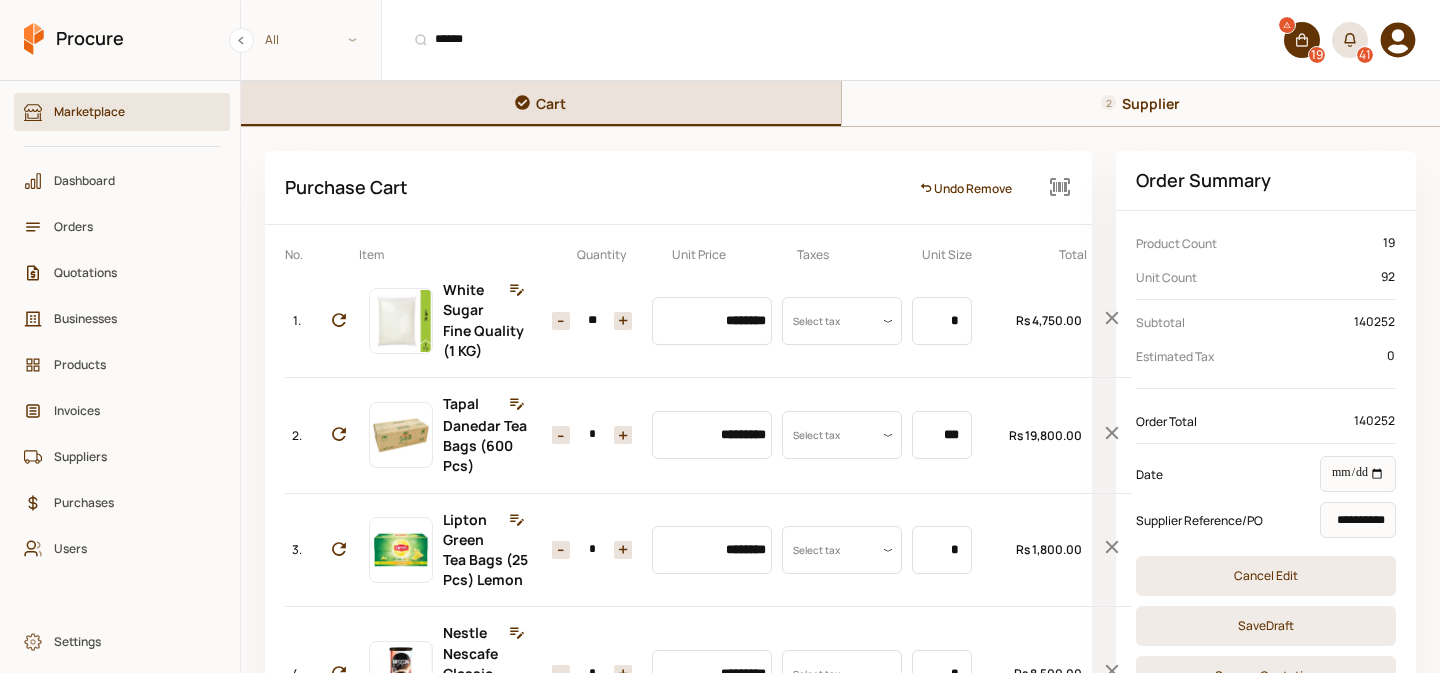click on "Supplier" at bounding box center [1141, 103] 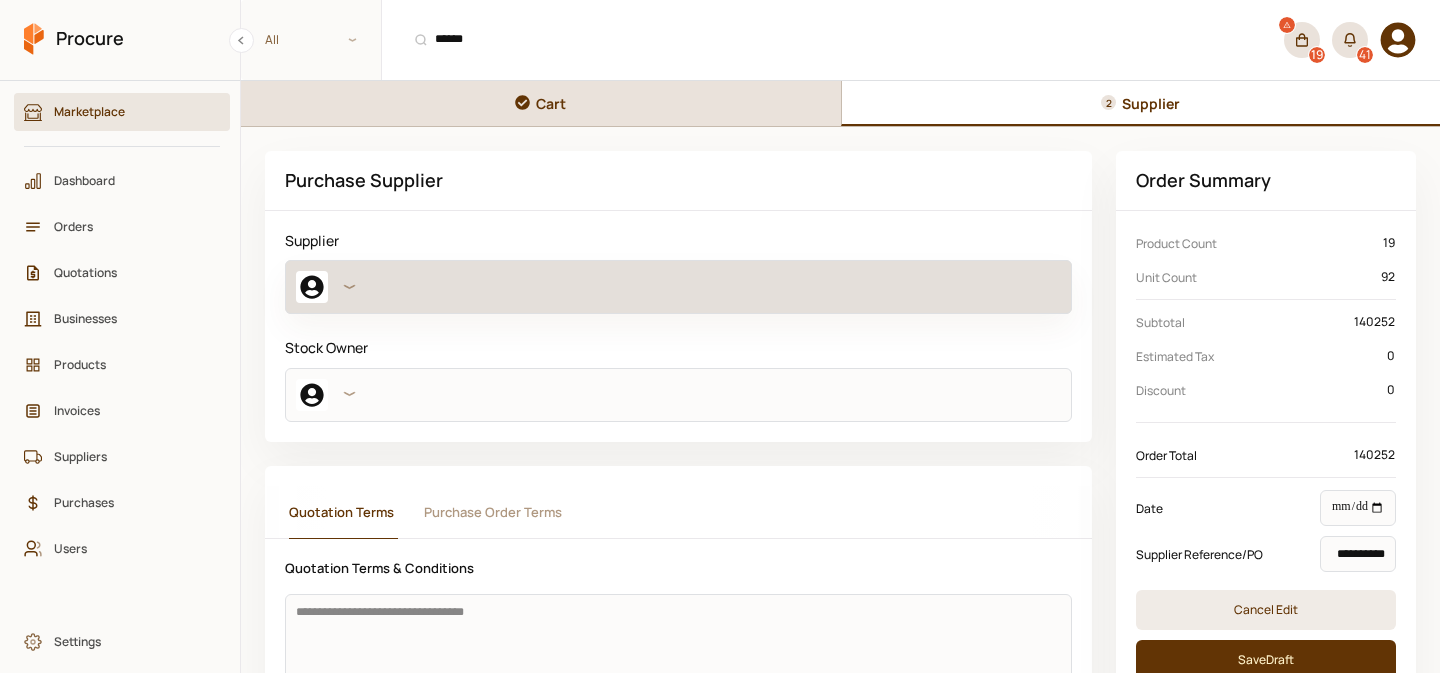 click at bounding box center (678, 287) 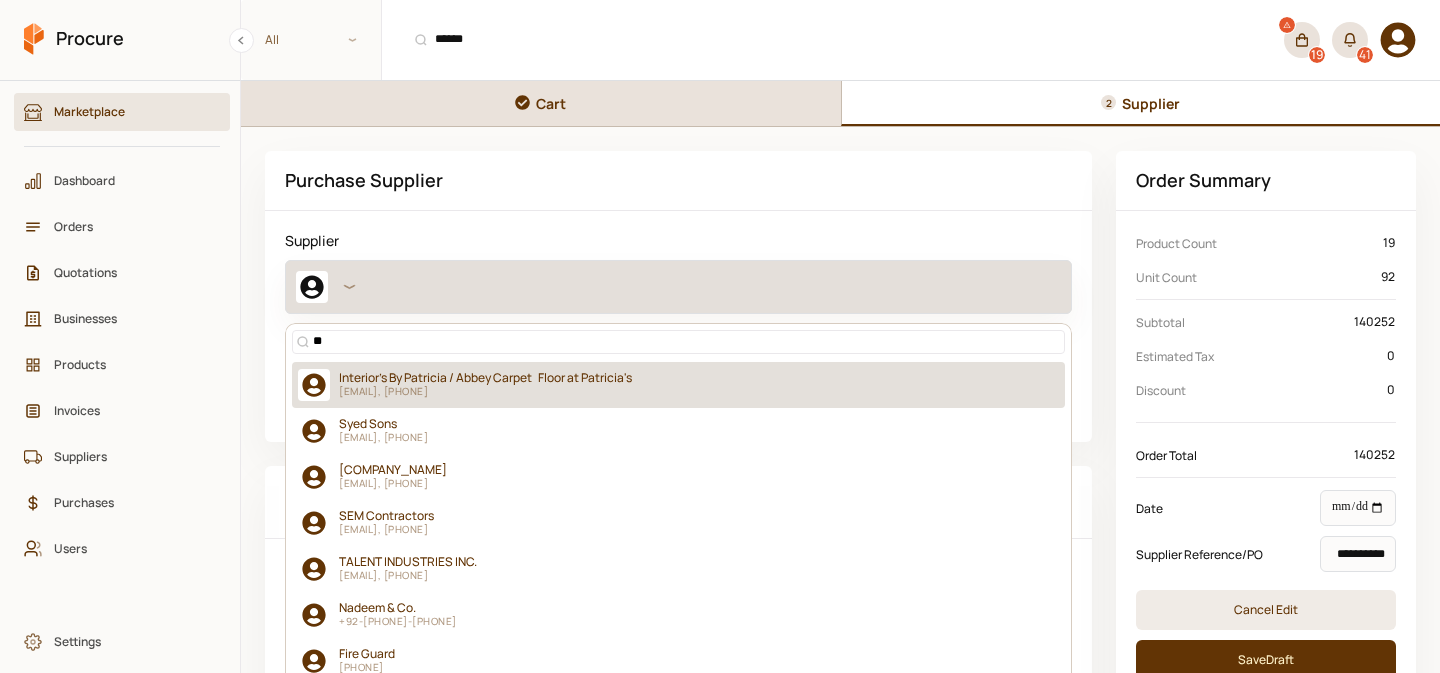 type on "***" 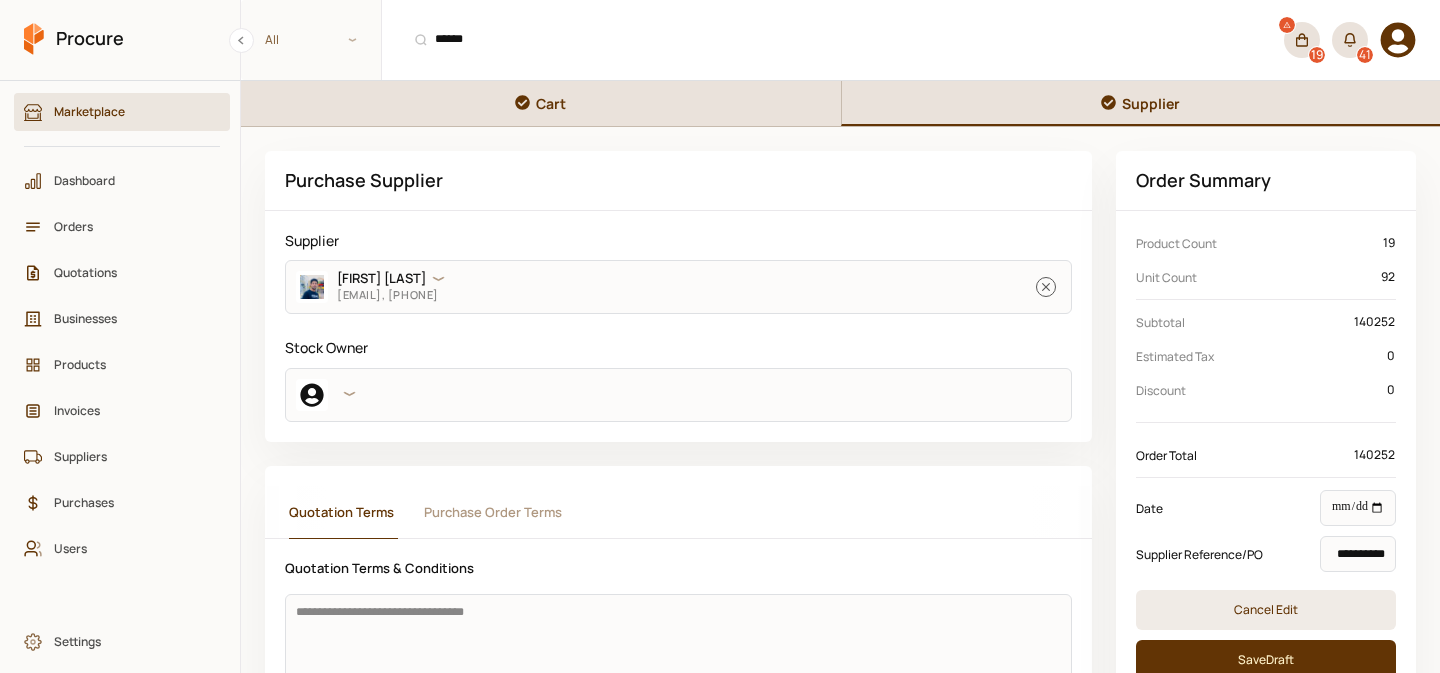 click 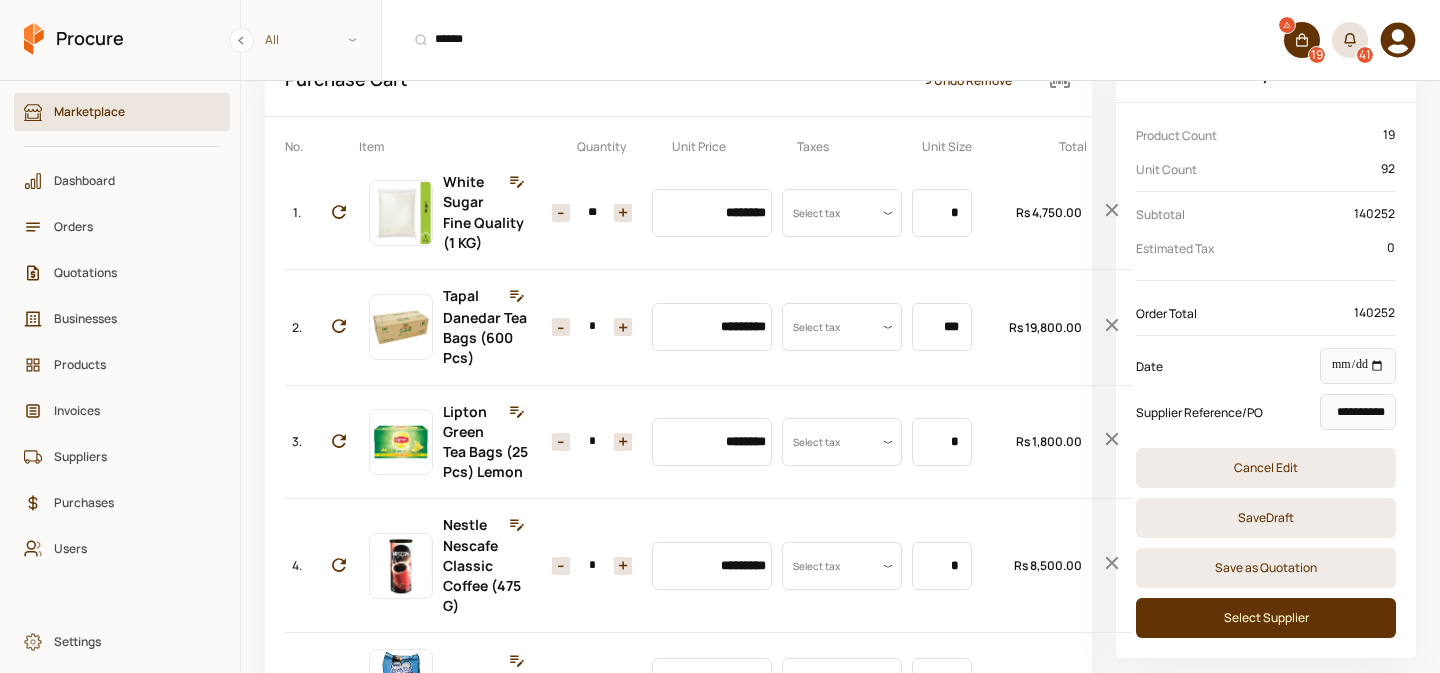scroll, scrollTop: 129, scrollLeft: 0, axis: vertical 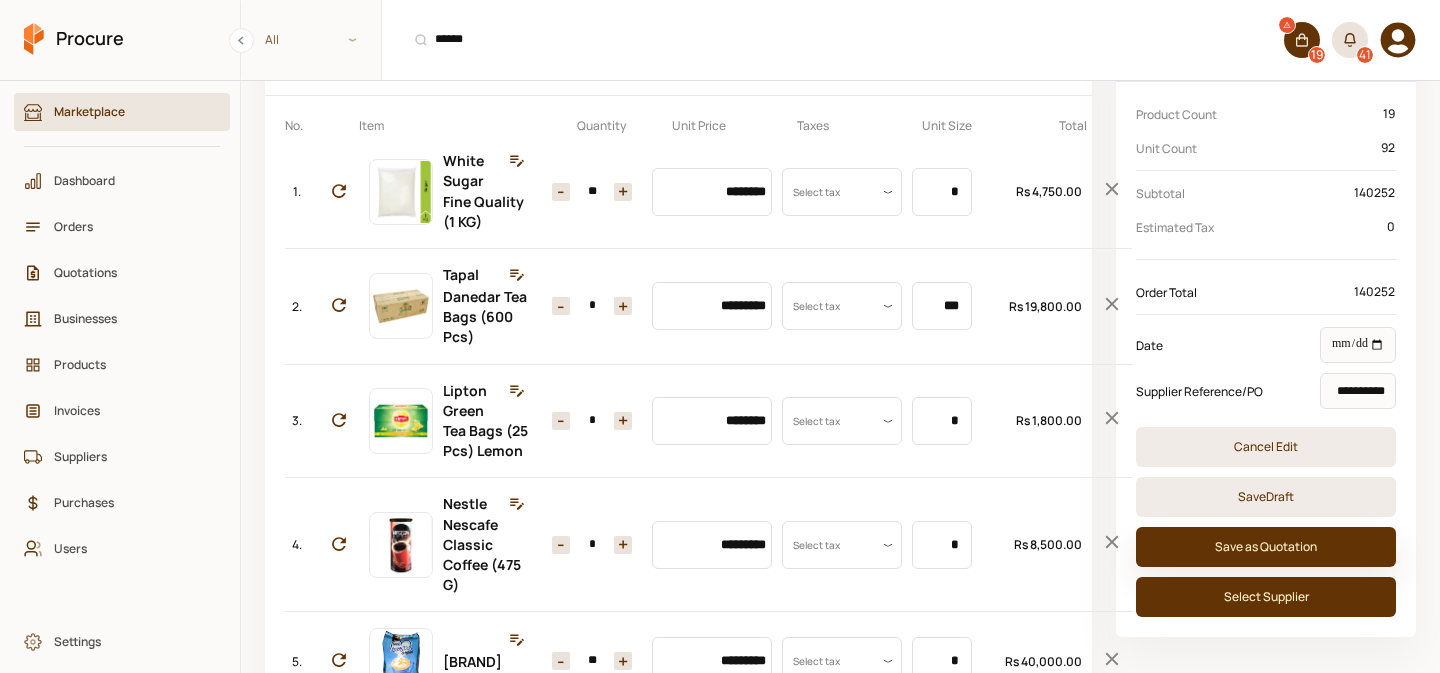 click on "Save as Quotation" at bounding box center [1266, 547] 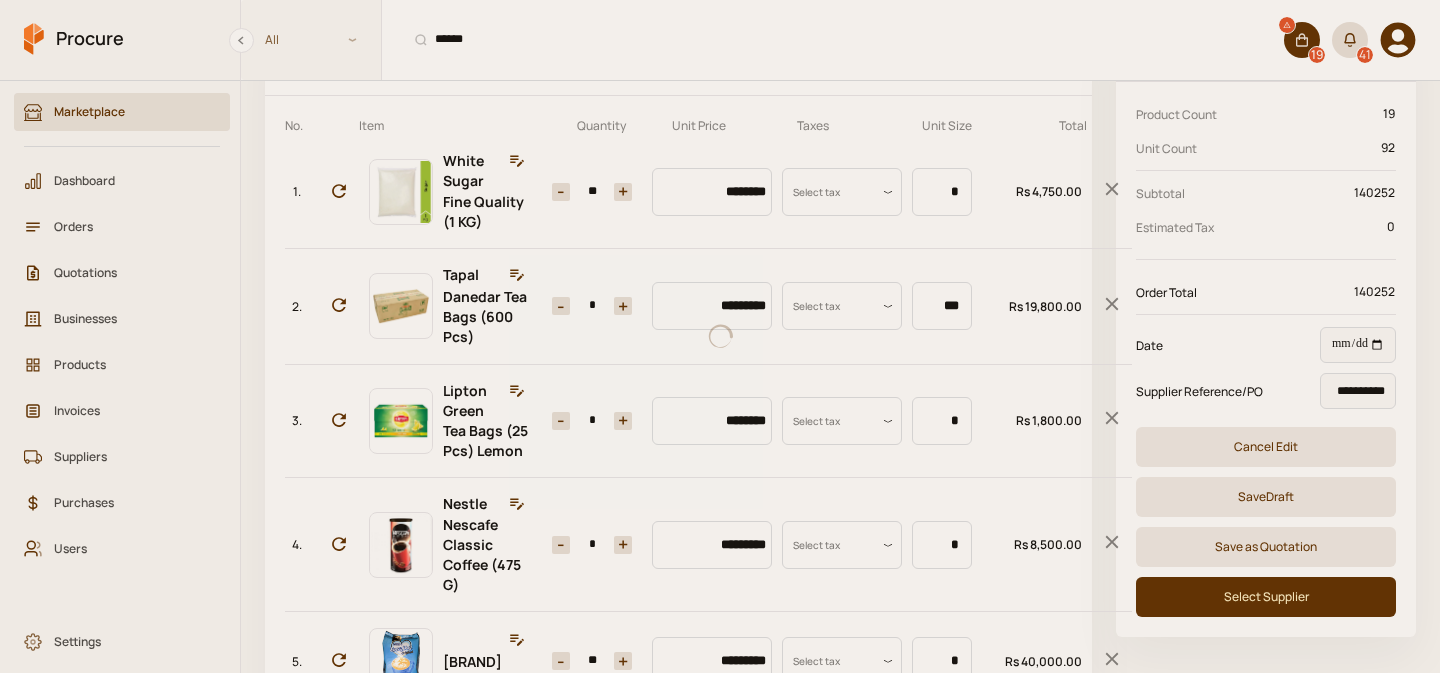 scroll, scrollTop: 0, scrollLeft: 0, axis: both 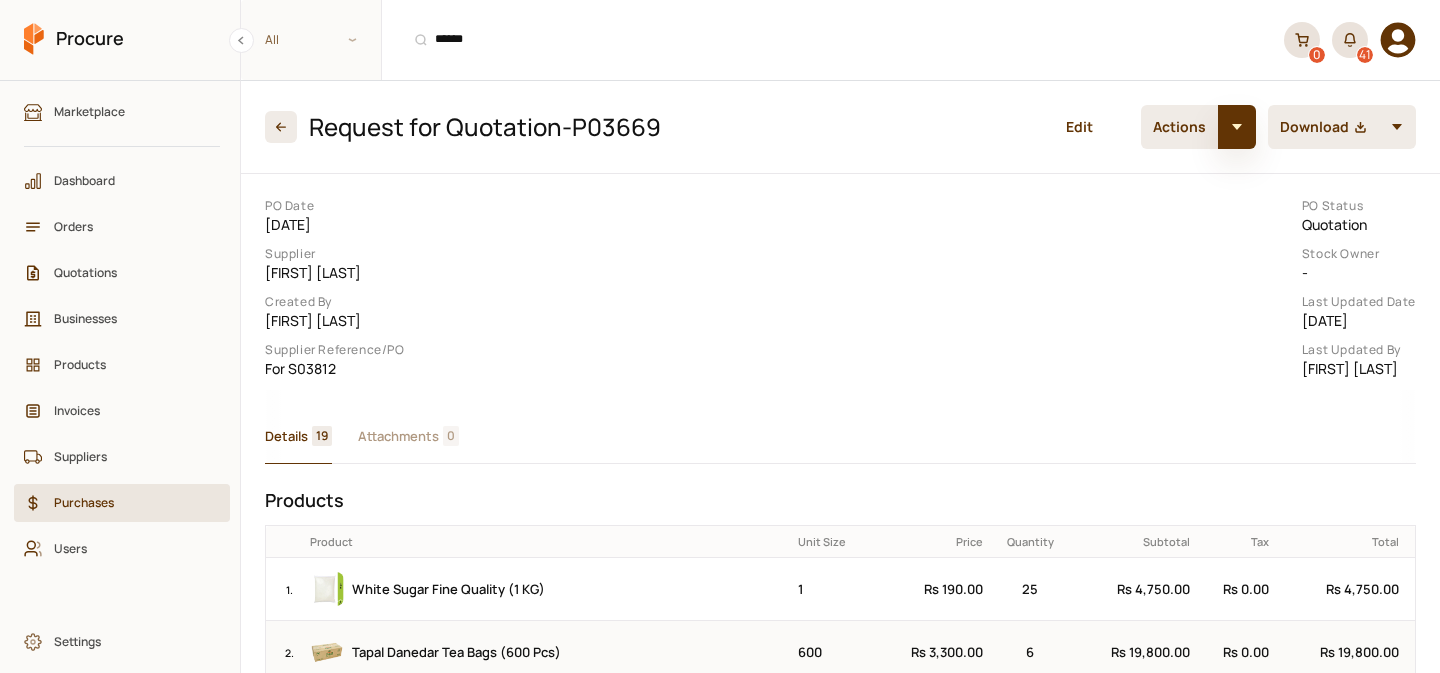 click at bounding box center (1237, 127) 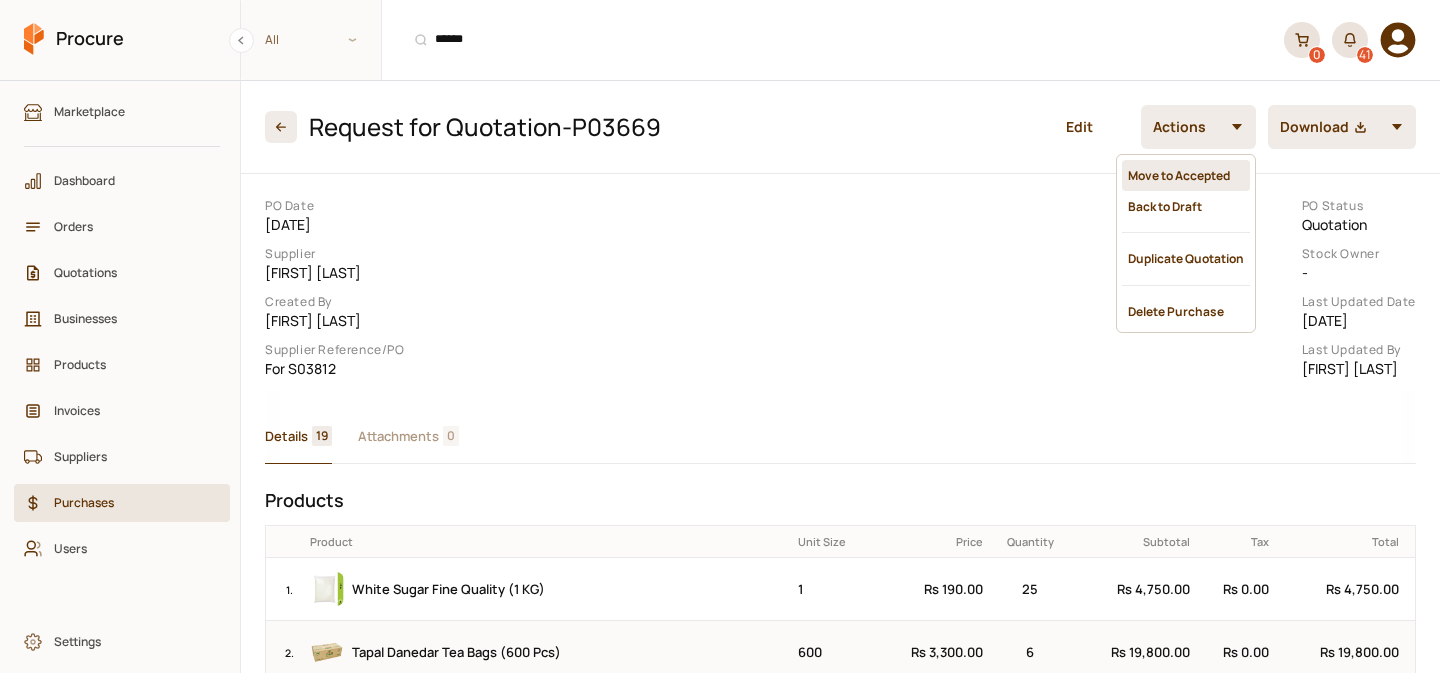 click on "Move to Accepted" at bounding box center (1186, 175) 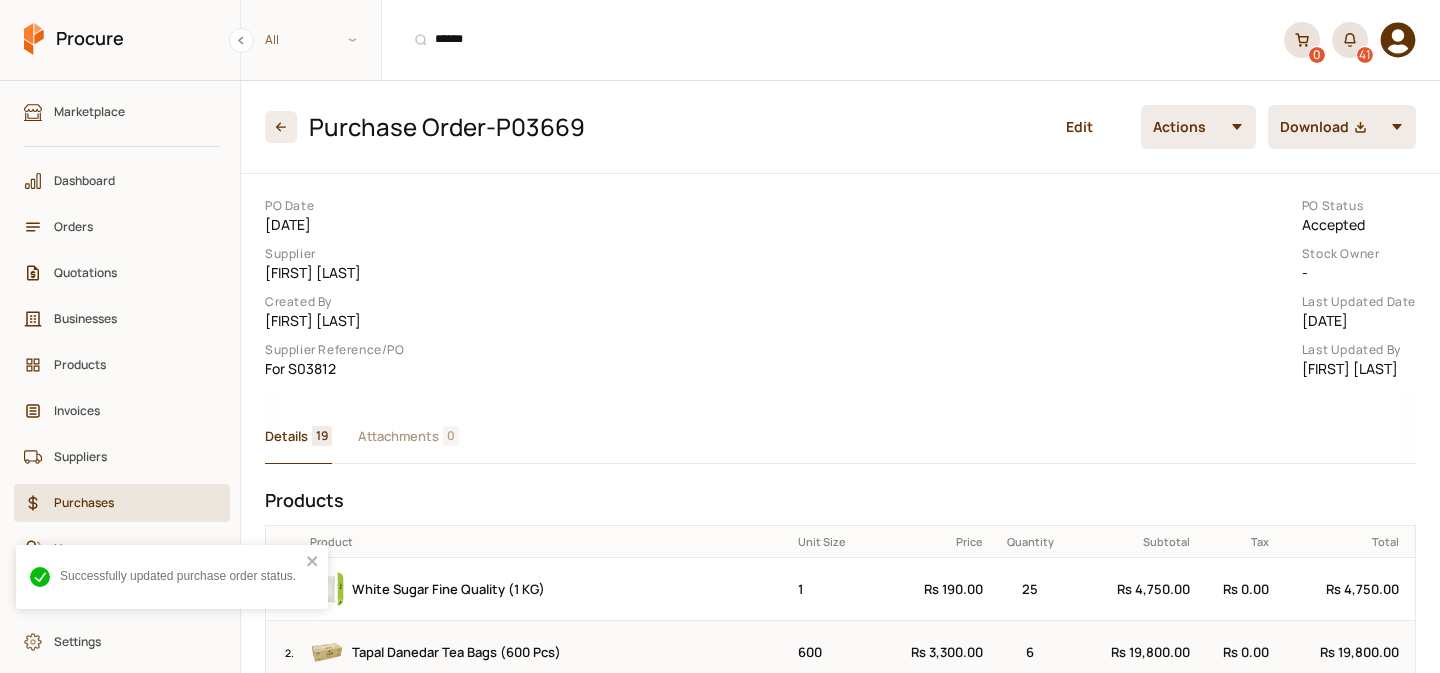 click at bounding box center (1237, 127) 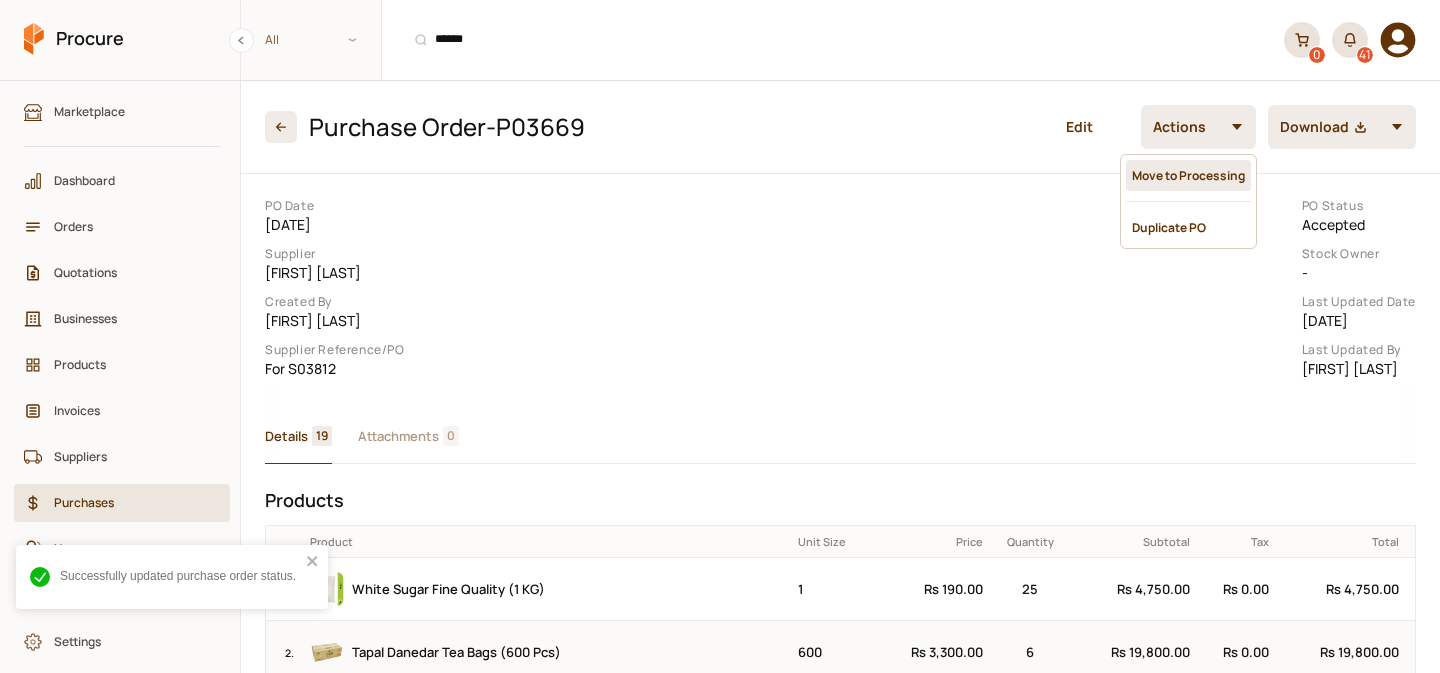 click on "Move to Processing" at bounding box center (1188, 175) 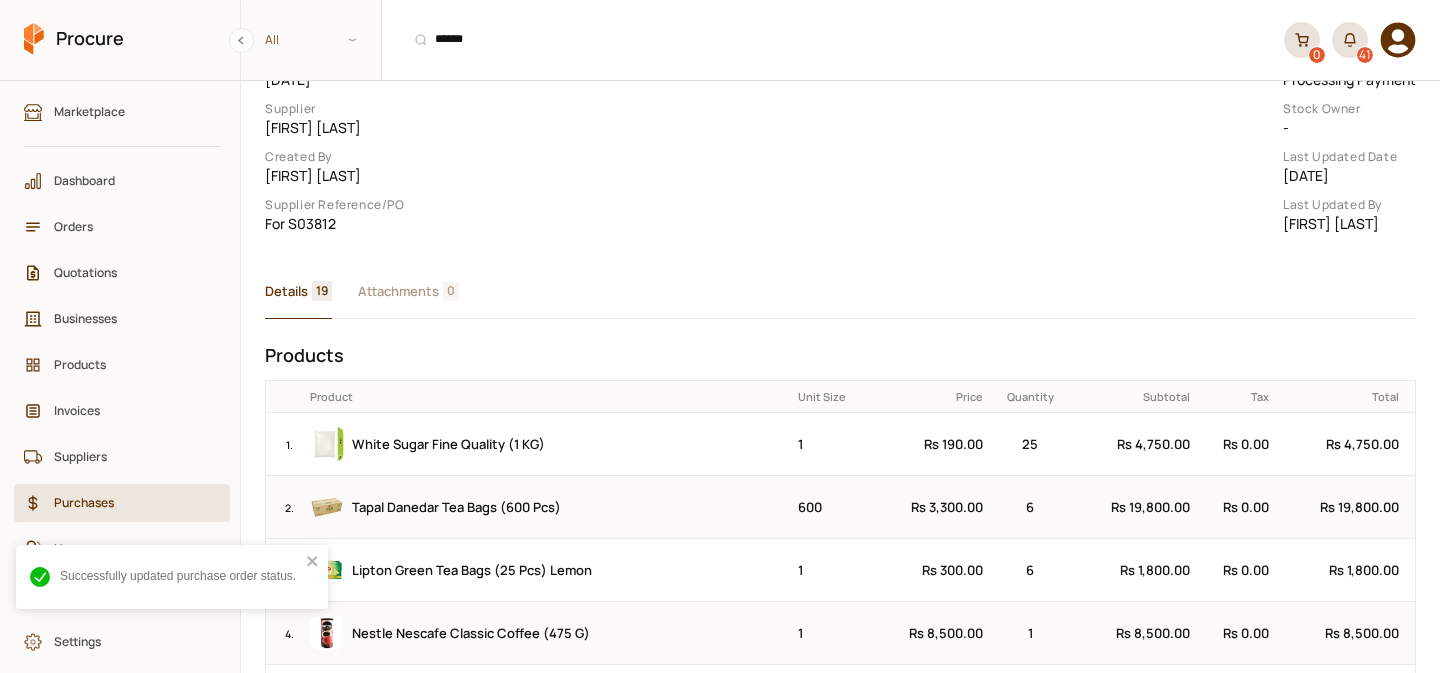 scroll, scrollTop: 0, scrollLeft: 0, axis: both 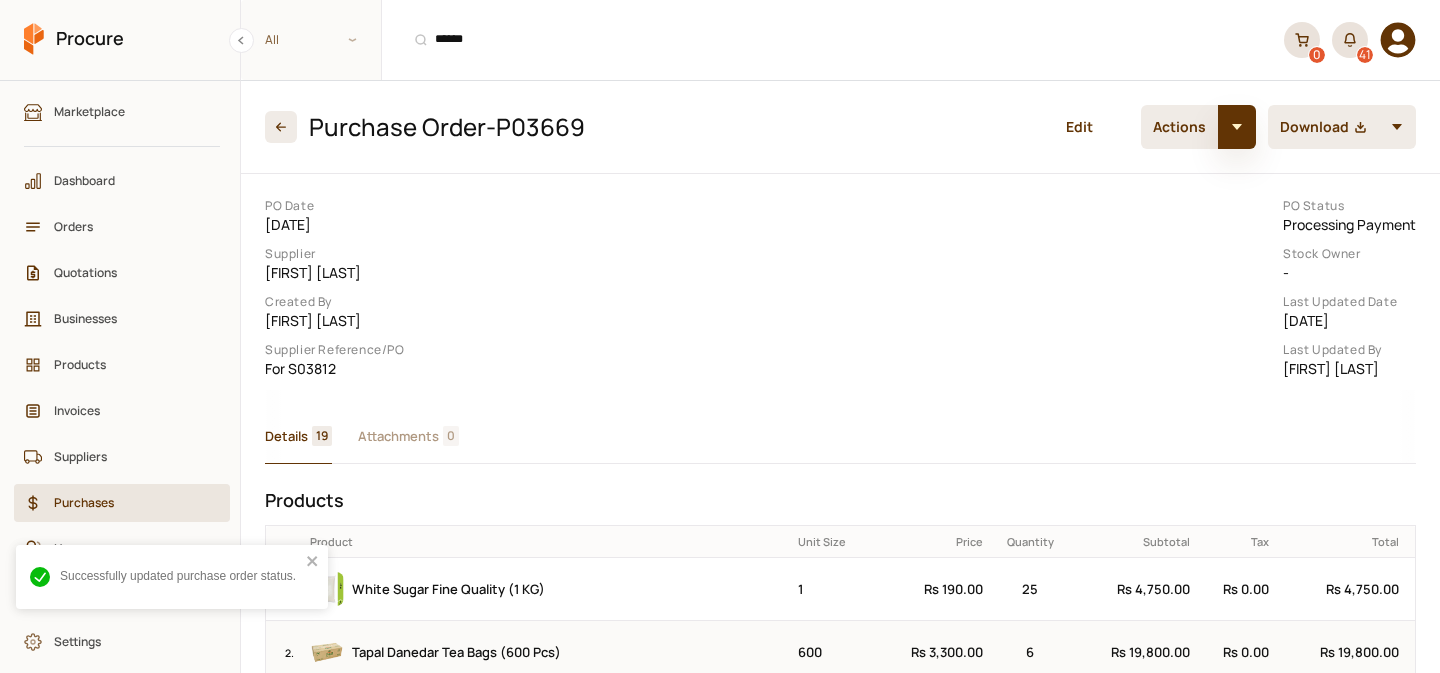 click at bounding box center (1237, 127) 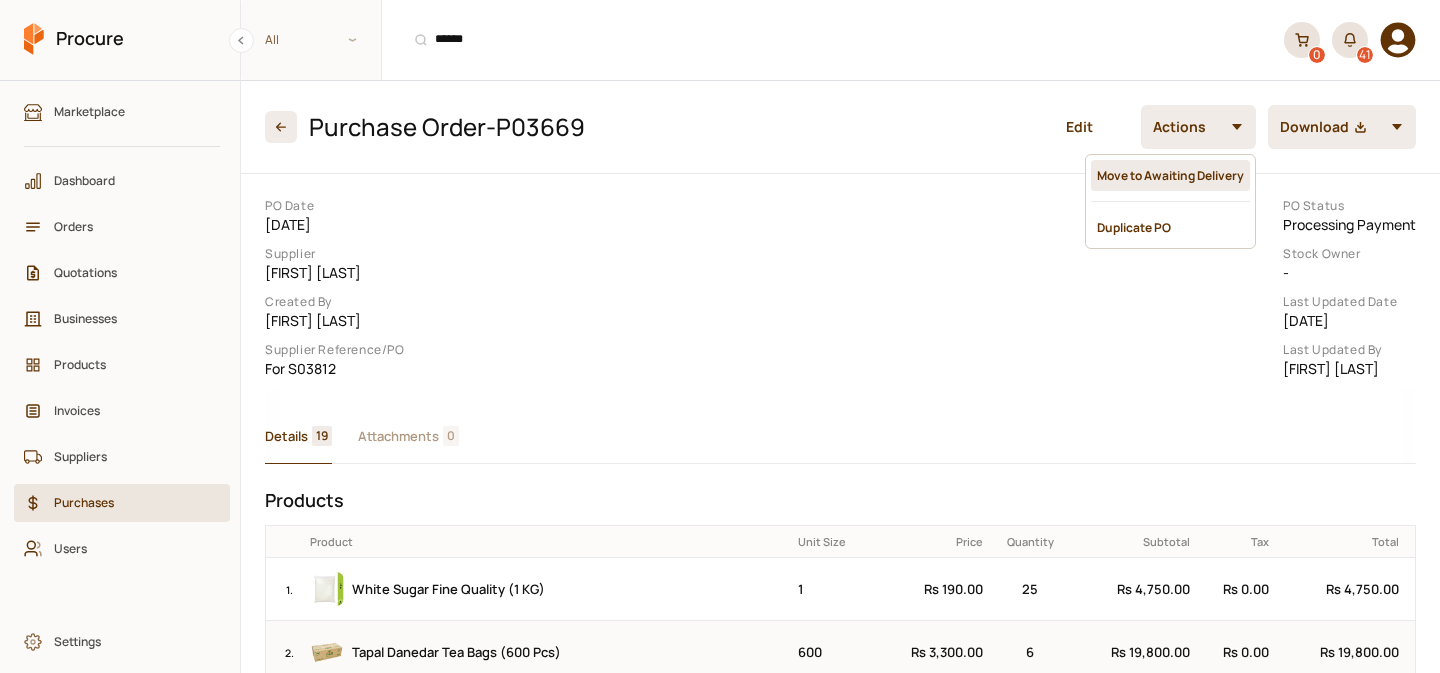 click on "Move to Awaiting Delivery" at bounding box center (1170, 175) 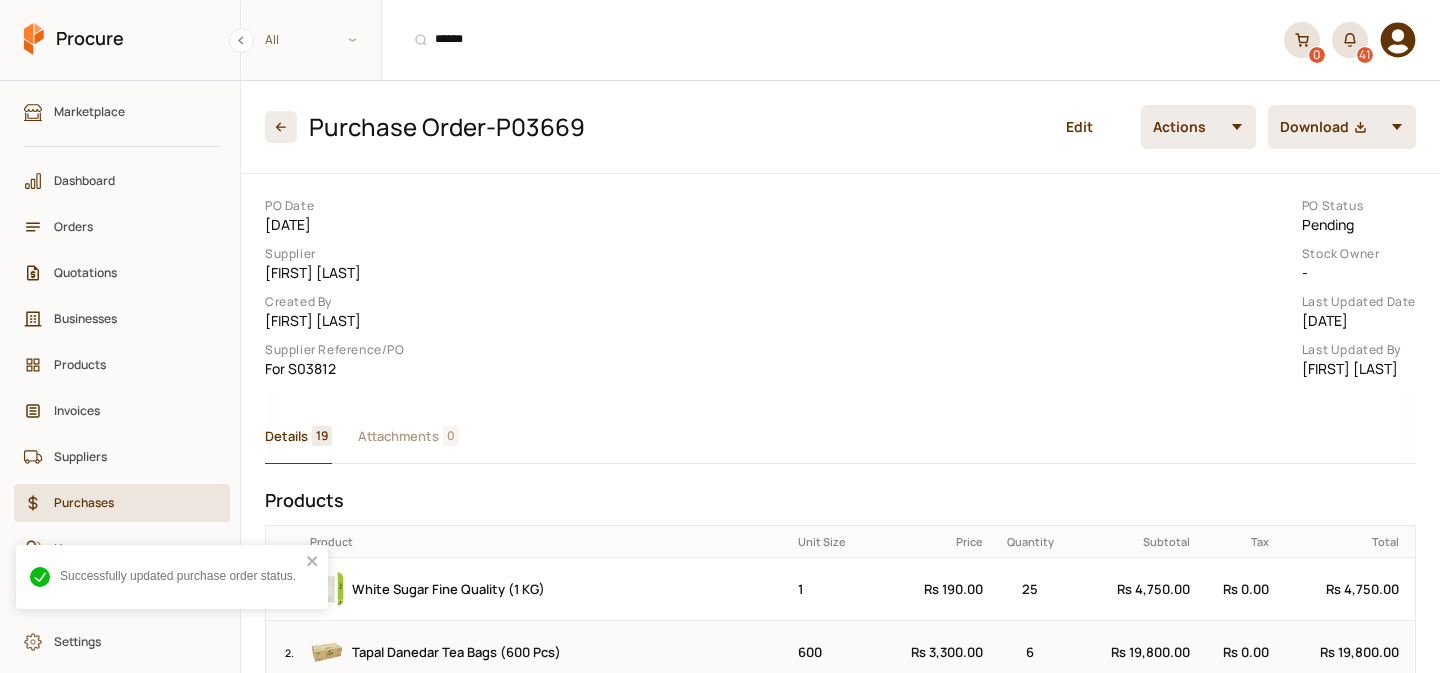 click at bounding box center [1237, 127] 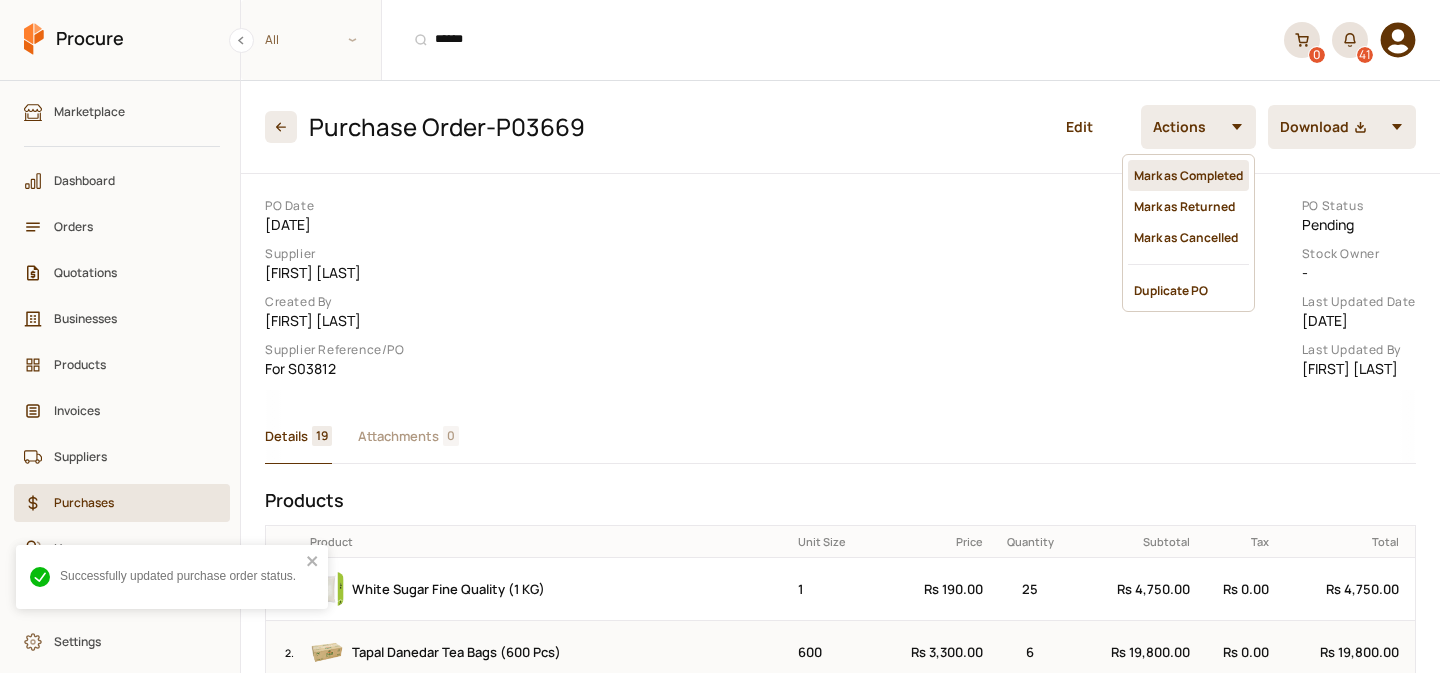 click on "Mark as Completed" at bounding box center [1188, 175] 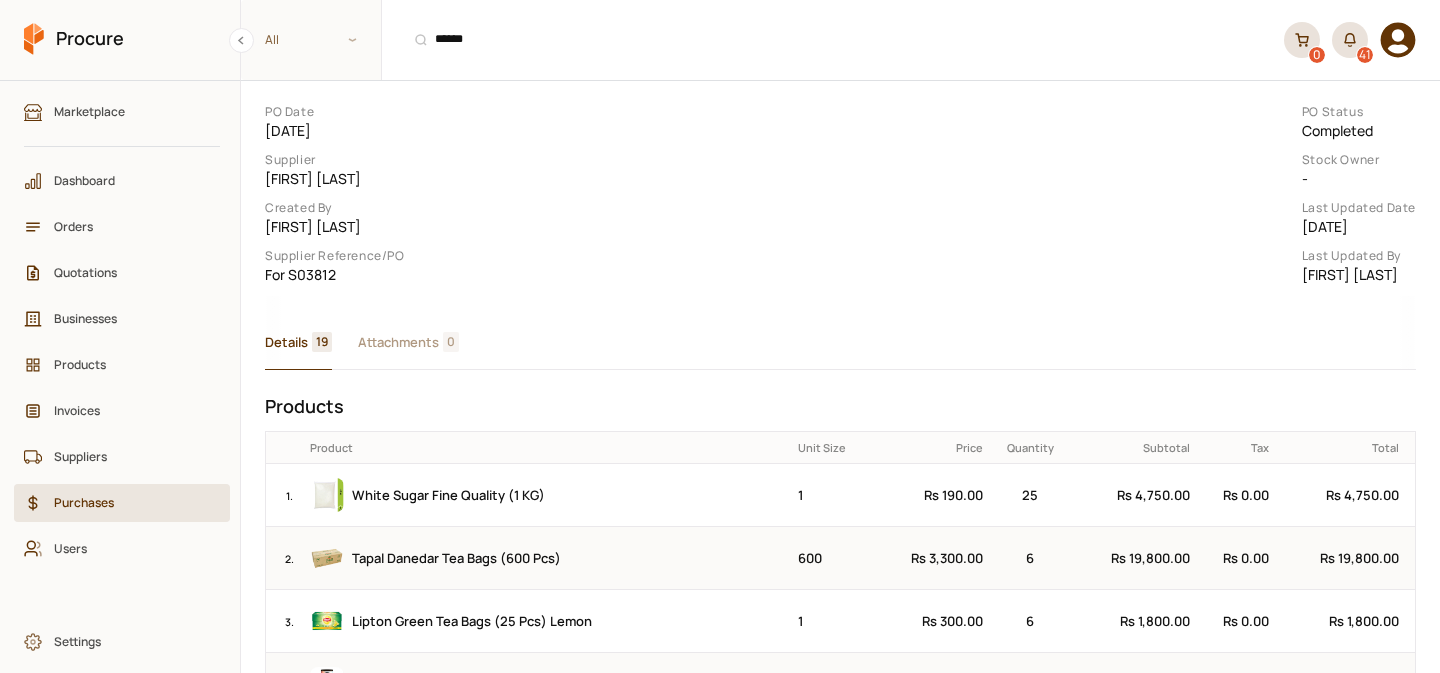 scroll, scrollTop: 0, scrollLeft: 0, axis: both 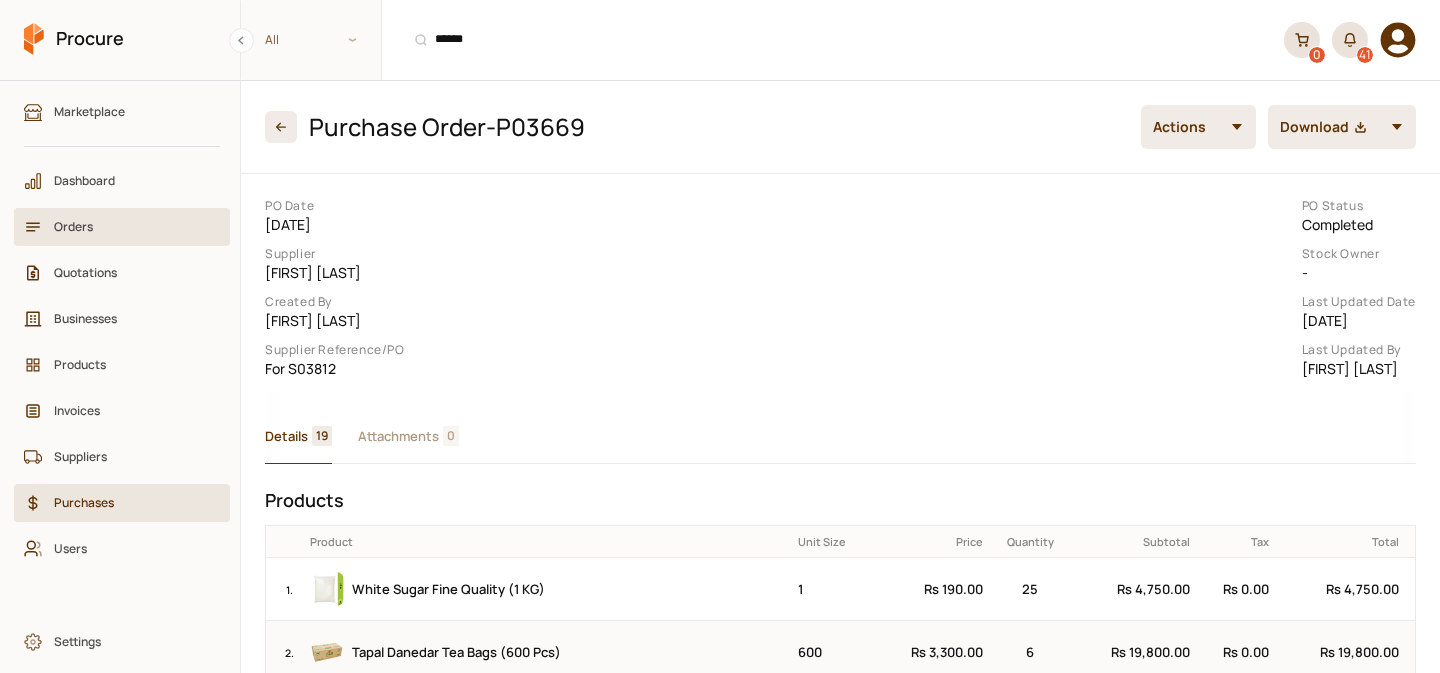 click on "Orders" at bounding box center [122, 227] 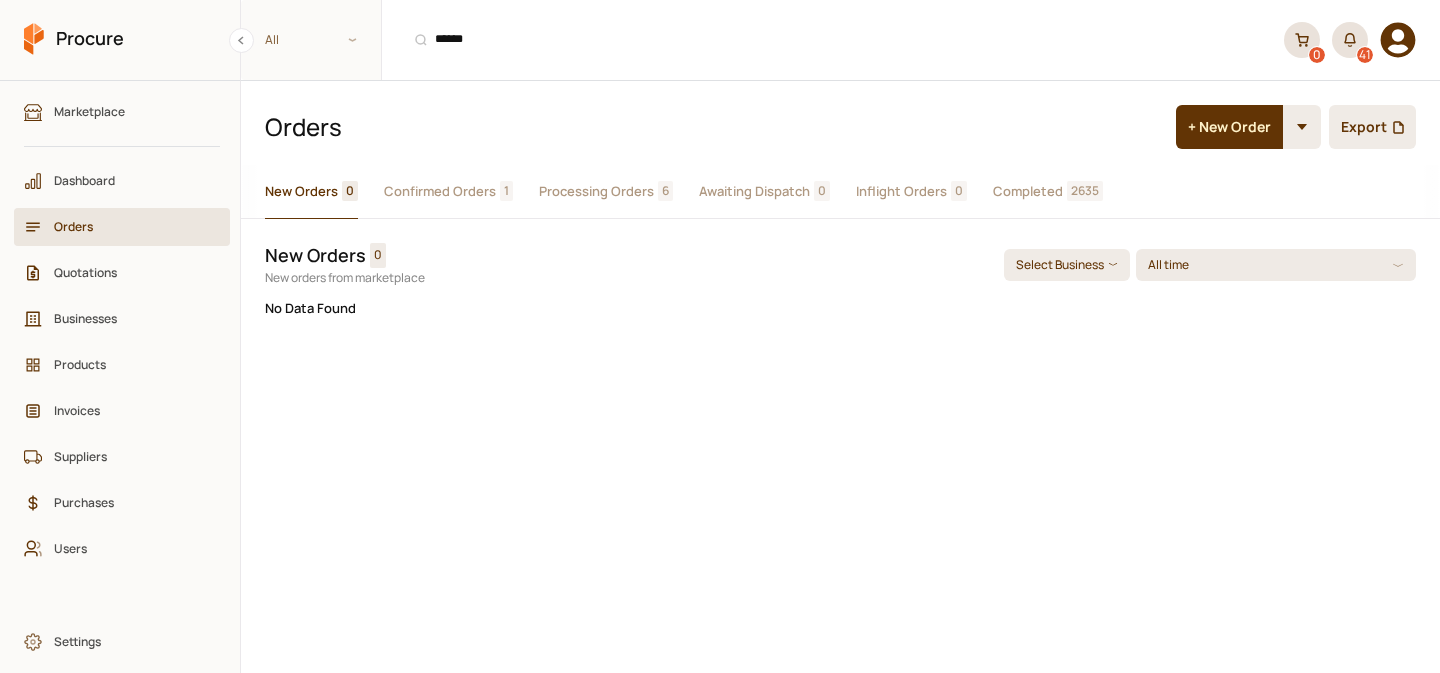 click on "Processing Orders" at bounding box center (596, 191) 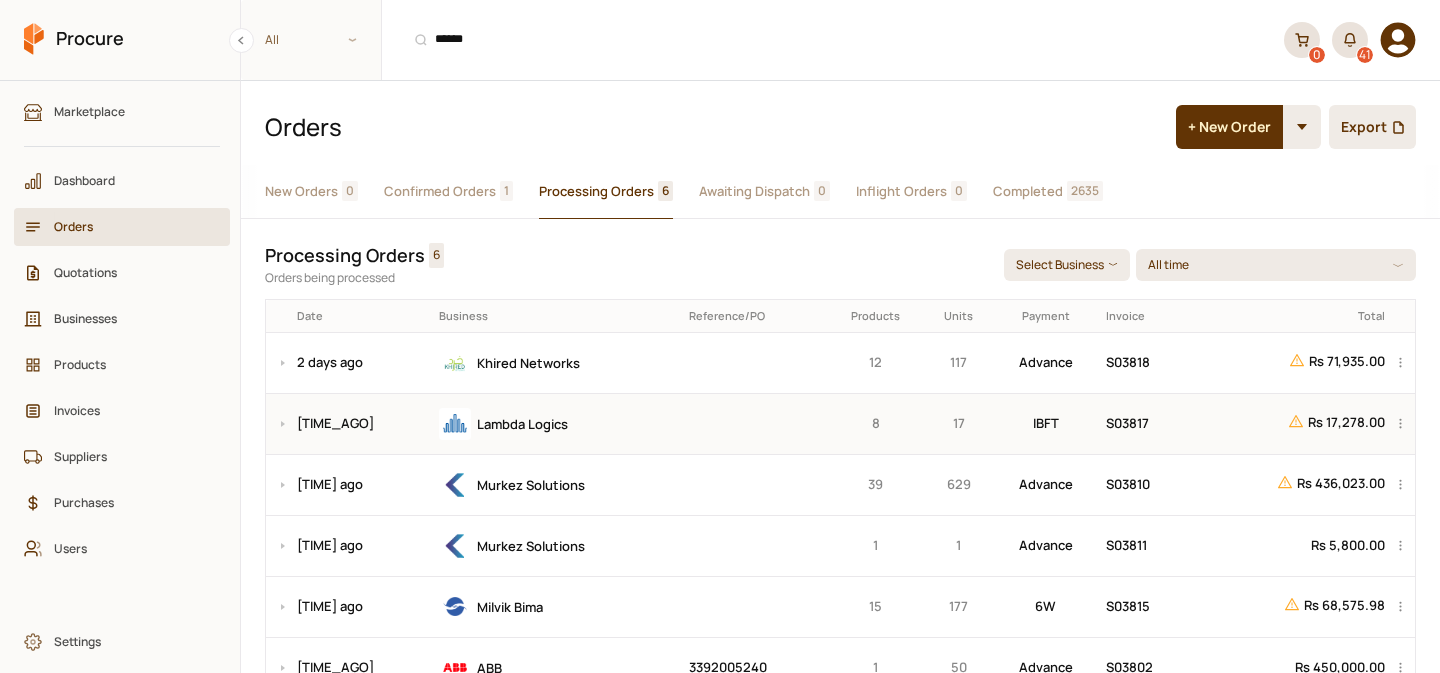 scroll, scrollTop: 73, scrollLeft: 0, axis: vertical 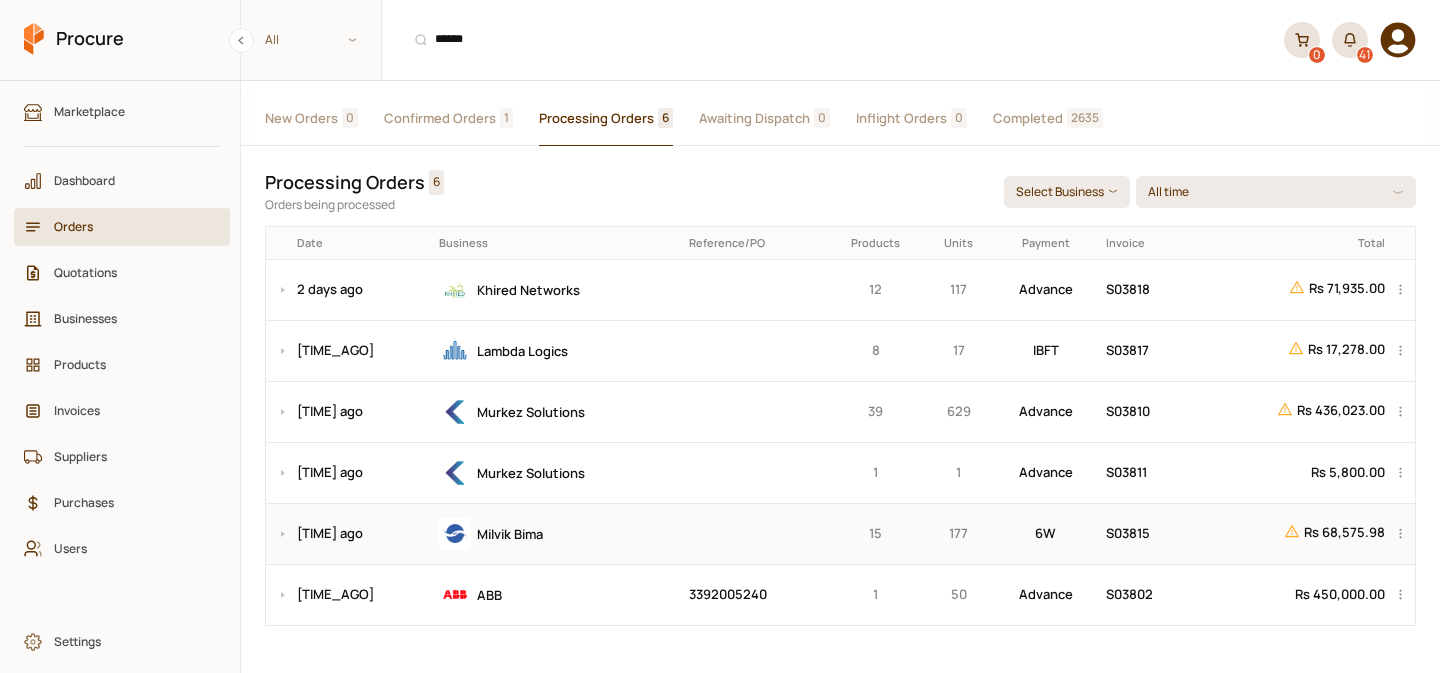 click on "Milvik Bima" at bounding box center [557, 534] 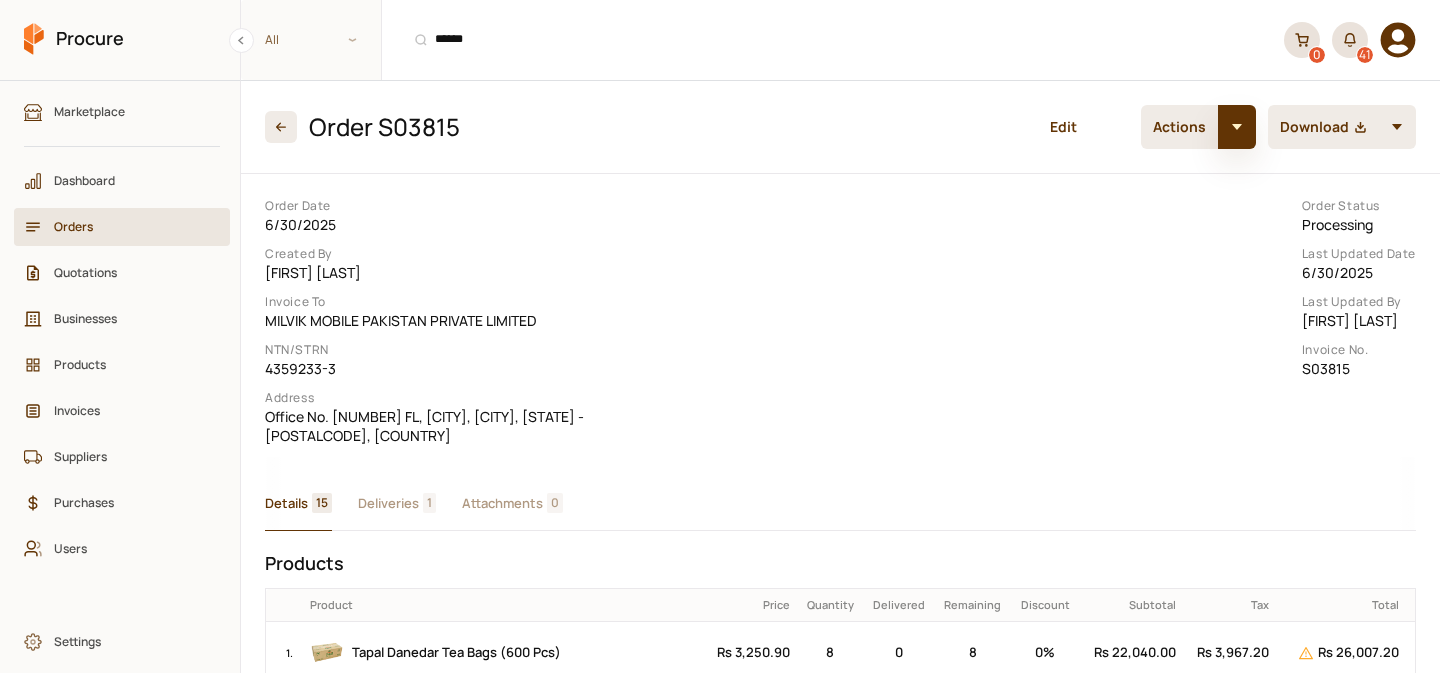 click at bounding box center [1237, 127] 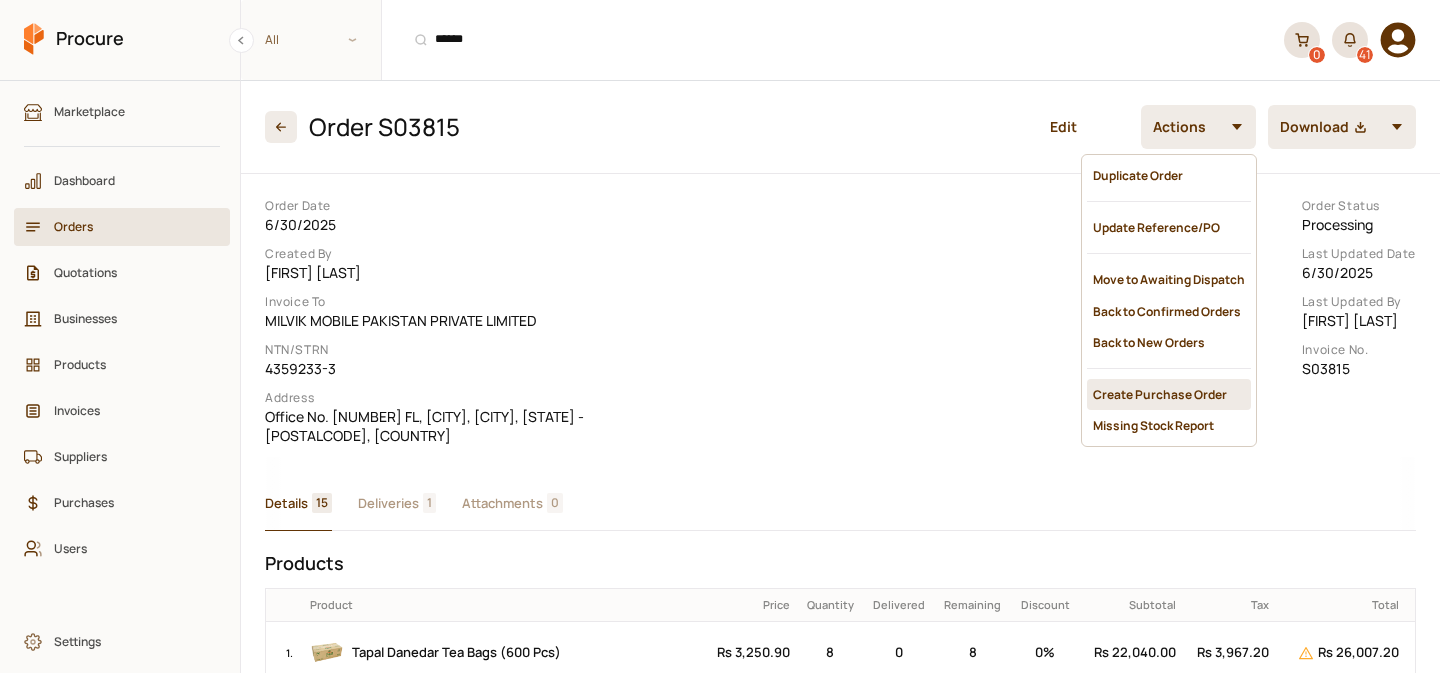 click on "Create Purchase Order" at bounding box center (1169, 394) 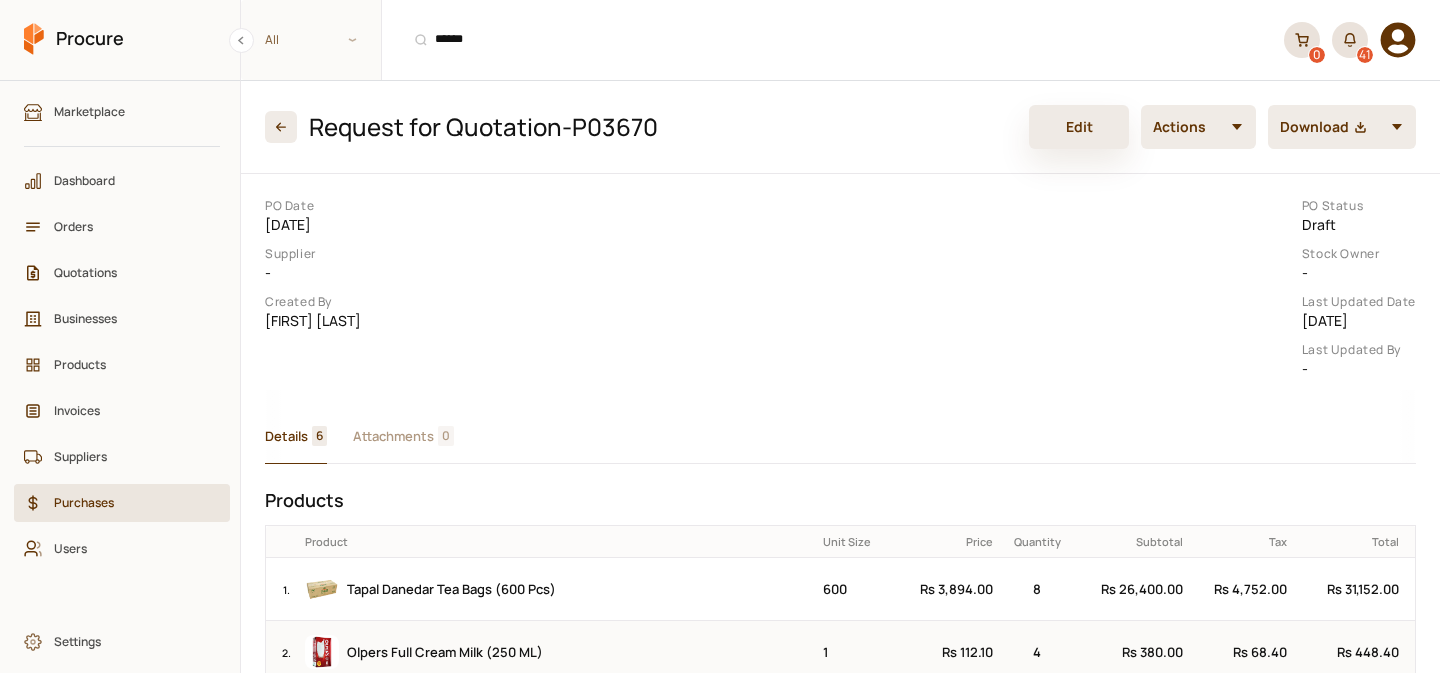 click on "Edit" at bounding box center (1079, 127) 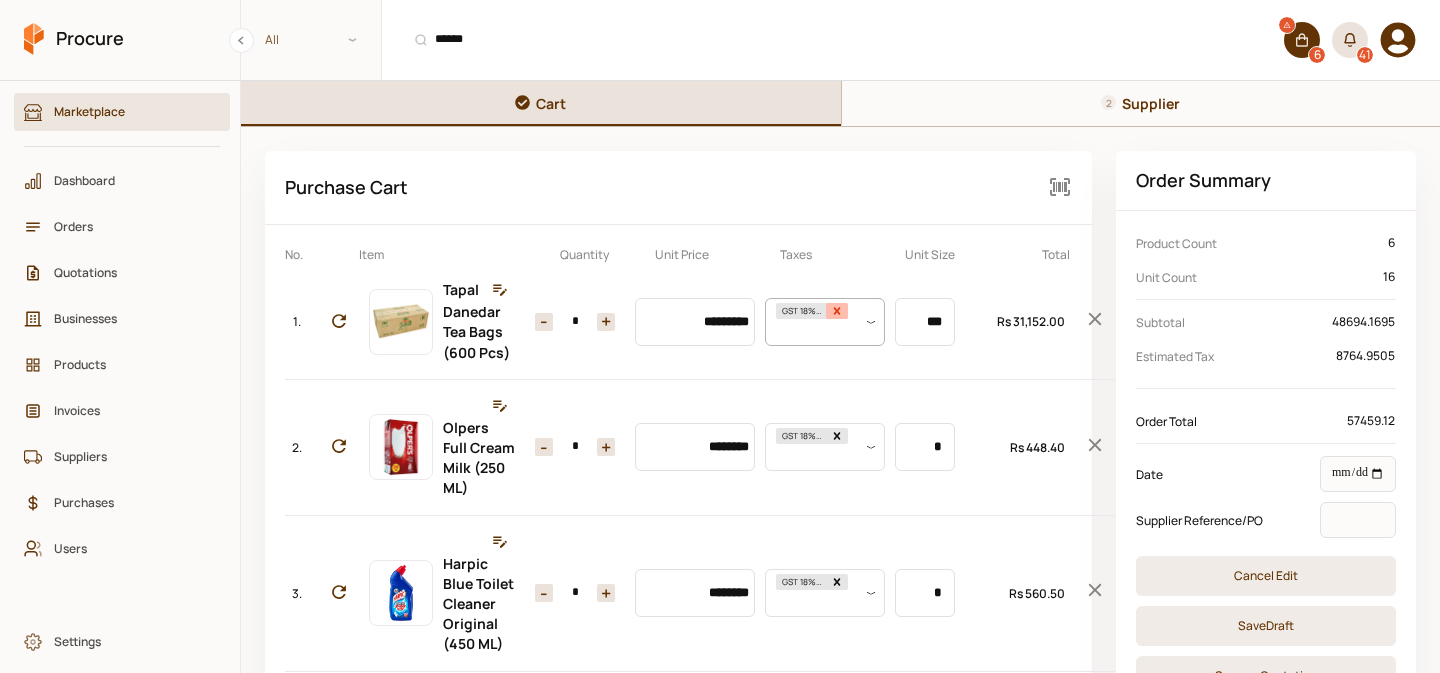 click 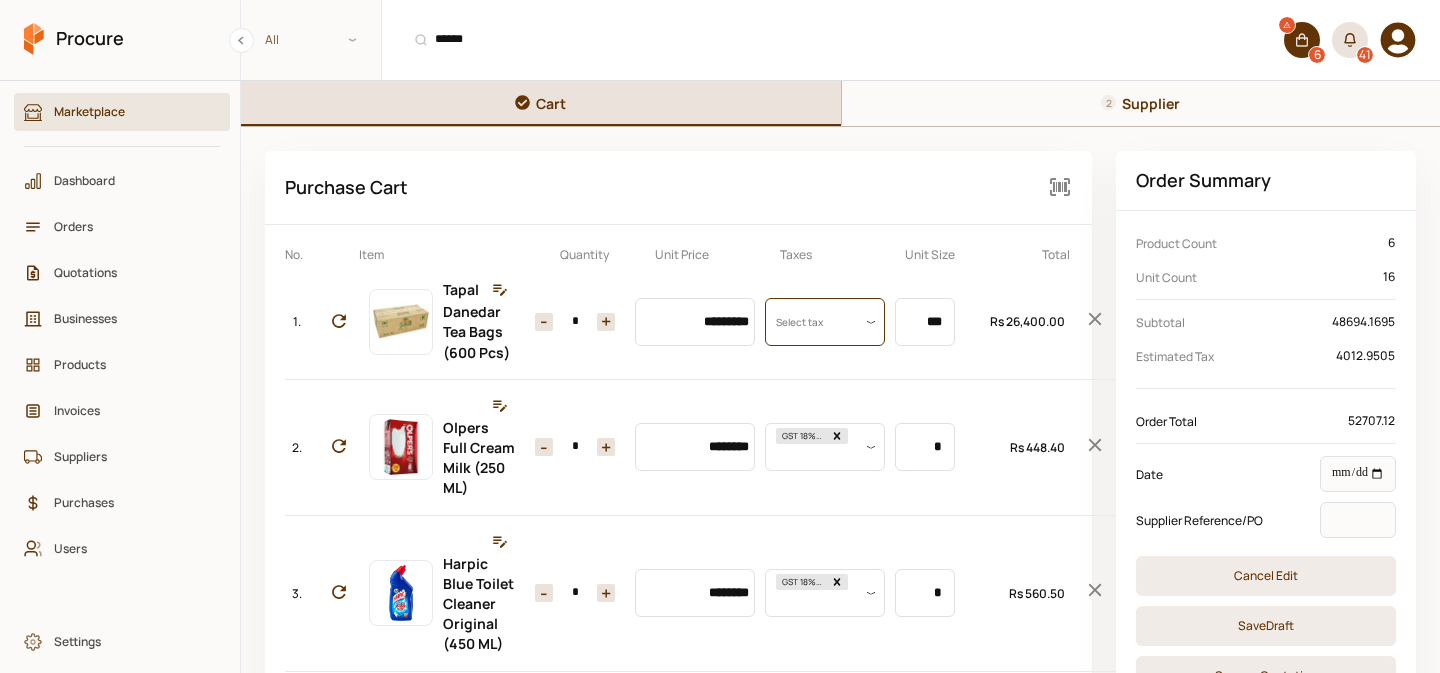 scroll, scrollTop: 0, scrollLeft: 0, axis: both 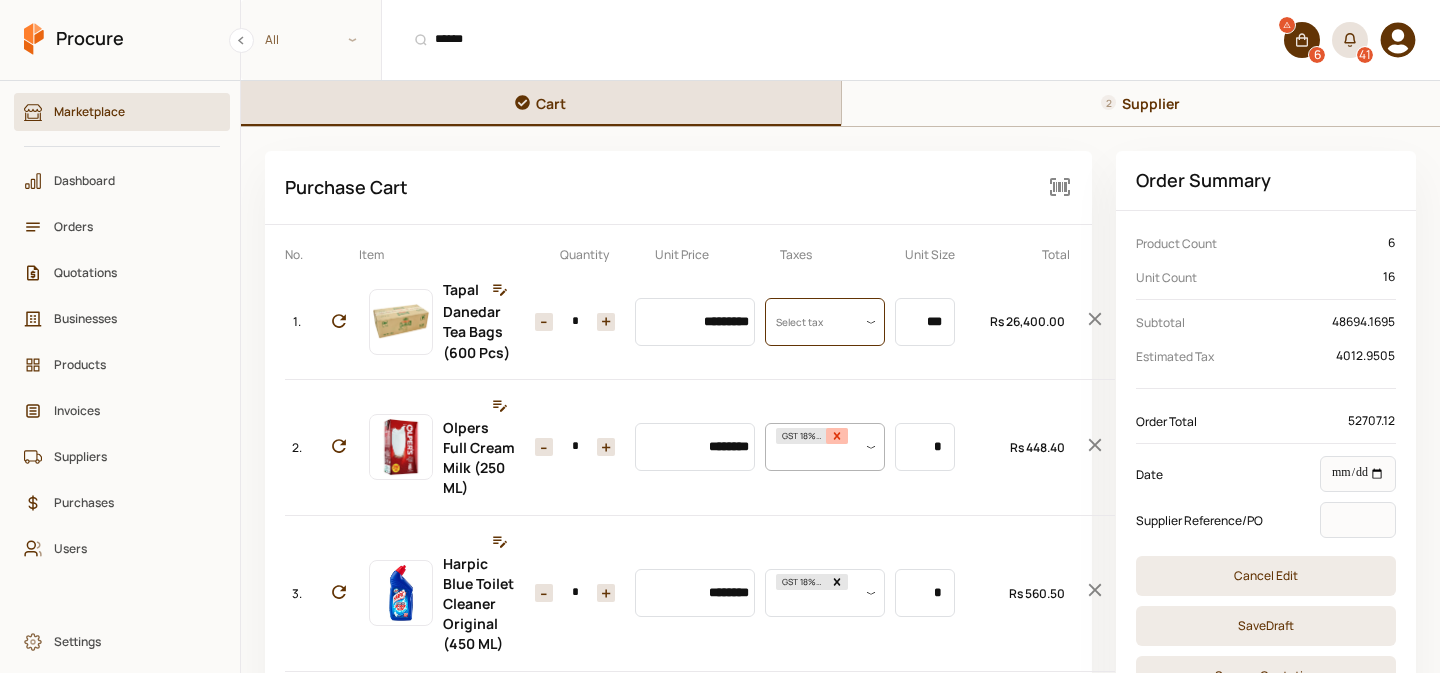 click 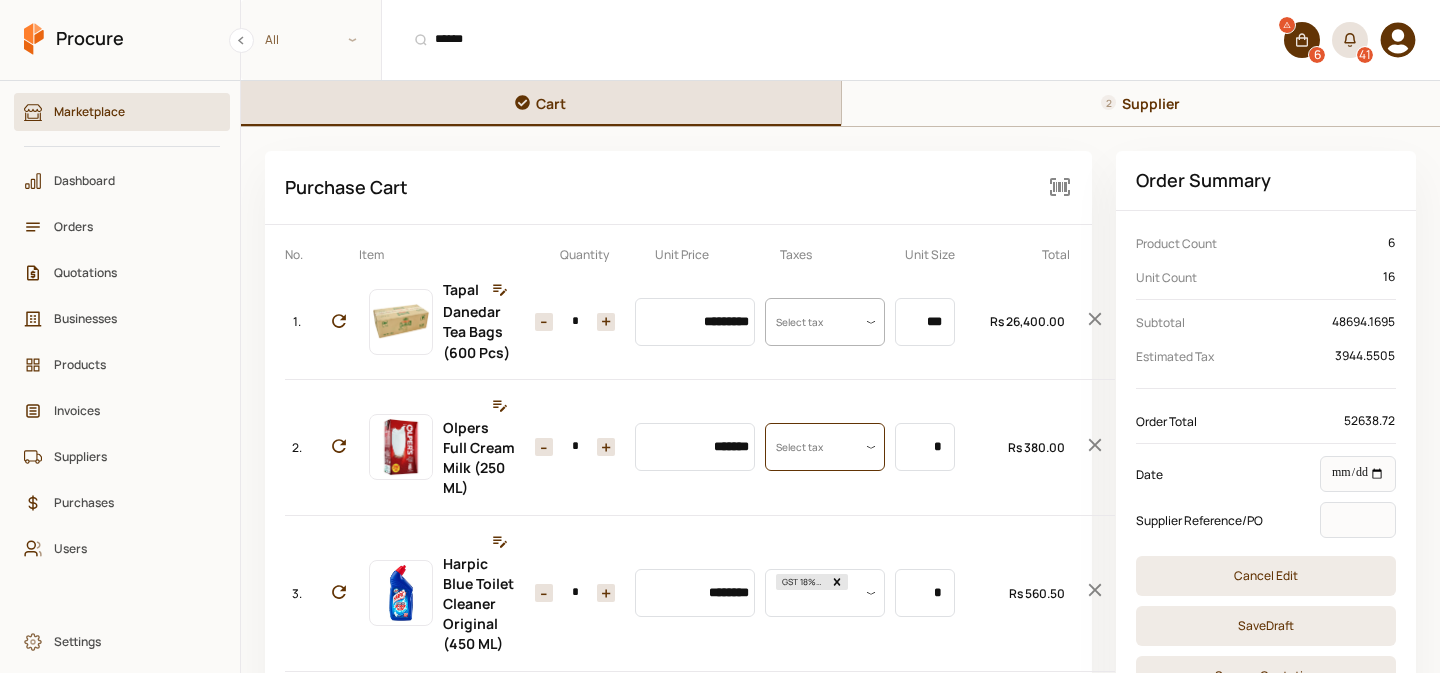 scroll, scrollTop: 0, scrollLeft: 0, axis: both 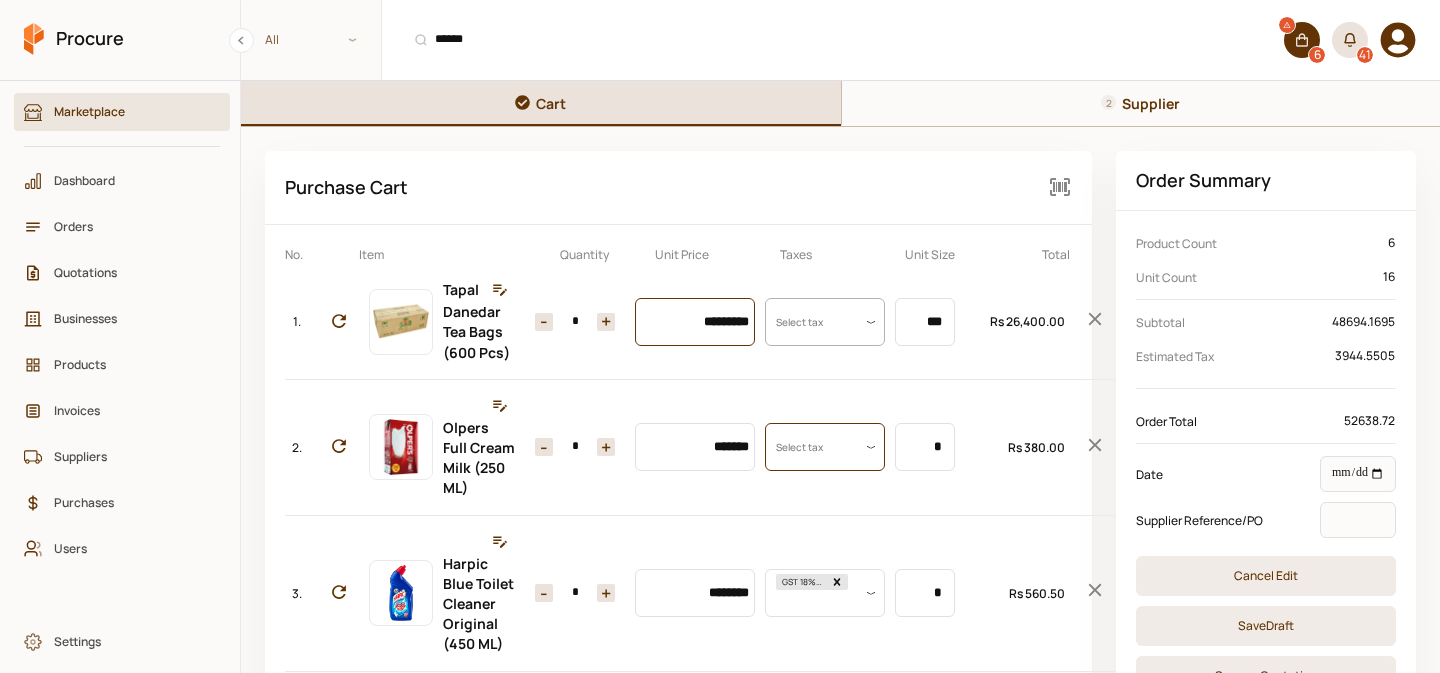 click on "*********" at bounding box center [695, 322] 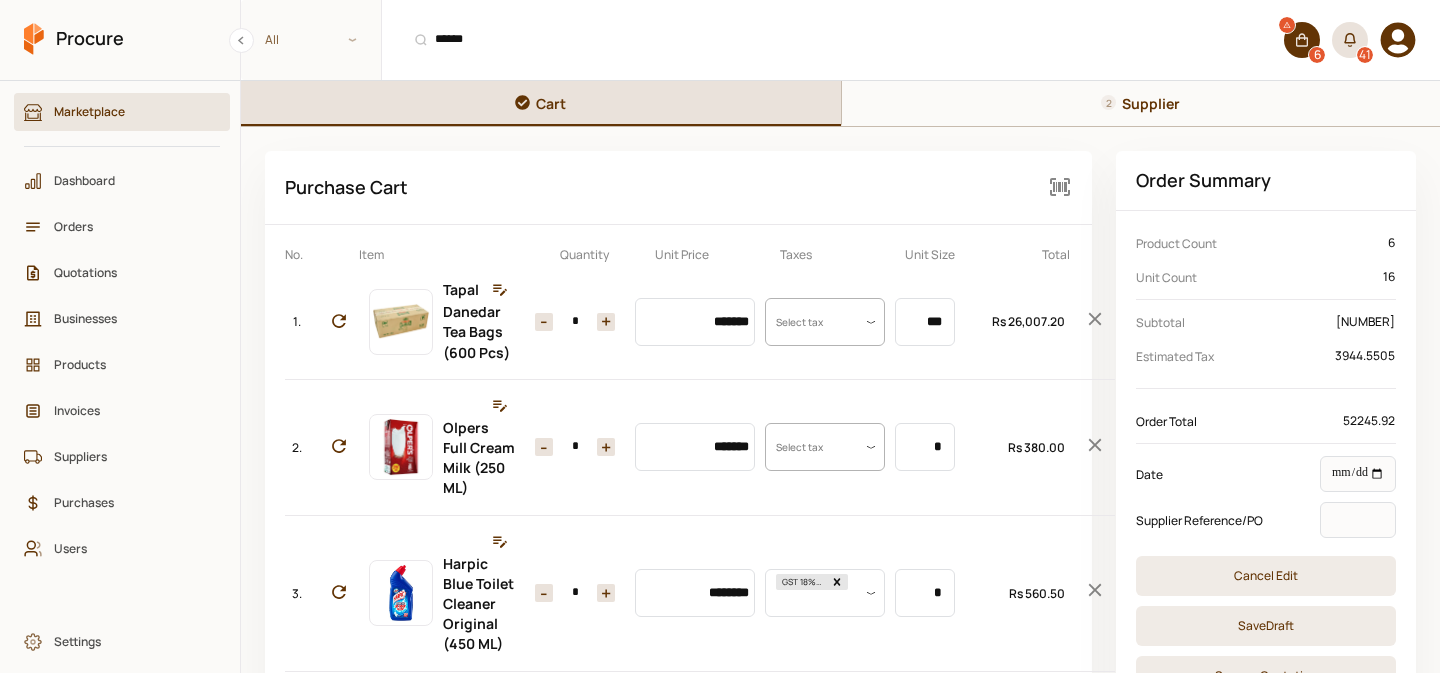 type on "*********" 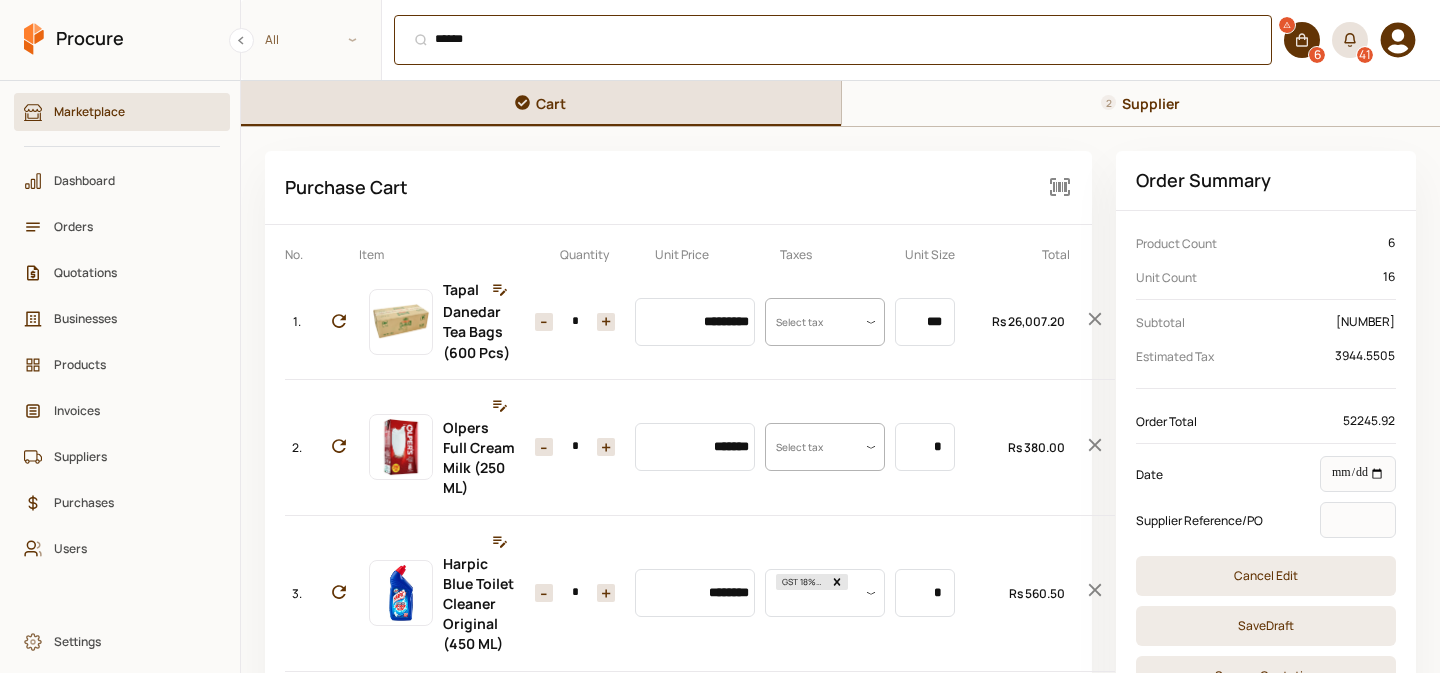 click on "****** ⌘  + K" at bounding box center [833, 40] 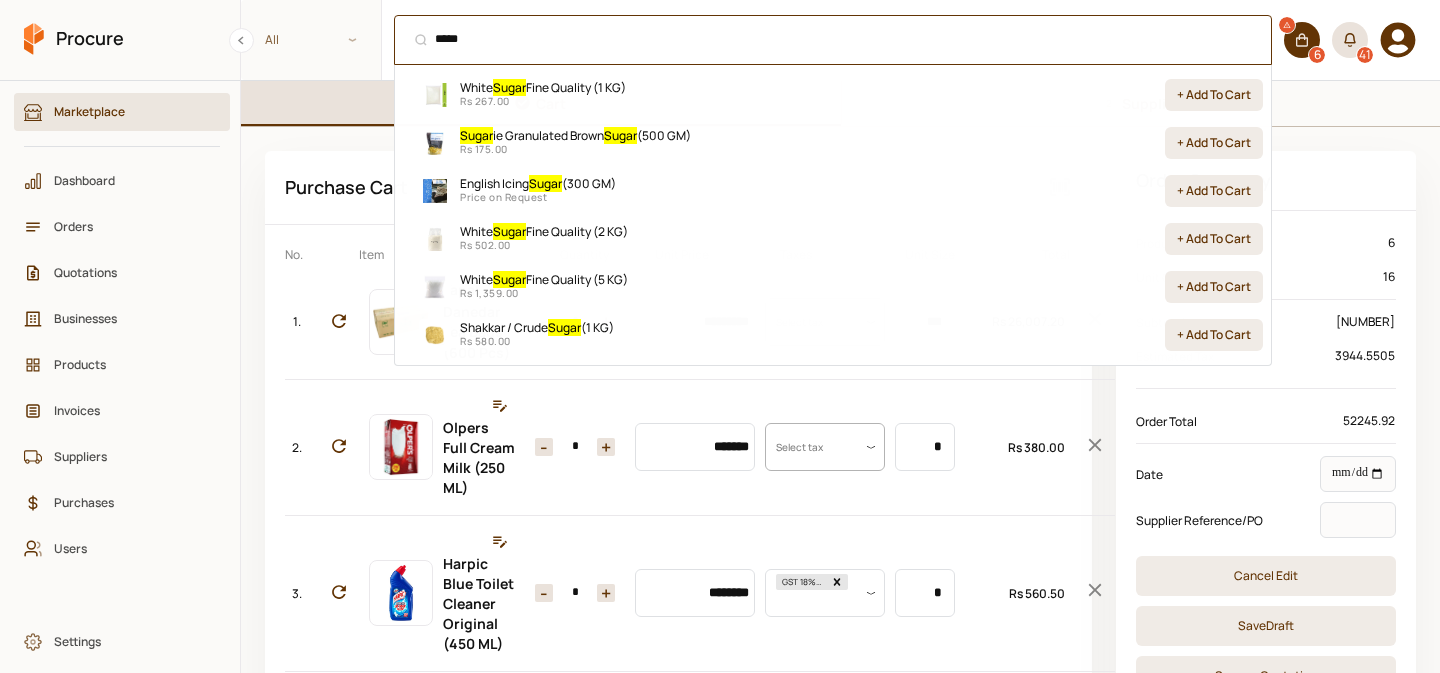 scroll, scrollTop: 0, scrollLeft: 0, axis: both 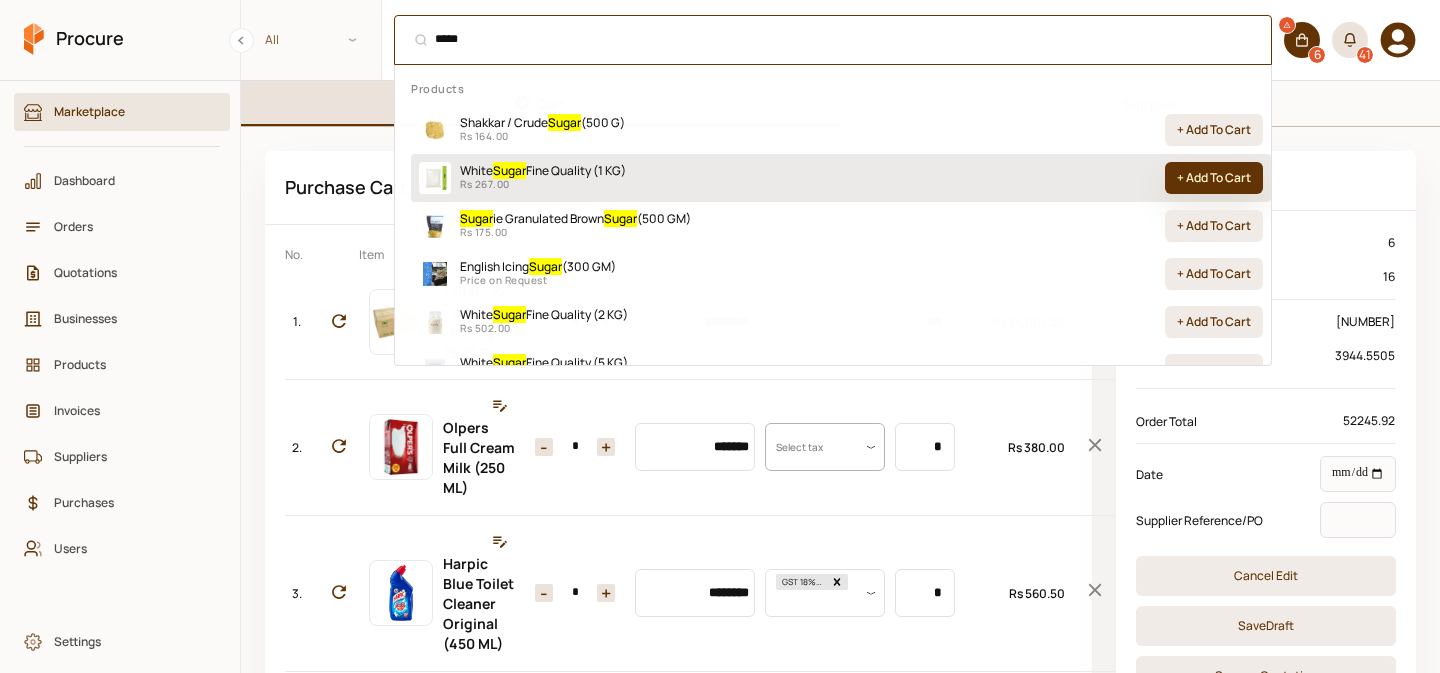 type on "*****" 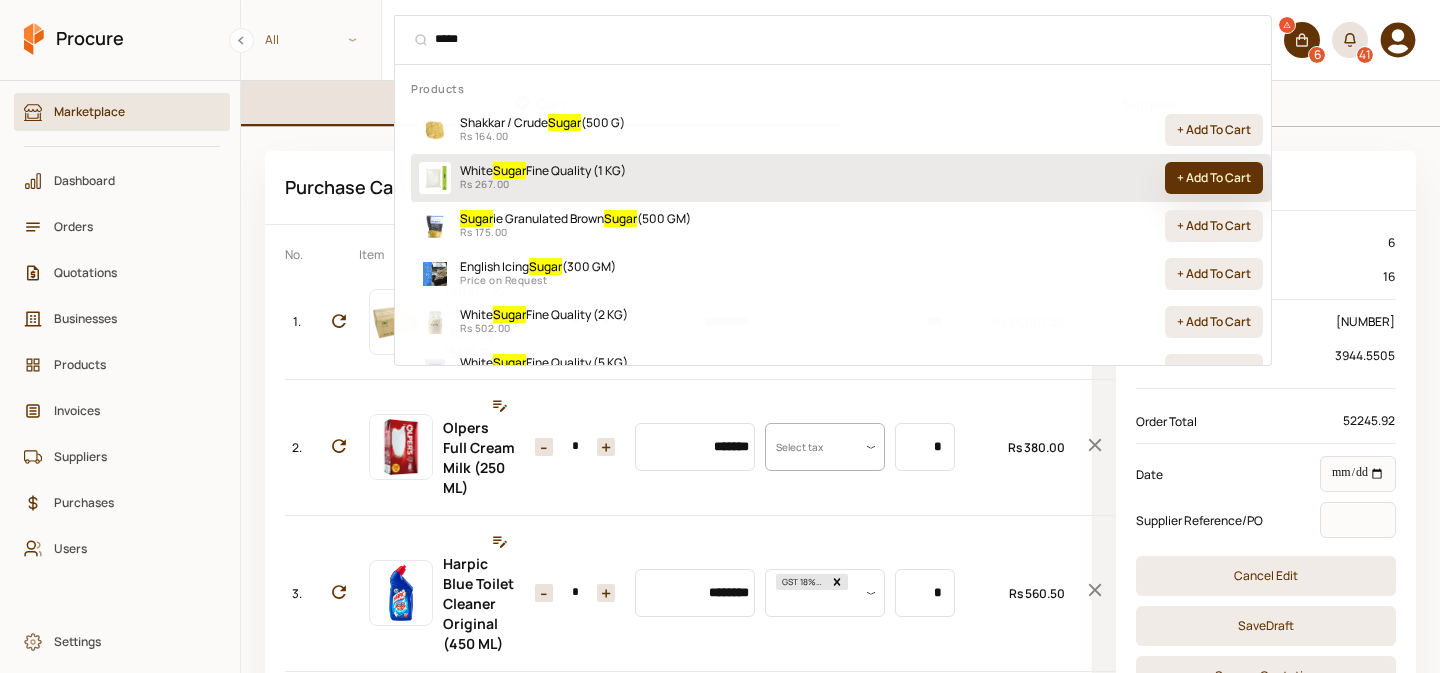 click on "+ Add To Cart" at bounding box center [1214, 178] 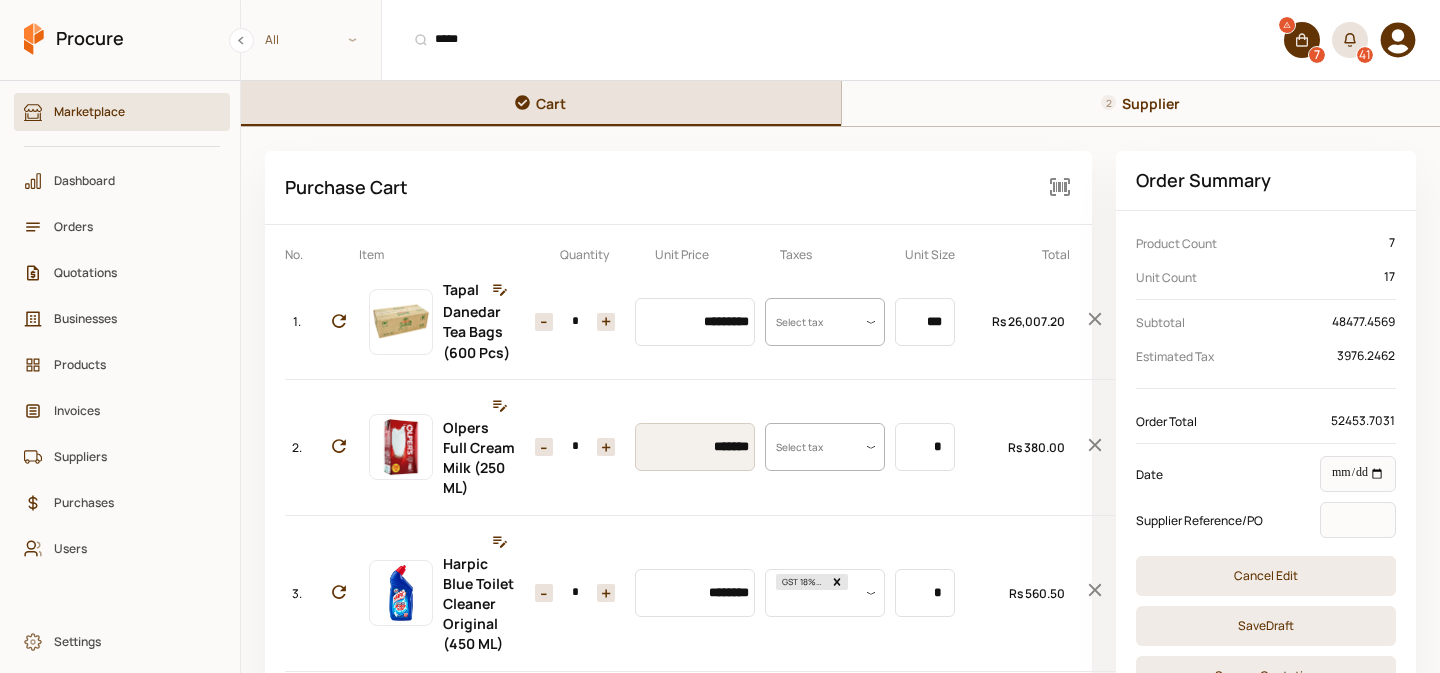 scroll, scrollTop: 725, scrollLeft: 0, axis: vertical 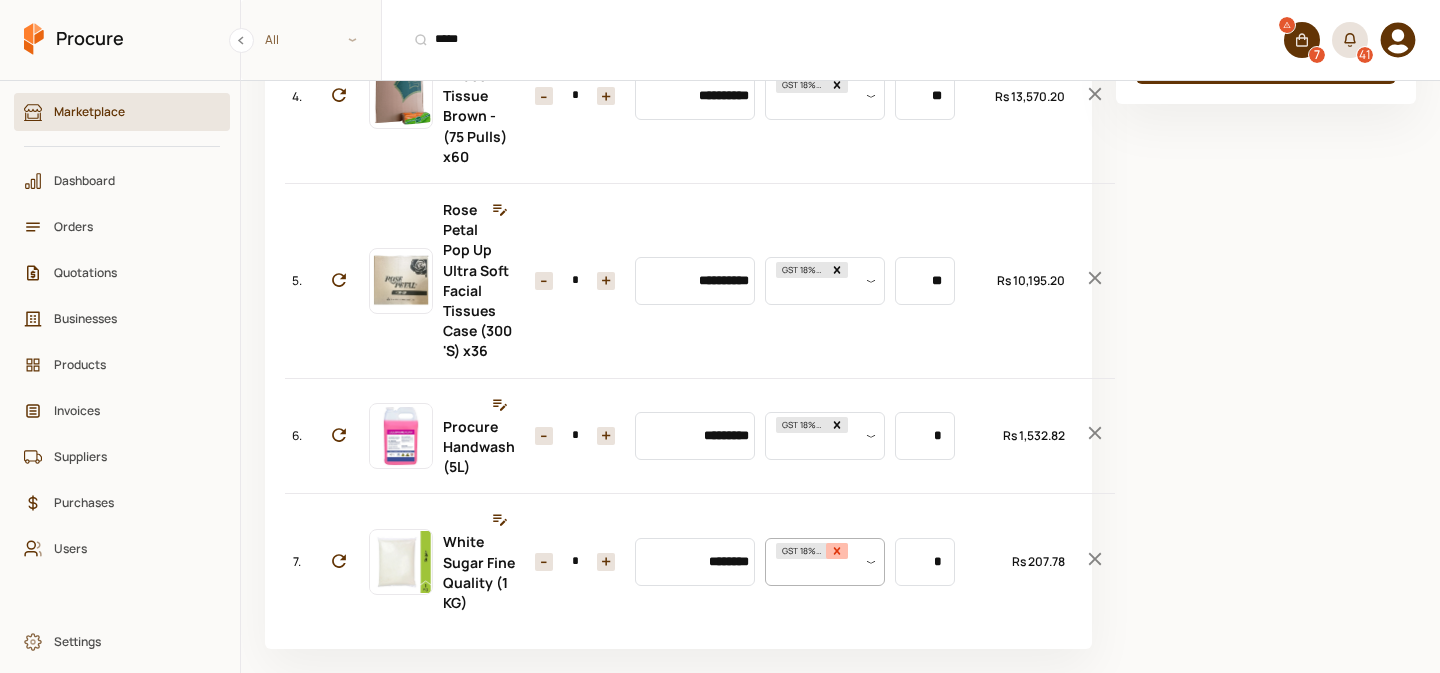 click at bounding box center (837, 551) 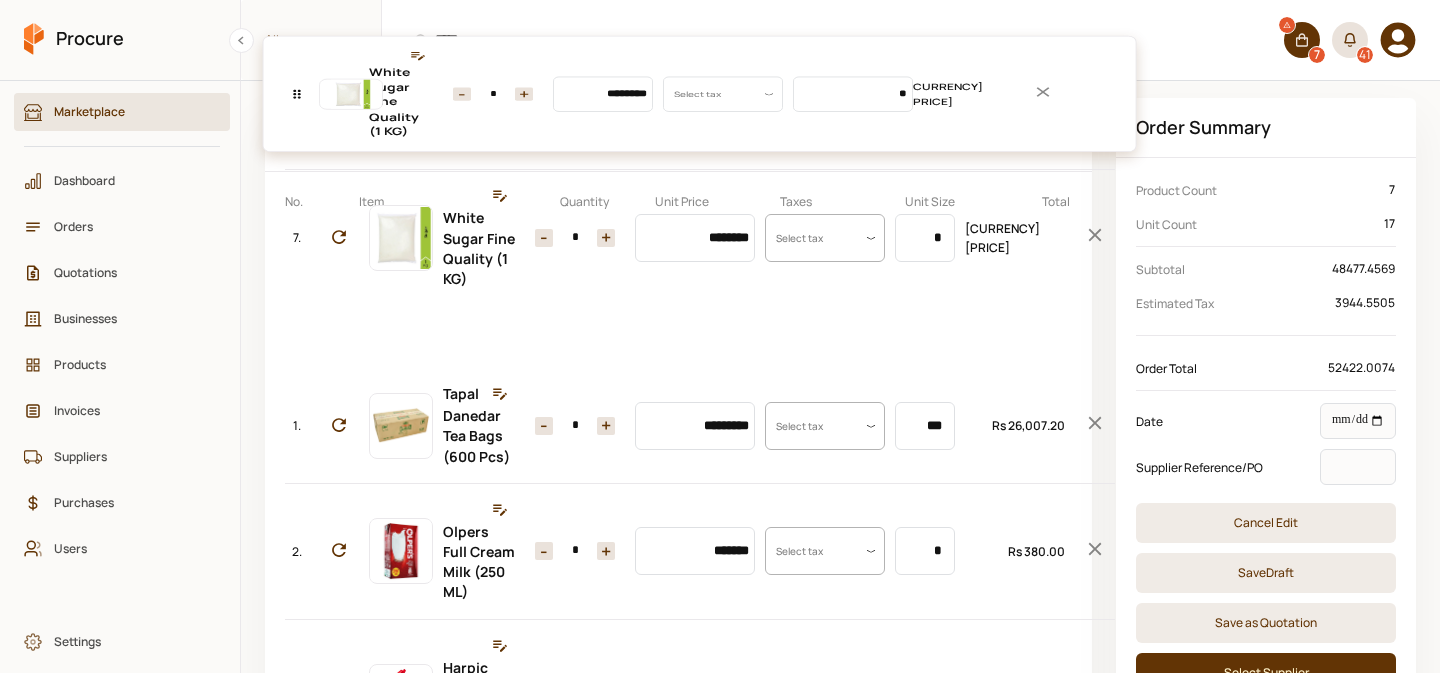 scroll, scrollTop: 0, scrollLeft: 0, axis: both 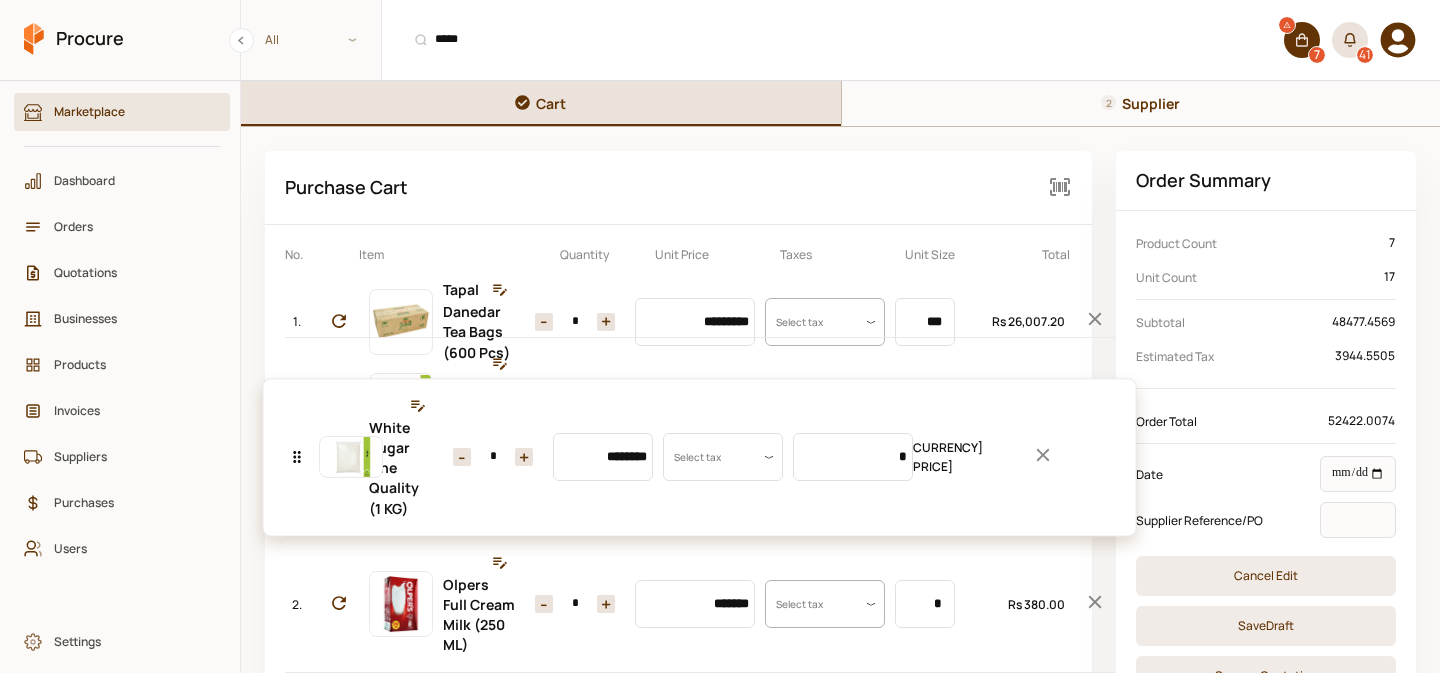 drag, startPoint x: 298, startPoint y: 551, endPoint x: 317, endPoint y: 435, distance: 117.54574 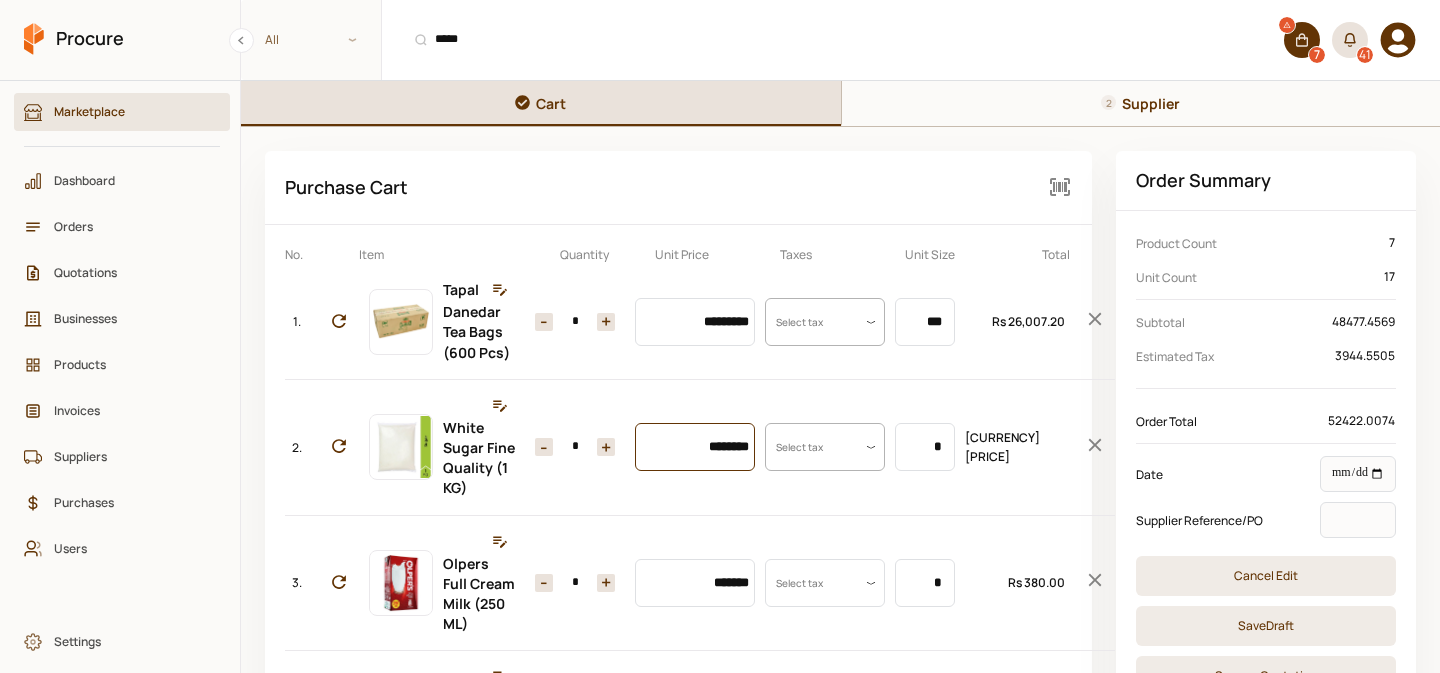 click on "********" at bounding box center (695, 447) 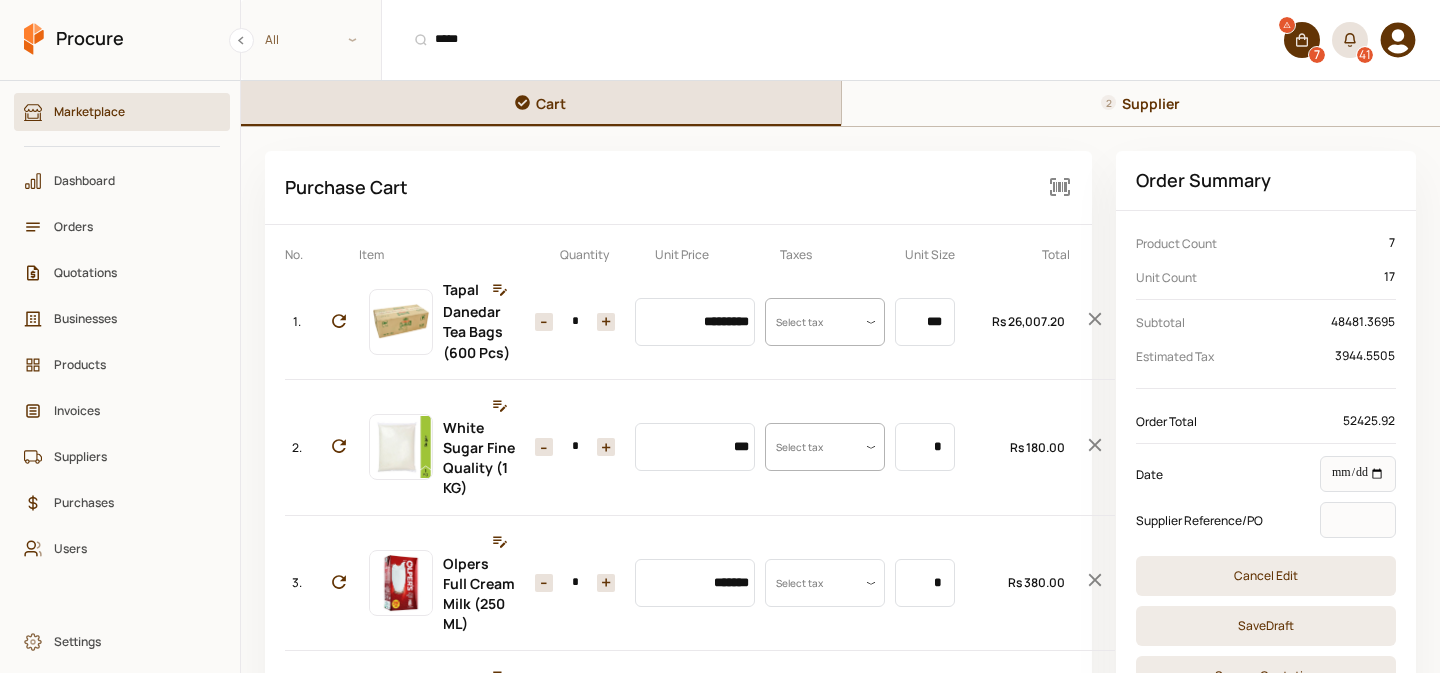 click on "*" at bounding box center [575, 447] 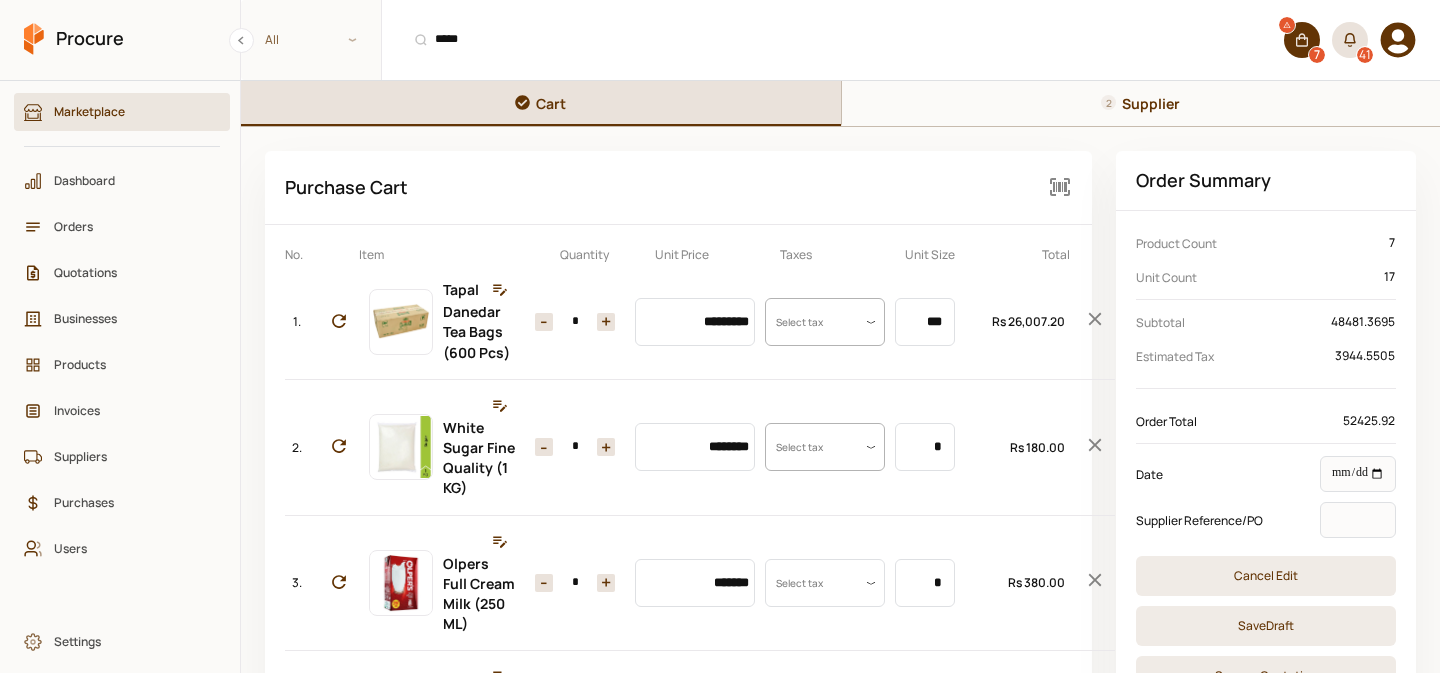 click on "*" at bounding box center (575, 447) 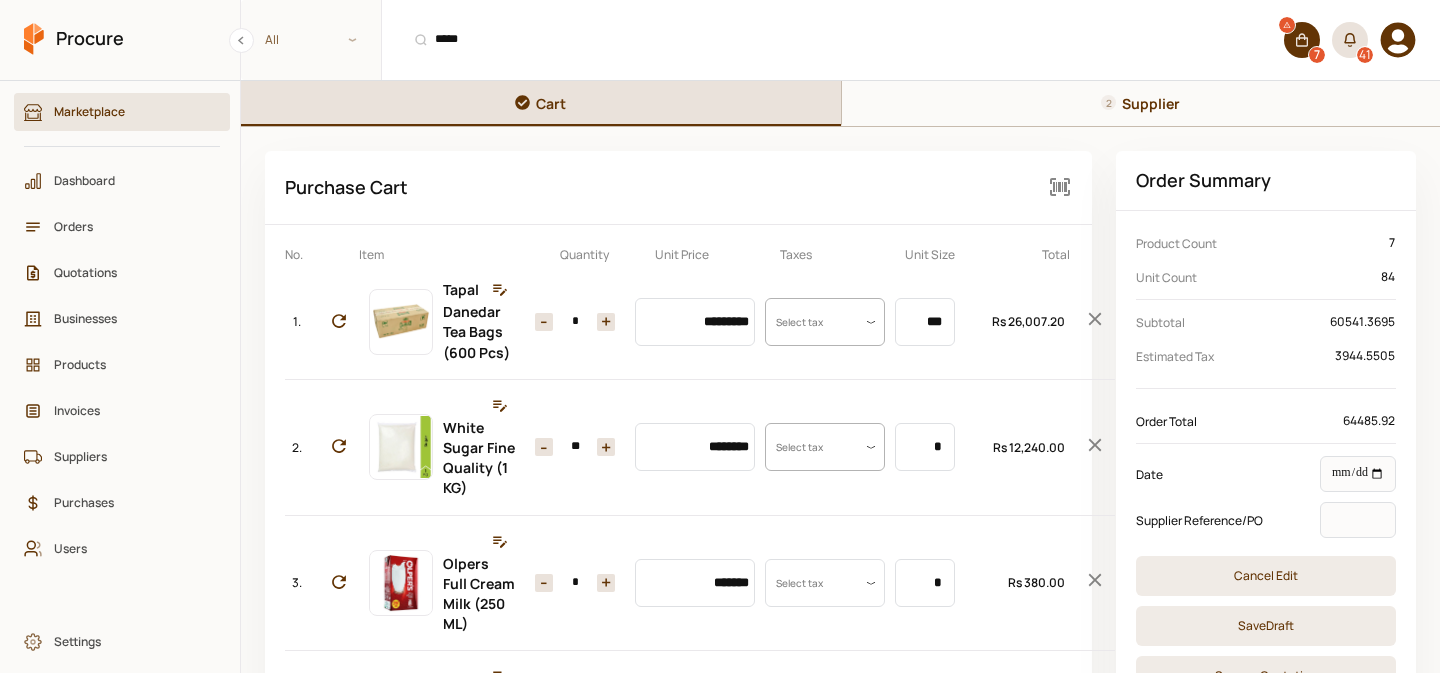 type on "**" 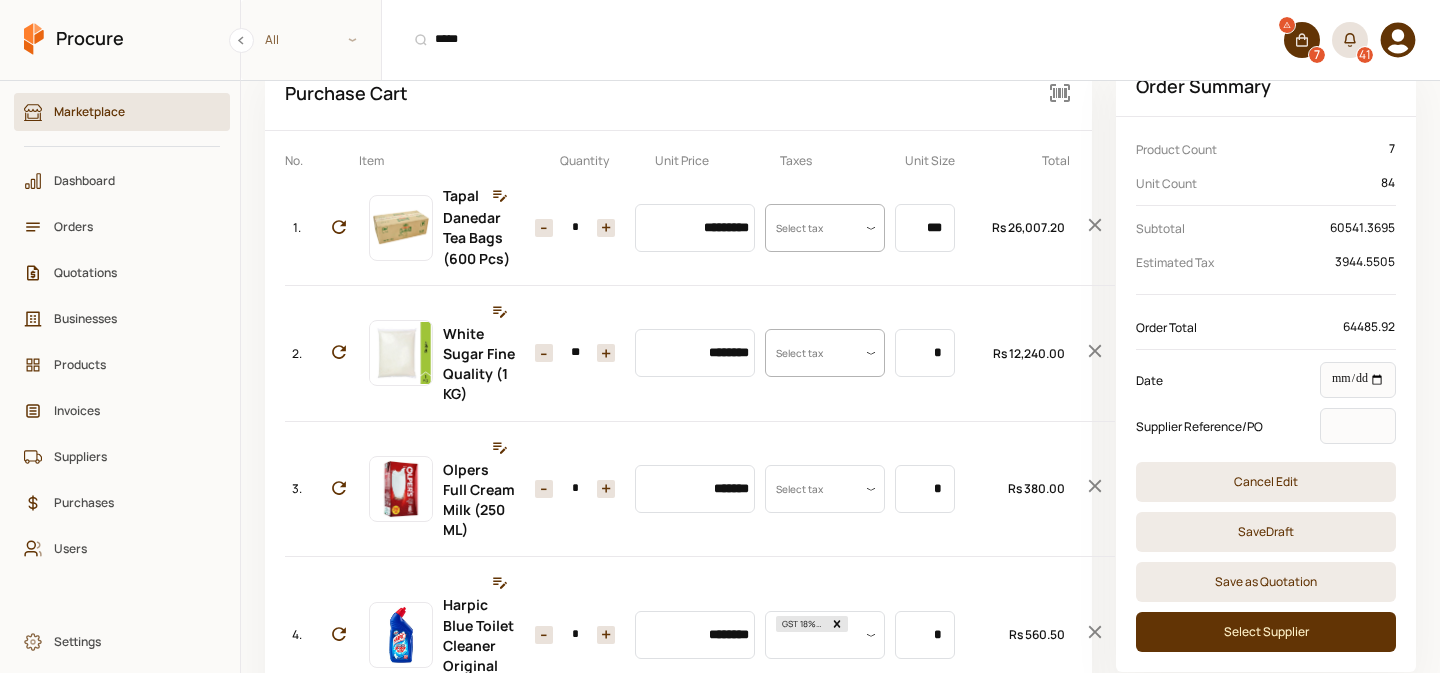 scroll, scrollTop: 132, scrollLeft: 0, axis: vertical 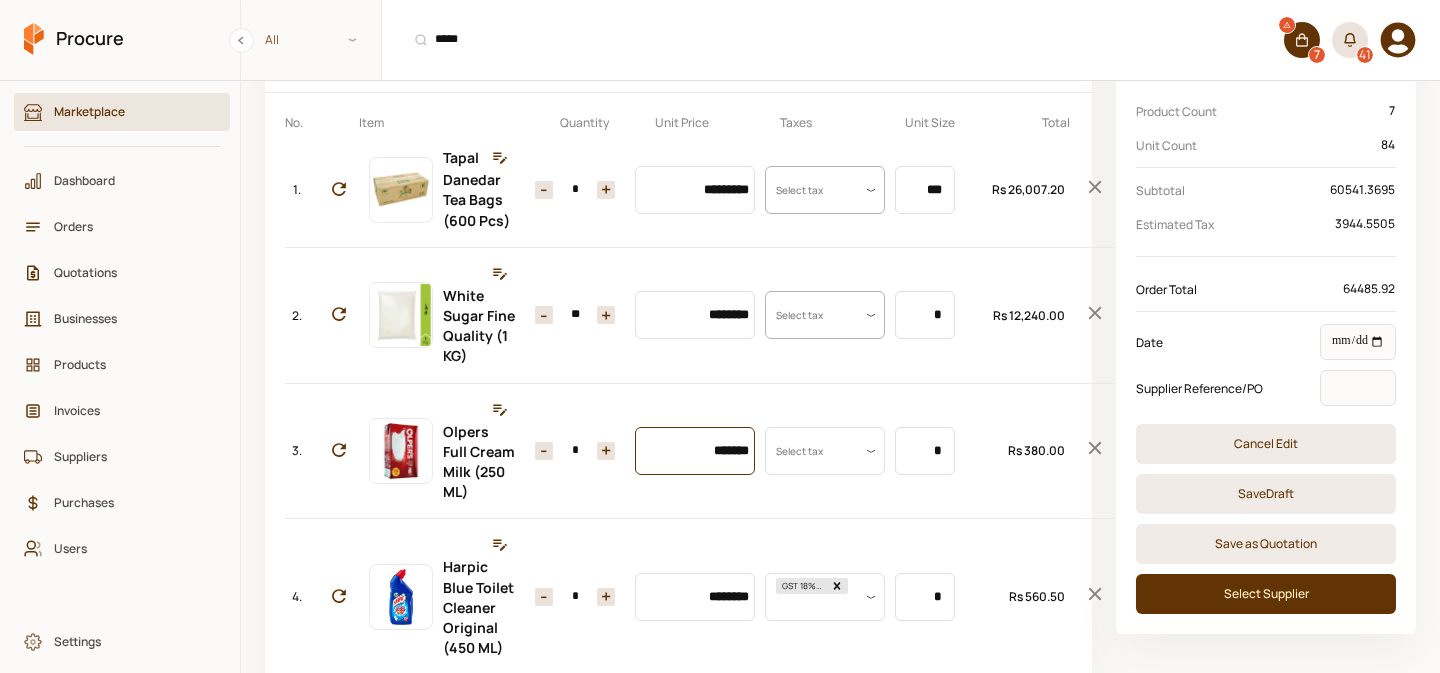 click on "*******" at bounding box center [695, 451] 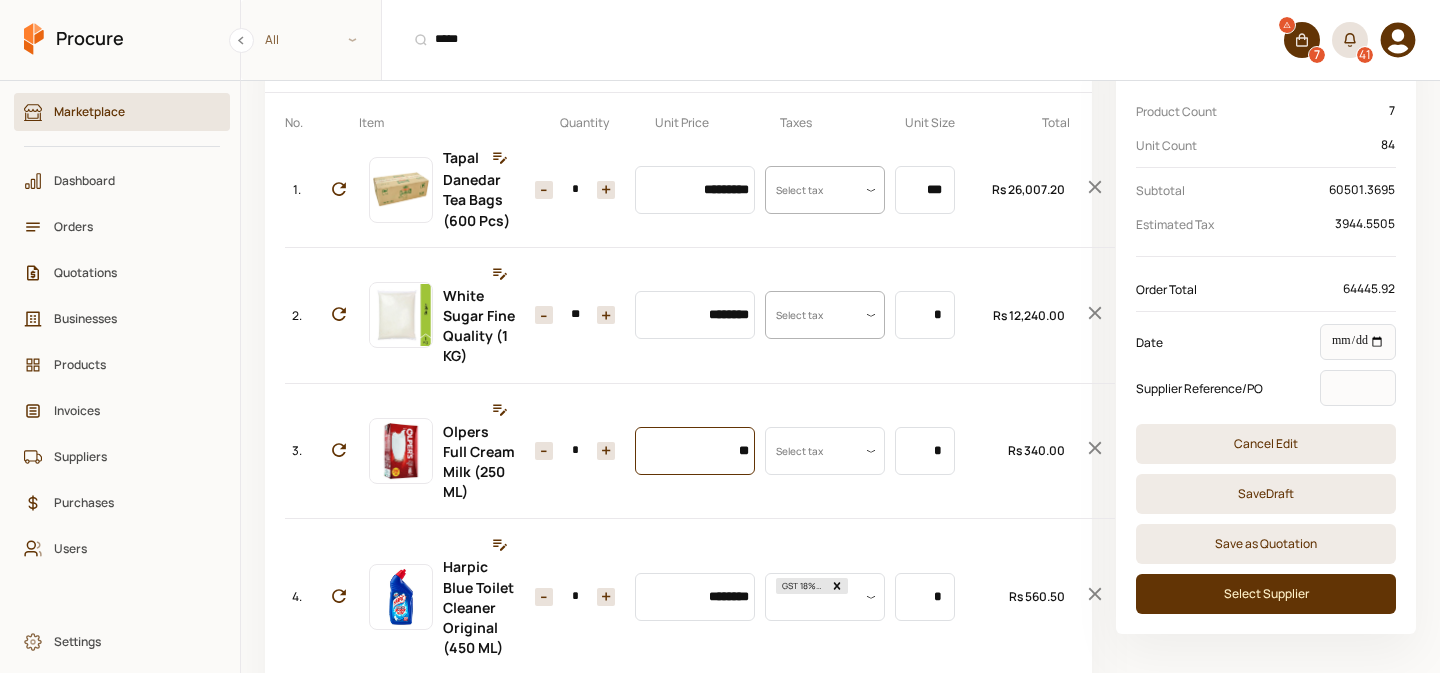 type on "*" 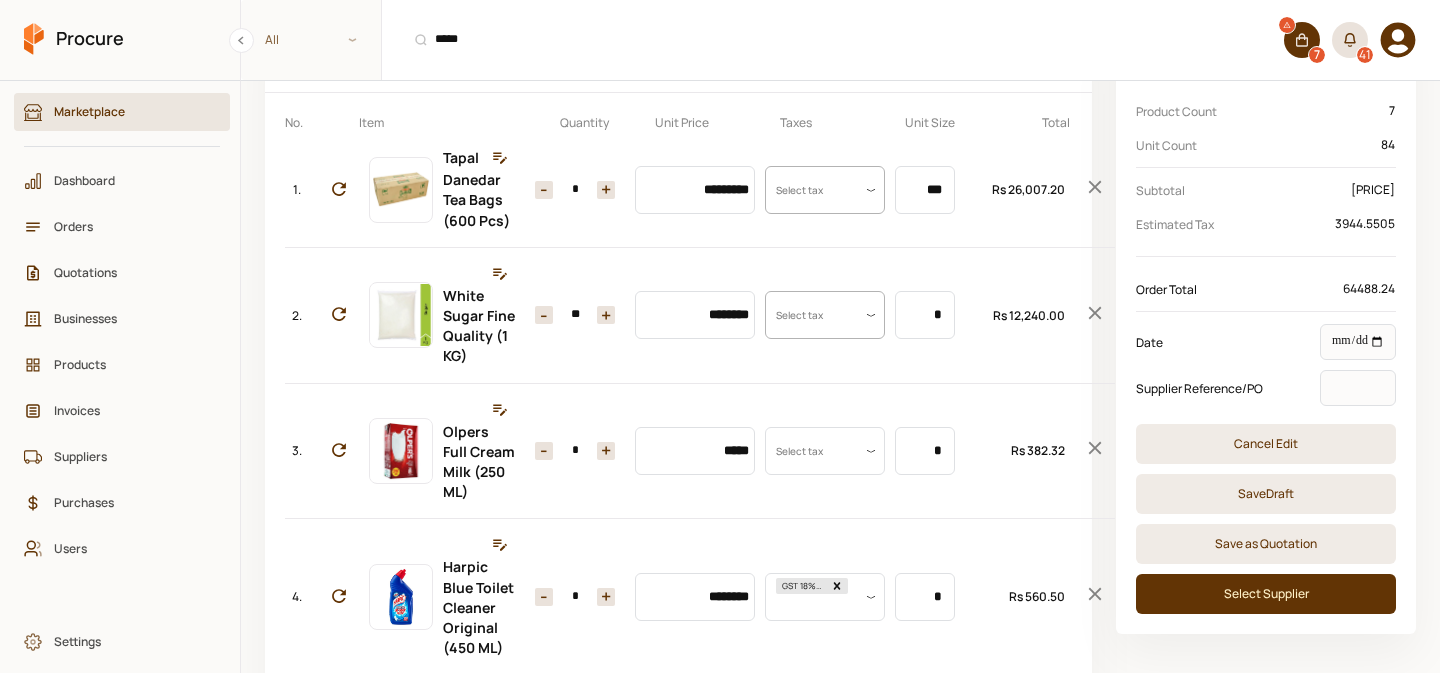 type on "*******" 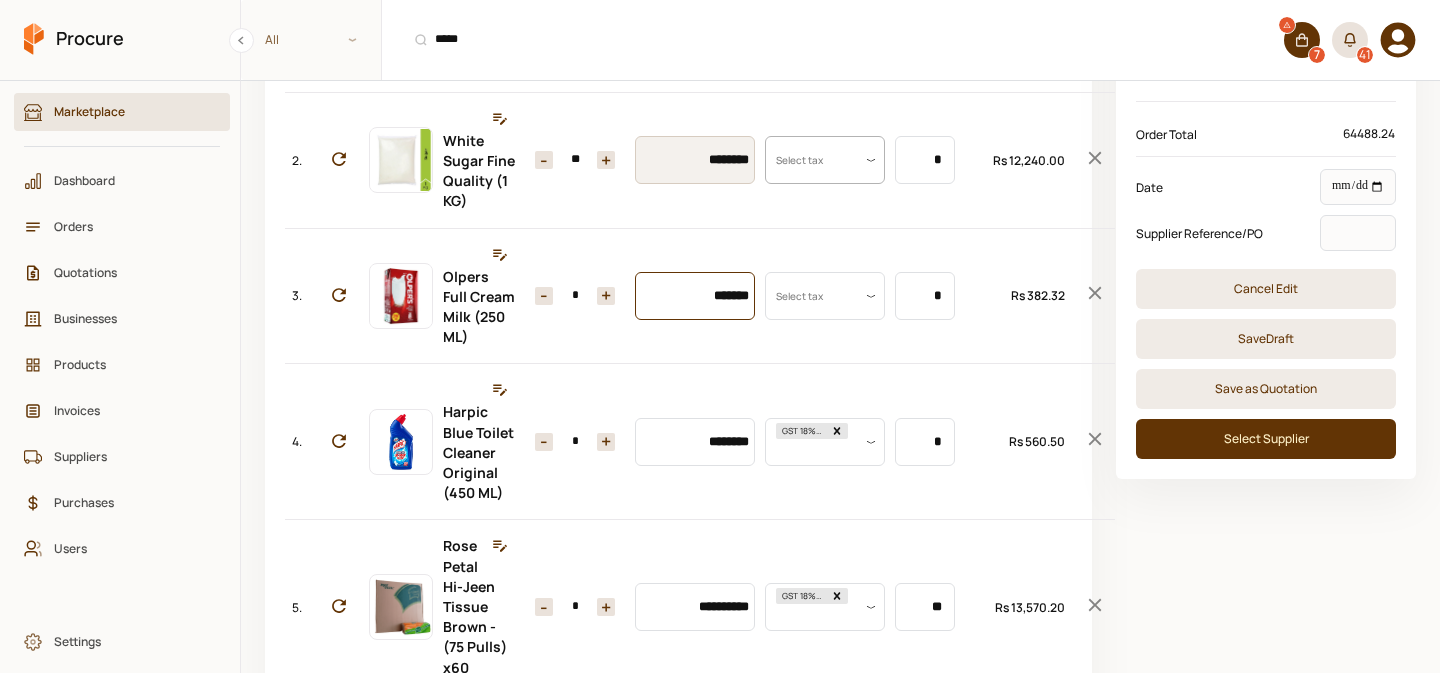 scroll, scrollTop: 337, scrollLeft: 0, axis: vertical 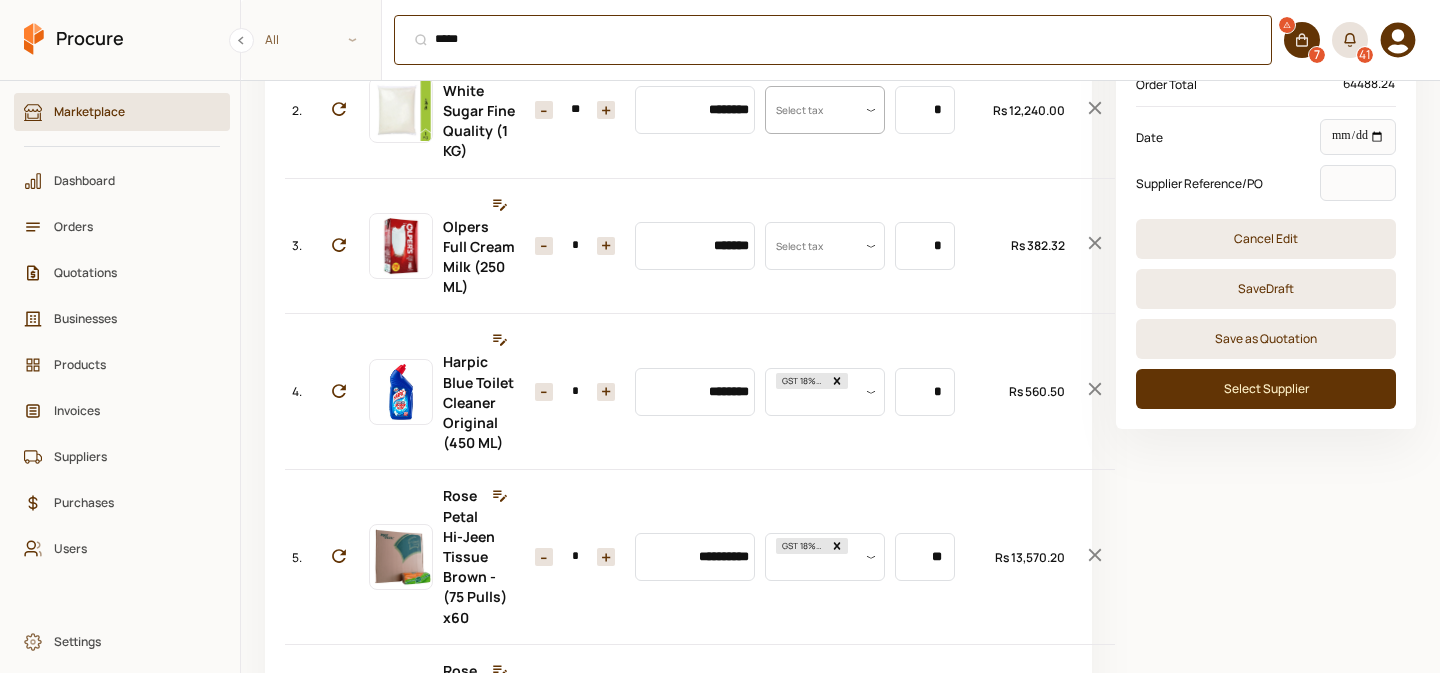 click on "***** ⌘  + K" at bounding box center [833, 40] 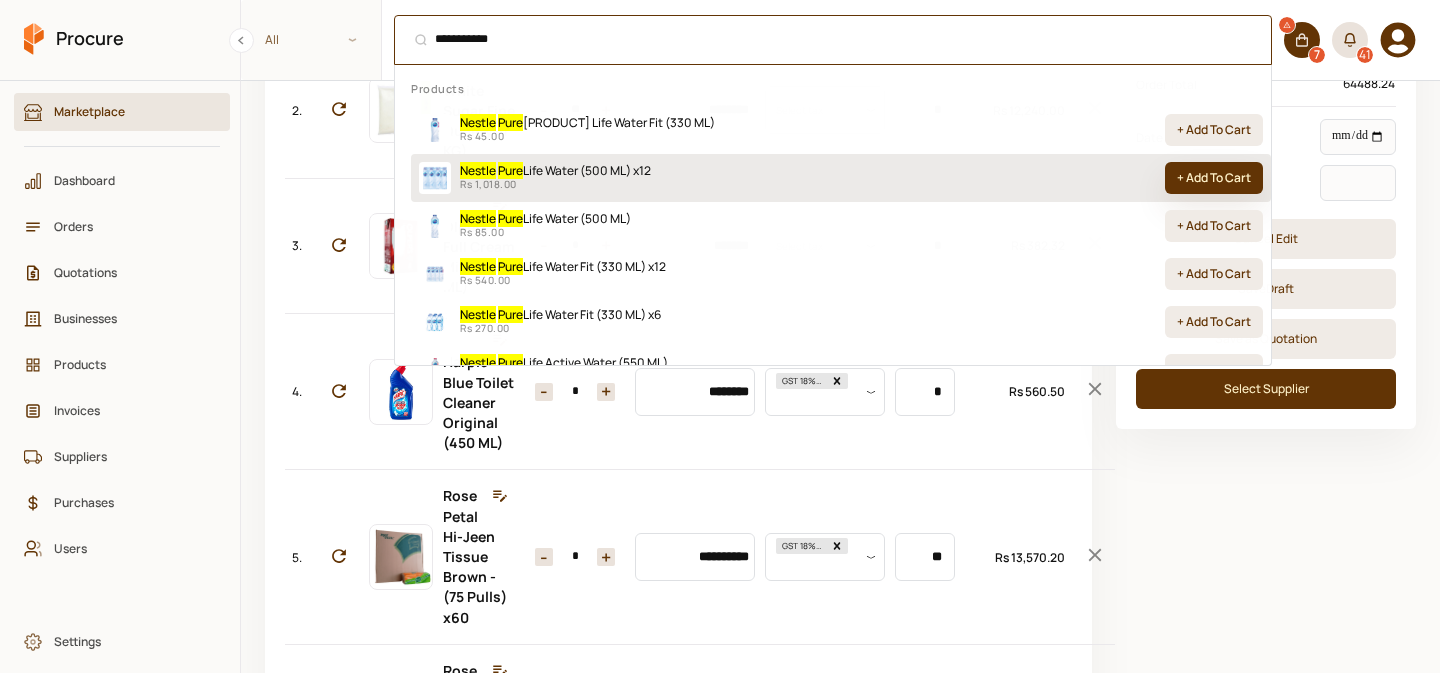 type on "**********" 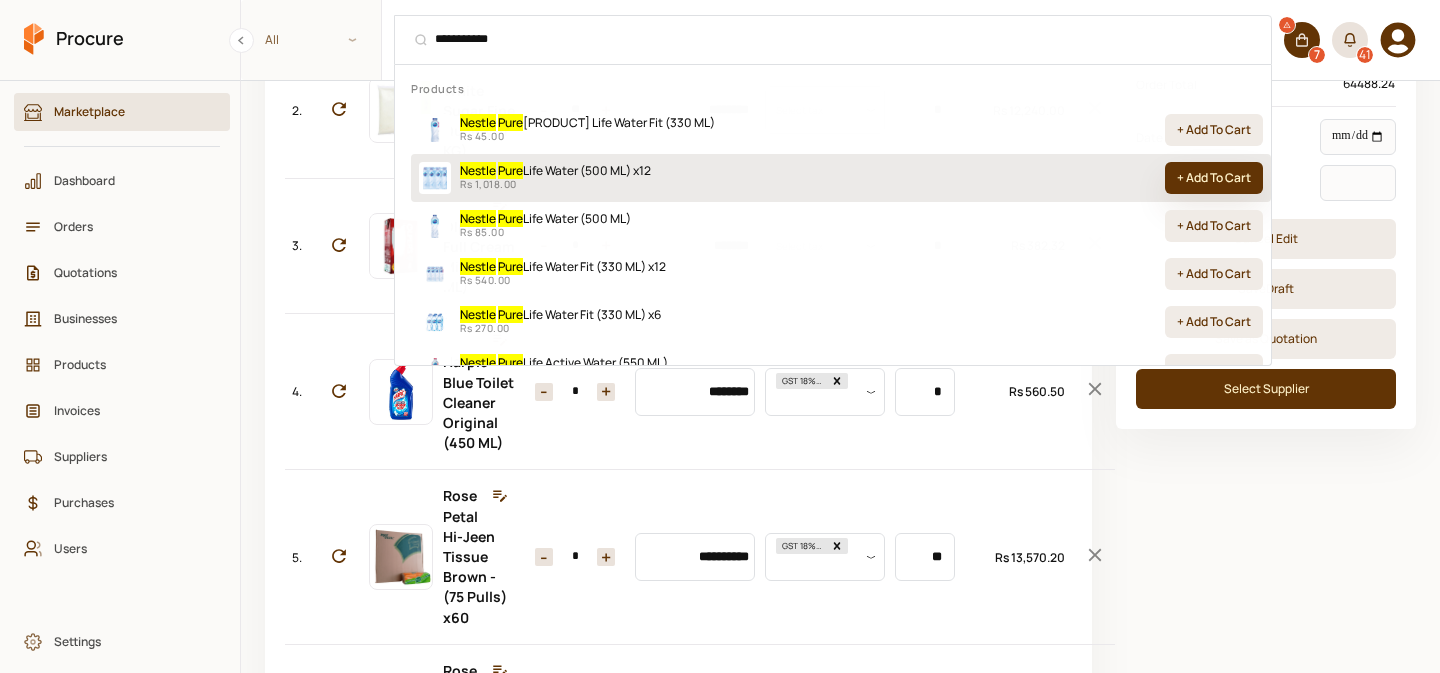 click on "+ Add To Cart" at bounding box center (1214, 178) 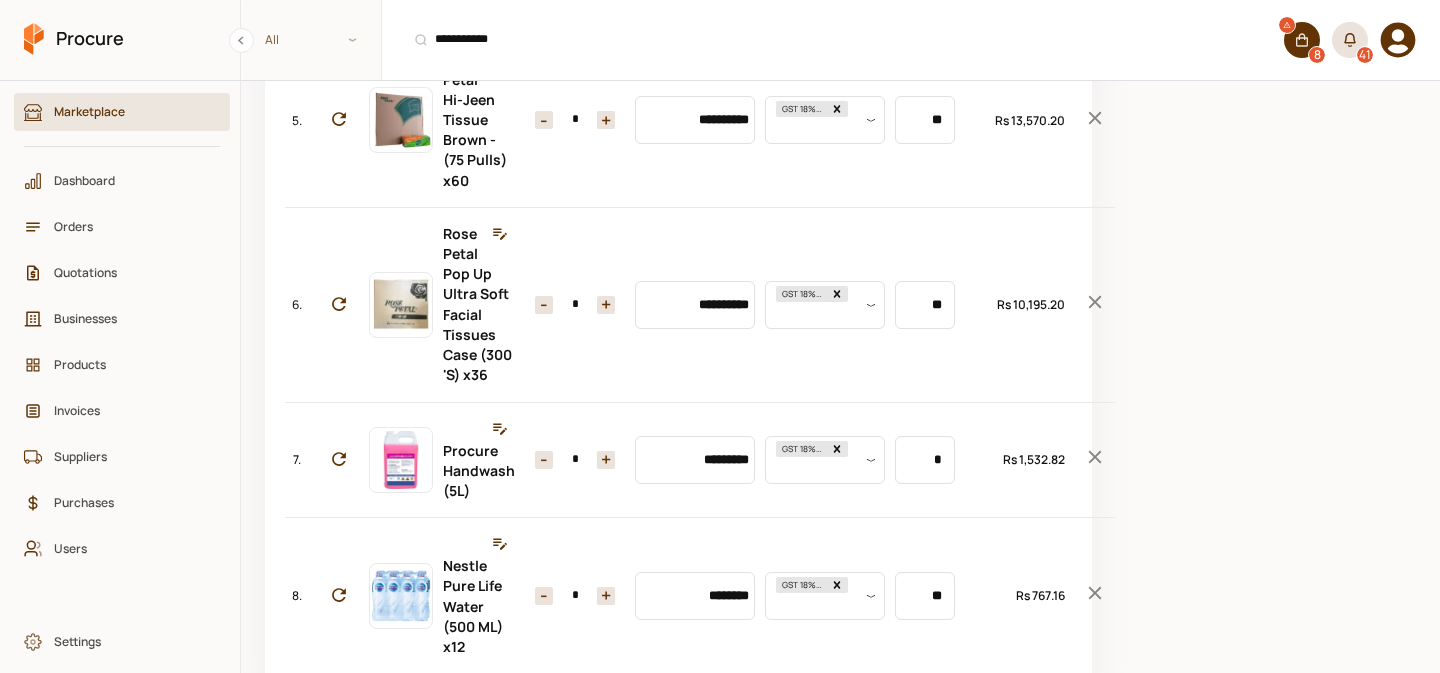 scroll, scrollTop: 881, scrollLeft: 0, axis: vertical 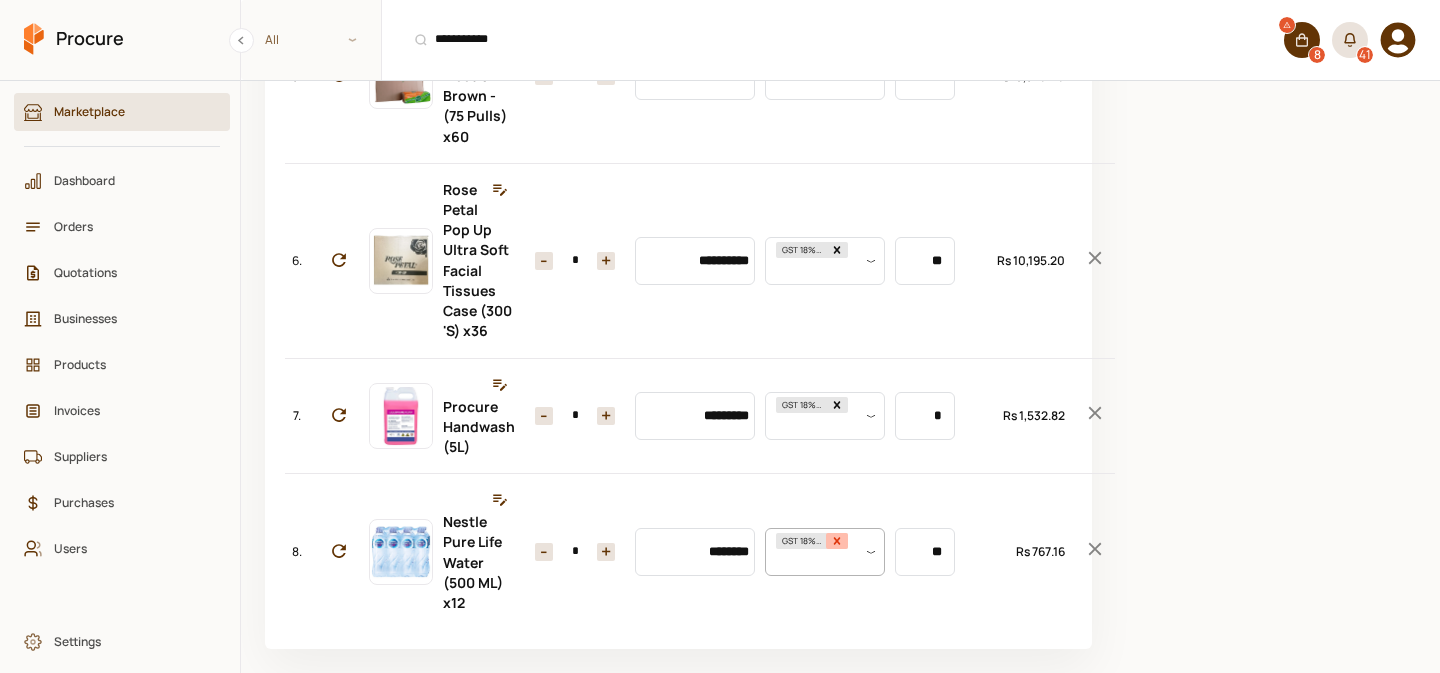 click 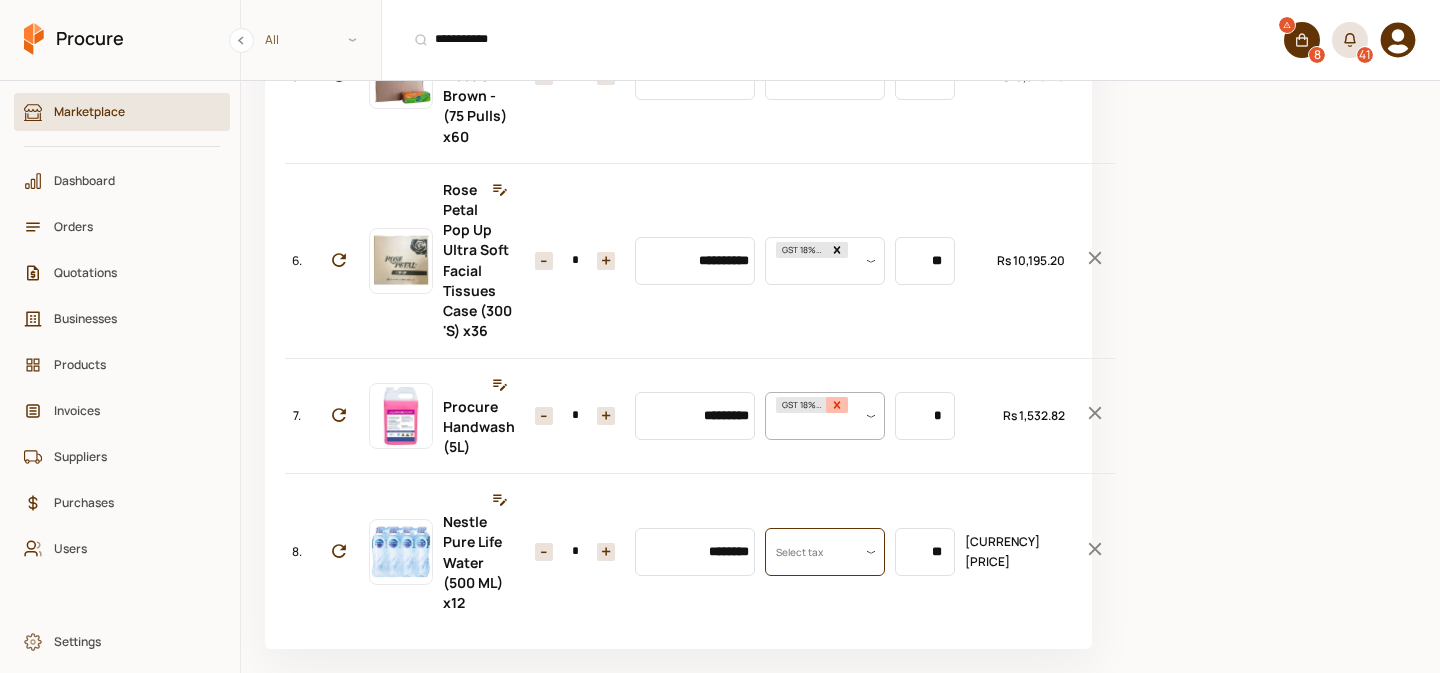 click at bounding box center [837, 405] 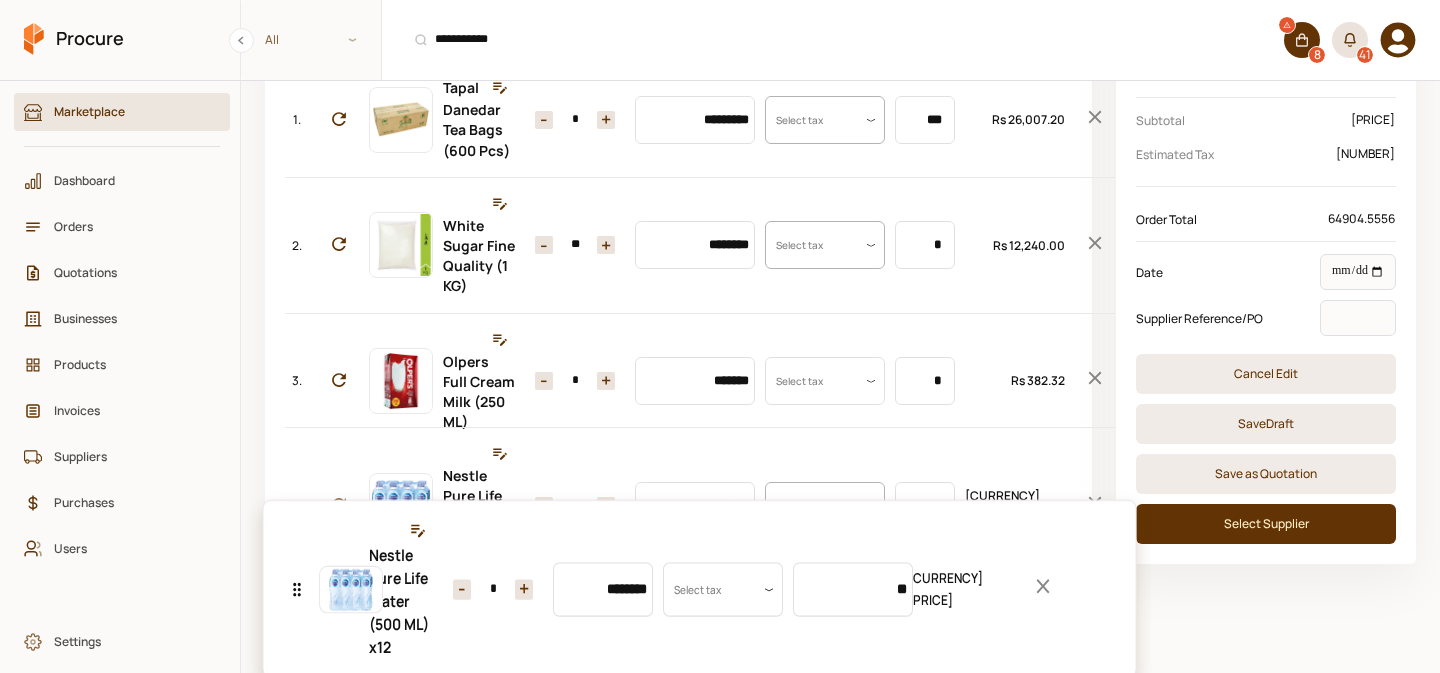 scroll, scrollTop: 226, scrollLeft: 0, axis: vertical 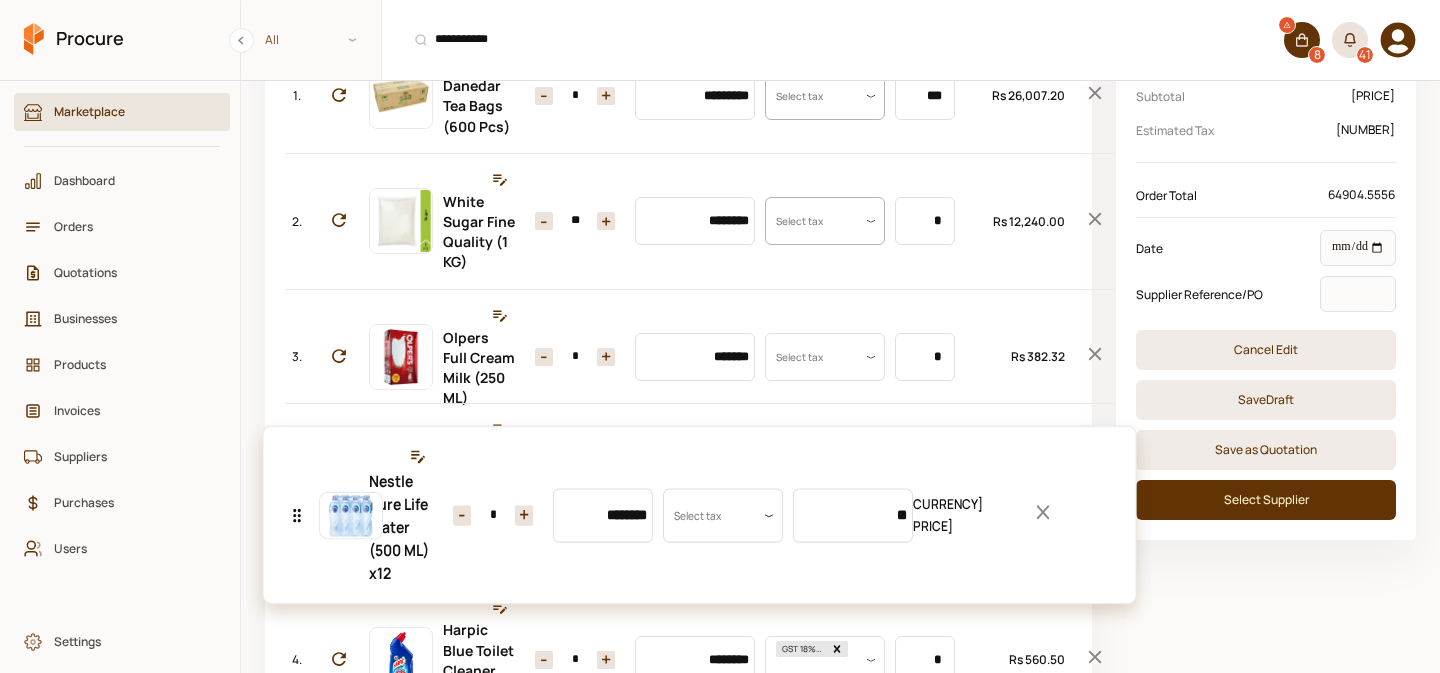 drag, startPoint x: 304, startPoint y: 553, endPoint x: 365, endPoint y: 520, distance: 69.354164 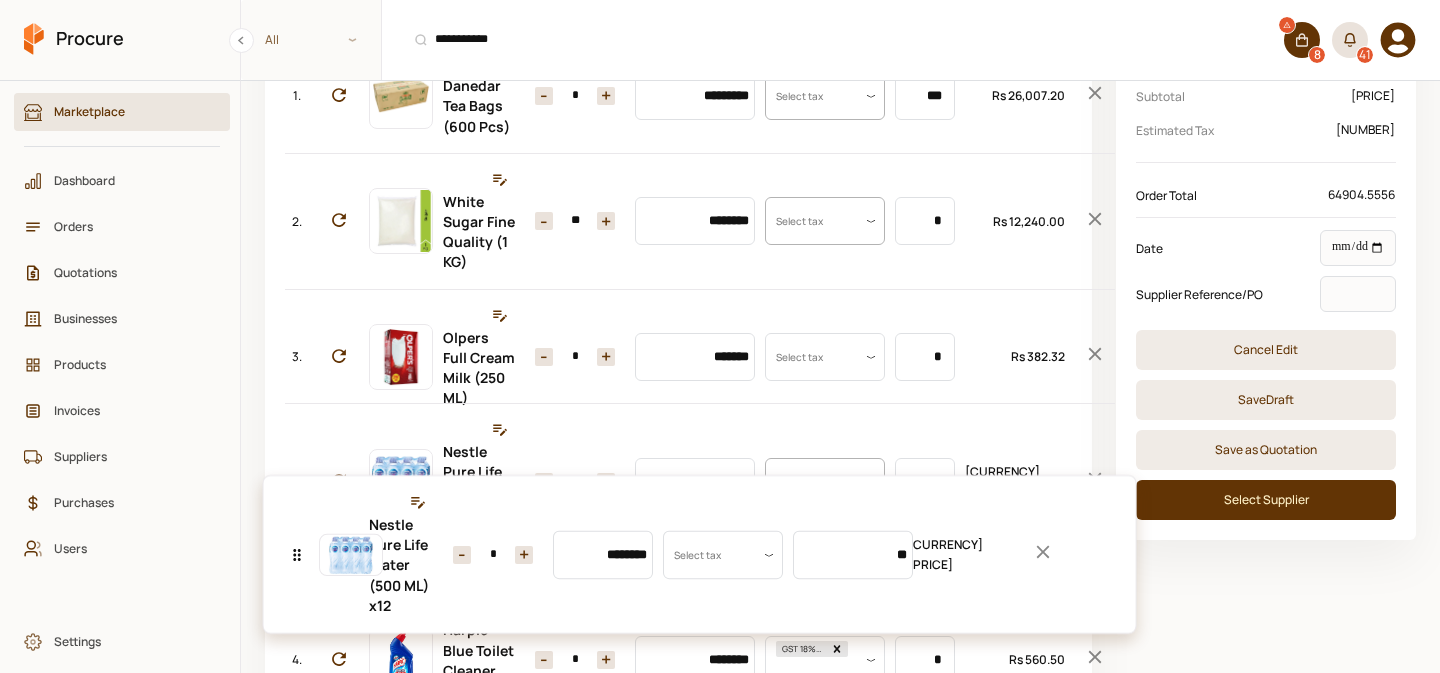 click on "**********" at bounding box center [678, 620] 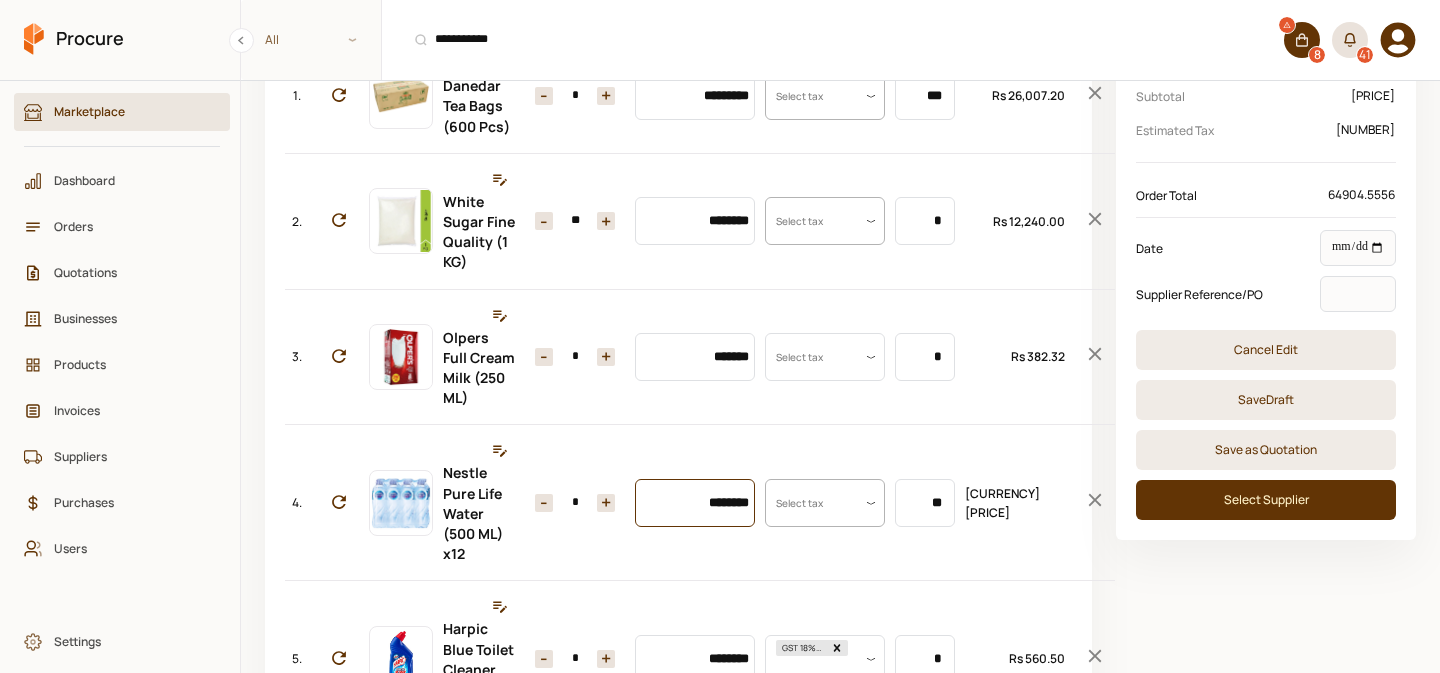 click on "********" at bounding box center (695, 503) 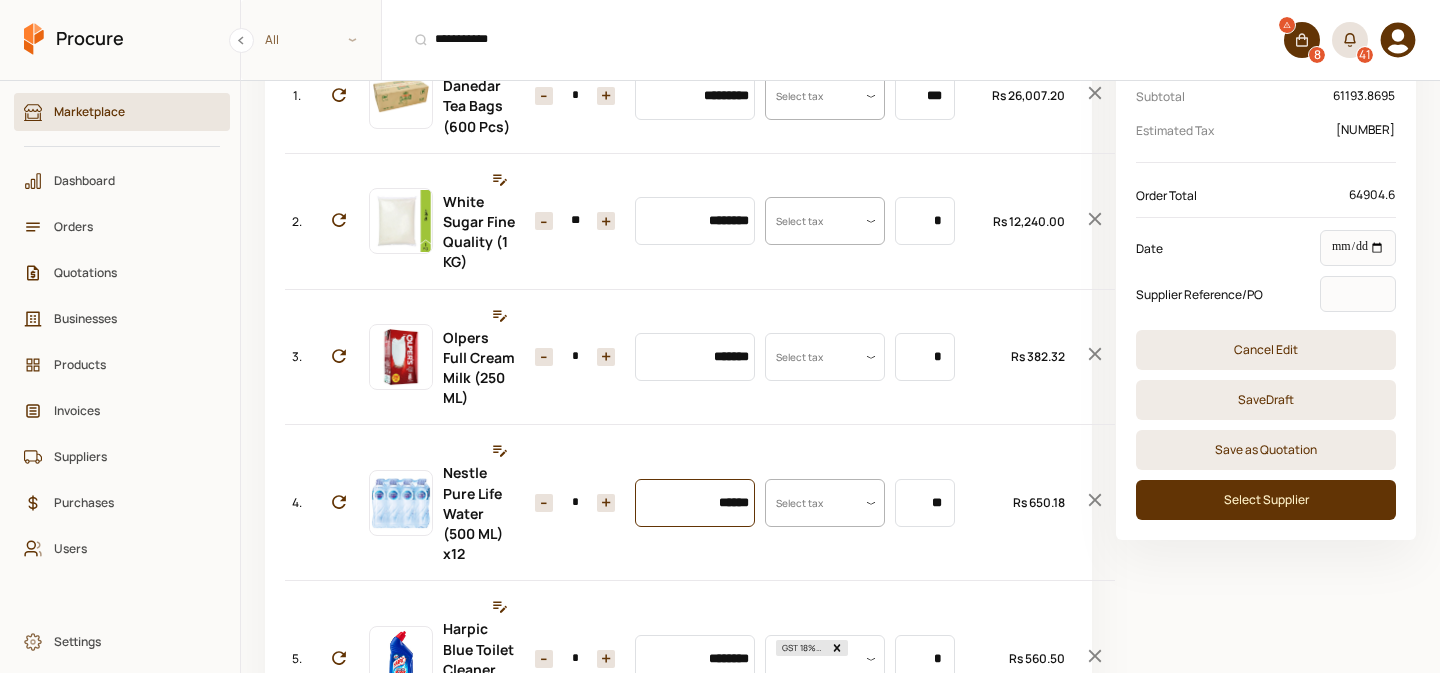 type on "******" 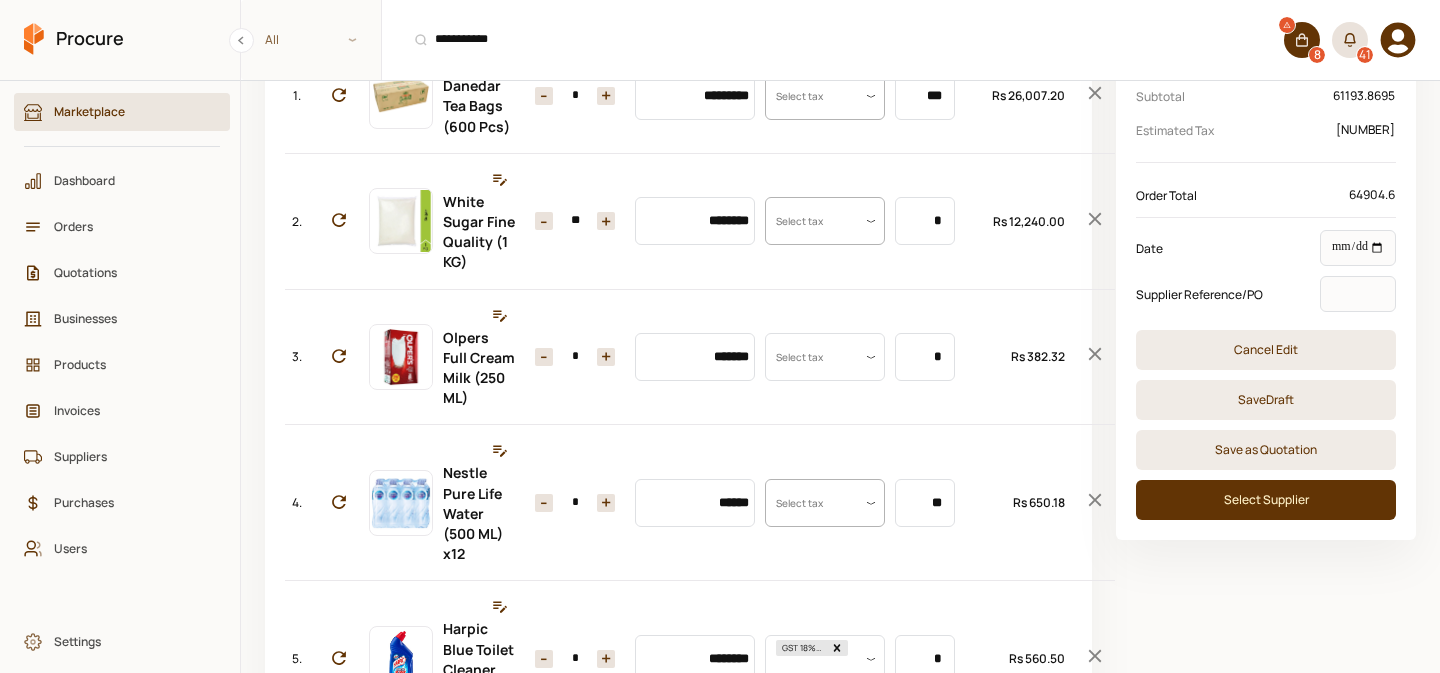 click on "+" at bounding box center (606, 503) 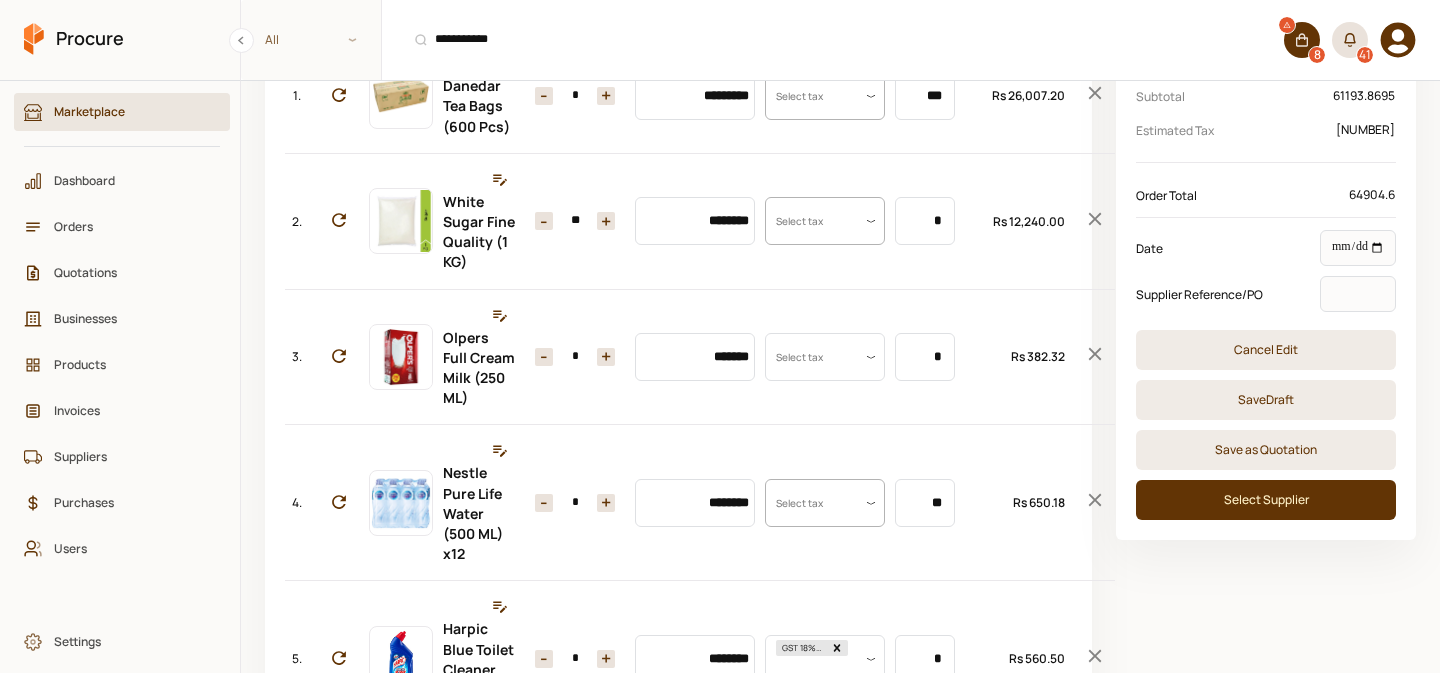click on "+" at bounding box center (606, 503) 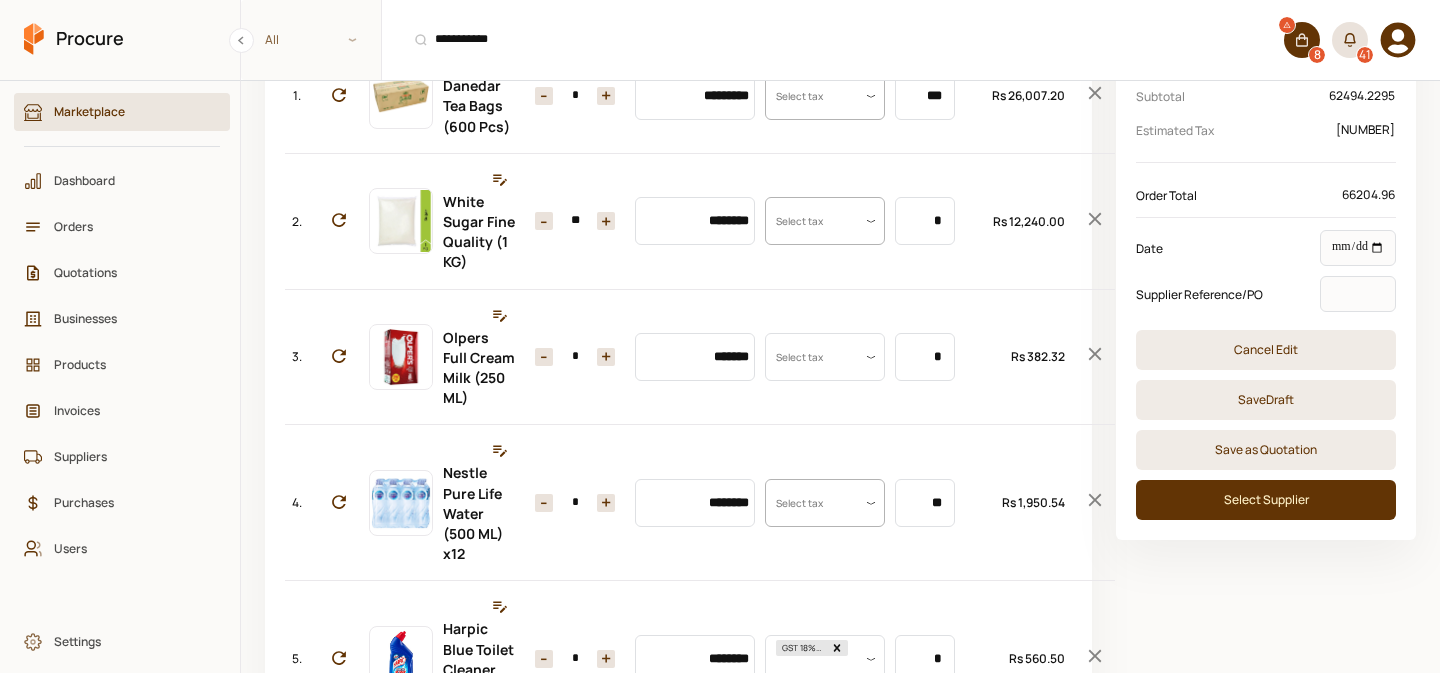 click on "+" at bounding box center (606, 503) 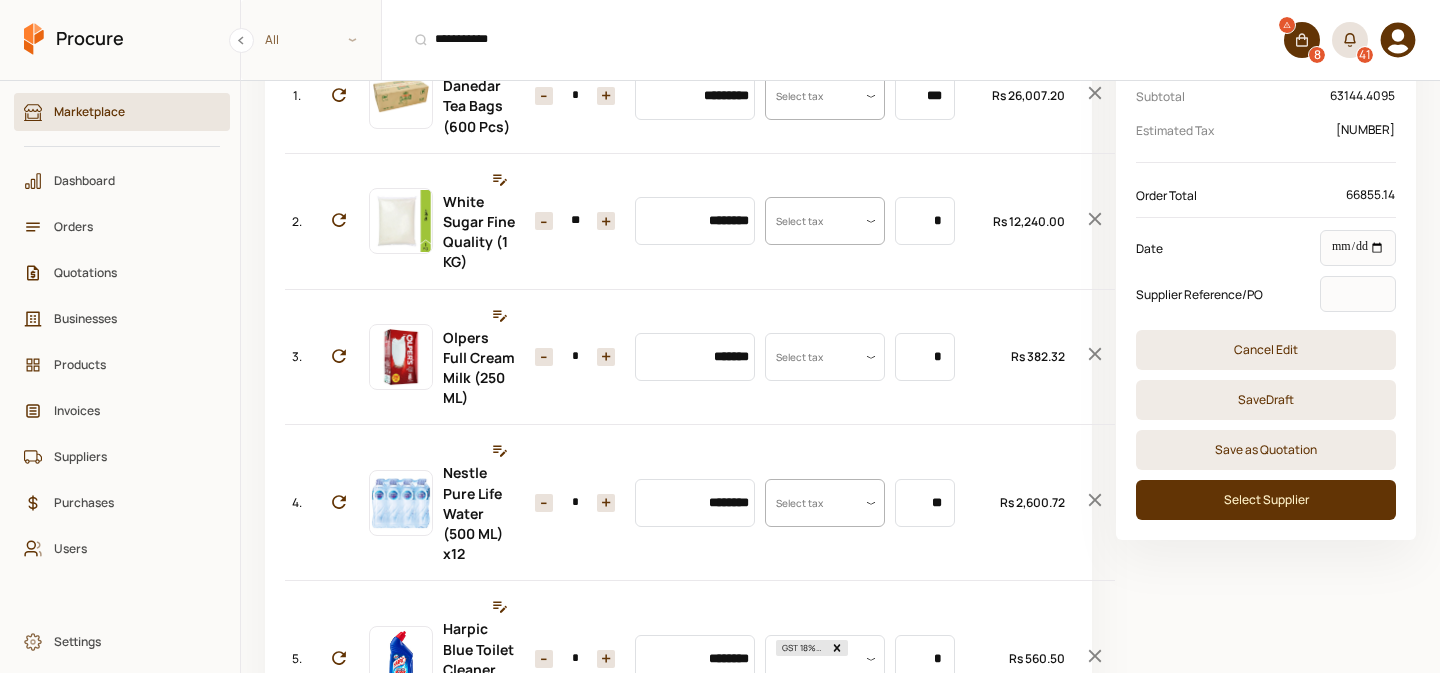 click on "+" at bounding box center [606, 503] 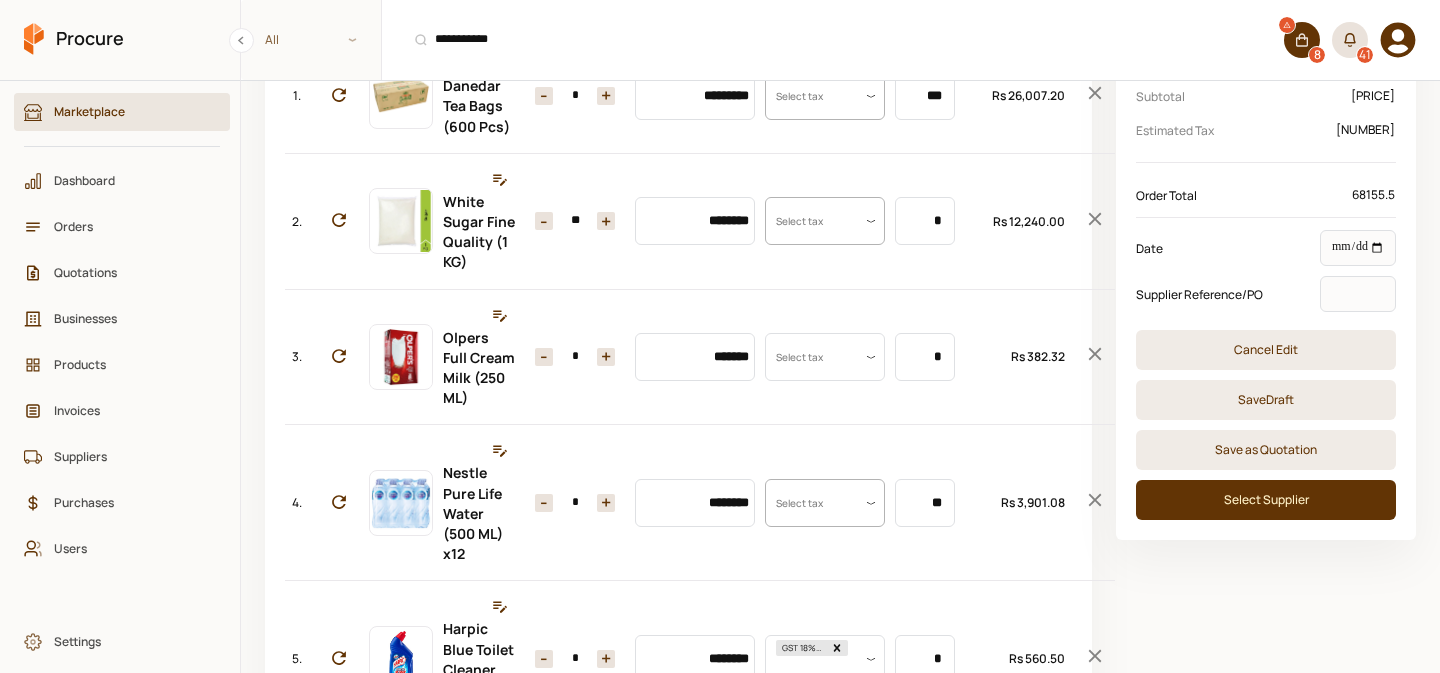 click on "+" at bounding box center (606, 503) 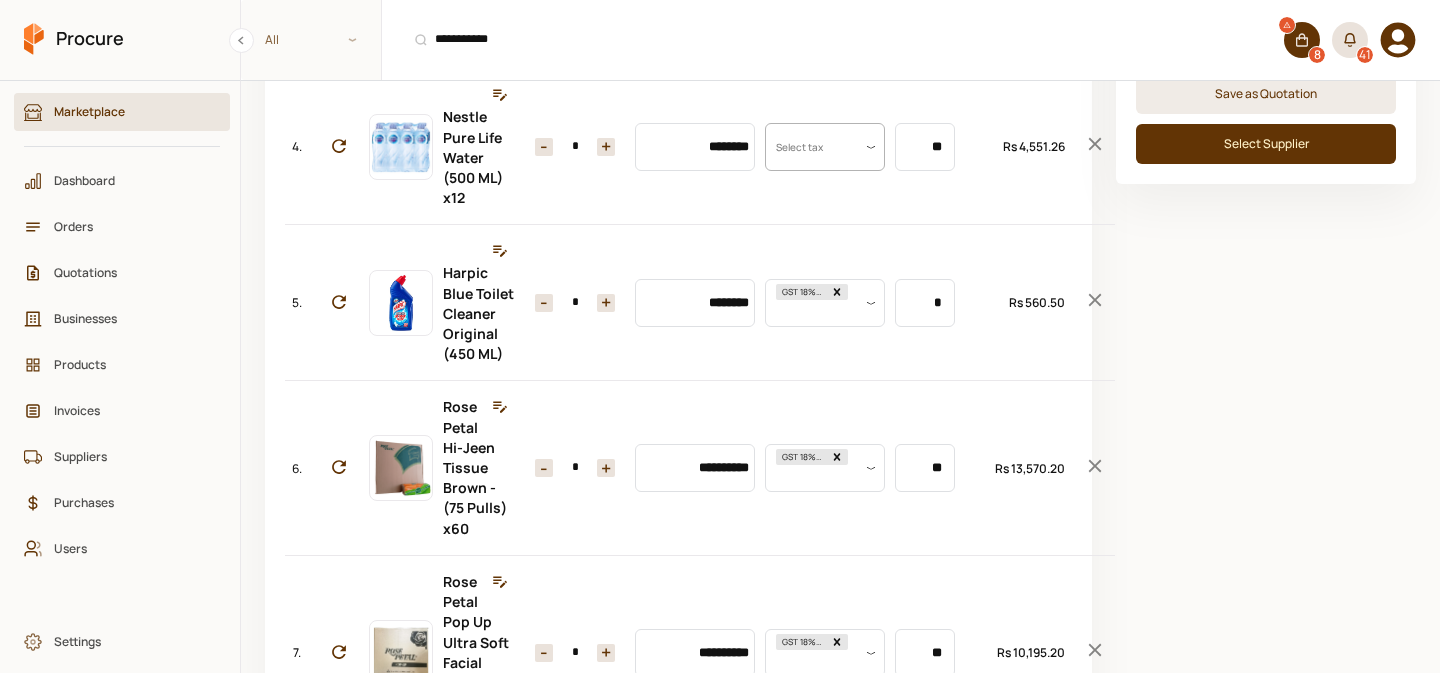scroll, scrollTop: 609, scrollLeft: 0, axis: vertical 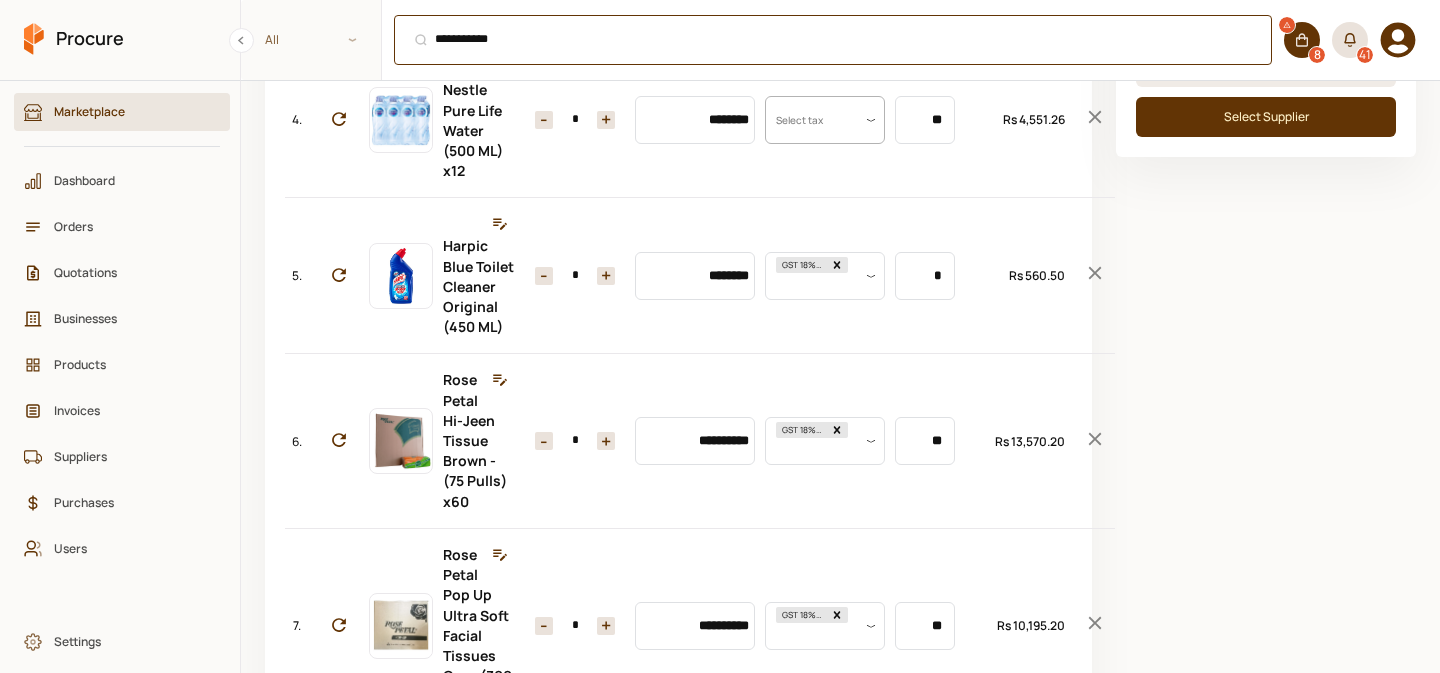 click on "**********" at bounding box center [833, 40] 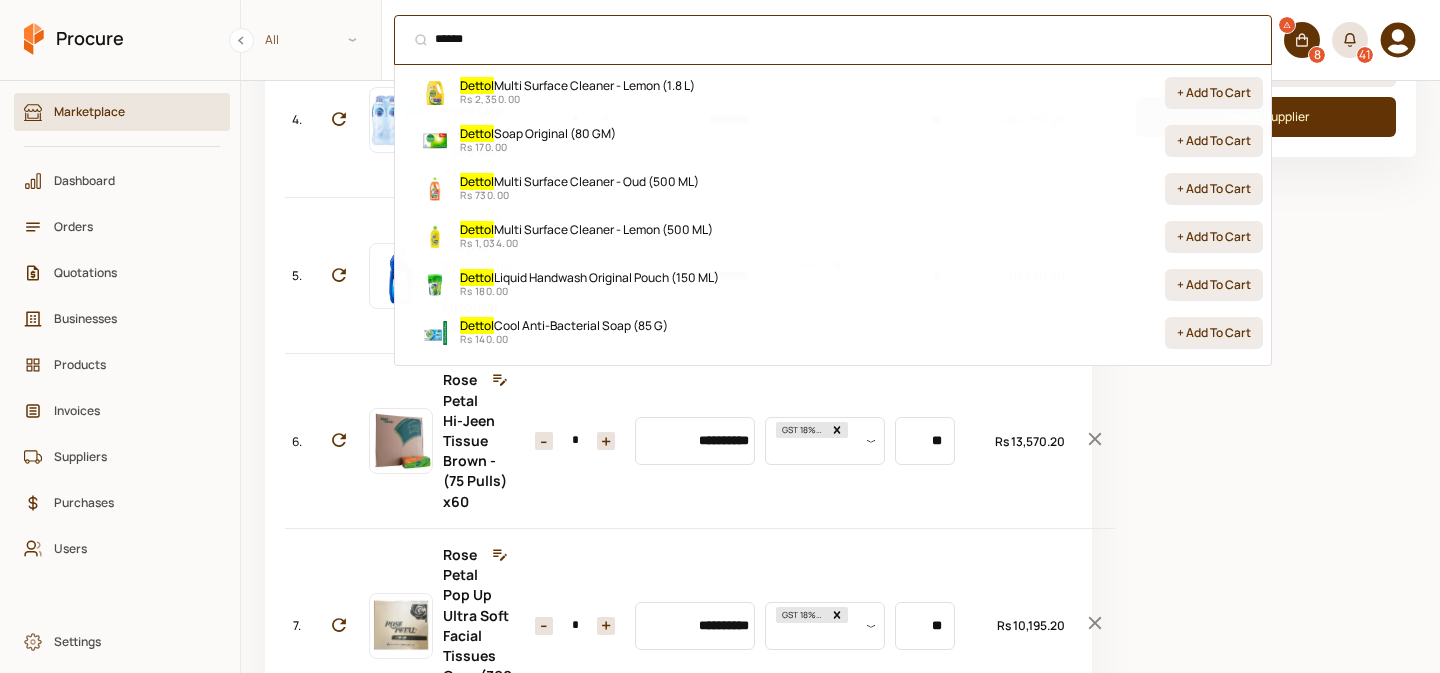 scroll, scrollTop: 230, scrollLeft: 0, axis: vertical 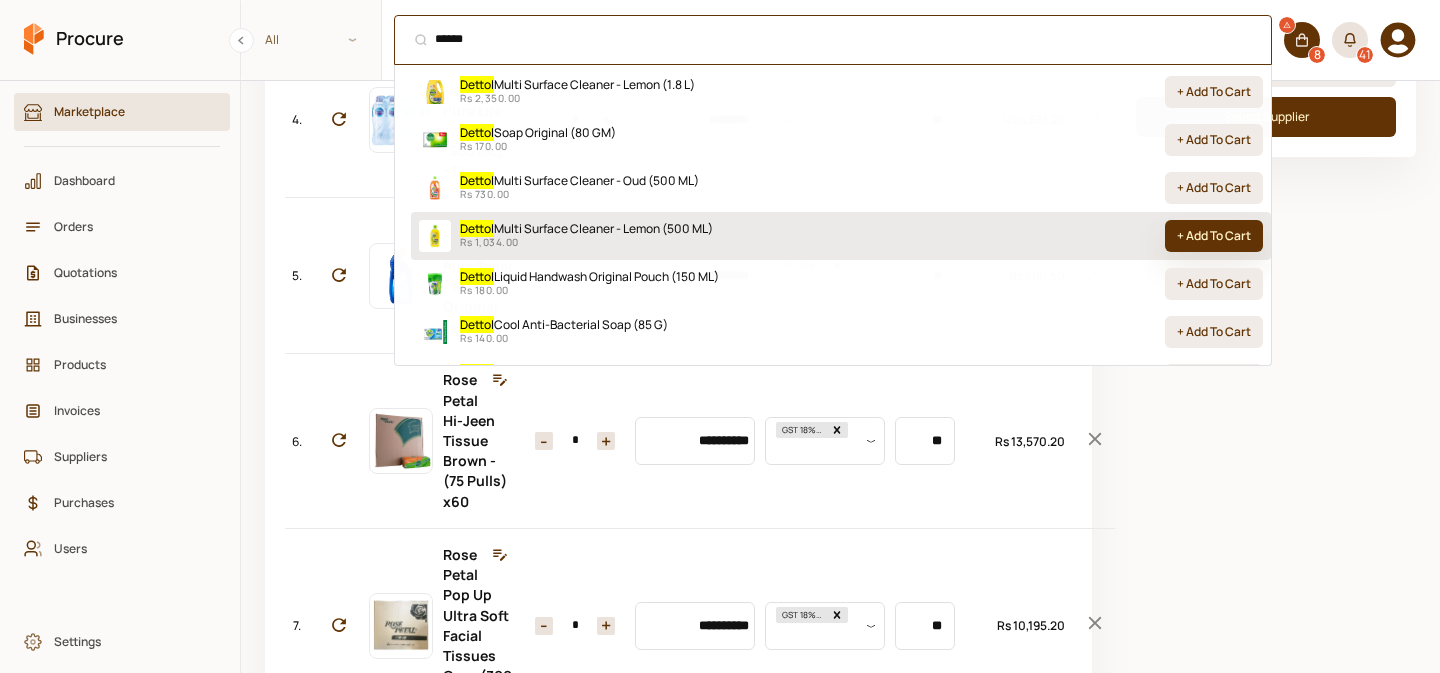 type on "******" 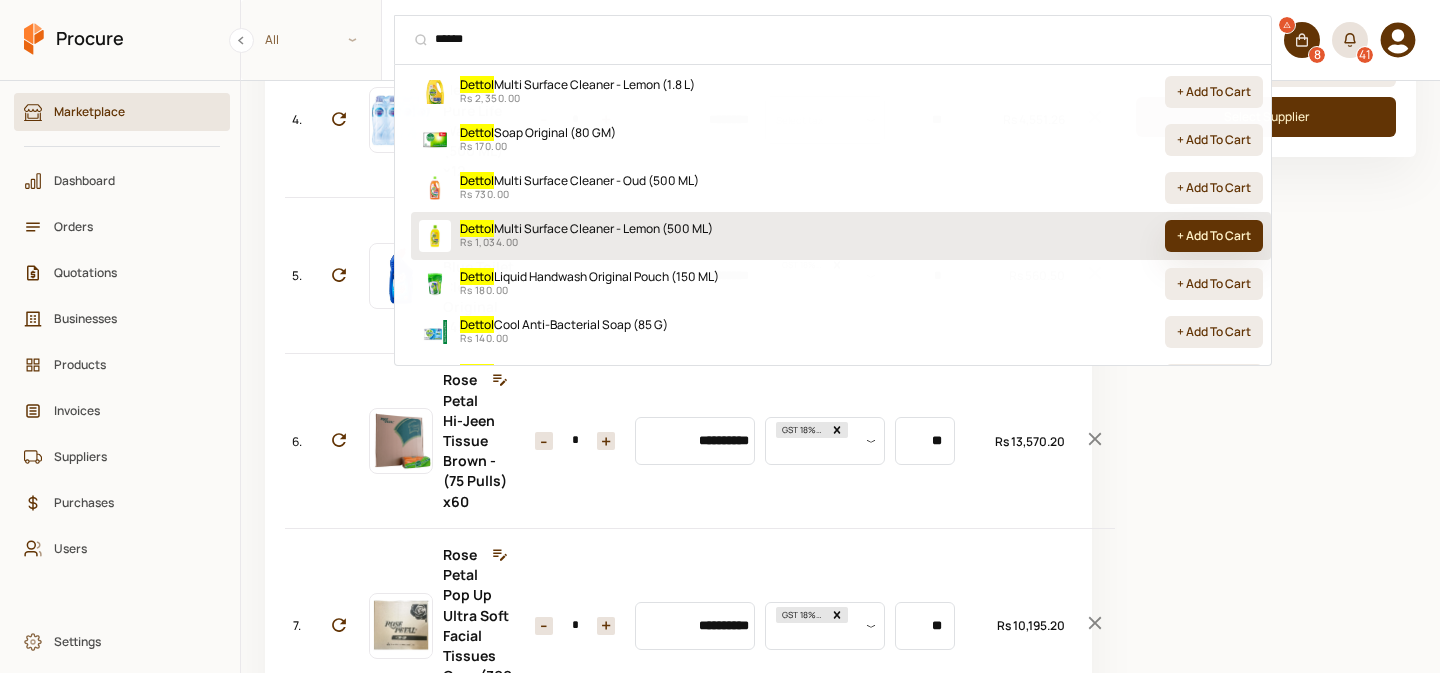 click on "+ Add To Cart" at bounding box center [1214, 236] 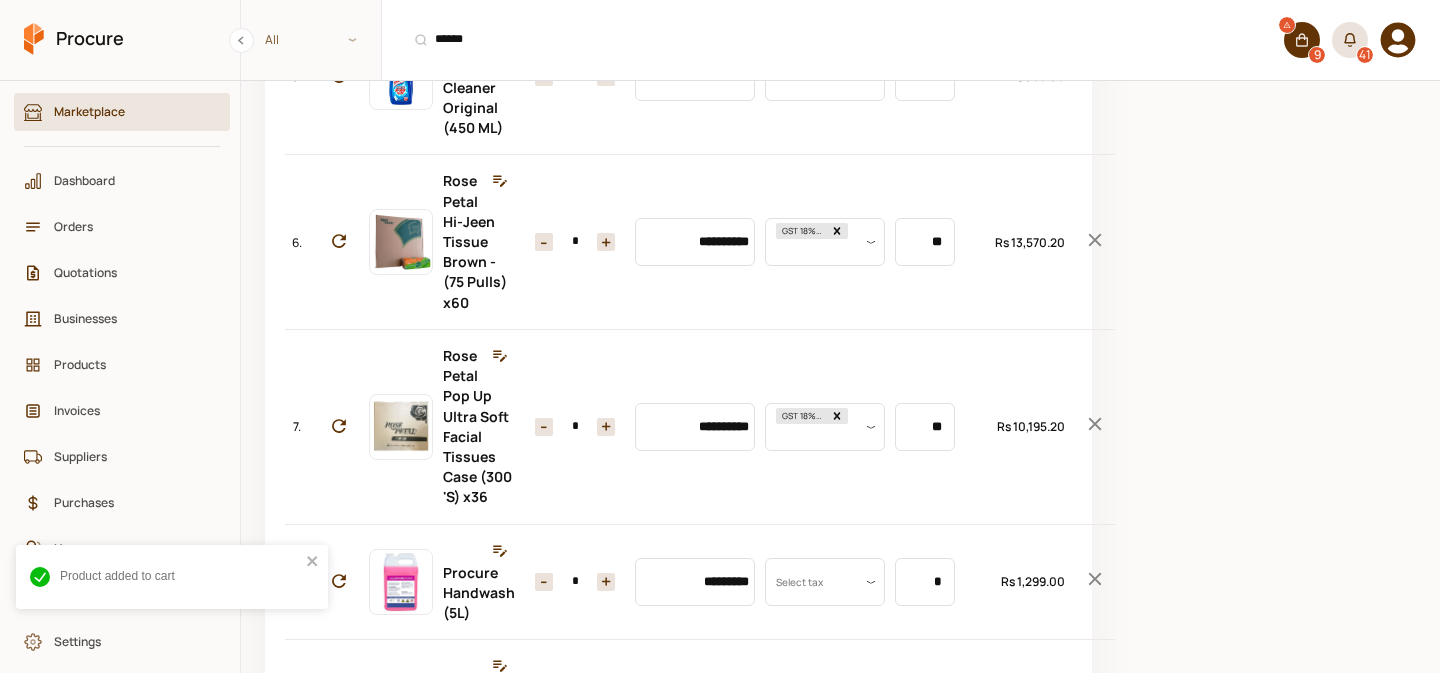 scroll, scrollTop: 1058, scrollLeft: 0, axis: vertical 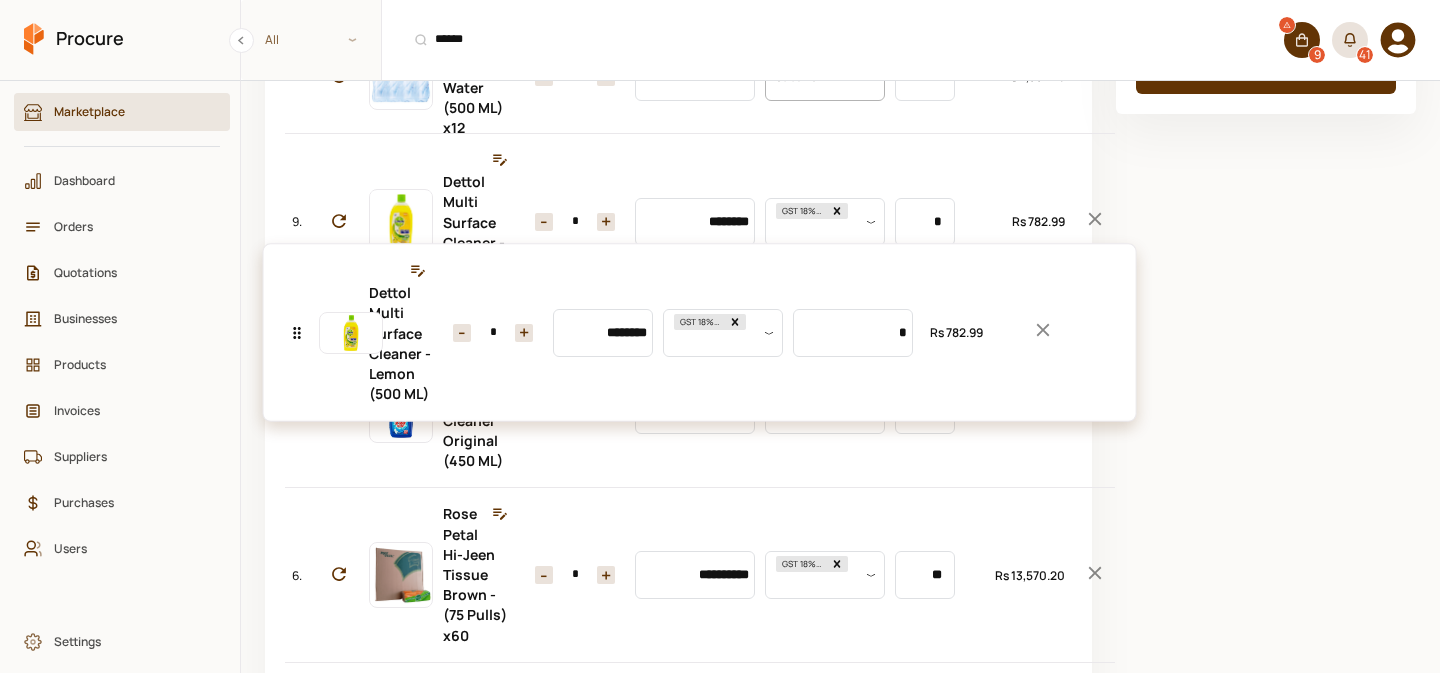 drag, startPoint x: 296, startPoint y: 539, endPoint x: 333, endPoint y: 317, distance: 225.06221 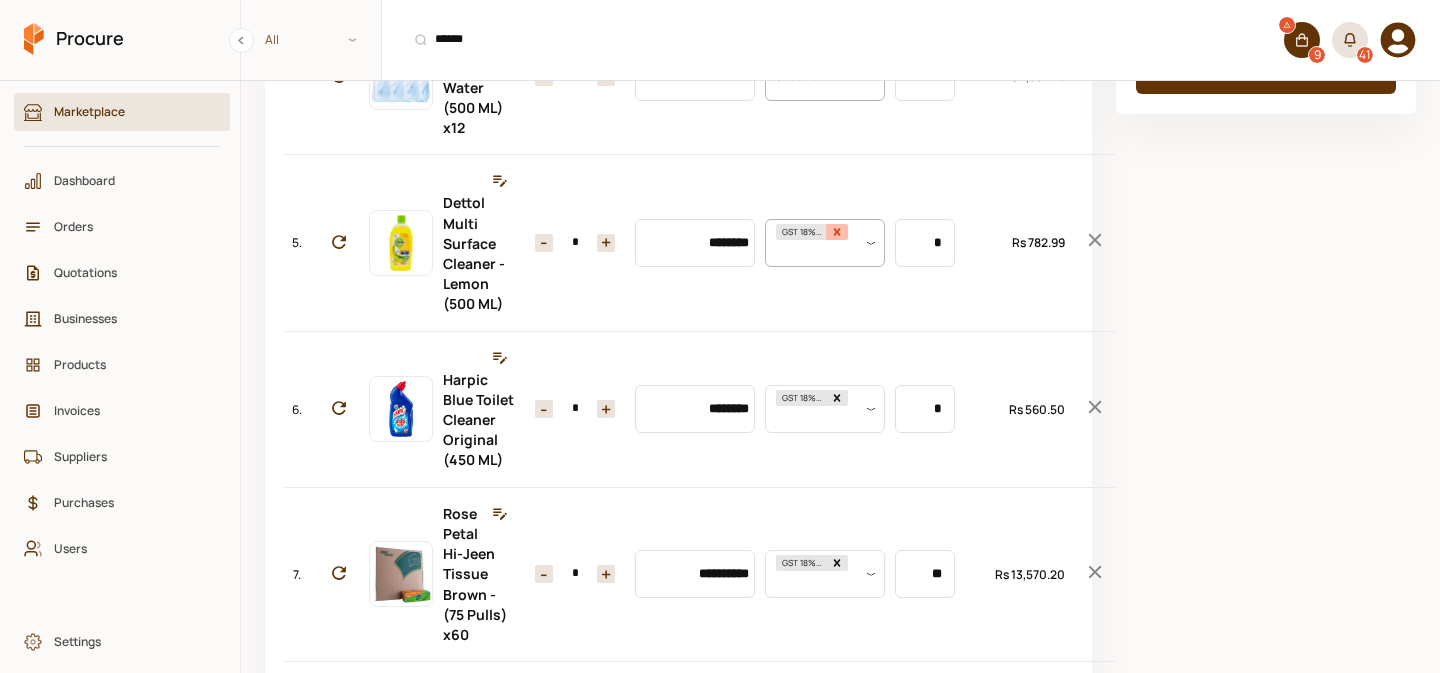 click 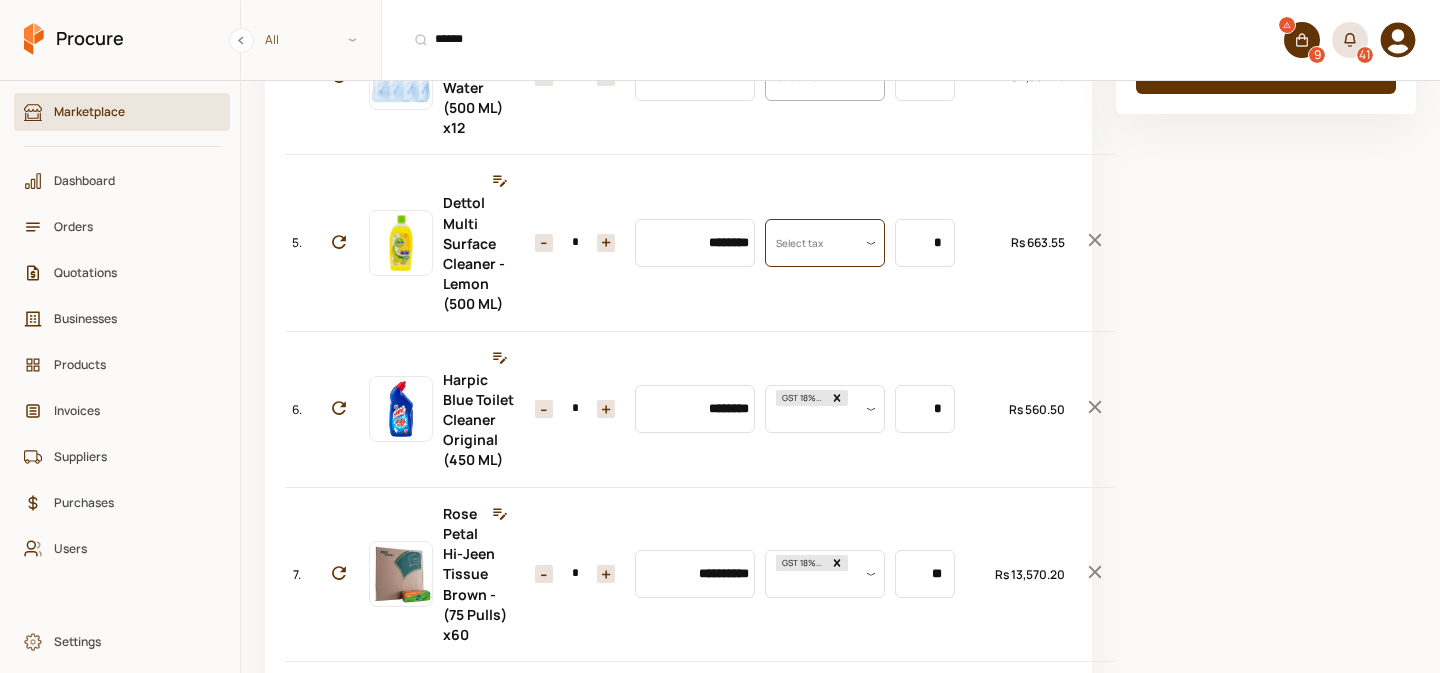 scroll, scrollTop: 0, scrollLeft: 0, axis: both 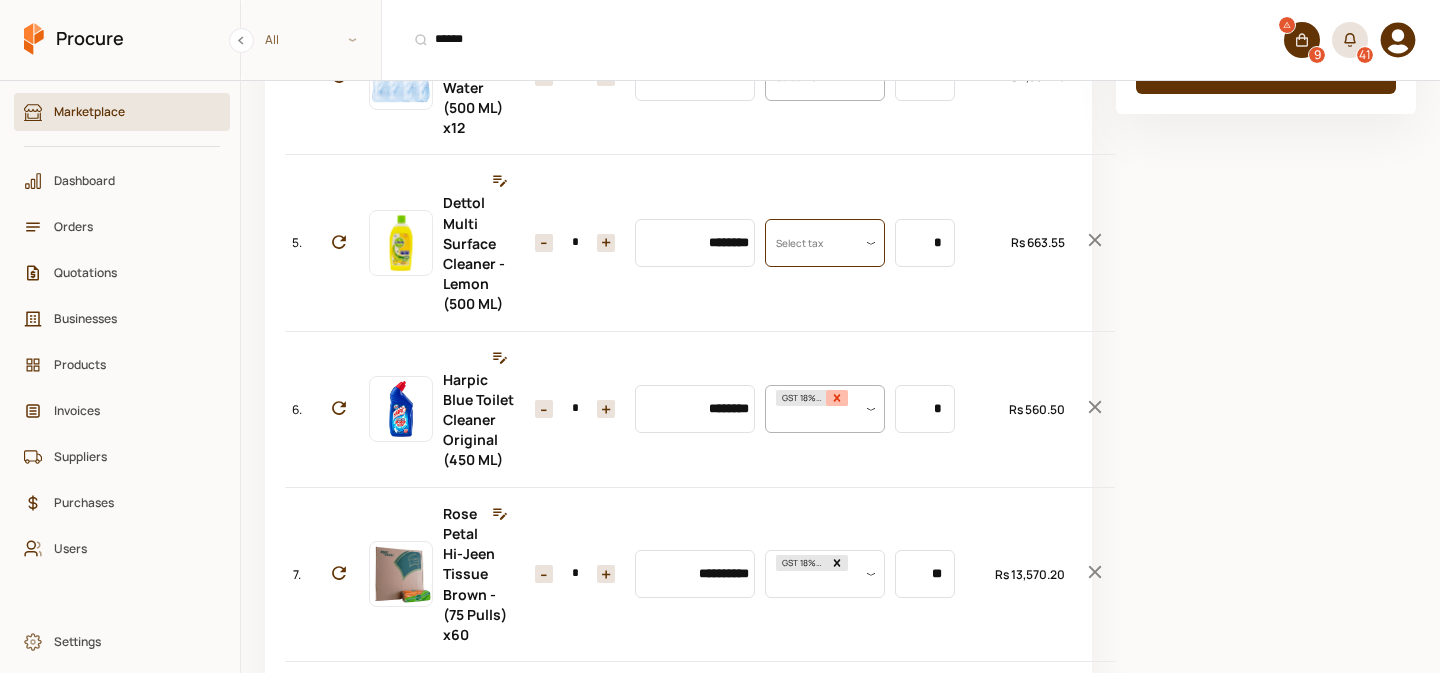 click 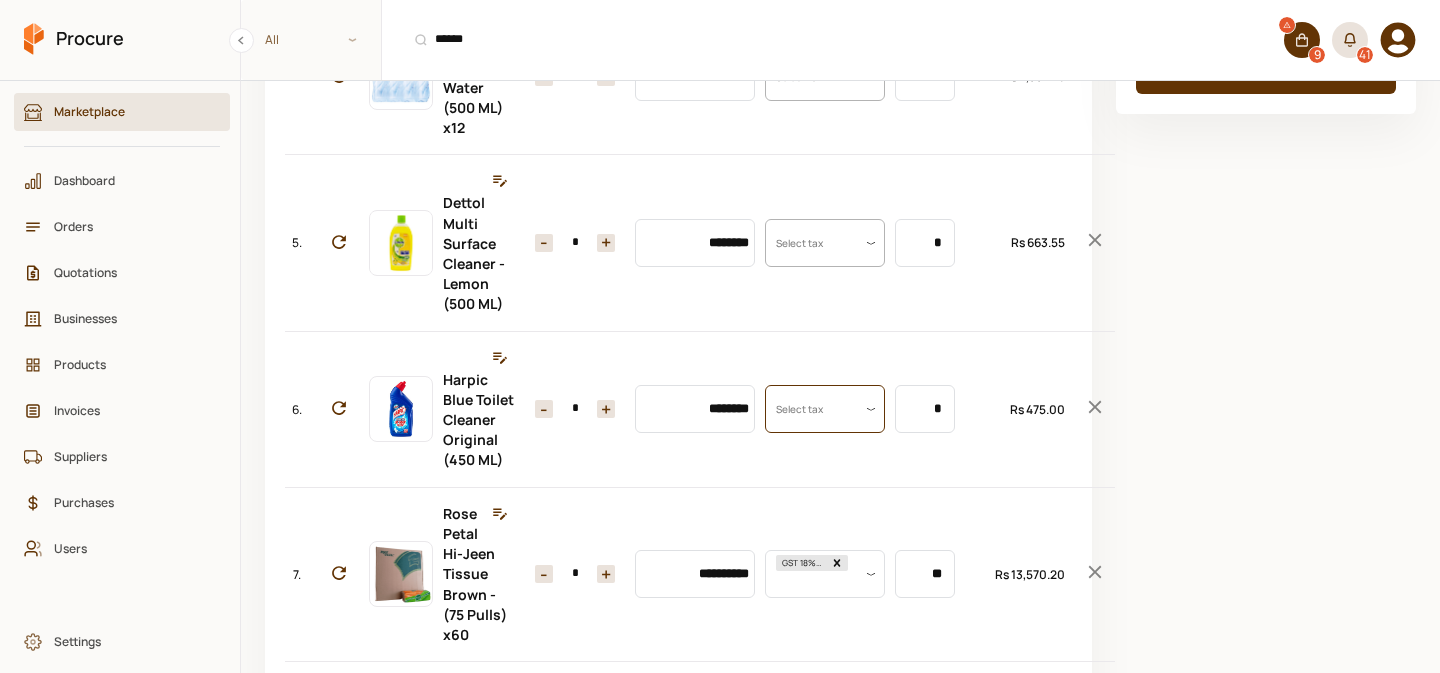 scroll, scrollTop: 0, scrollLeft: 0, axis: both 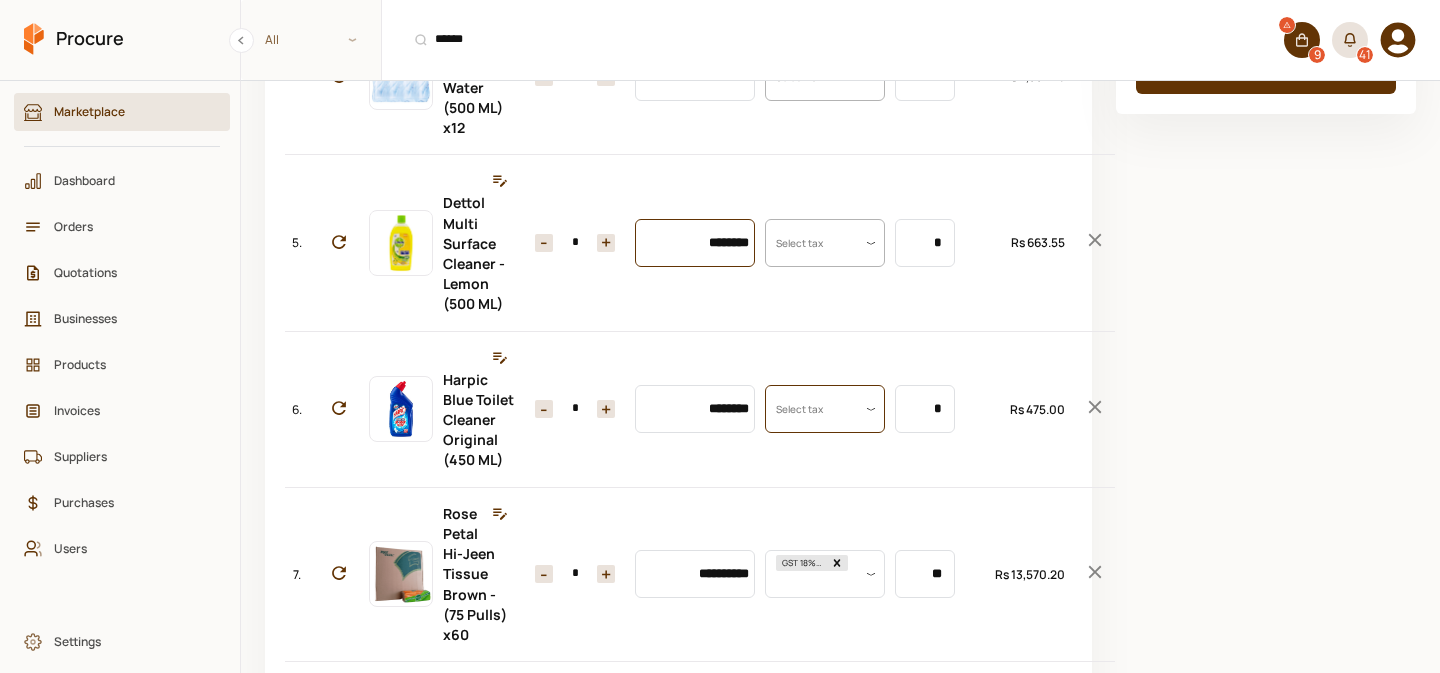click on "********" at bounding box center (695, 243) 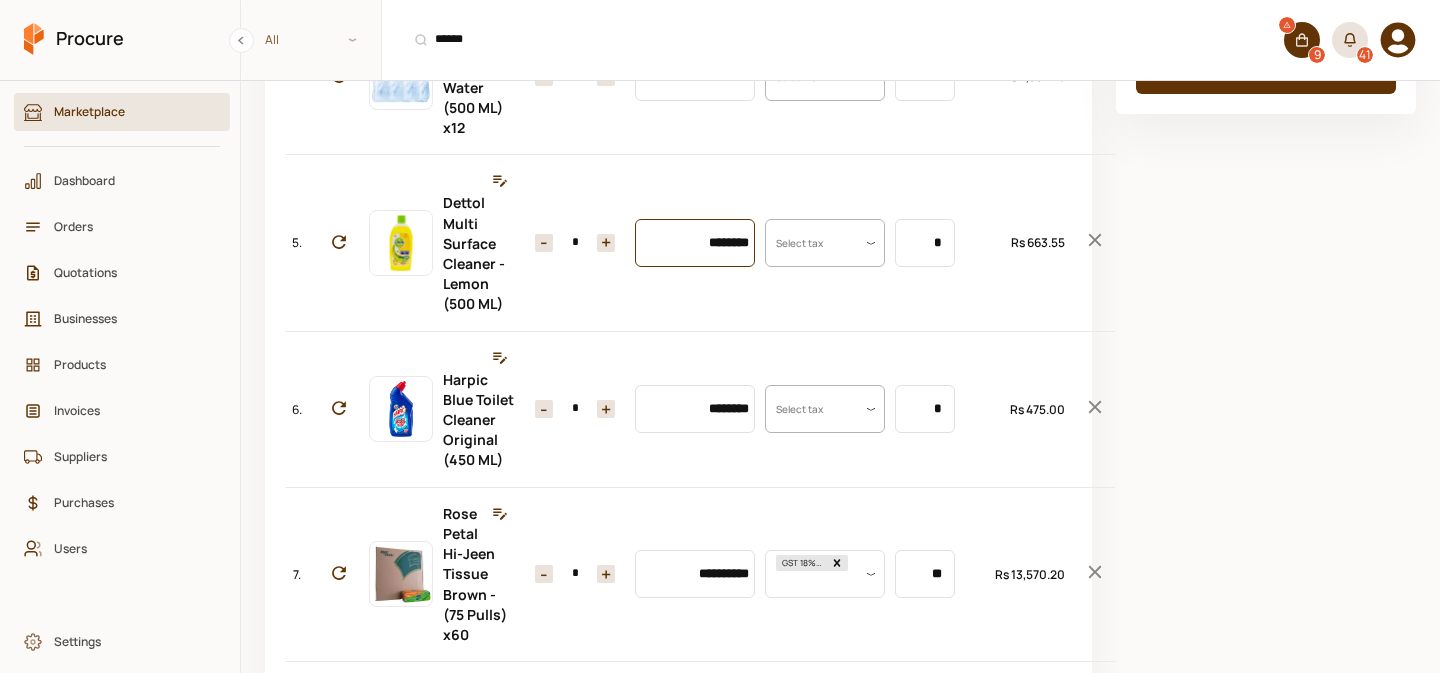 click on "********" at bounding box center [695, 243] 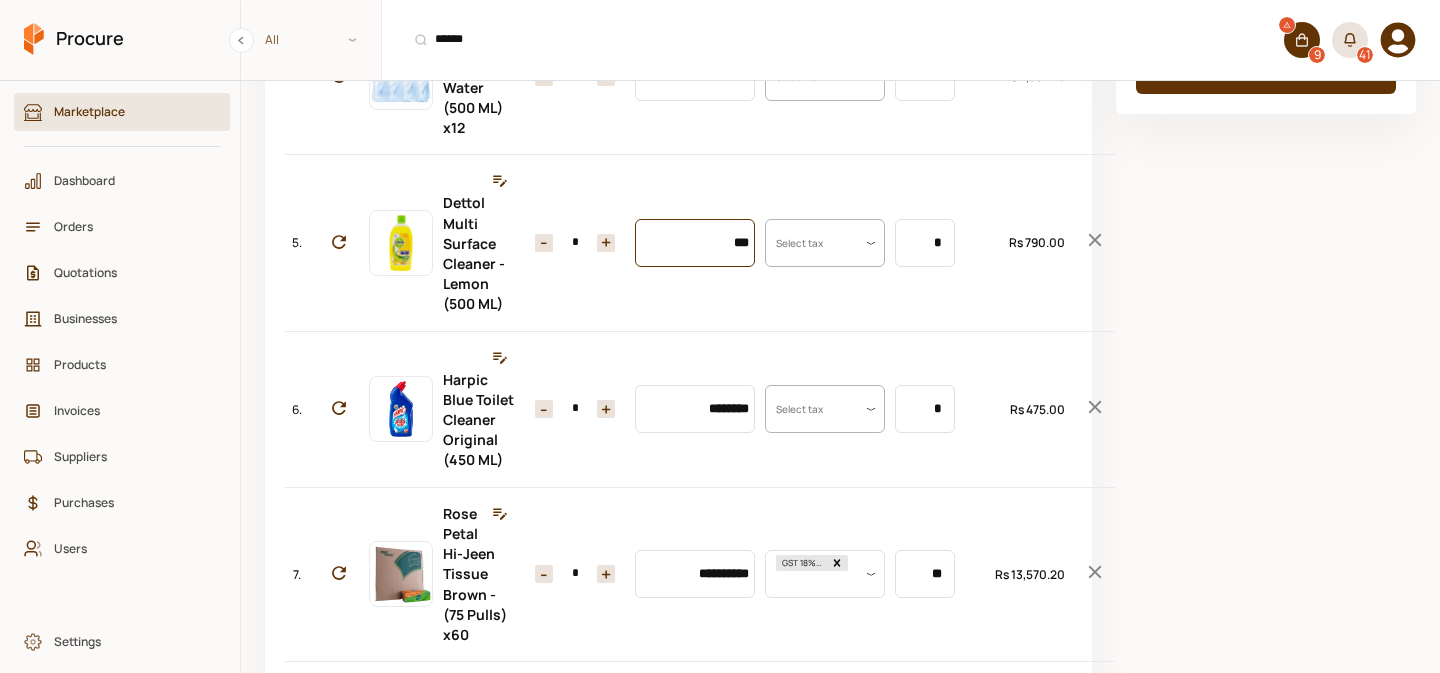 type on "***" 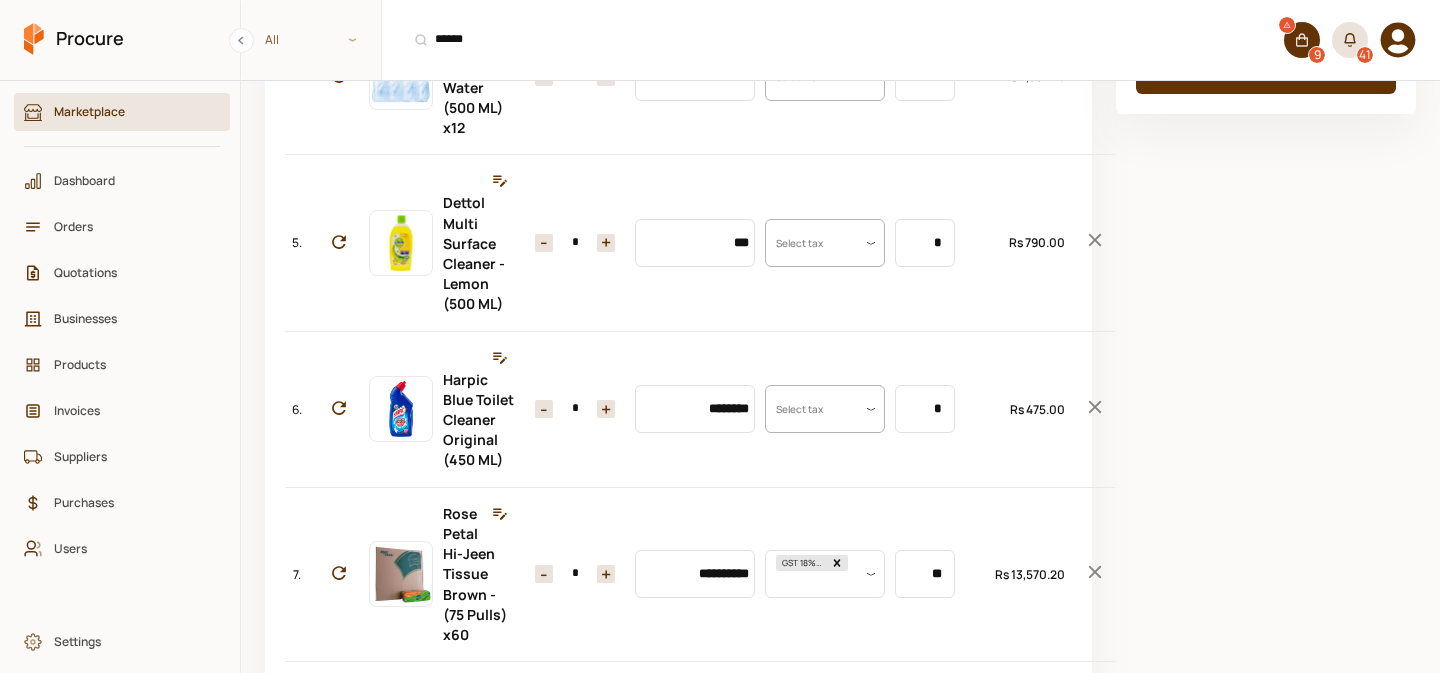 click on "+" at bounding box center (606, 243) 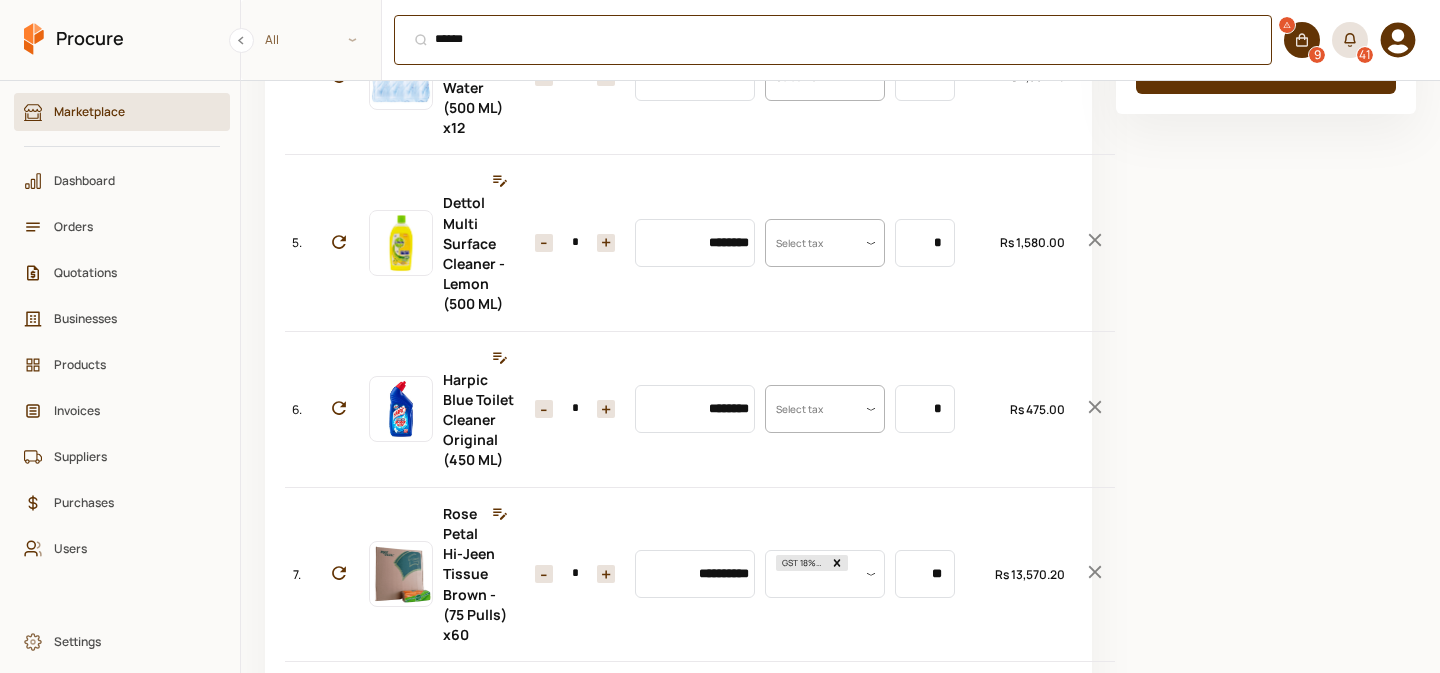 click on "****** ⌘  + K" at bounding box center [833, 40] 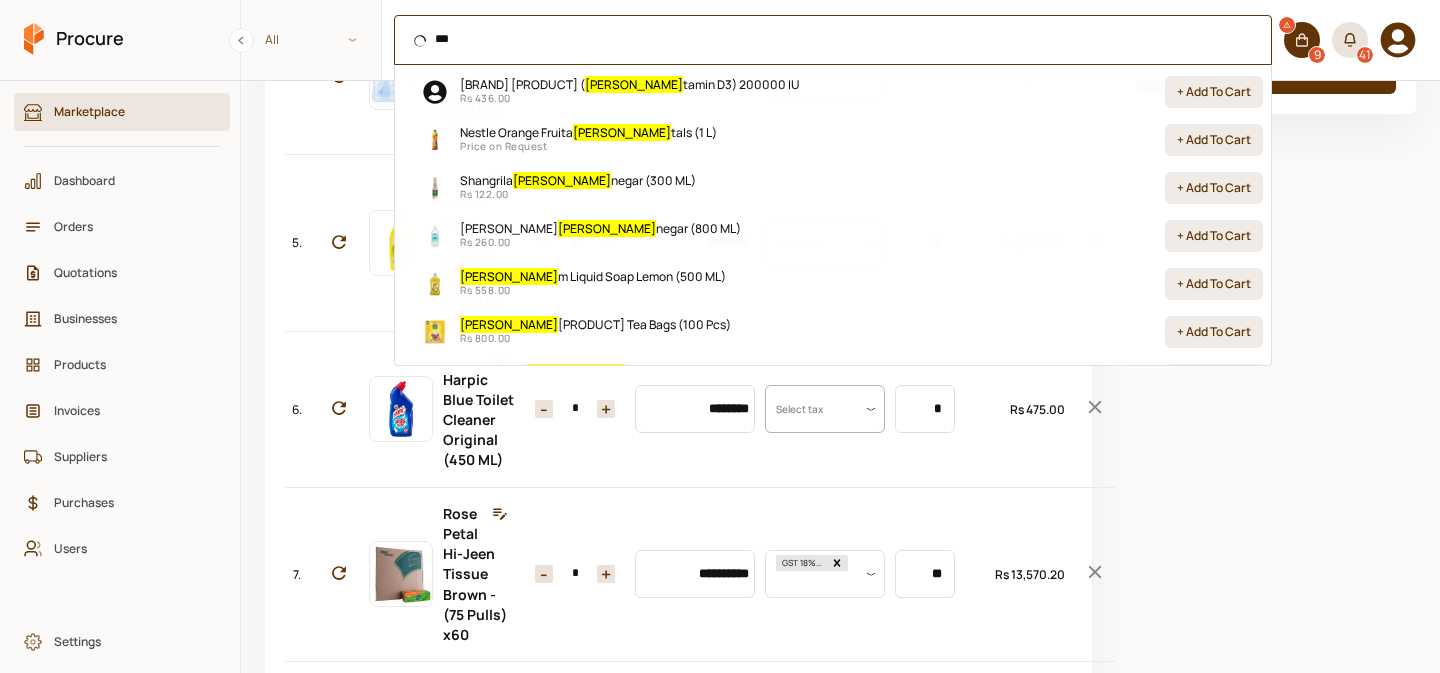 scroll, scrollTop: 0, scrollLeft: 0, axis: both 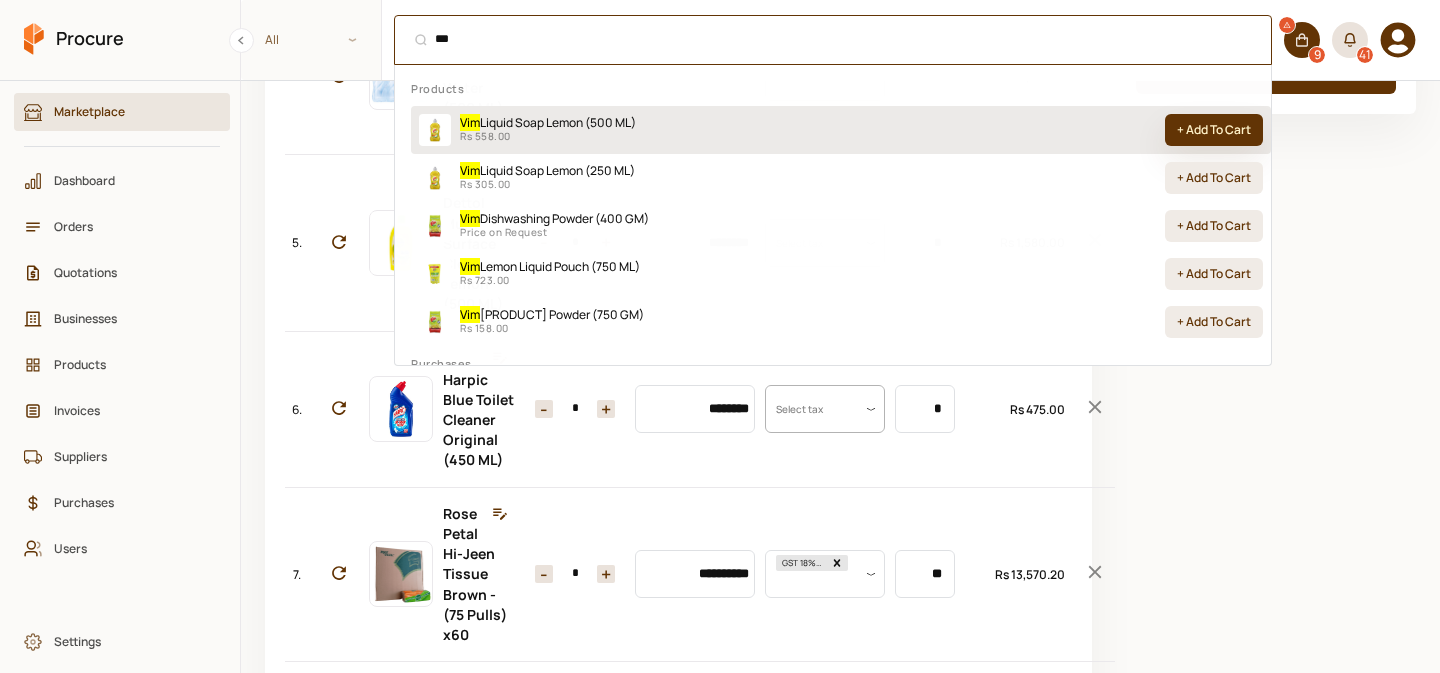 type on "***" 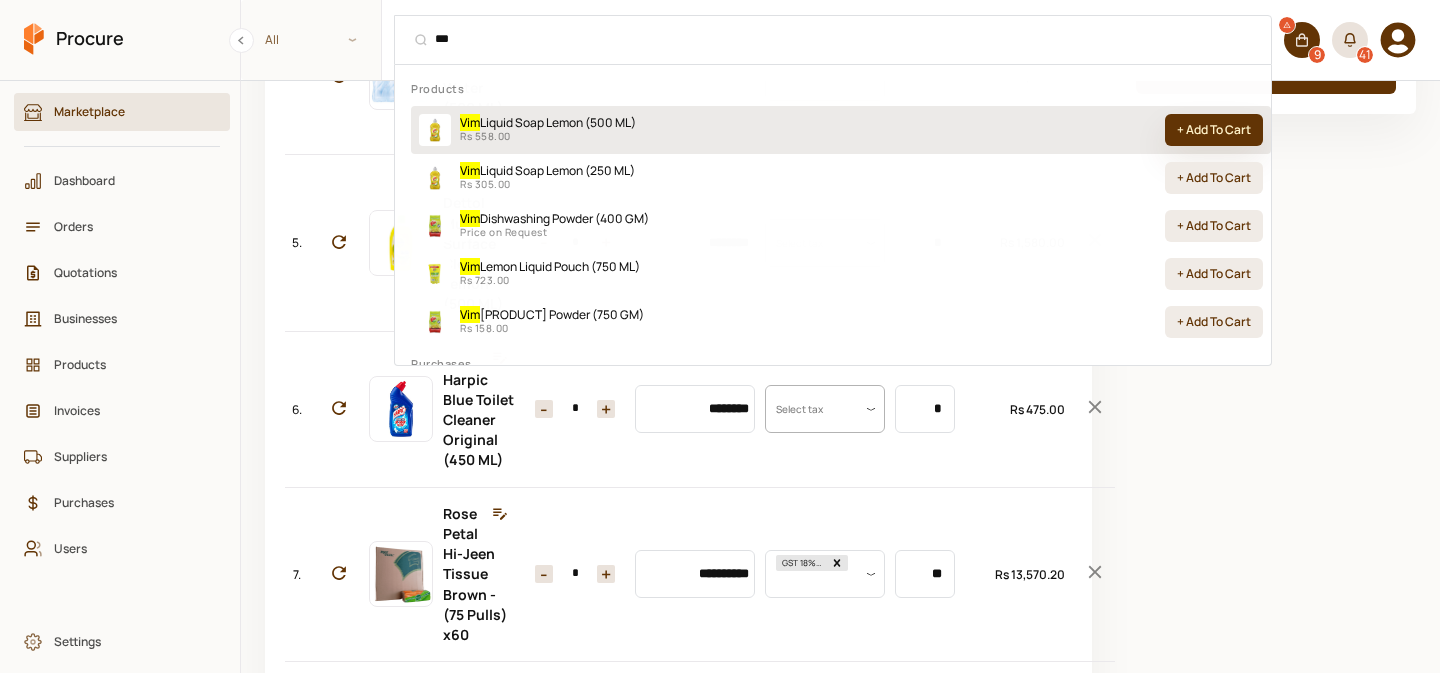 click on "+ Add To Cart" at bounding box center (1214, 130) 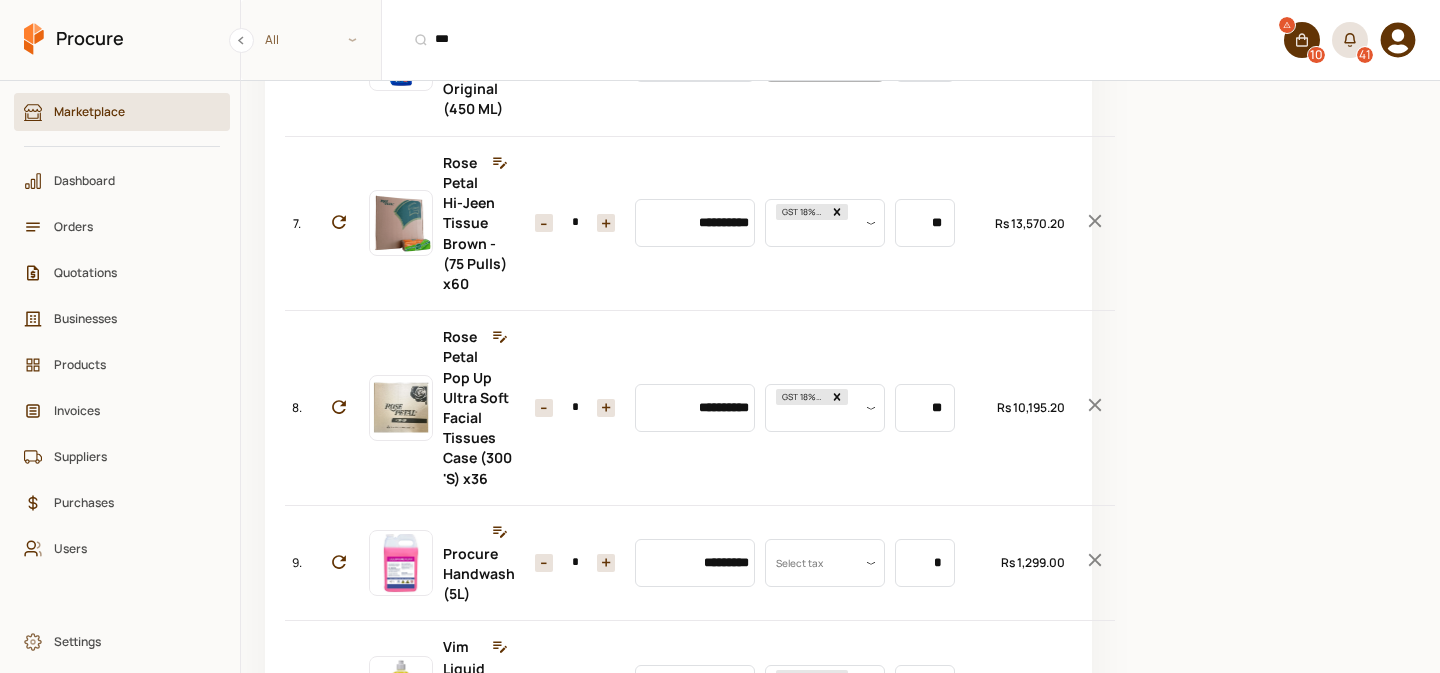 scroll, scrollTop: 1195, scrollLeft: 0, axis: vertical 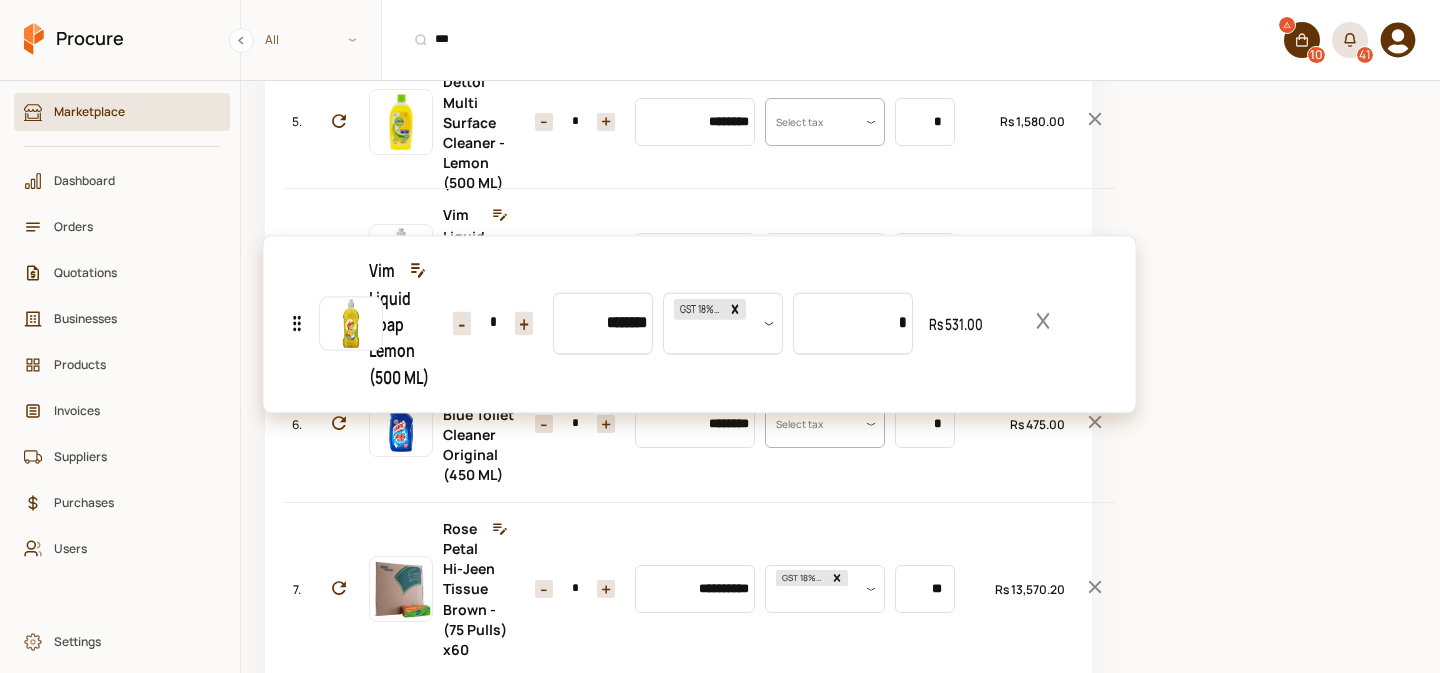 drag, startPoint x: 303, startPoint y: 557, endPoint x: 351, endPoint y: 321, distance: 240.8319 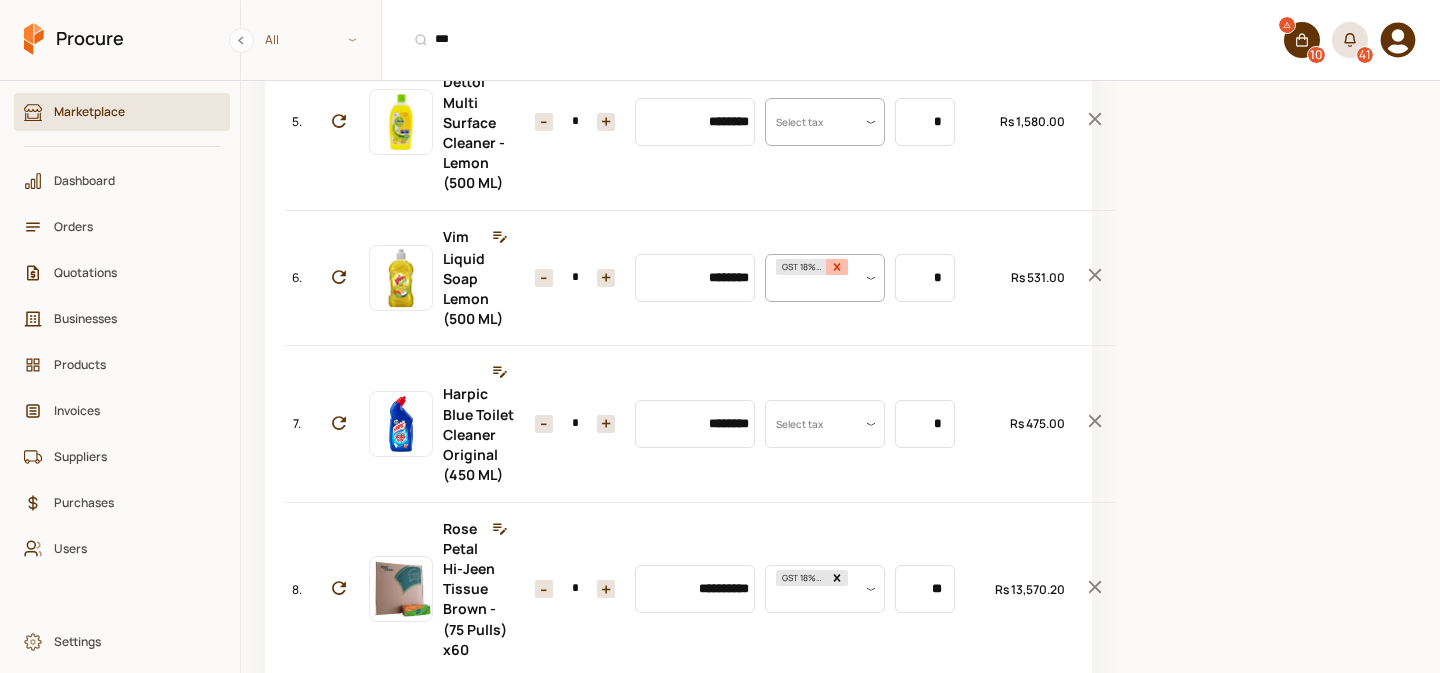 click 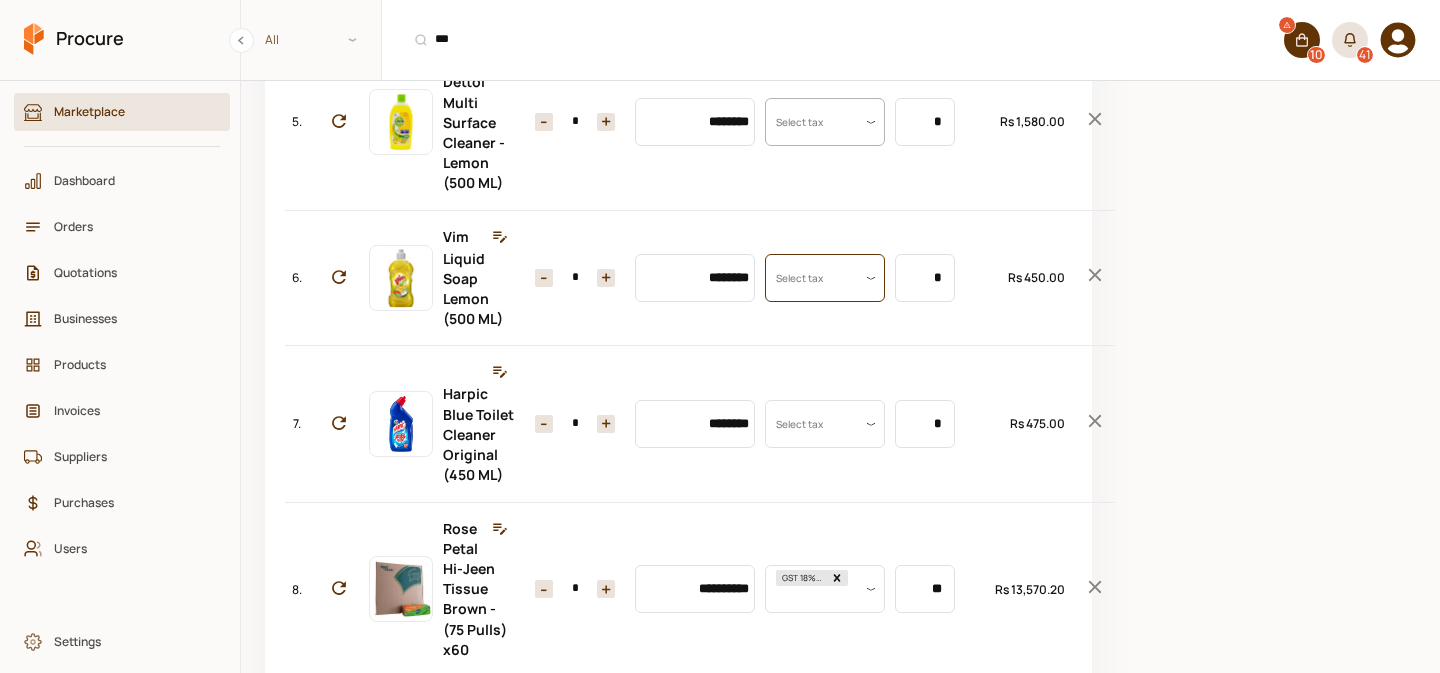 scroll, scrollTop: 0, scrollLeft: 0, axis: both 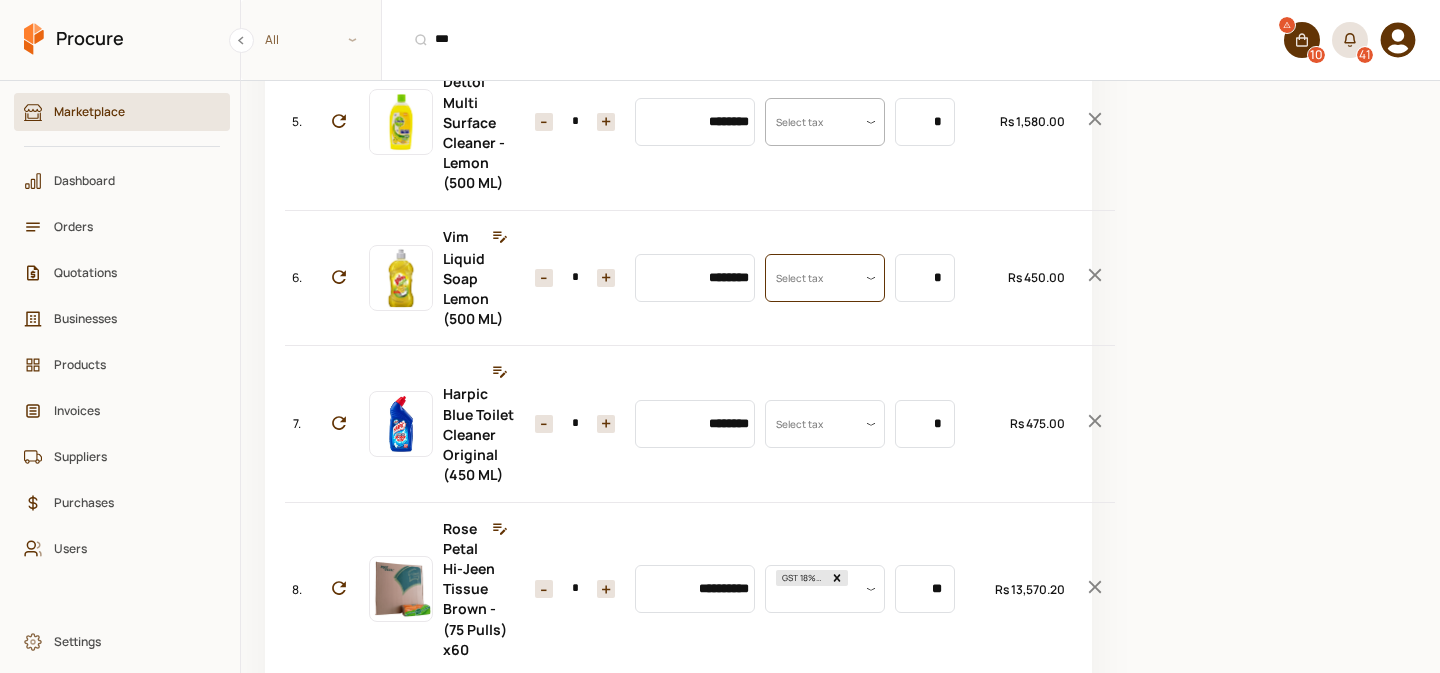 click on "+" at bounding box center (606, 424) 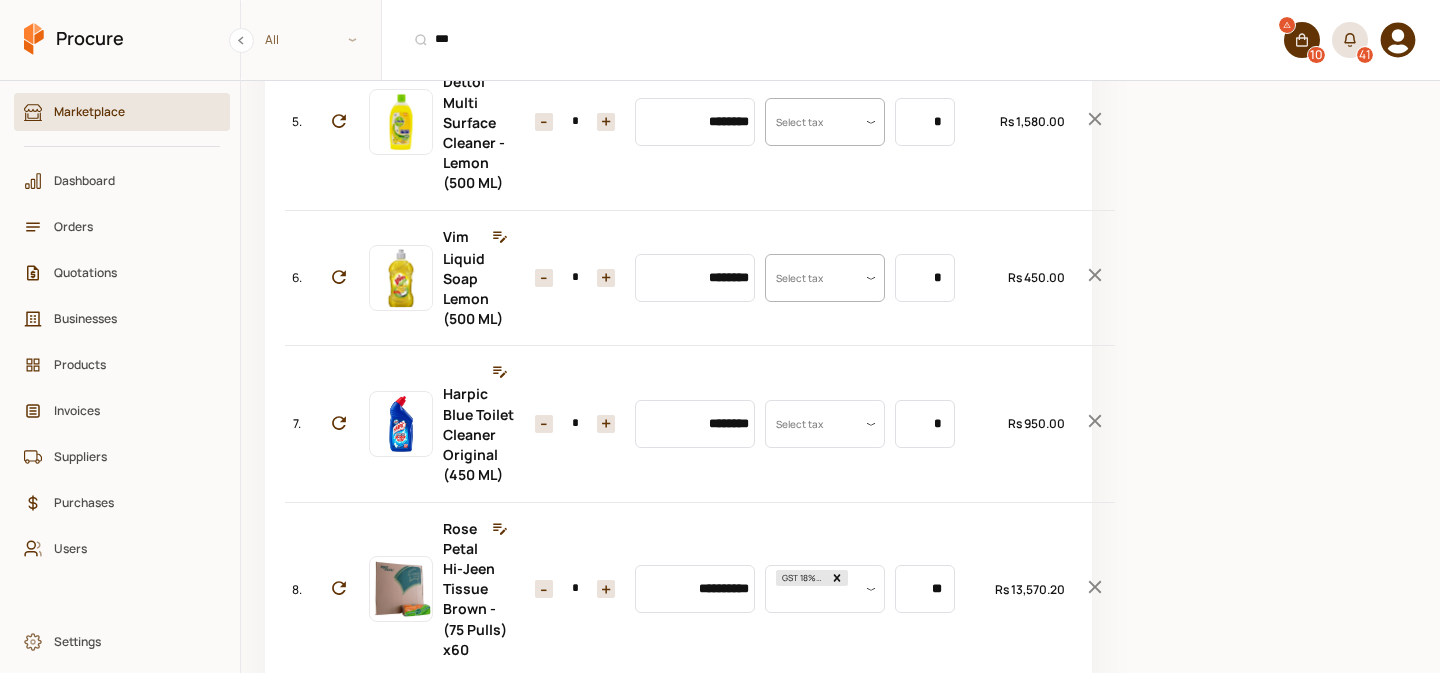 click on "+" at bounding box center (606, 424) 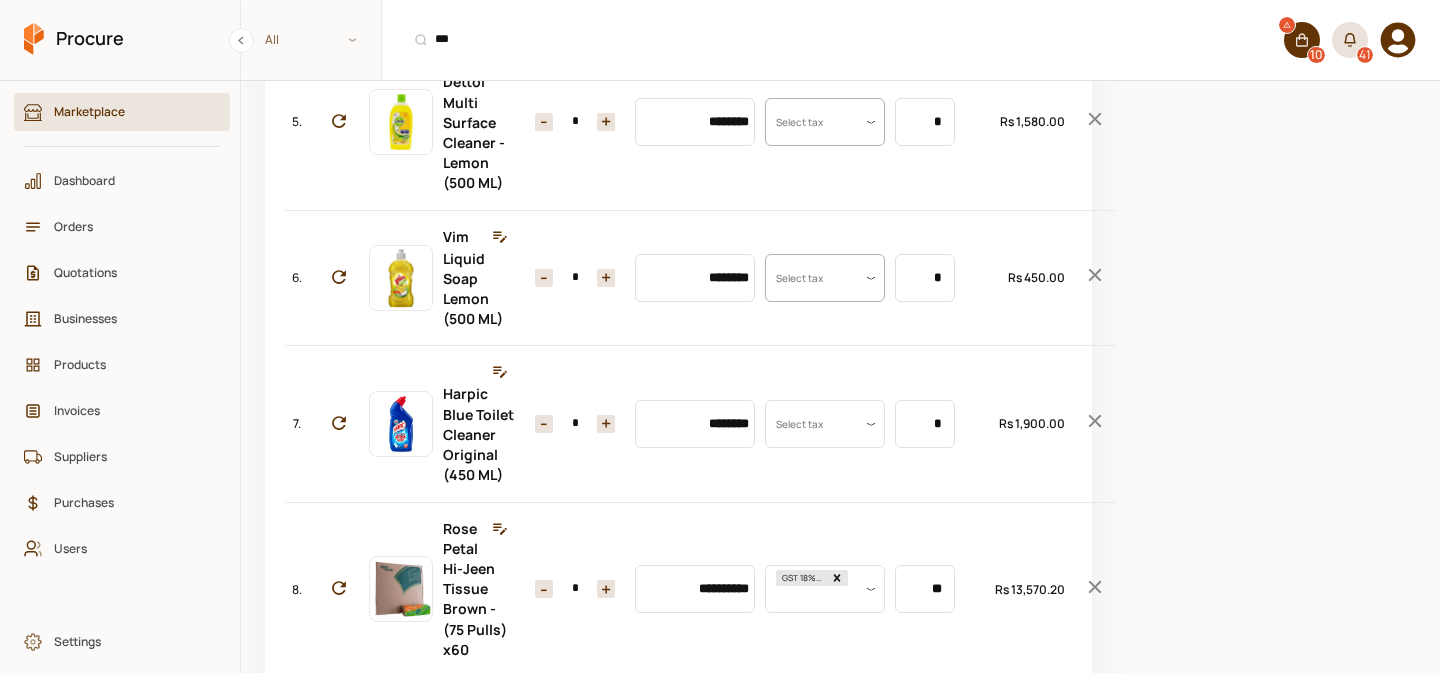 click on "+" at bounding box center [606, 424] 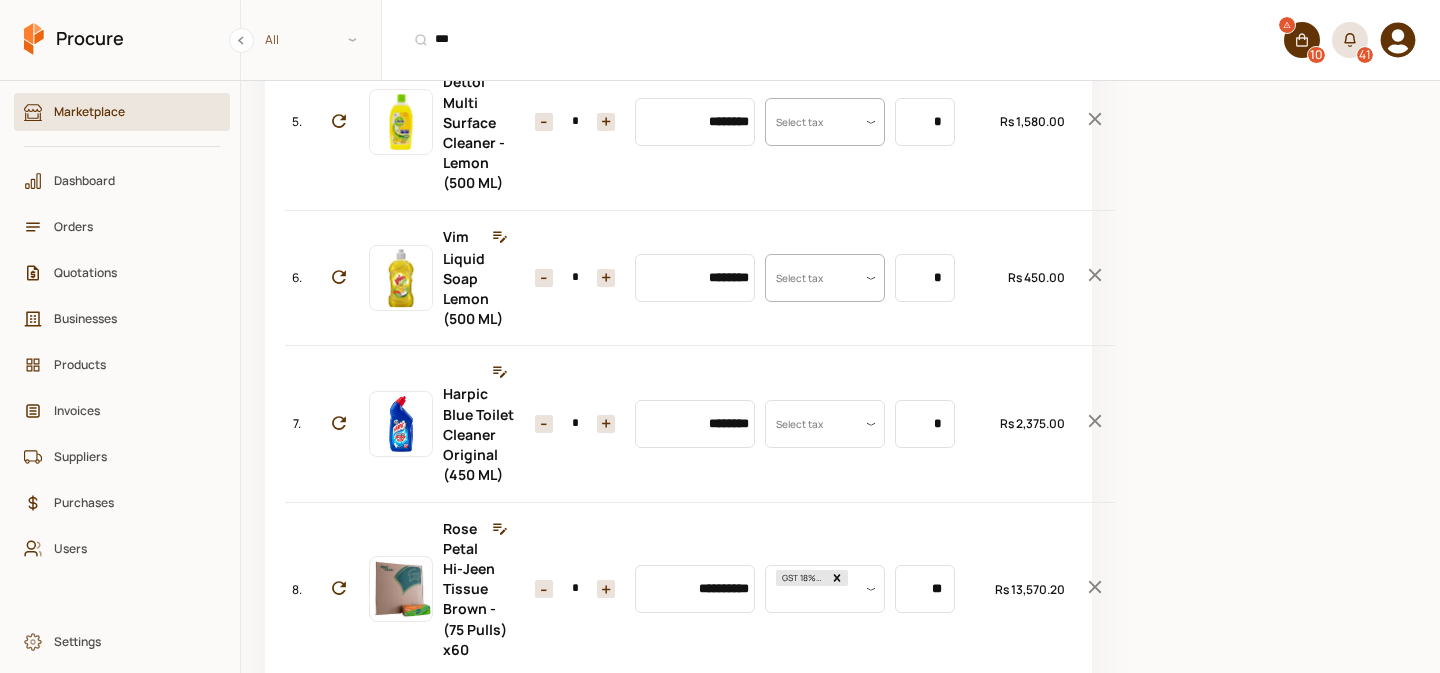 click on "+" at bounding box center (606, 424) 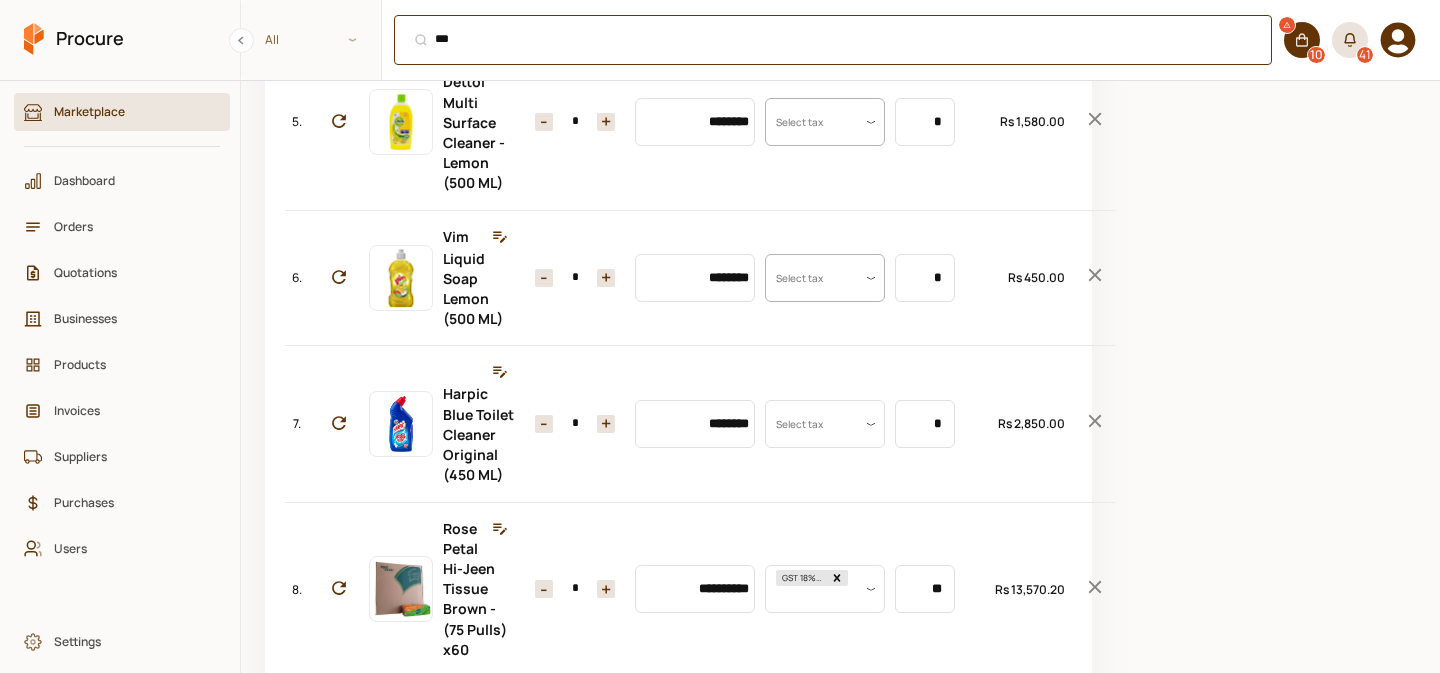 click on "*** ⌘  + K" at bounding box center [833, 40] 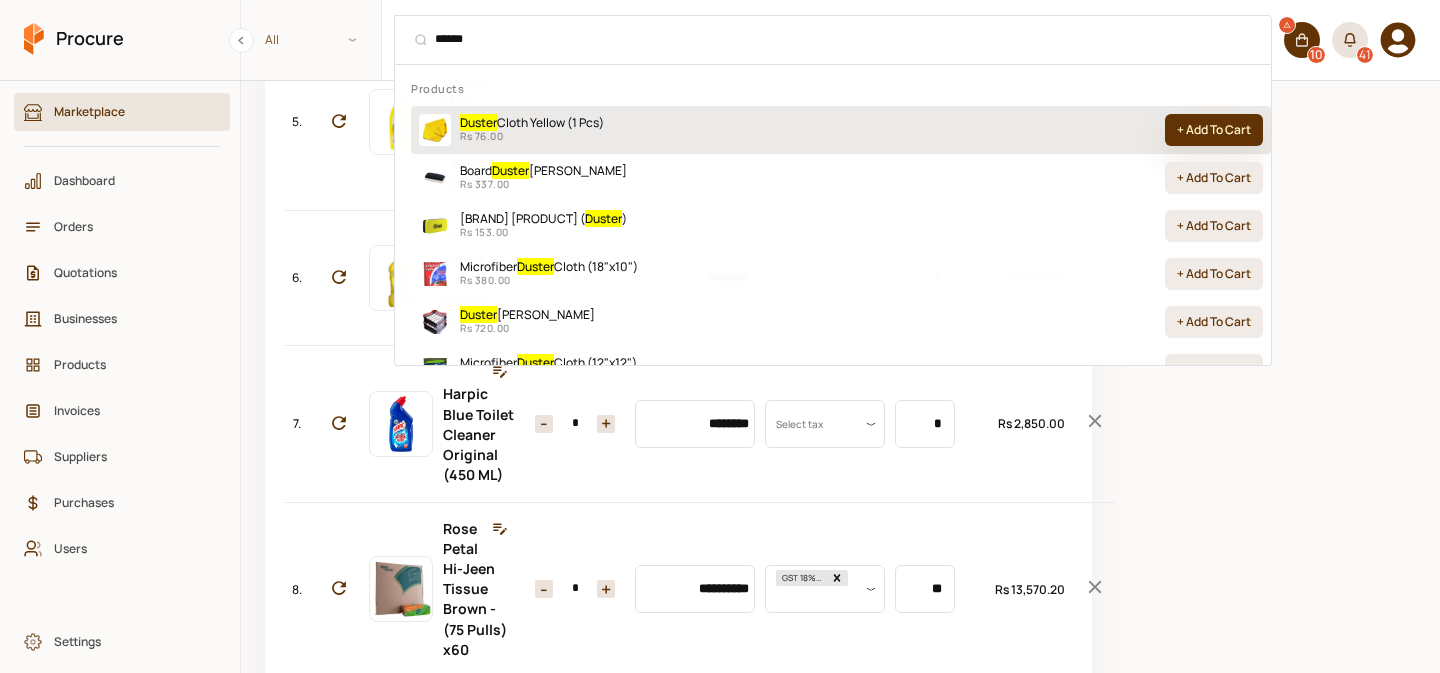 click on "+ Add To Cart" at bounding box center [1214, 130] 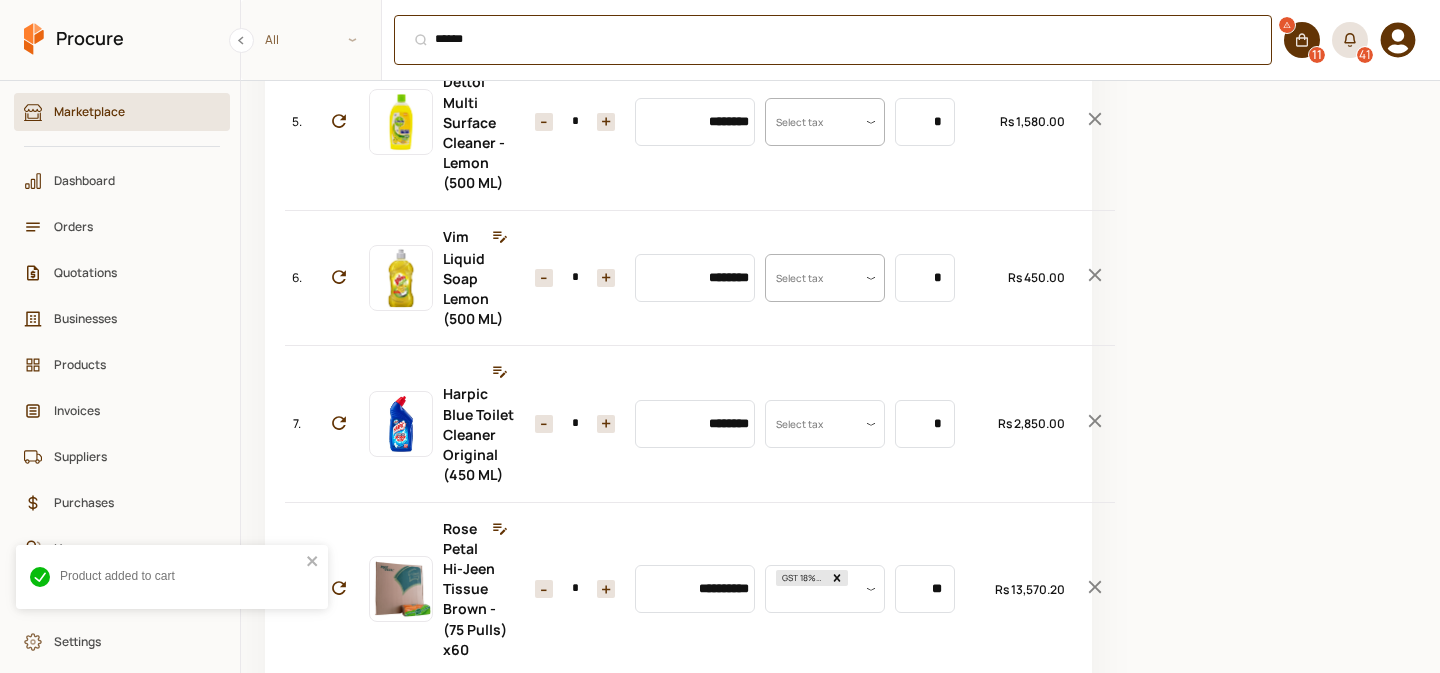 click on "****** ⌘  + K" at bounding box center (833, 40) 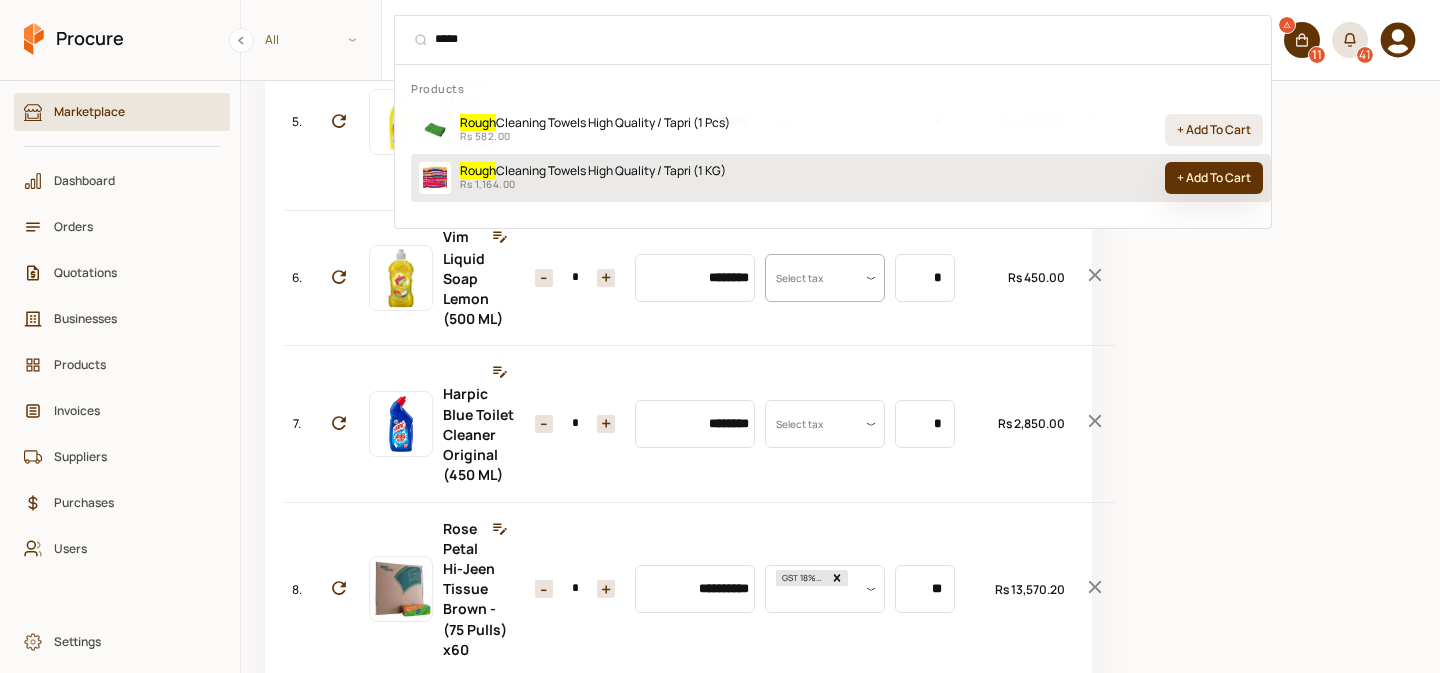 click on "+ Add To Cart" at bounding box center [1214, 178] 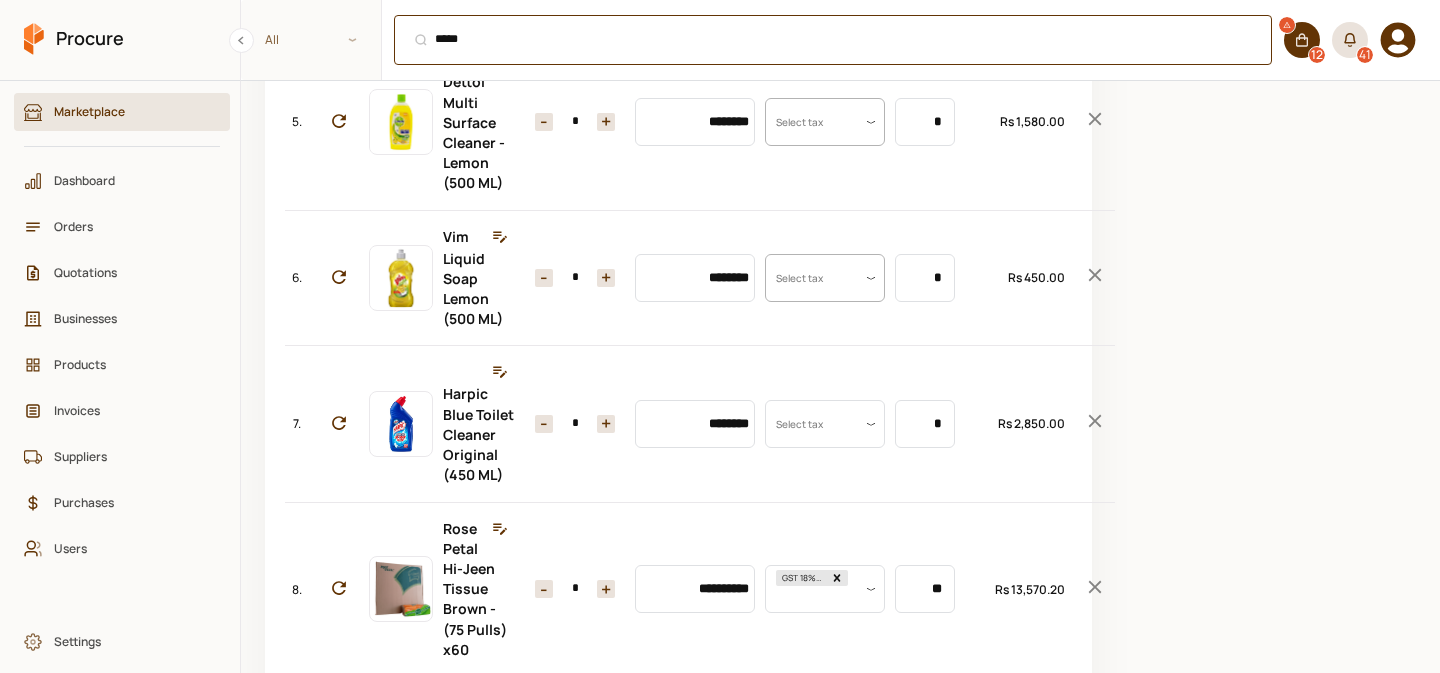 click on "***** ⌘  + K" at bounding box center (833, 40) 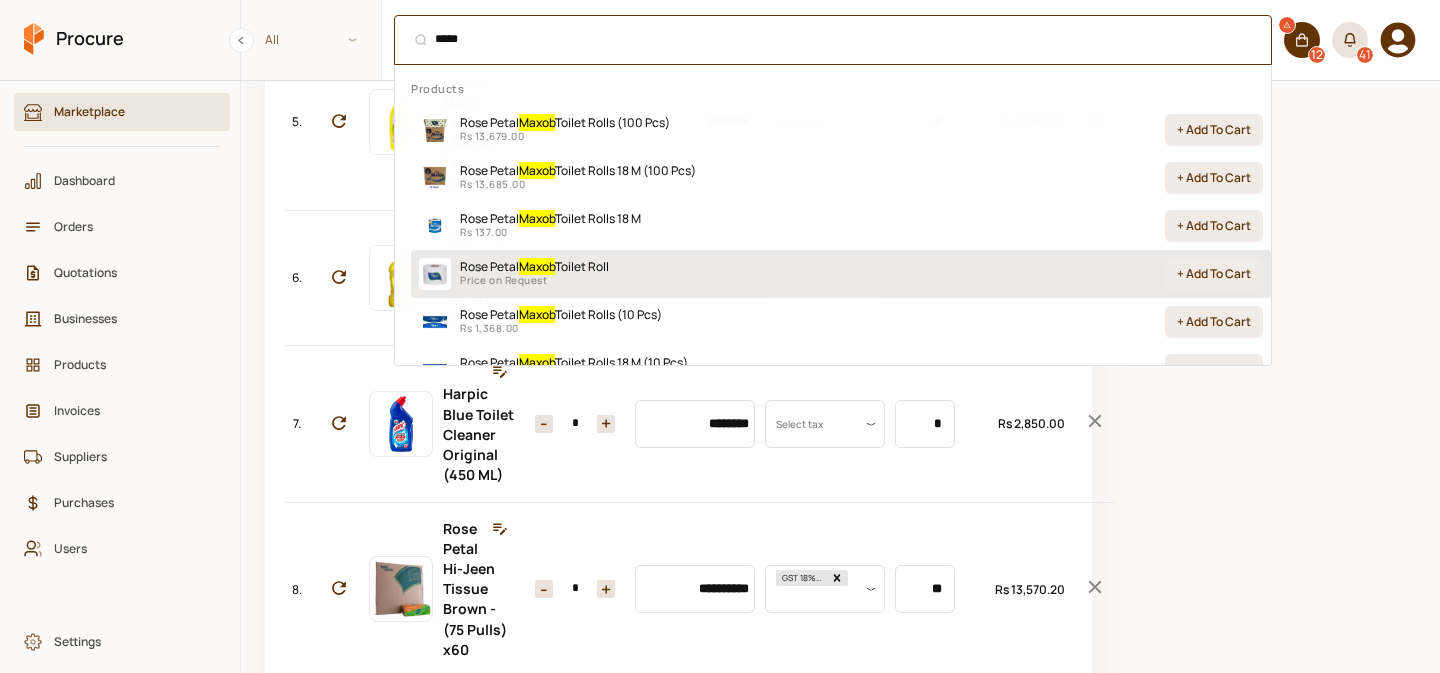 scroll, scrollTop: 46, scrollLeft: 0, axis: vertical 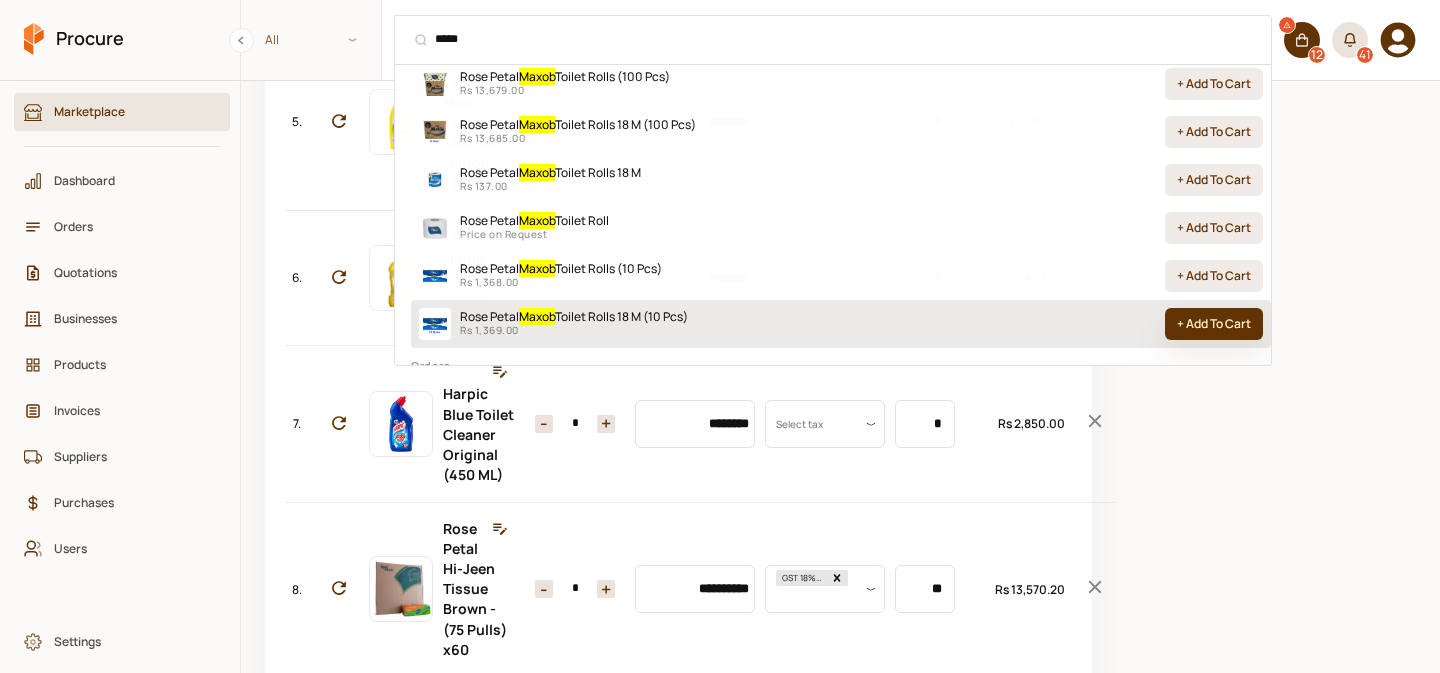 click on "+ Add To Cart" at bounding box center (1214, 324) 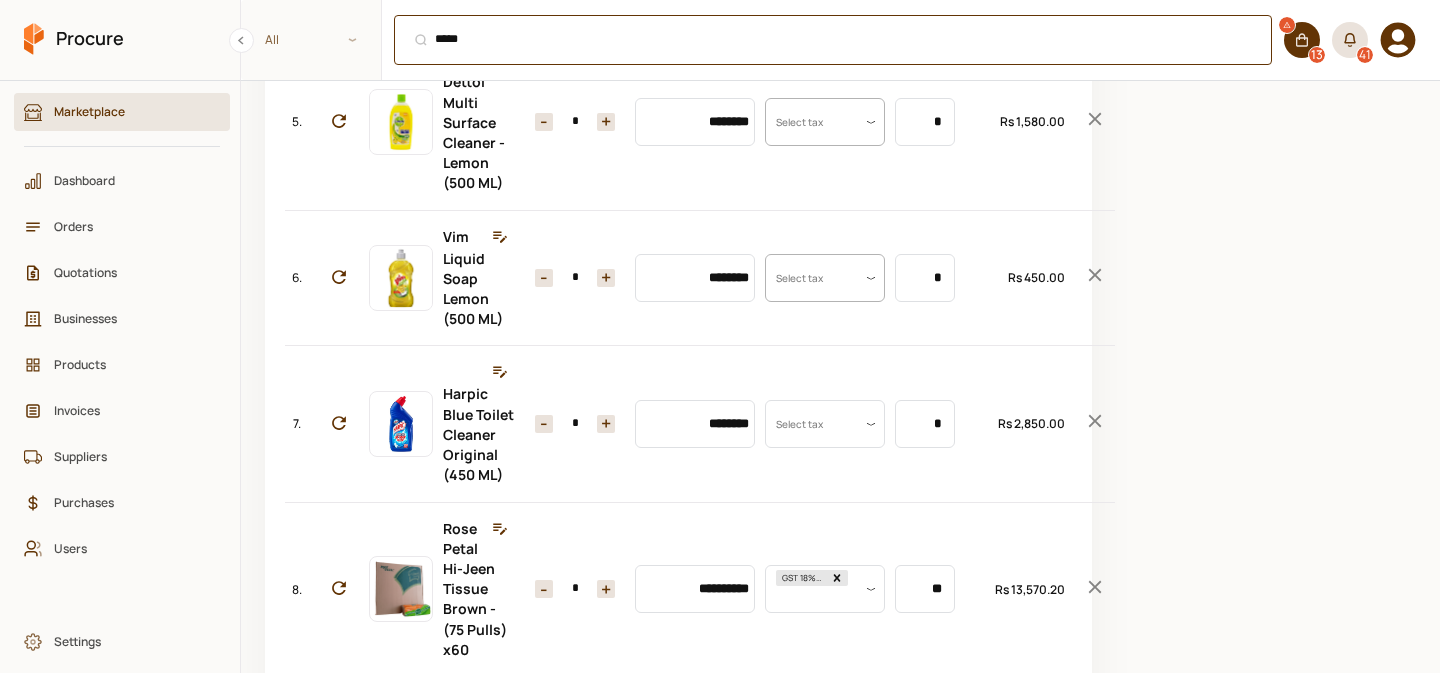 click on "***** ⌘  + K" at bounding box center (833, 40) 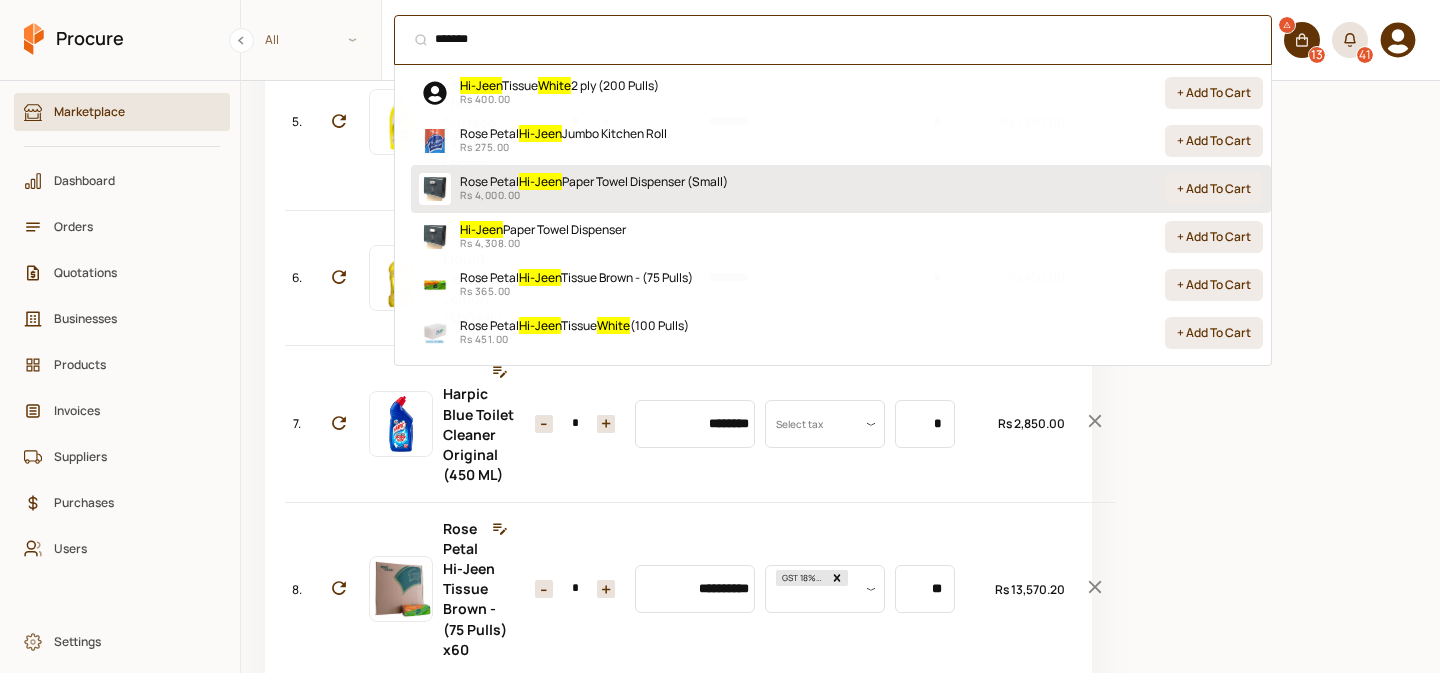 scroll, scrollTop: 38, scrollLeft: 0, axis: vertical 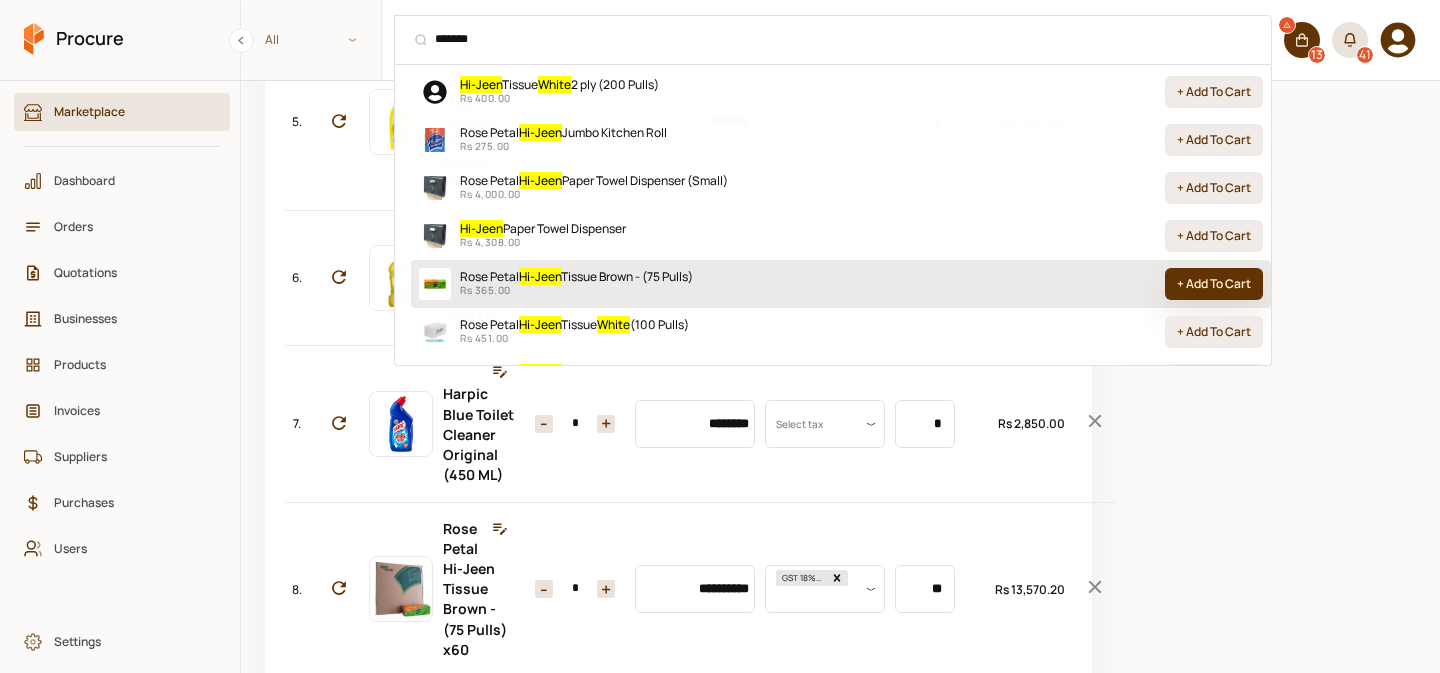 click on "+ Add To Cart" at bounding box center [1214, 284] 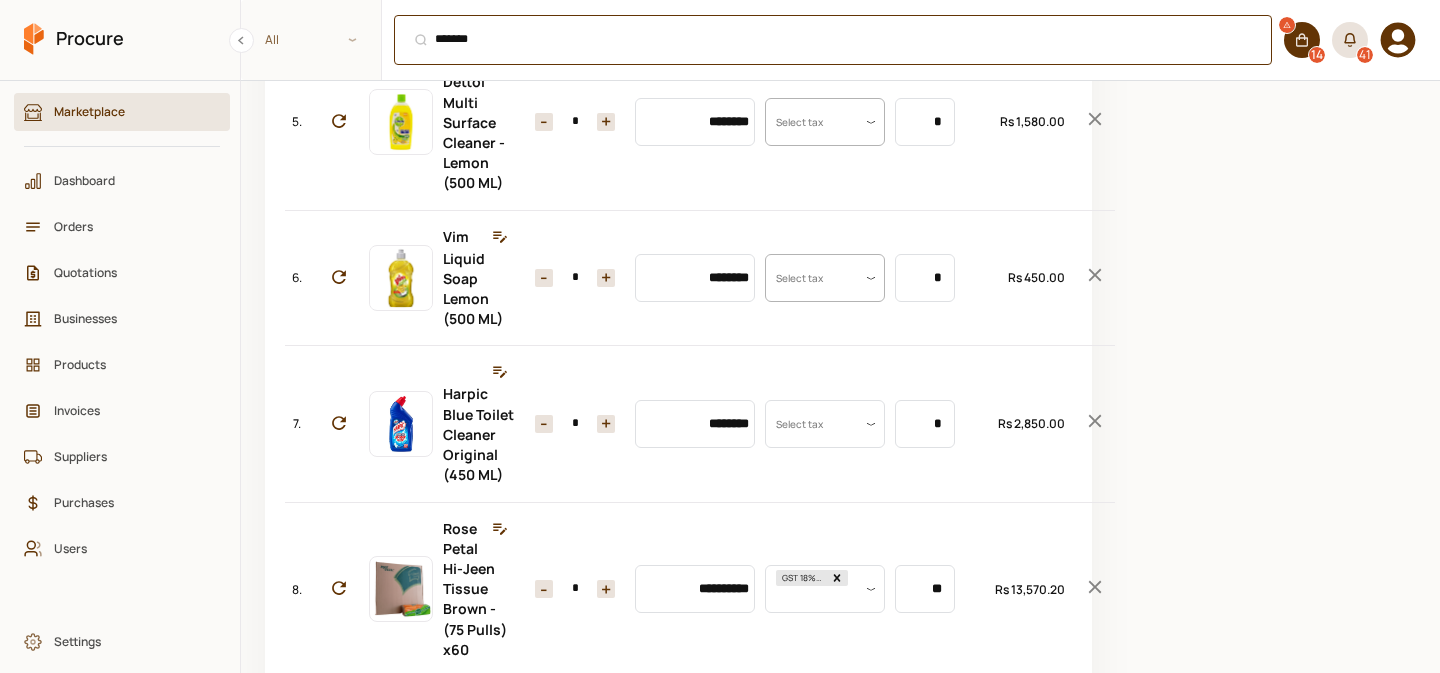 click on "******* ⌘  + K" at bounding box center (833, 40) 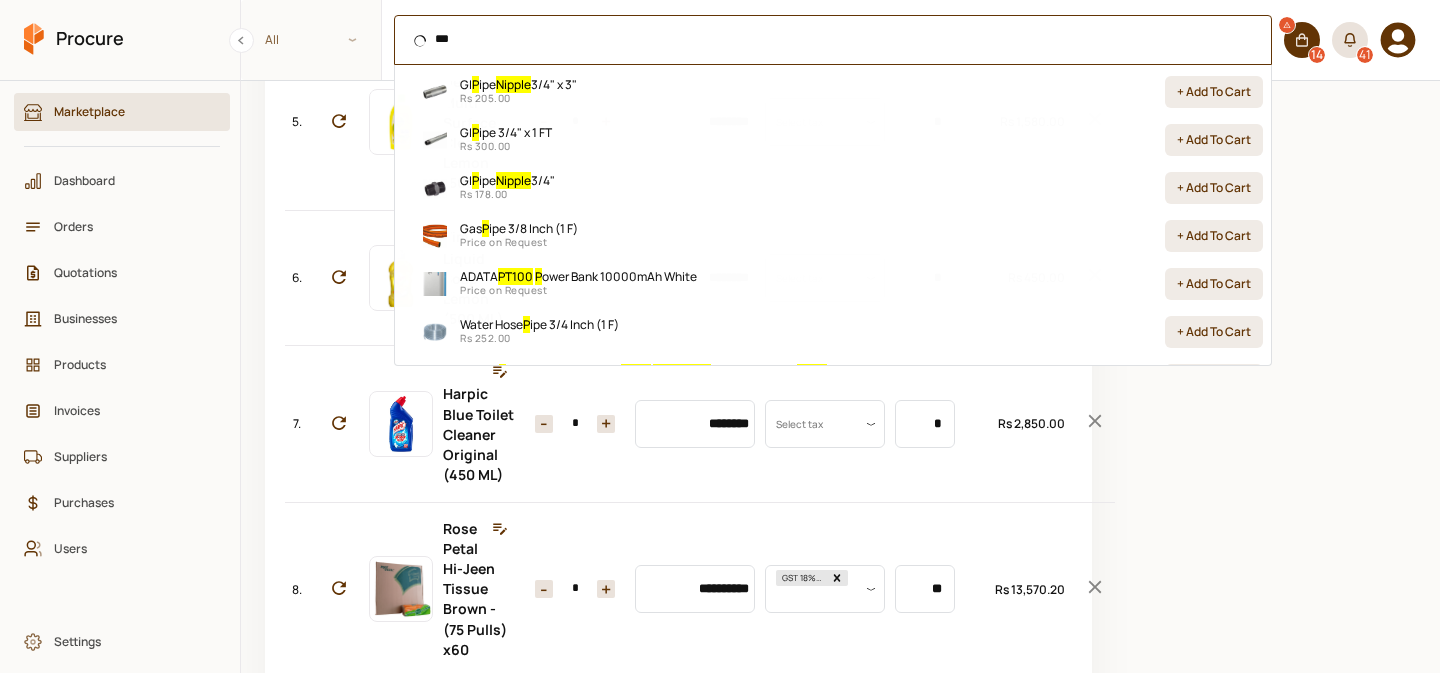 scroll, scrollTop: 0, scrollLeft: 0, axis: both 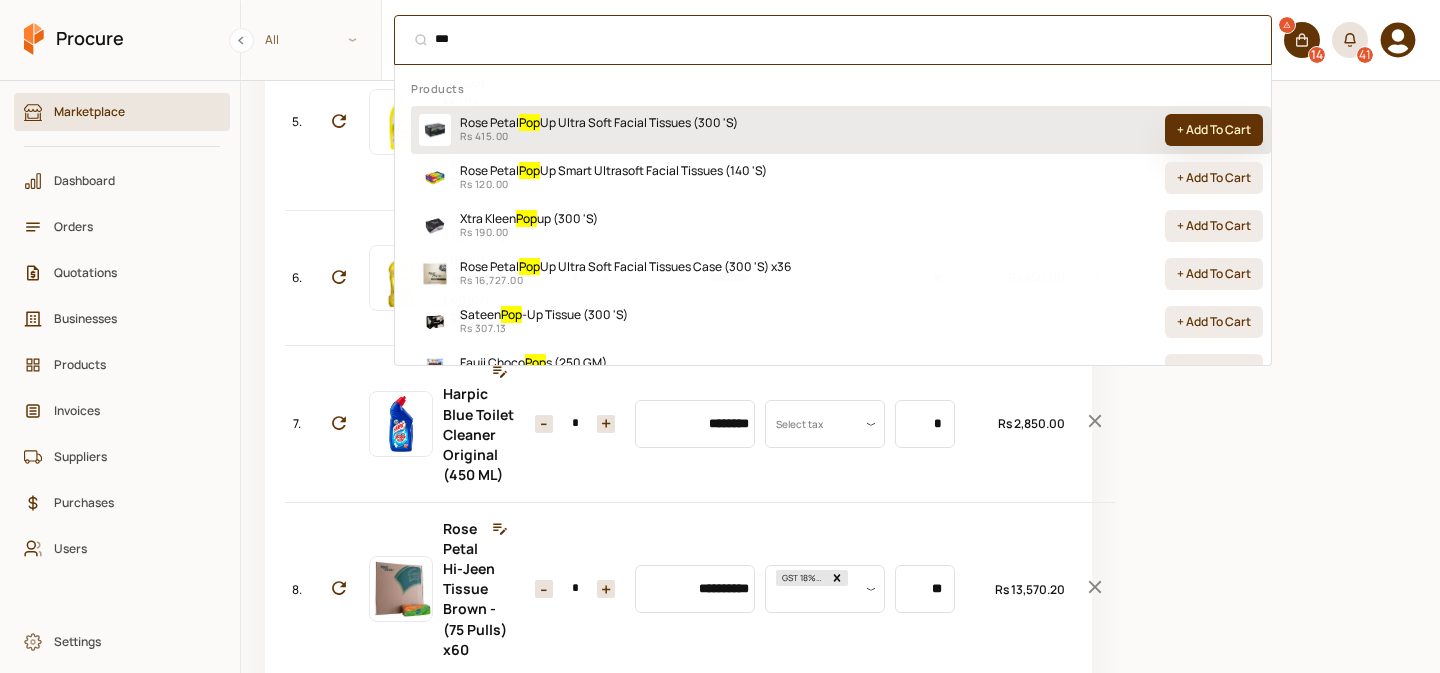 type on "***" 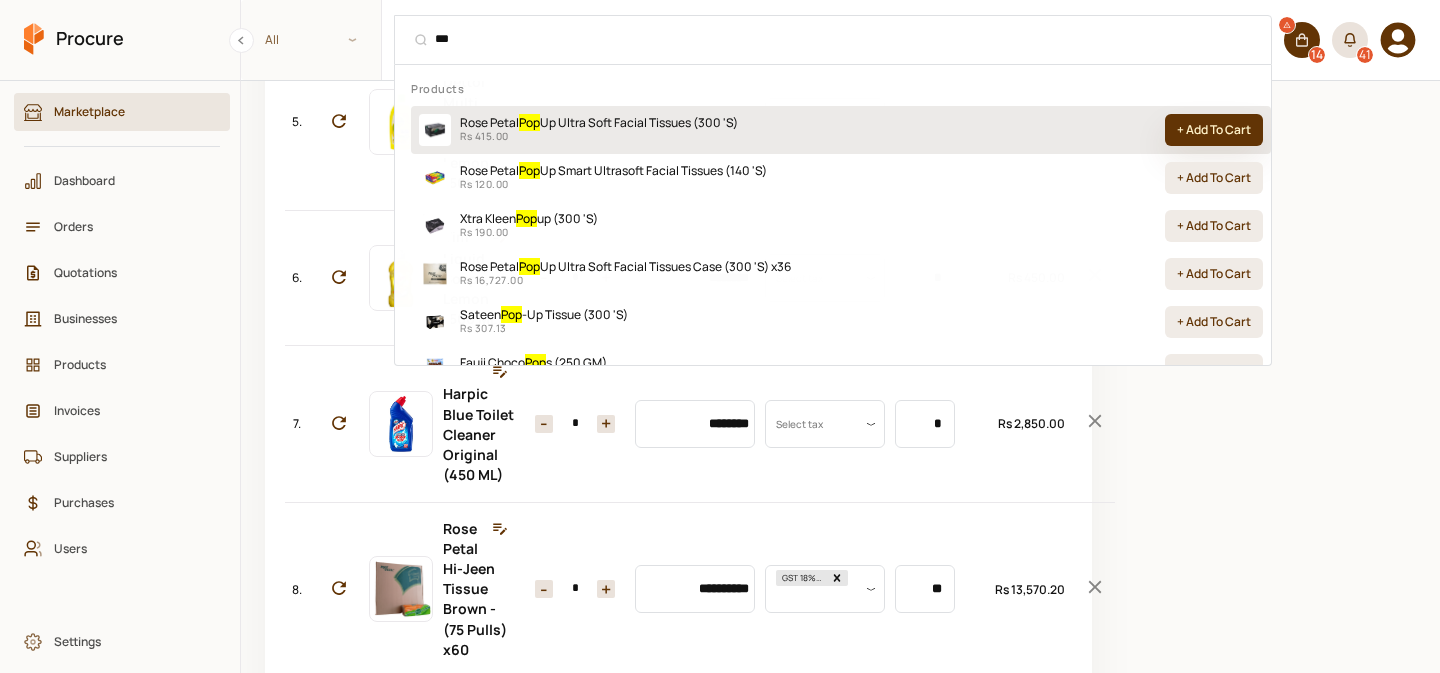 click on "+ Add To Cart" at bounding box center [1214, 130] 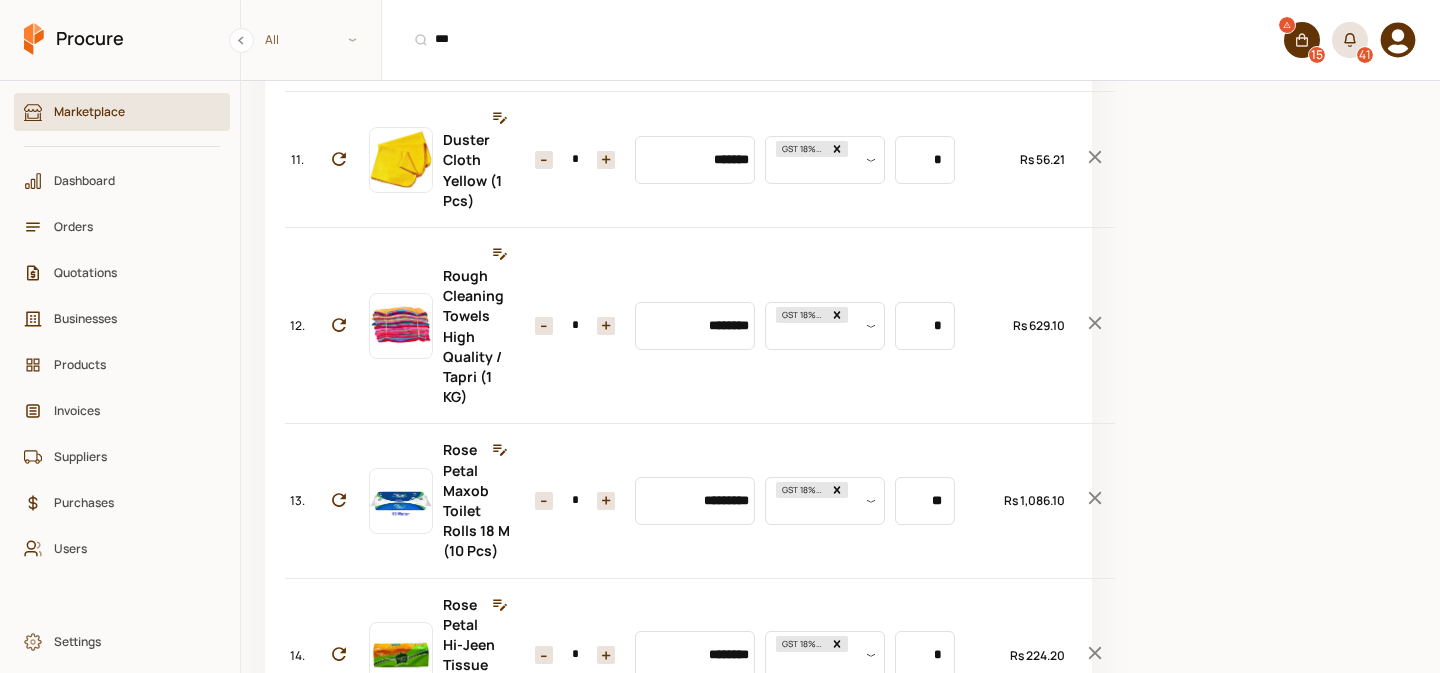 scroll, scrollTop: 1667, scrollLeft: 0, axis: vertical 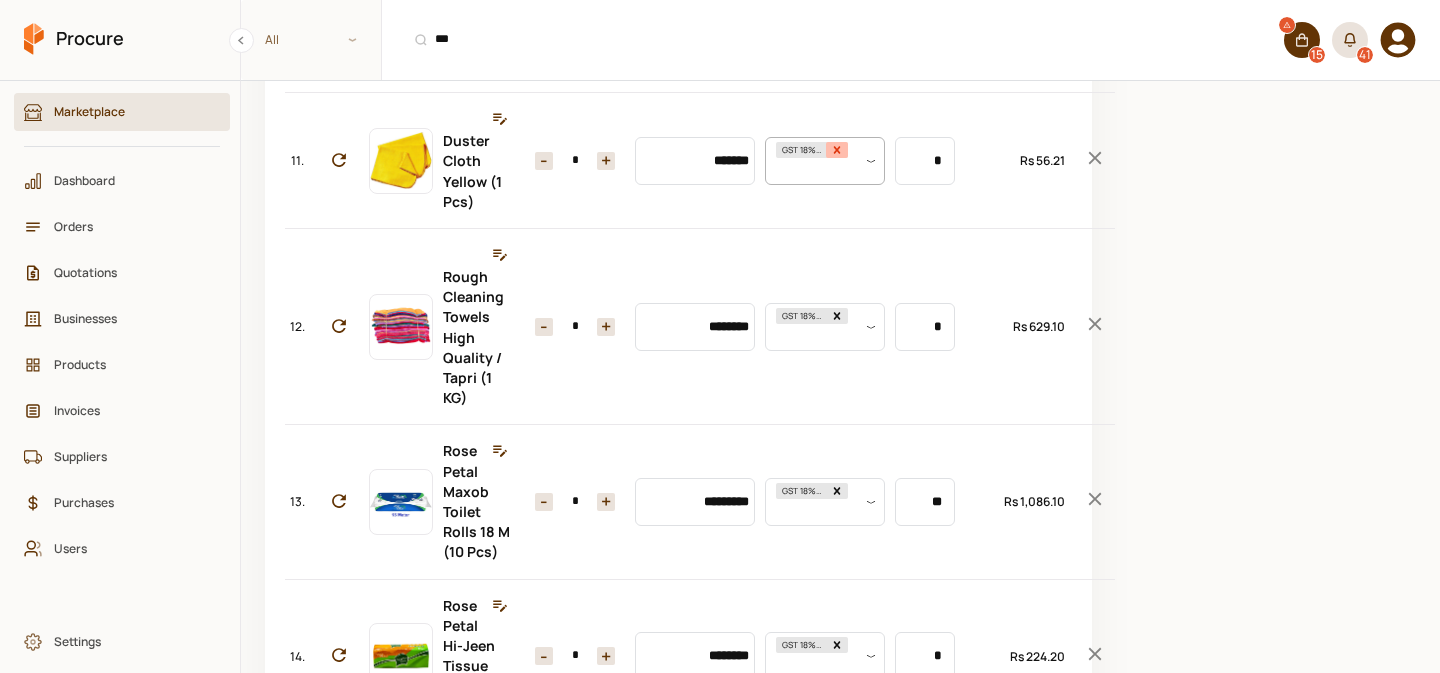 click 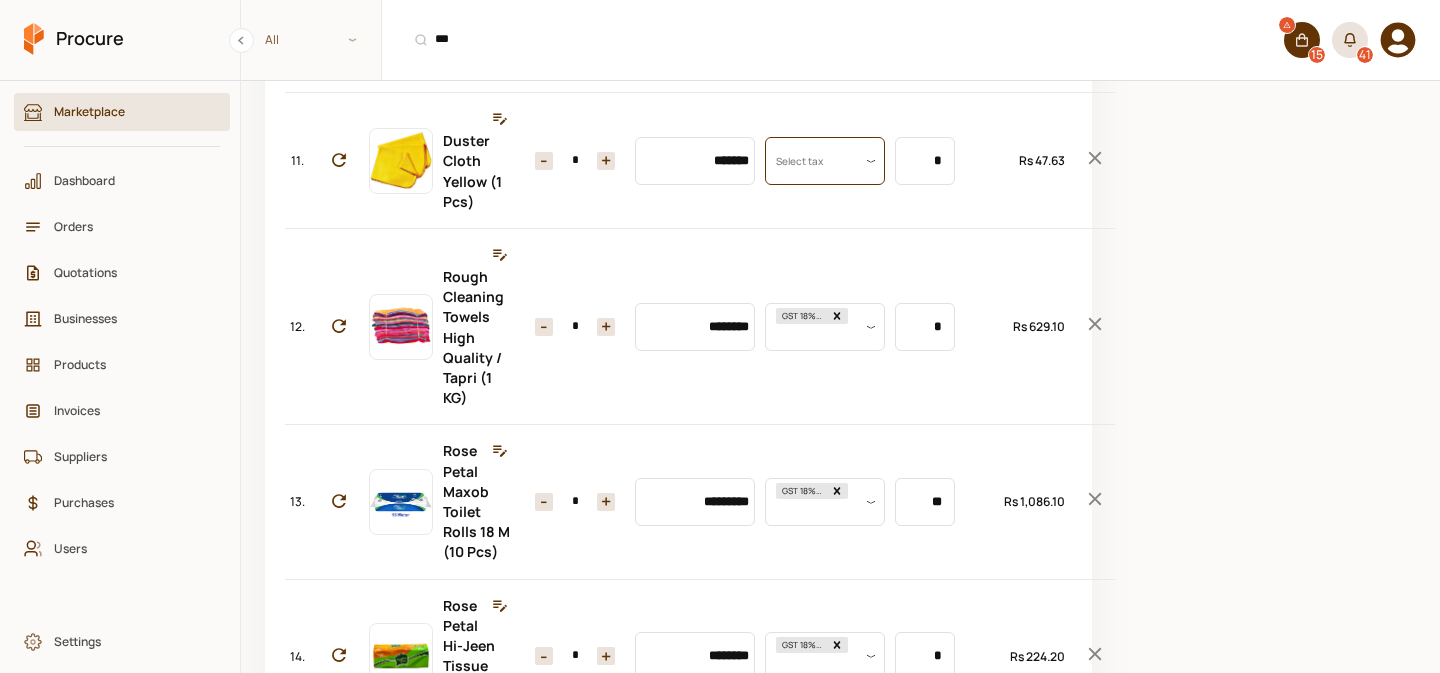 scroll, scrollTop: 0, scrollLeft: 0, axis: both 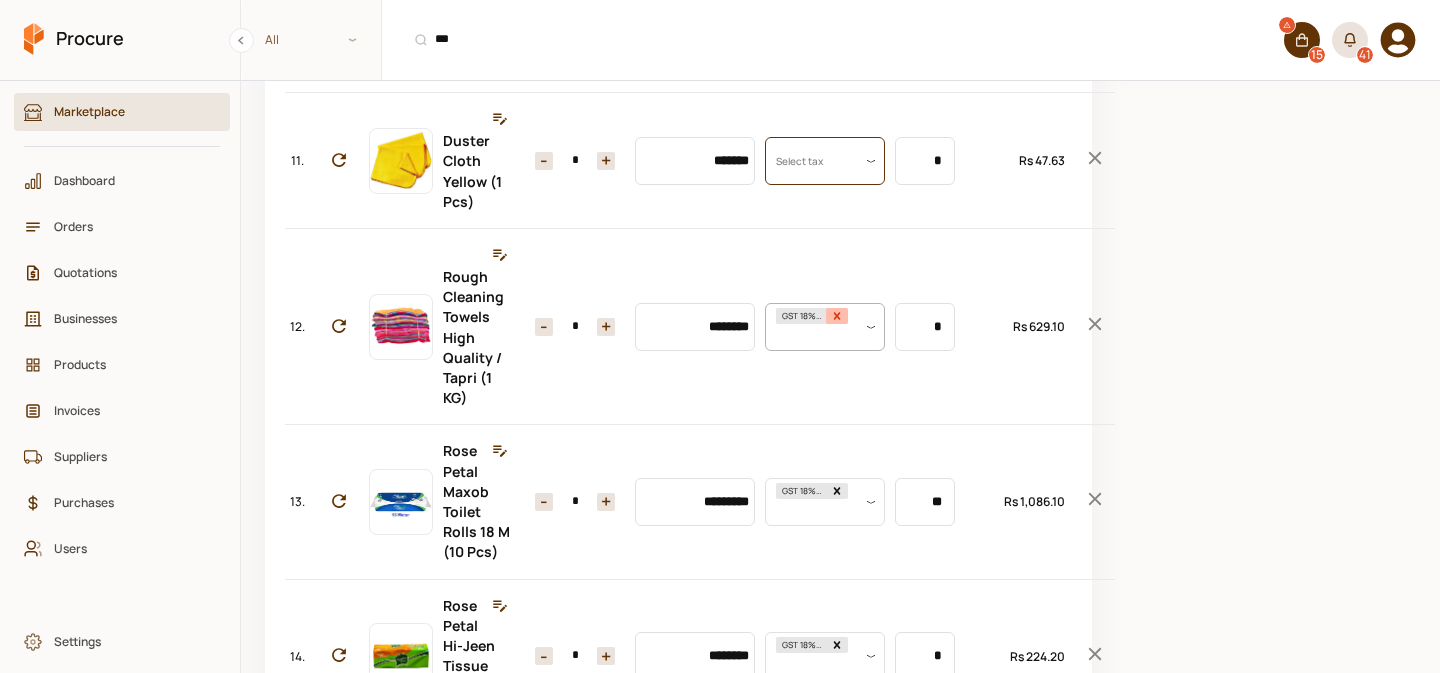 click 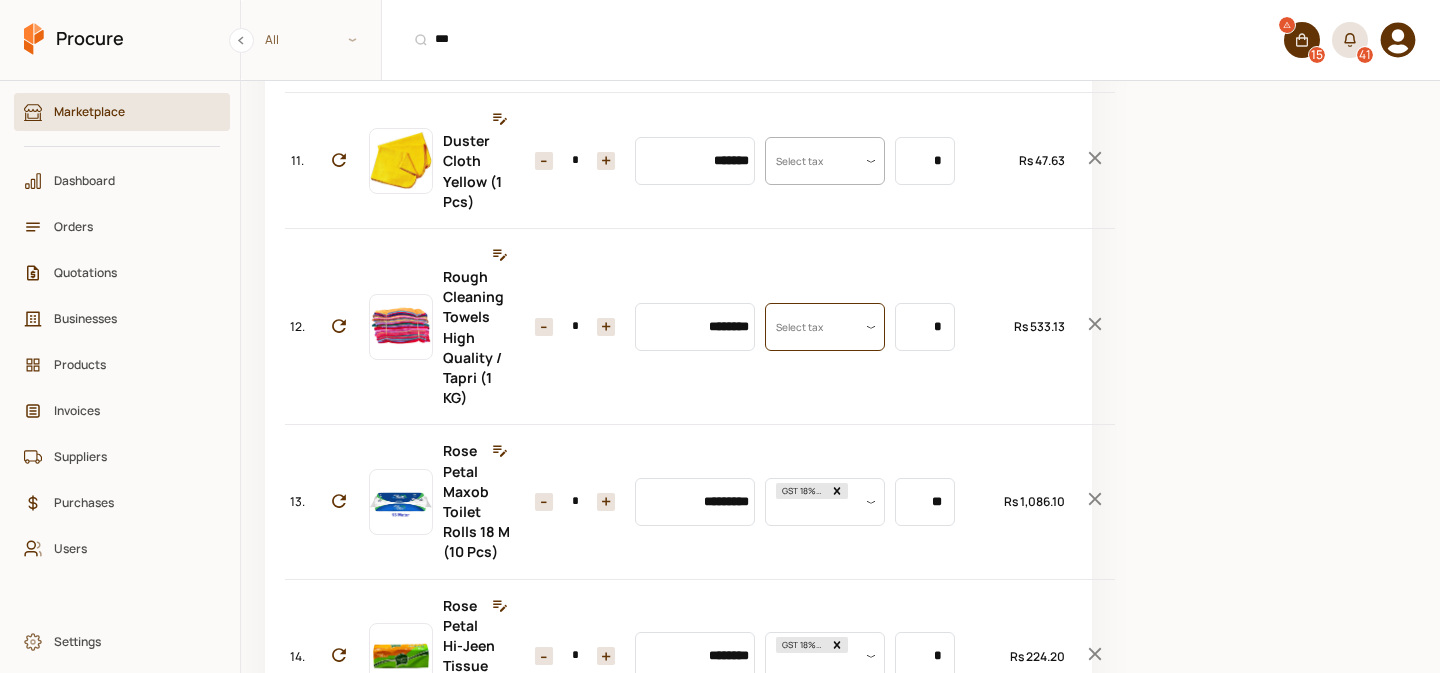 scroll, scrollTop: 0, scrollLeft: 0, axis: both 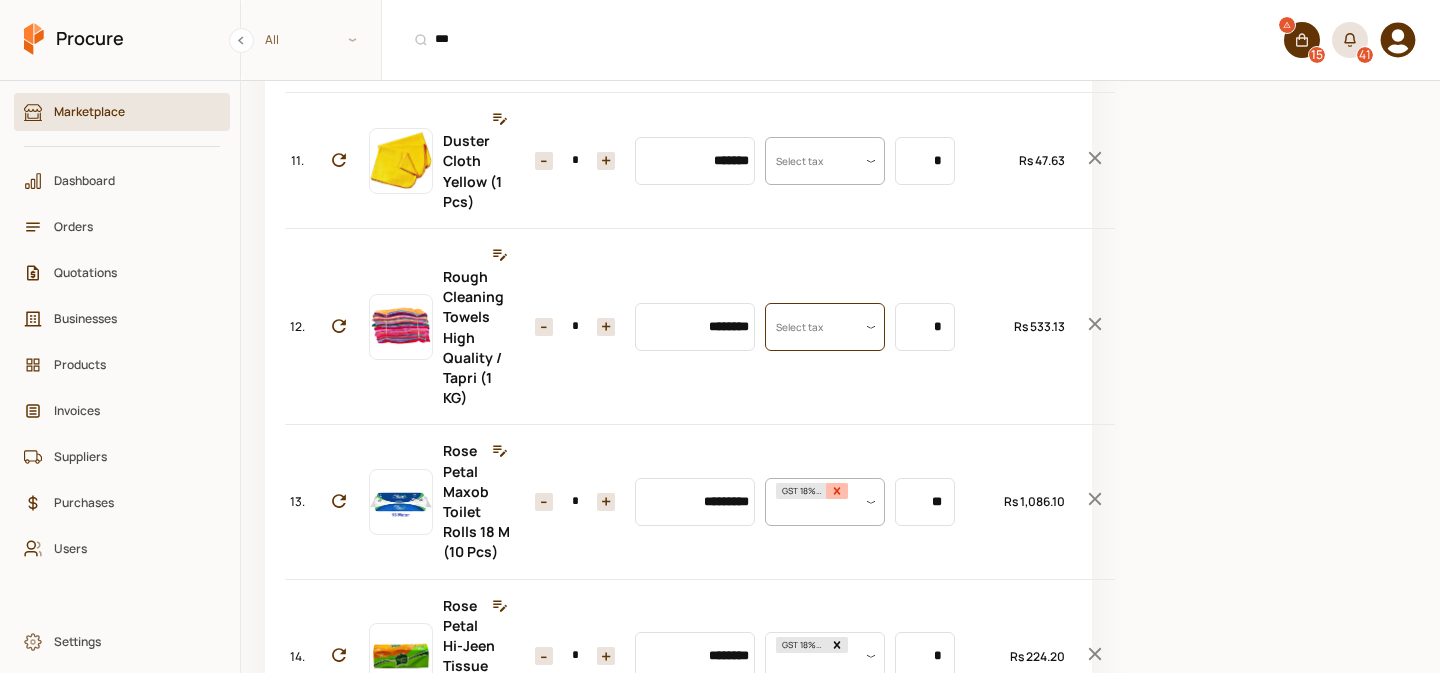 click 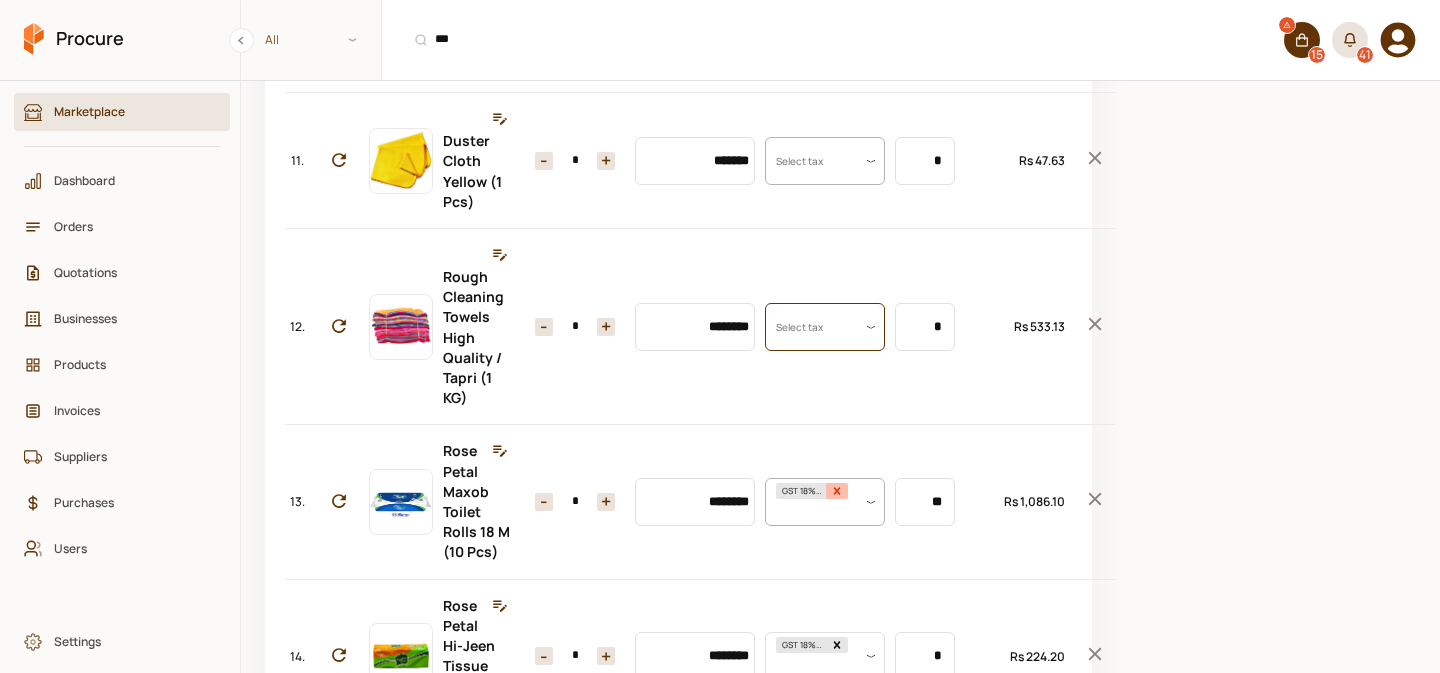 scroll, scrollTop: 0, scrollLeft: 0, axis: both 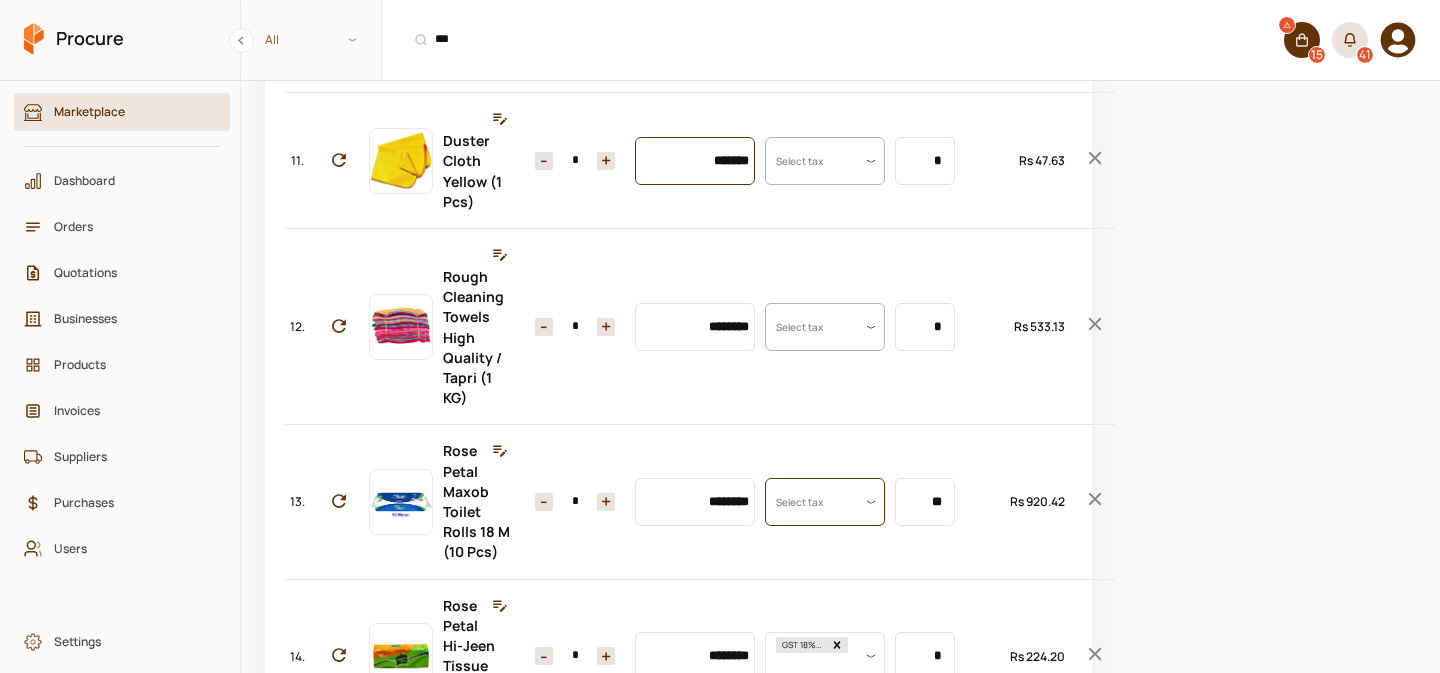 click on "*******" at bounding box center [695, 161] 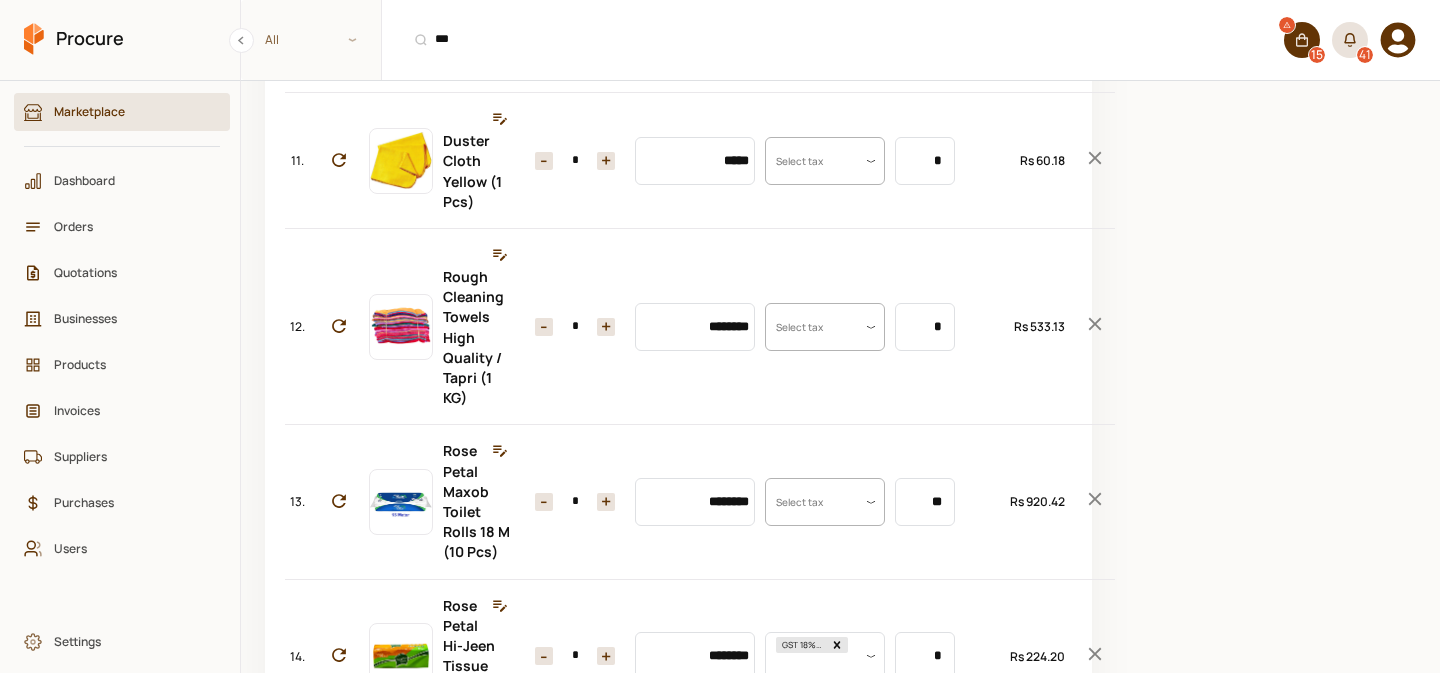 type on "*******" 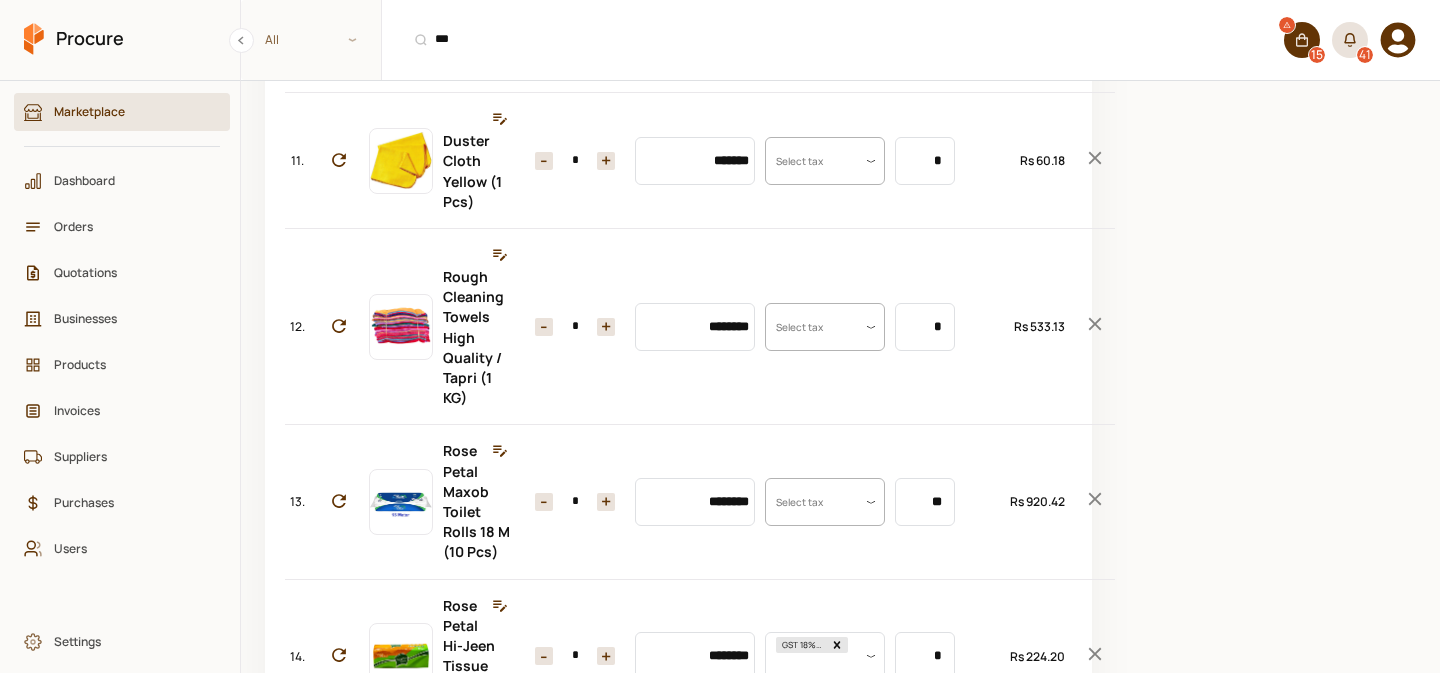 click on "+" at bounding box center (606, 161) 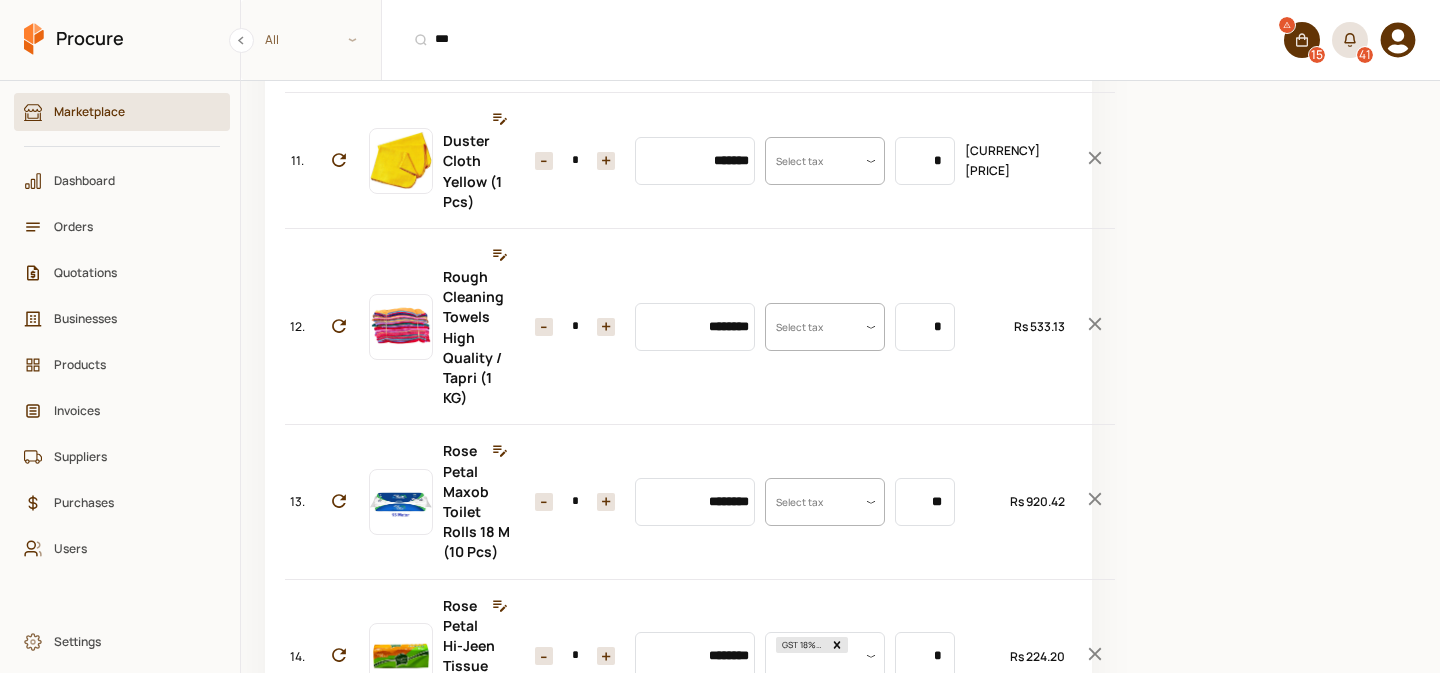 click on "+" at bounding box center (606, 161) 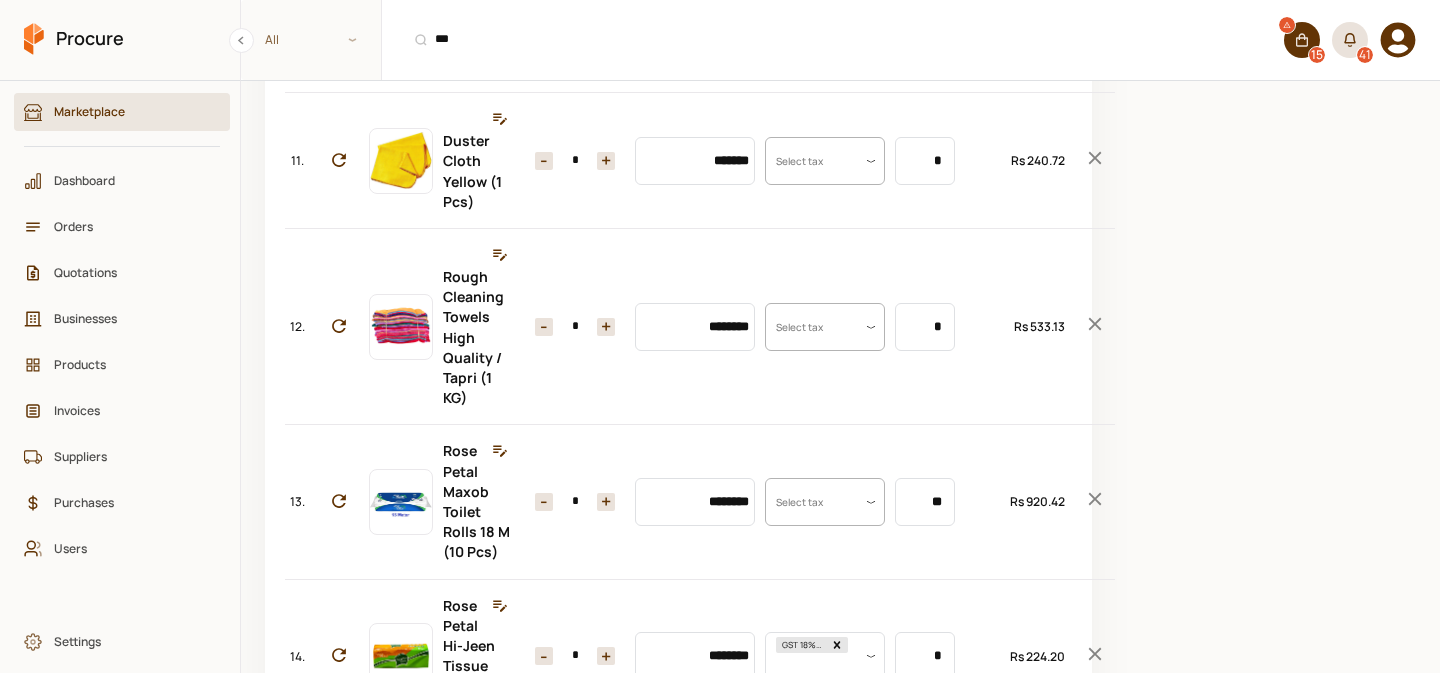 click on "+" at bounding box center [606, 161] 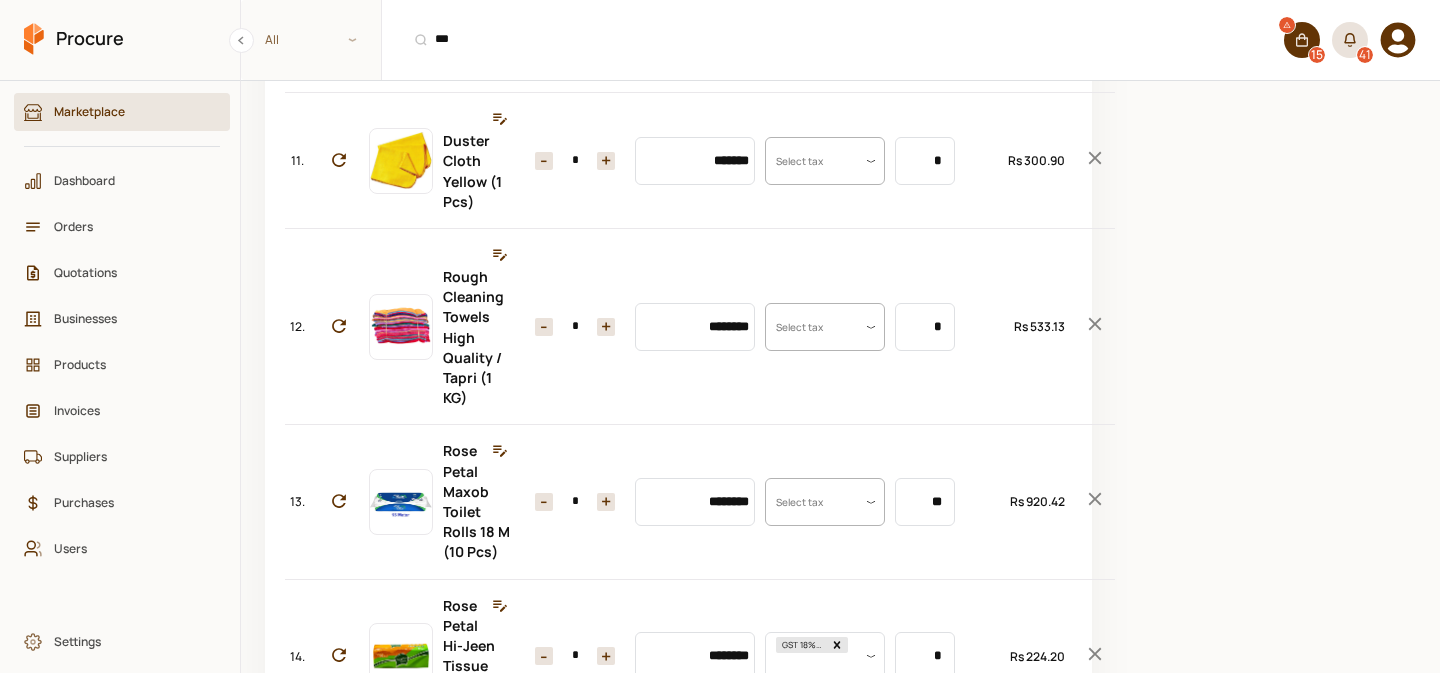 click on "+" at bounding box center [606, 161] 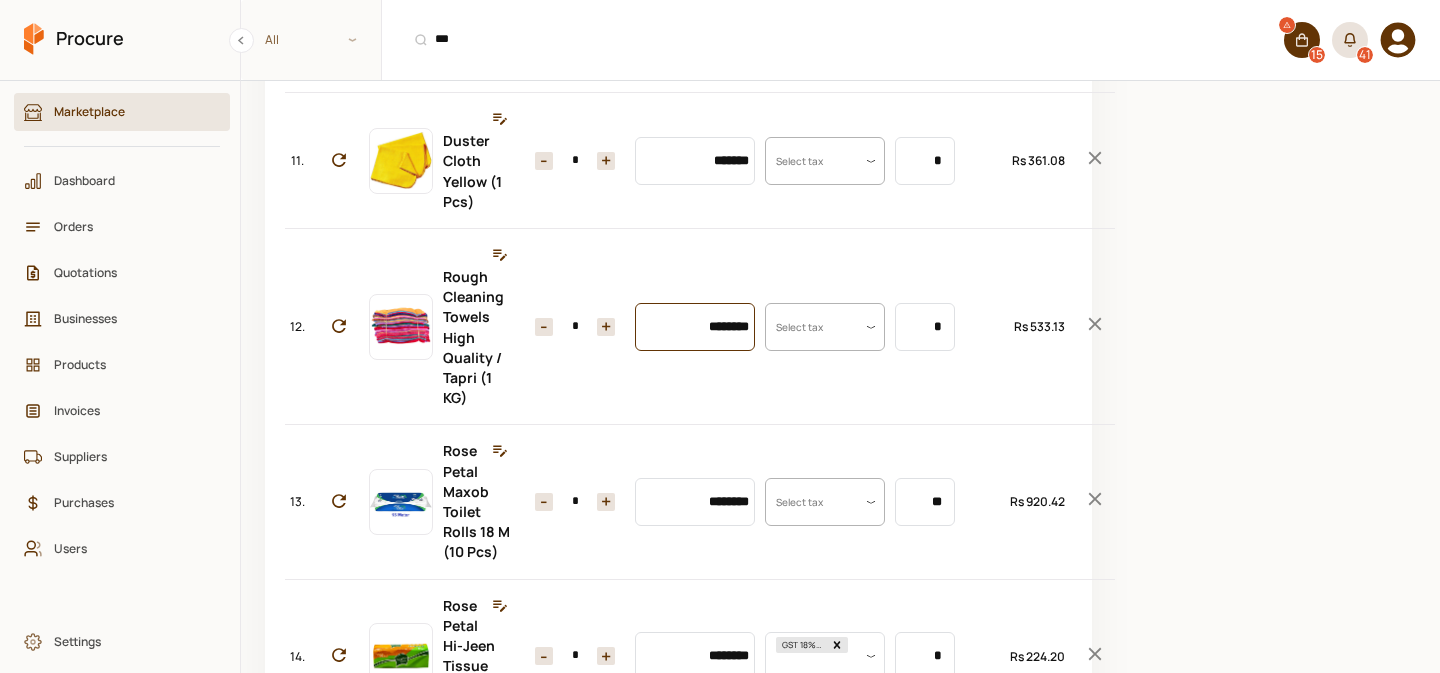 click on "********" at bounding box center [695, 327] 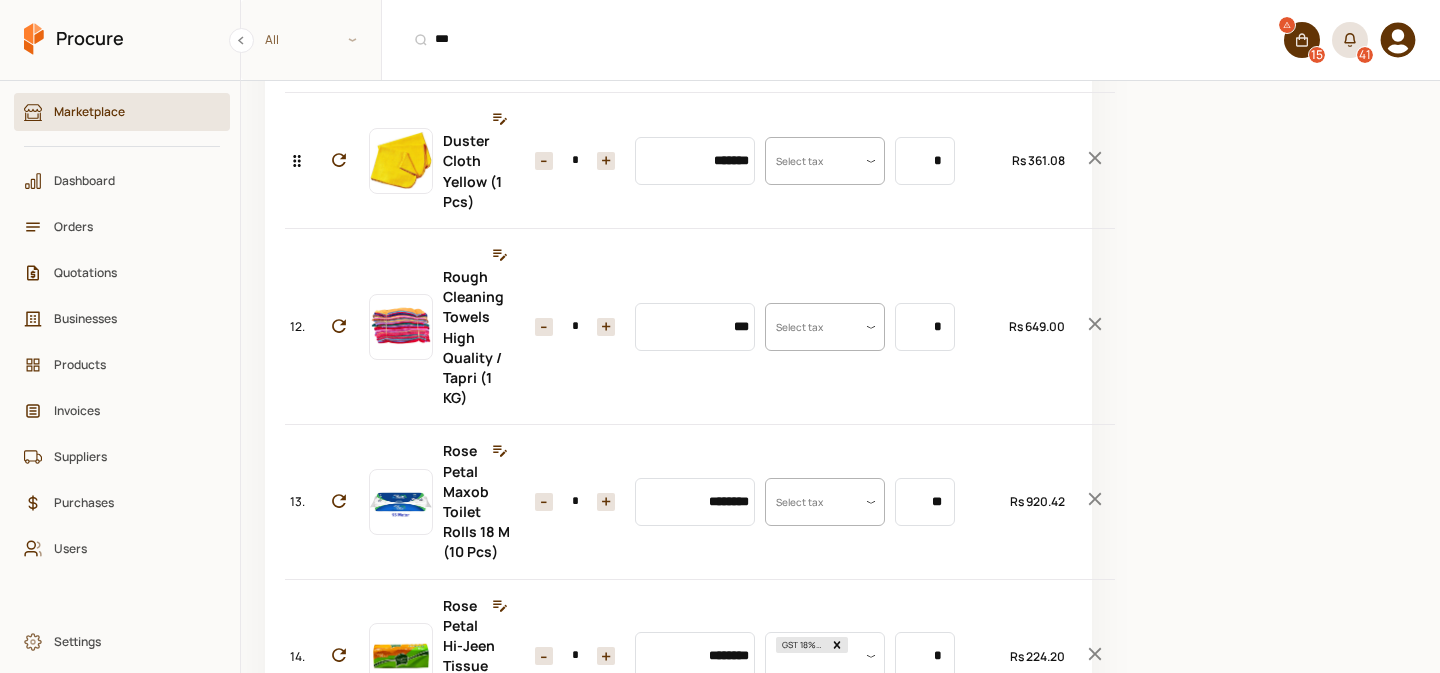 type on "********" 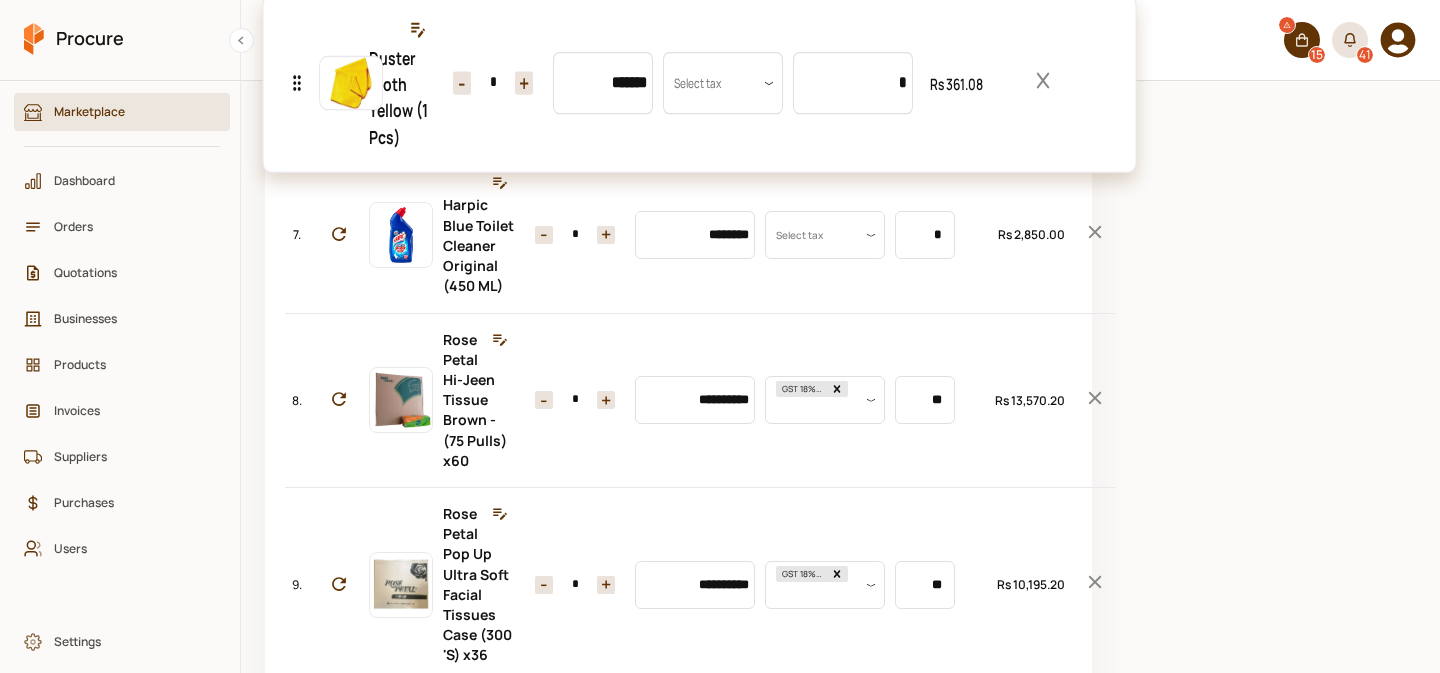 scroll, scrollTop: 1096, scrollLeft: 0, axis: vertical 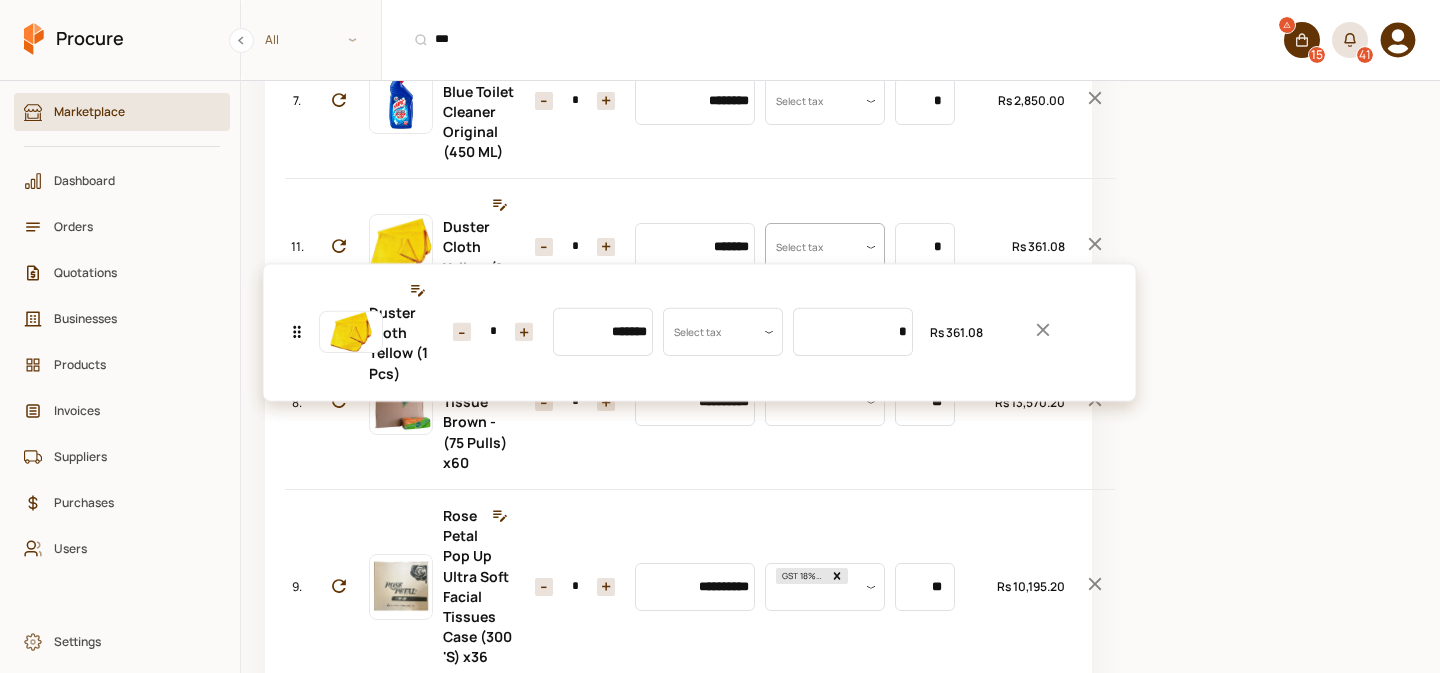 drag, startPoint x: 301, startPoint y: 236, endPoint x: 333, endPoint y: 365, distance: 132.90974 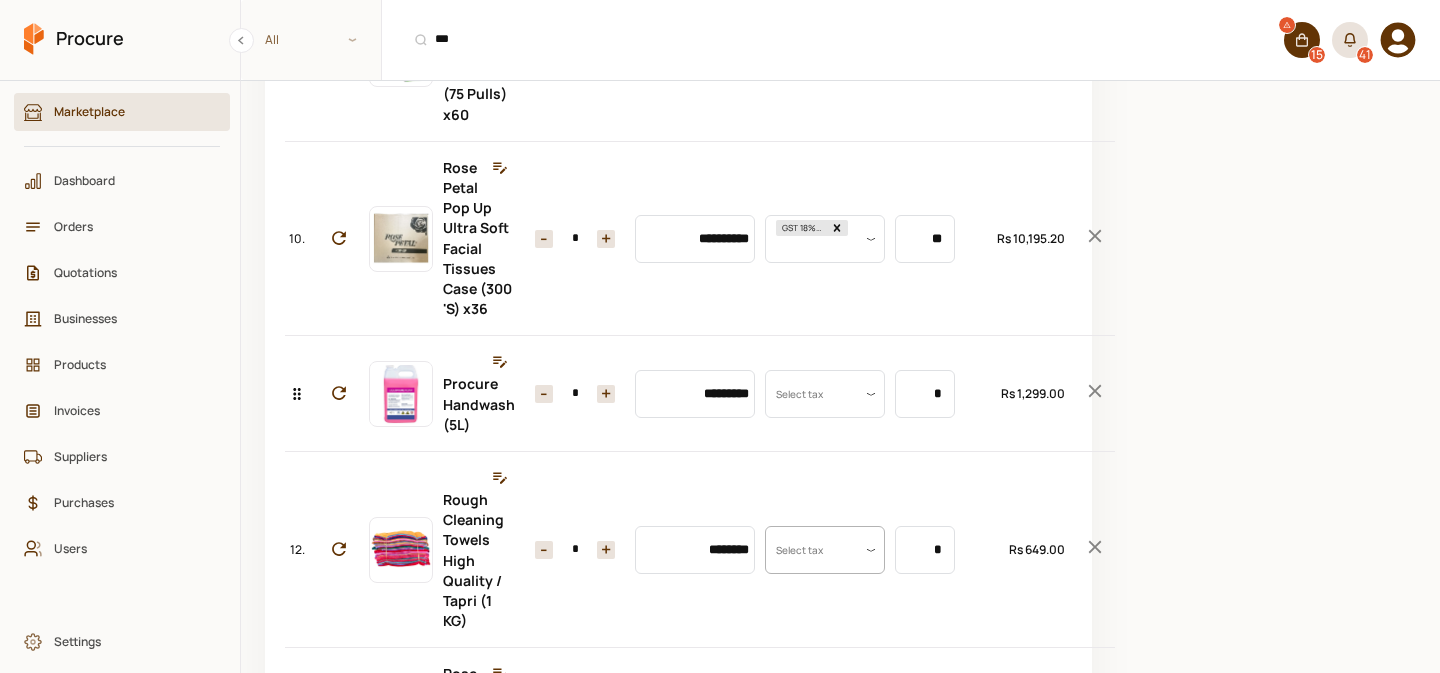 scroll, scrollTop: 1445, scrollLeft: 0, axis: vertical 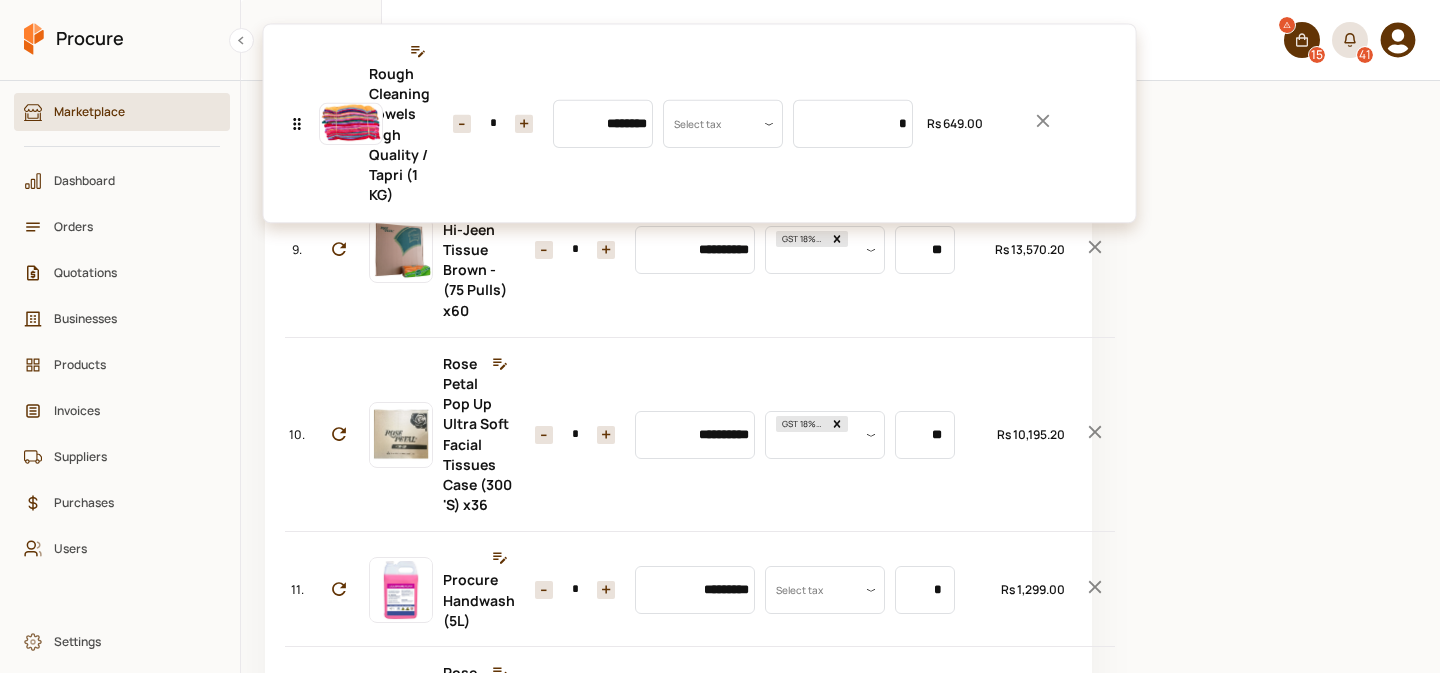 drag, startPoint x: 300, startPoint y: 628, endPoint x: 324, endPoint y: 195, distance: 433.6646 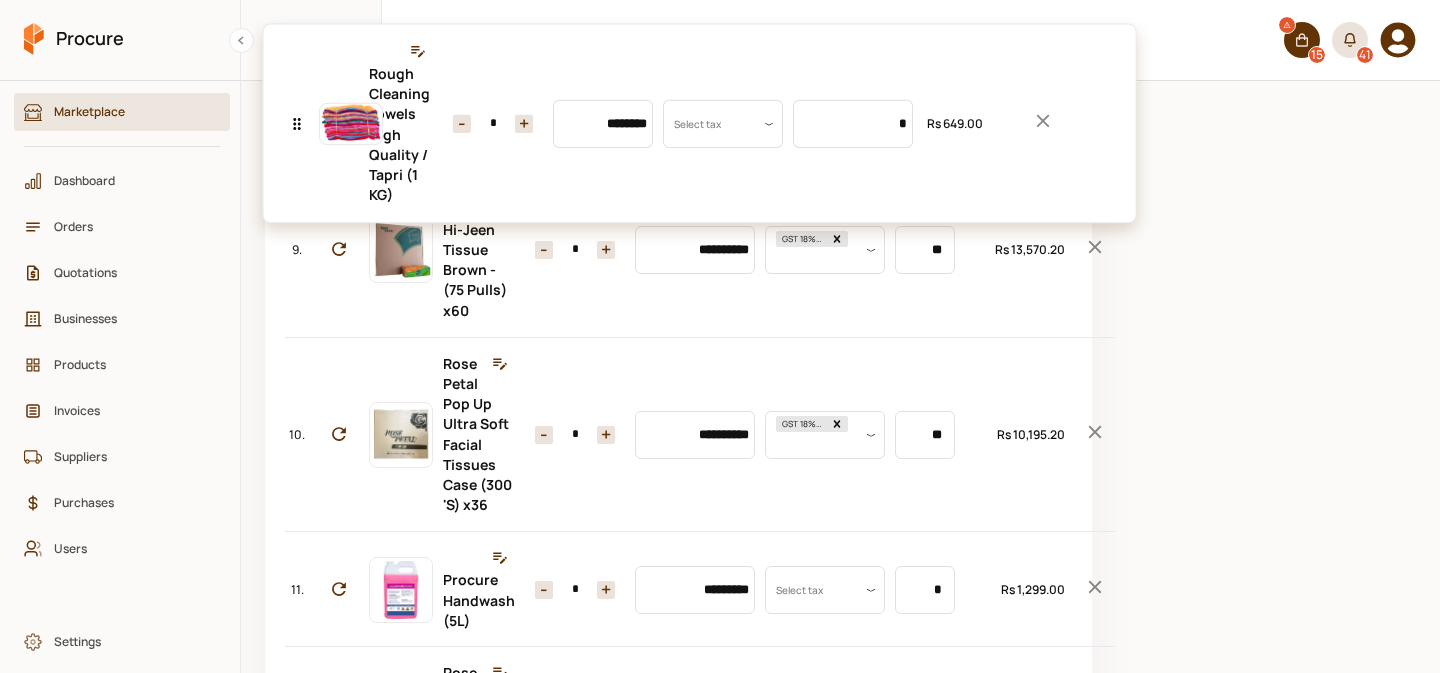 click on "No. Item Quantity Unit Price Taxes Unit Size Total 1. Tapal Danedar Tea Bags (600 Pcs) Quantity - * + Price ********* Tax Select tax Uom Value *** Total Rs 26,007.20 2. White Sugar Fine Quality (1 KG) Quantity - ** + Price ******** Tax Select tax Uom Value * Total Rs 12,240.00 3. Olpers Full Cream Milk (250 ML) Quantity - * + Price ******* Tax Select tax Uom Value * Total Rs 382.32 4. Nestle Pure Life Water (500 ML) x12 Quantity - * + Price ******** Tax Select tax Uom Value ** Total Rs 4,551.26 5. Dettol Multi Surface Cleaner - Lemon (500 ML) Quantity - * + Price ******** Tax Select tax Uom Value * Total Rs 1,580.00 6. Vim Liquid Soap Lemon (500 ML) Quantity - * + Price ******** Tax Select tax Uom Value * Total Rs 450.00 7. Harpic Blue Toilet Cleaner Original (450 ML) Quantity - * + Price ******** Tax Select tax Uom Value * Total Rs 2,850.00 8. Duster Cloth Yellow (1 Pcs) Quantity - * + Price ******* Tax Select tax Uom Value * Total Rs 361.08 9. Rose Petal Hi-Jeen Tissue Brown - (75 Pulls) x60 - * + -" at bounding box center (678, -36) 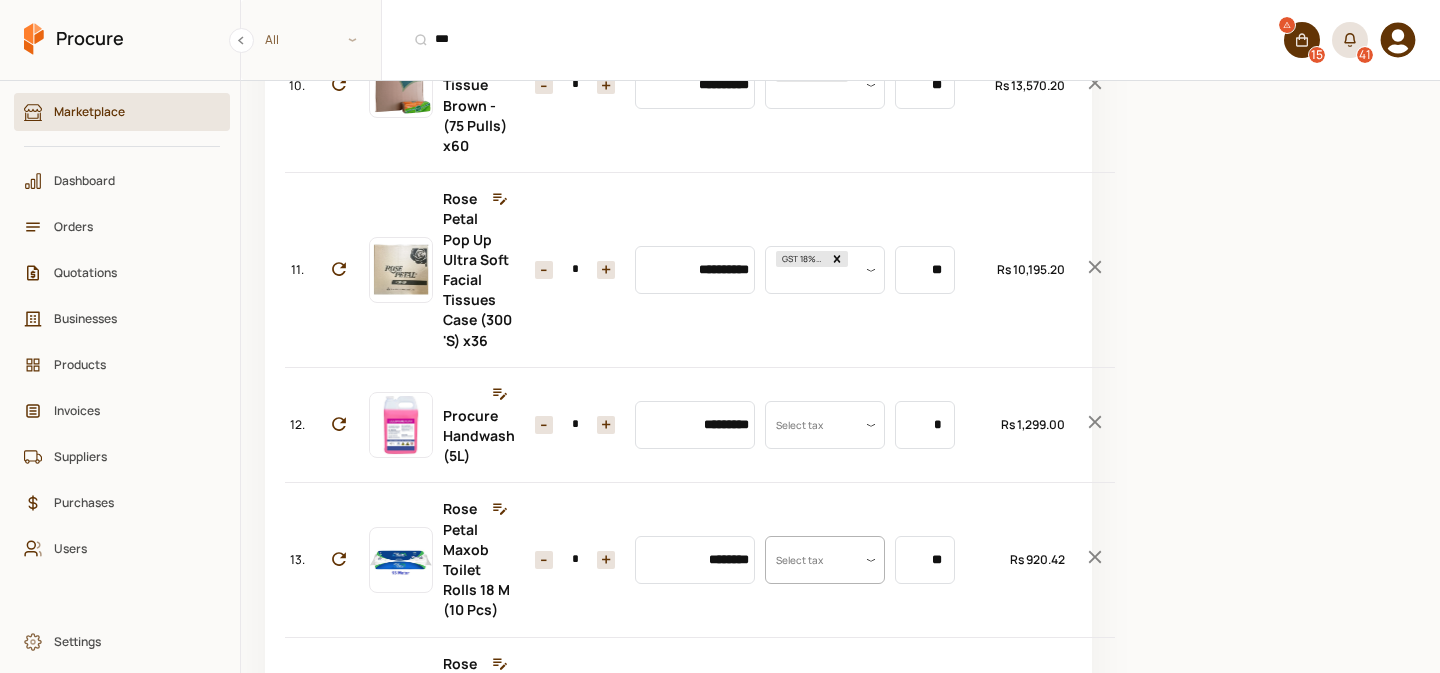 scroll, scrollTop: 1622, scrollLeft: 0, axis: vertical 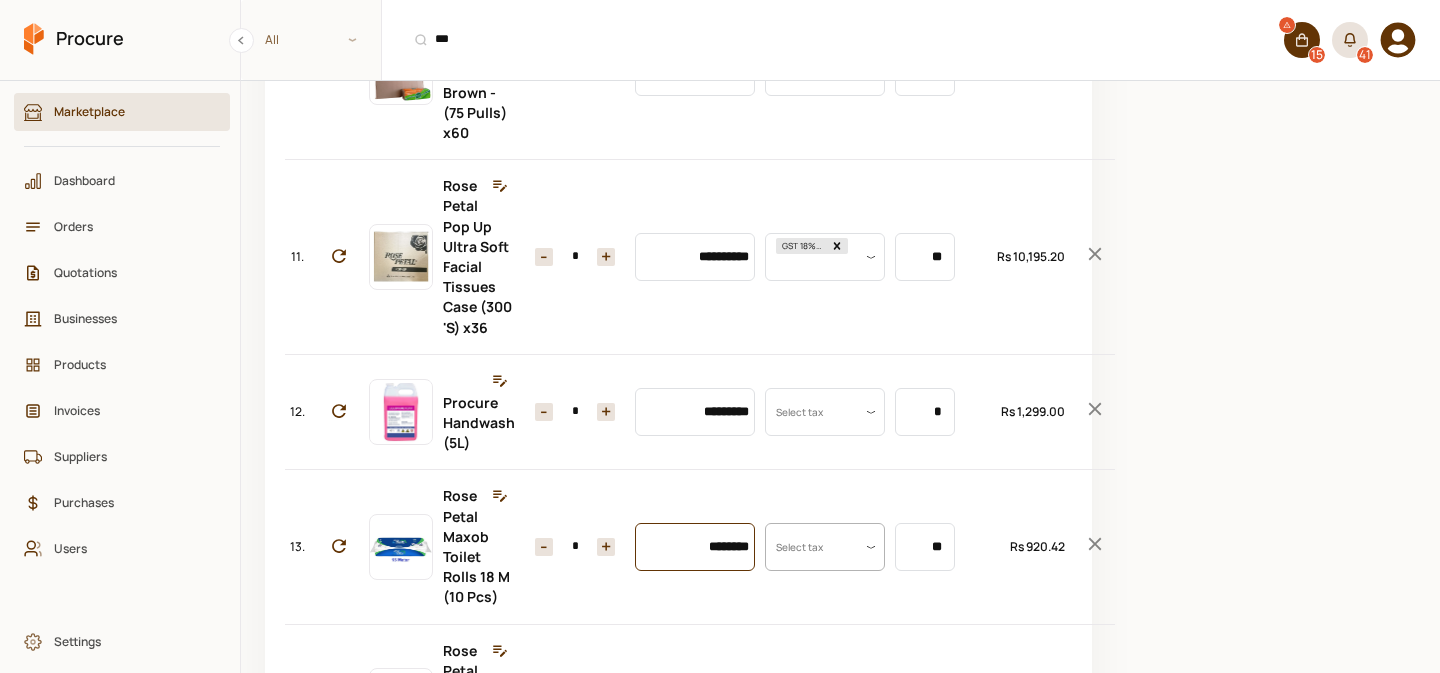 click on "********" at bounding box center [695, 547] 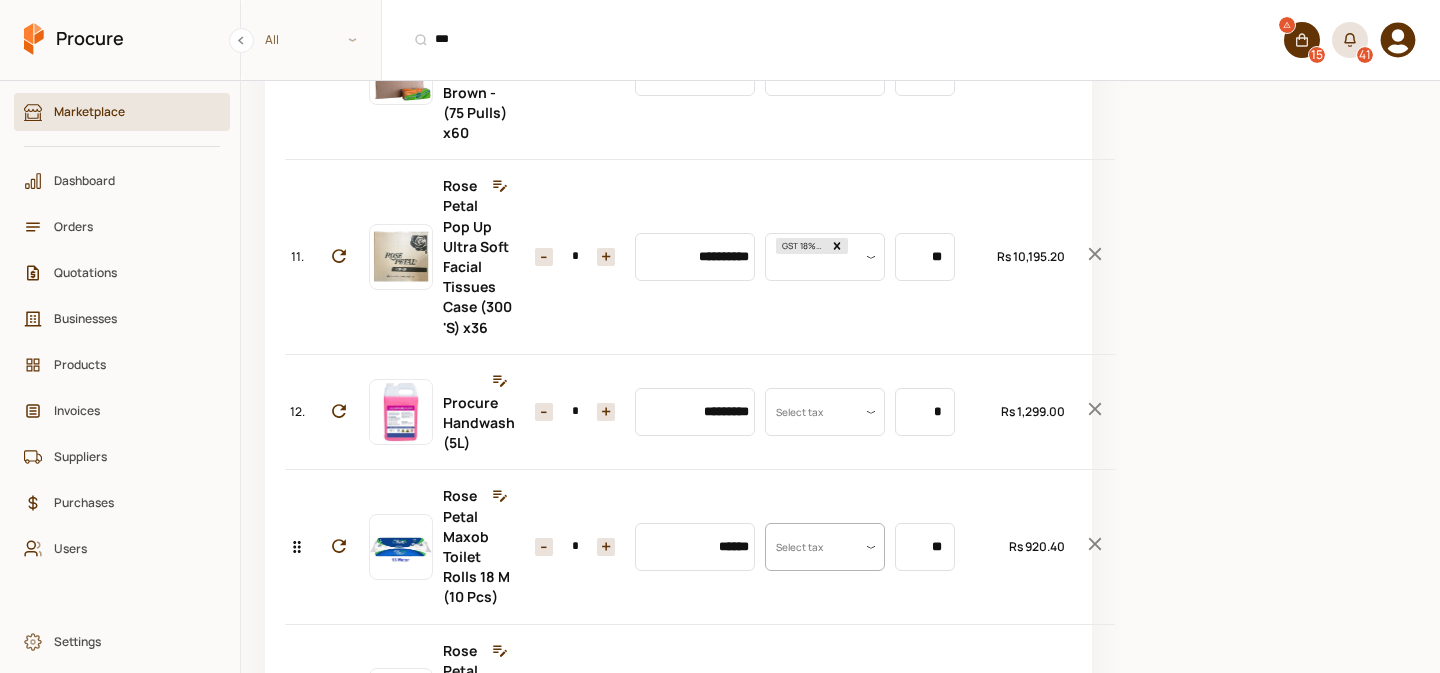type on "********" 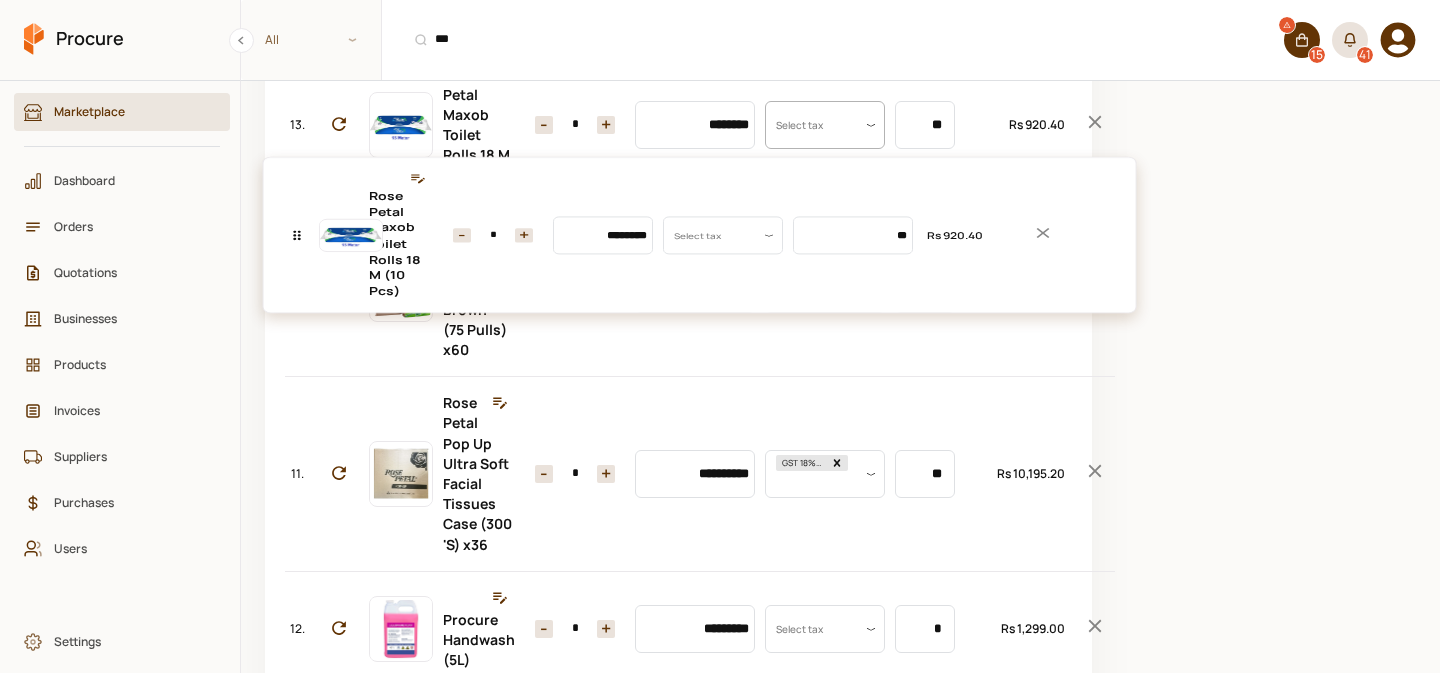 drag, startPoint x: 297, startPoint y: 620, endPoint x: 348, endPoint y: 177, distance: 445.926 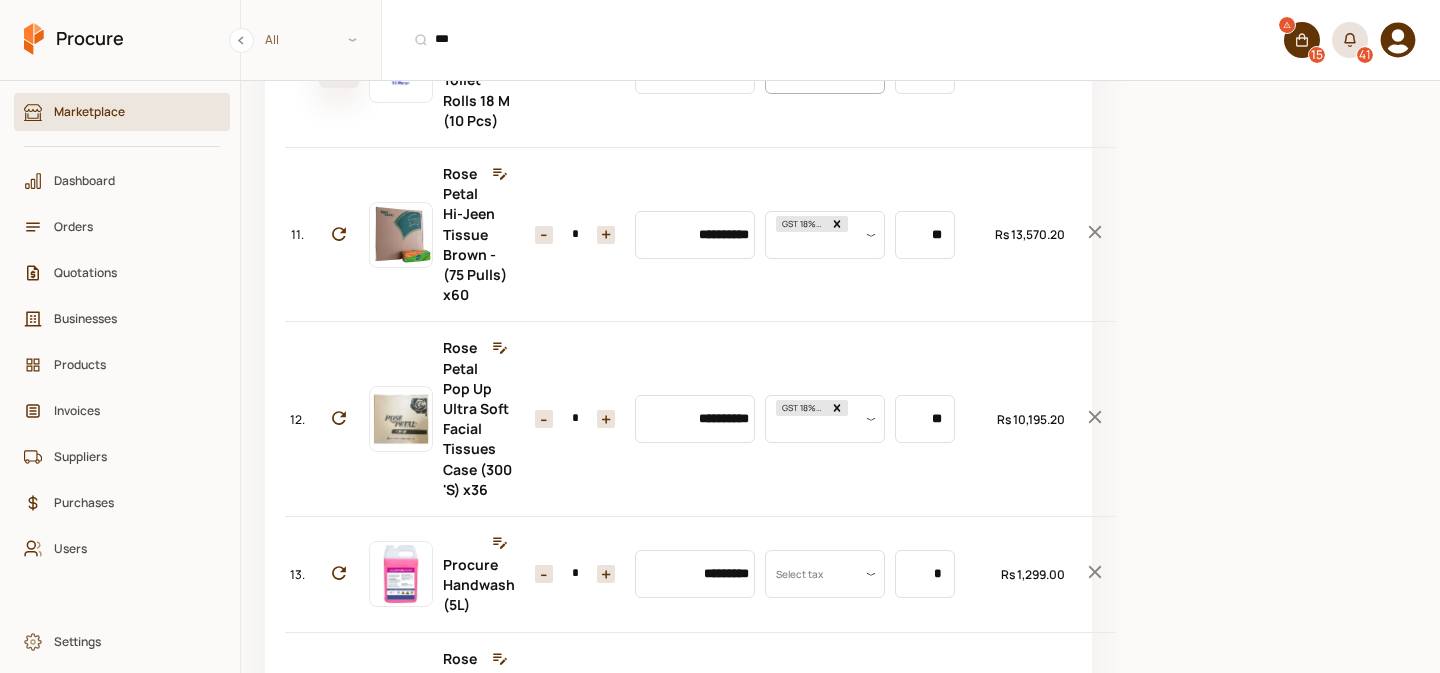 scroll, scrollTop: 1608, scrollLeft: 0, axis: vertical 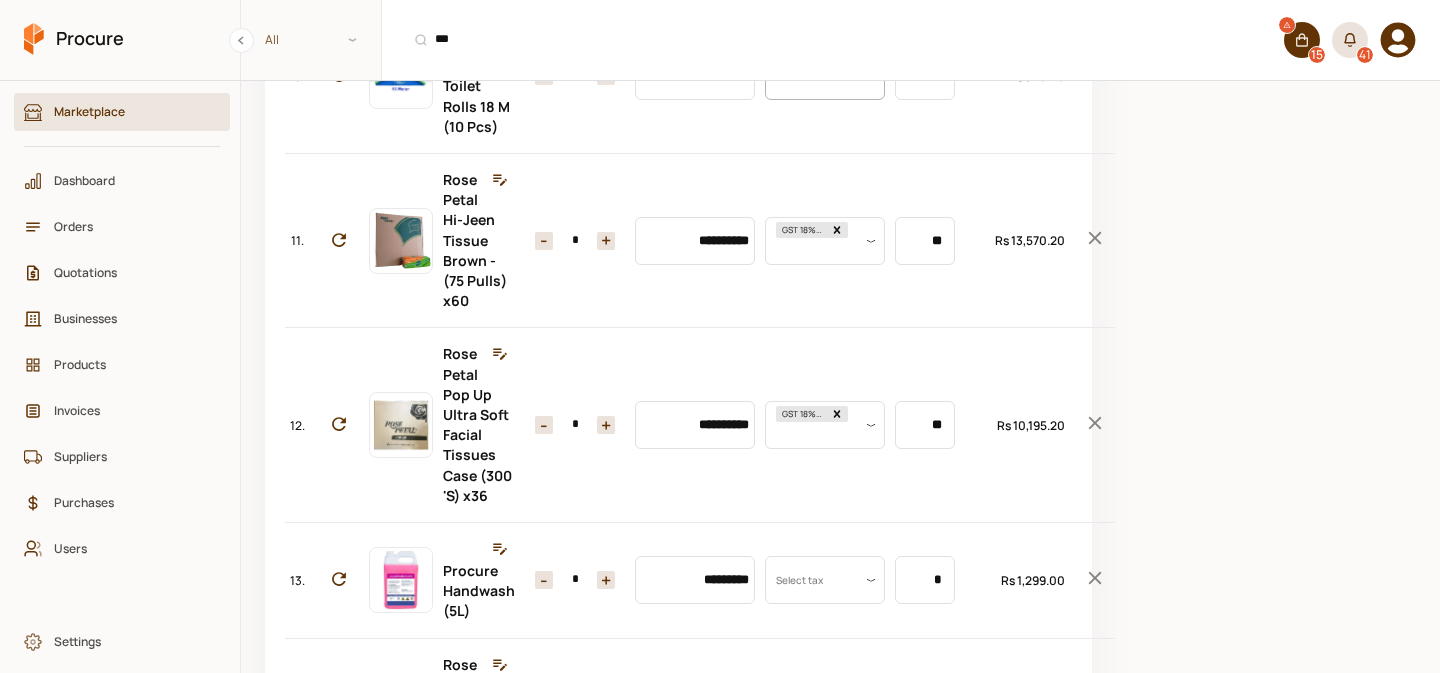 click on "+" at bounding box center (606, 76) 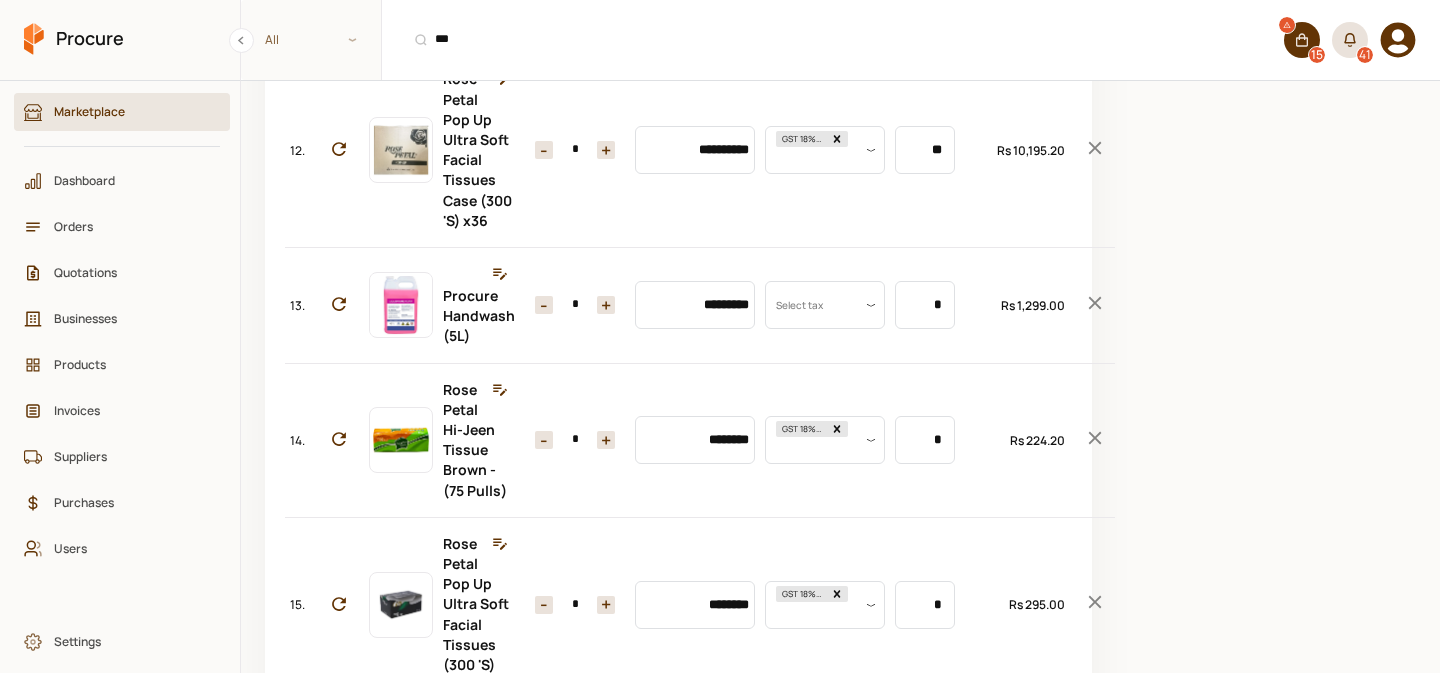 scroll, scrollTop: 1885, scrollLeft: 0, axis: vertical 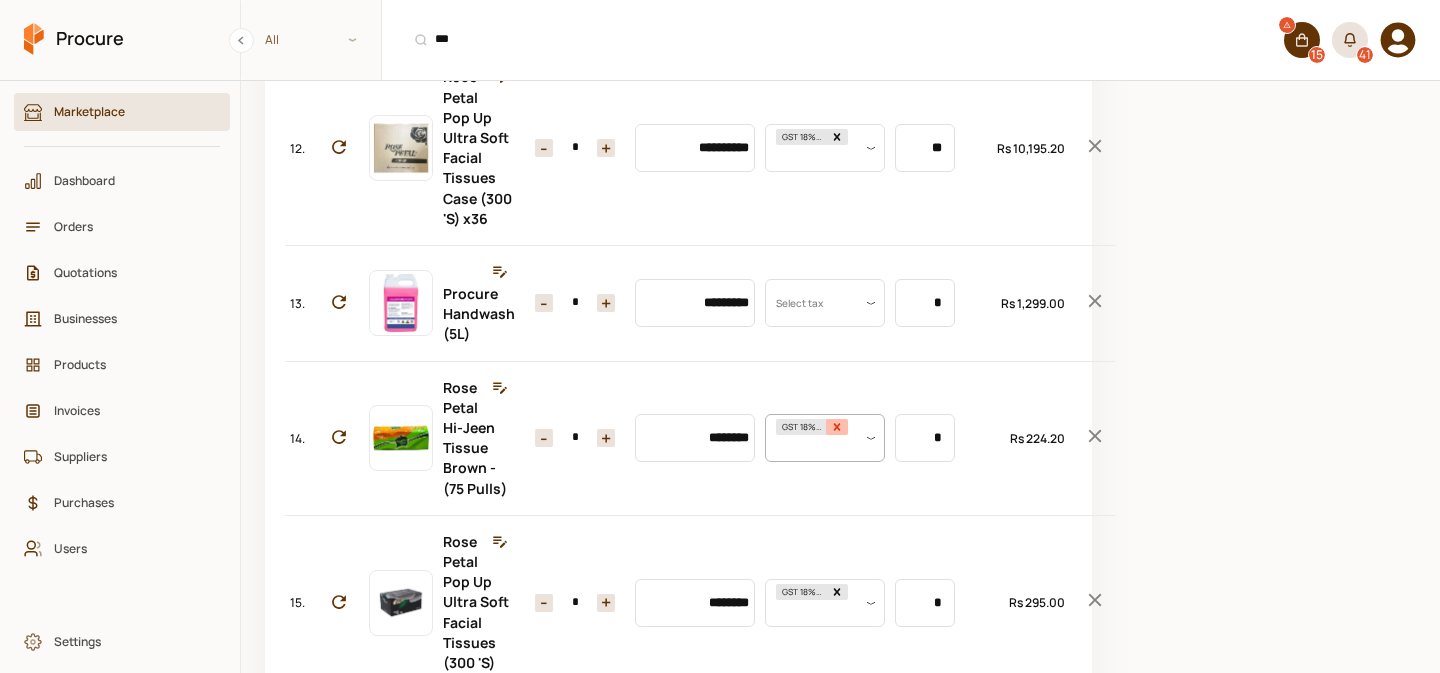click 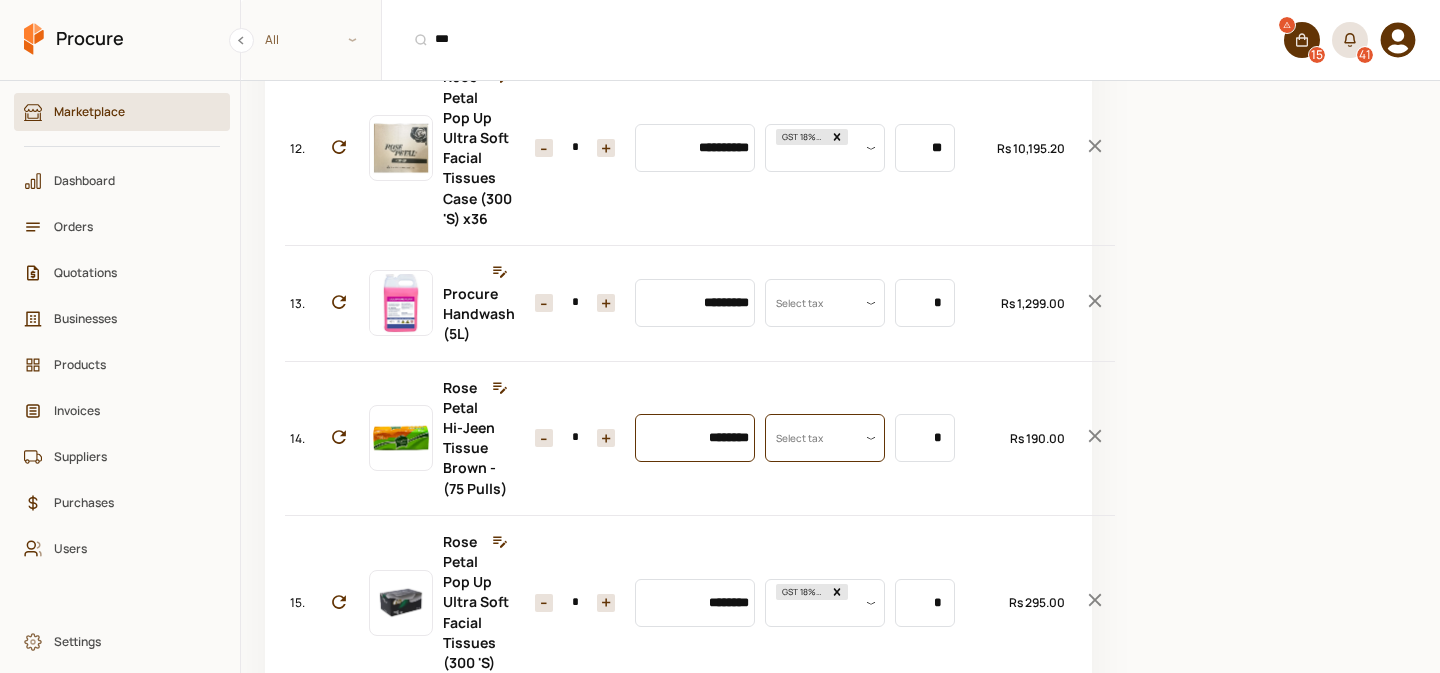 click on "********" at bounding box center [695, 438] 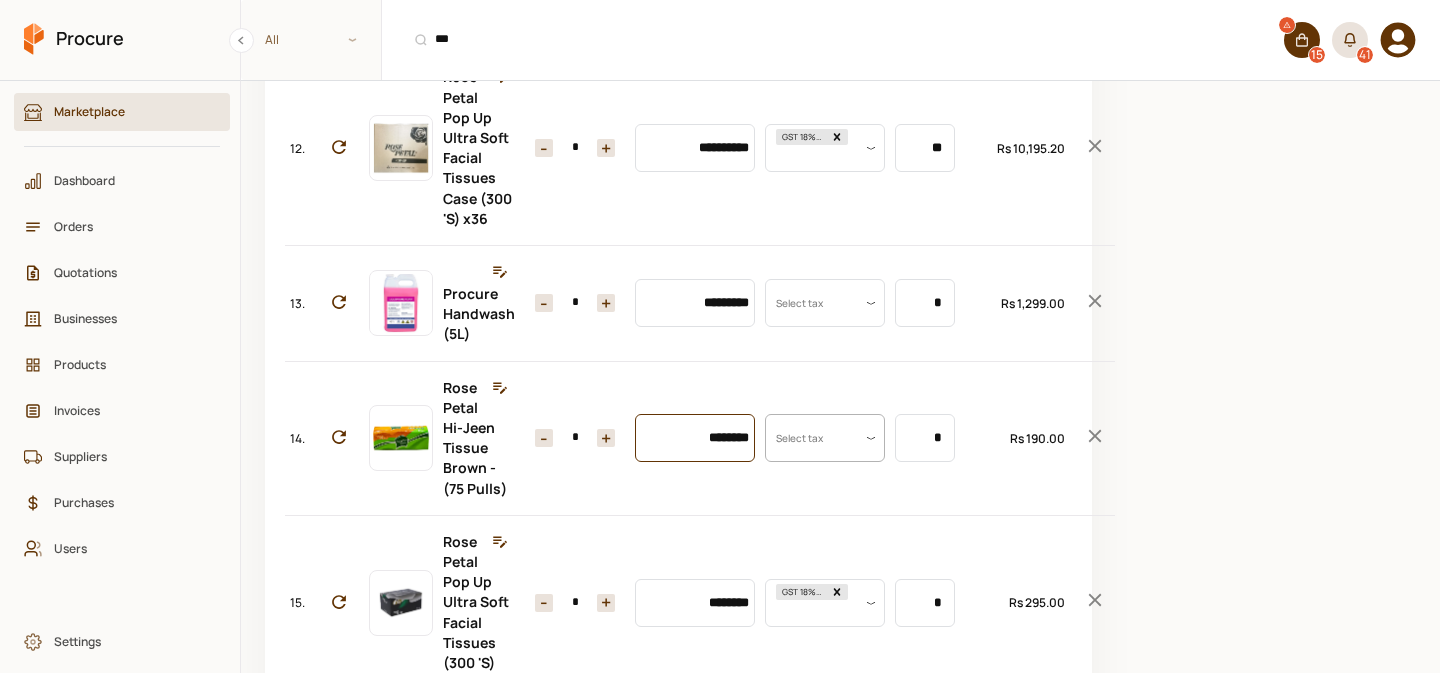 click on "********" at bounding box center (695, 438) 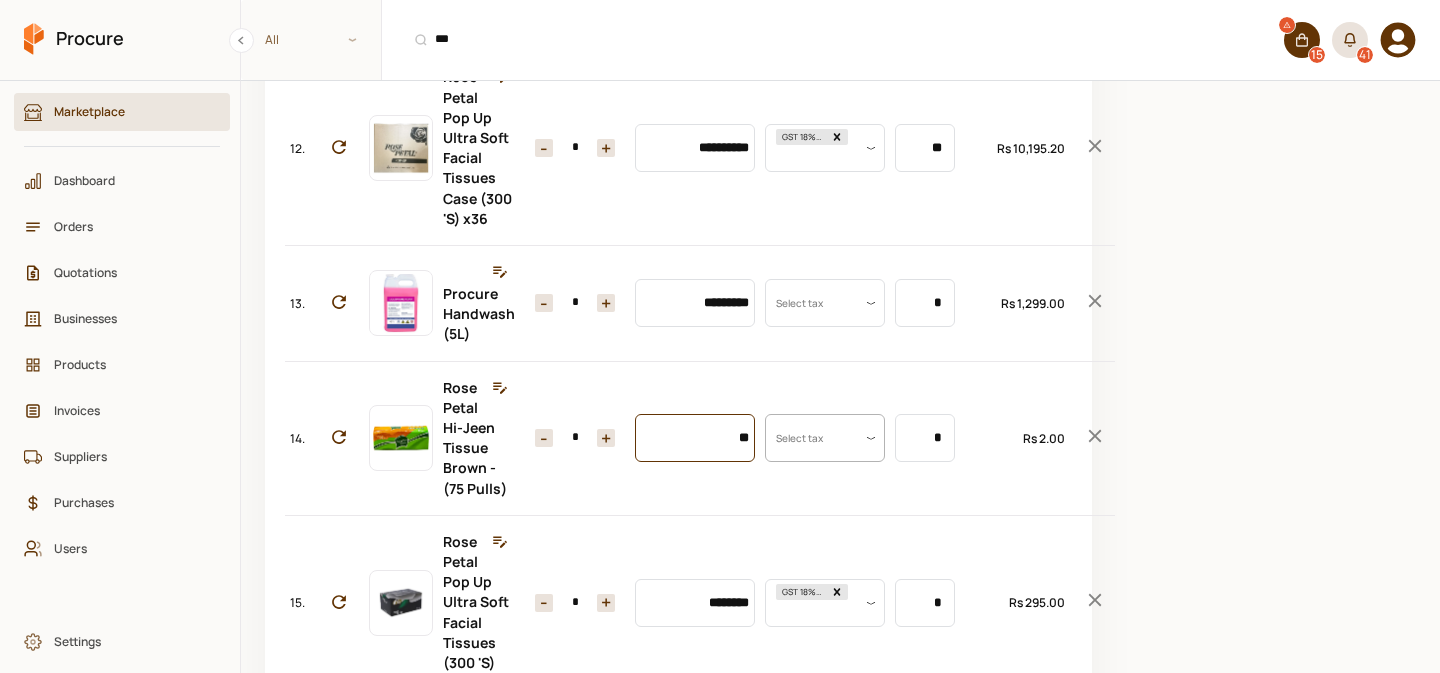 type on "*" 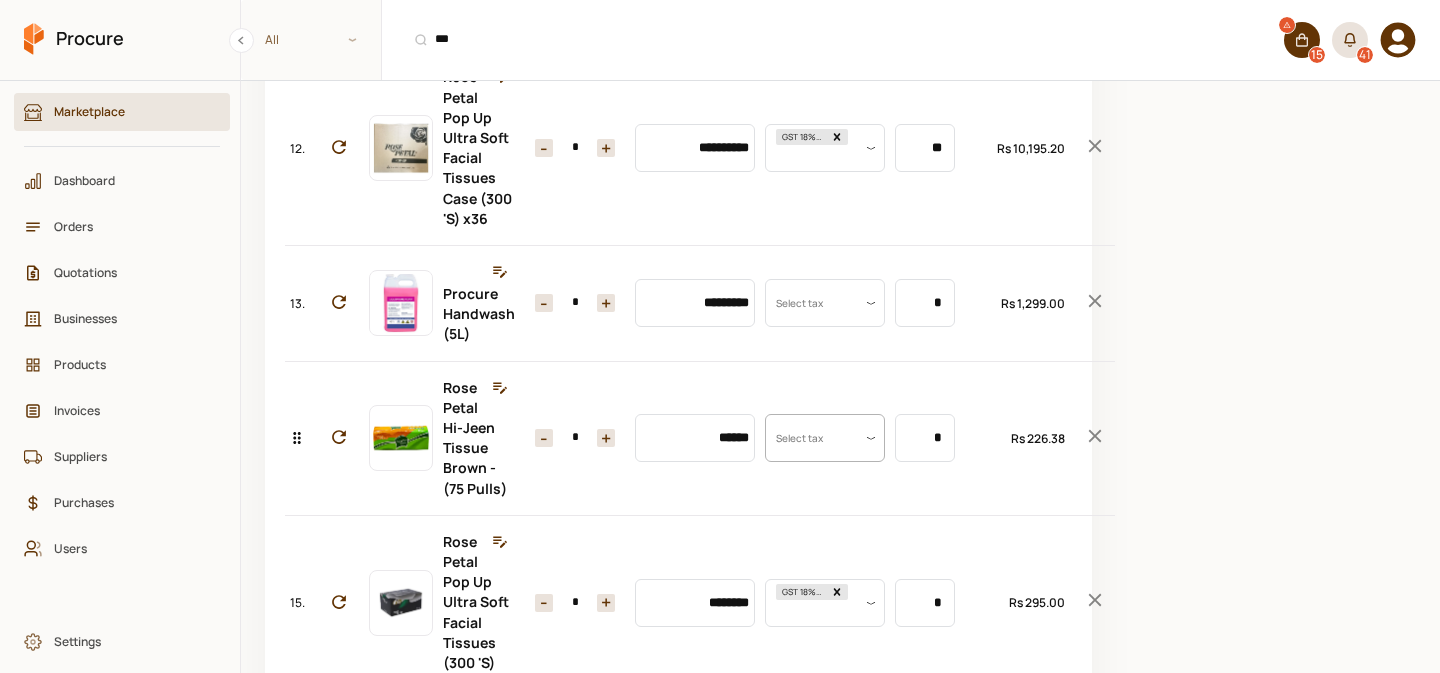 type on "********" 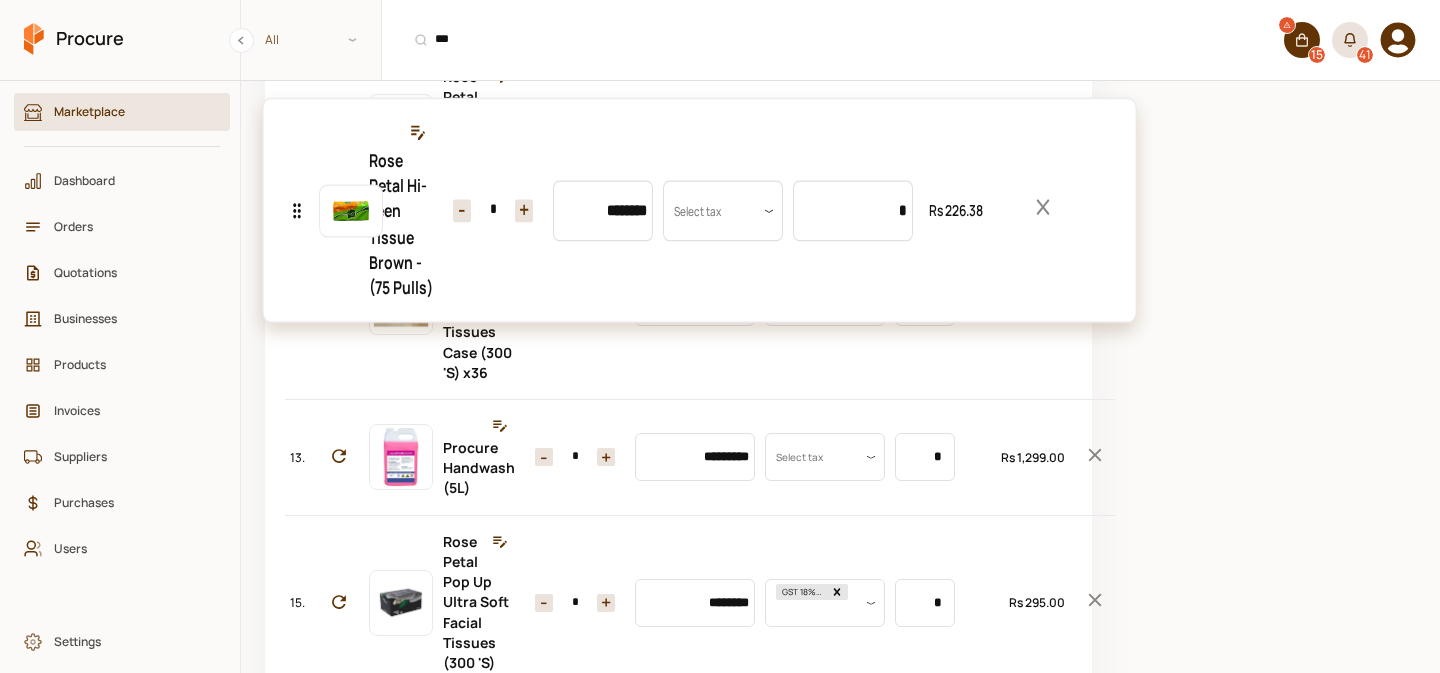 drag, startPoint x: 298, startPoint y: 521, endPoint x: 320, endPoint y: 220, distance: 301.80292 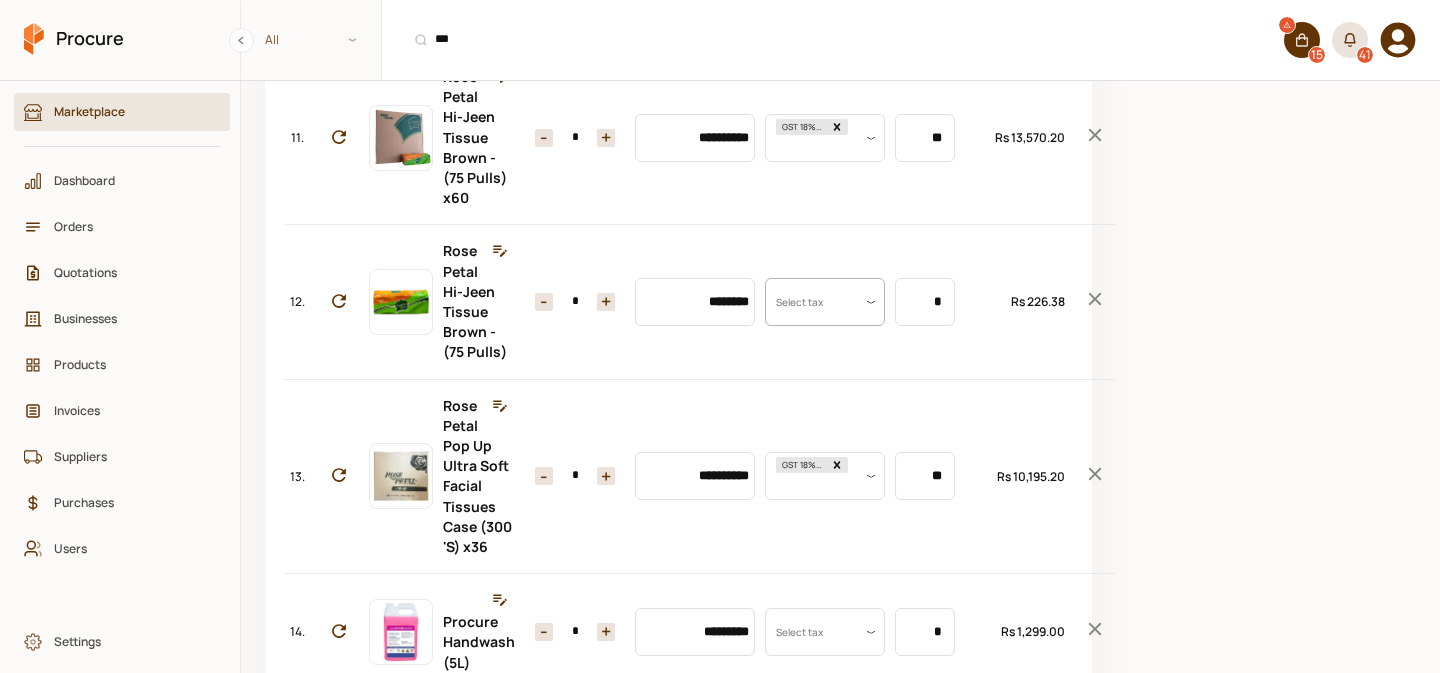 scroll, scrollTop: 1694, scrollLeft: 0, axis: vertical 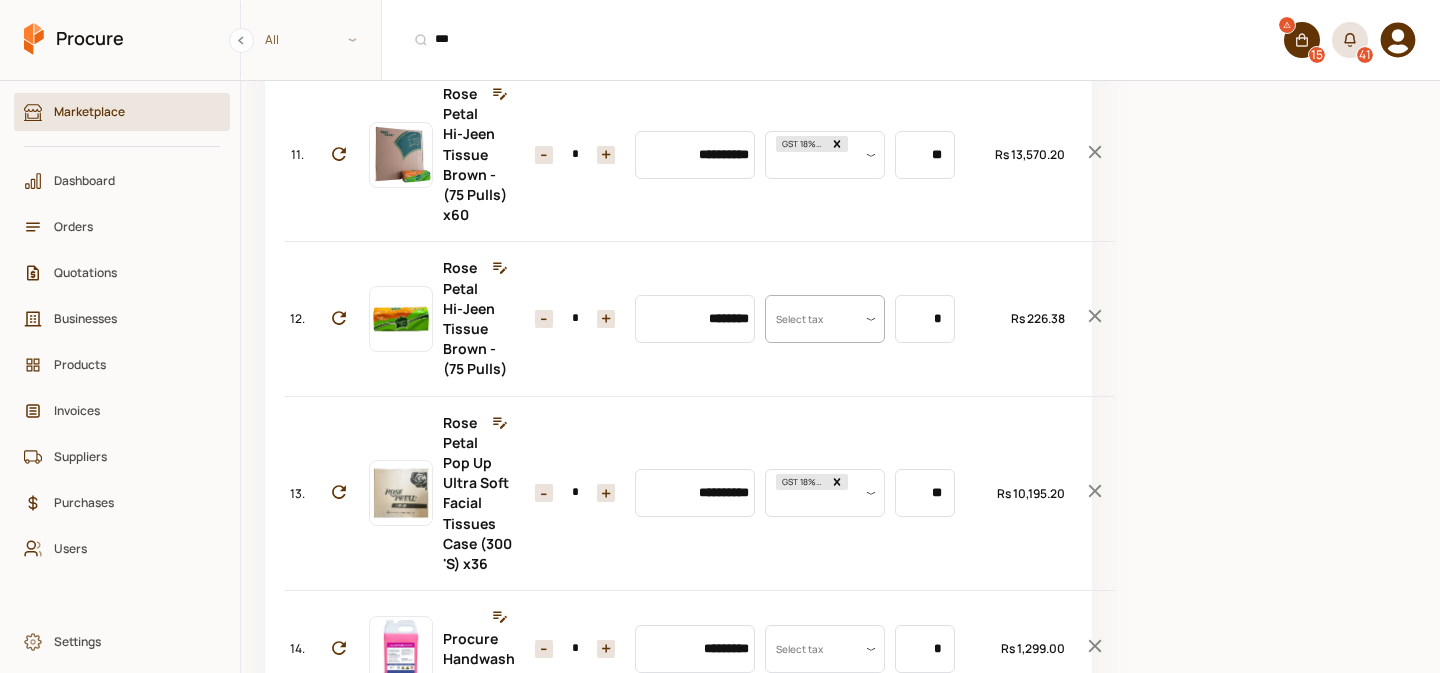 click 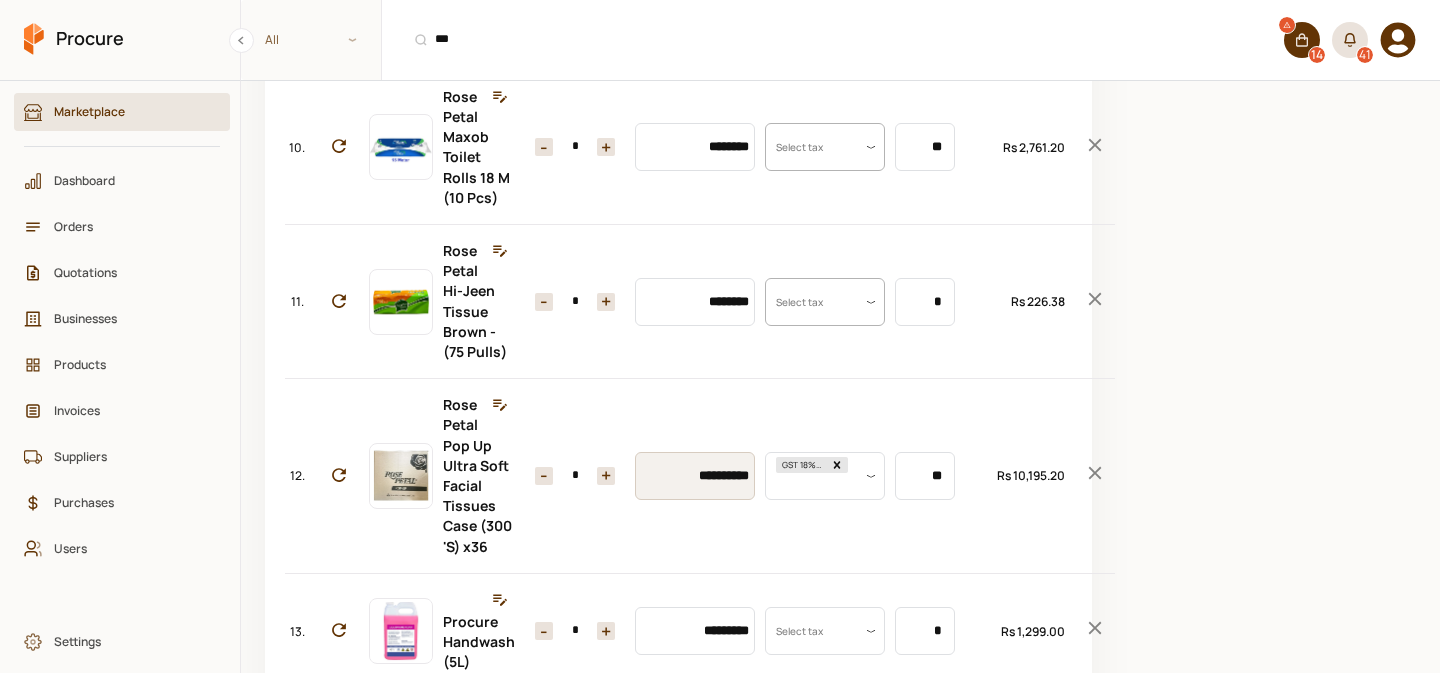 scroll, scrollTop: 1523, scrollLeft: 0, axis: vertical 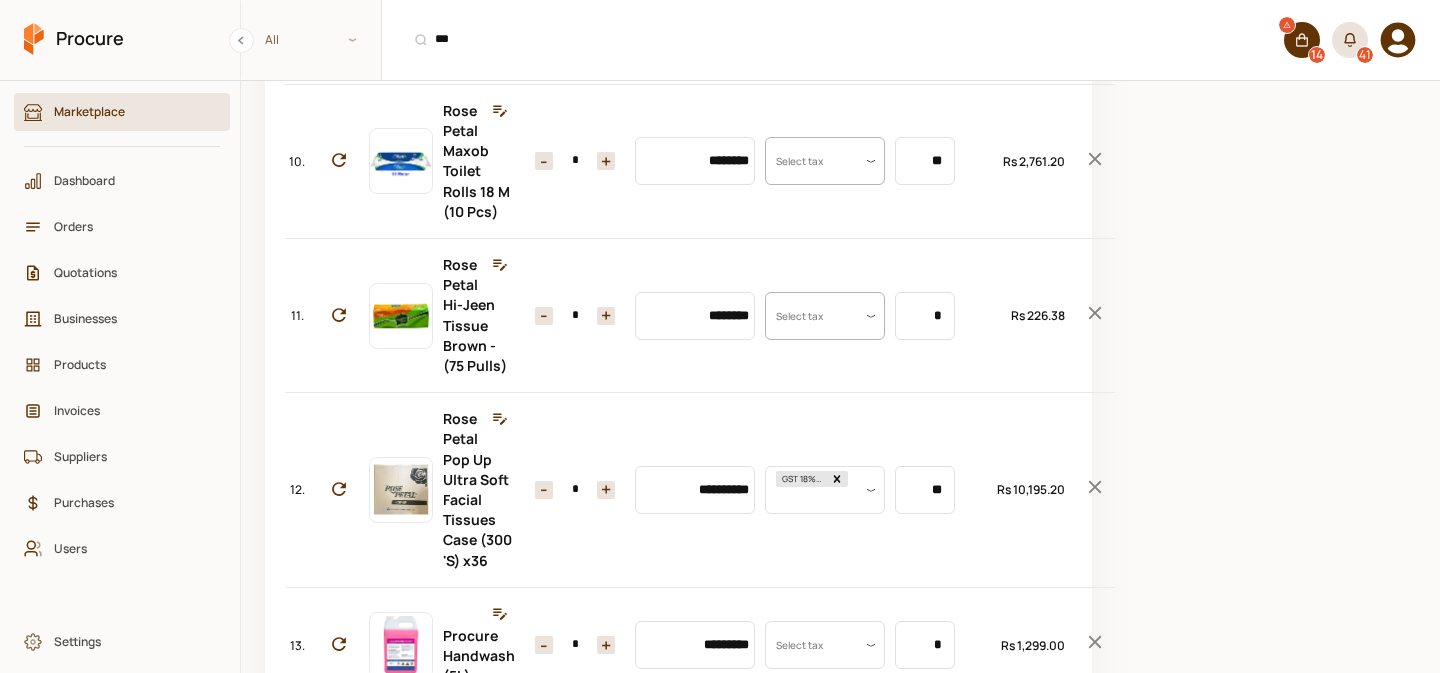 click on "*" at bounding box center (575, 316) 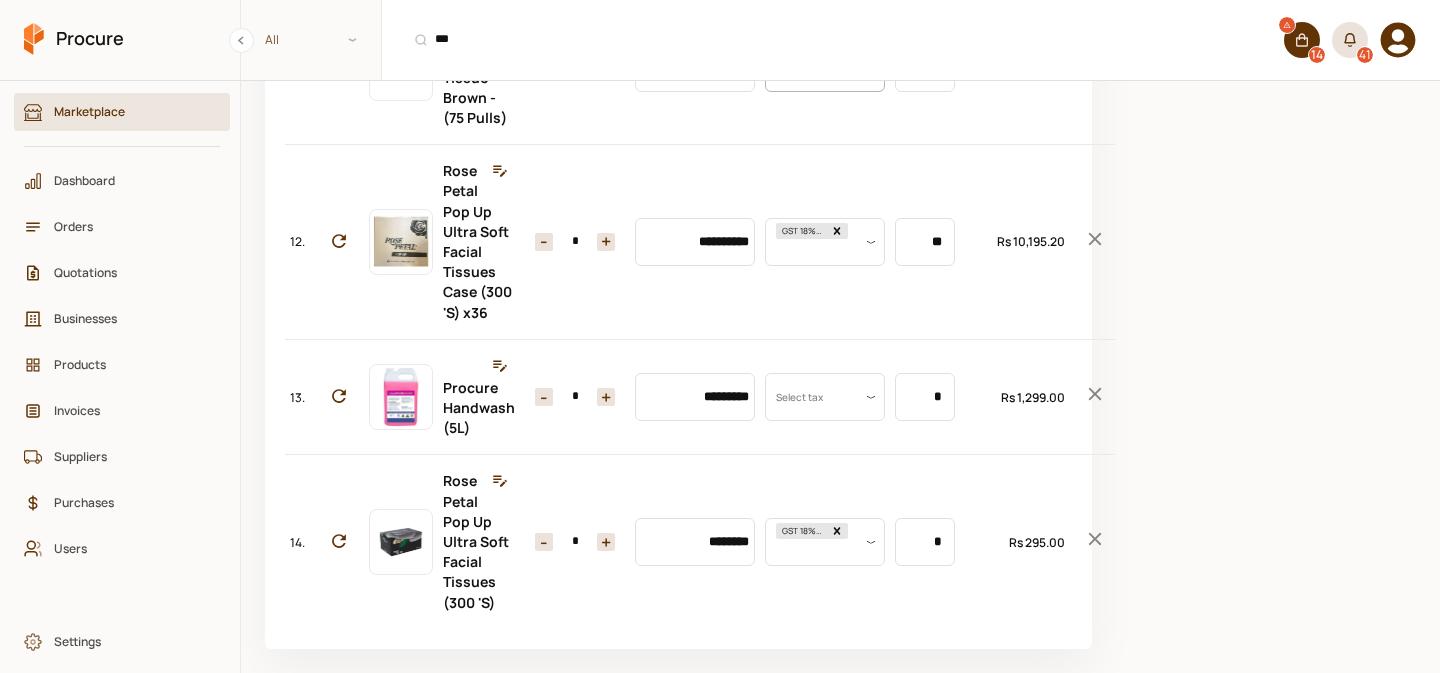 scroll, scrollTop: 1836, scrollLeft: 0, axis: vertical 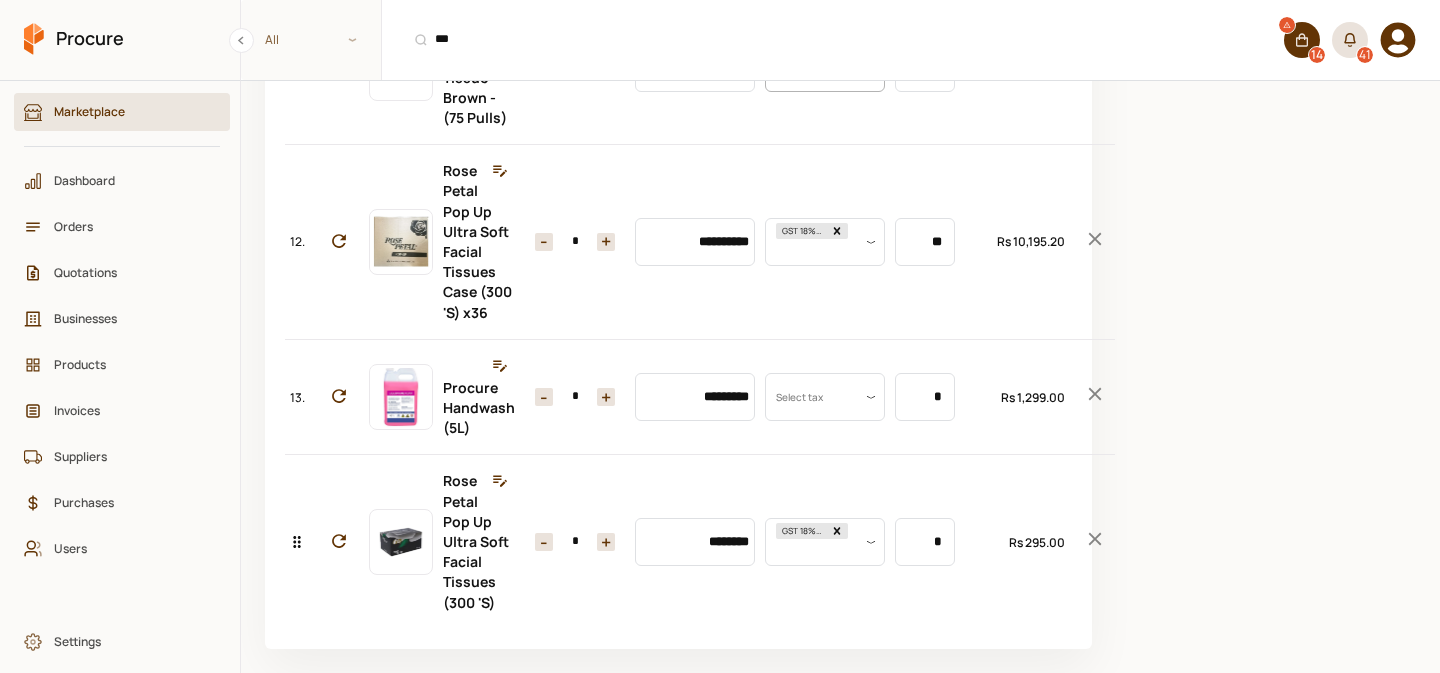type on "**" 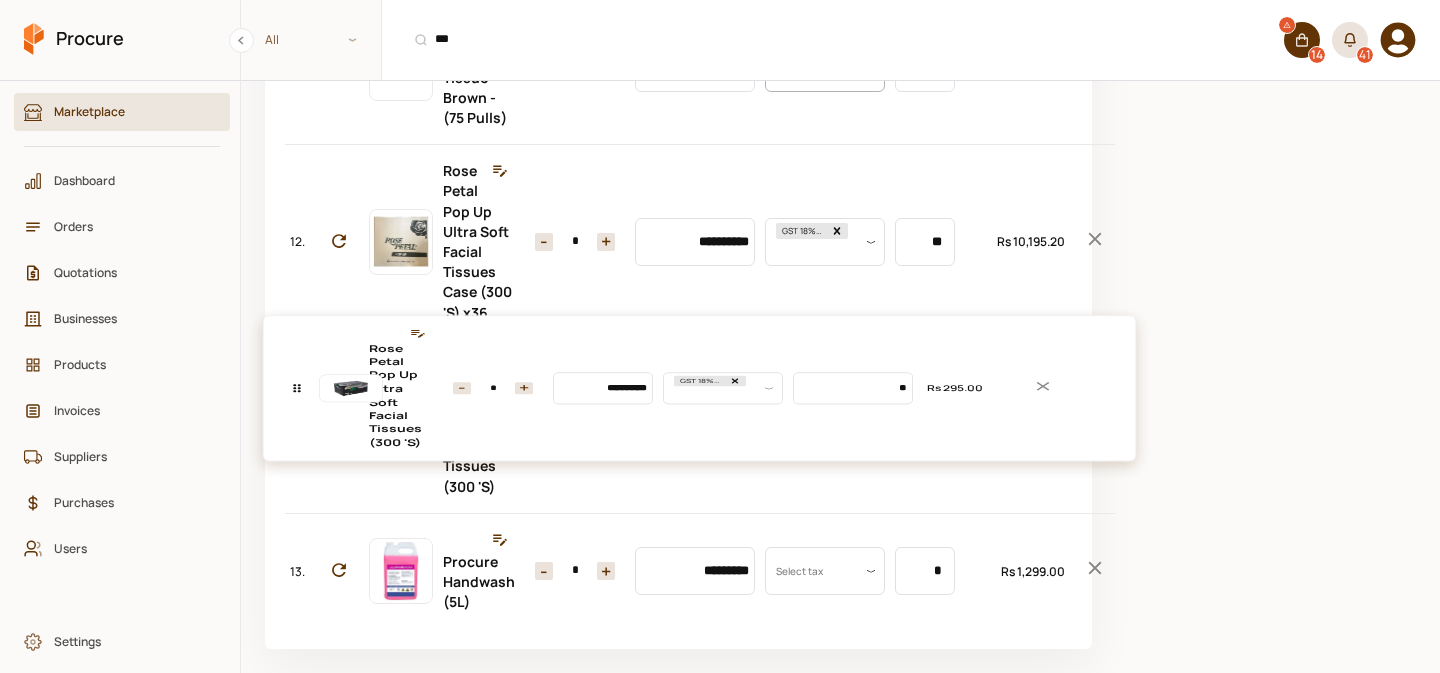 drag, startPoint x: 293, startPoint y: 539, endPoint x: 319, endPoint y: 358, distance: 182.85786 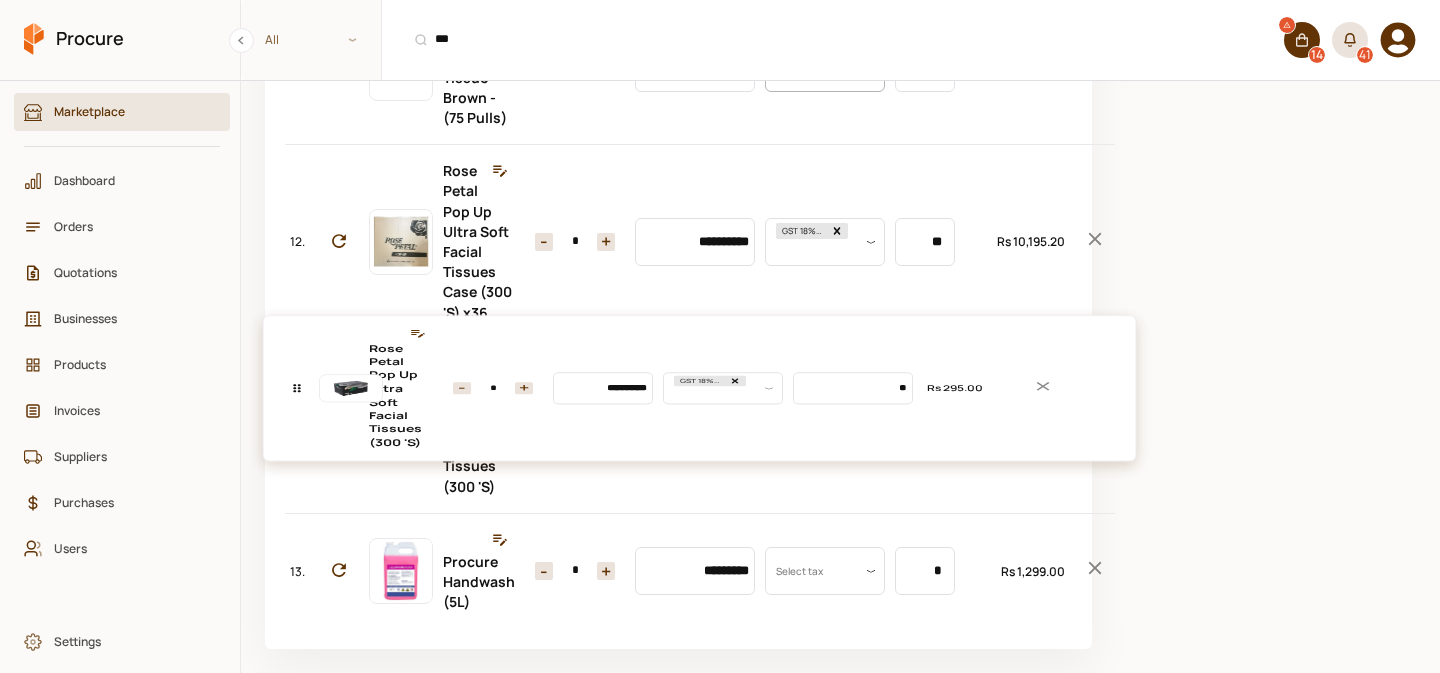 click on "No. Item Quantity Unit Price Taxes Unit Size Total 1. [PRODUCT] Tea Bags (600 Pcs) Quantity - * + Price ********* Tax Select tax Uom Value *** Total Rs 26,007.20 2. [PRODUCT] Fine Quality (1 KG) Quantity - ** + Price ******** Tax Select tax Uom Value * Total Rs 12,240.00 3. [PRODUCT] Full Cream Milk (250 ML) Quantity - * + Price ******* Tax Select tax Uom Value * Total Rs 382.32 4. [PRODUCT] Pure Life Water (500 ML) x12 Quantity - * + Price ******** Tax Select tax Uom Value ** Total Rs 4,551.26 5. [PRODUCT] Multi Surface Cleaner - Lemon (500 ML) Quantity - * + Price ******** Tax Select tax Uom Value * Total Rs 1,580.00 6. [PRODUCT] Liquid Soap Lemon (500 ML) Quantity - * + Price ******** Tax Select tax Uom Value * Total Rs 450.00 7. [PRODUCT] Blue Toilet Cleaner Original (450 ML) Quantity - * + Price ******** Tax Select tax Uom Value * Total Rs 2,850.00 8. [PRODUCT] Yellow (1 Pcs) Quantity - * + Price ******* Tax Select tax Uom Value * Total Rs 361.08 9. [PRODUCT] High Quality / Tapri (1 KG) - * +" at bounding box center [678, -449] 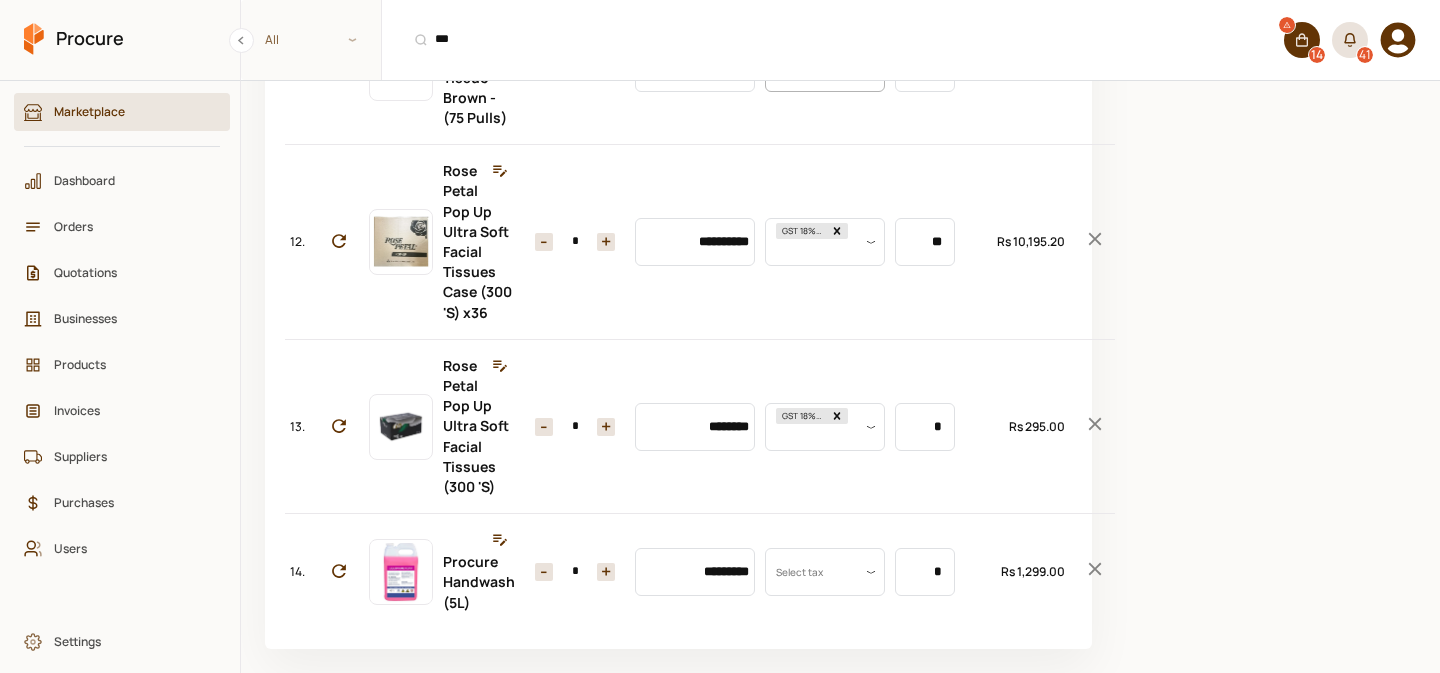 click 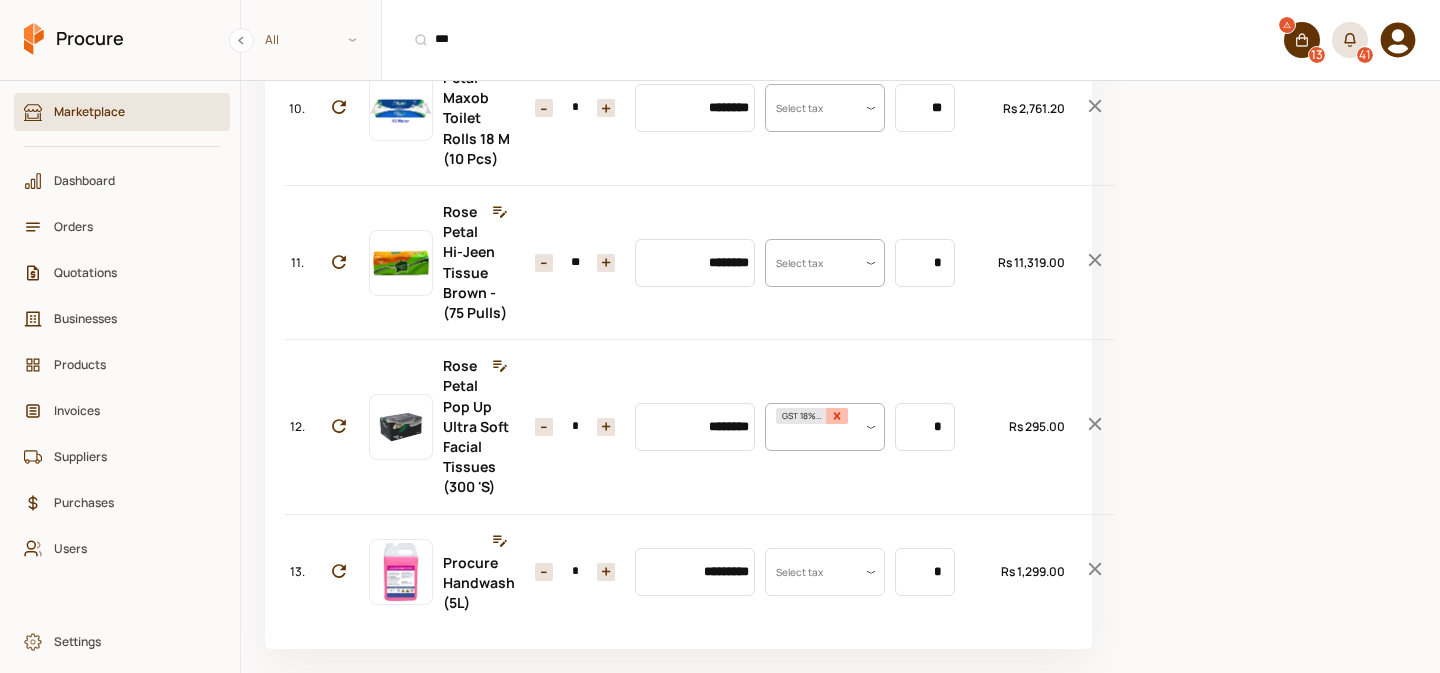 click 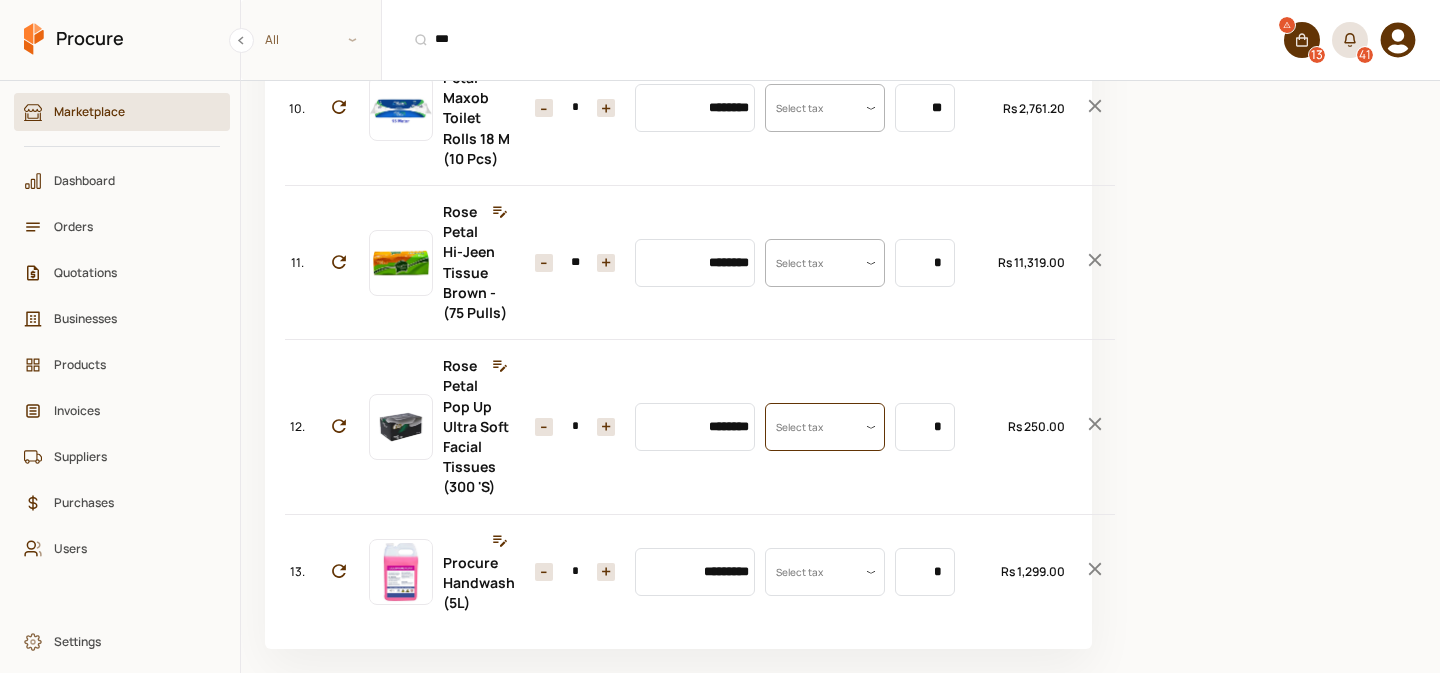 scroll, scrollTop: 0, scrollLeft: 0, axis: both 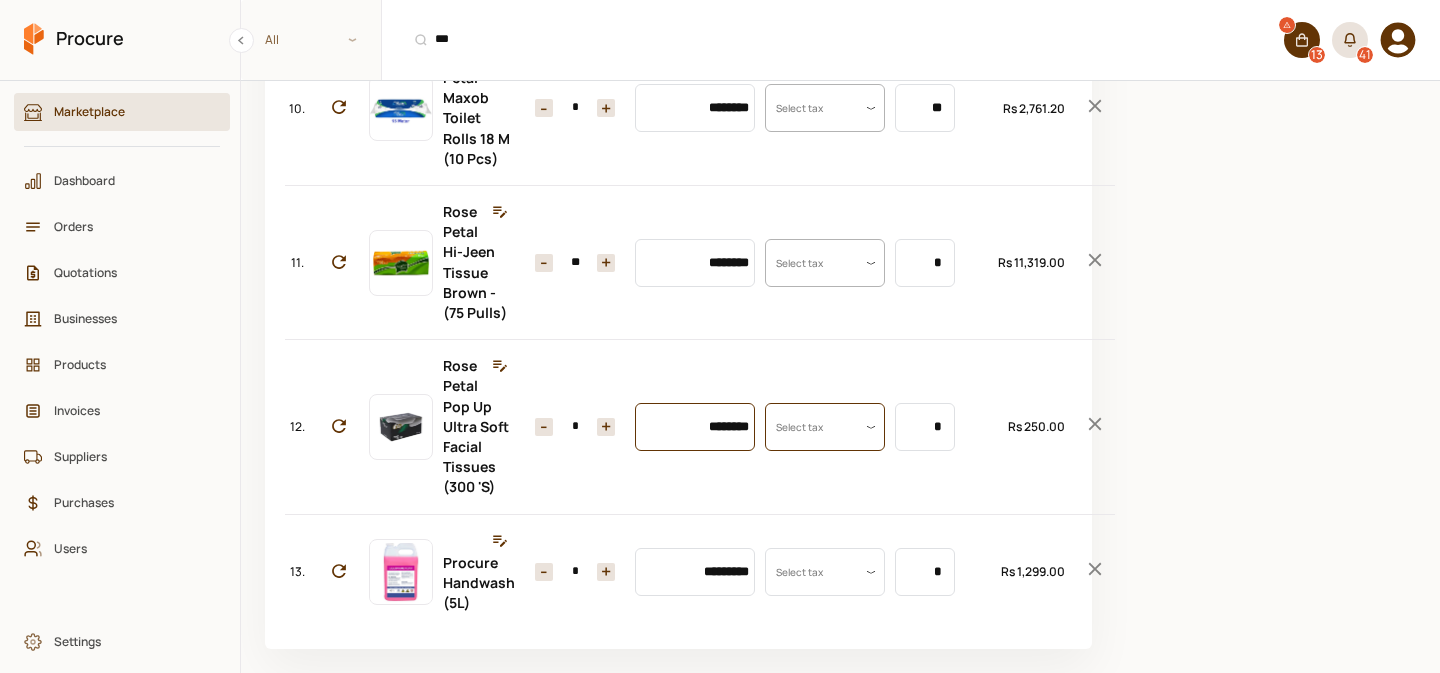 click on "********" at bounding box center [695, 427] 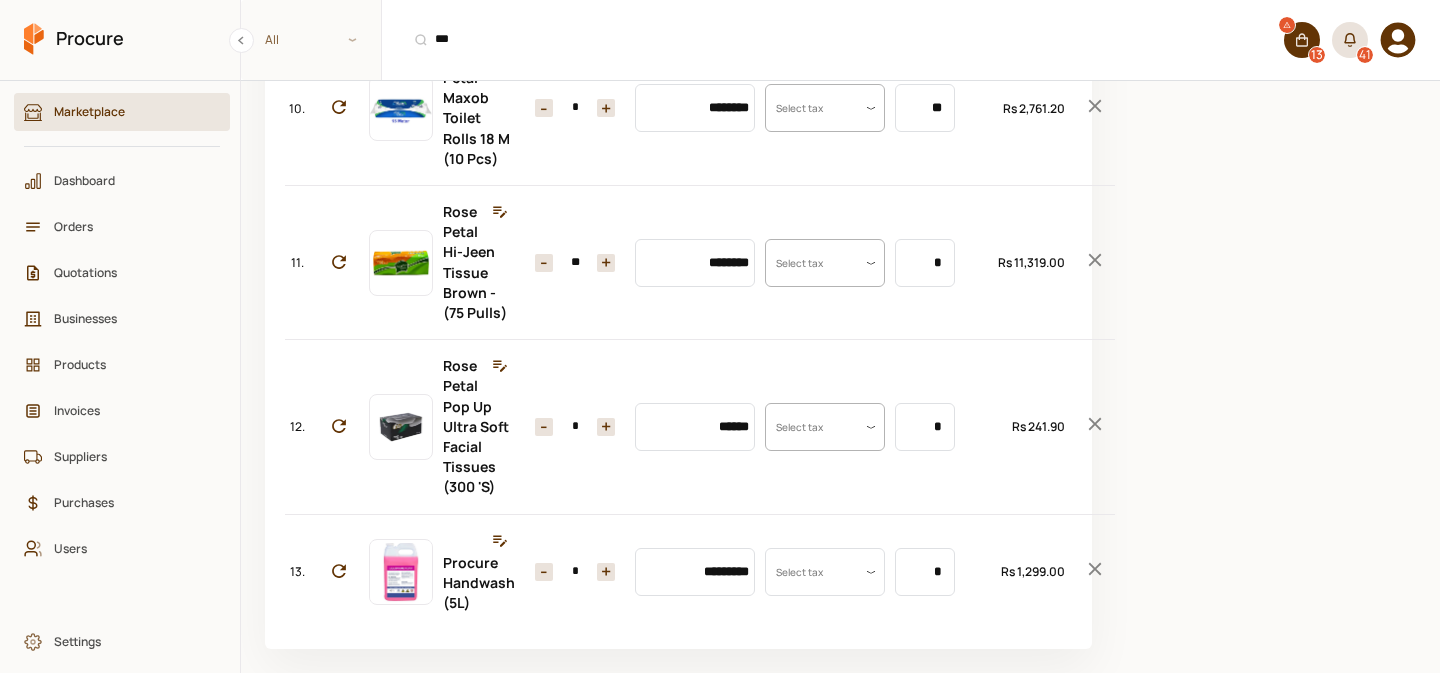 type on "********" 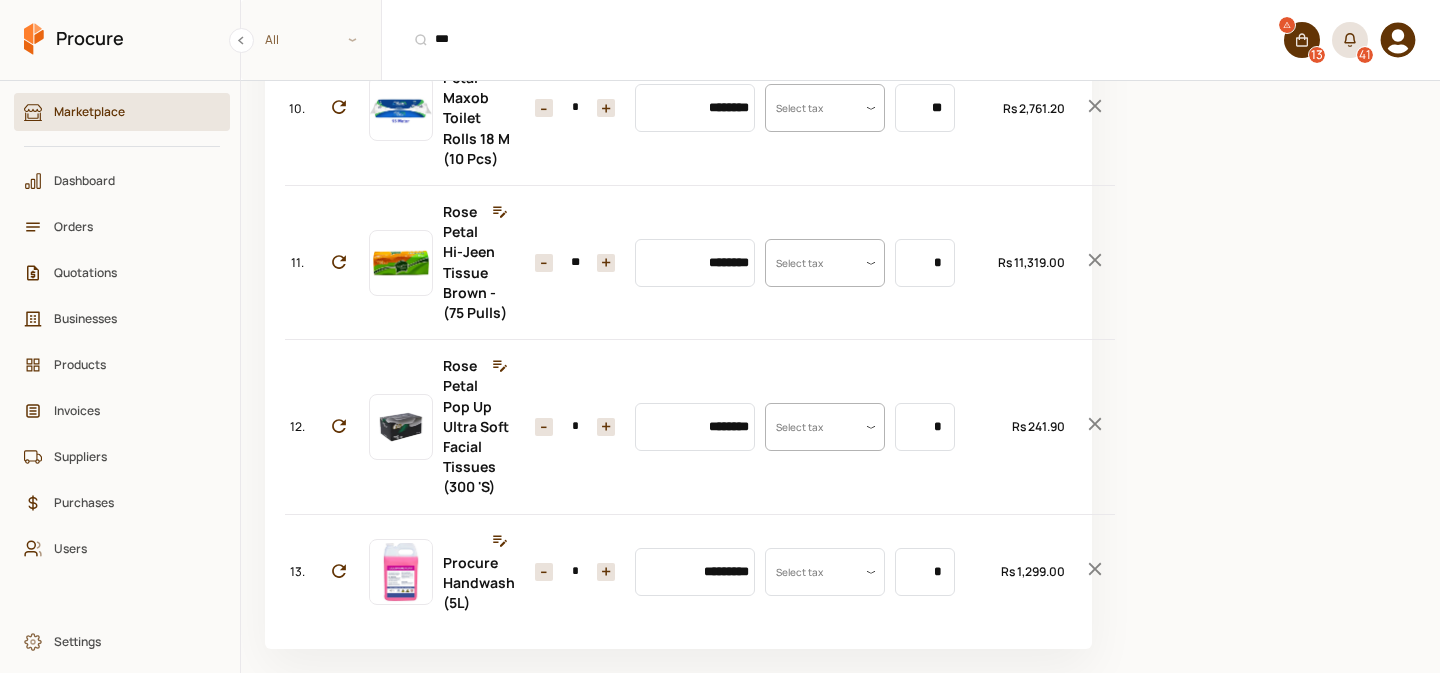 click on "+" at bounding box center (606, 427) 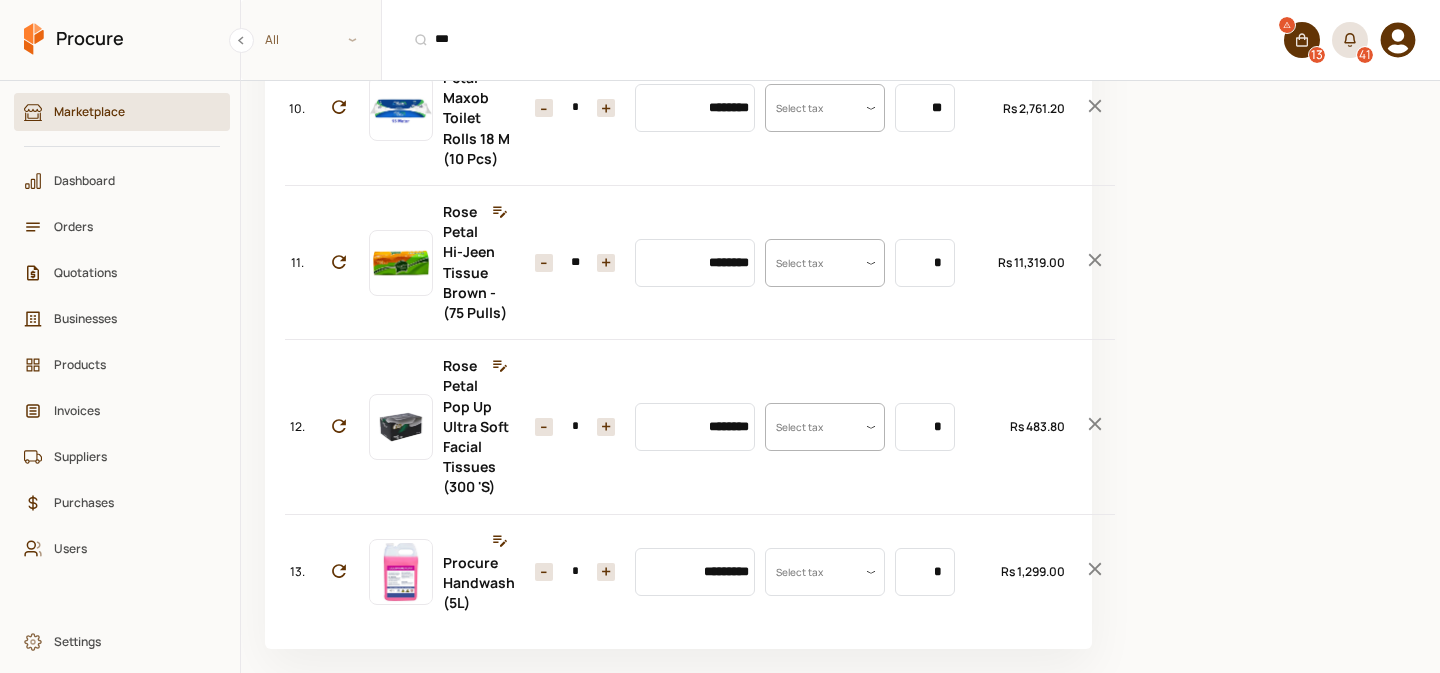 click on "+" at bounding box center [606, 427] 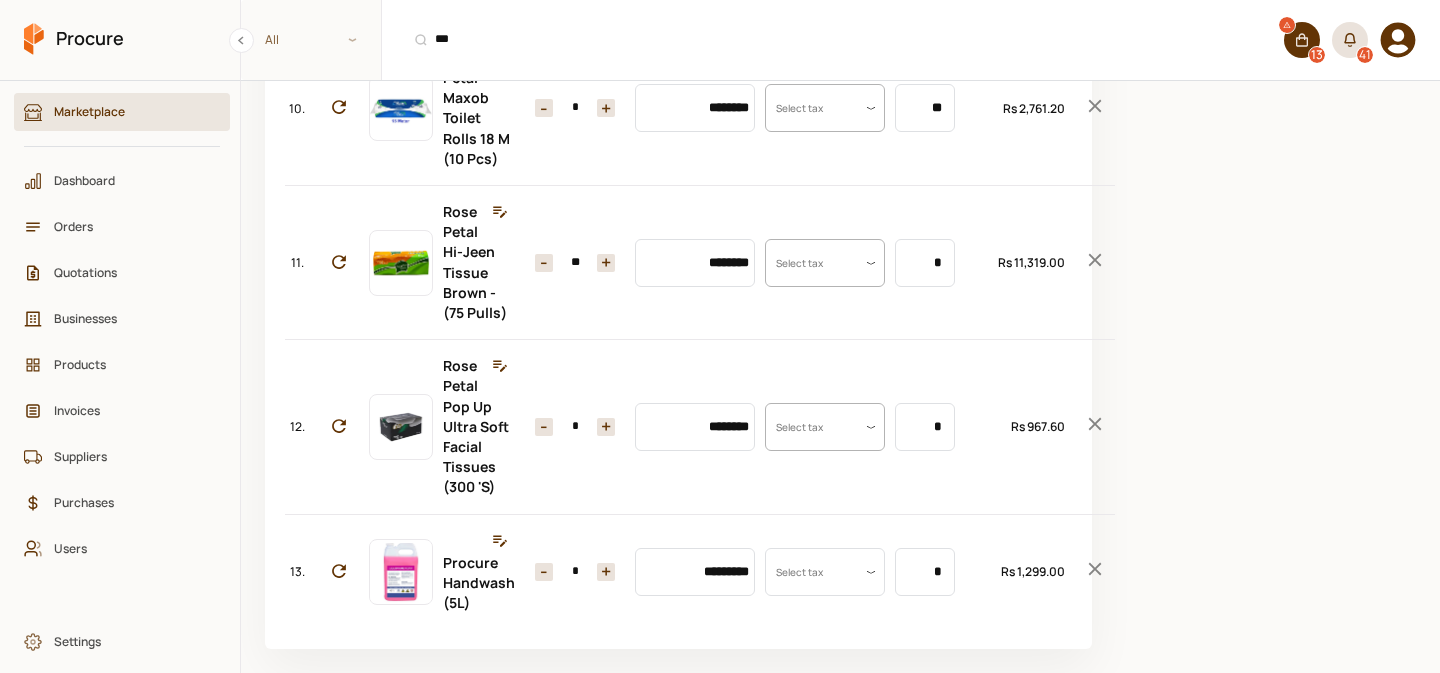 click on "+" at bounding box center [606, 427] 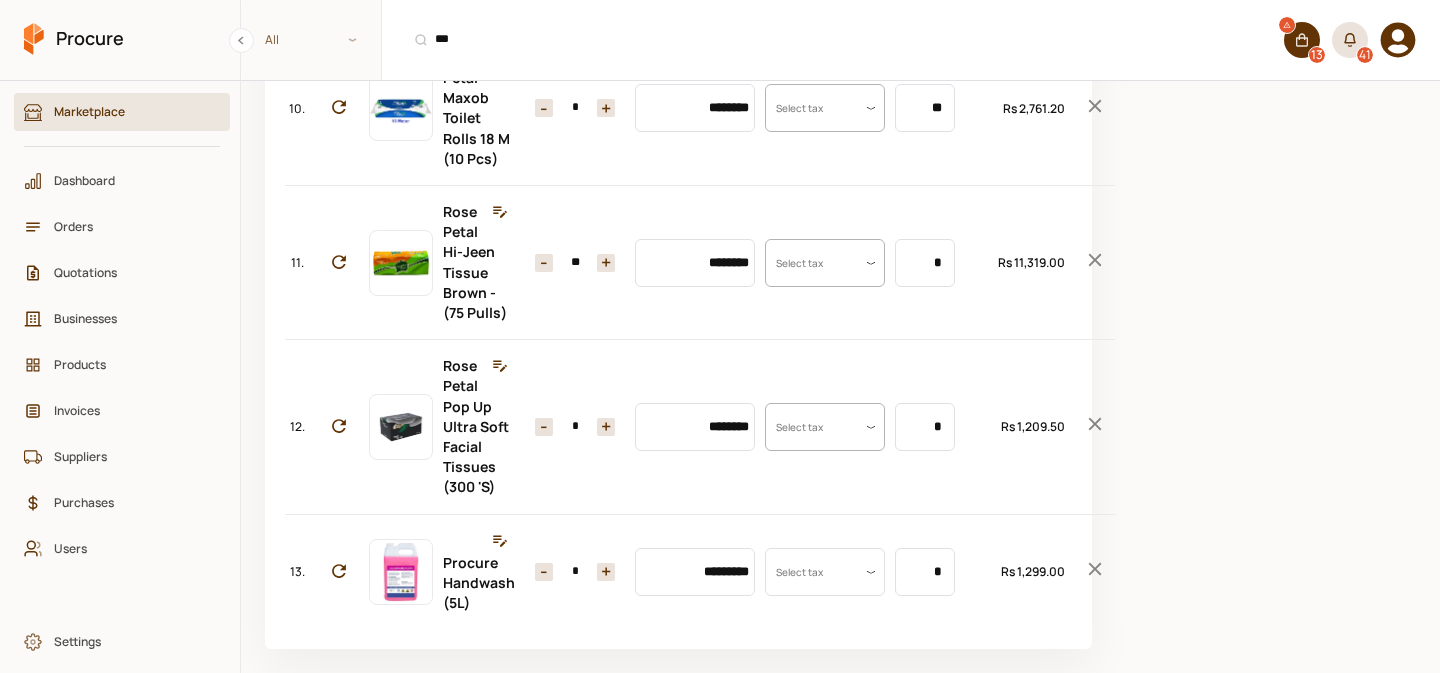 click on "+" at bounding box center [606, 427] 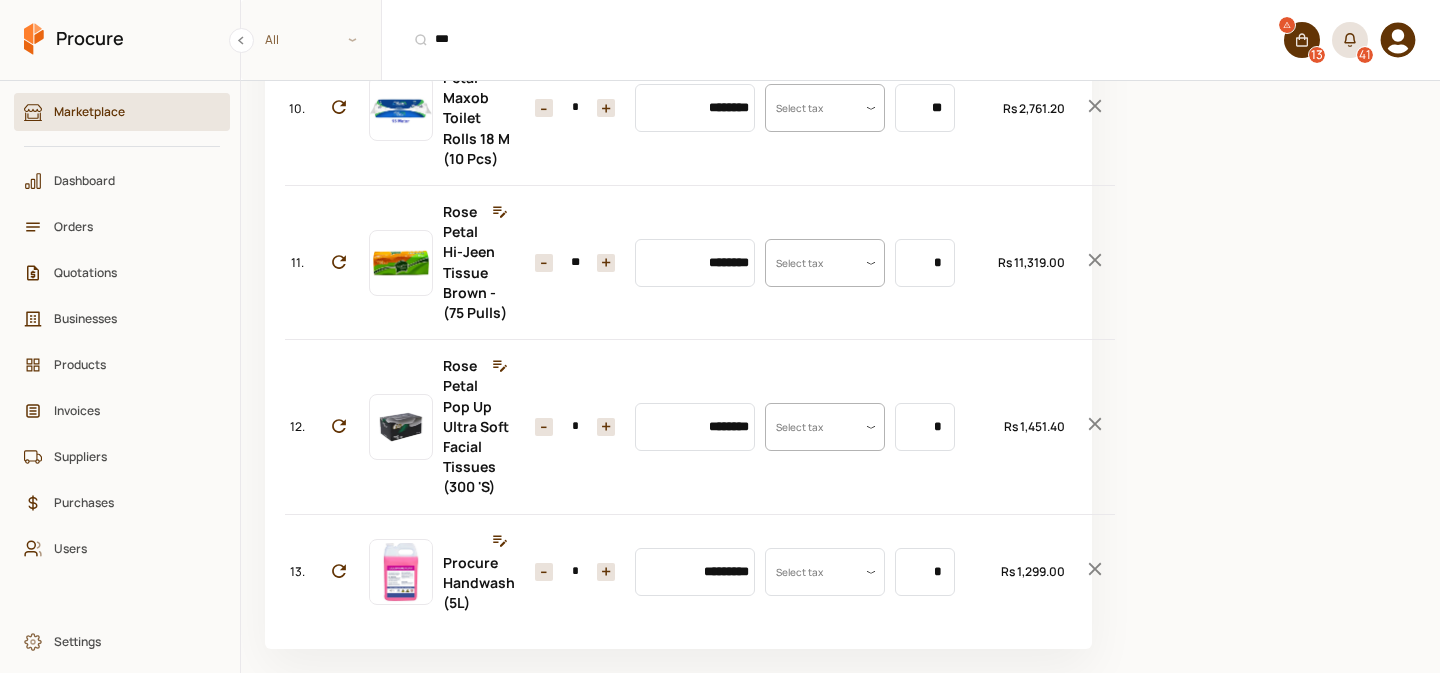 click on "+" at bounding box center [606, 427] 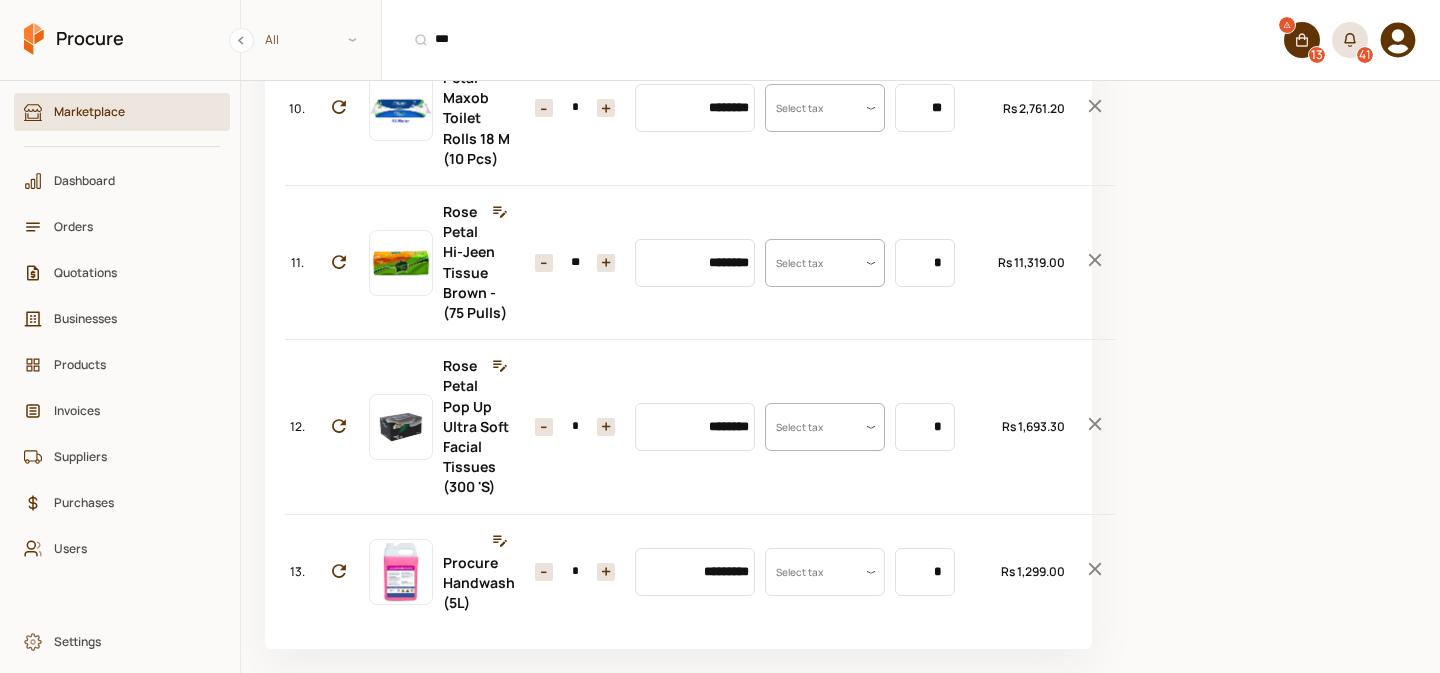 click on "+" at bounding box center (606, 427) 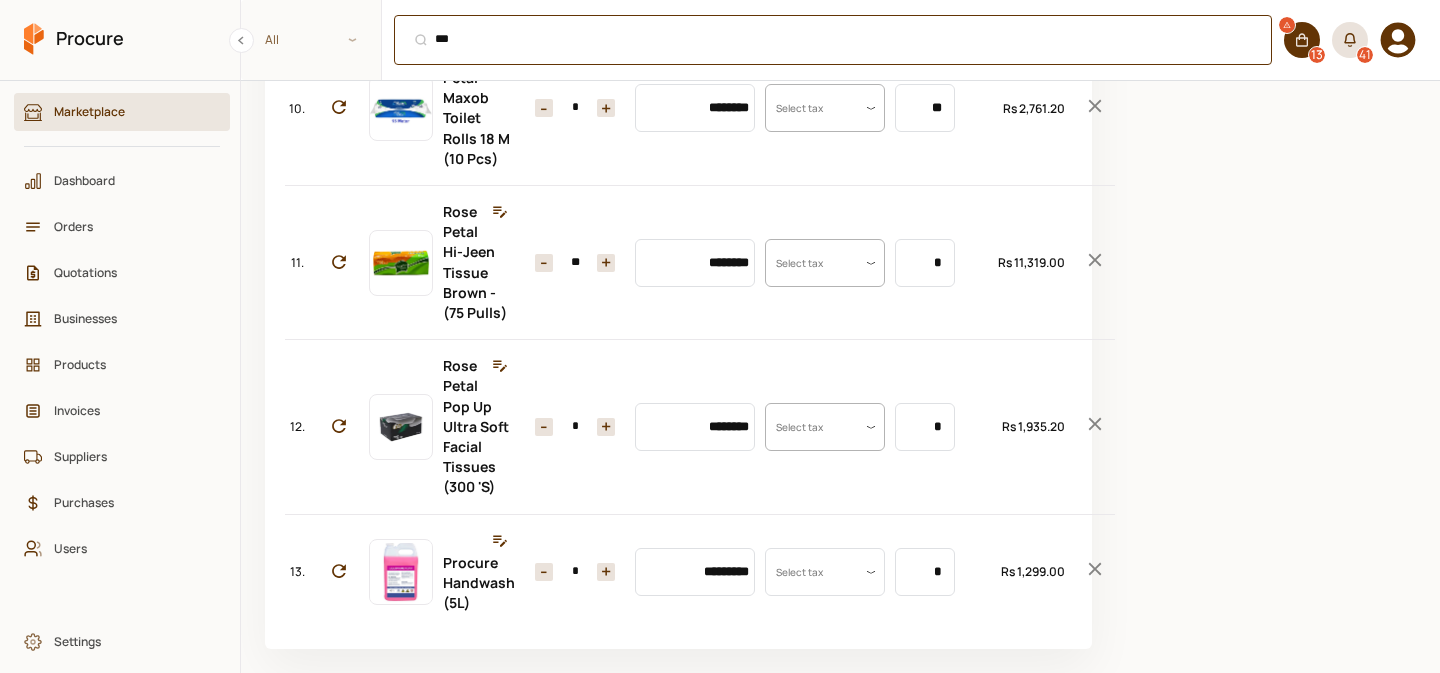 click on "*** ⌘  + K" at bounding box center [833, 40] 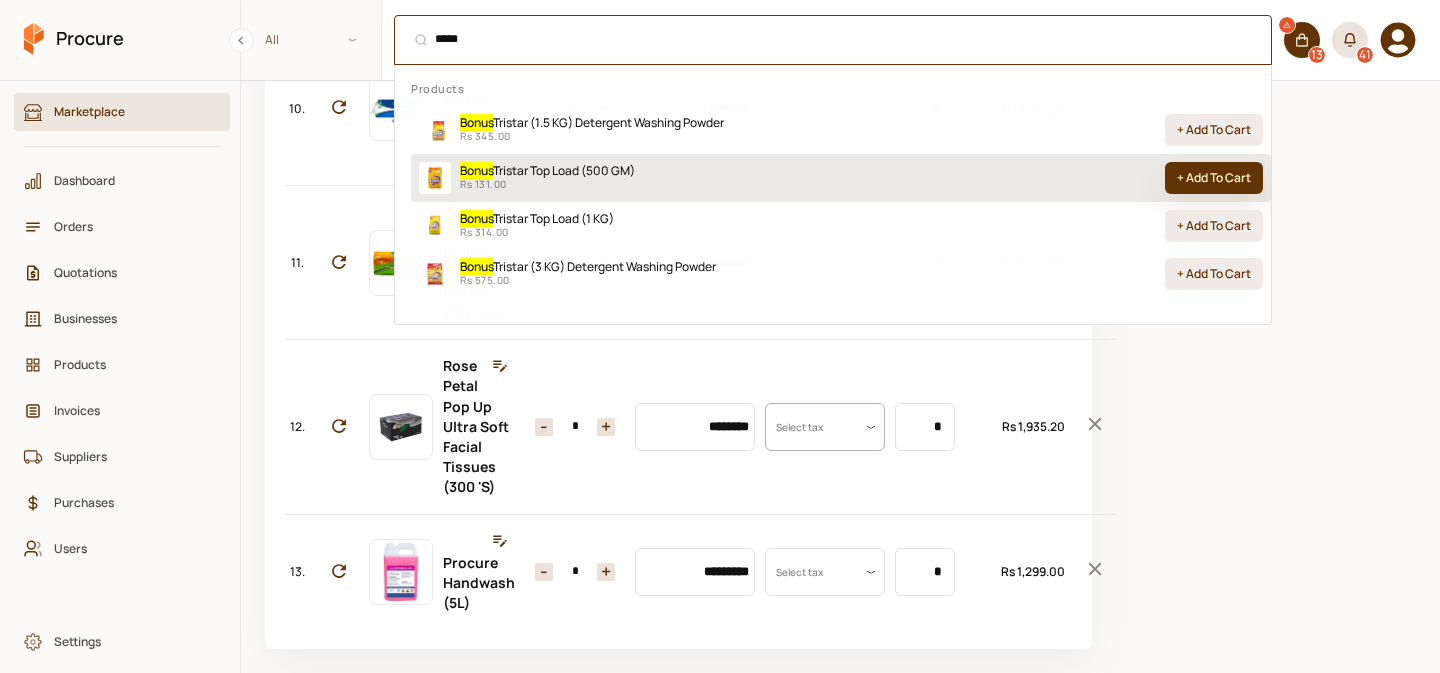 type on "*****" 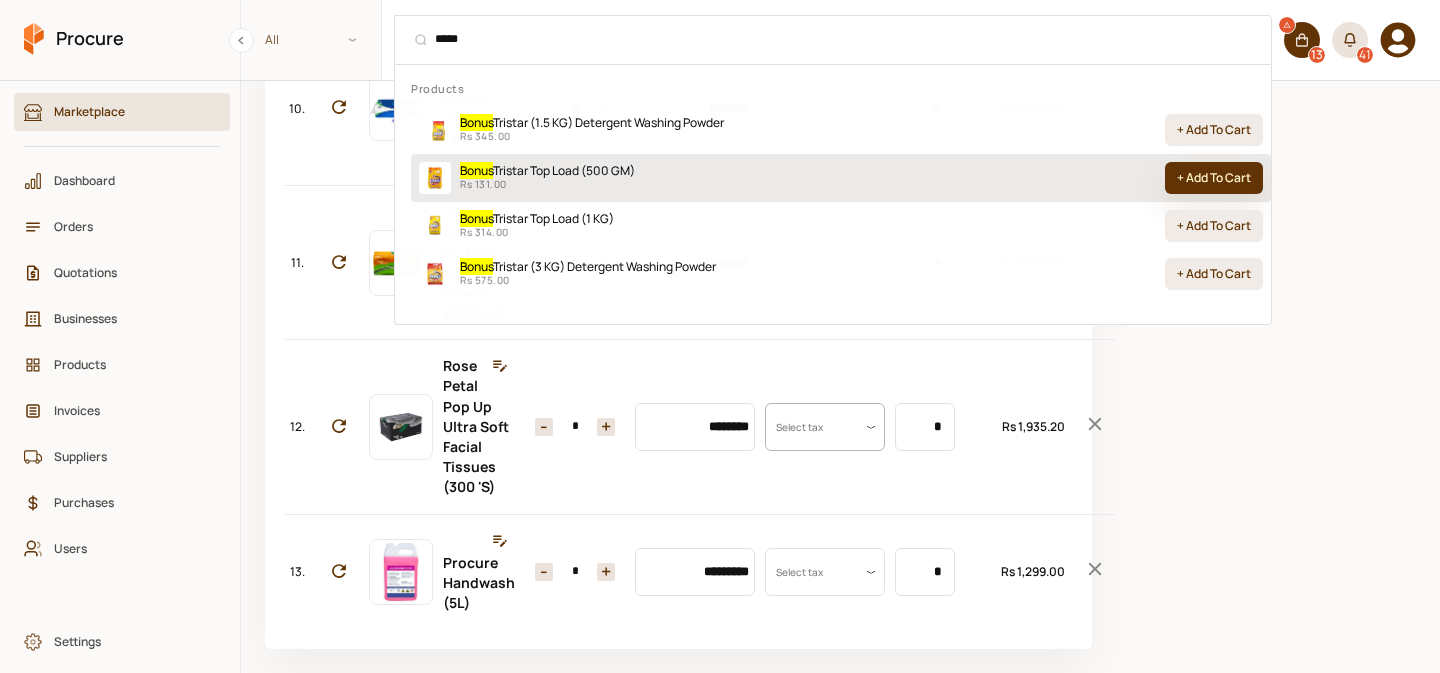 click on "+ Add To Cart" at bounding box center [1214, 178] 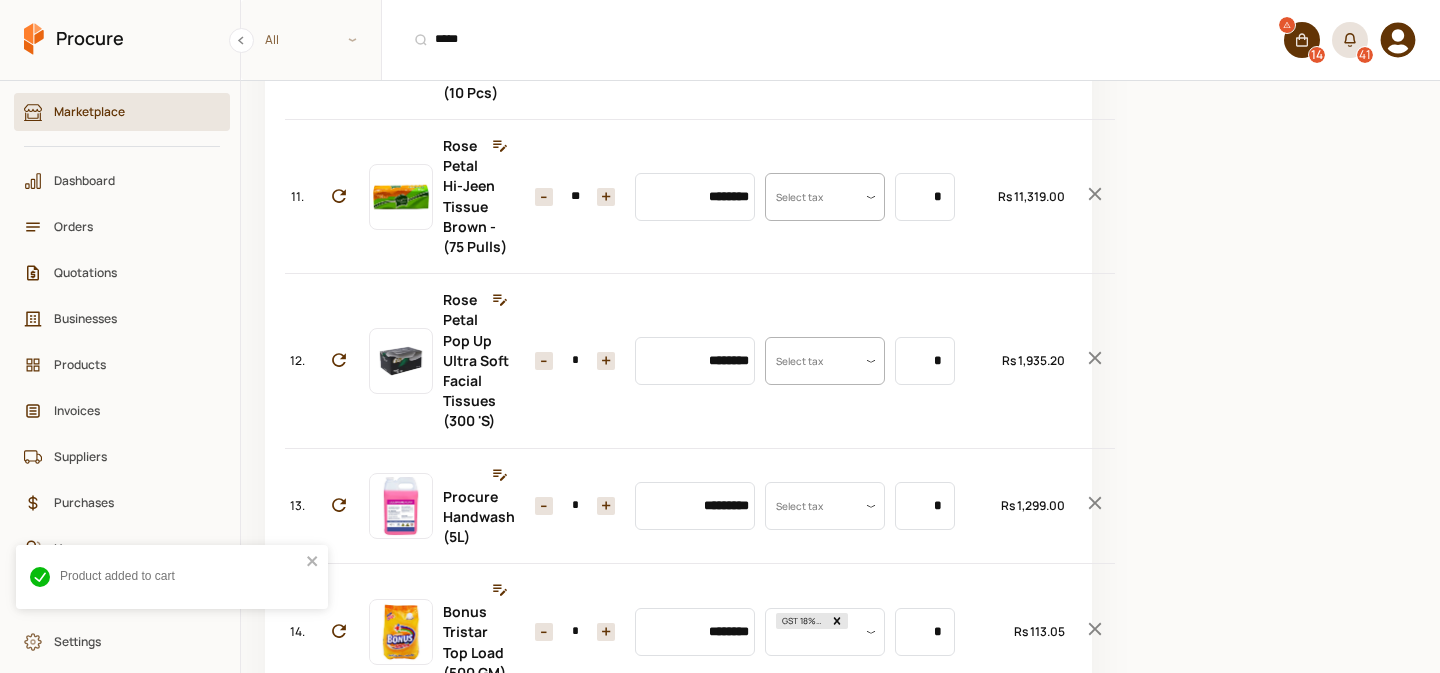 scroll, scrollTop: 1778, scrollLeft: 0, axis: vertical 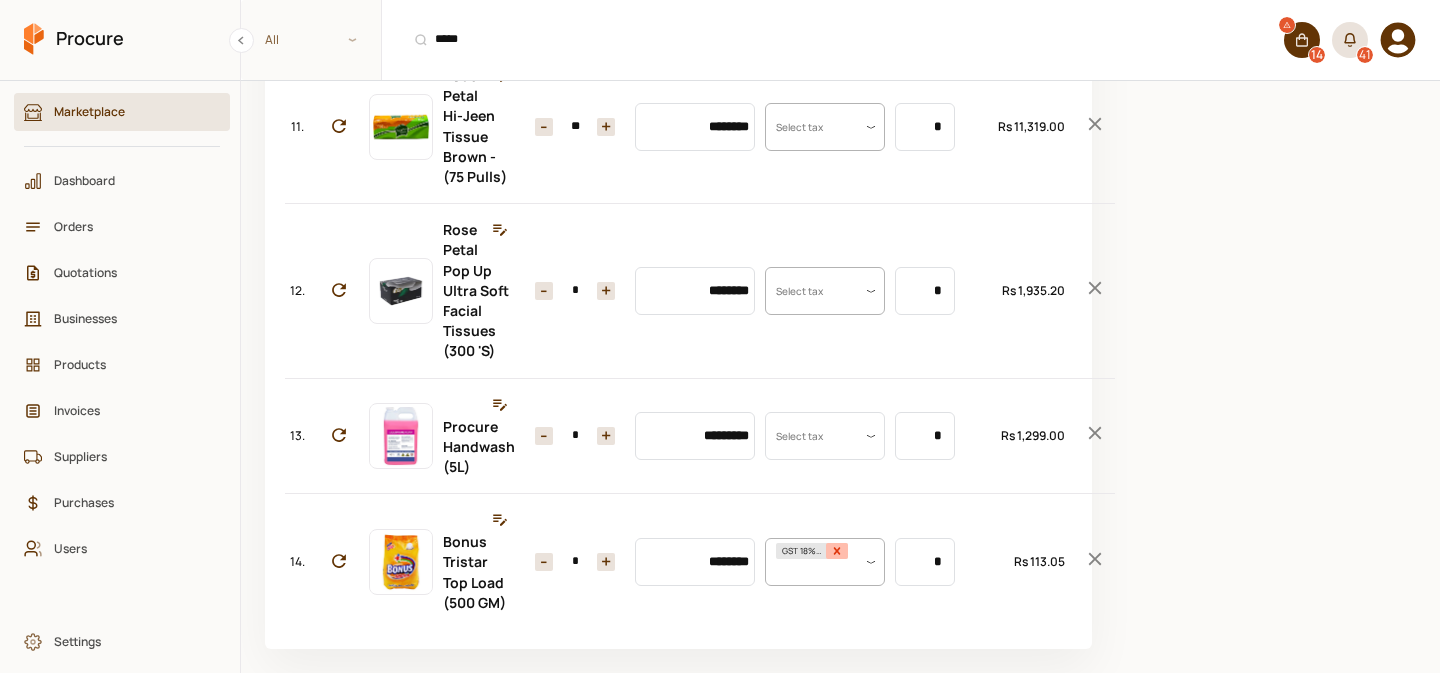 click 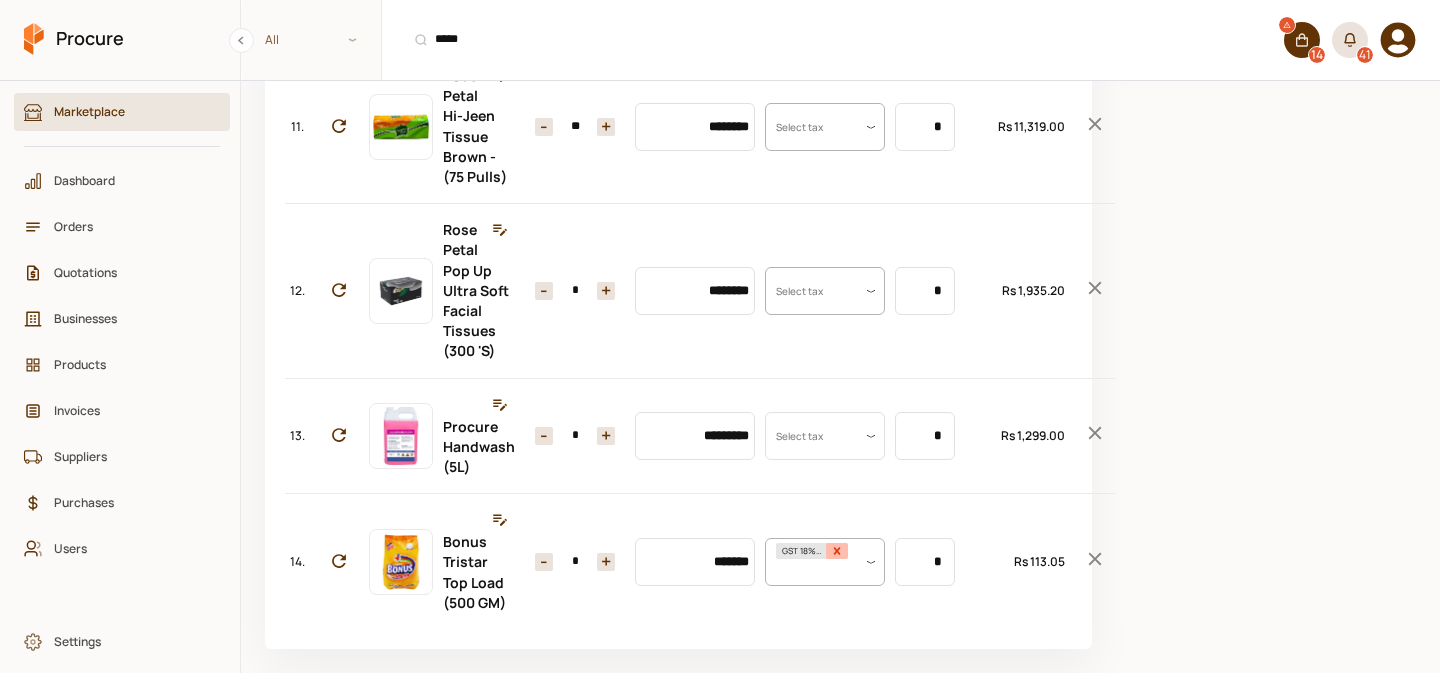 scroll, scrollTop: 0, scrollLeft: 0, axis: both 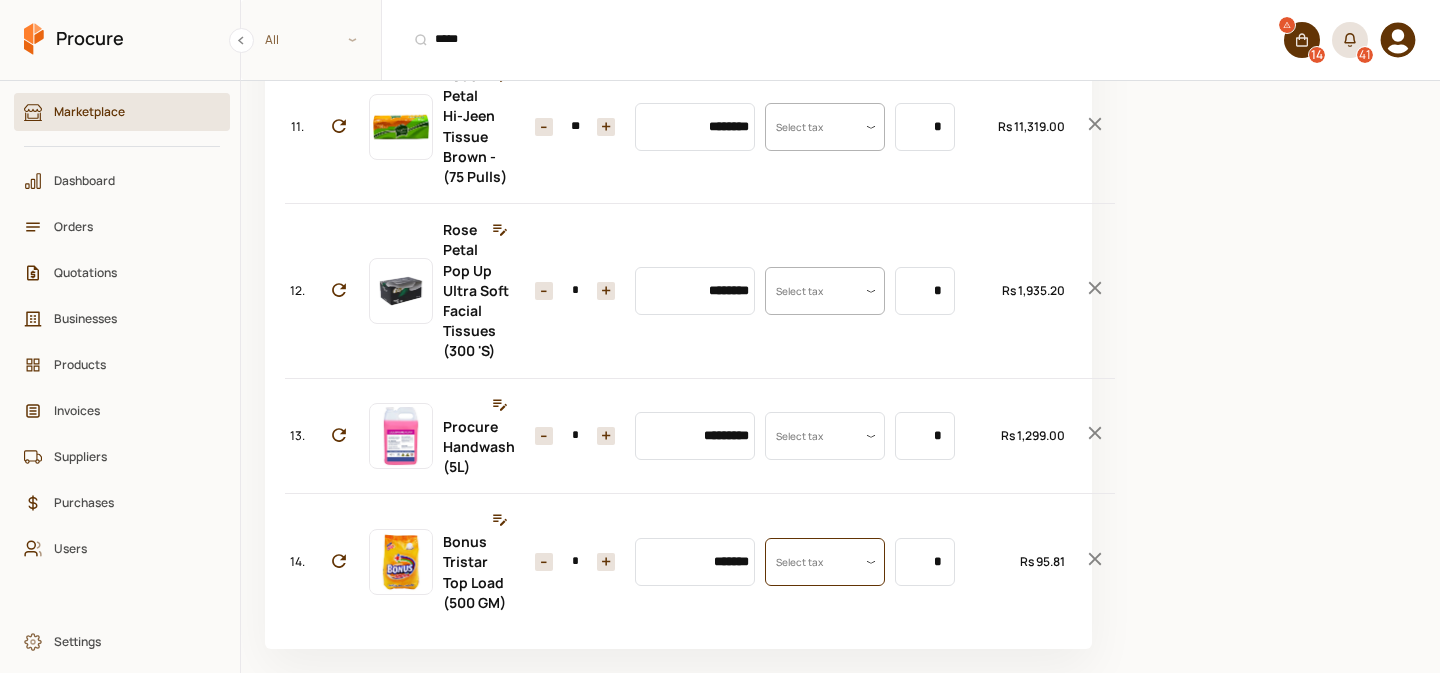 click on "+" at bounding box center (606, 562) 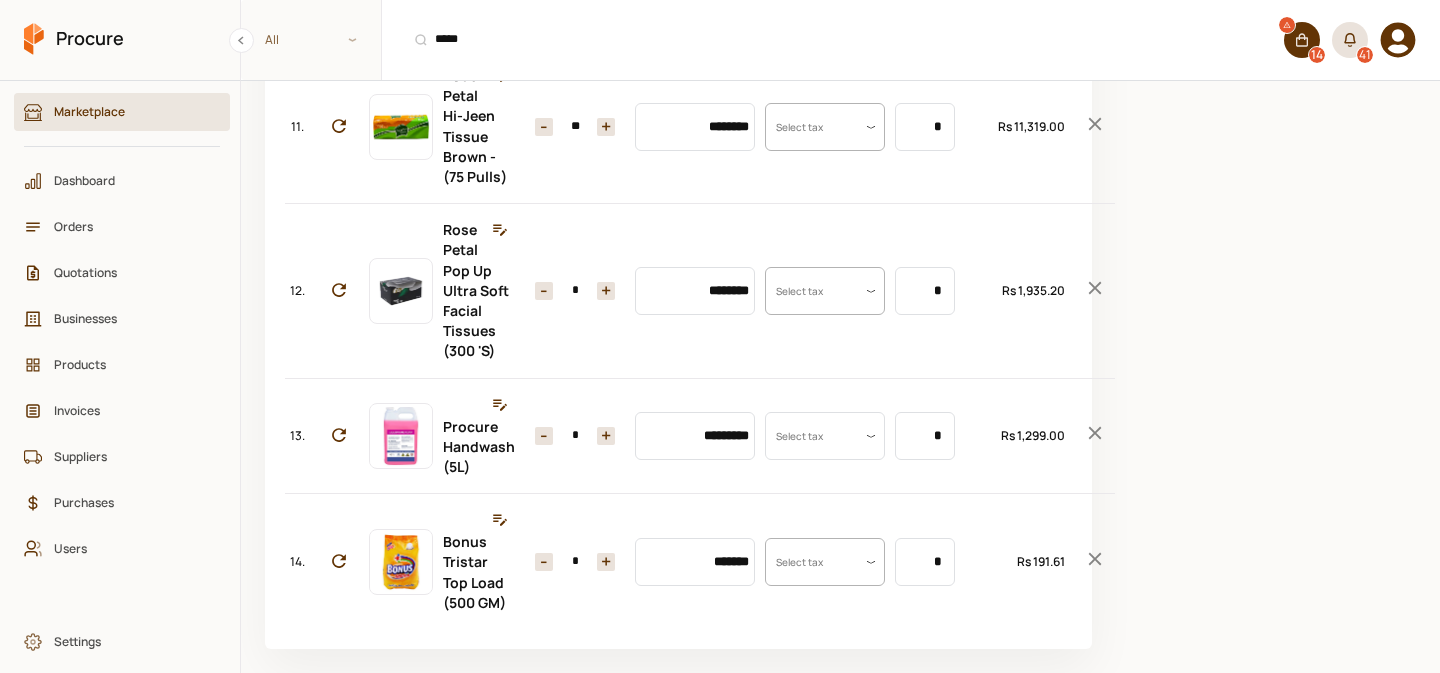 click on "+" at bounding box center (606, 562) 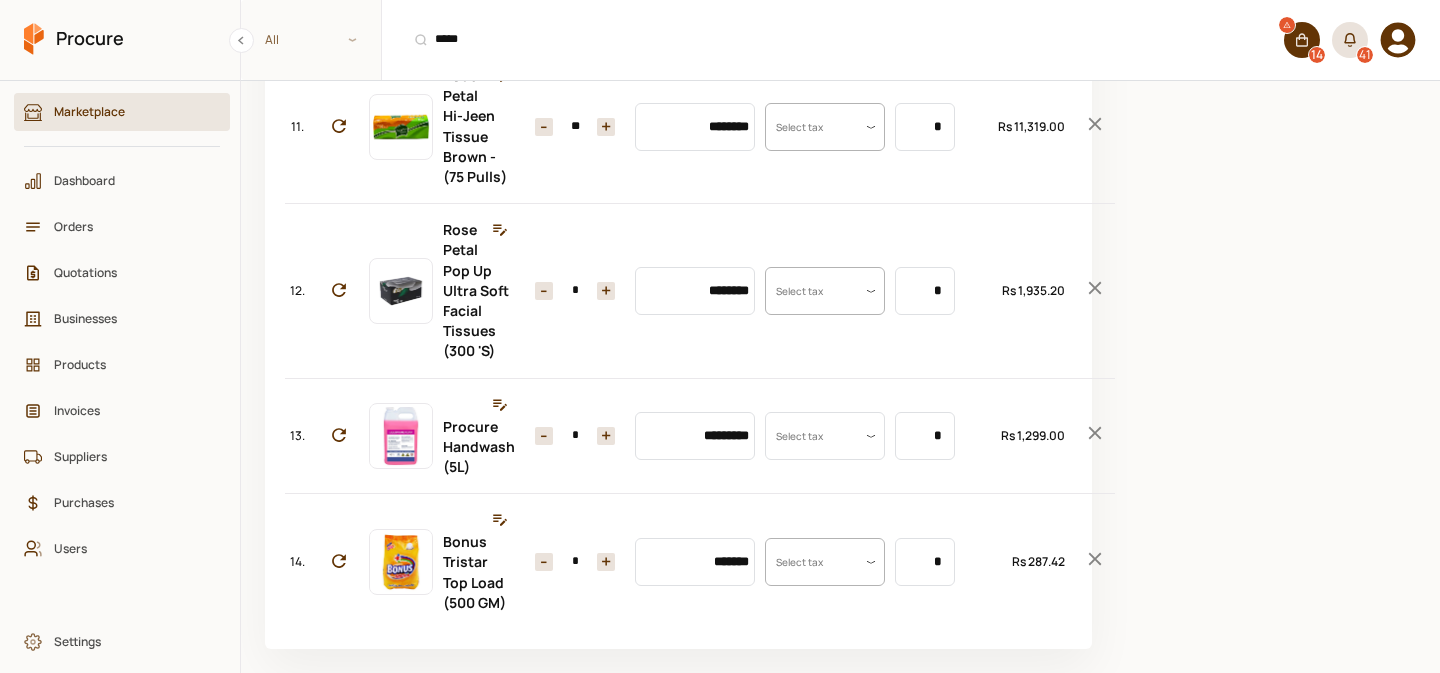 click on "+" at bounding box center (606, 562) 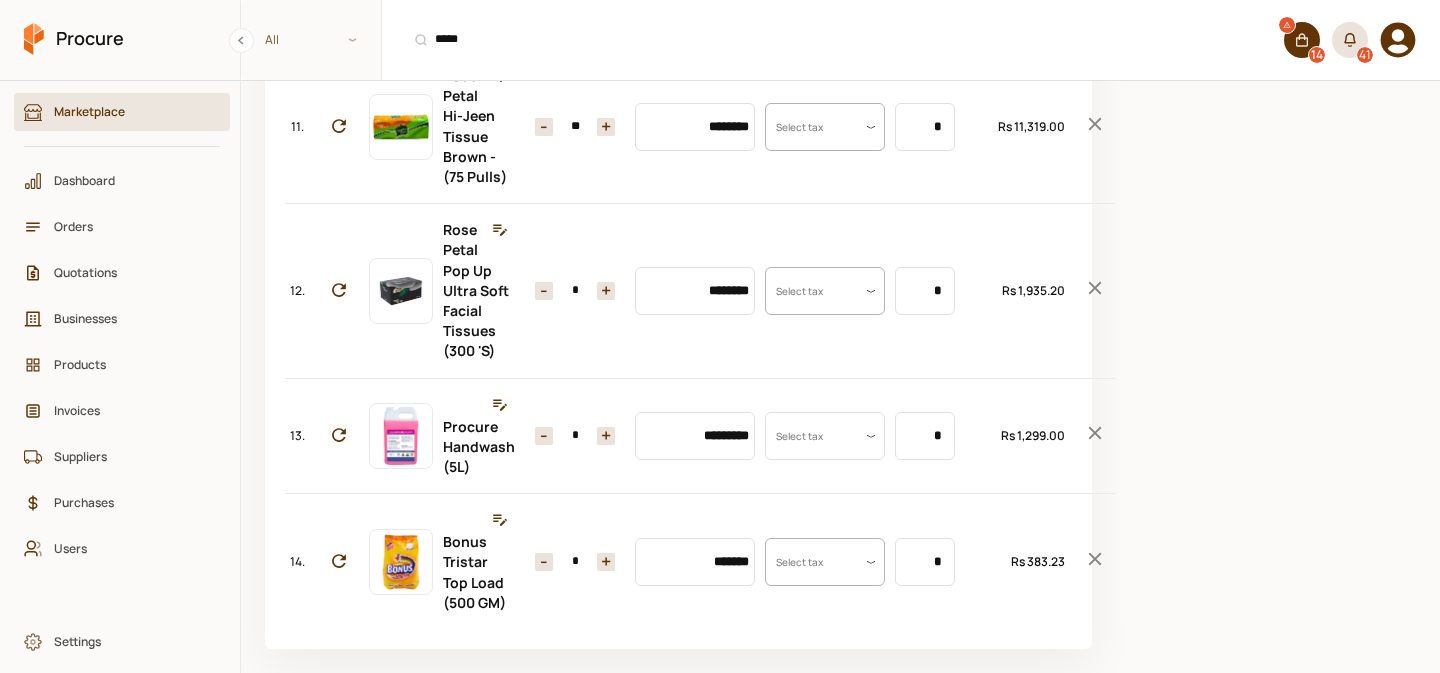 click on "+" at bounding box center [606, 562] 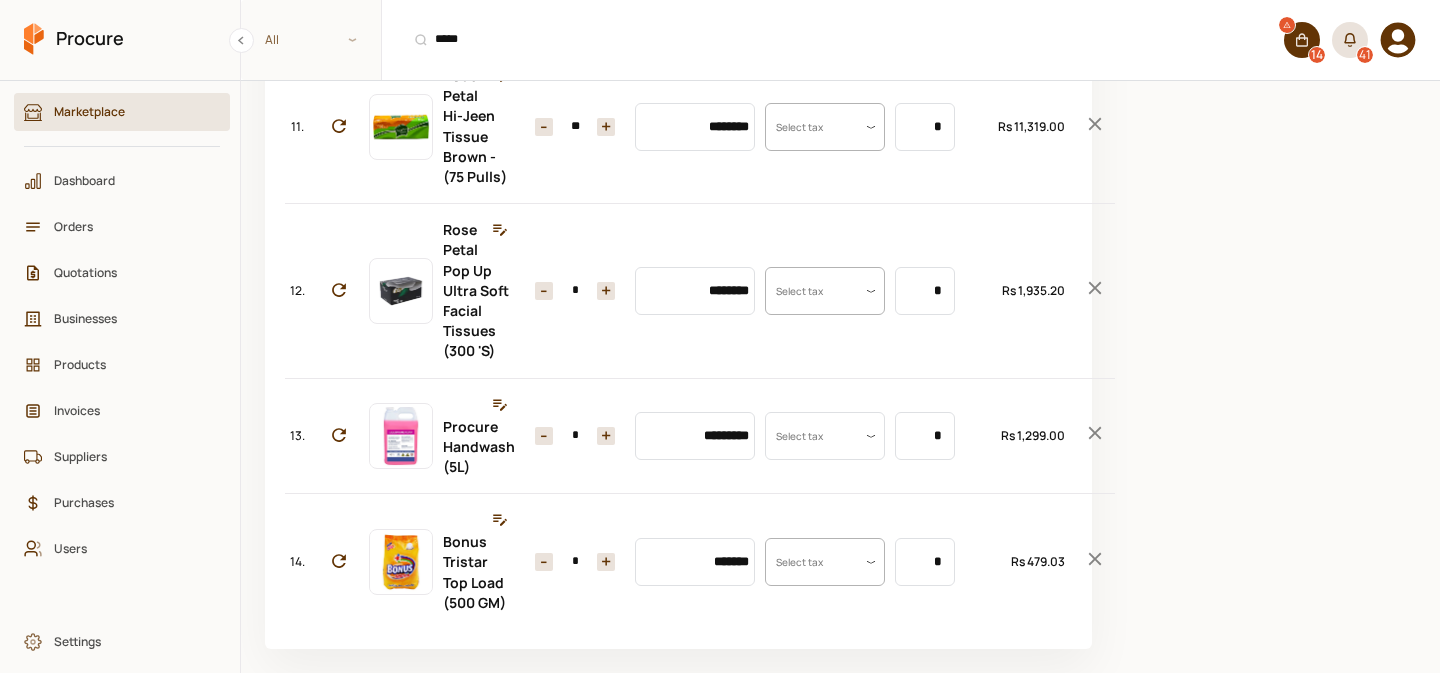 click on "+" at bounding box center [606, 562] 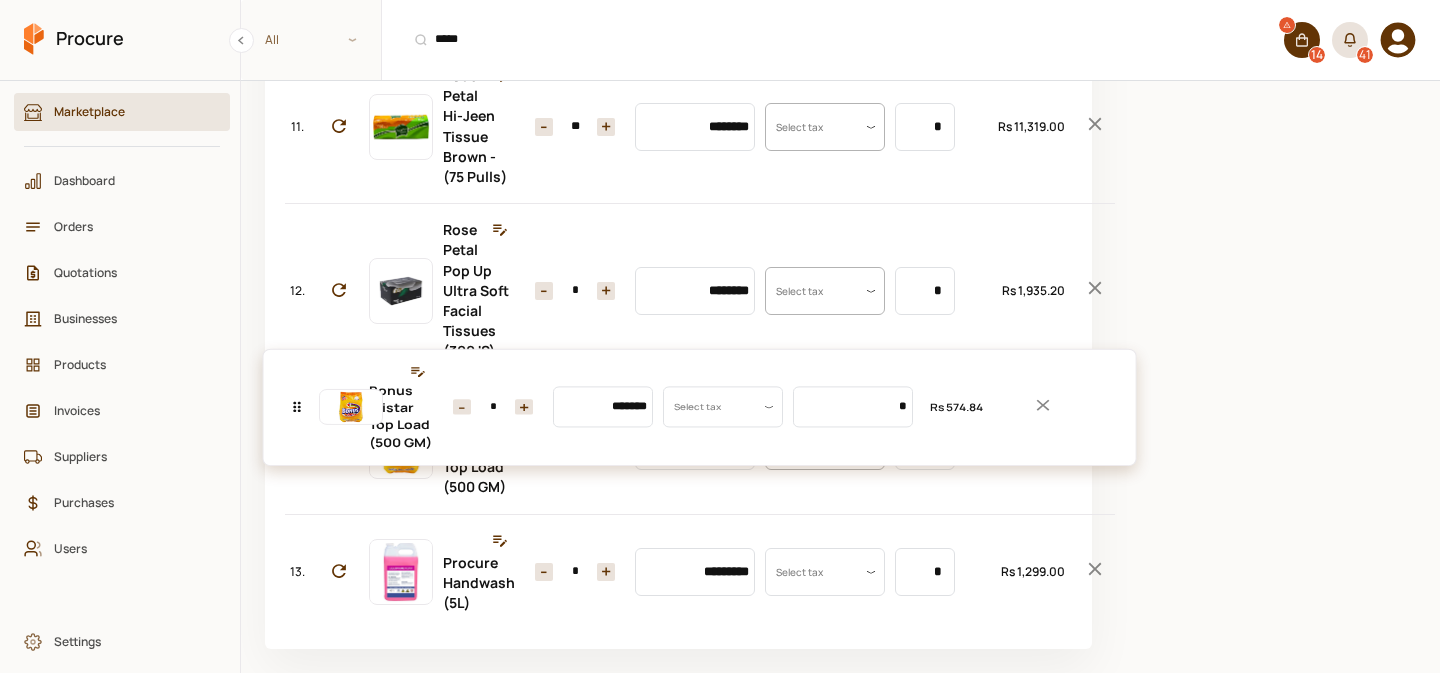 drag, startPoint x: 293, startPoint y: 566, endPoint x: 343, endPoint y: 412, distance: 161.91356 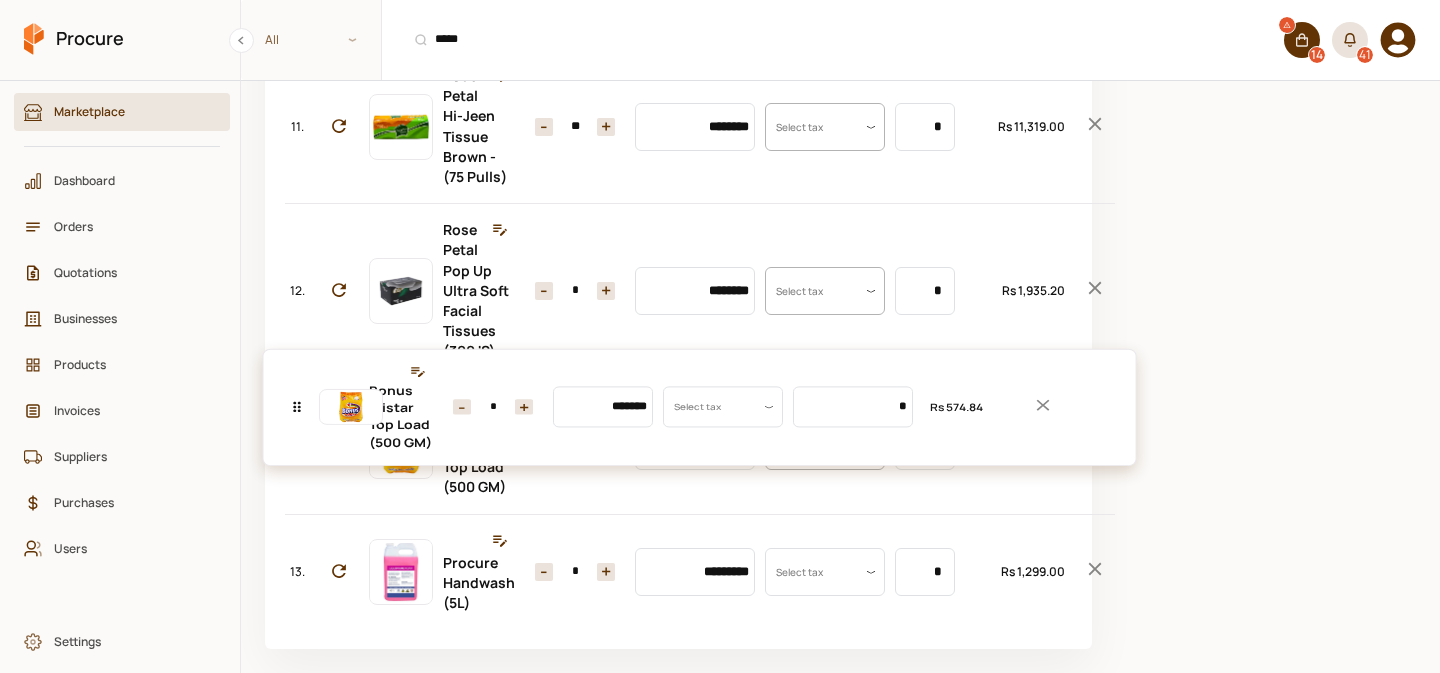 click on "No. Item Quantity Unit Price Taxes Unit Size Total 1. [PRODUCT] Tea Bags (600 Pcs) Quantity - * + Price ********* Tax Select tax Uom Value *** Total Rs 26,007.20 2. [PRODUCT] Fine Quality (1 KG) Quantity - ** + Price ******** Tax Select tax Uom Value * Total Rs 12,240.00 3. [PRODUCT] Full Cream Milk (250 ML) Quantity - * + Price ******* Tax Select tax Uom Value * Total Rs 382.32 4. [PRODUCT] Pure Life Water (500 ML) x12 Quantity - * + Price ******** Tax Select tax Uom Value ** Total Rs 4,551.26 5. [PRODUCT] Multi Surface Cleaner - Lemon (500 ML) Quantity - * + Price ******** Tax Select tax Uom Value * Total Rs 1,580.00 6. [PRODUCT] Liquid Soap Lemon (500 ML) Quantity - * + Price ******** Tax Select tax Uom Value * Total Rs 450.00 7. [PRODUCT] Blue Toilet Cleaner Original (450 ML) Quantity - * + Price ******** Tax Select tax Uom Value * Total Rs 2,850.00 8. [PRODUCT] Yellow (1 Pcs) Quantity - * + Price ******* Tax Select tax Uom Value * Total Rs 361.08 9. [PRODUCT] High Quality / Tapri (1 KG) - * +" at bounding box center [678, -419] 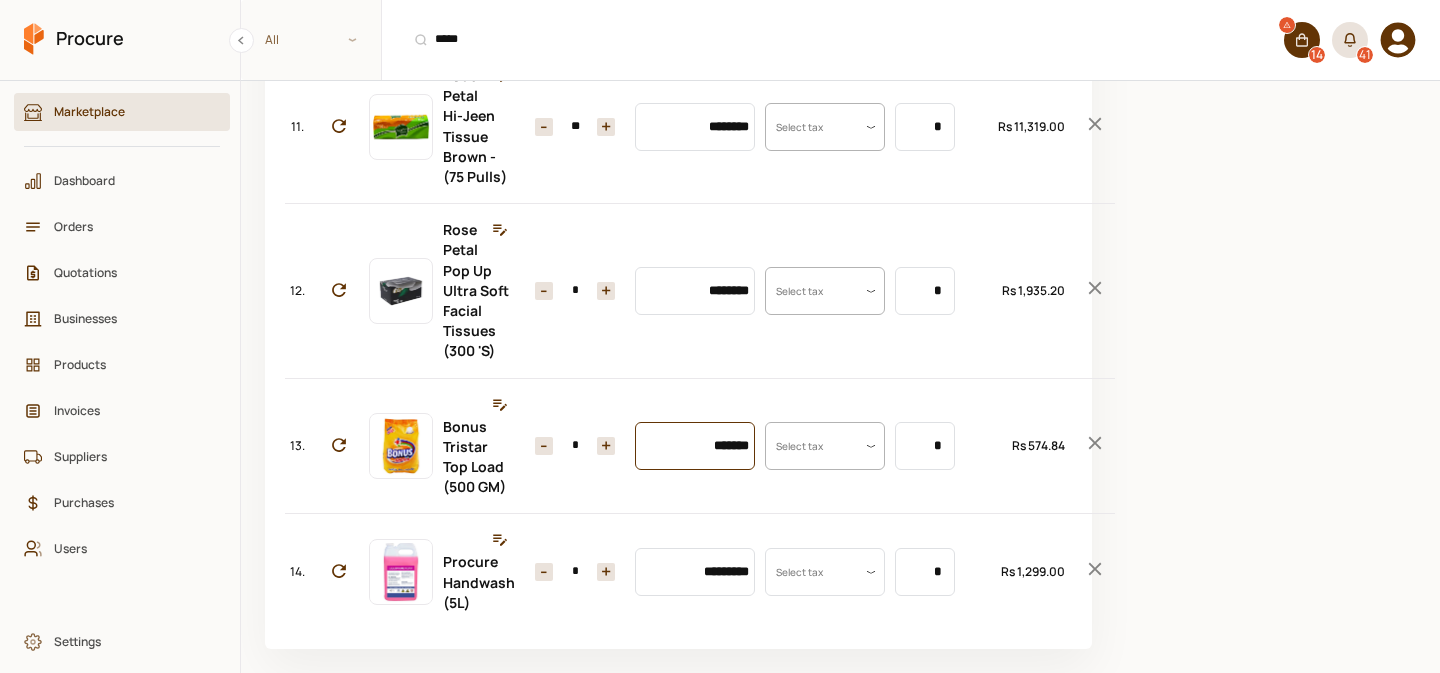 click on "*******" at bounding box center (695, 446) 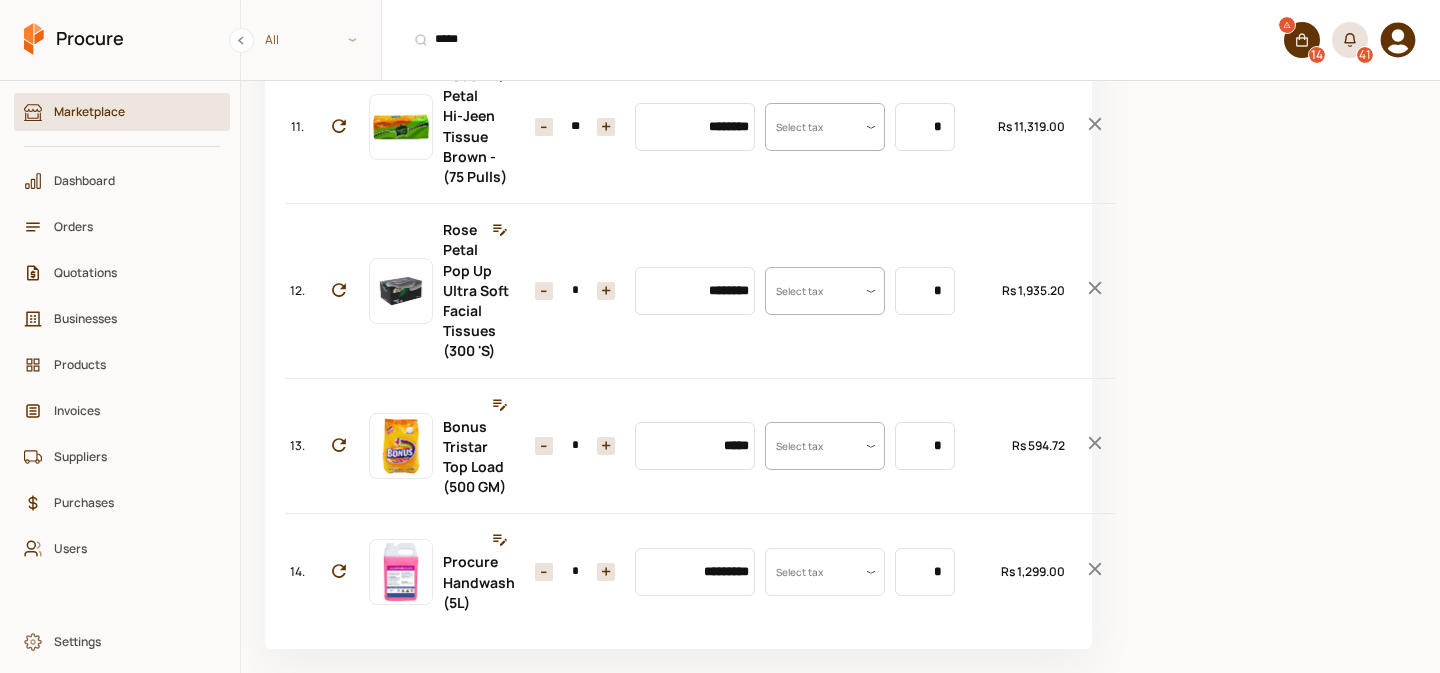 type on "*******" 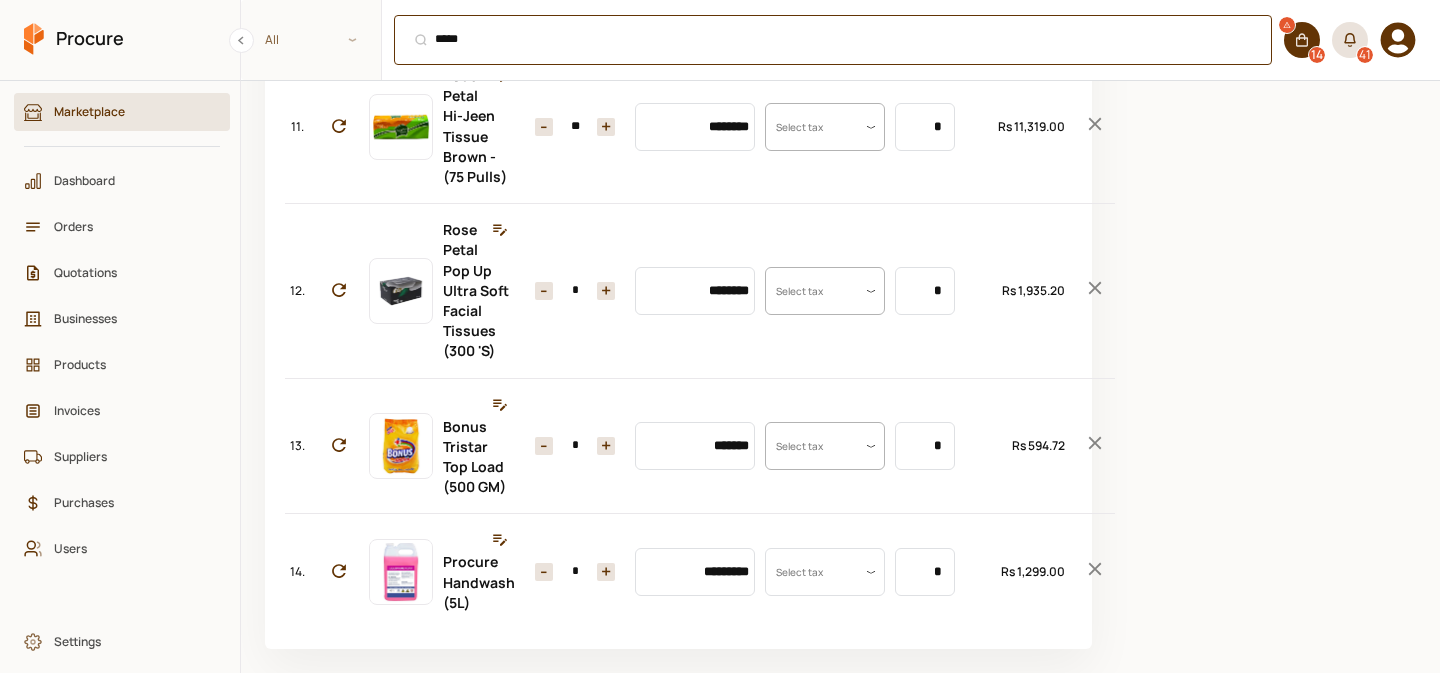 click on "***** ⌘  + K" at bounding box center (833, 40) 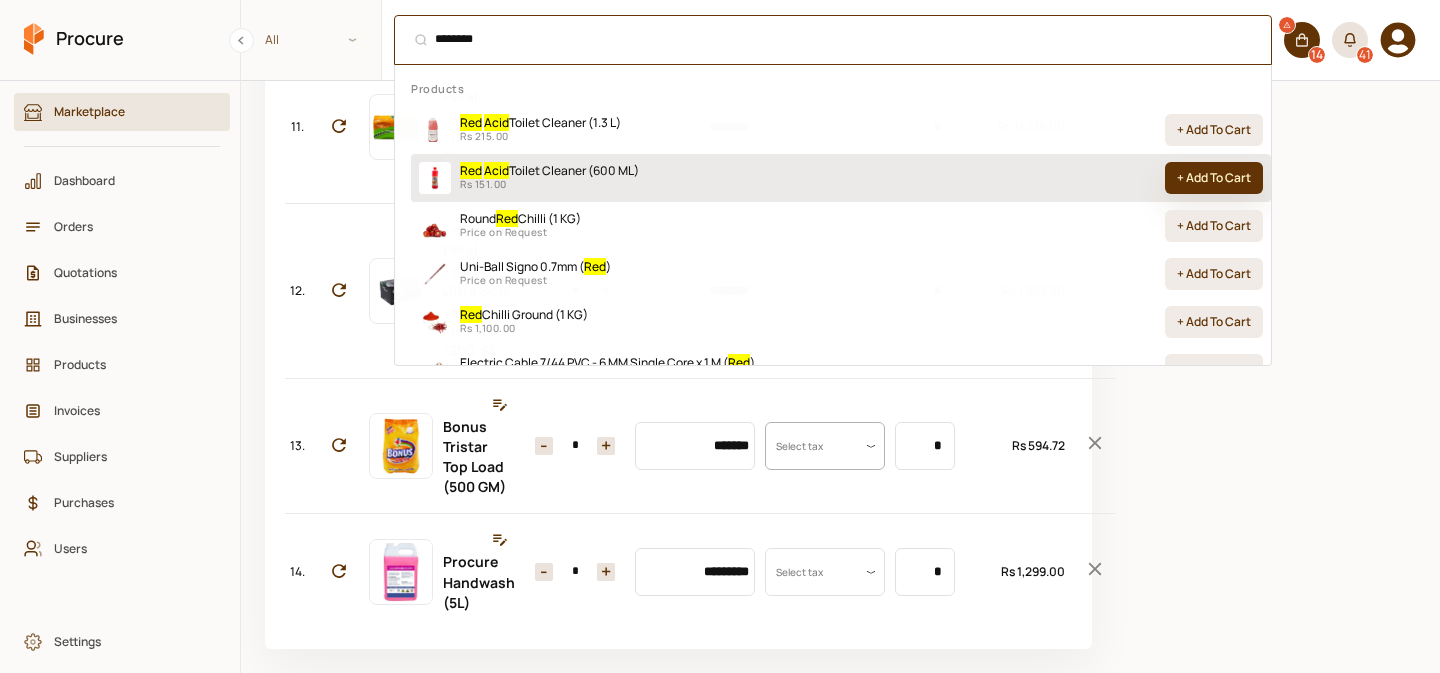 type on "********" 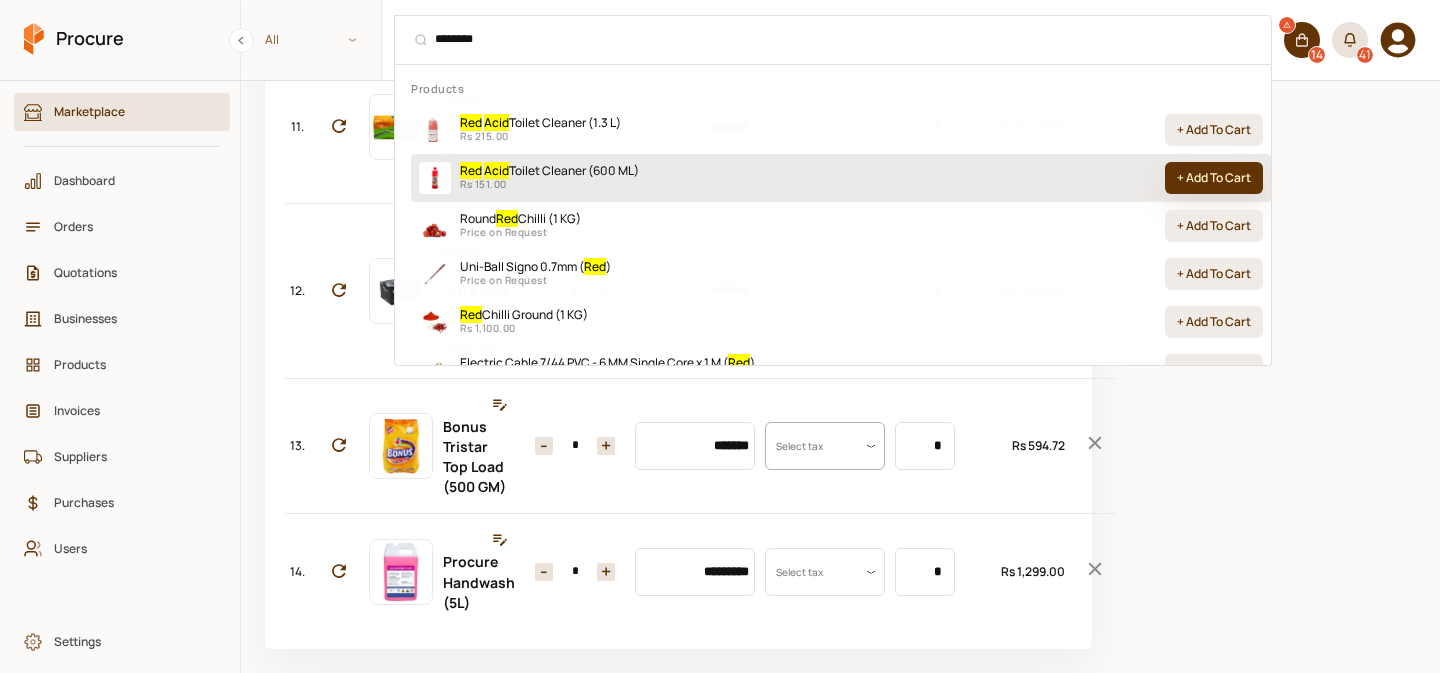 click on "+ Add To Cart" at bounding box center (1214, 178) 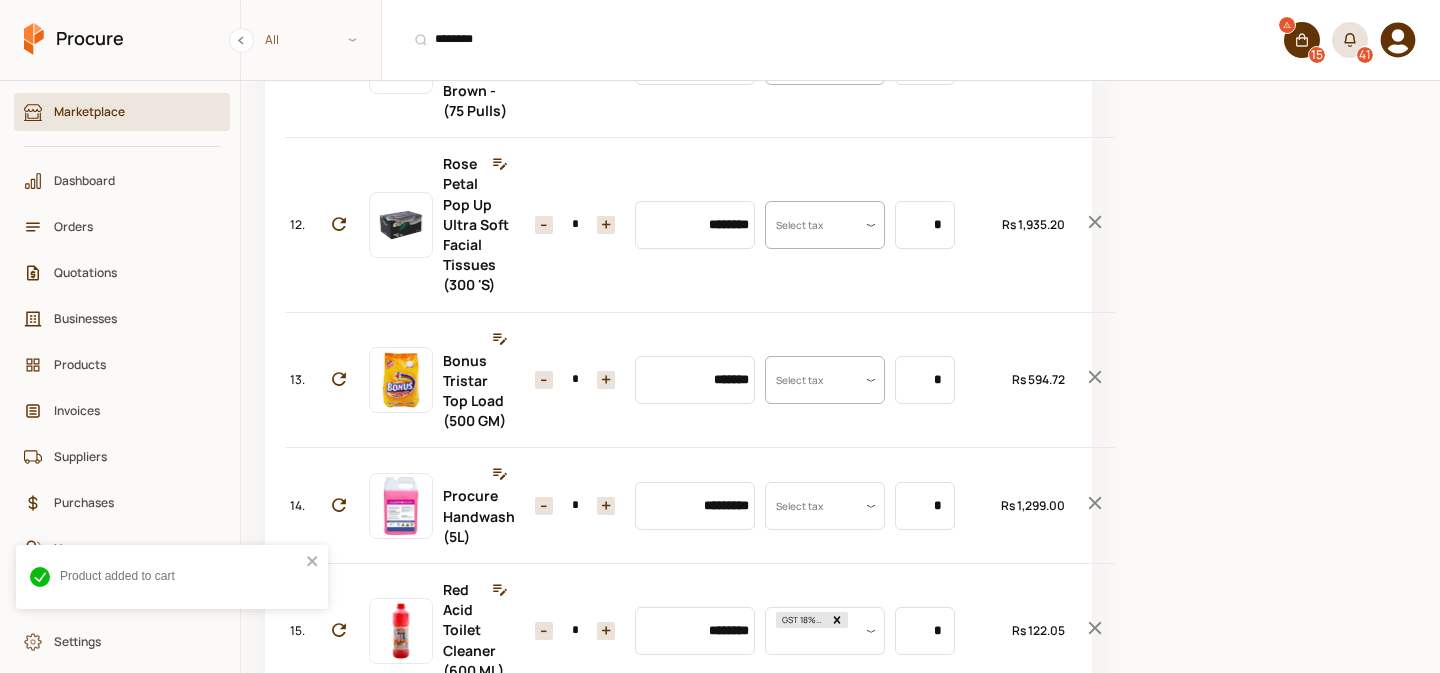 scroll, scrollTop: 1912, scrollLeft: 0, axis: vertical 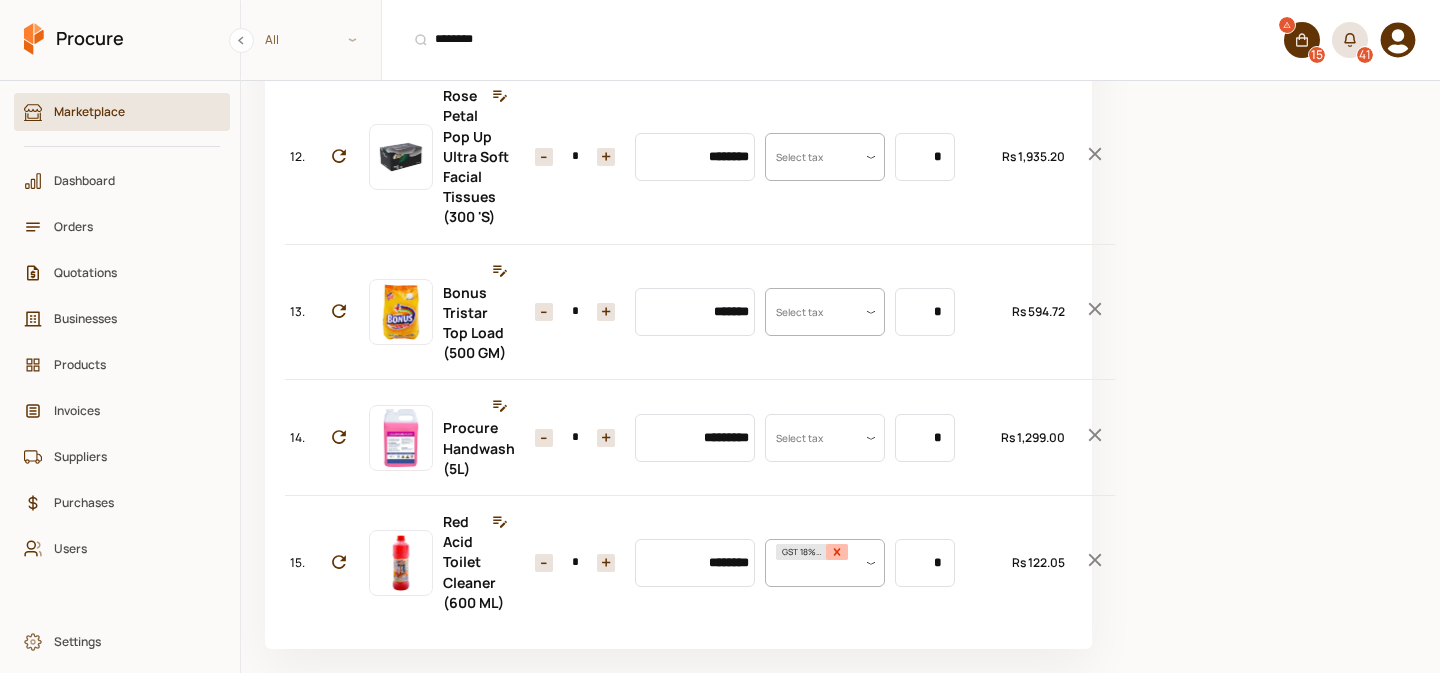 click 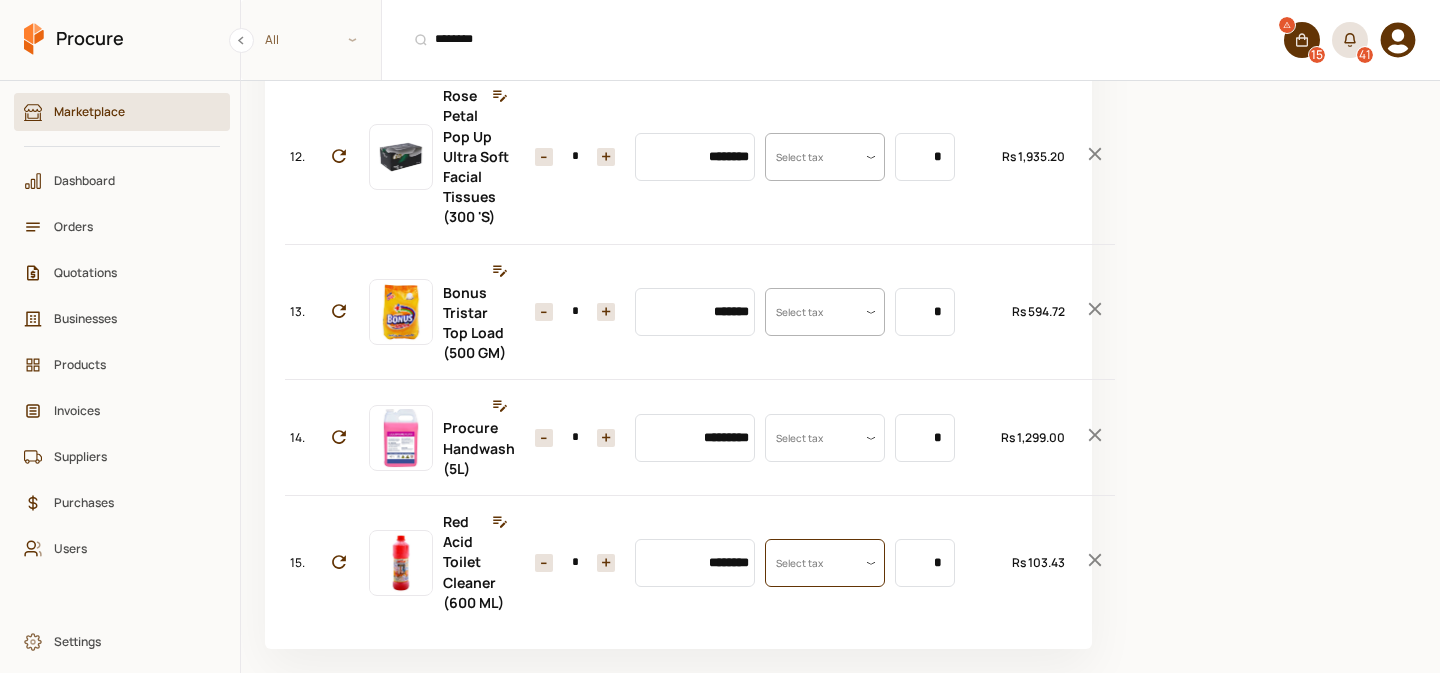 scroll, scrollTop: 0, scrollLeft: 0, axis: both 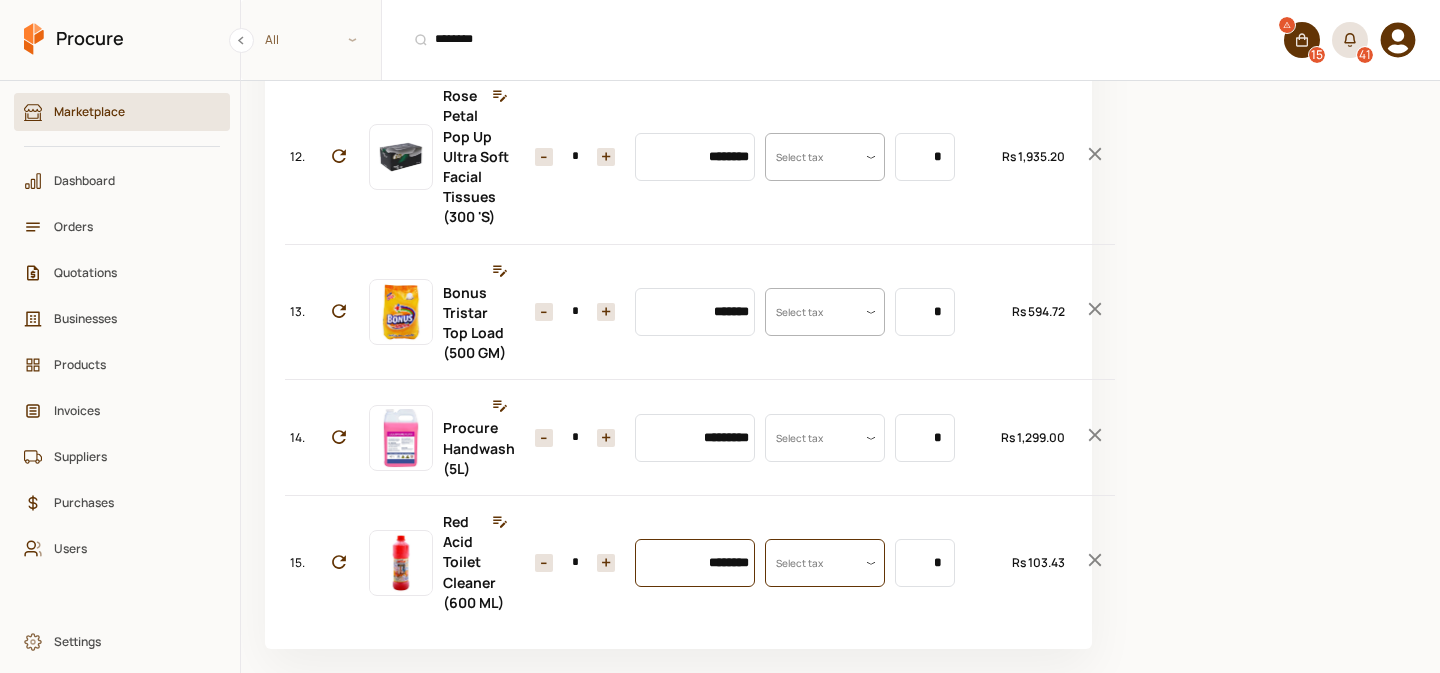 click on "********" at bounding box center [695, 563] 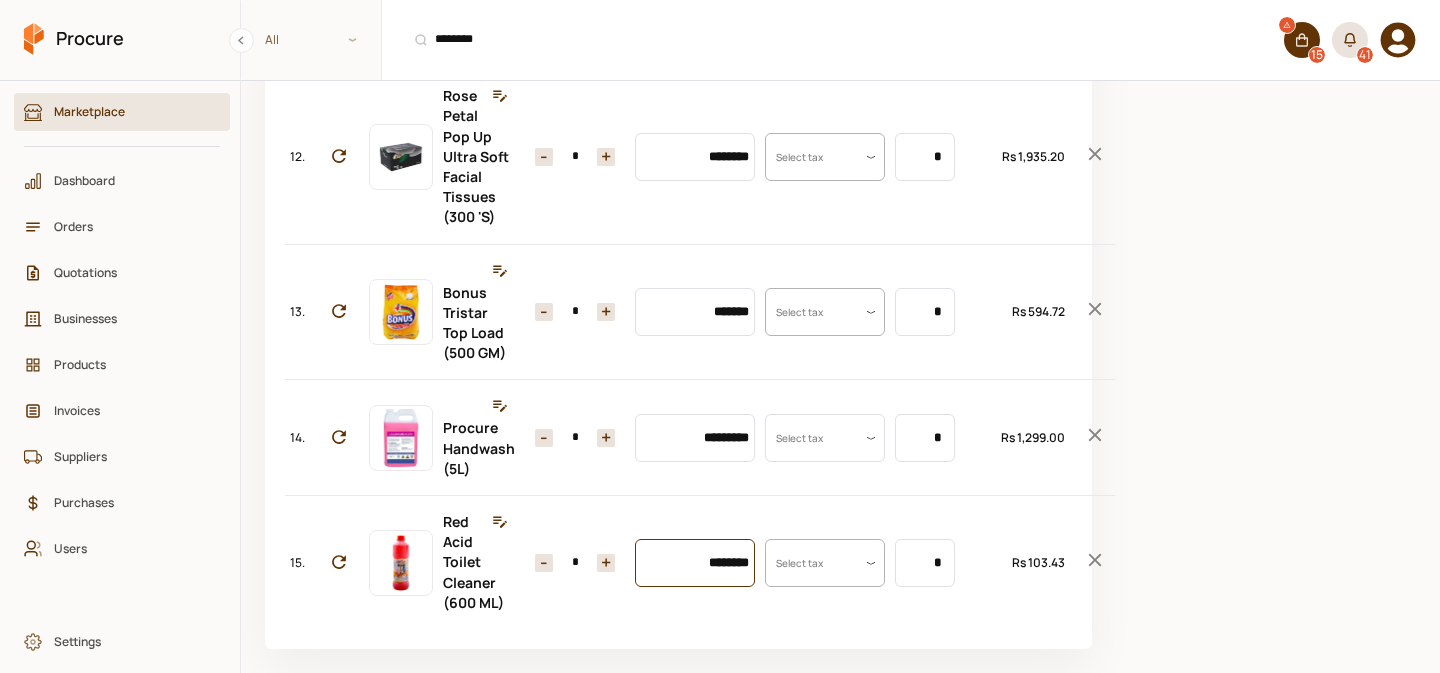 click on "********" at bounding box center [695, 563] 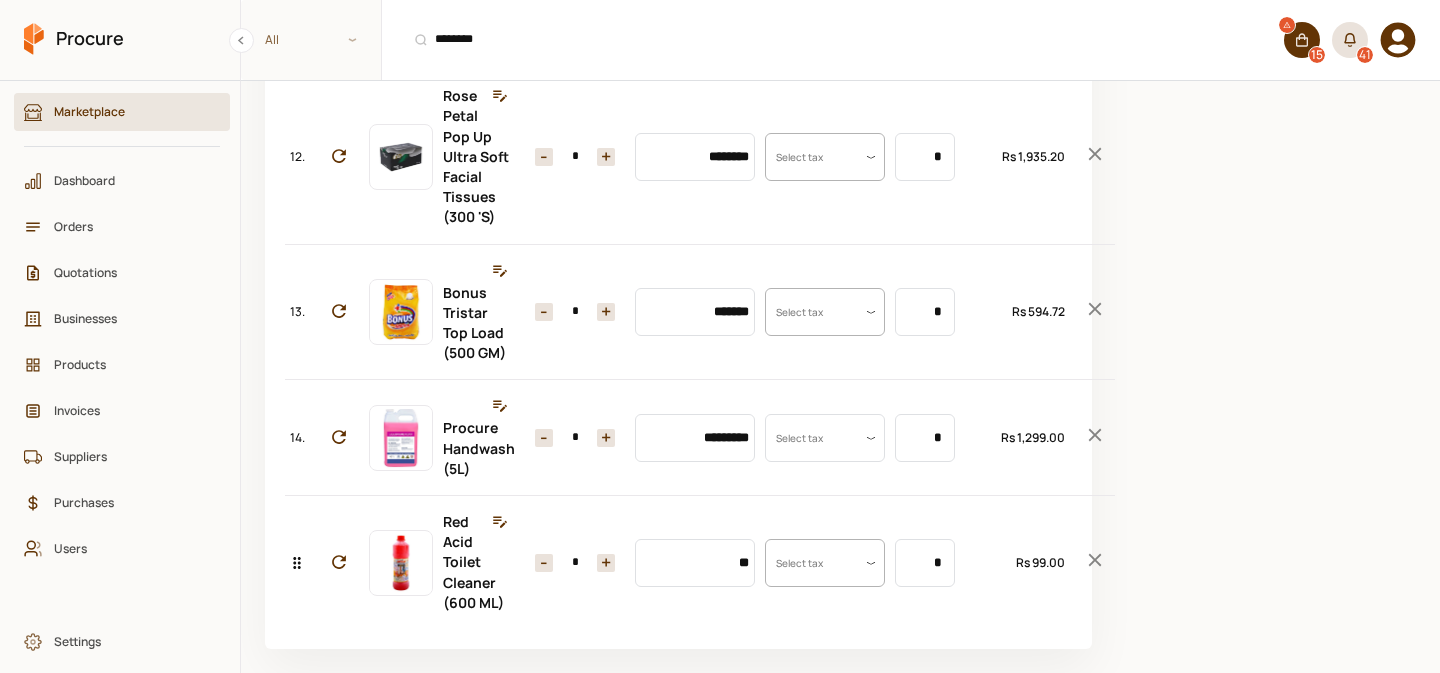 type on "*******" 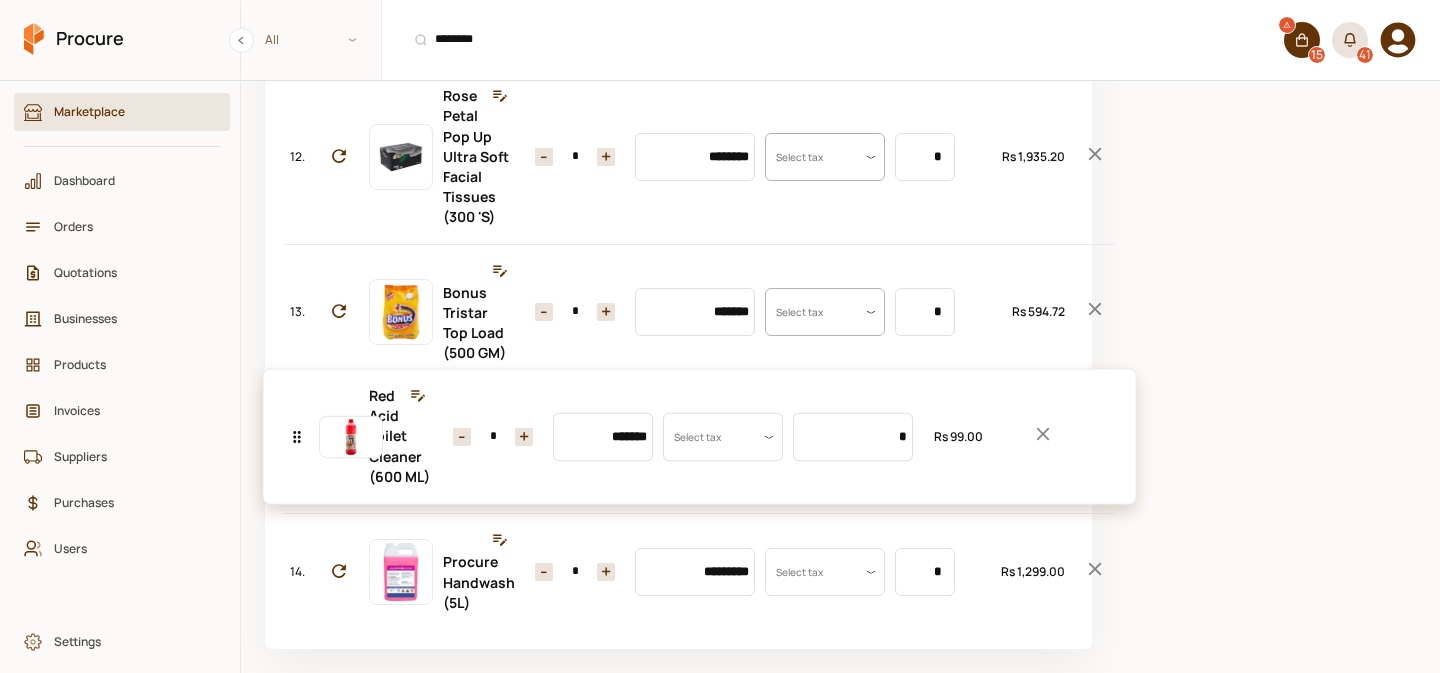 drag, startPoint x: 296, startPoint y: 558, endPoint x: 308, endPoint y: 454, distance: 104.69002 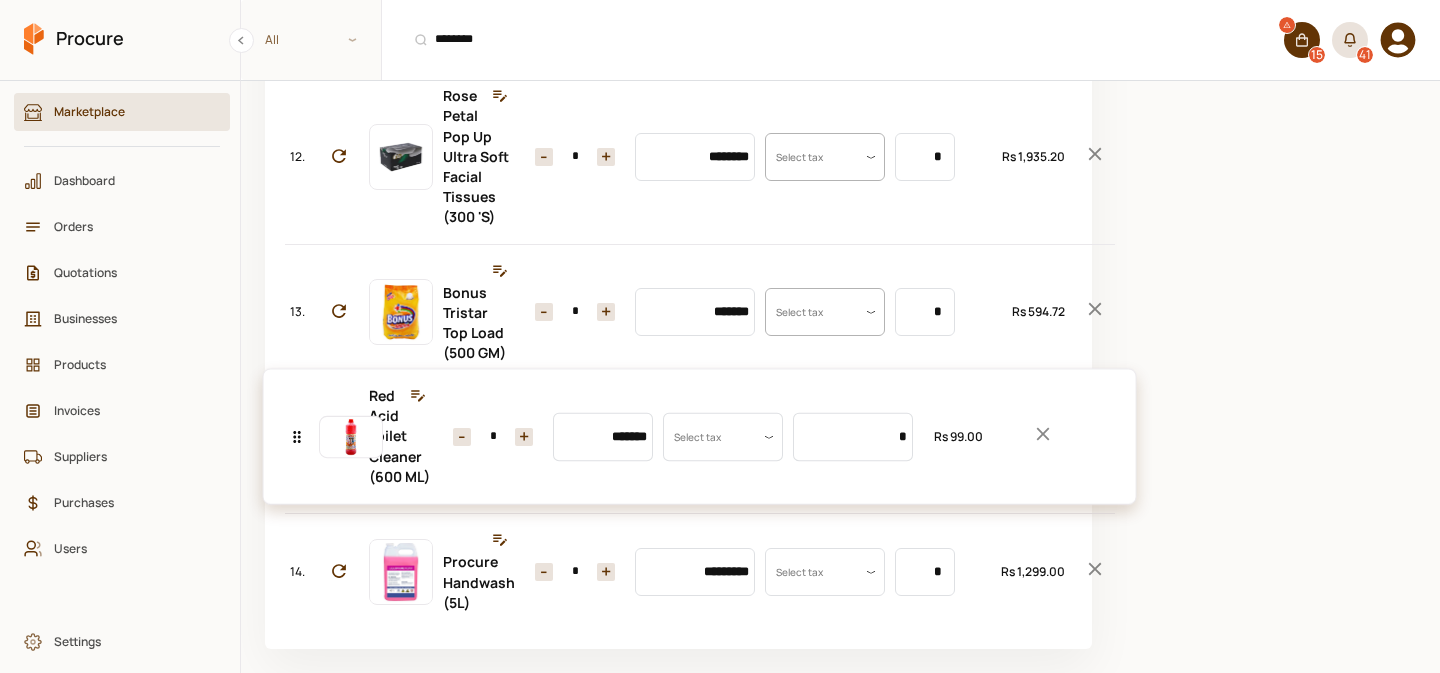 click on "No. Item Quantity Unit Price Taxes Unit Size Total 1. [PRODUCT] Tea Bags (600 Pcs) Quantity - * + Price ********* Tax Select tax Uom Value *** Total Rs 26,007.20 2. [PRODUCT] Fine Quality (1 KG) Quantity - ** + Price ******** Tax Select tax Uom Value * Total Rs 12,240.00 3. [PRODUCT] Full Cream Milk (250 ML) Quantity - * + Price ******* Tax Select tax Uom Value * Total Rs 382.32 4. [PRODUCT] Pure Life Water (500 ML) x12 Quantity - * + Price ******** Tax Select tax Uom Value ** Total Rs 4,551.26 5. [PRODUCT] Multi Surface Cleaner - Lemon (500 ML) Quantity - * + Price ******** Tax Select tax Uom Value * Total Rs 1,580.00 6. [PRODUCT] Liquid Soap Lemon (500 ML) Quantity - * + Price ******** Tax Select tax Uom Value * Total Rs 450.00 7. [PRODUCT] Blue Toilet Cleaner Original (450 ML) Quantity - * + Price ******** Tax Select tax Uom Value * Total Rs 2,850.00 8. [PRODUCT] Yellow (1 Pcs) Quantity - * + Price ******* Tax Select tax Uom Value * Total Rs 361.08 9. [PRODUCT] High Quality / Tapri (1 KG) - * +" at bounding box center (678, -486) 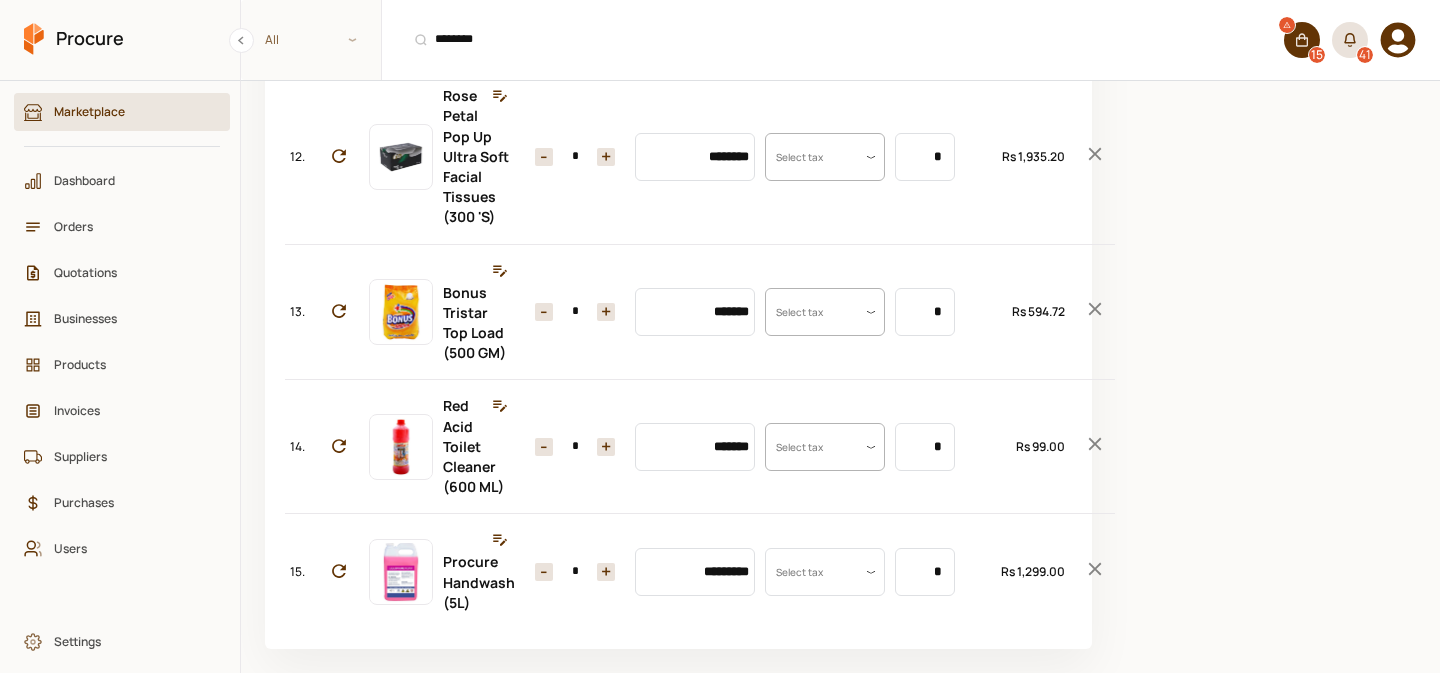 click on "+" at bounding box center (606, 447) 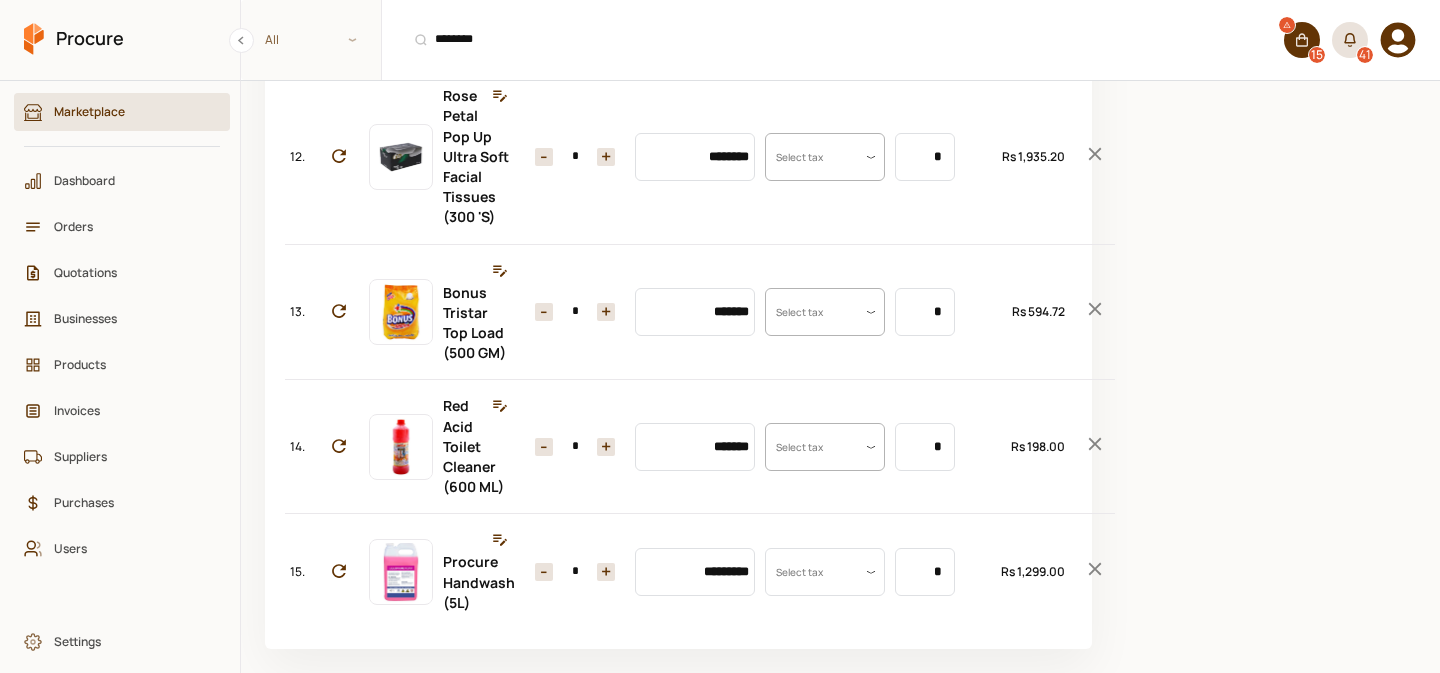 click on "+" at bounding box center [606, 447] 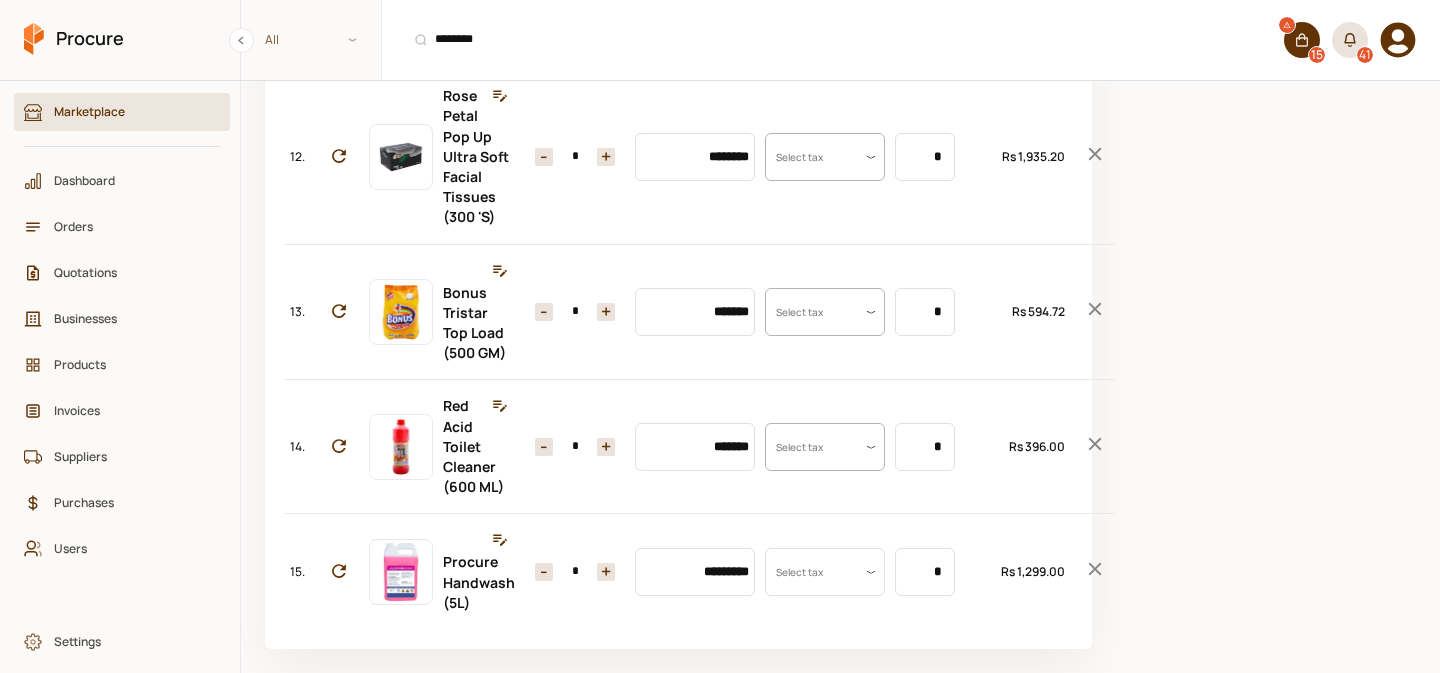 click on "+" at bounding box center [606, 447] 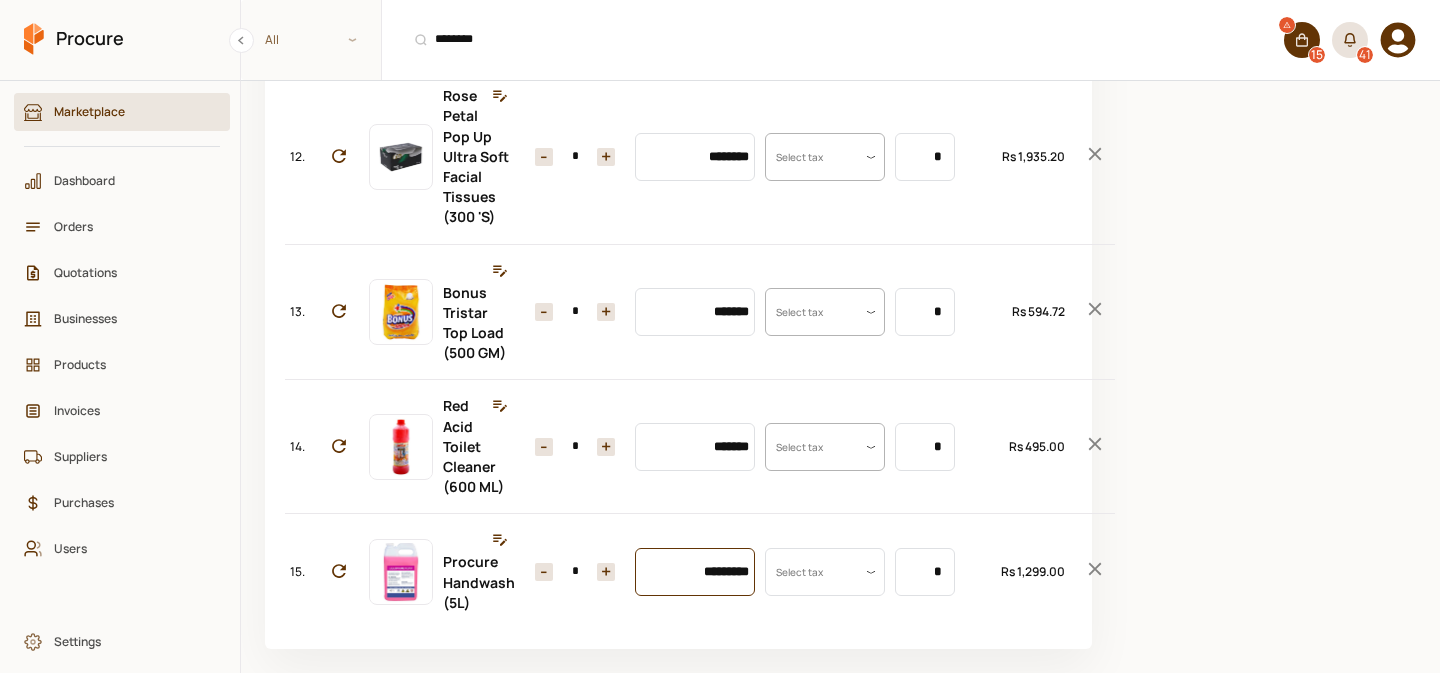 click on "*********" at bounding box center (695, 572) 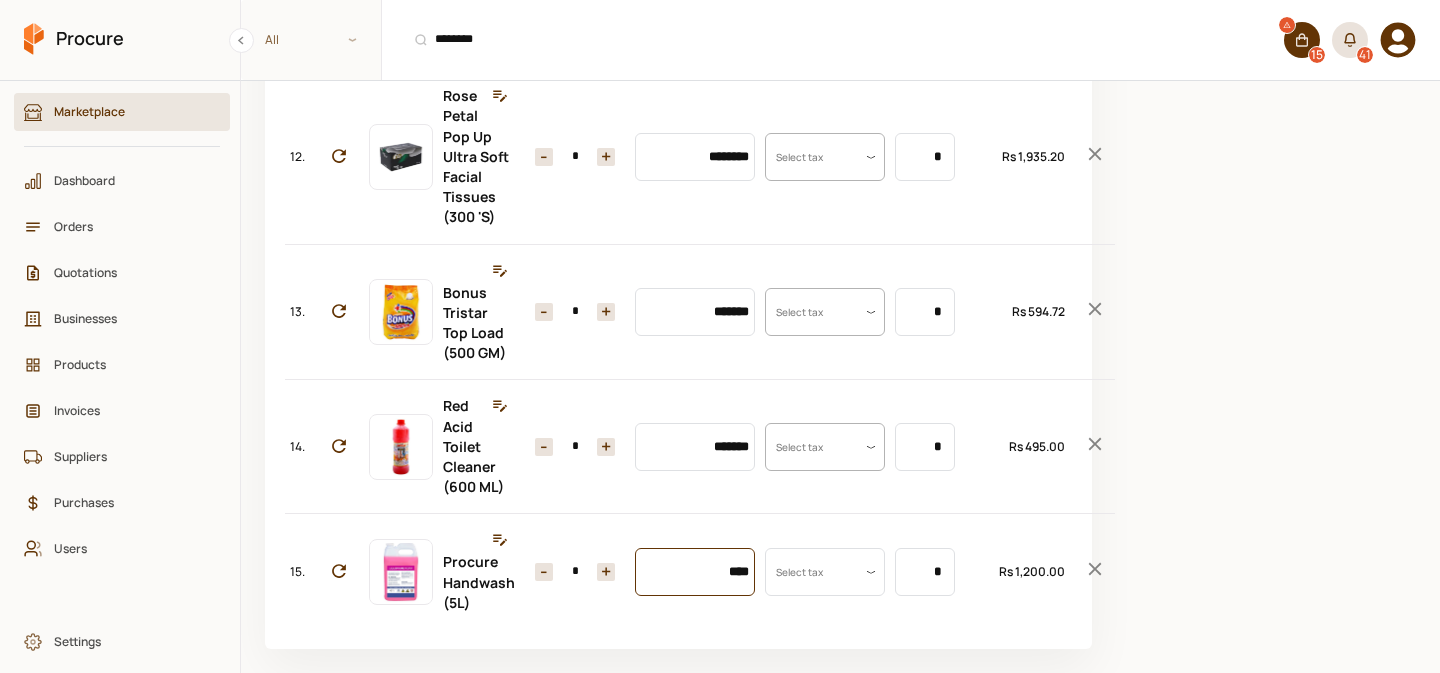 type on "****" 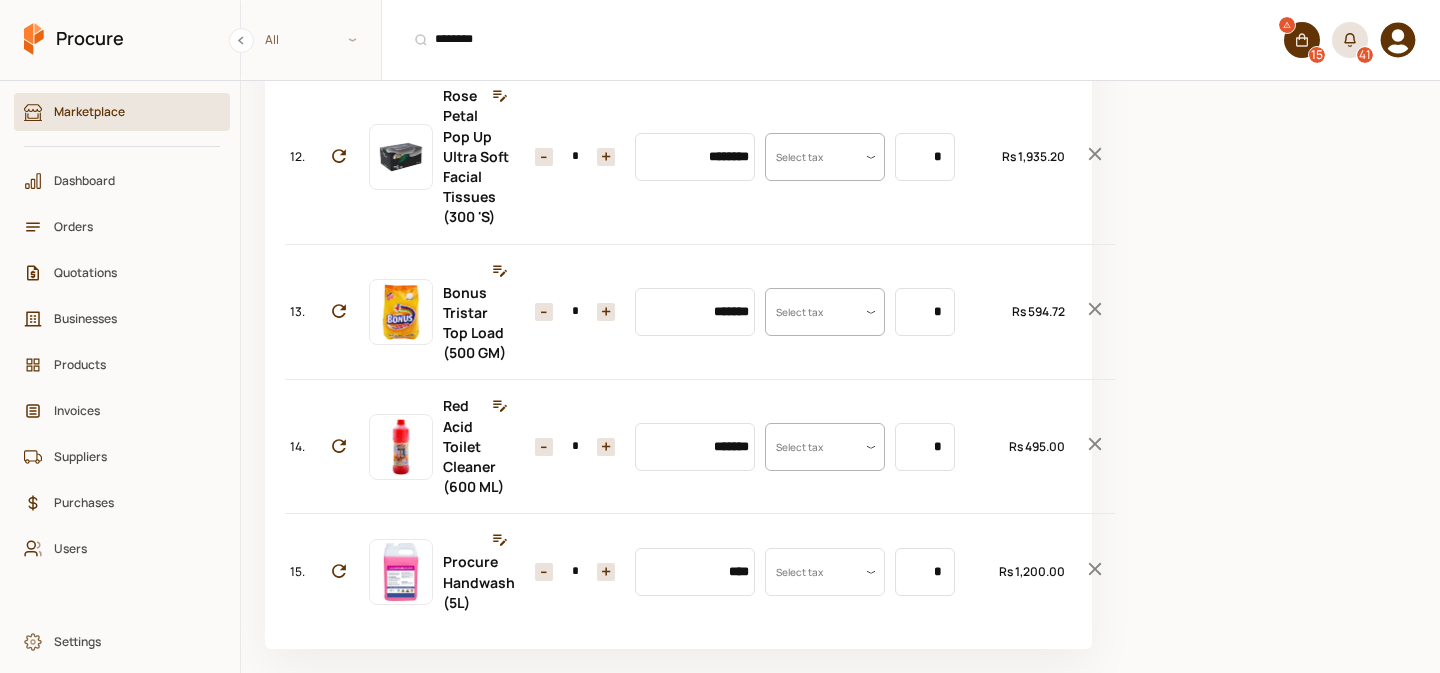 click on "+" at bounding box center [606, 572] 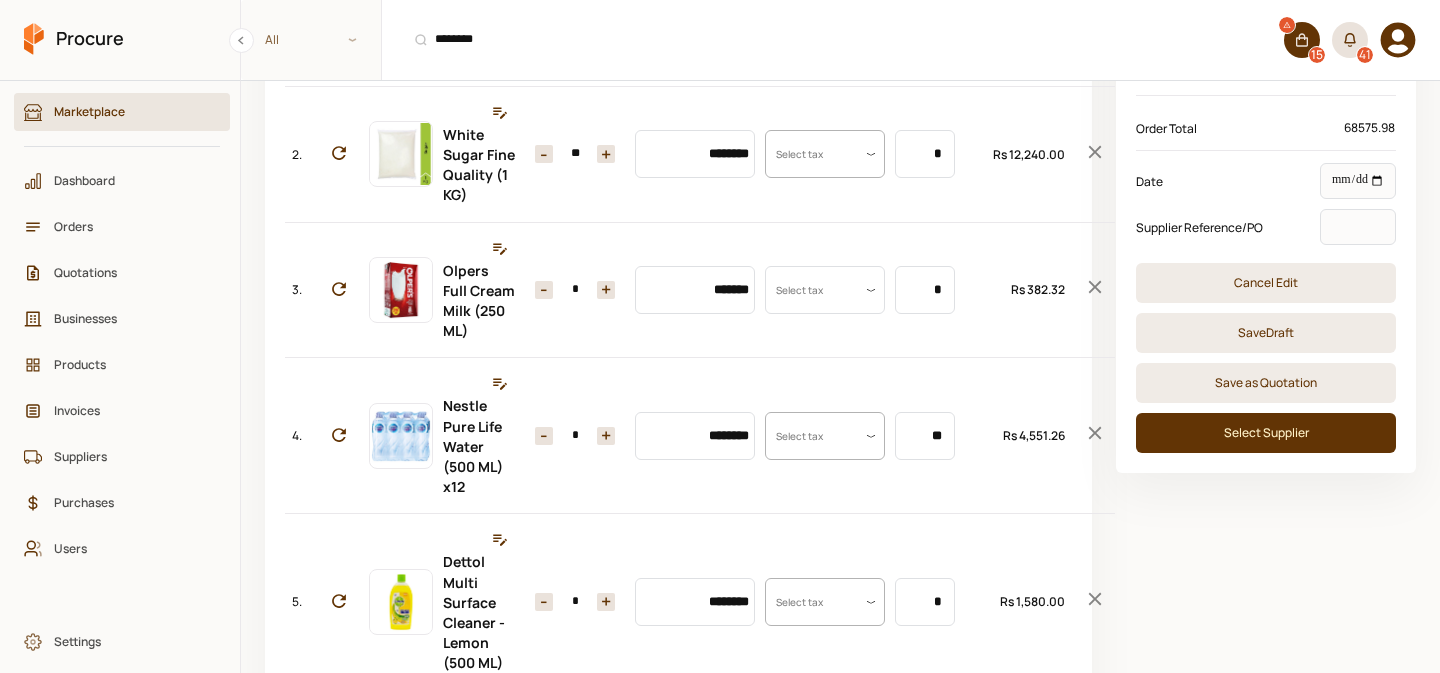 scroll, scrollTop: 266, scrollLeft: 0, axis: vertical 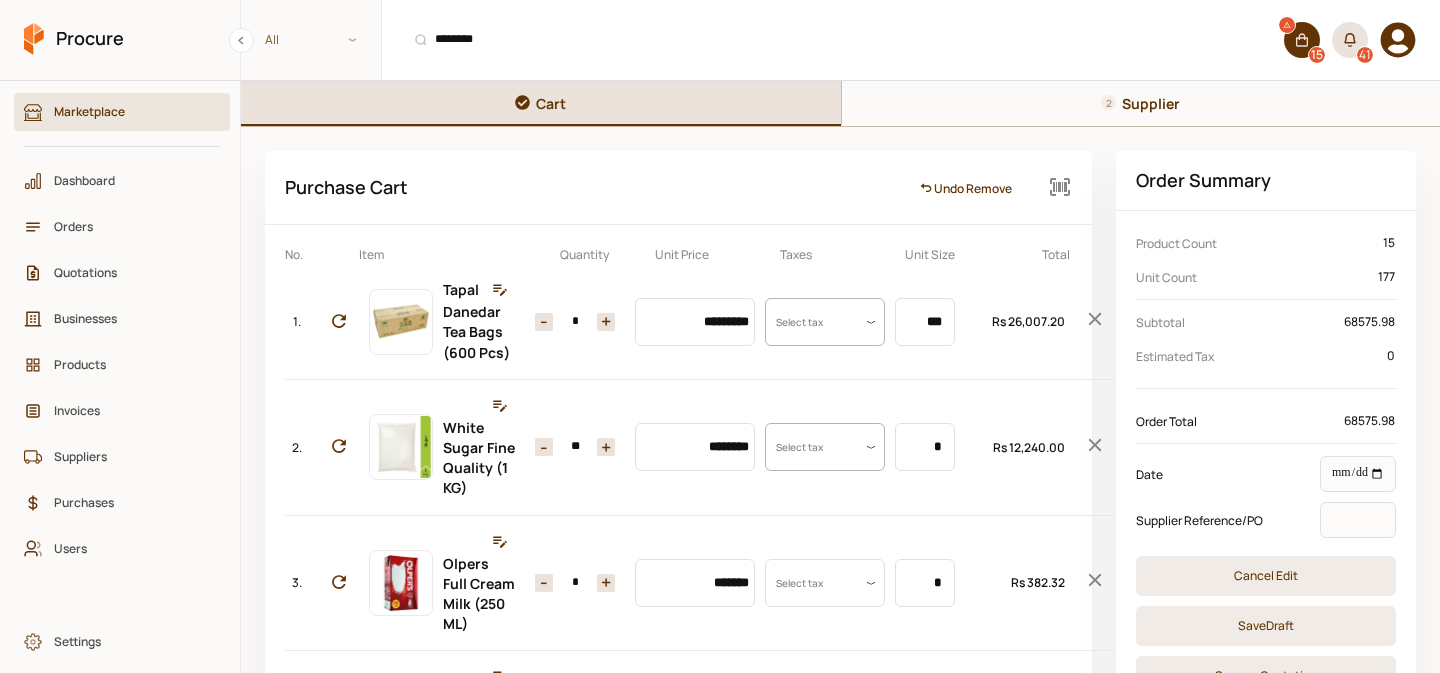 click on "Supplier" at bounding box center (1141, 103) 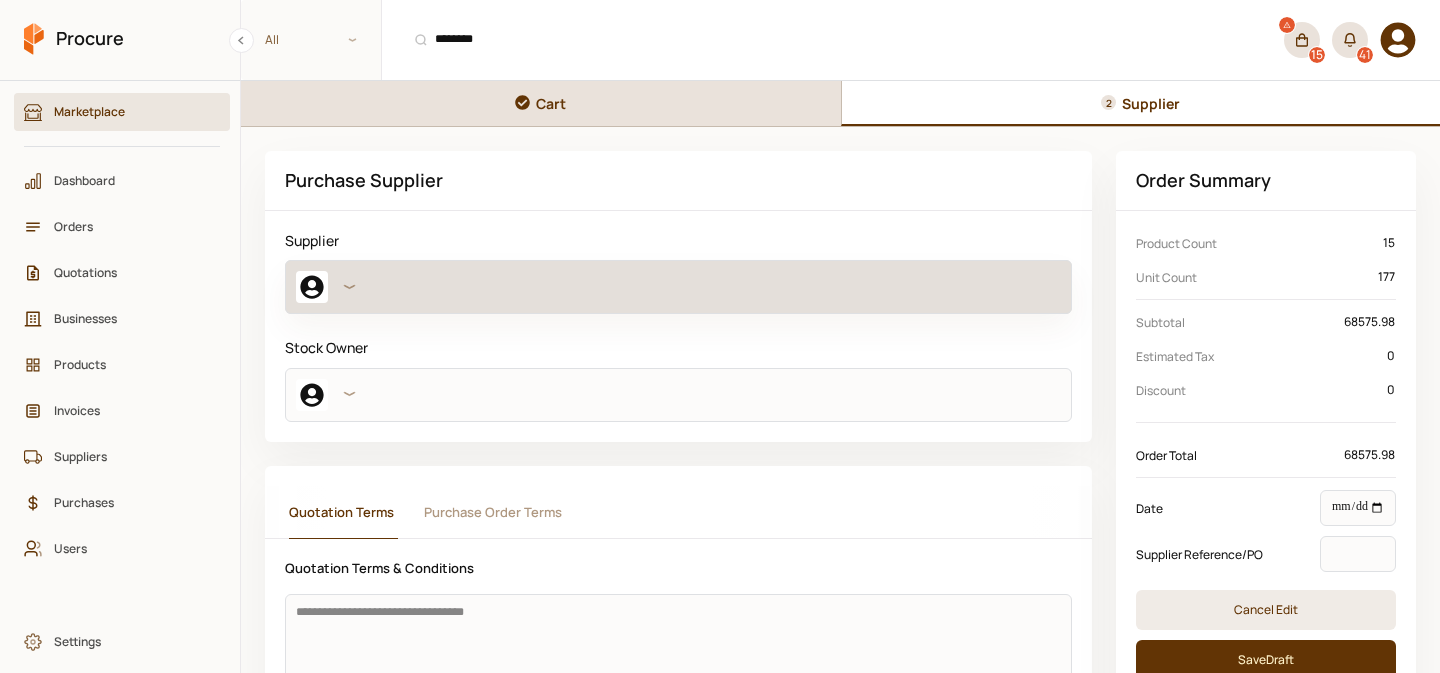 click at bounding box center (678, 287) 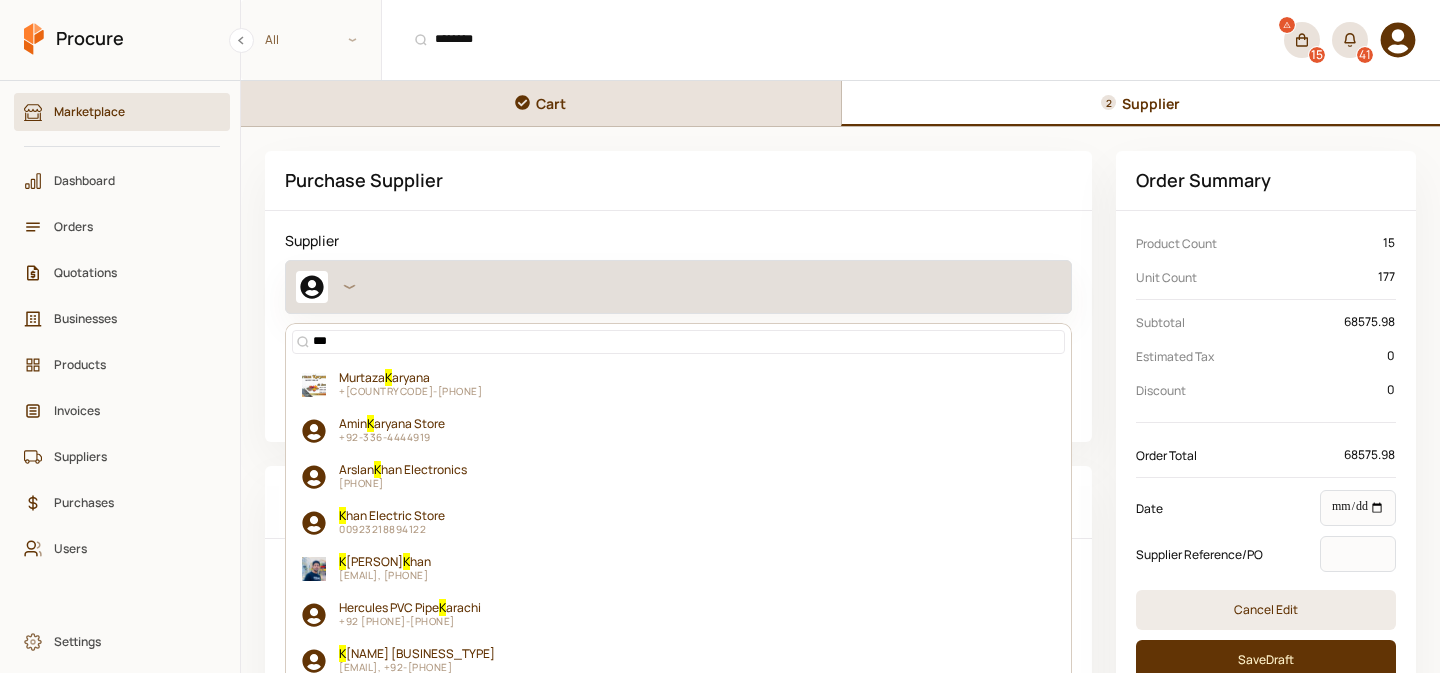 type on "****" 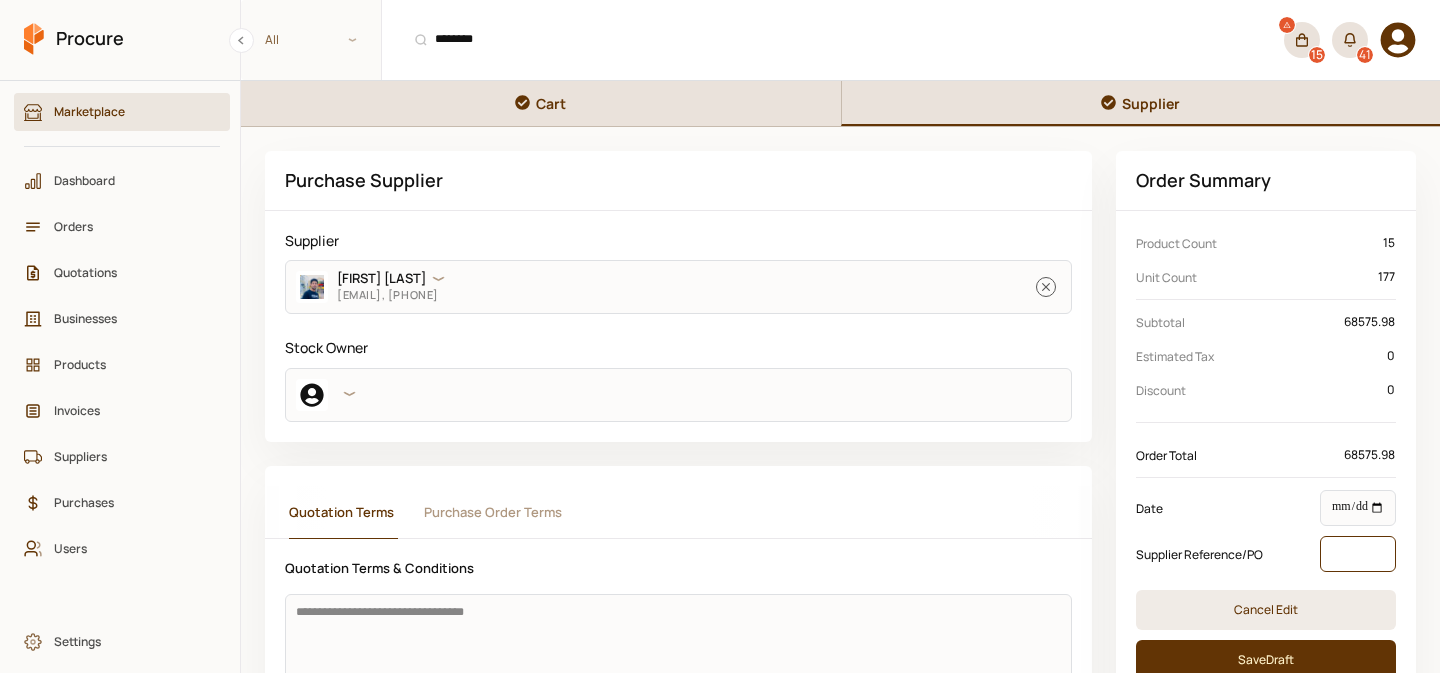 click at bounding box center [1358, 554] 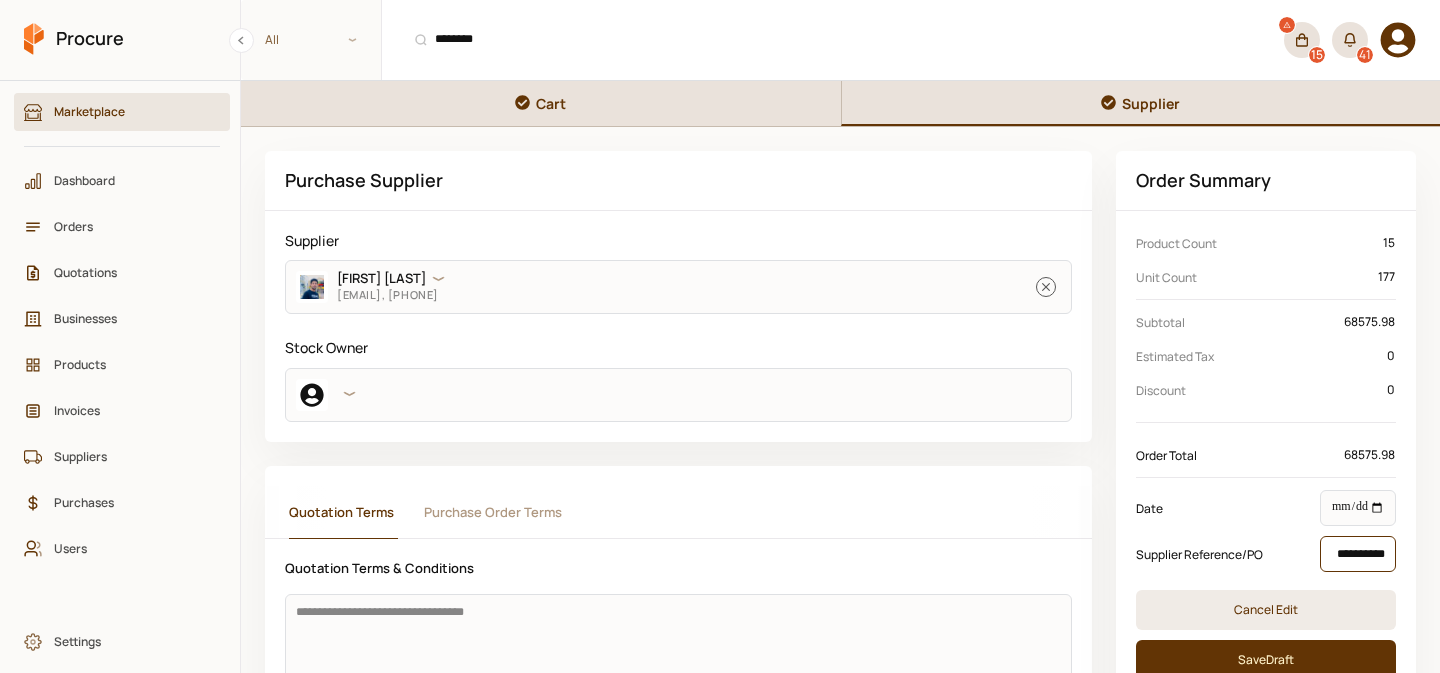 scroll, scrollTop: 0, scrollLeft: 6, axis: horizontal 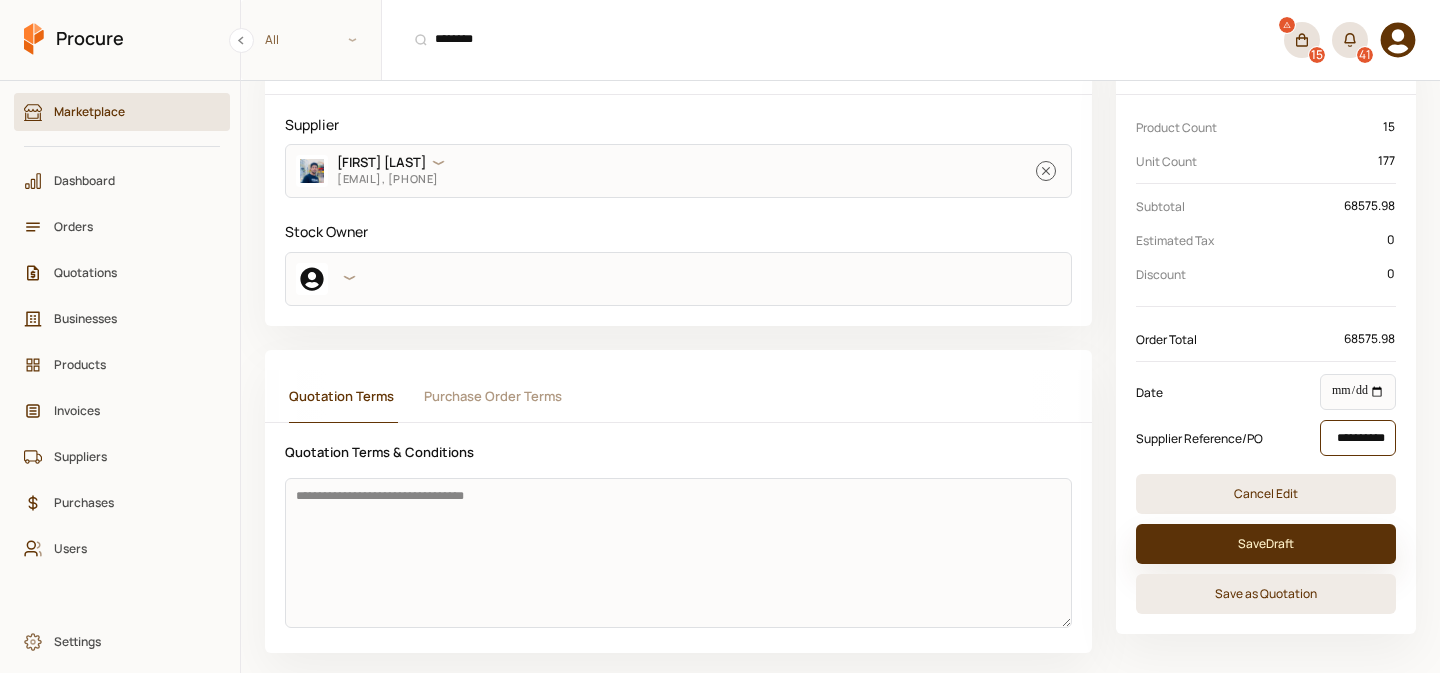 type on "**********" 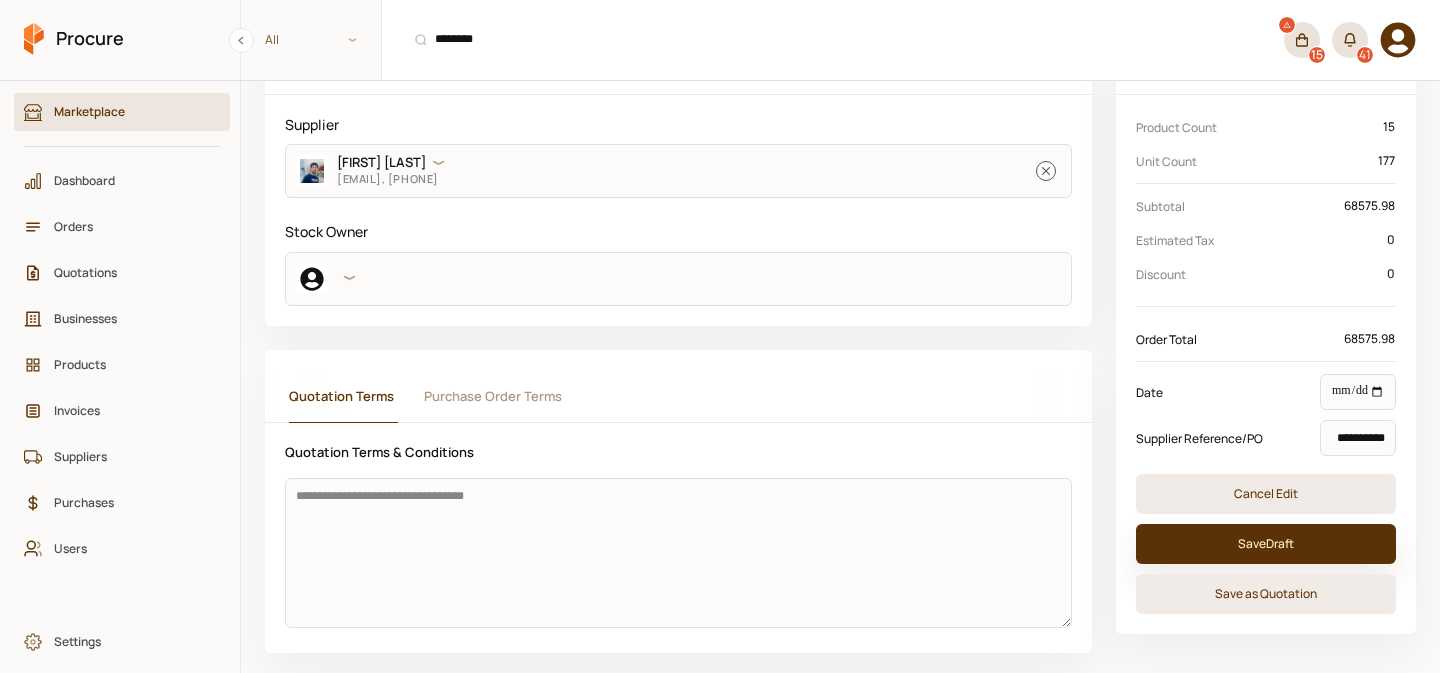 click on "Save  Draft" at bounding box center (1266, 544) 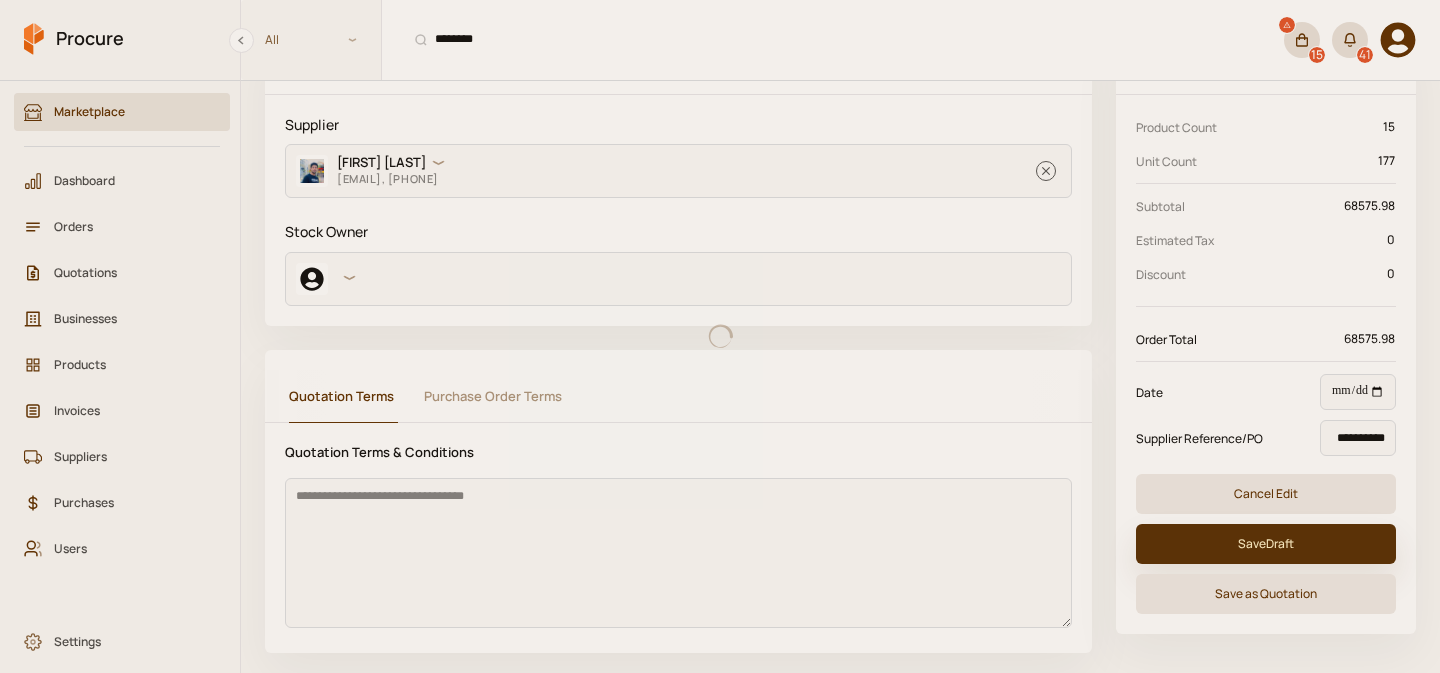scroll, scrollTop: 0, scrollLeft: 0, axis: both 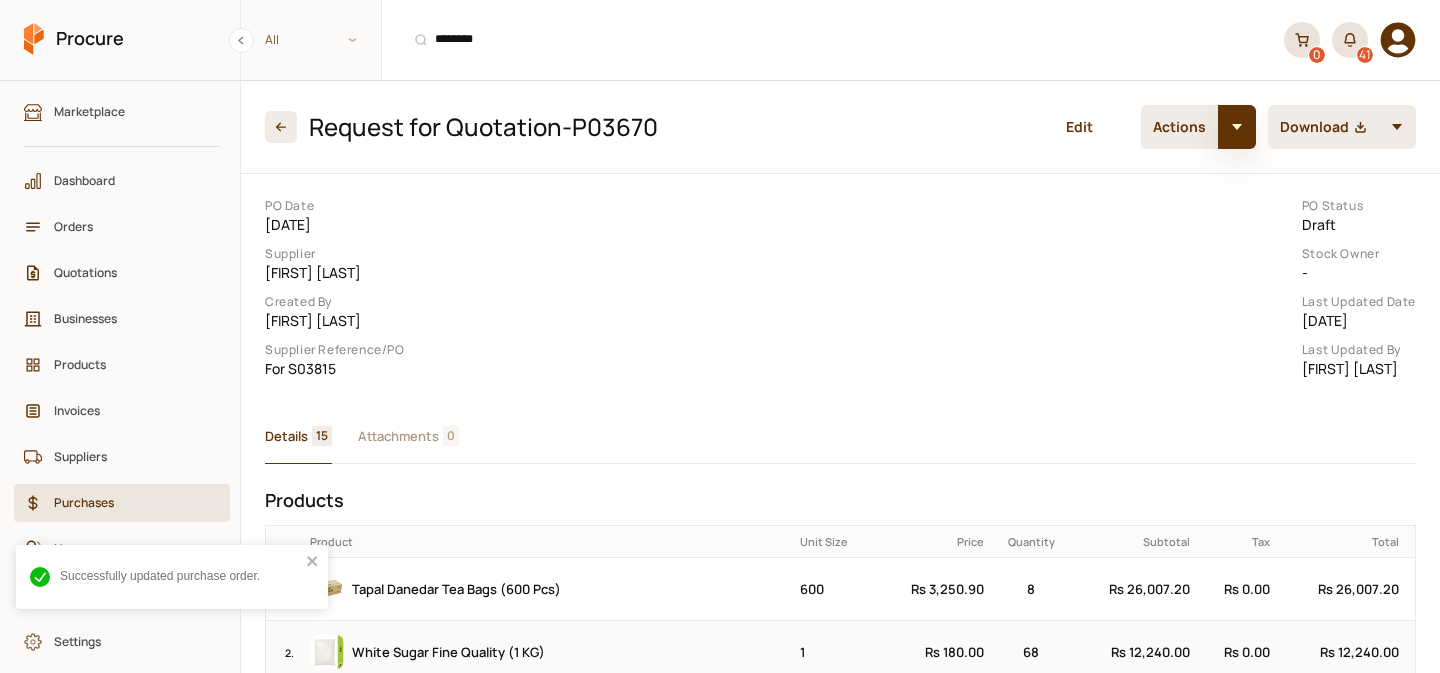 click at bounding box center (1237, 127) 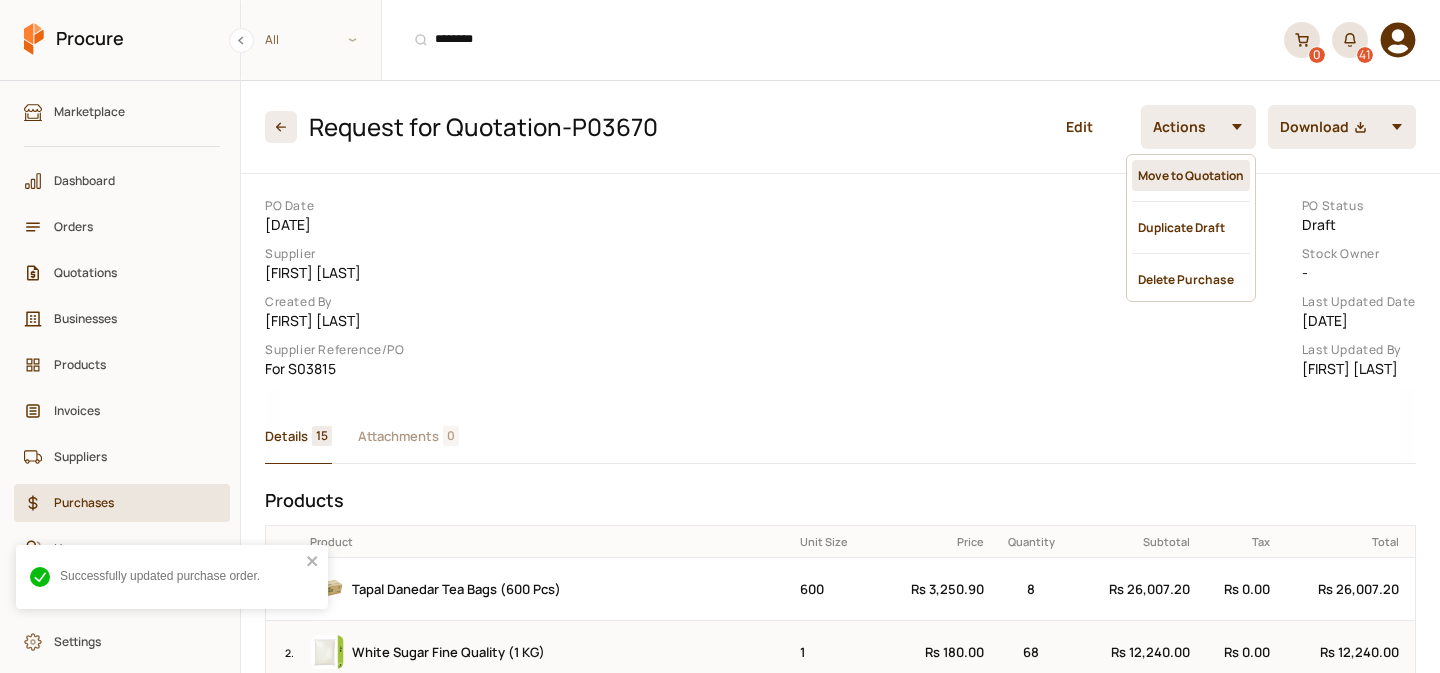 click on "Move to Quotation" at bounding box center [1191, 175] 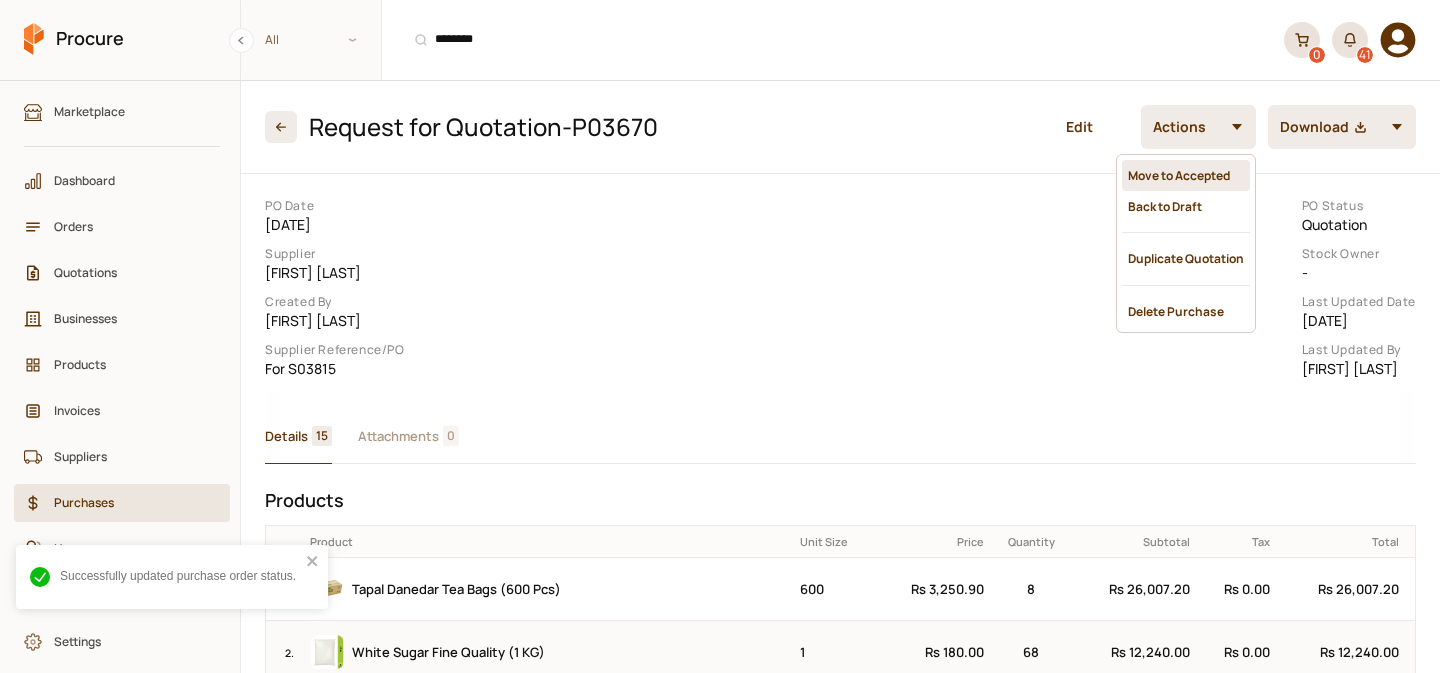 click on "Move to Accepted" at bounding box center (1186, 175) 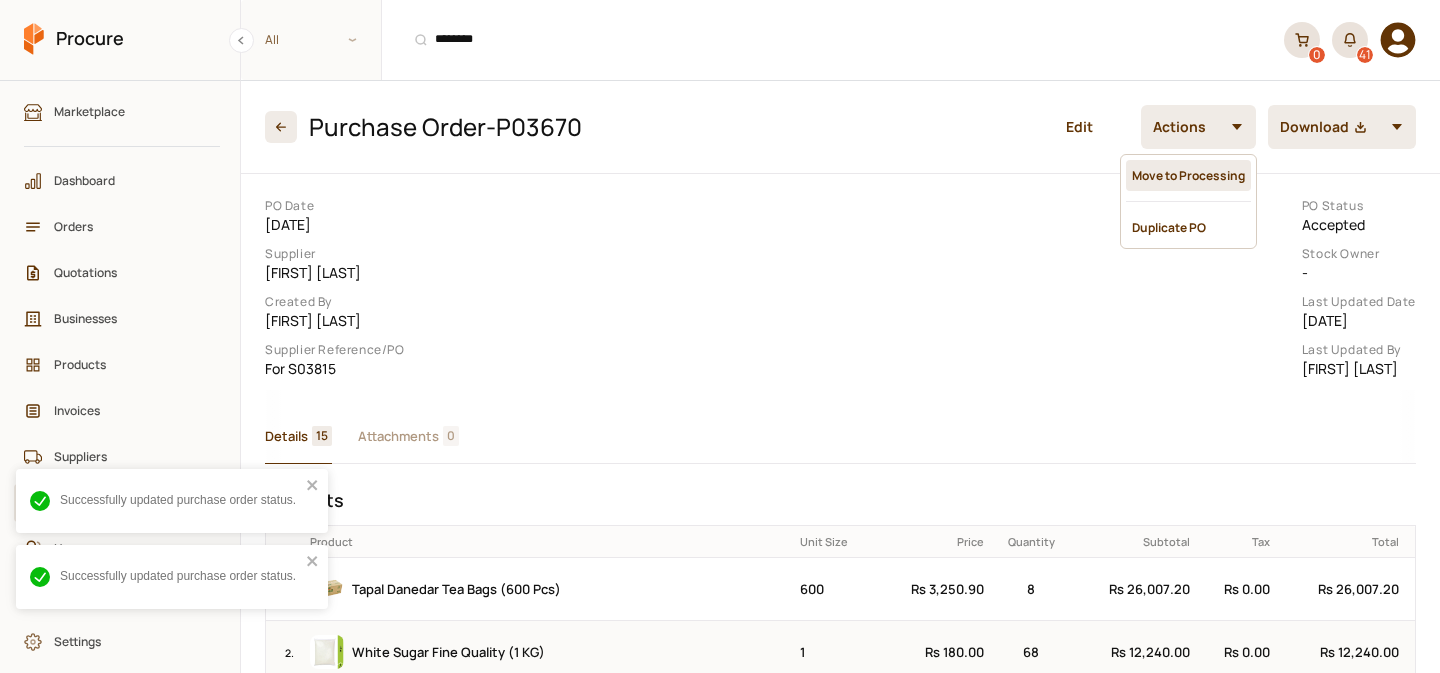 click on "Move to Processing" at bounding box center (1188, 175) 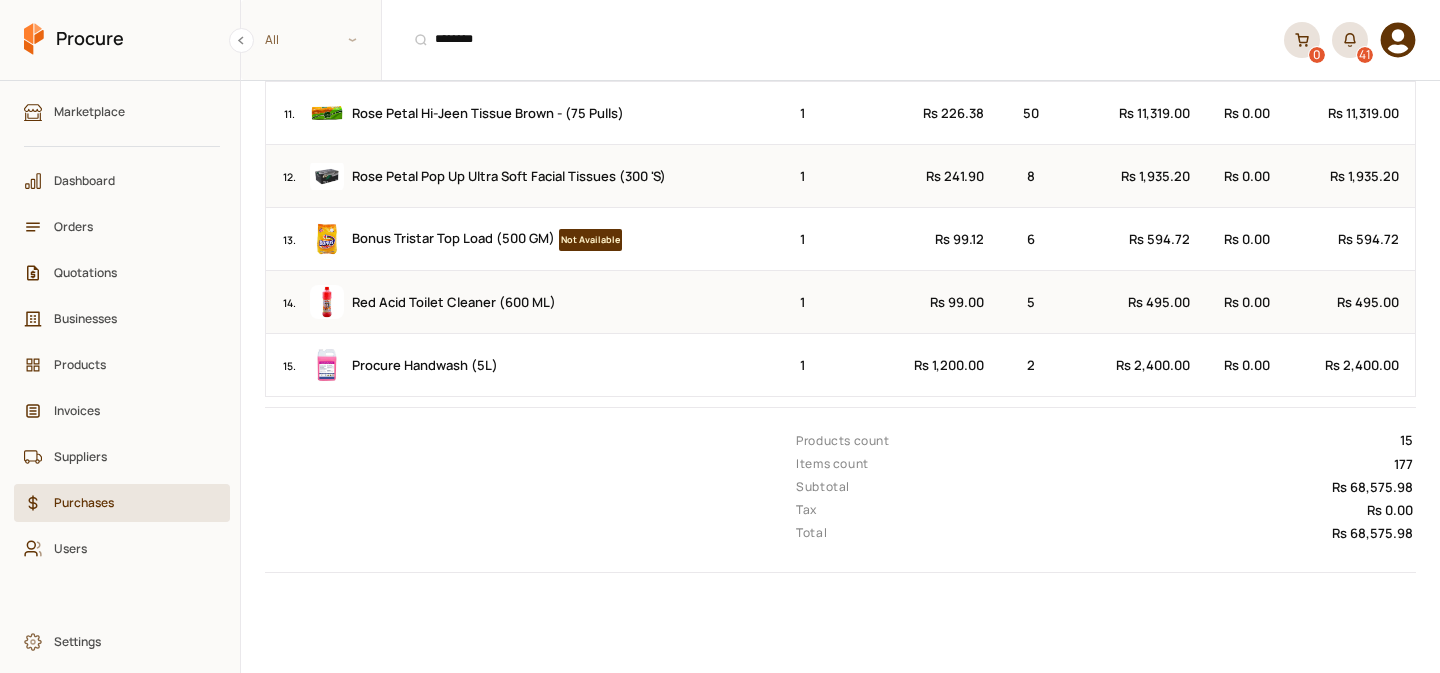 scroll, scrollTop: 0, scrollLeft: 0, axis: both 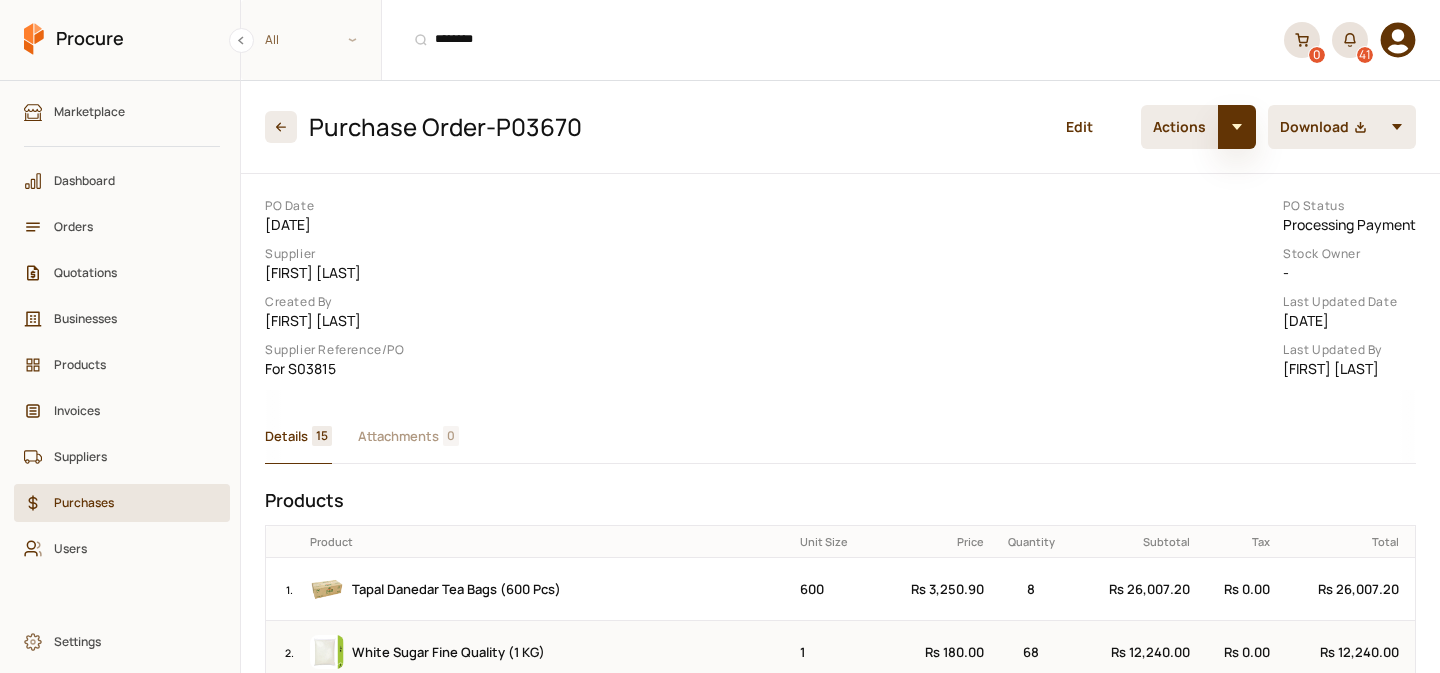 click at bounding box center (1237, 127) 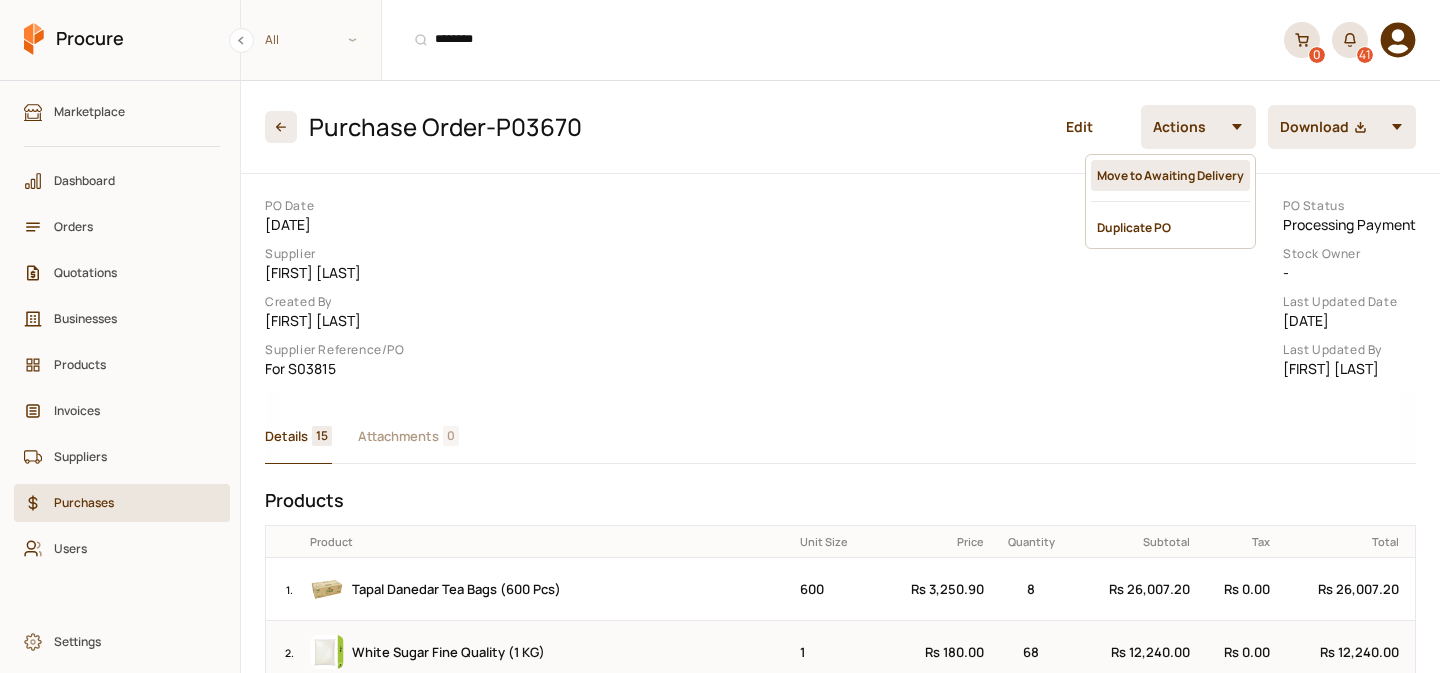 click on "Move to Awaiting Delivery" at bounding box center [1170, 175] 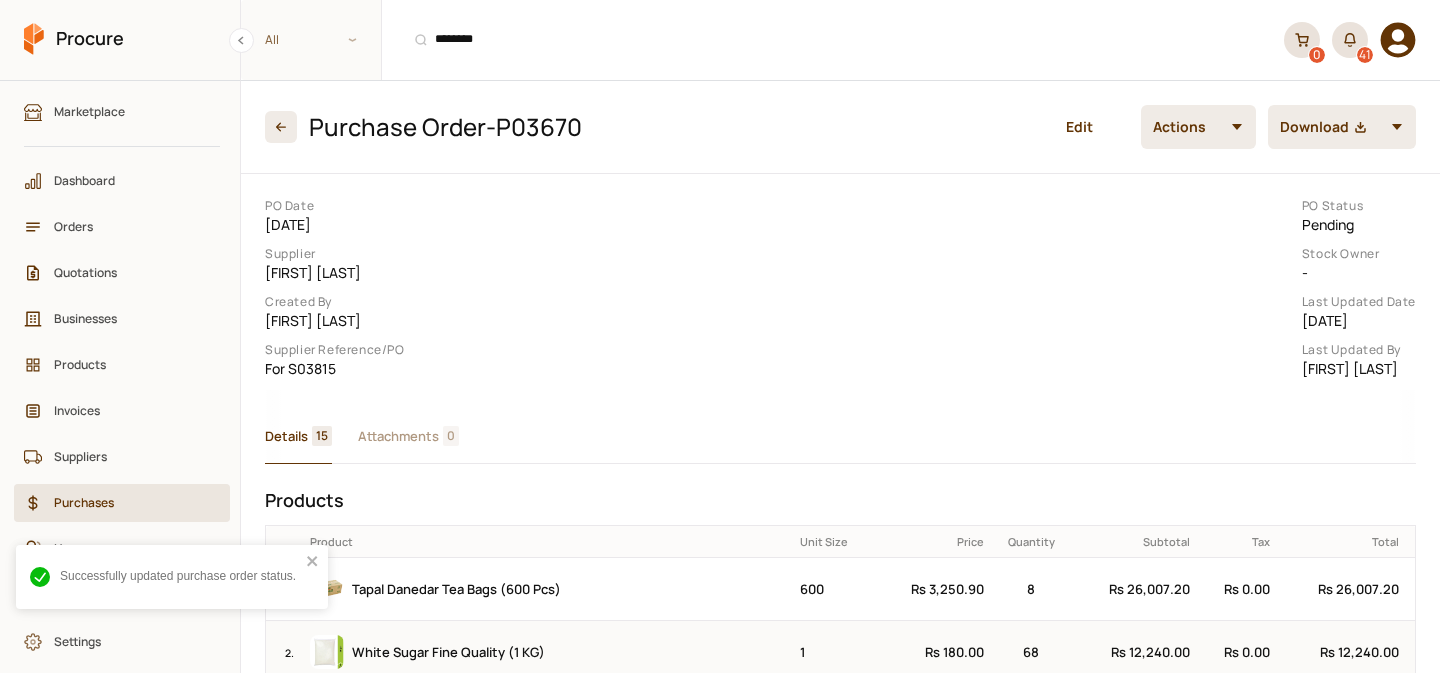 click at bounding box center [1237, 127] 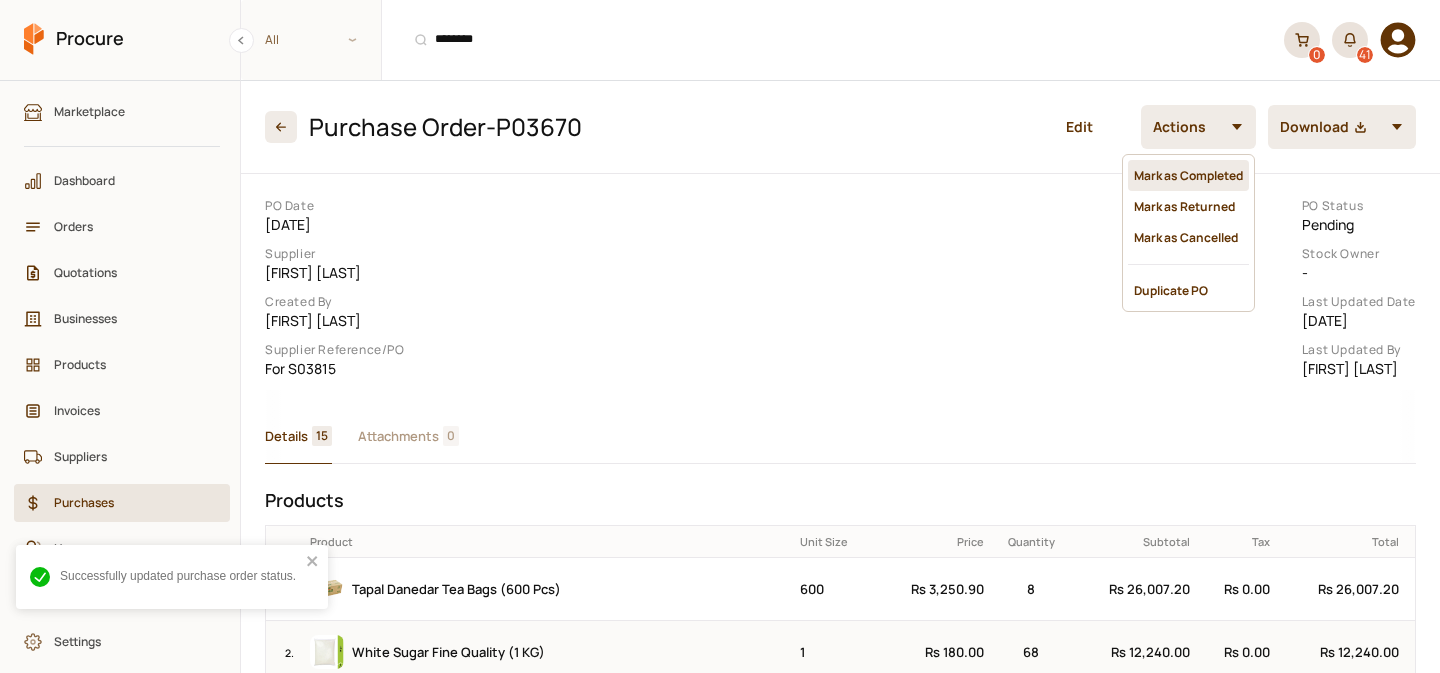 click on "Mark as Completed" at bounding box center (1188, 175) 